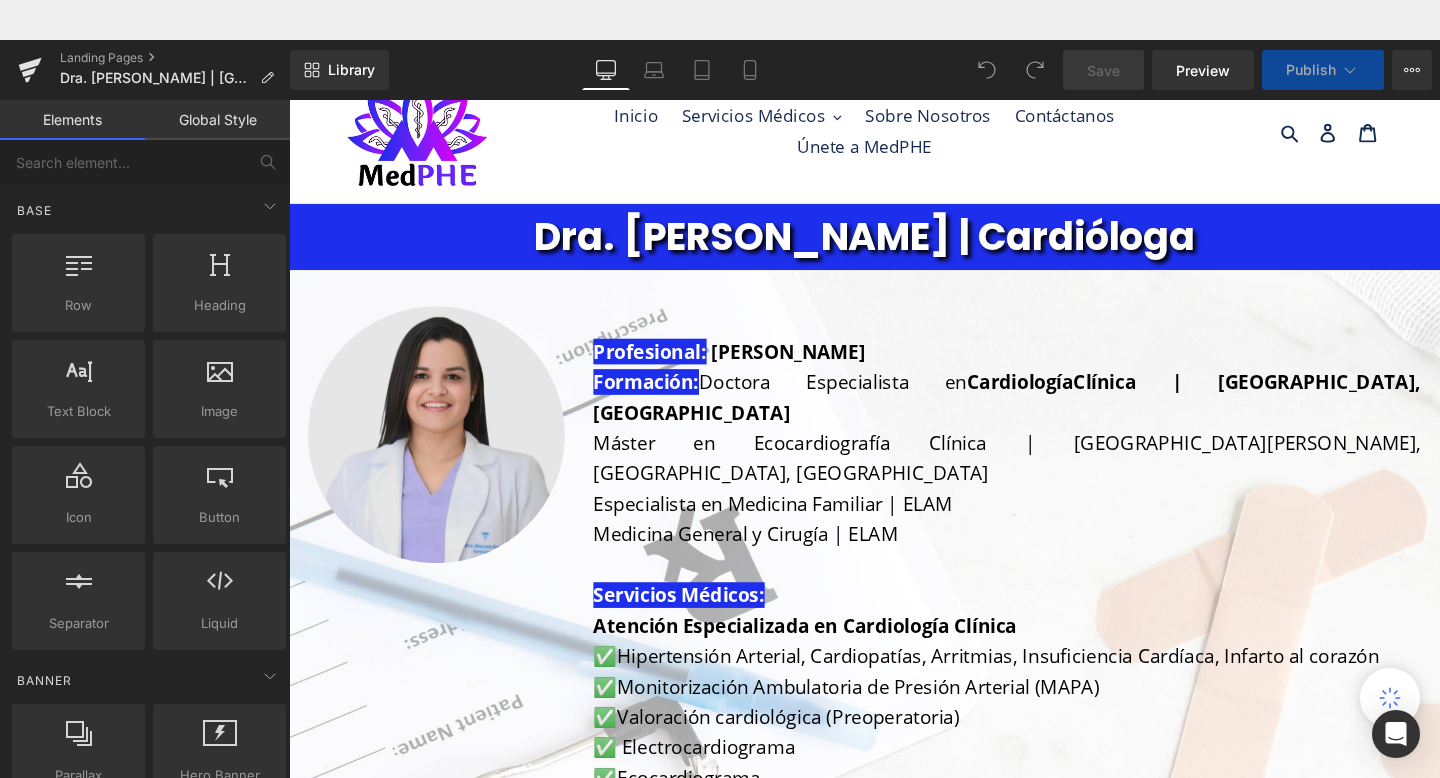 scroll, scrollTop: 0, scrollLeft: 0, axis: both 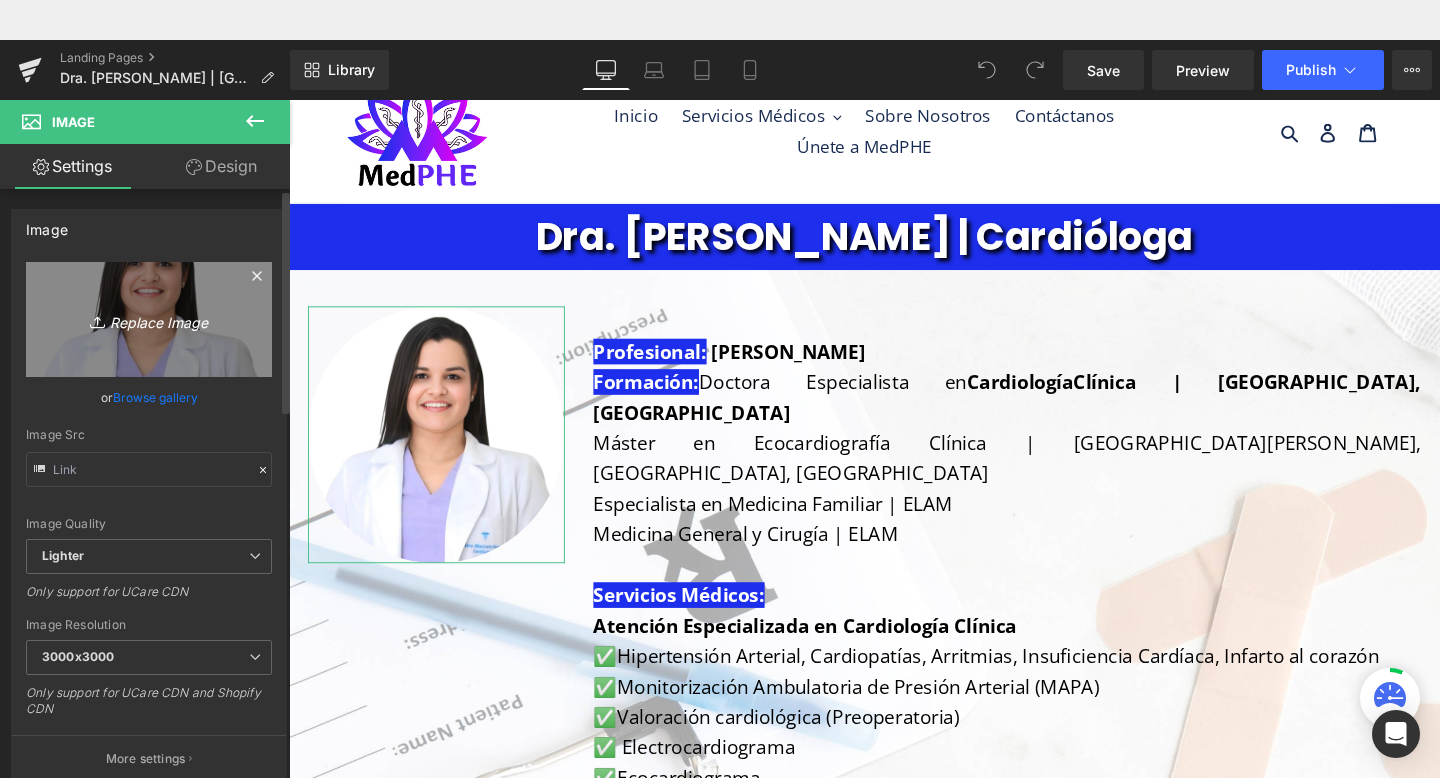 type on "[URL][DOMAIN_NAME]" 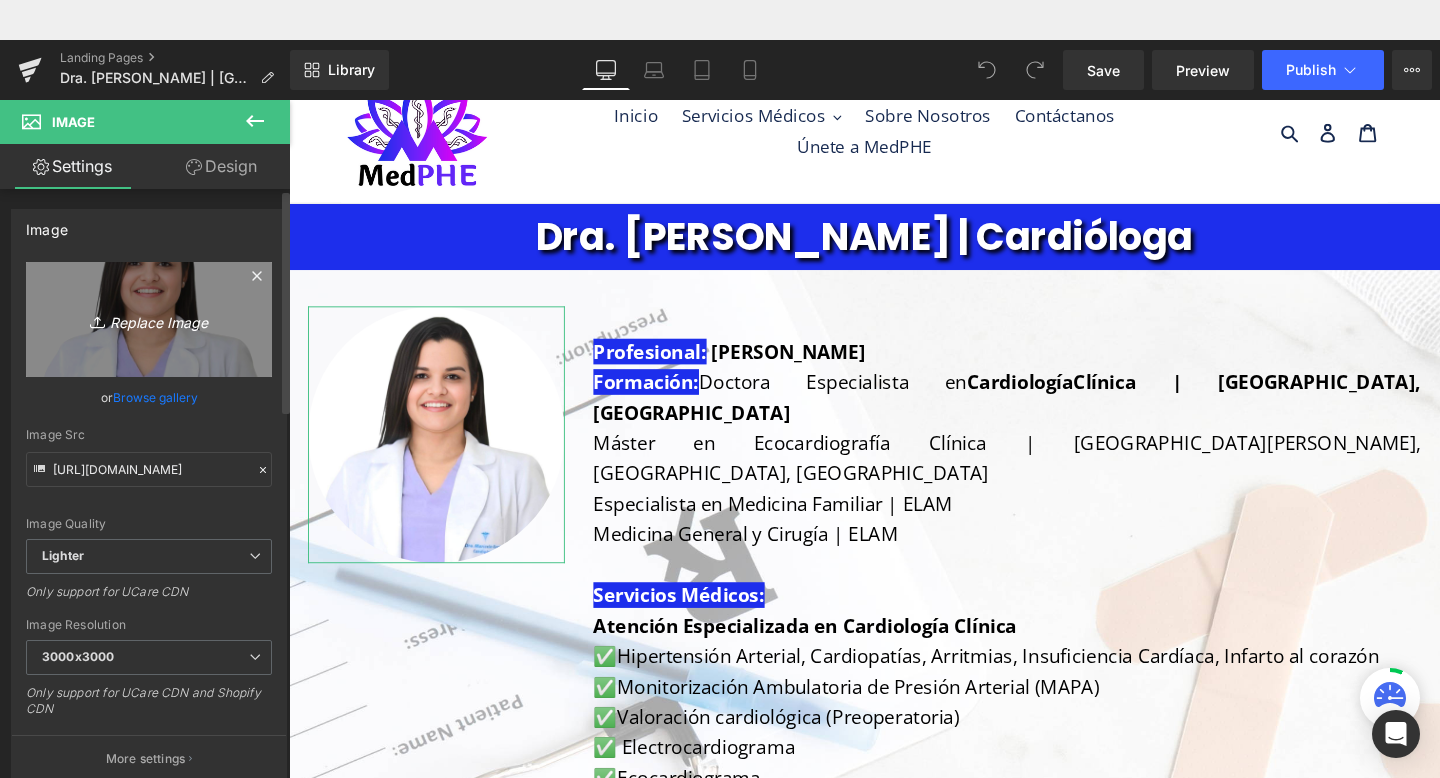 click on "Replace Image" at bounding box center [149, 319] 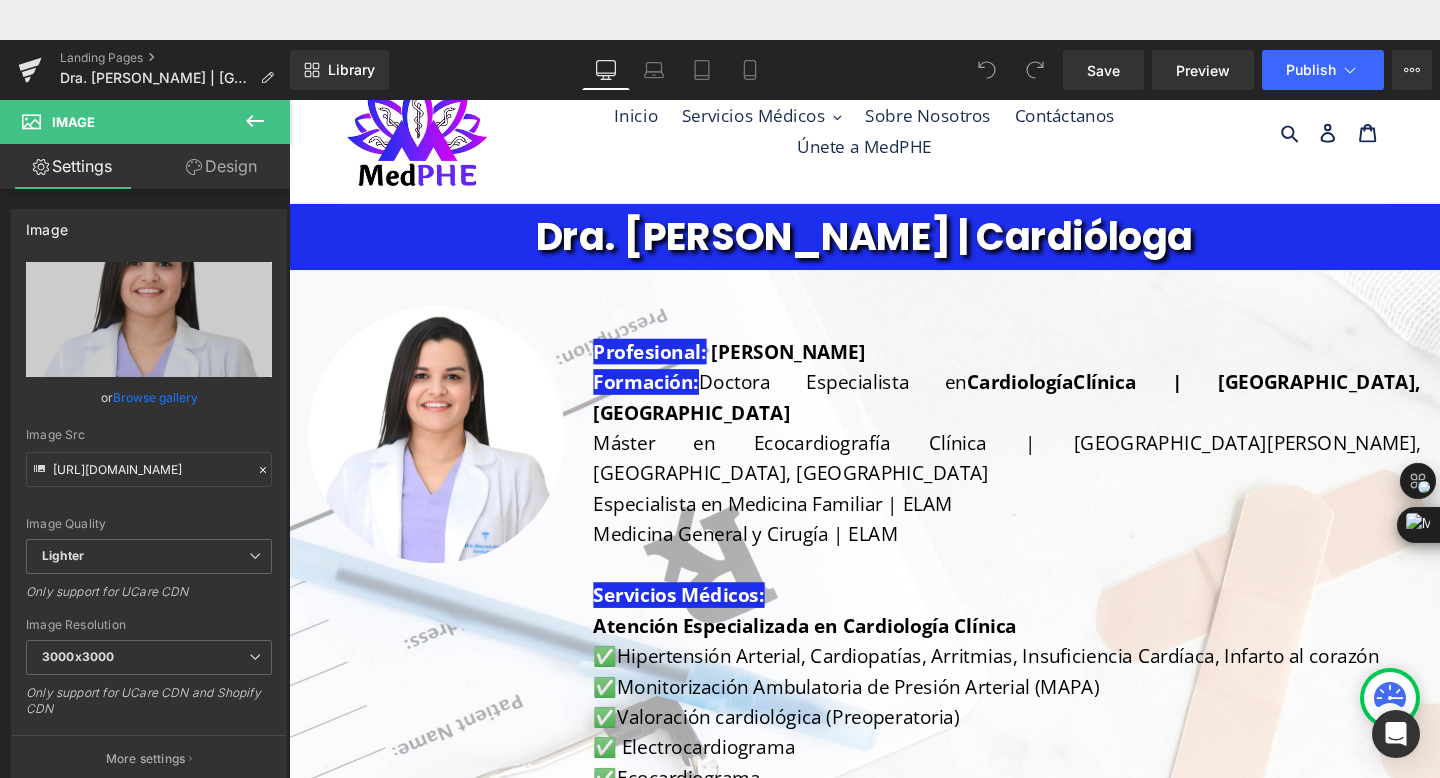 type on "C:\fakepath\Dra [PERSON_NAME] foto perfil.jpg" 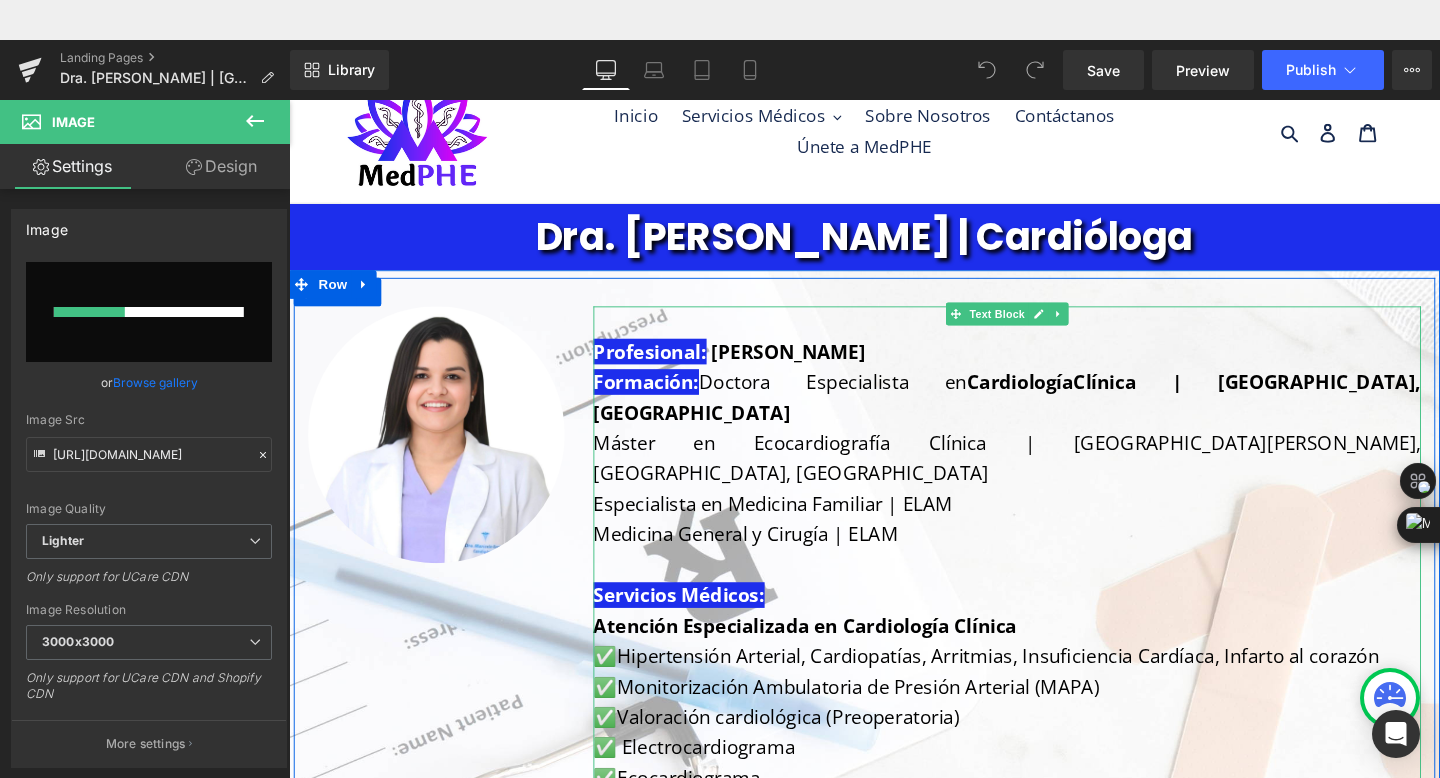 type 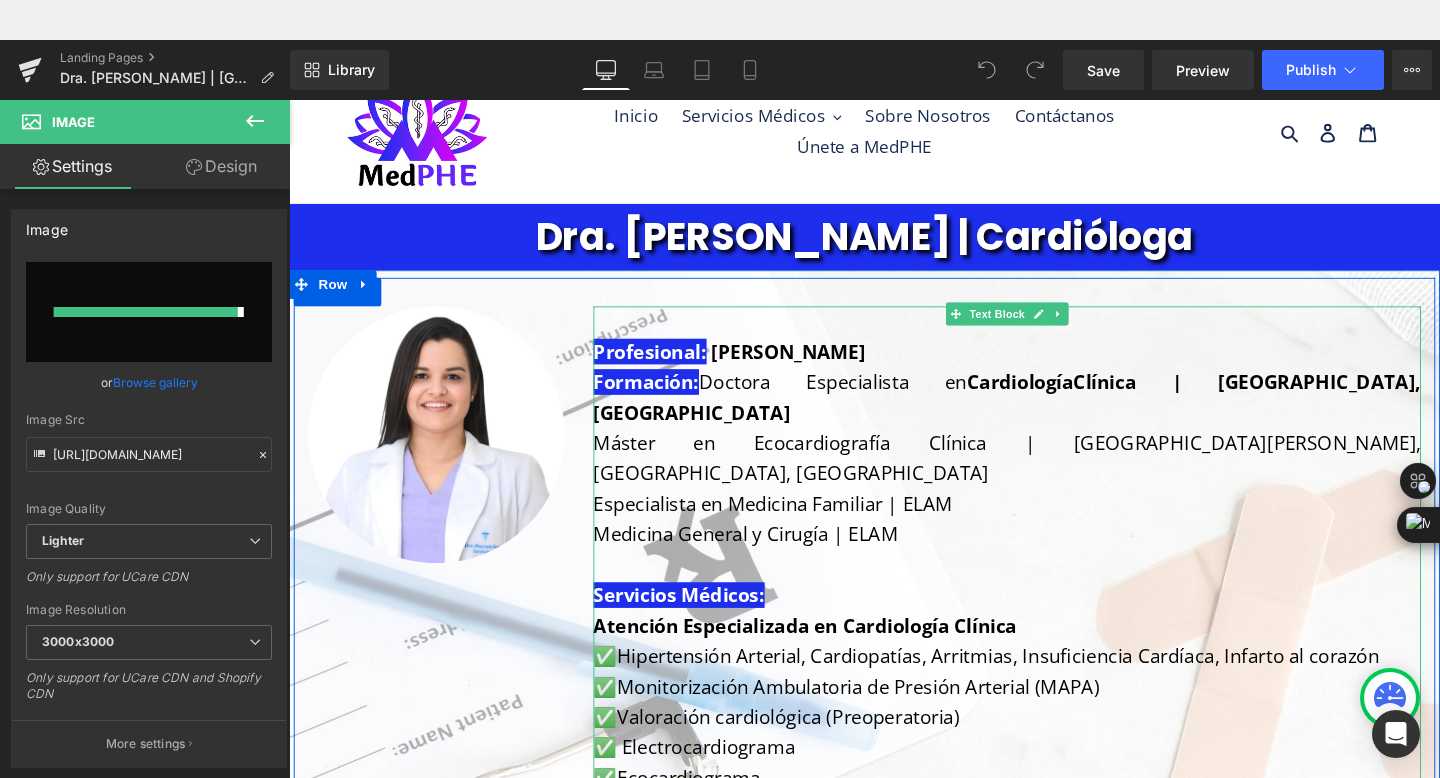 type on "[URL][DOMAIN_NAME]" 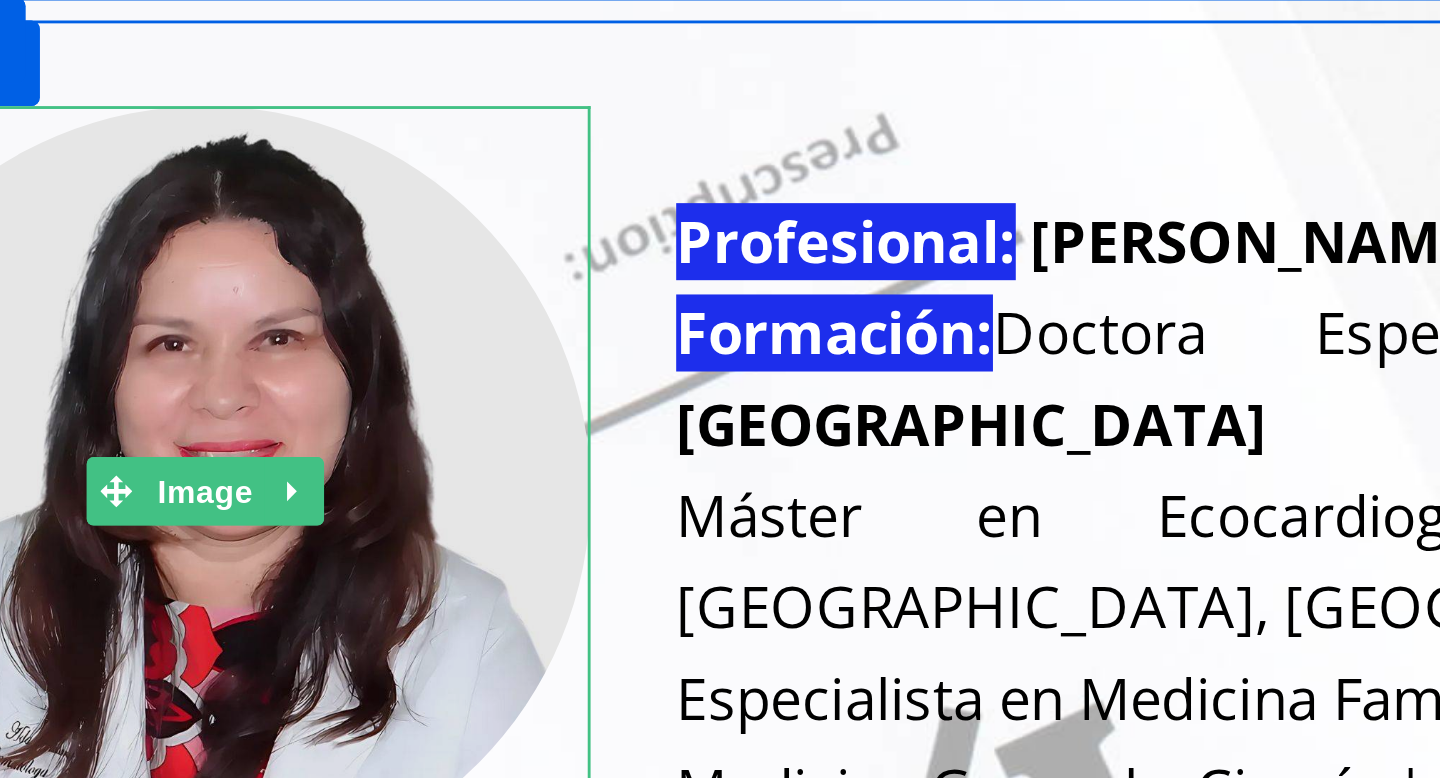 scroll, scrollTop: 40, scrollLeft: 0, axis: vertical 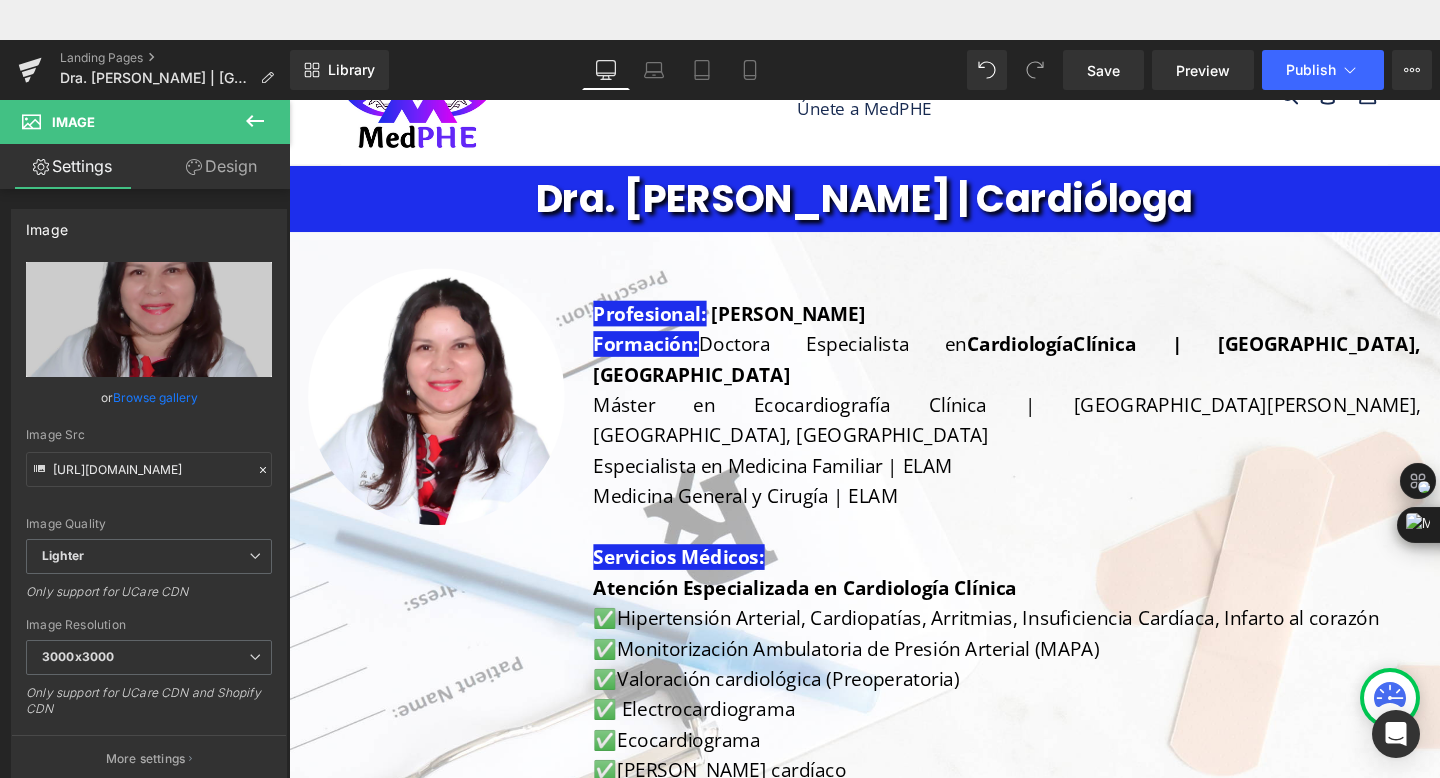 click on "[PERSON_NAME]" at bounding box center (814, 326) 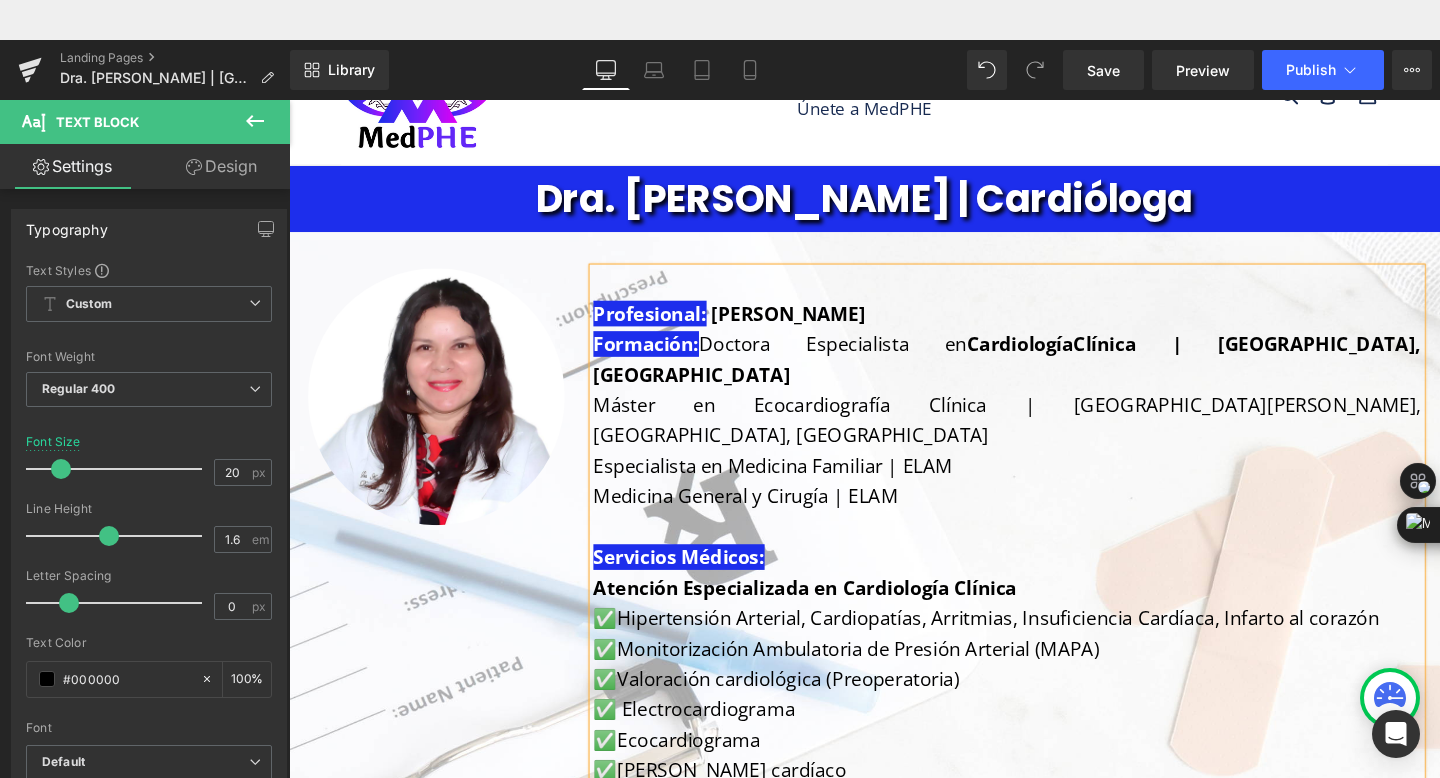 type 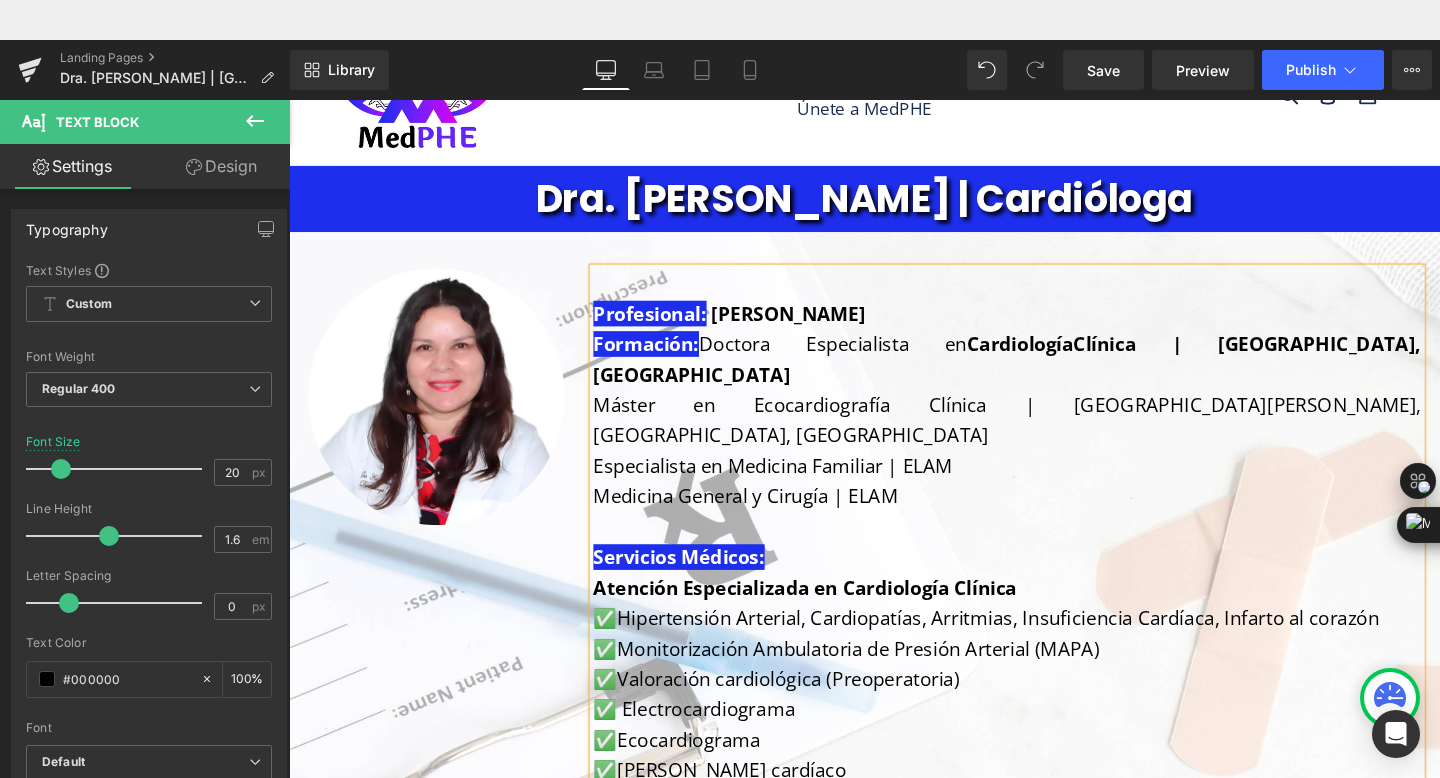click on "Profesional:   [PERSON_NAME]" at bounding box center (1044, 327) 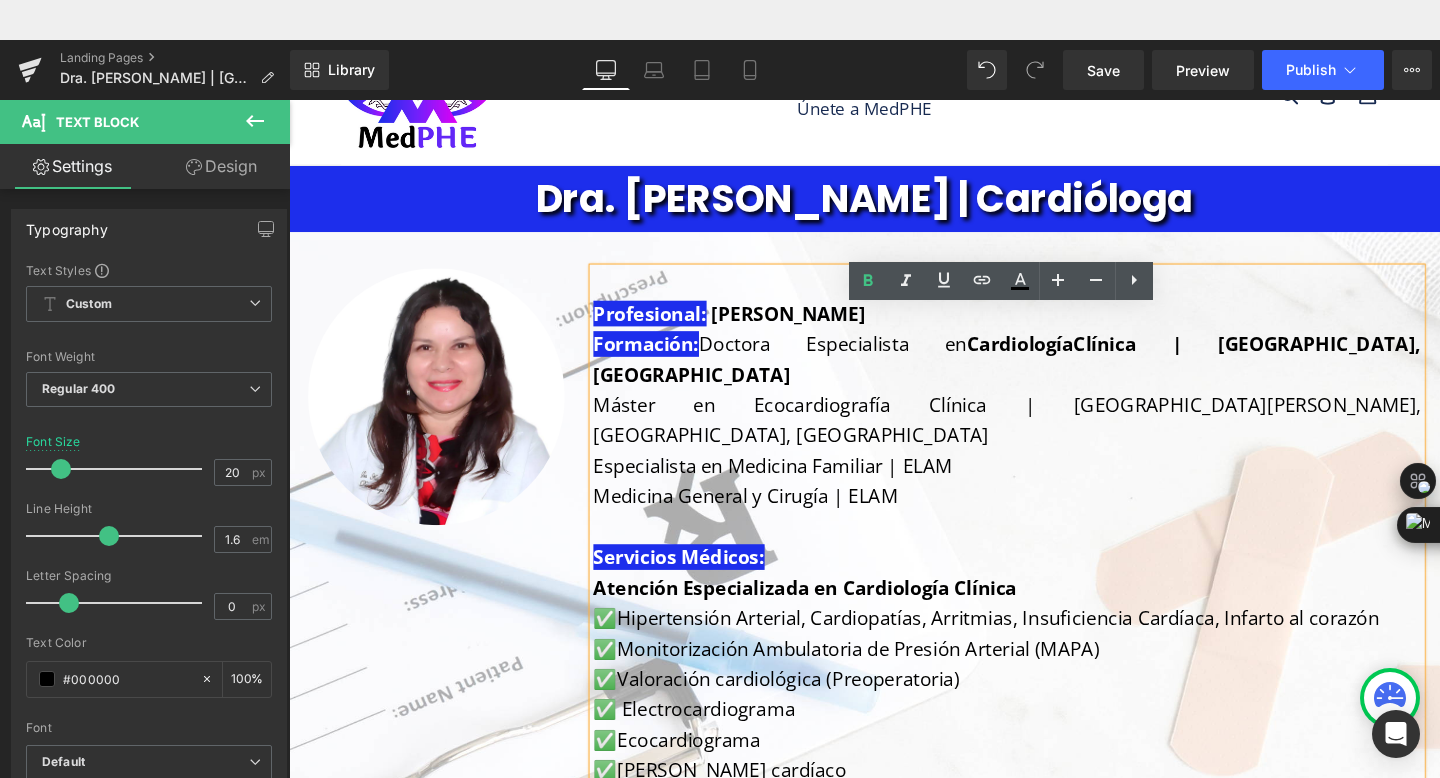 click on "Clínica | [GEOGRAPHIC_DATA], [GEOGRAPHIC_DATA]" at bounding box center [1044, 374] 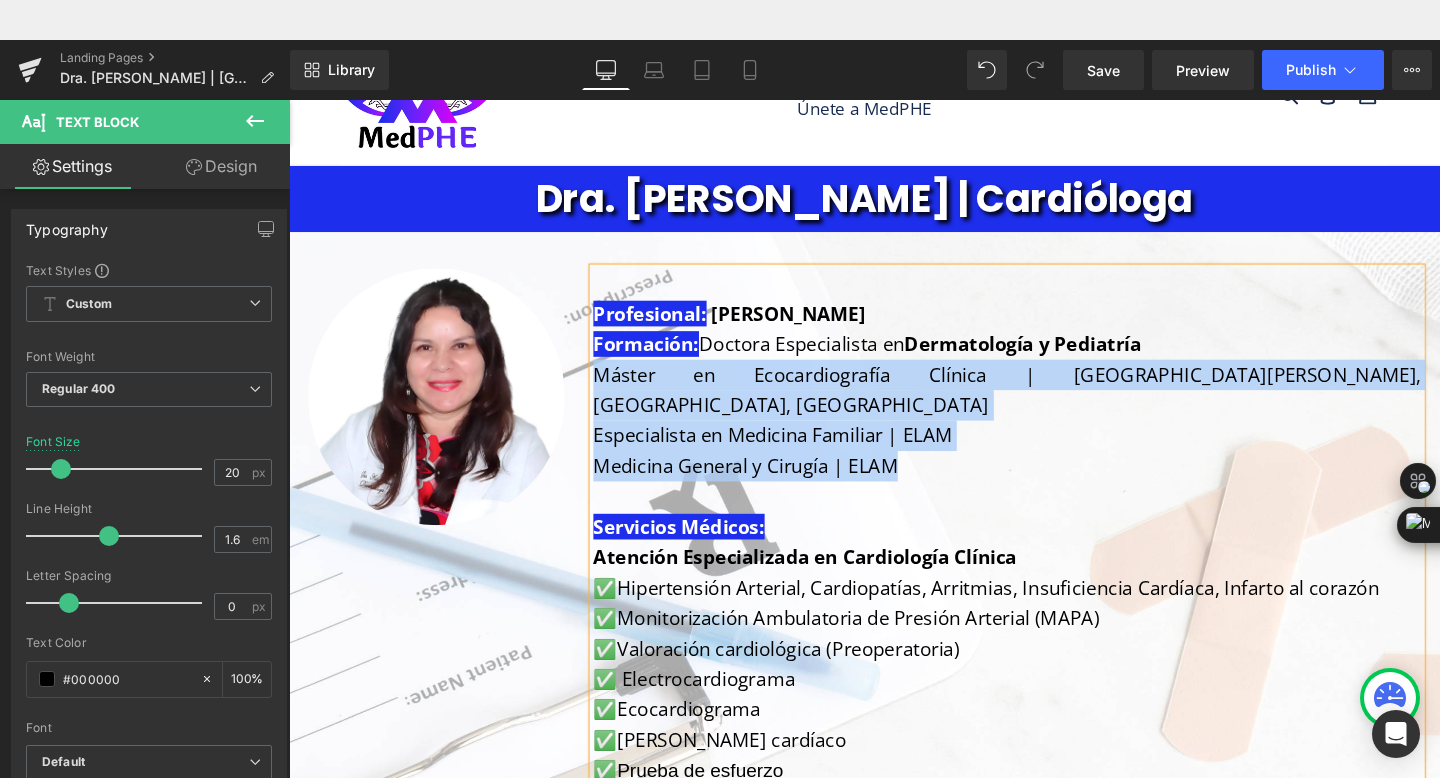 drag, startPoint x: 963, startPoint y: 460, endPoint x: 616, endPoint y: 392, distance: 353.60007 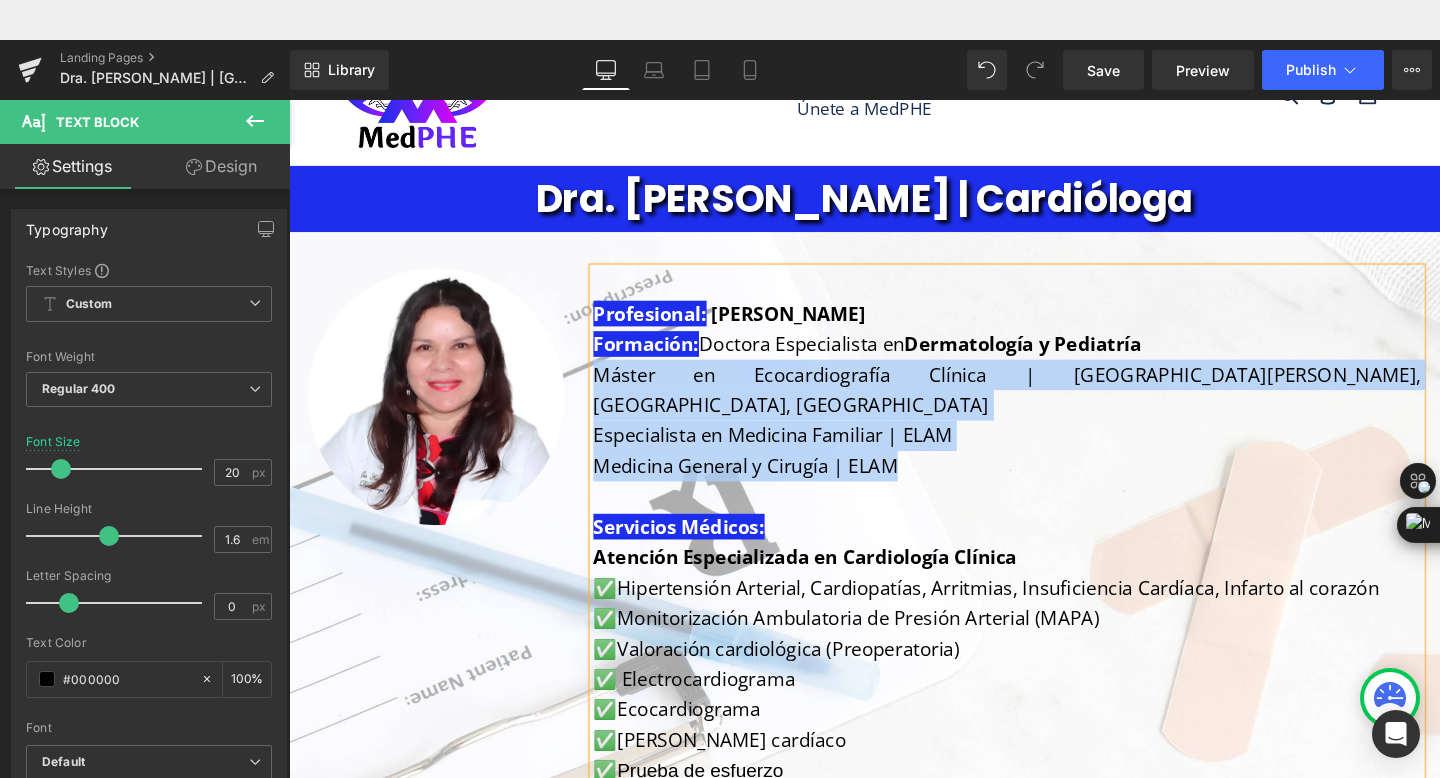 click on "Profesional:   [PERSON_NAME]   Formación:  Doctora Especialista en  Dermatología y Pediatría Máster en Ecocardiografía Clínica | [GEOGRAPHIC_DATA][PERSON_NAME], [GEOGRAPHIC_DATA], [GEOGRAPHIC_DATA] Especialista en Medicina Familiar | ELAM Medicina General y Cirugía | ELAM Servicios Médicos:     Atención Especializada en Cardiología Clínica ✅  Hipertensión Arterial, Cardiopatías, Arritmias, Insuficiencia Cardíaca, Infarto al corazón ✅  Monitorización Ambulatoria de Presión Arterial (MAPA) ✅  Valoración cardiológica (Preoperatoria) ✅   [MEDICAL_DATA]   ✅  Ecocardiograma ✅  [PERSON_NAME] cardíaco  ✅  Prueba de esfuerzo  Le atiende en:   🏥  Centro Médico [GEOGRAPHIC_DATA] (CMLM) 📍 Residenciales El Campo 1#, una cuadra al sur de iglesia Reformada, [GEOGRAPHIC_DATA], [GEOGRAPHIC_DATA]. 🕛 [DATE], [DATE] y [DATE] | 8:30 am a 5:00 pm Emergencias al llamado.  📲  [PHONE_NUMBER] | [PHONE_NUMBER] 🏥  [GEOGRAPHIC_DATA] (CMMS) 📍  ⏱️ [DATE] y [DATE] | 9:00 am a 5:00 pm 📲 9707-1627 |" at bounding box center (1044, 791) 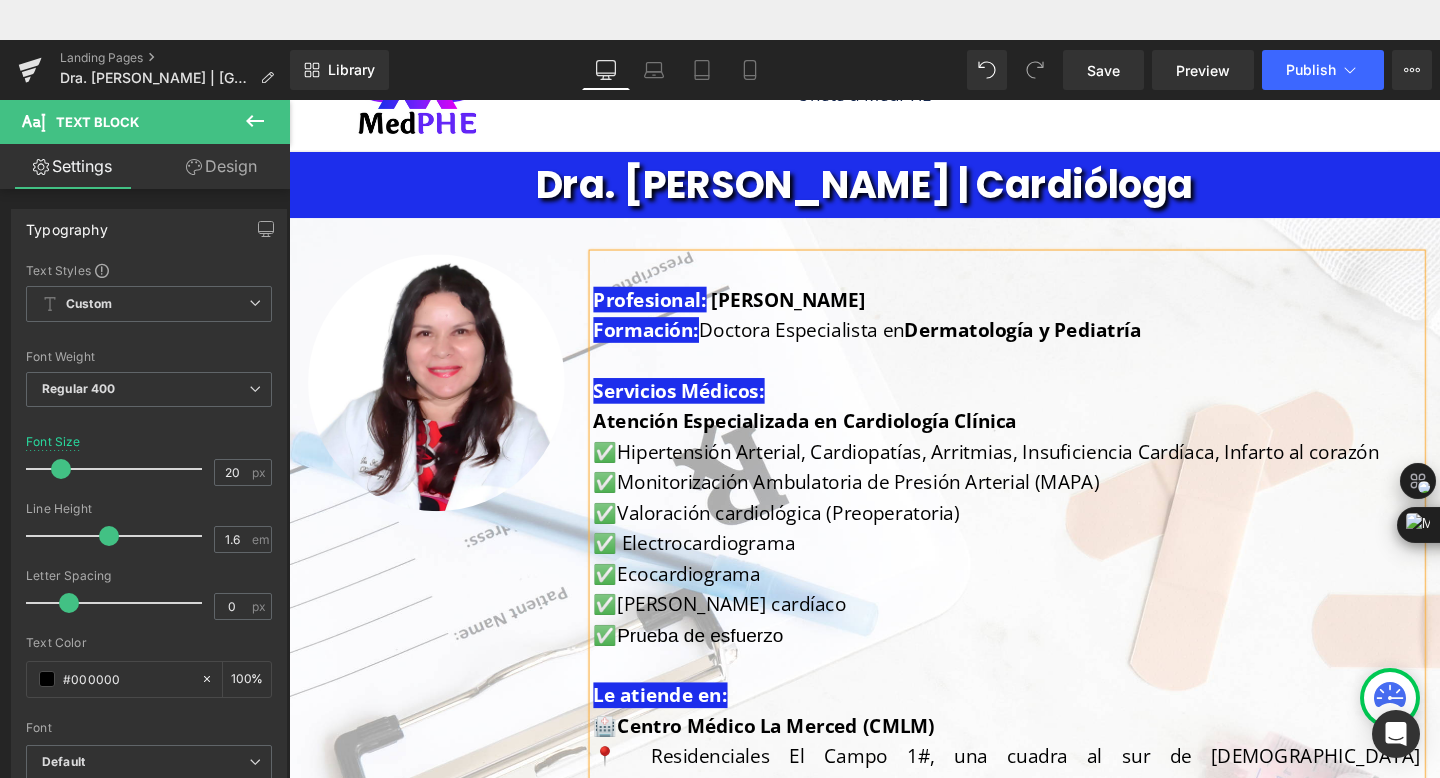 scroll, scrollTop: 60, scrollLeft: 0, axis: vertical 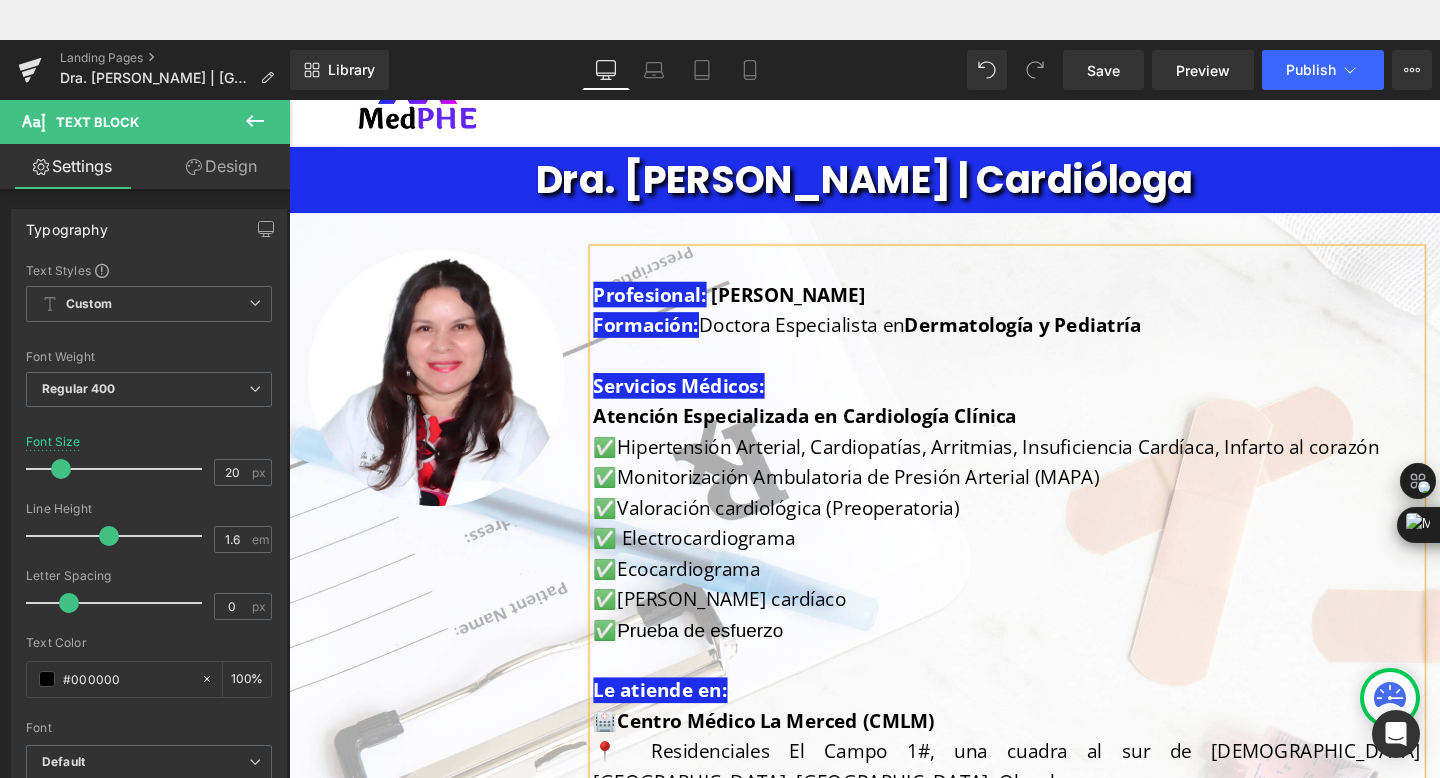 click on "✅  Ecocardiograma" at bounding box center (1044, 595) 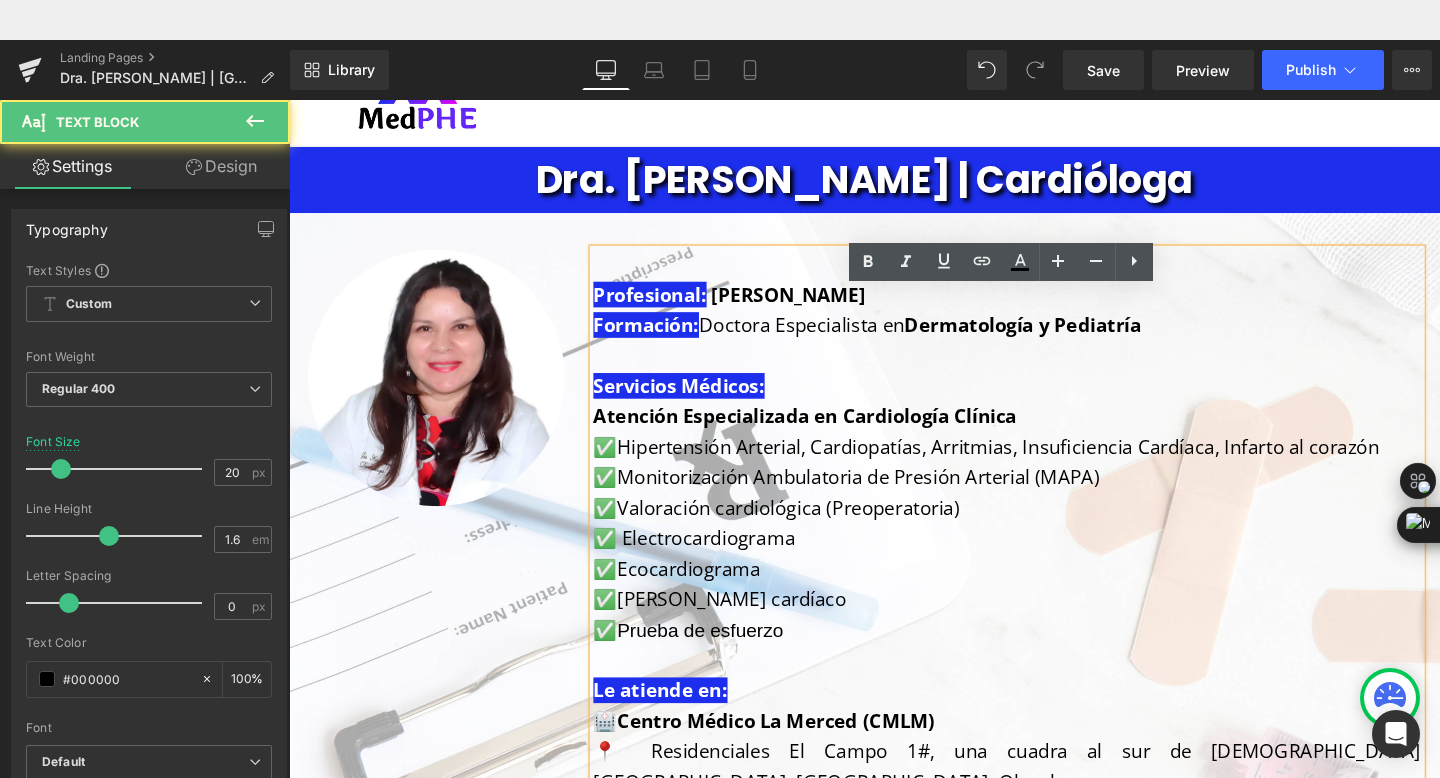 click on "✅  Prueba de esfuerzo" at bounding box center [1044, 659] 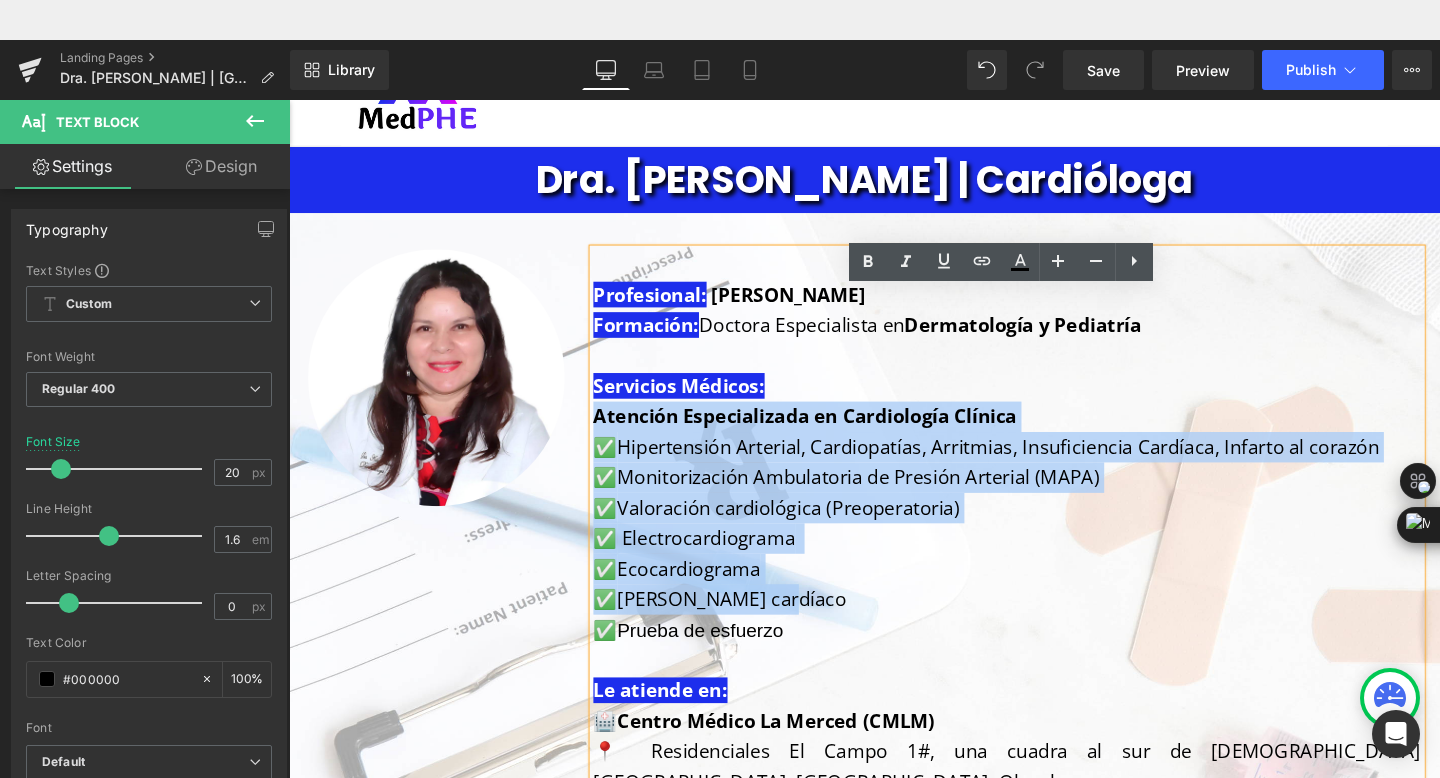 drag, startPoint x: 838, startPoint y: 639, endPoint x: 609, endPoint y: 438, distance: 304.69986 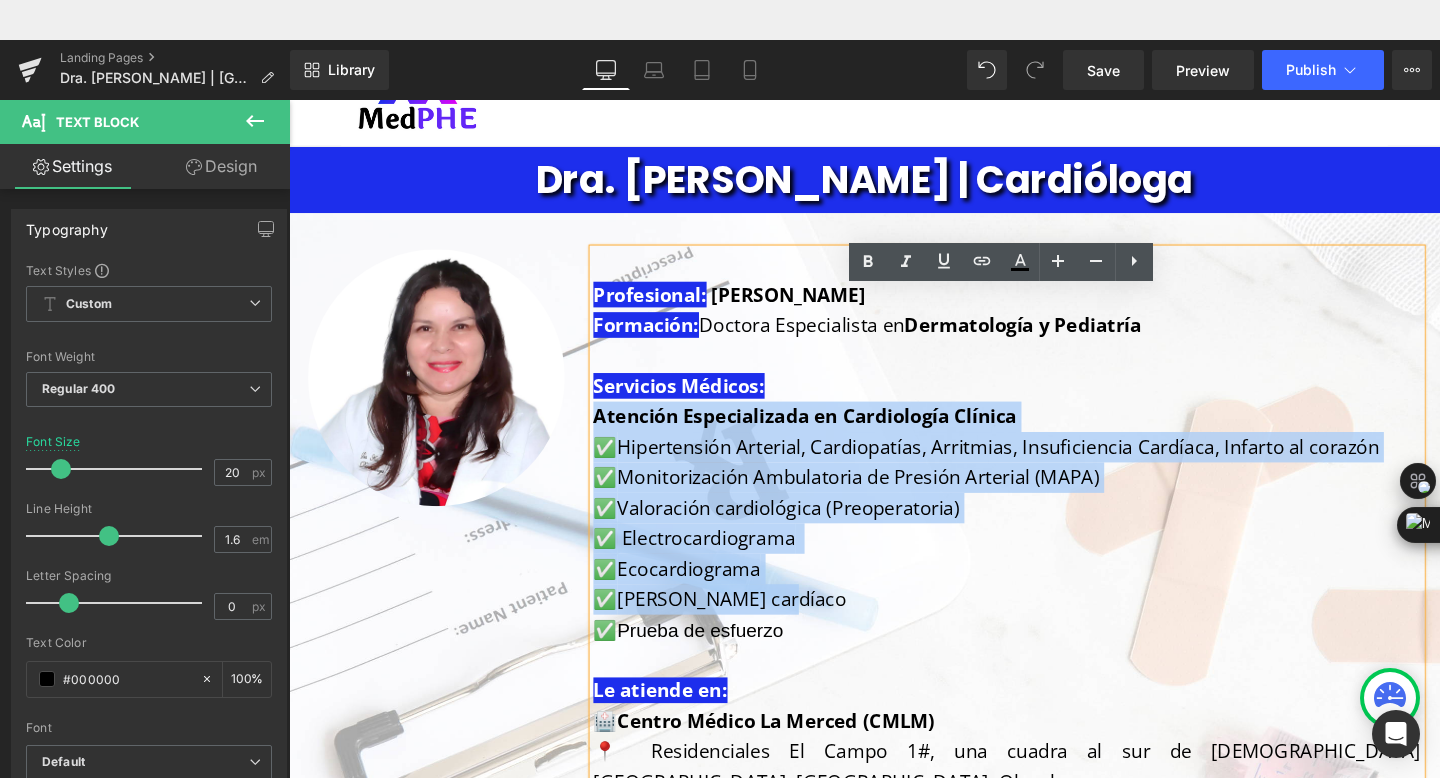 click on "Profesional:   [PERSON_NAME]   Formación:  Doctora Especialista en  Dermatología y Pediatría Servicios Médicos:     Atención Especializada en Cardiología Clínica ✅  Hipertensión Arterial, Cardiopatías, Arritmias, Insuficiencia Cardíaca, Infarto al corazón ✅  Monitorización Ambulatoria de Presión Arterial (MAPA) ✅  Valoración cardiológica (Preoperatoria) ✅   [MEDICAL_DATA]   ✅  Ecocardiograma ✅  [PERSON_NAME] cardíaco  ✅  Prueba de esfuerzo  Le atiende en:   🏥  Centro Médico La Merced (CMLM) 📍 Residenciales [GEOGRAPHIC_DATA]#, una cuadra al sur de [DEMOGRAPHIC_DATA][GEOGRAPHIC_DATA], [GEOGRAPHIC_DATA], Olancho. 🕛 [DATE], [DATE] y [DATE] | 8:30 am a 5:00 pm Emergencias al llamado.  📲  [PHONE_NUMBER] | [PHONE_NUMBER] 🏥  [GEOGRAPHIC_DATA] (CMMS) 📍  [GEOGRAPHIC_DATA], carretera a la [GEOGRAPHIC_DATA], 200 metros adelante de [GEOGRAPHIC_DATA], [GEOGRAPHIC_DATA], Olancho ⏱️ [DATE] y [DATE] | 9:00 am a 5:00 pm 📲 9707-1627 |  9838-2466" at bounding box center [1044, 707] 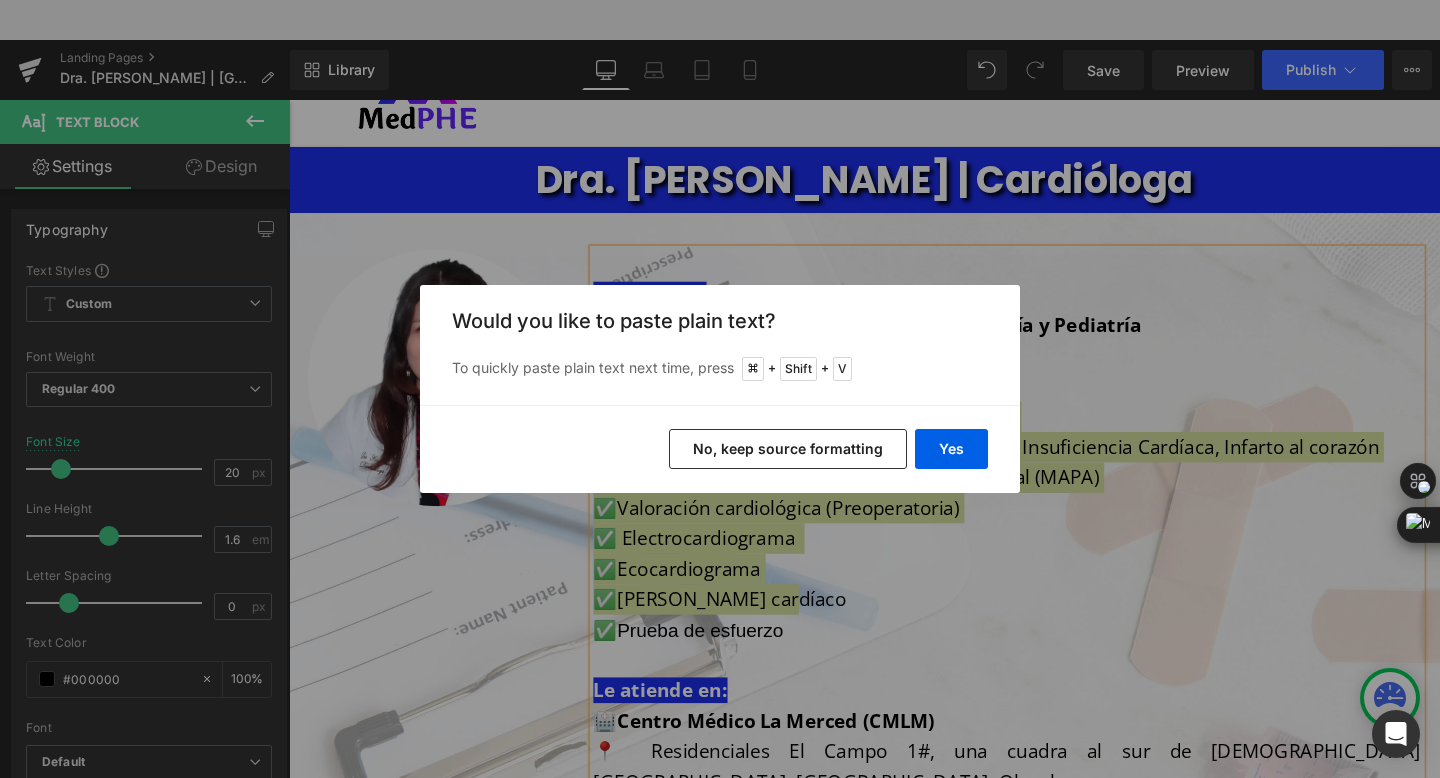 click on "No, keep source formatting" at bounding box center (788, 449) 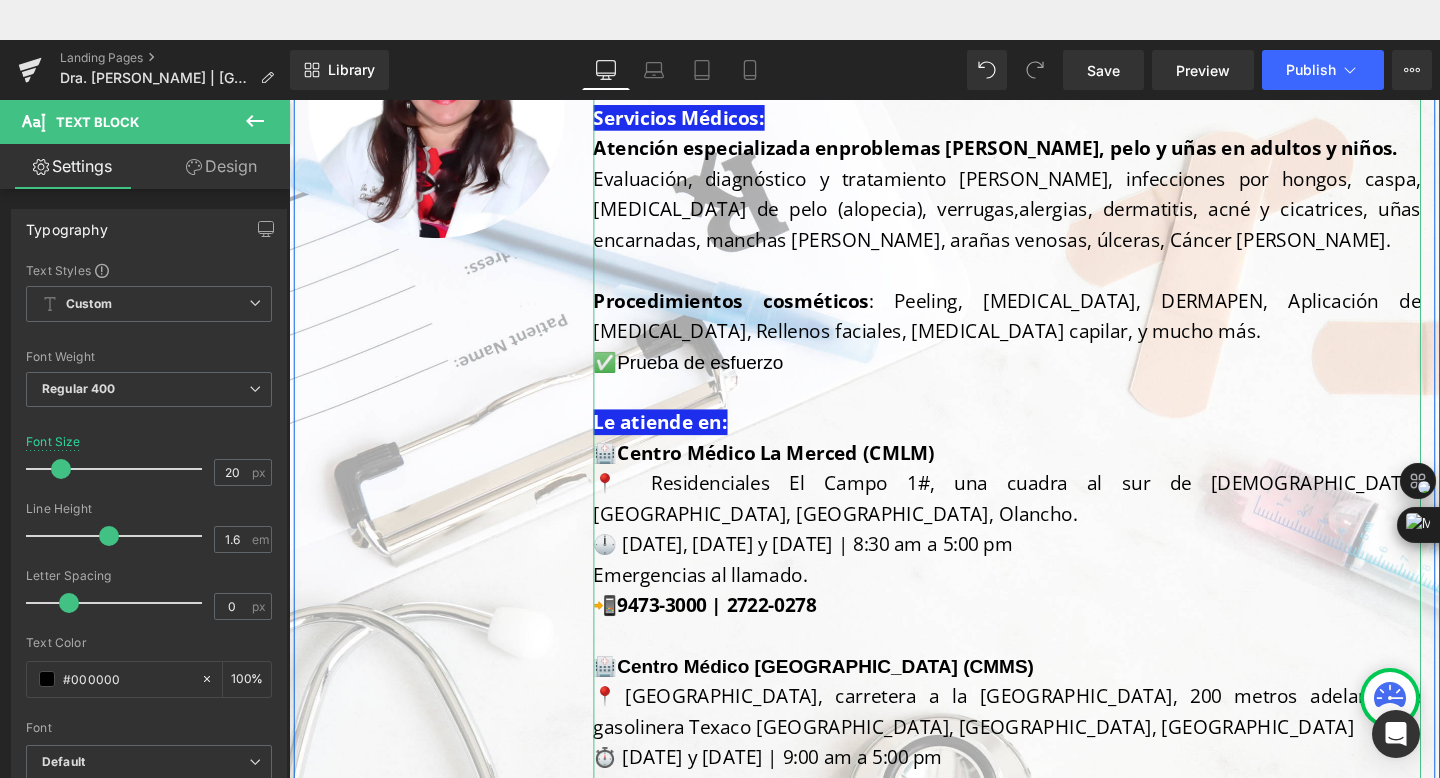 scroll, scrollTop: 252, scrollLeft: 0, axis: vertical 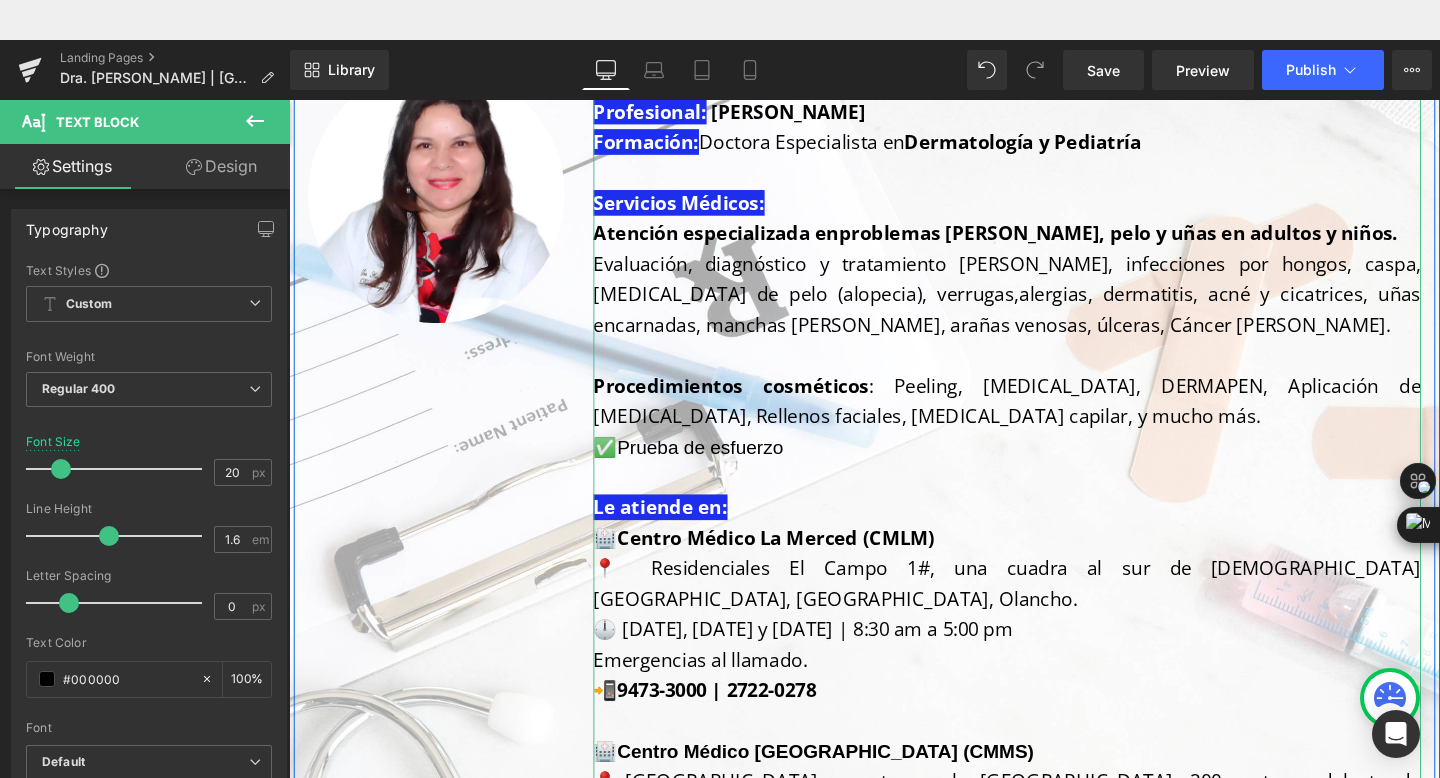click on "Procedimientos cosméticos : Peeling, [MEDICAL_DATA], DERMAPEN, Aplicación de [MEDICAL_DATA], Rellenos faciales, [MEDICAL_DATA] capilar, y mucho más." at bounding box center [1044, 419] 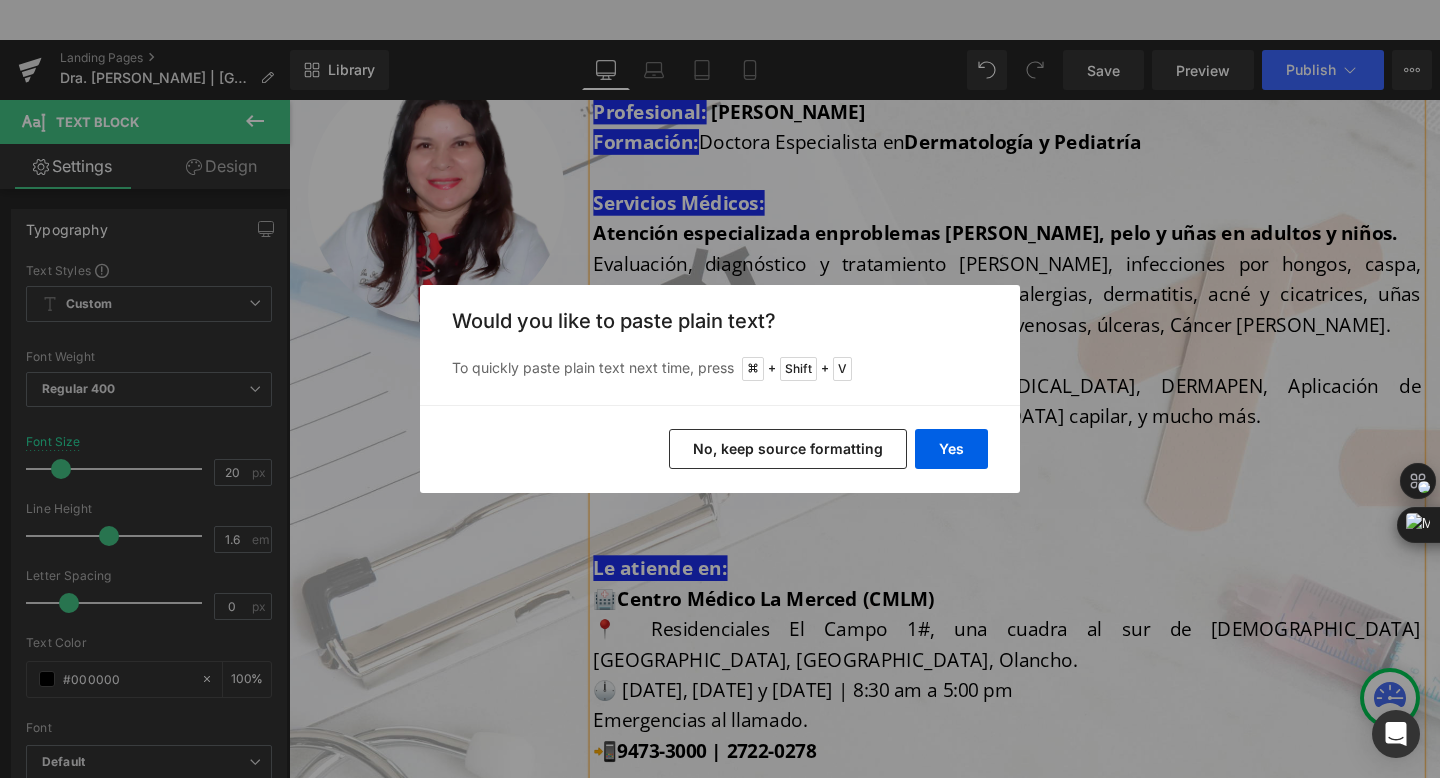 click on "No, keep source formatting" at bounding box center (788, 449) 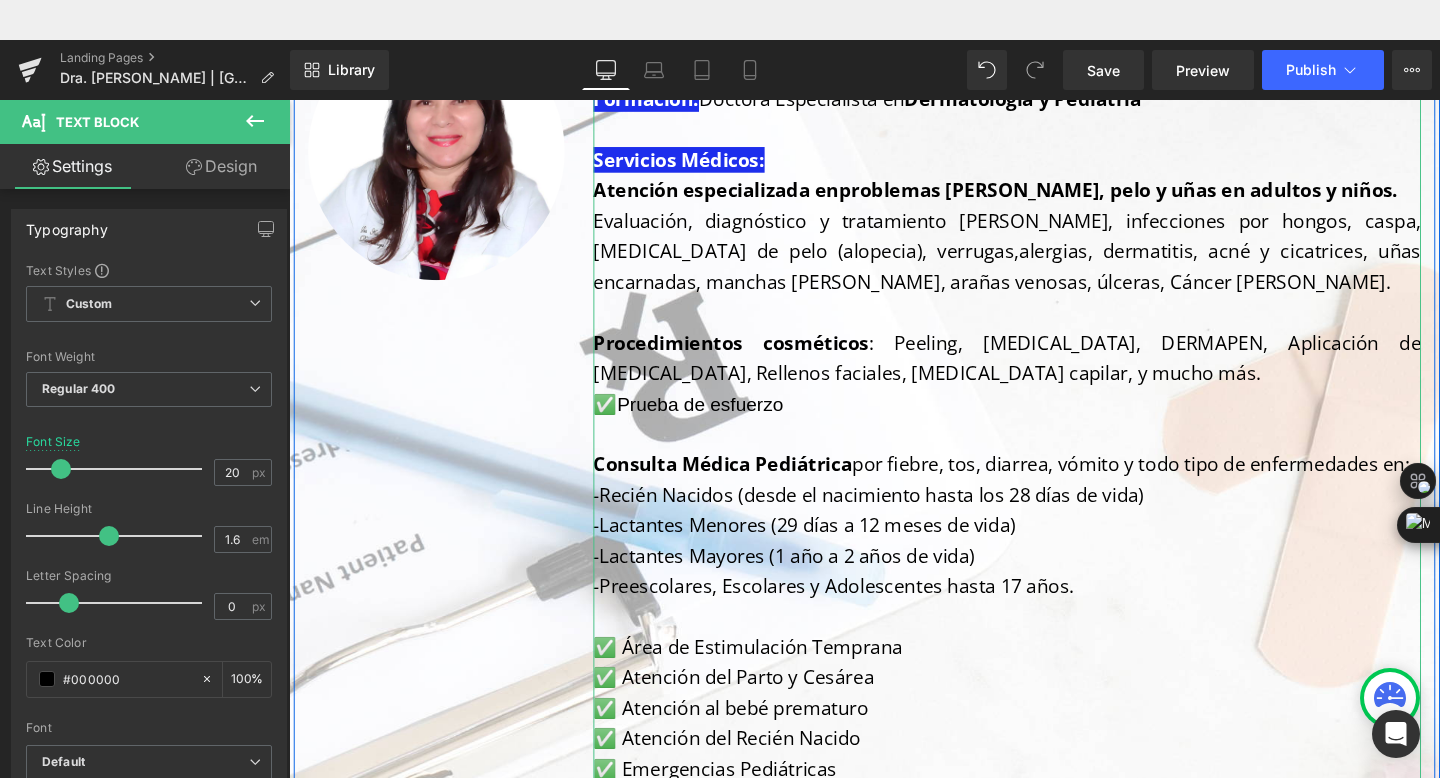 scroll, scrollTop: 299, scrollLeft: 0, axis: vertical 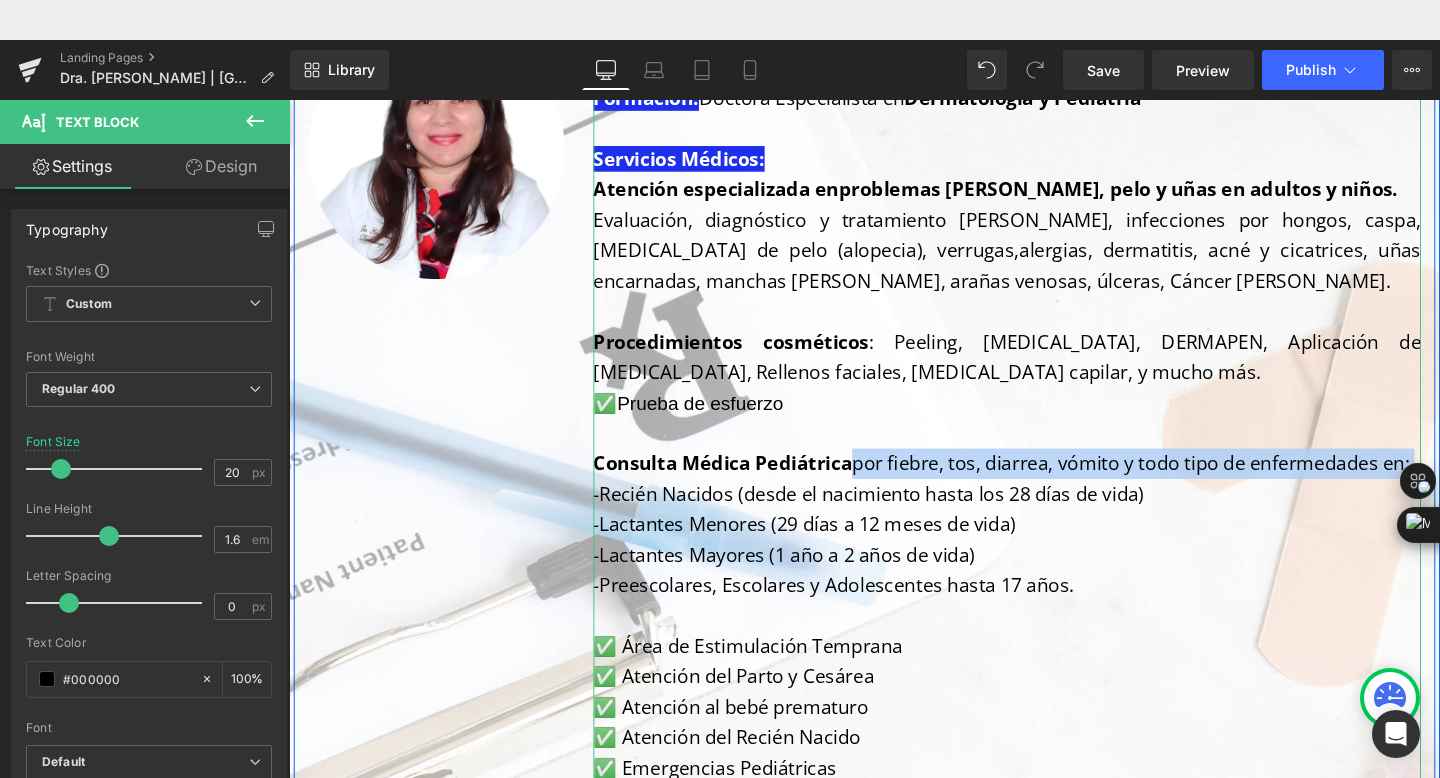 drag, startPoint x: 958, startPoint y: 530, endPoint x: 898, endPoint y: 496, distance: 68.96376 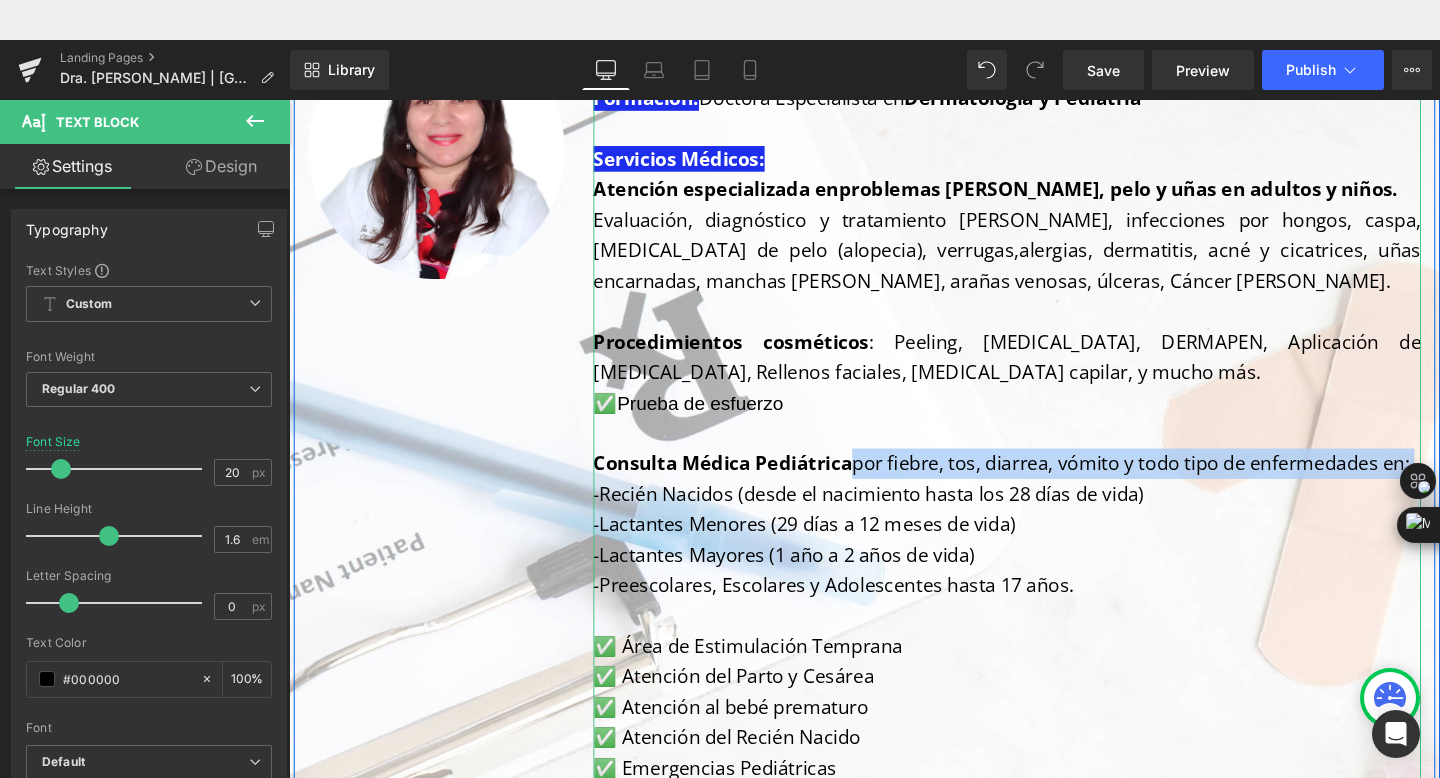 click on "Consulta Médica Pediátrica  por fiebre, tos, diarrea, vómito y todo tipo de enfermedades en:" at bounding box center [1044, 484] 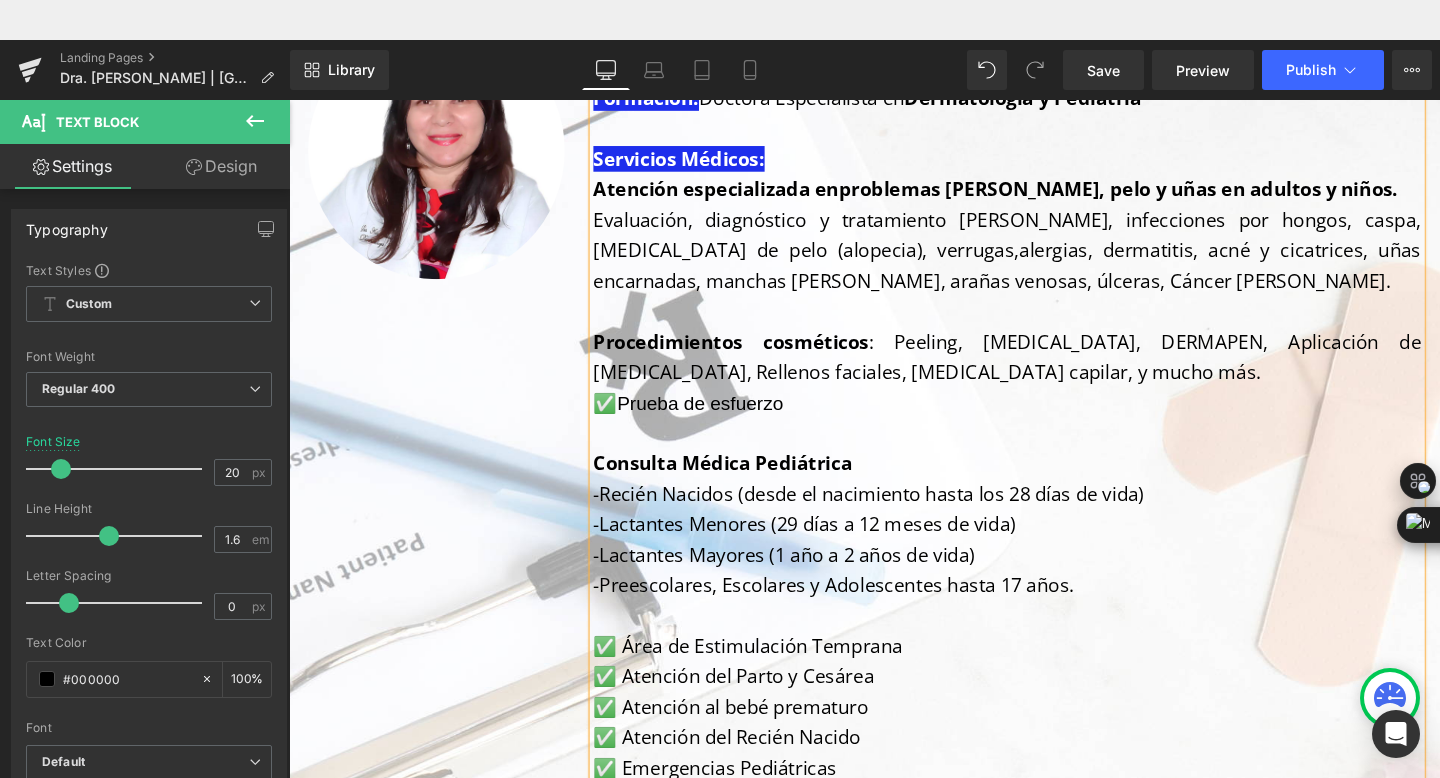 click on "Consulta Médica Pediátrica" at bounding box center (745, 483) 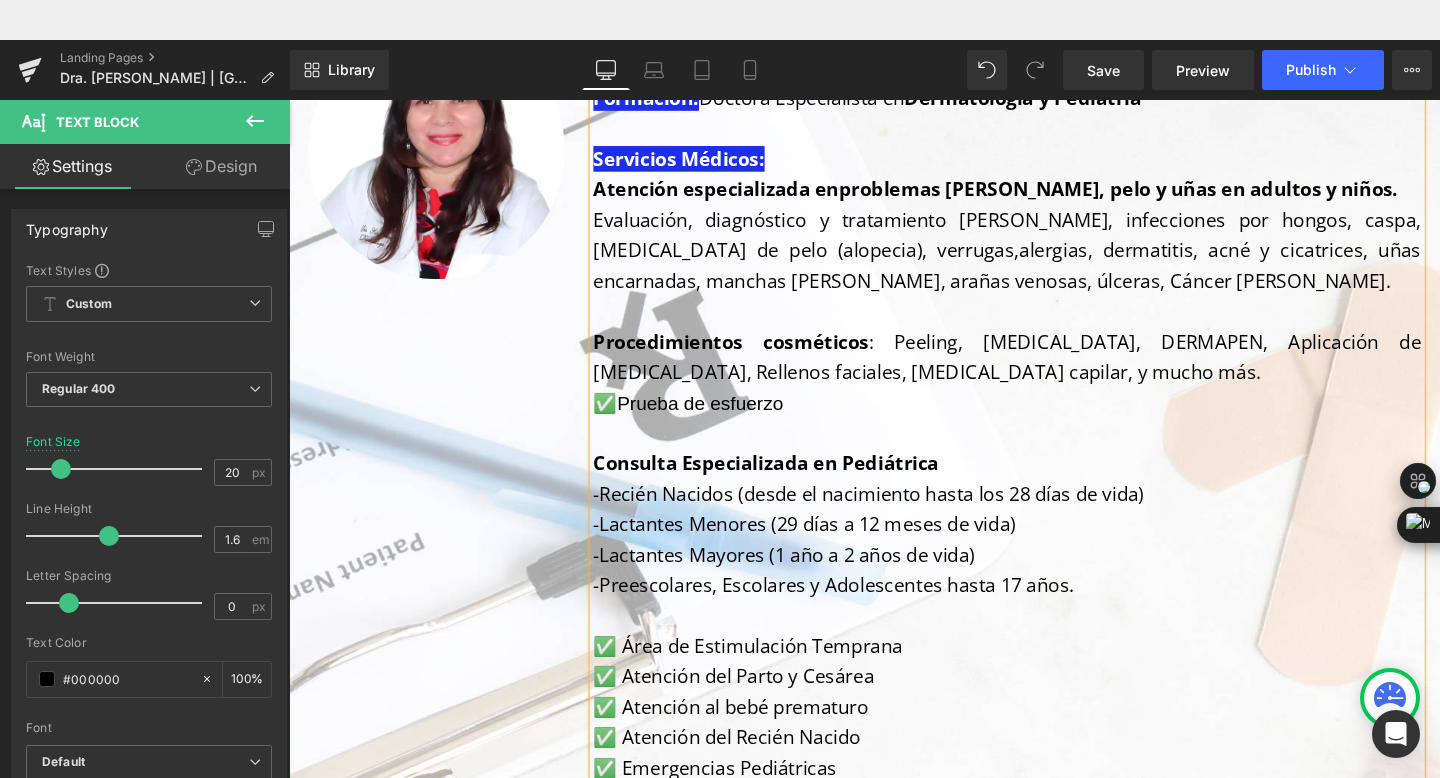 click on "Consulta Especializada en Pediátrica" at bounding box center (1044, 484) 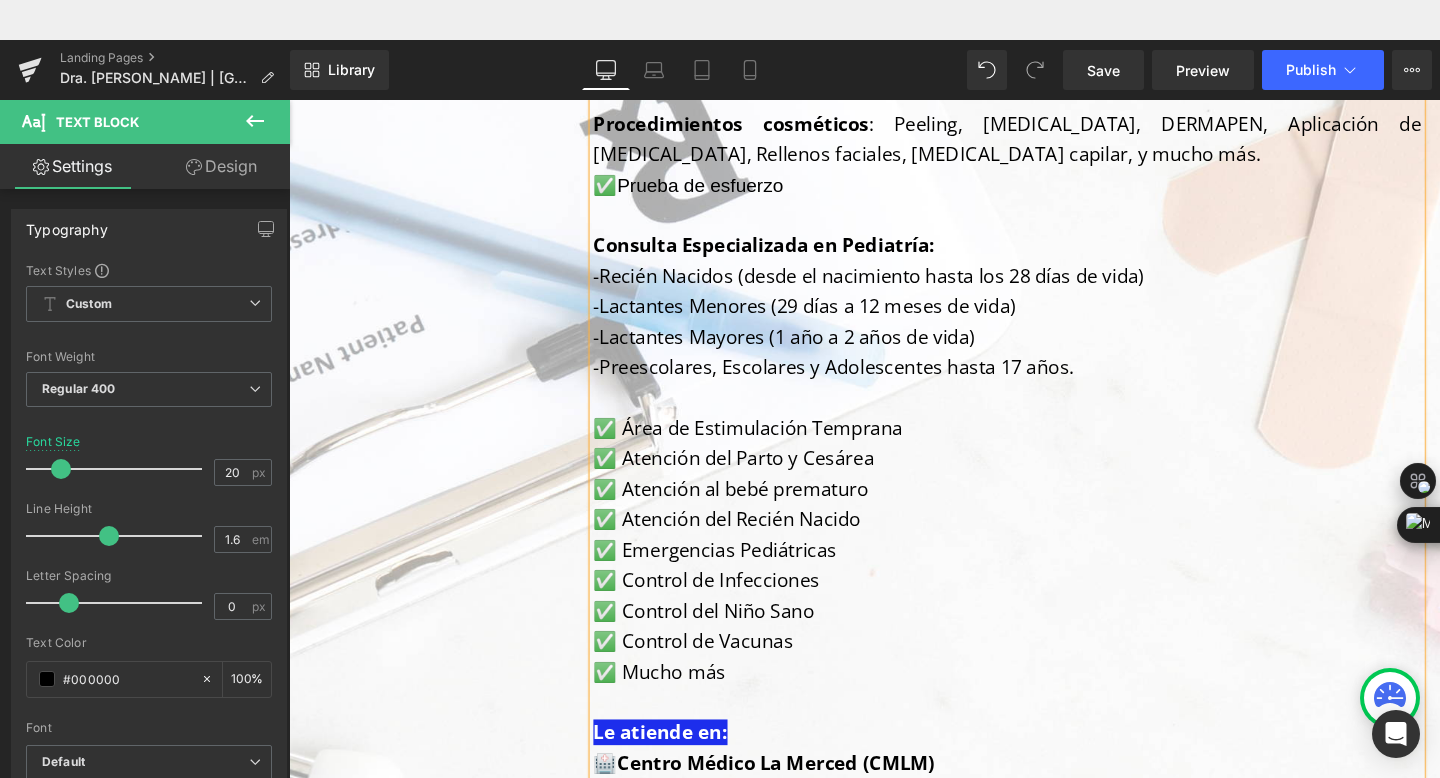 scroll, scrollTop: 539, scrollLeft: 0, axis: vertical 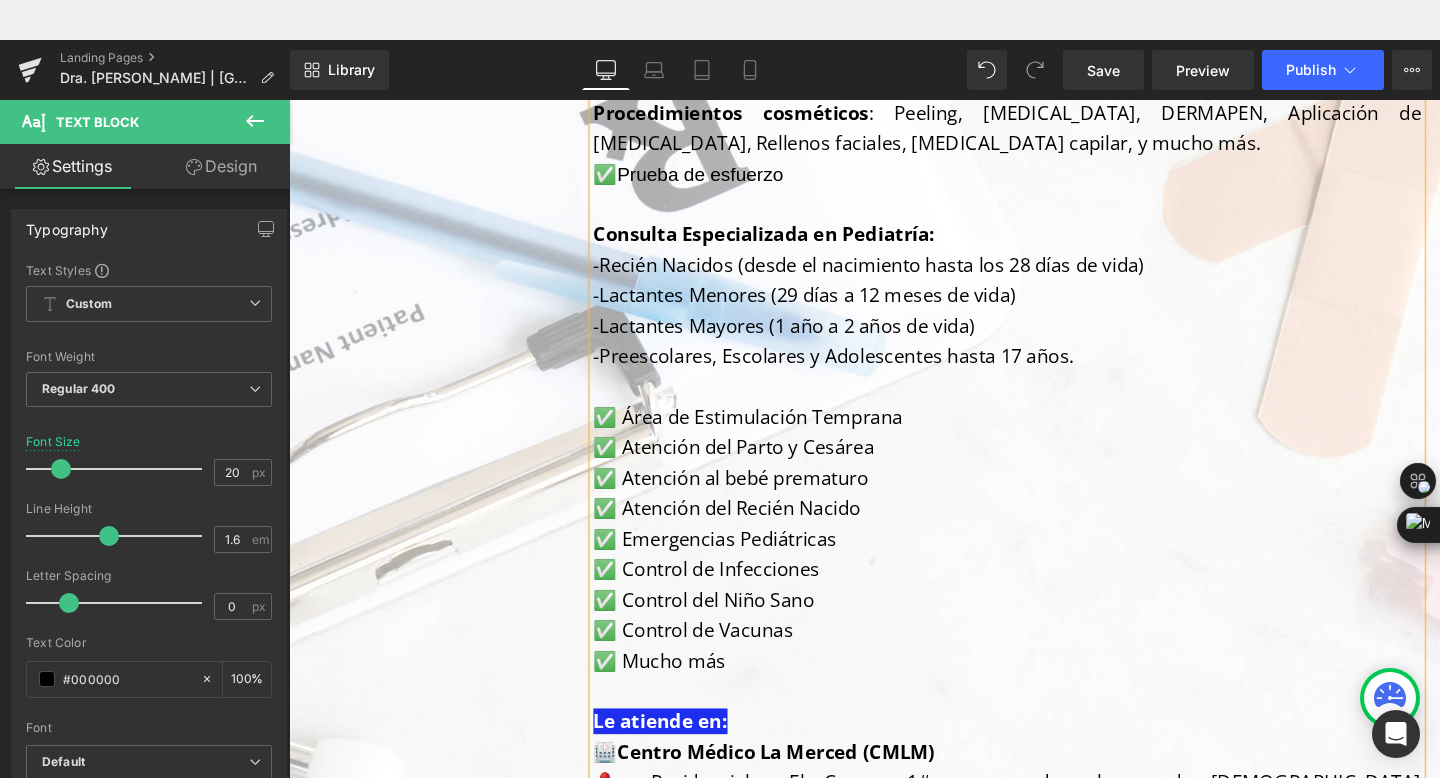 click on "✅ Área de Estimulación Temprana" at bounding box center [1044, 436] 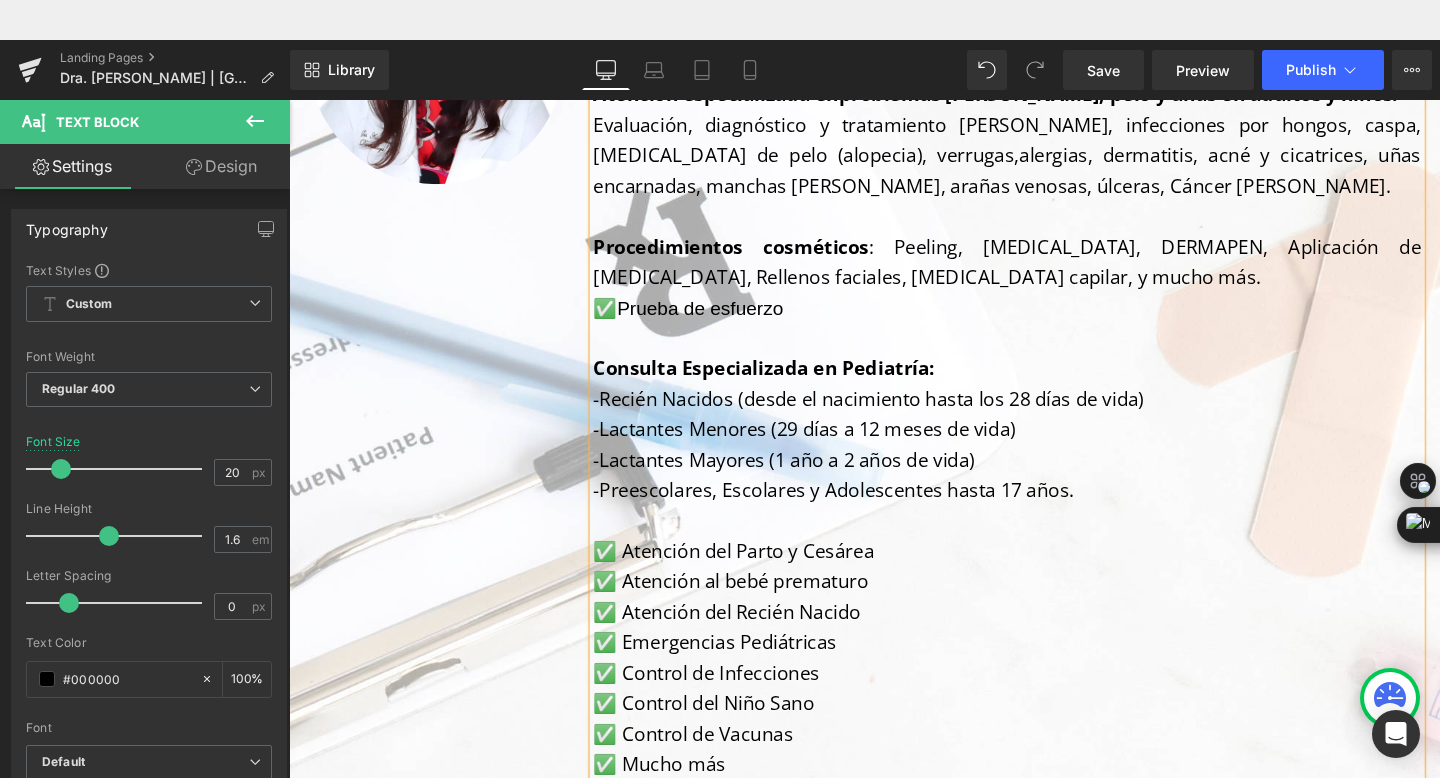 scroll, scrollTop: 383, scrollLeft: 0, axis: vertical 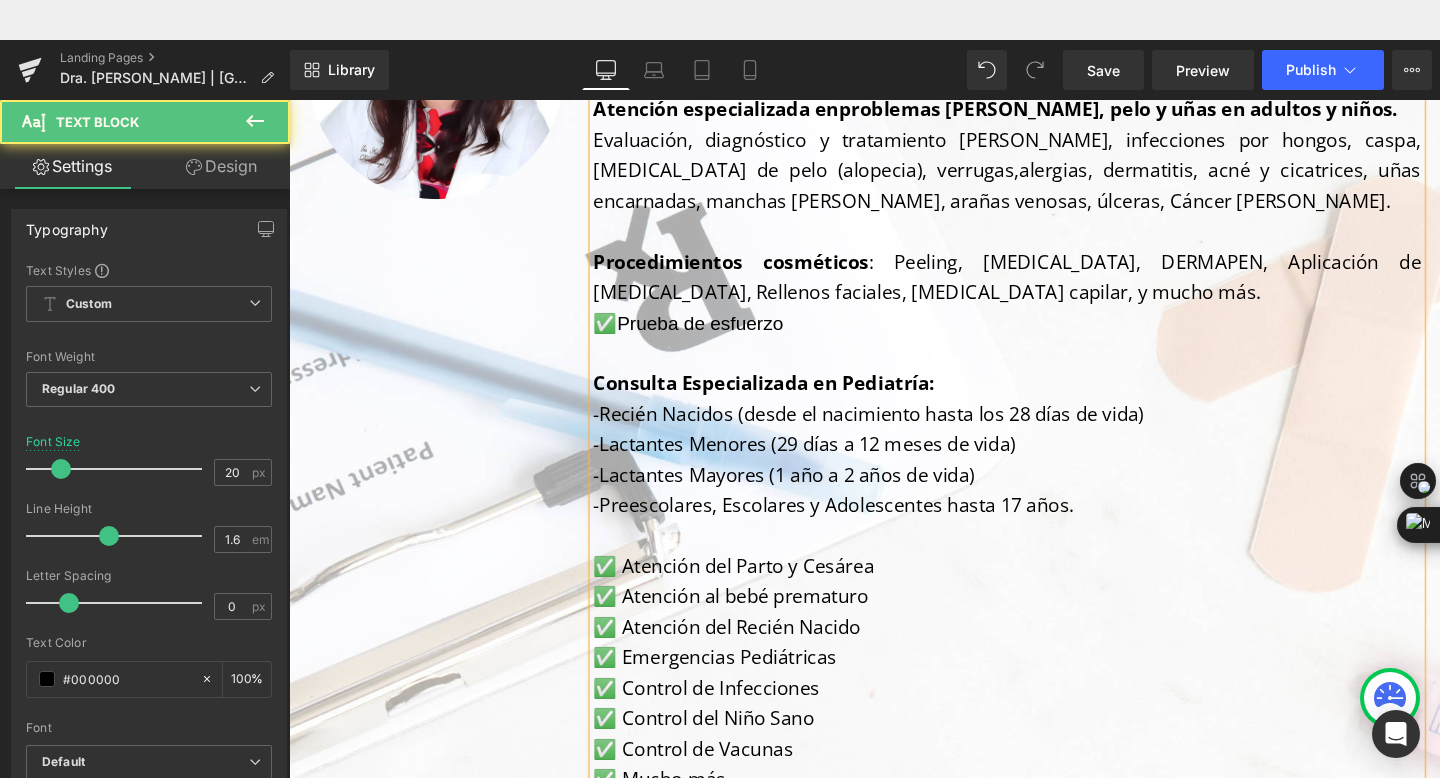 click on "Consulta Especializada en Pediatría:" at bounding box center (788, 399) 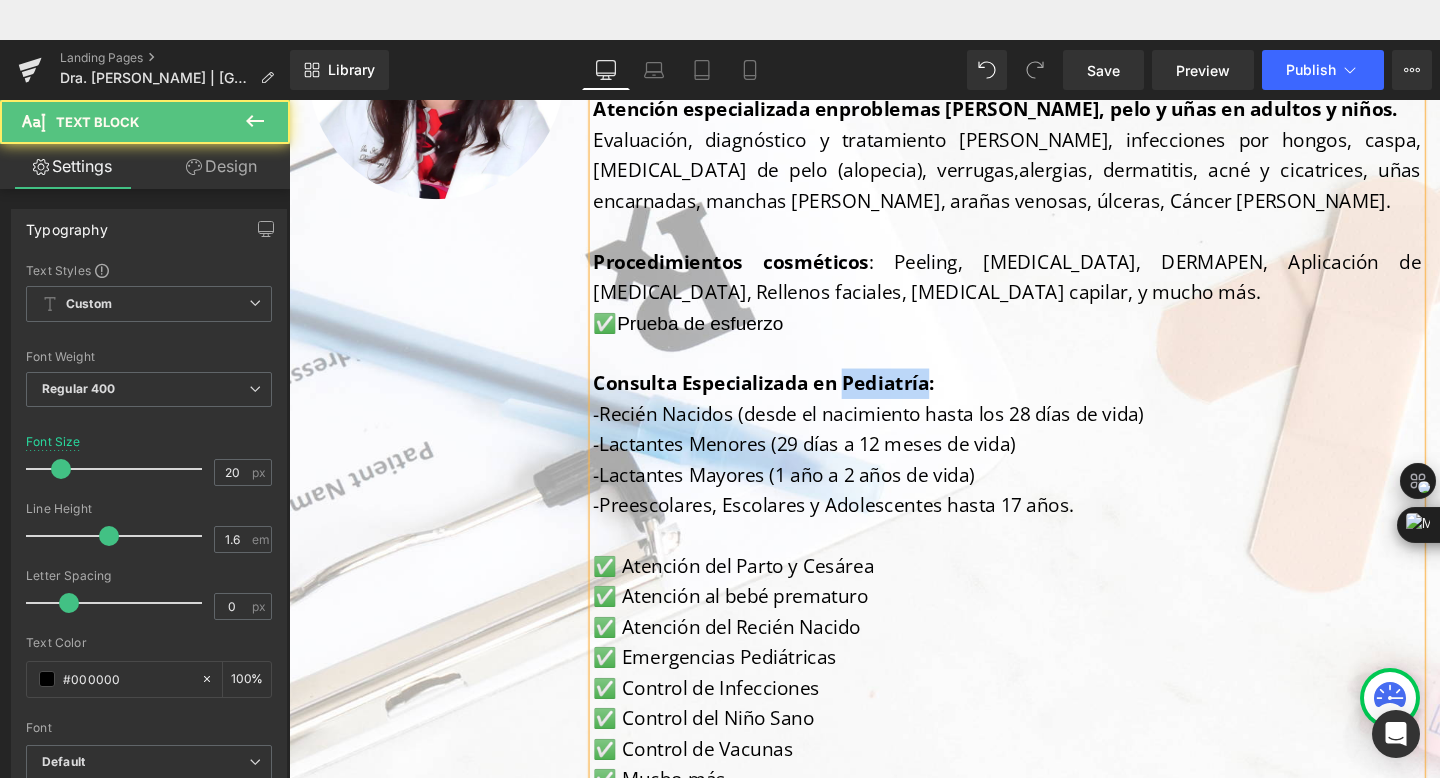 click on "Consulta Especializada en Pediatría:" at bounding box center (788, 399) 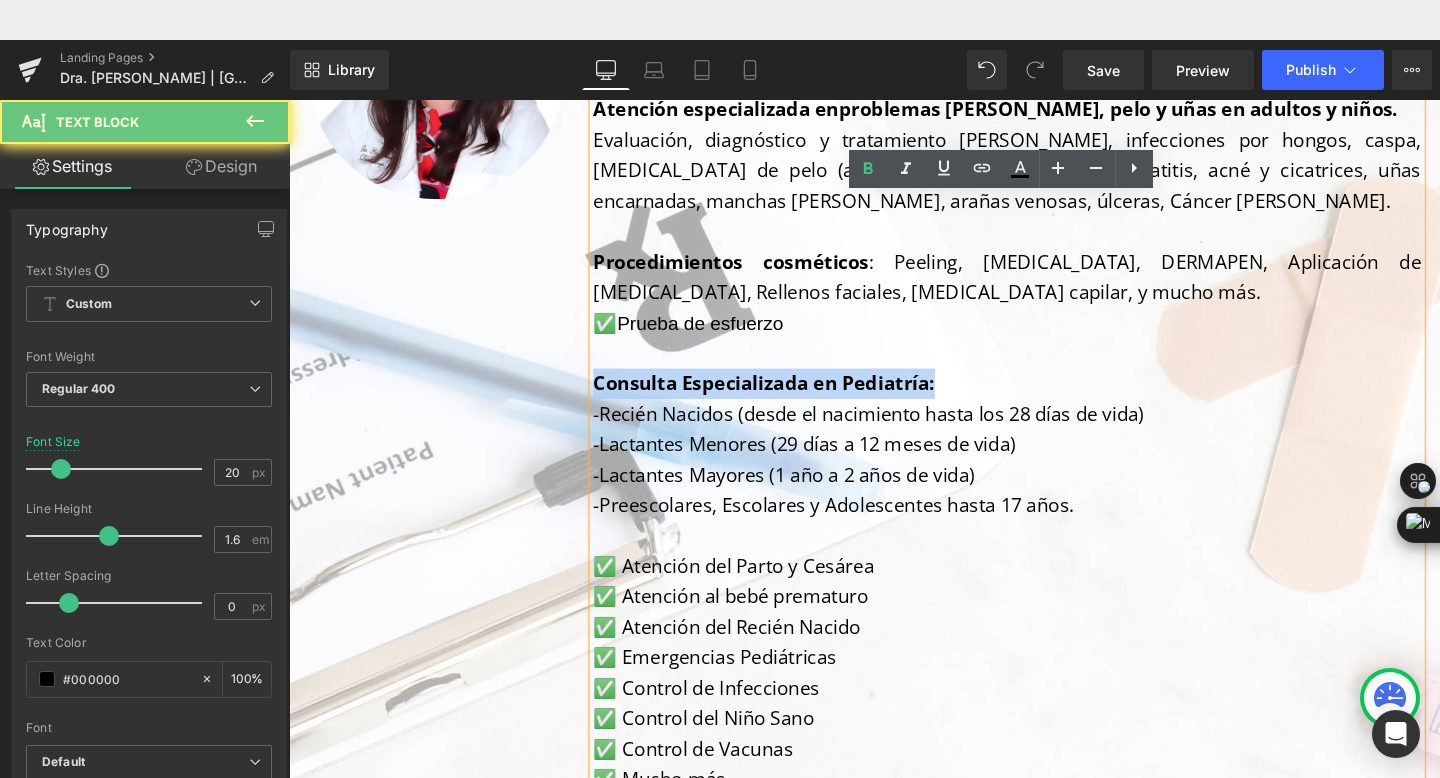click on "Consulta Especializada en Pediatría:" at bounding box center [788, 399] 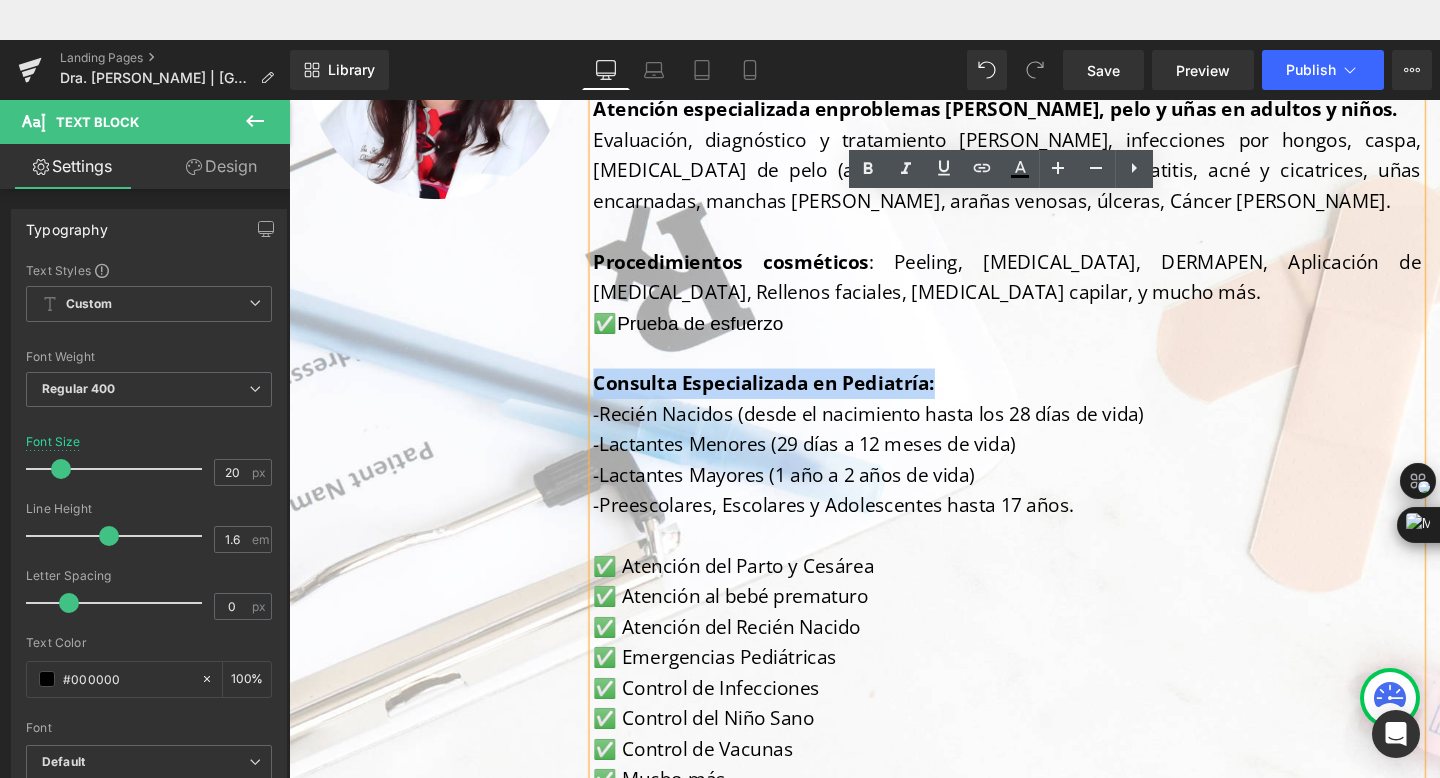 click at bounding box center [1044, 368] 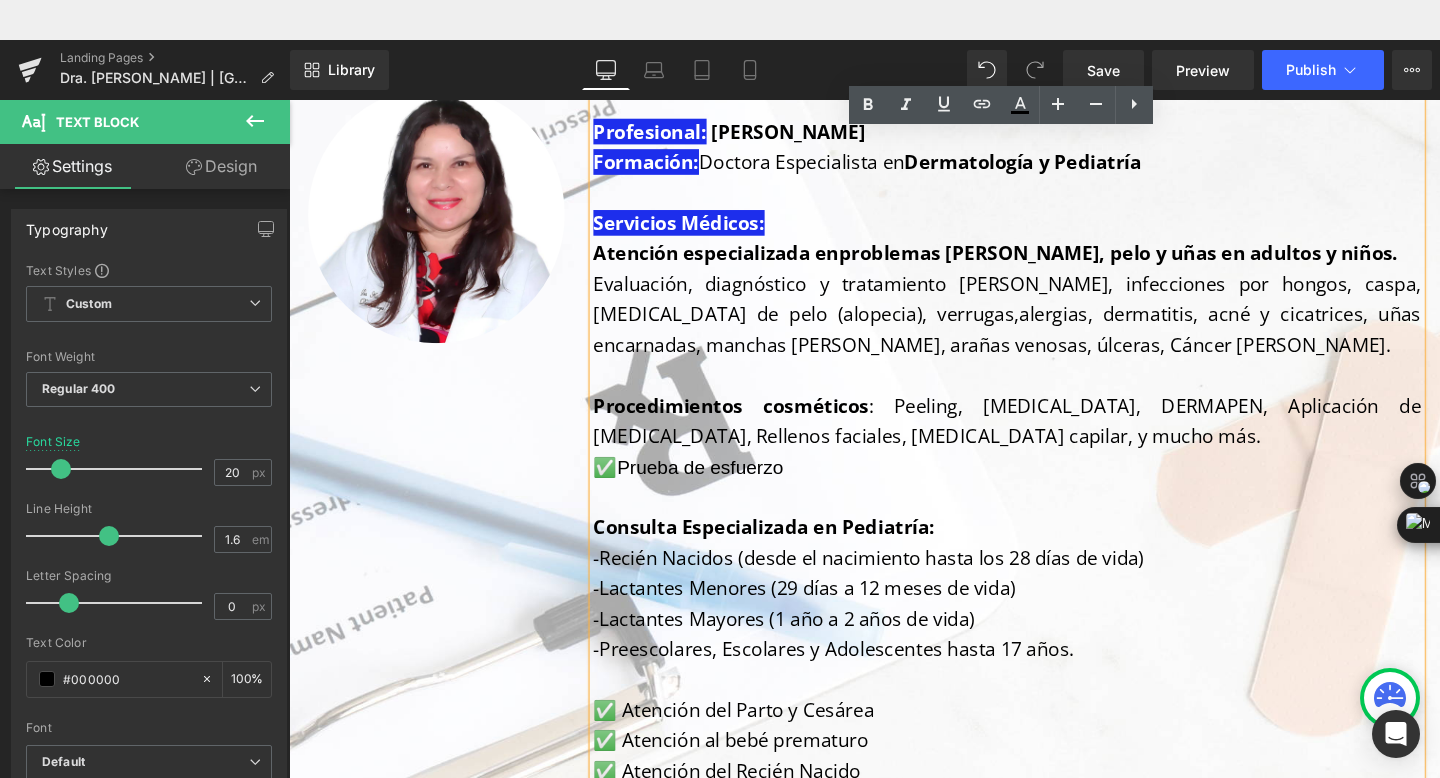 scroll, scrollTop: 224, scrollLeft: 0, axis: vertical 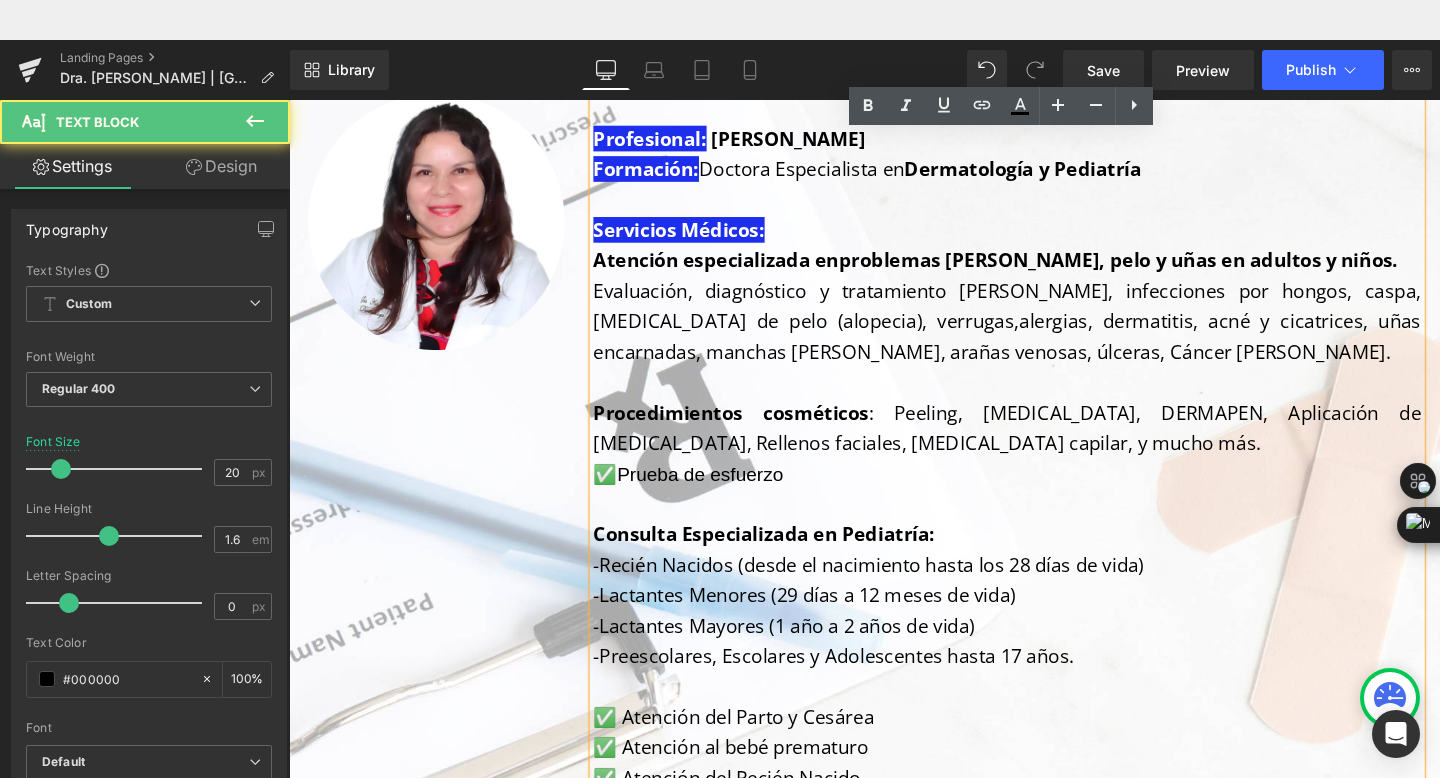 click on "Prueba de esfuerzo" at bounding box center [721, 495] 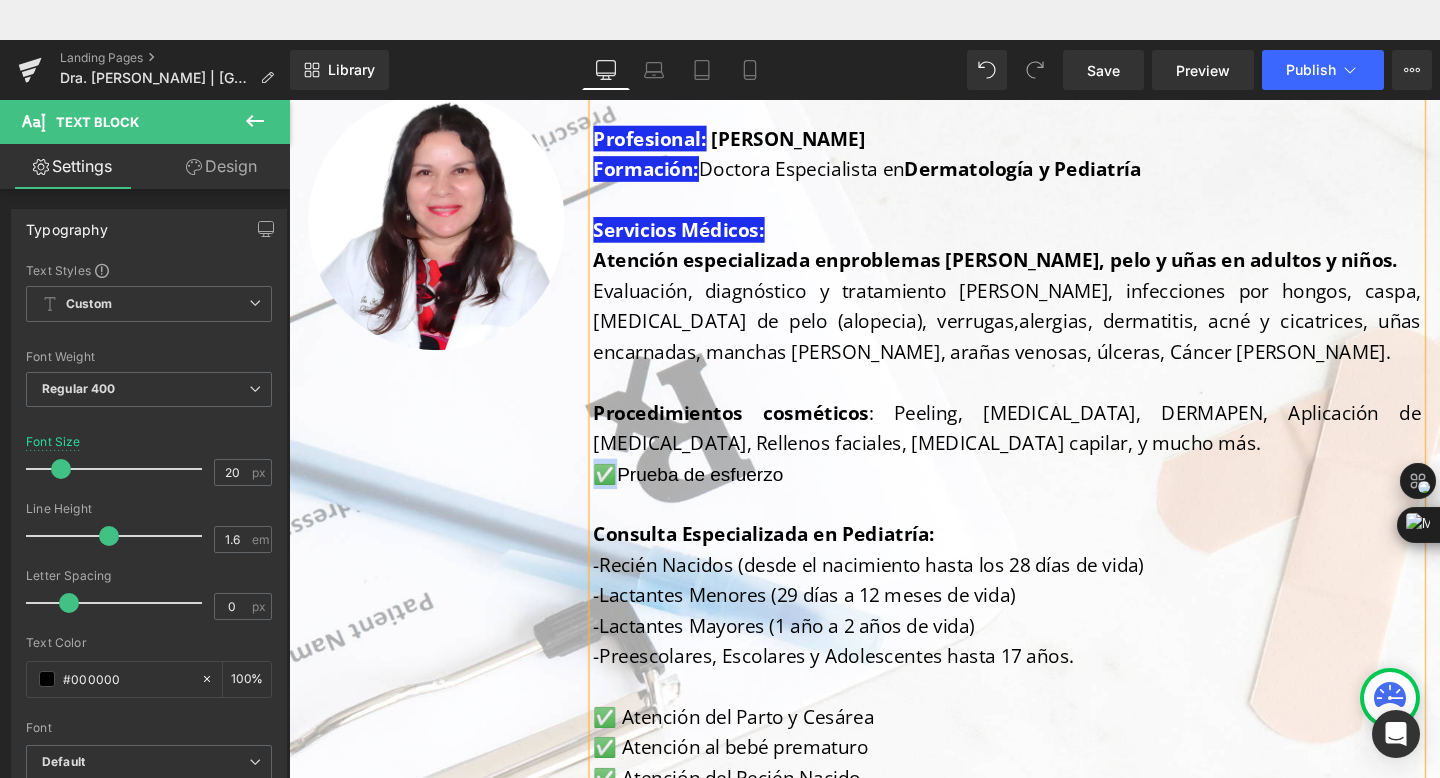 copy on "✅" 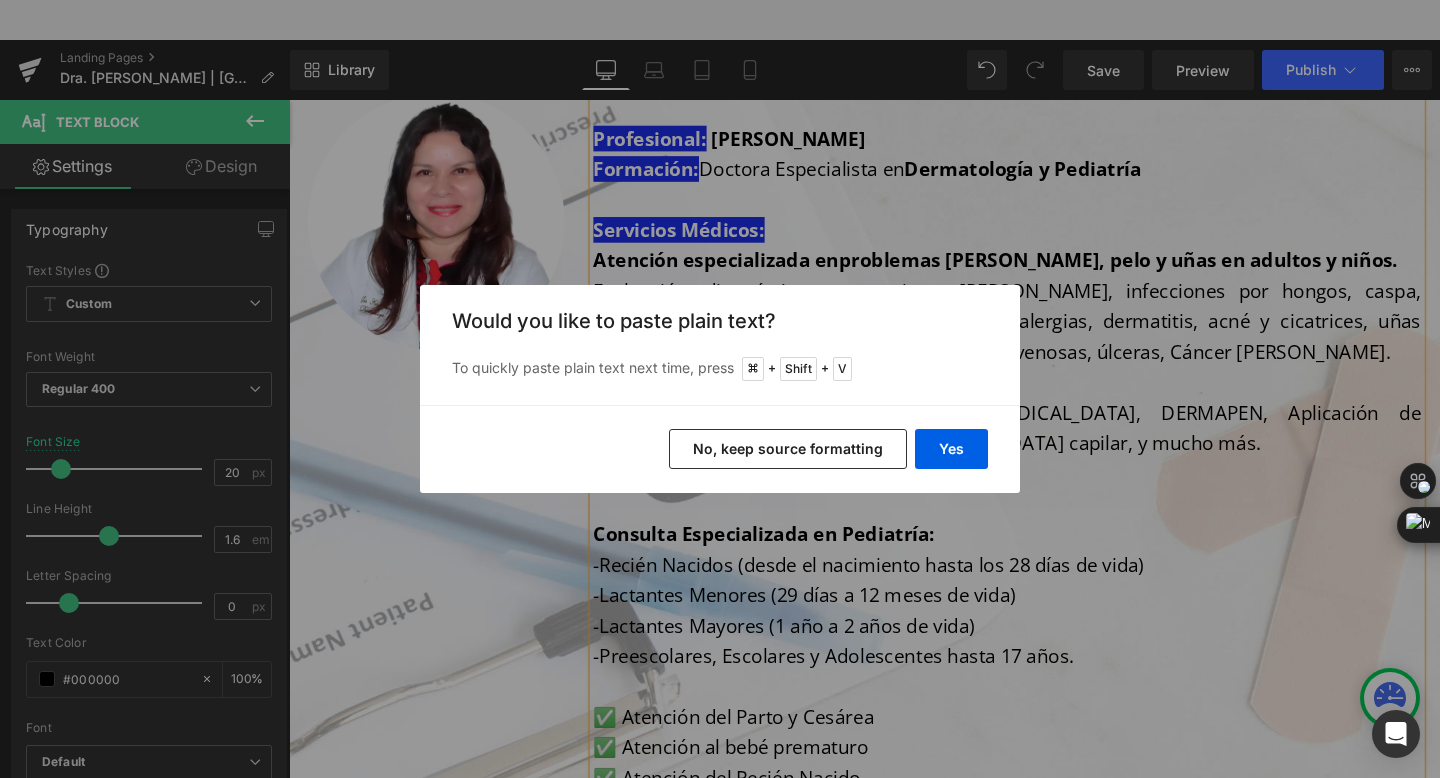 click on "No, keep source formatting" at bounding box center [788, 449] 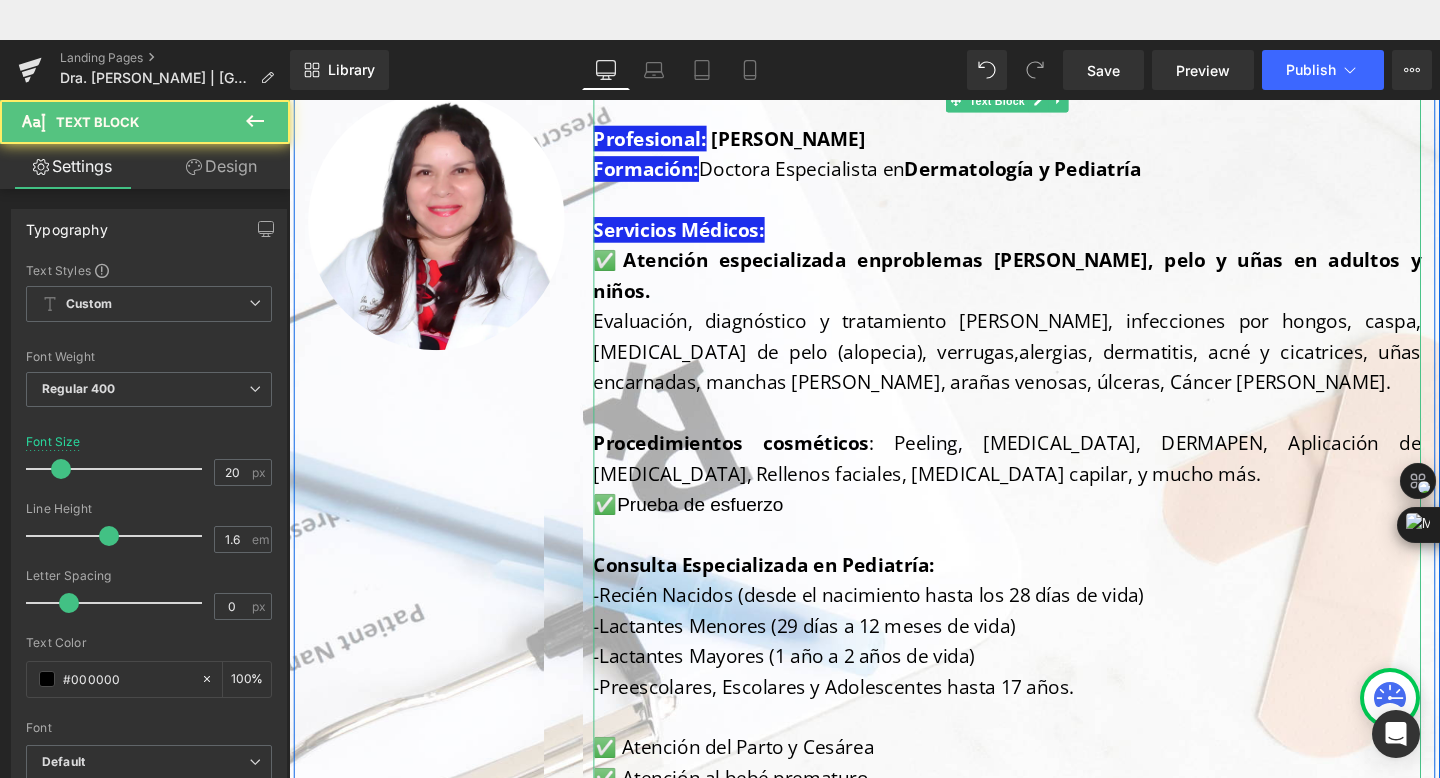 click on "✅" at bounding box center [624, 271] 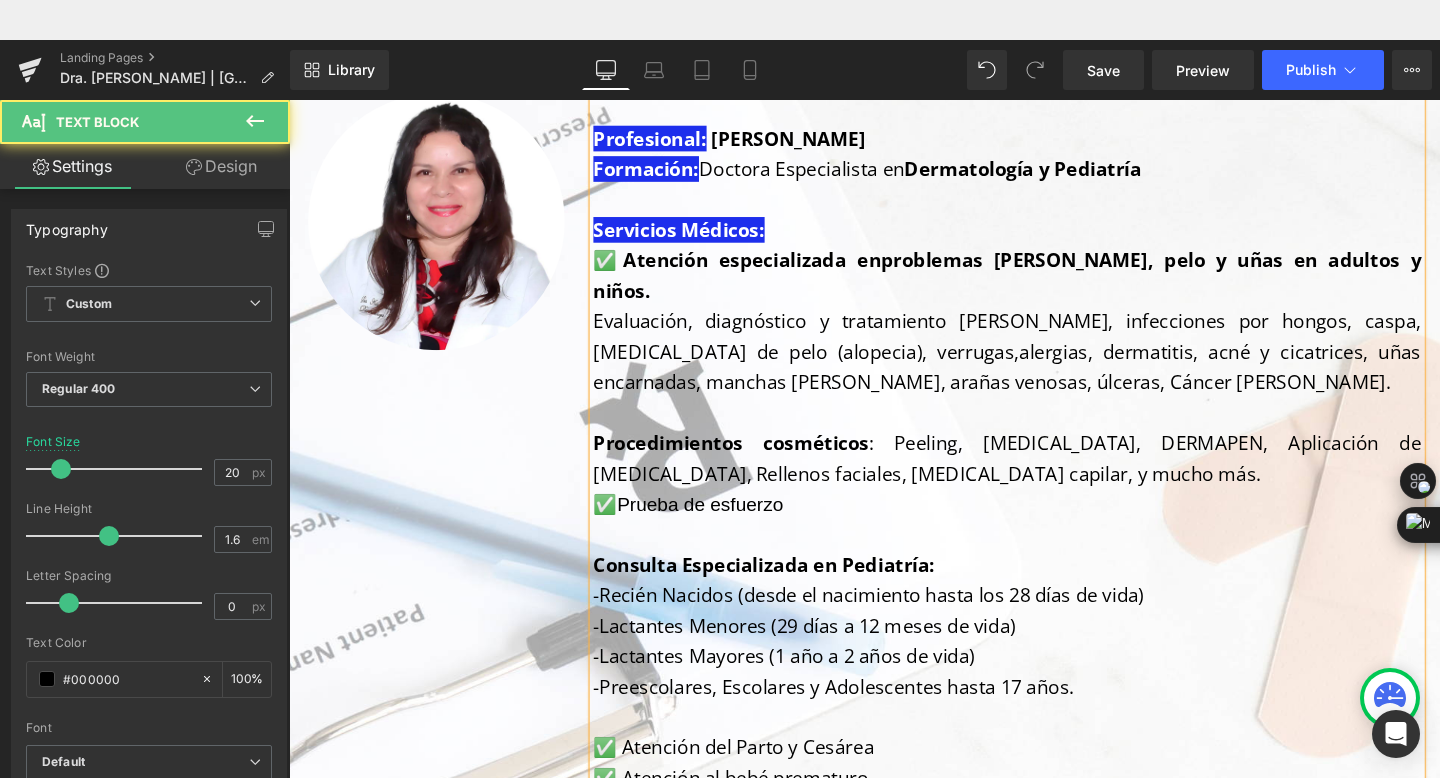 click on "Consulta Especializada en Pediatría:" at bounding box center (788, 590) 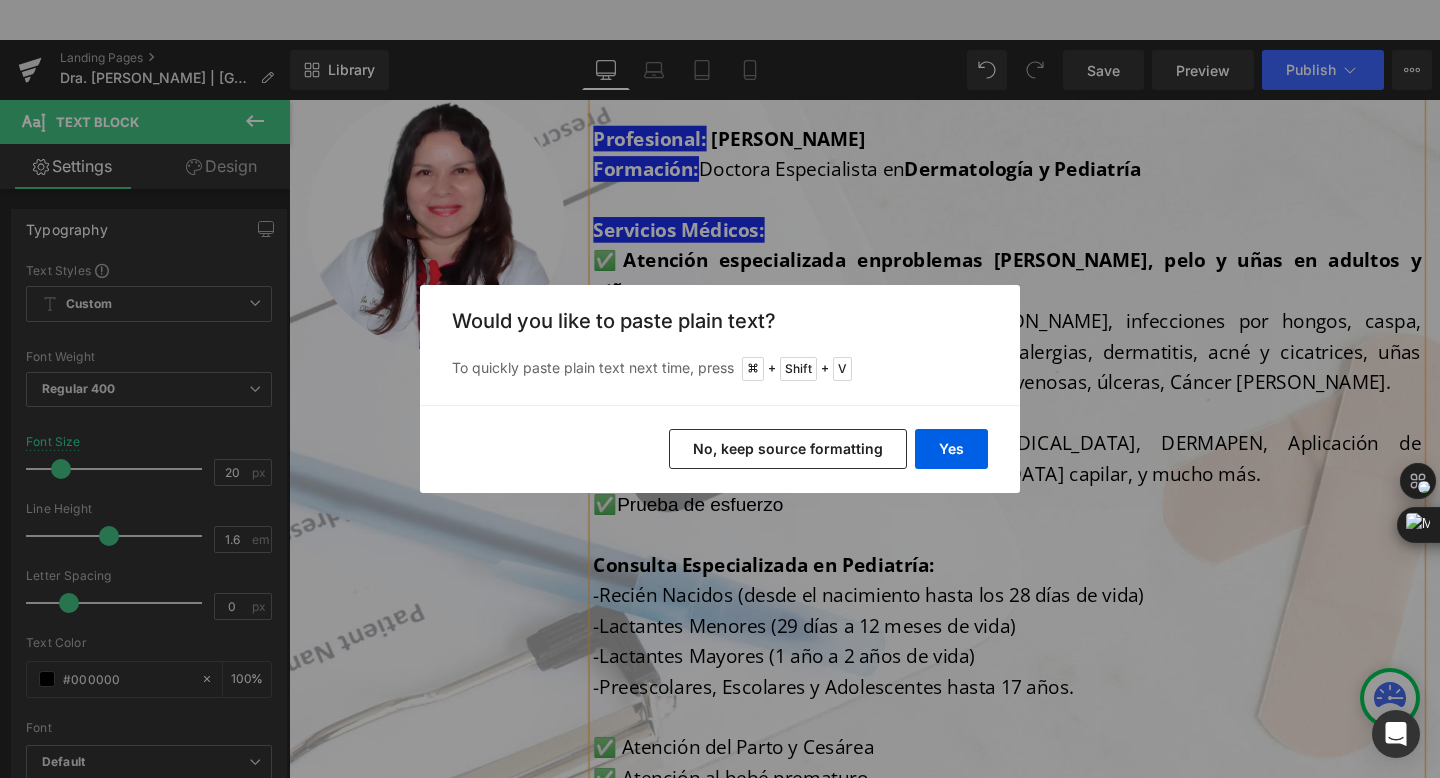 click on "No, keep source formatting" at bounding box center [788, 449] 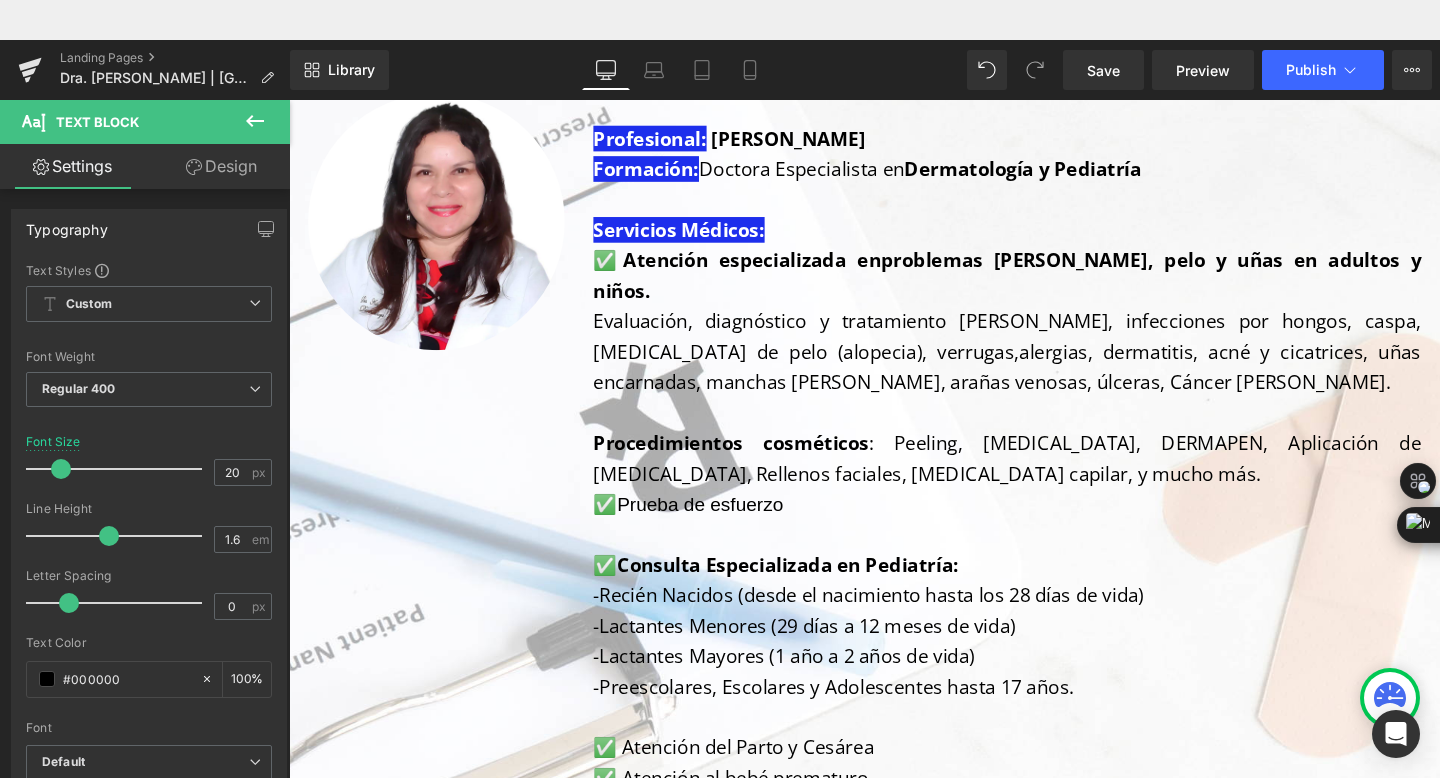 click on "Consulta Especializada en Pediatría:" at bounding box center [813, 590] 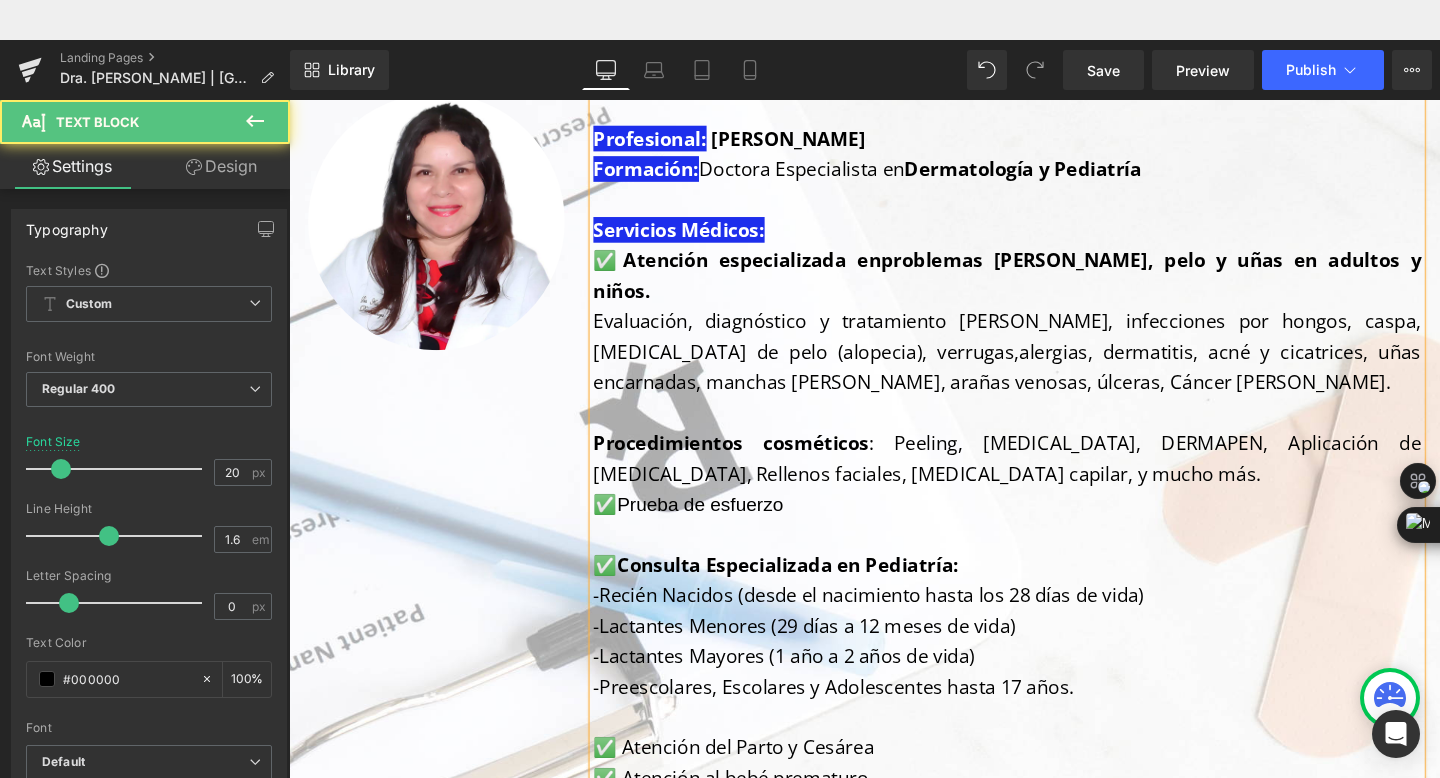 click on "Prueba de esfuerzo" at bounding box center (721, 527) 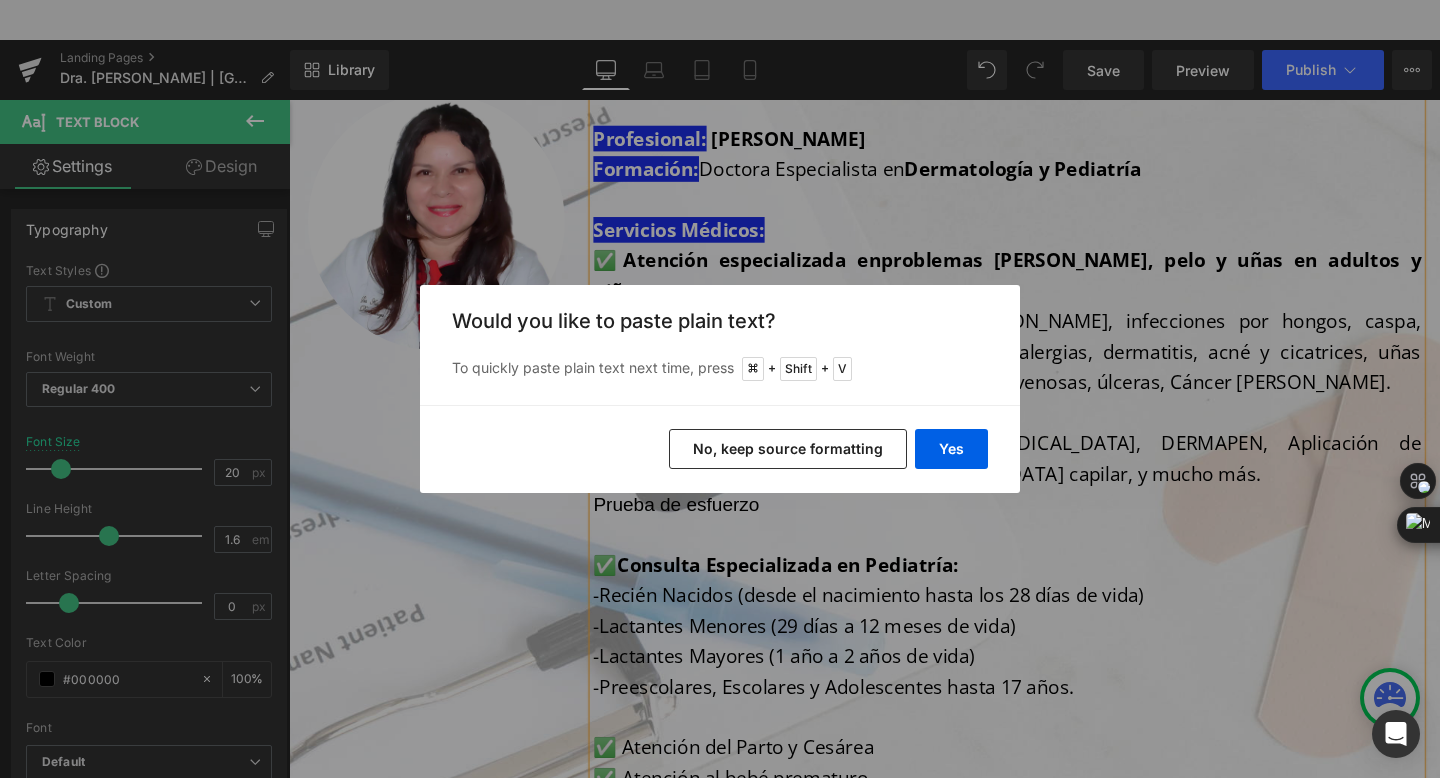 click on "No, keep source formatting" at bounding box center (788, 449) 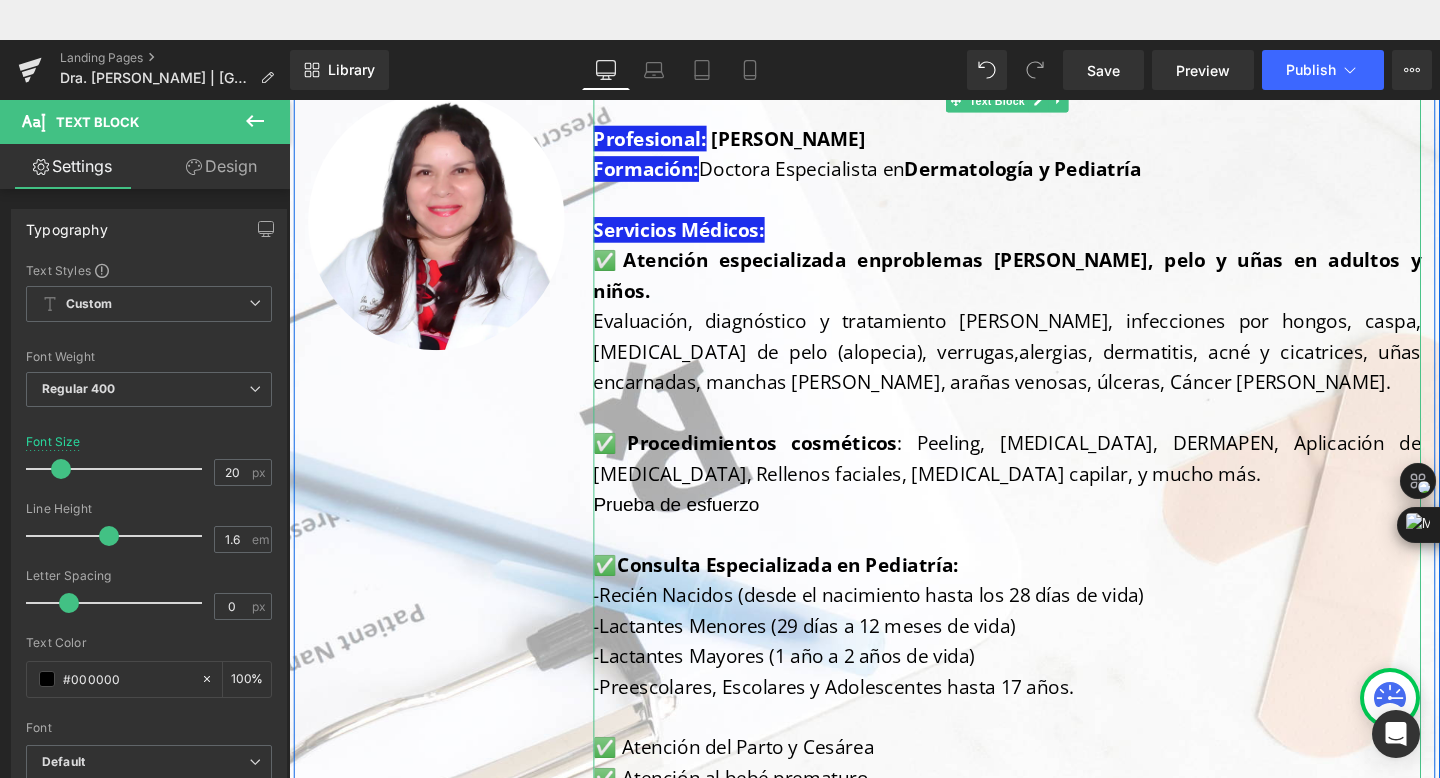 click on "✅" at bounding box center (627, 463) 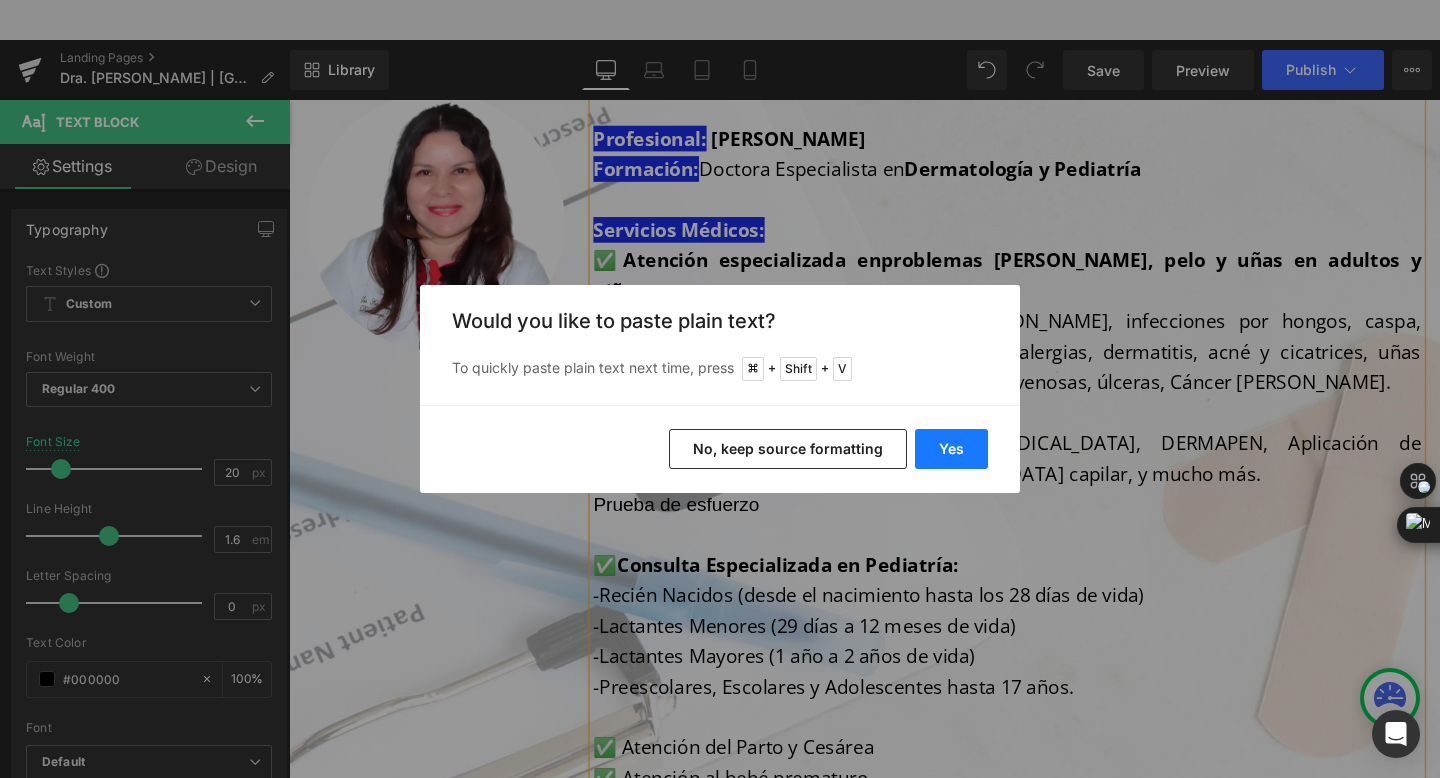 click on "Yes" at bounding box center (951, 449) 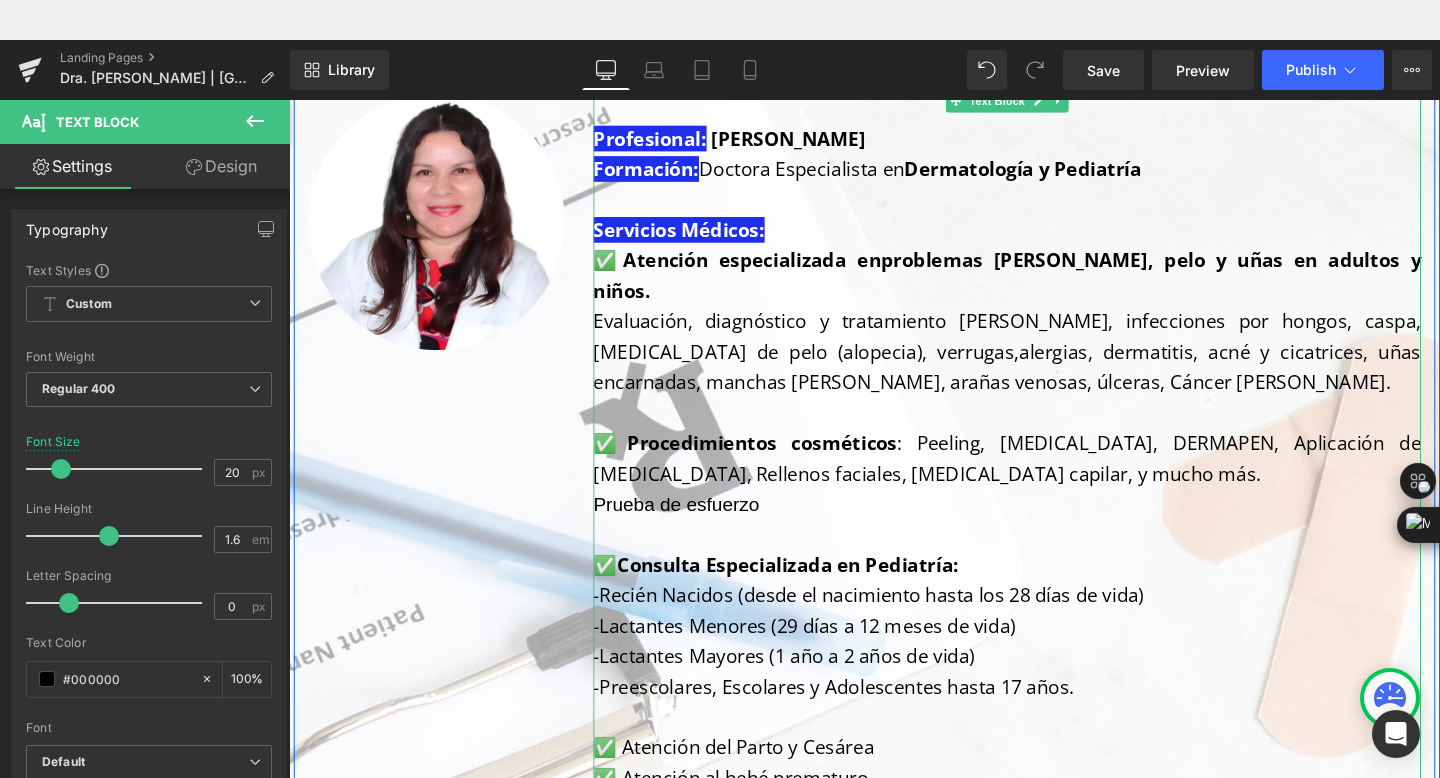 click on "Procedimientos cosméticos" at bounding box center [787, 462] 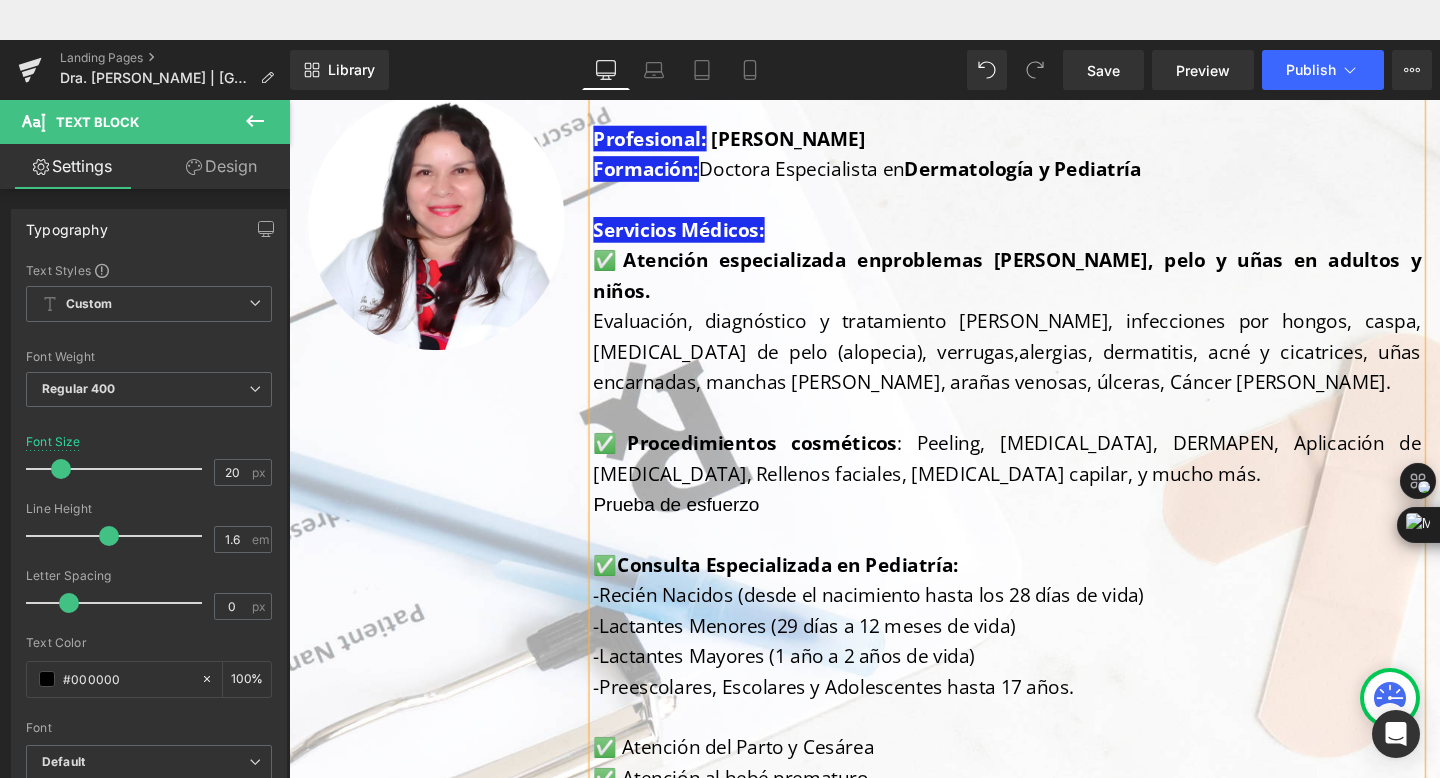 click on "Atención especializada en" at bounding box center [775, 270] 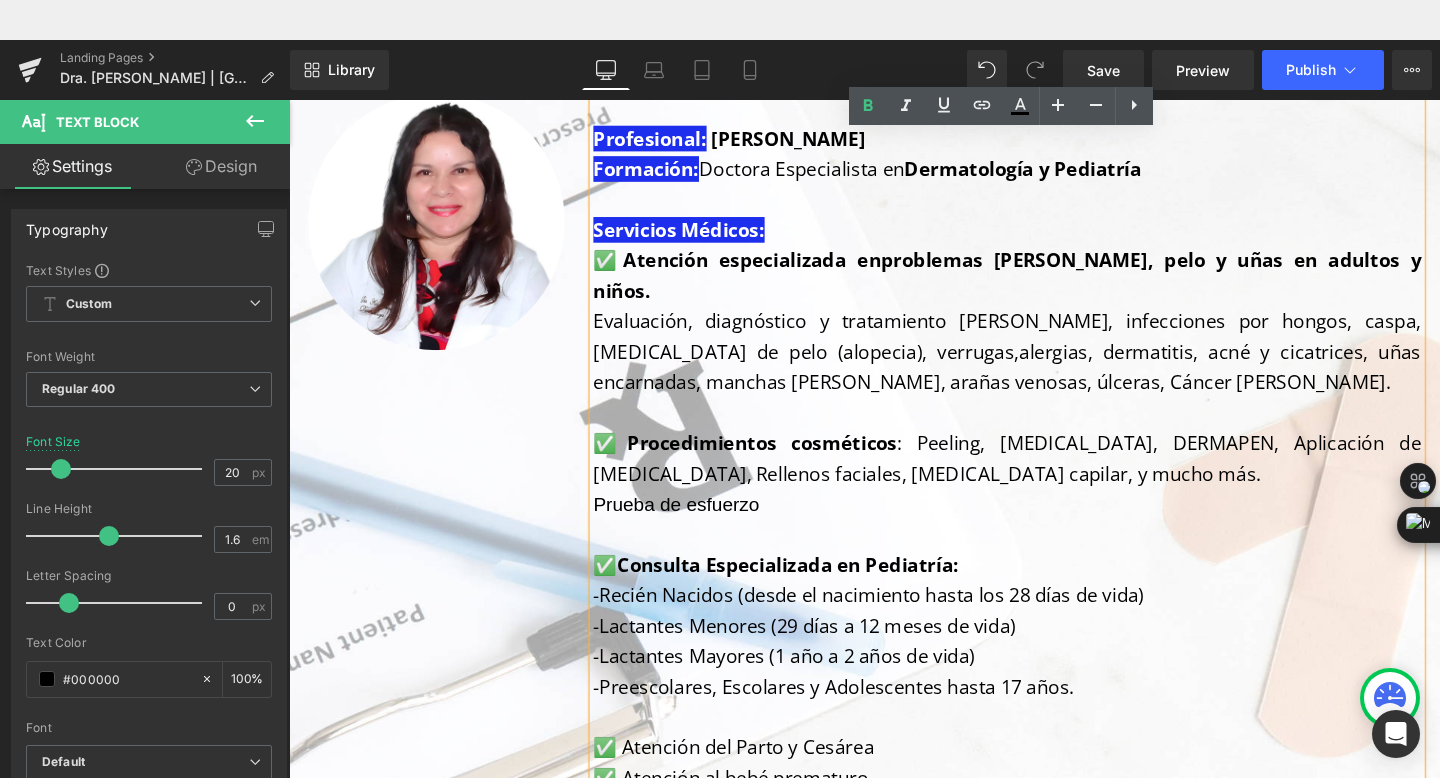 click on "Consulta Especializada en Pediatría:" at bounding box center [813, 590] 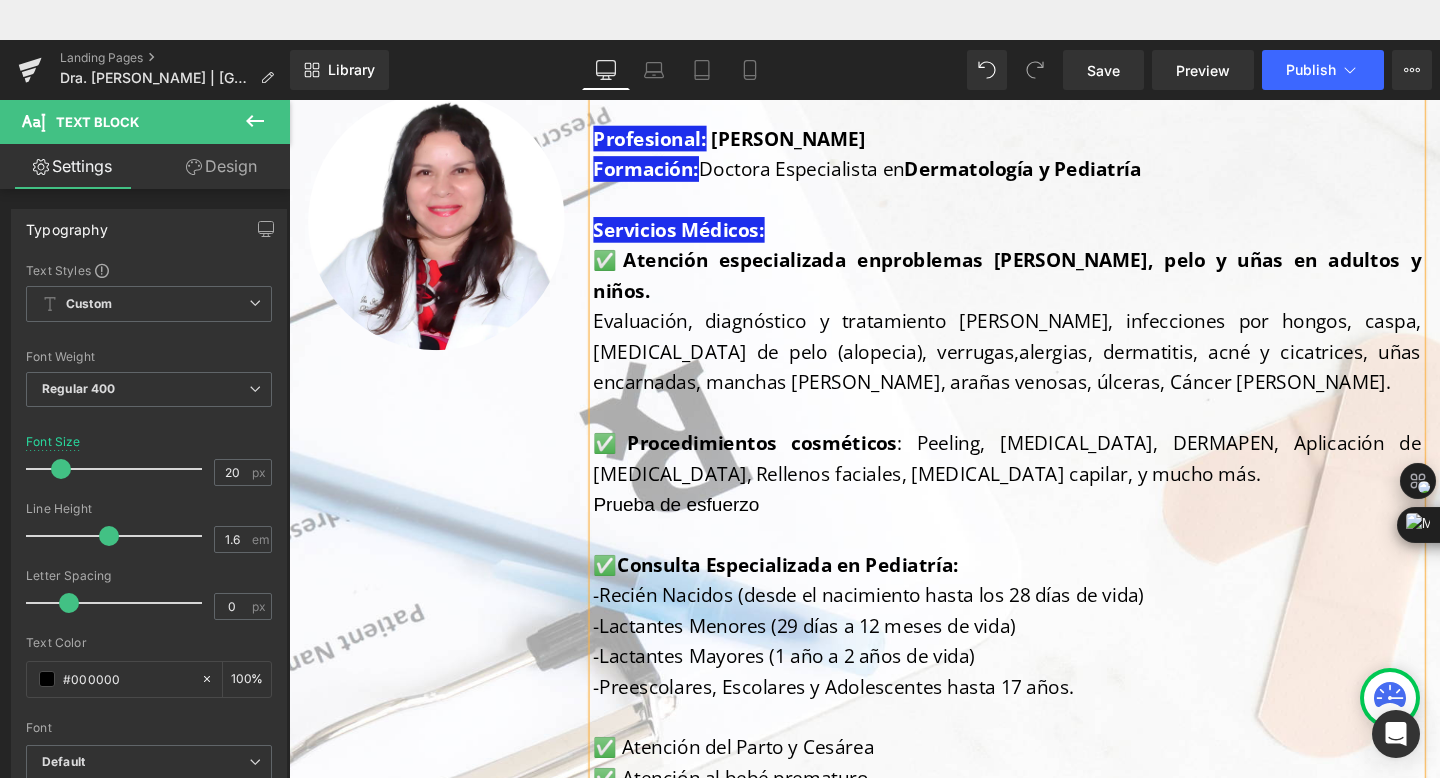 click on "✅" at bounding box center (627, 463) 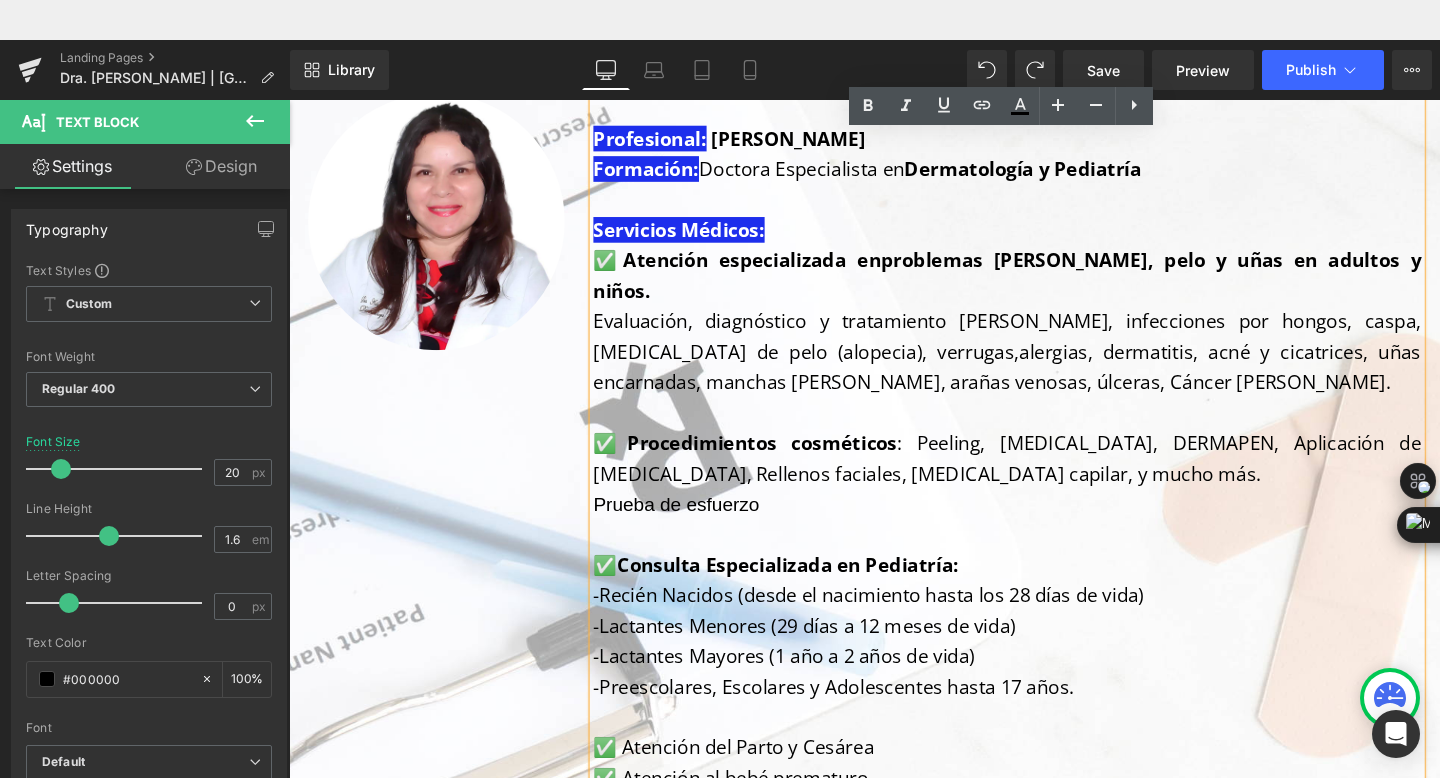 click on "Procedimientos cosméticos" at bounding box center [787, 462] 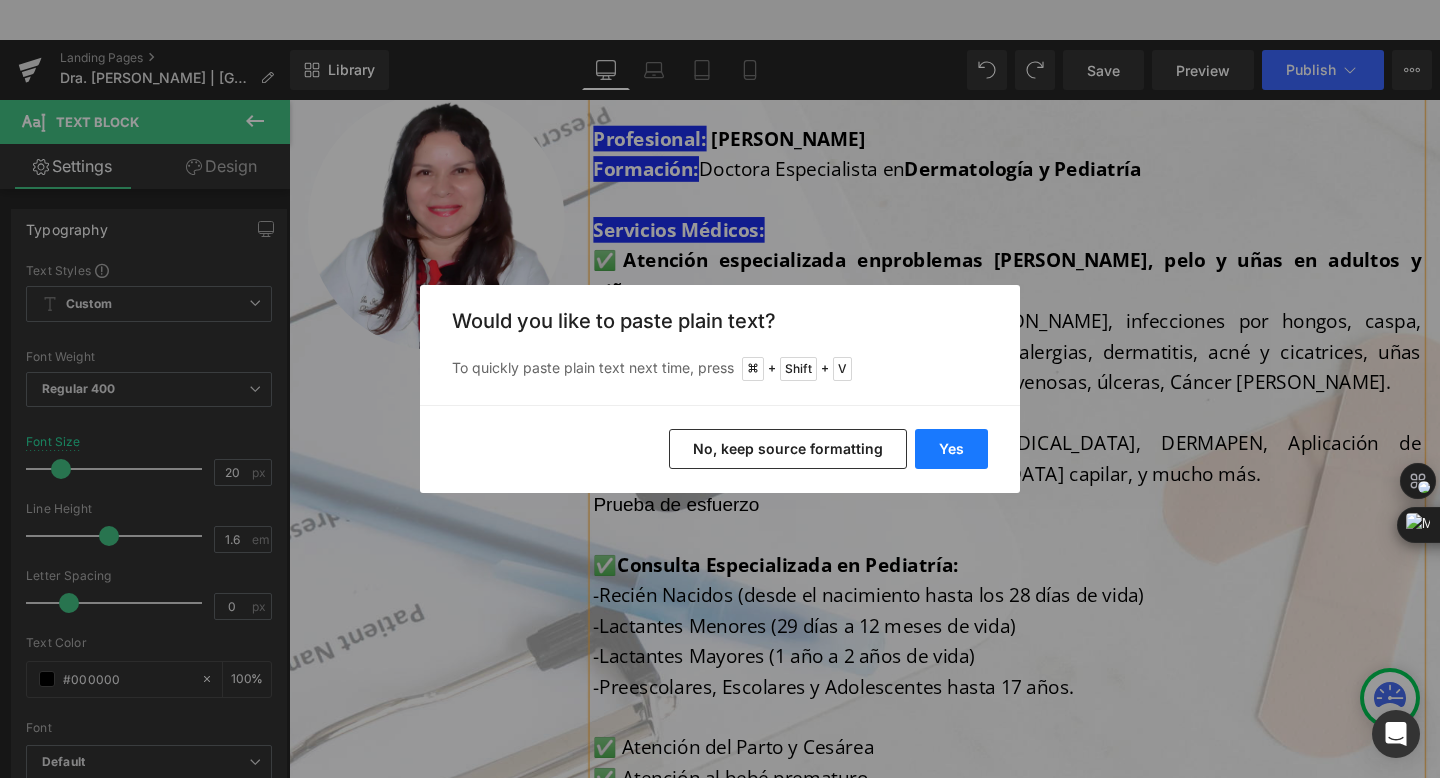 click on "Yes" at bounding box center [951, 449] 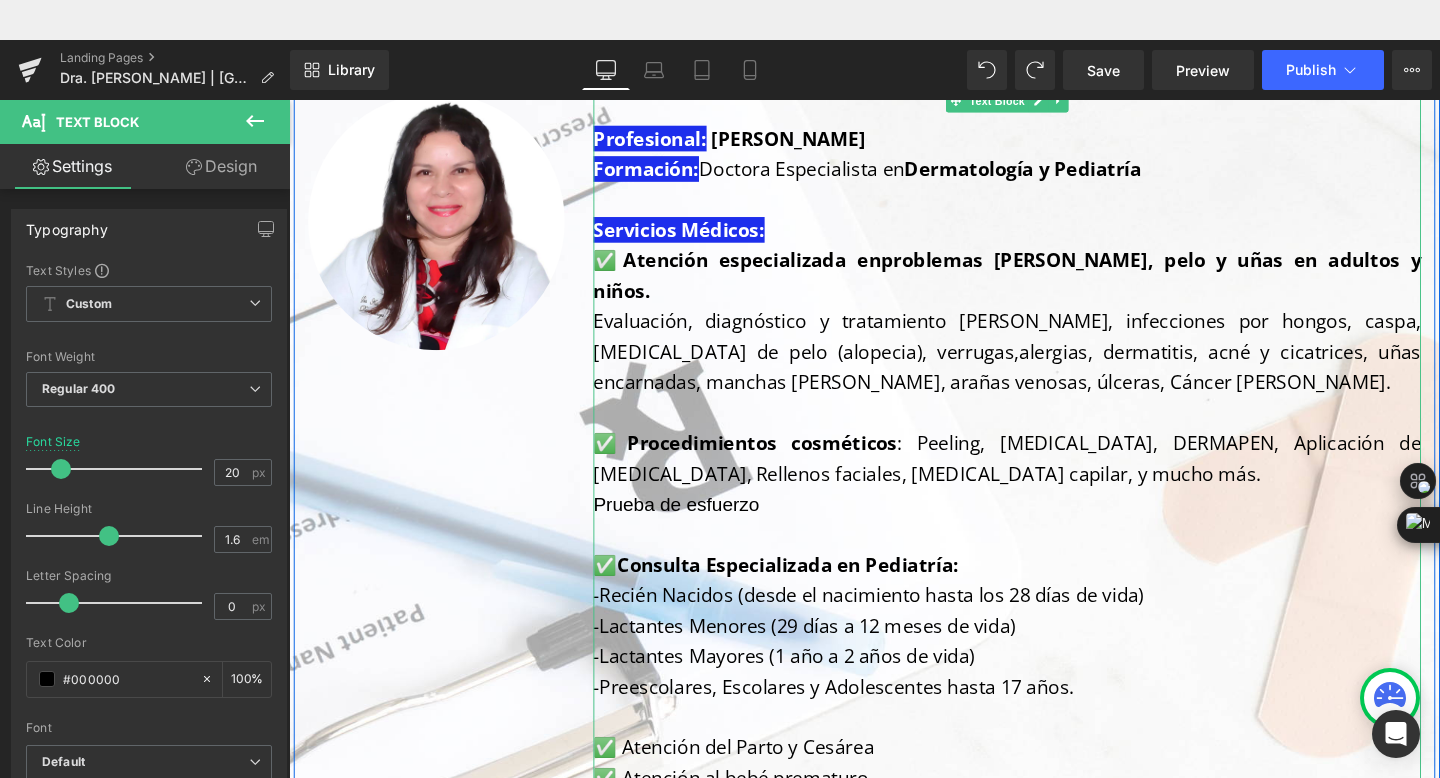 click on "✅" at bounding box center (627, 463) 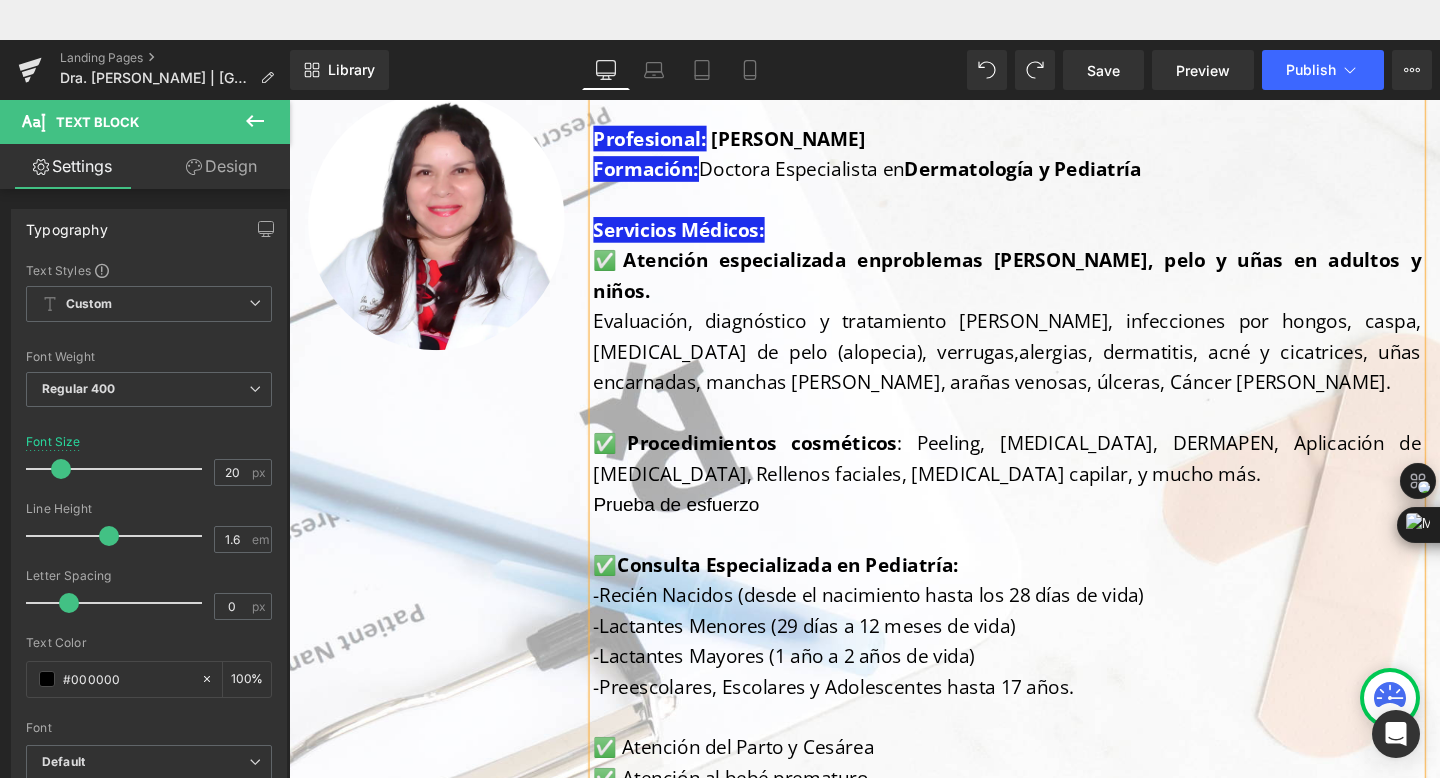 click at bounding box center [1044, 559] 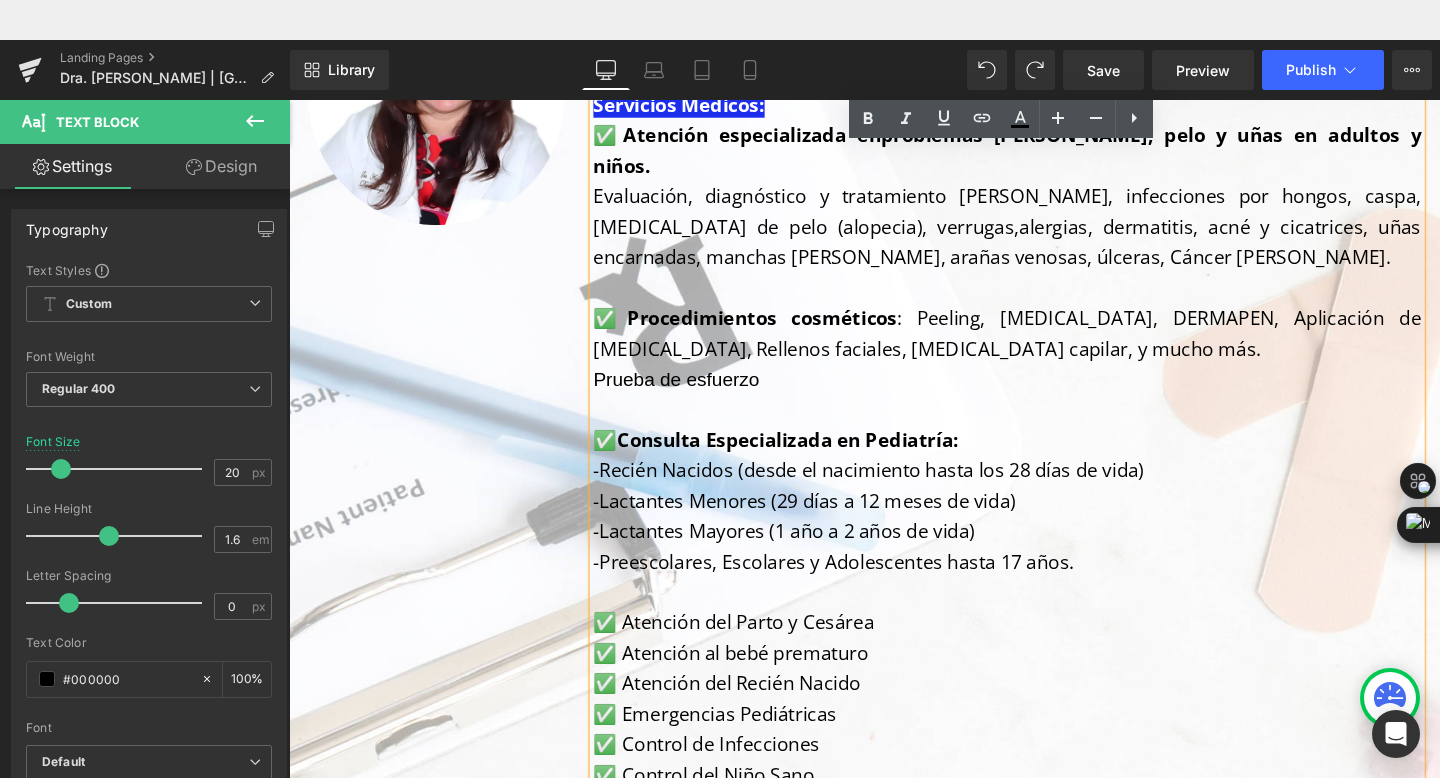 scroll, scrollTop: 359, scrollLeft: 0, axis: vertical 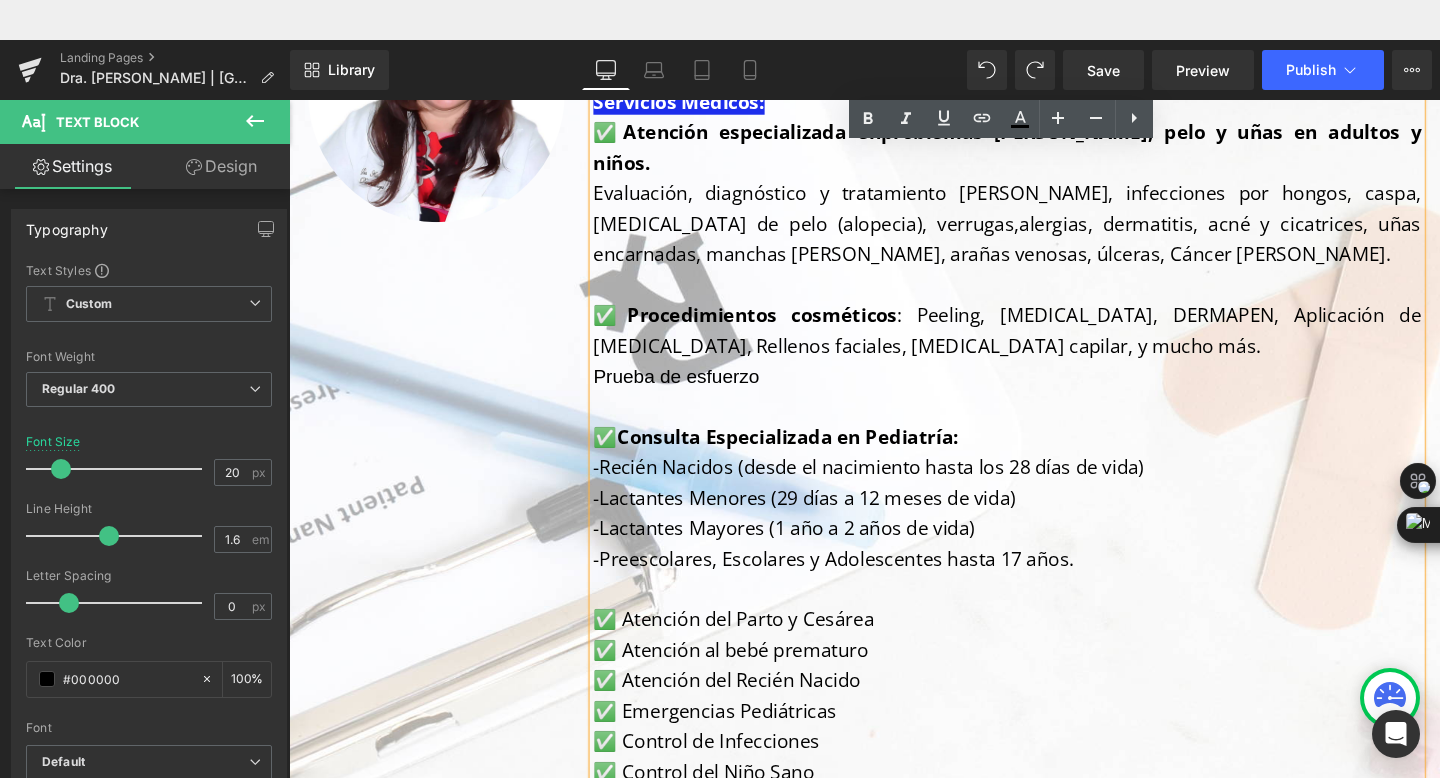 click on "✅ Atención del Parto y Cesárea" at bounding box center [756, 647] 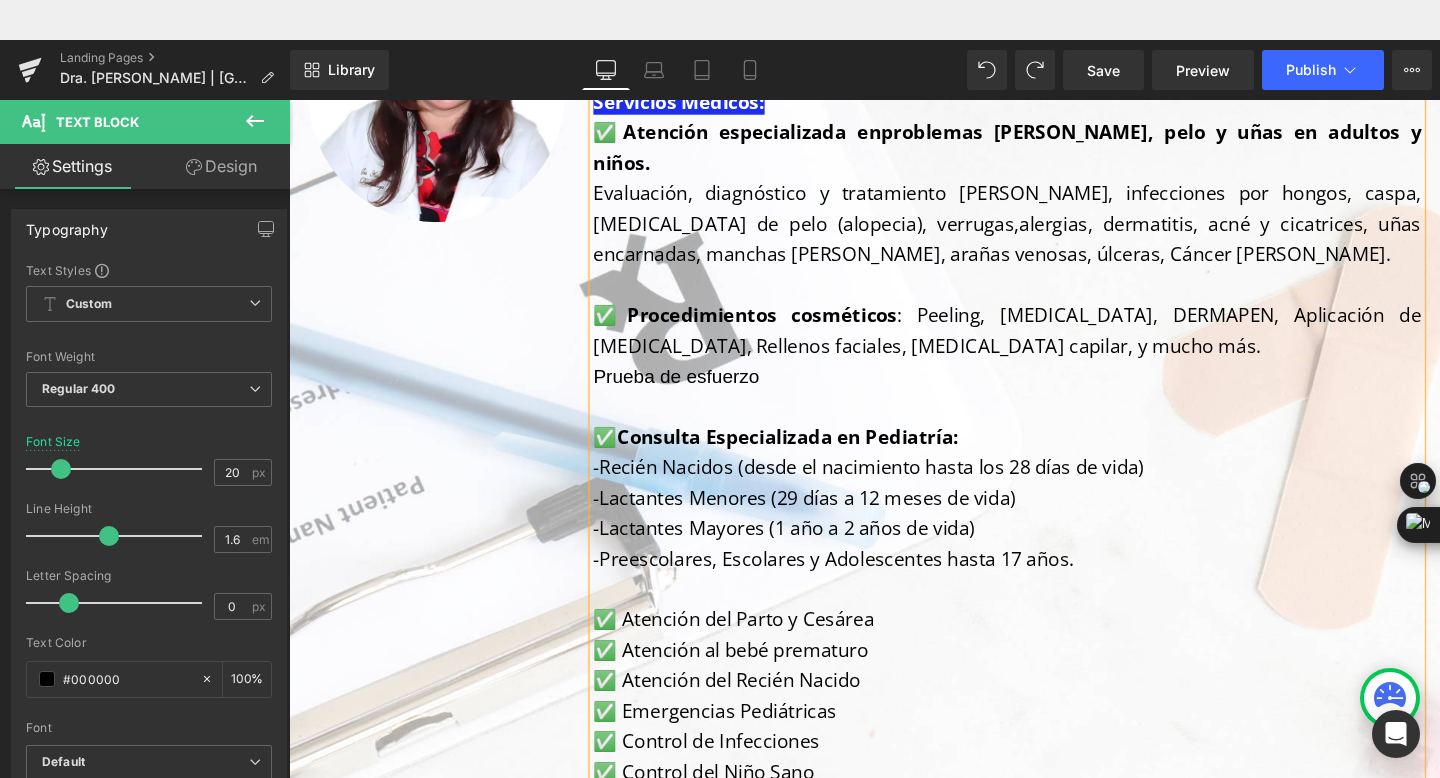 click on "Procedimientos cosméticos" at bounding box center [787, 327] 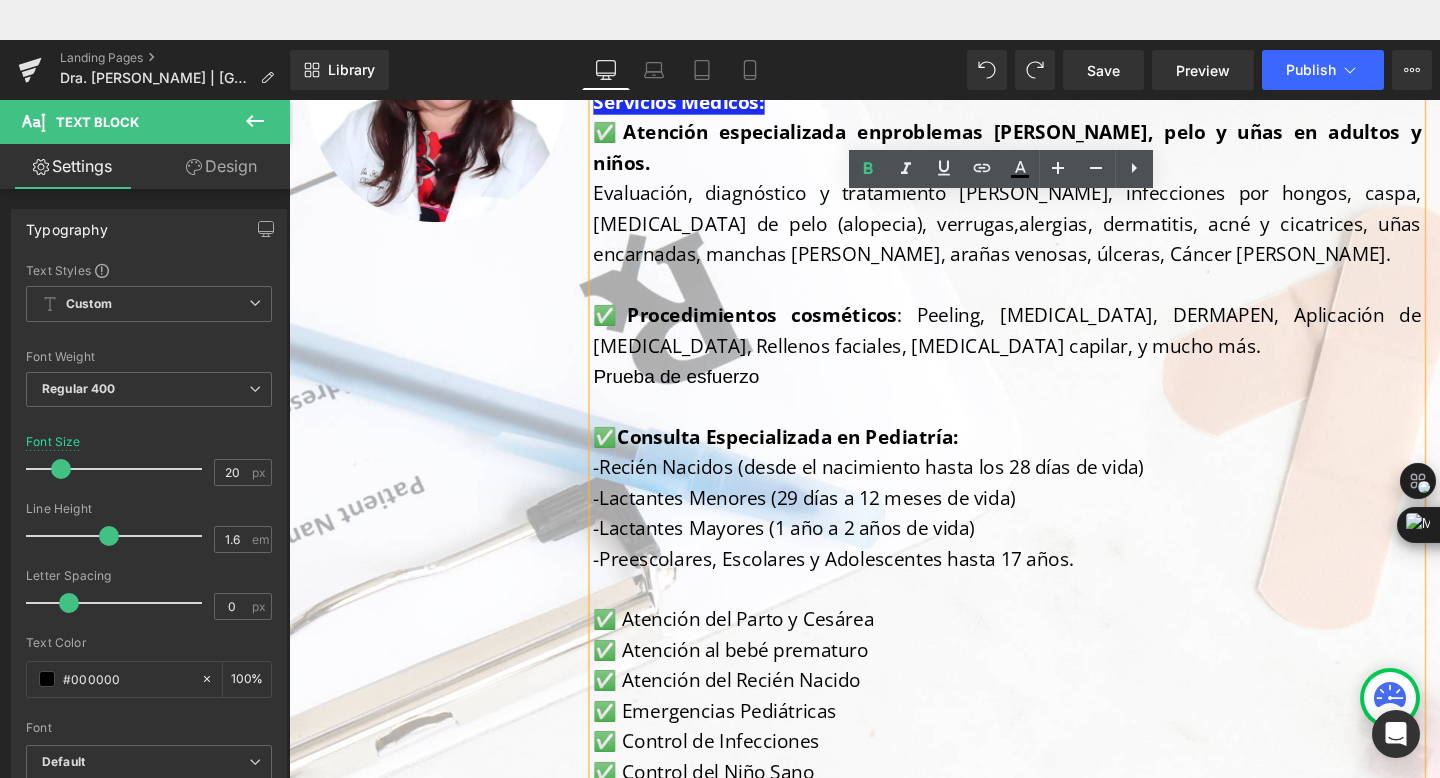 click on "Consulta Especializada en Pediatría:" at bounding box center [813, 455] 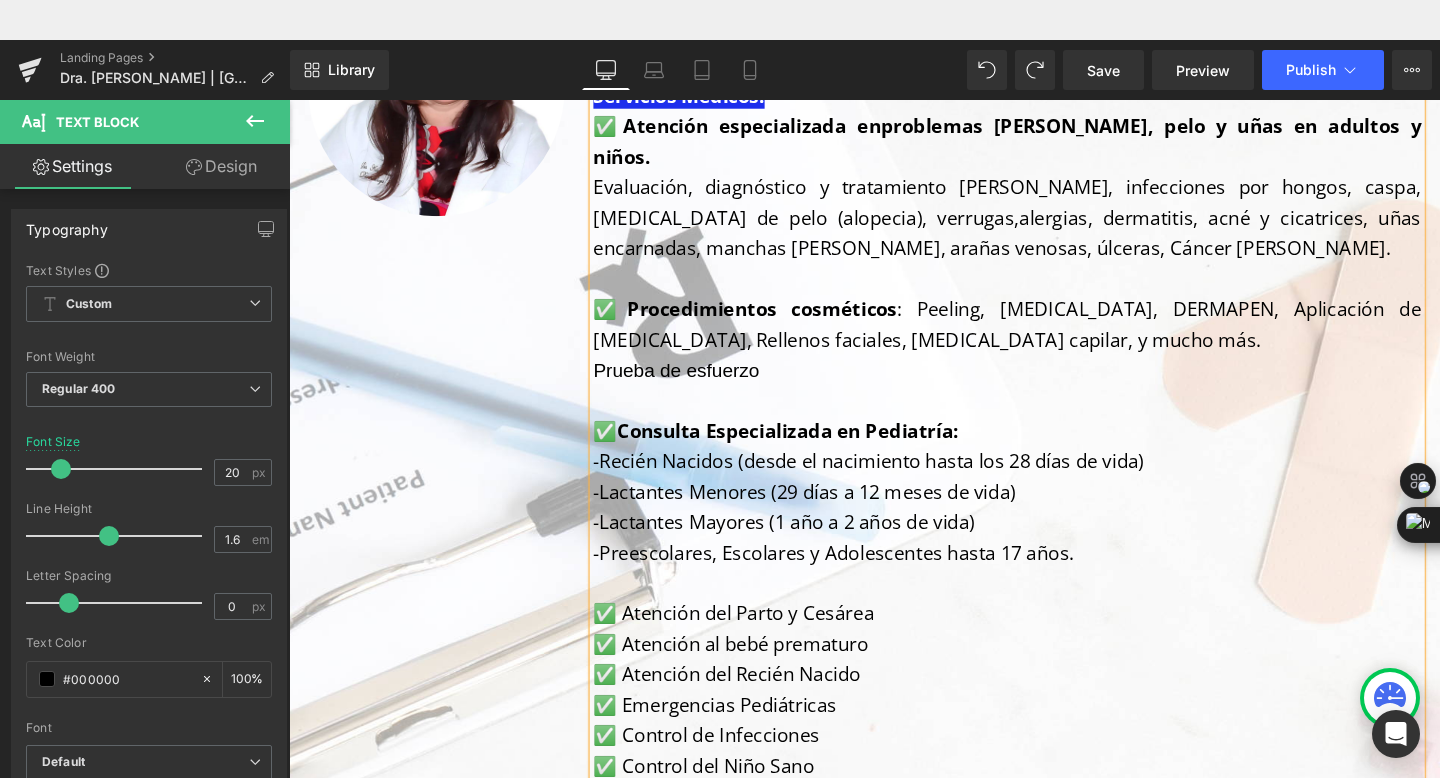 scroll, scrollTop: 364, scrollLeft: 0, axis: vertical 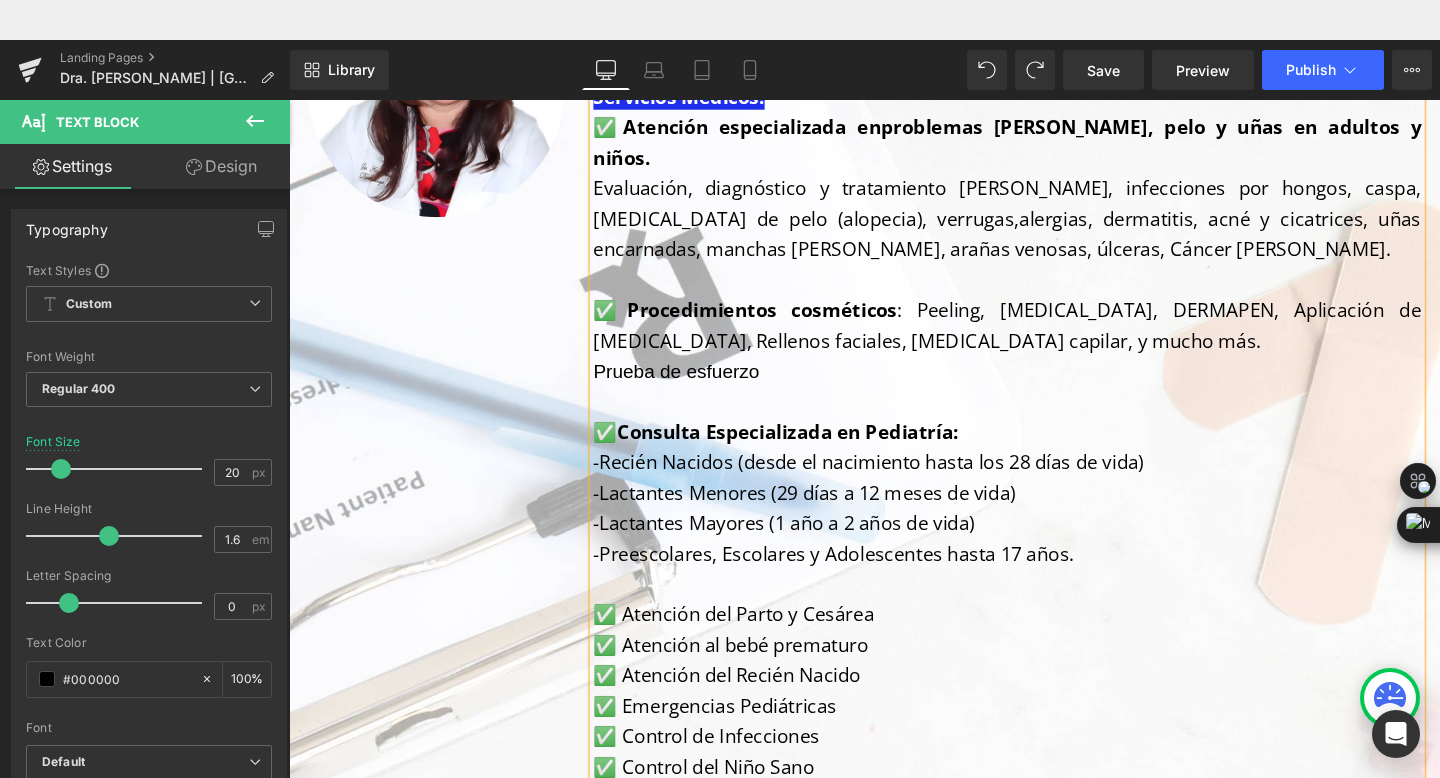 click on "Prueba de esfuerzo" at bounding box center (696, 387) 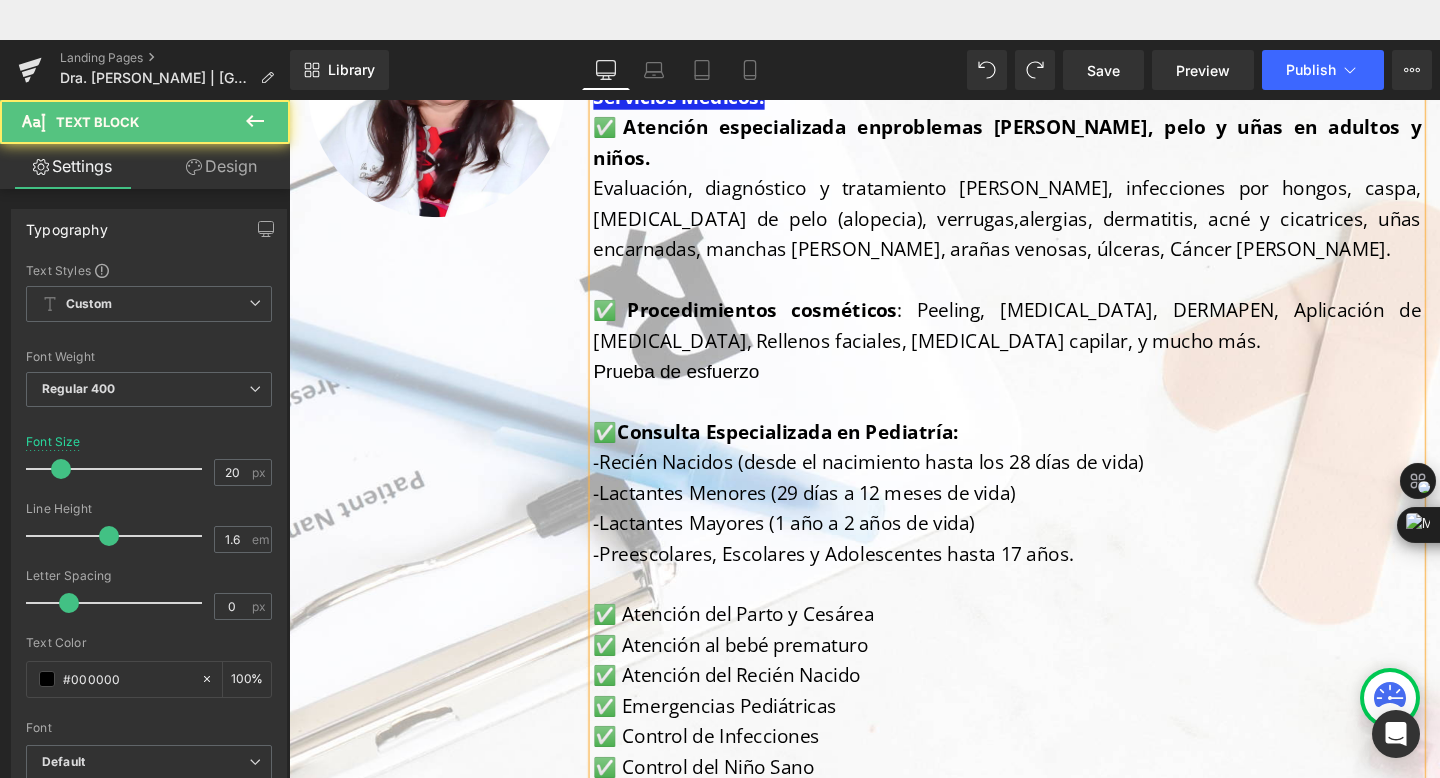 click on "Prueba de esfuerzo" at bounding box center (696, 387) 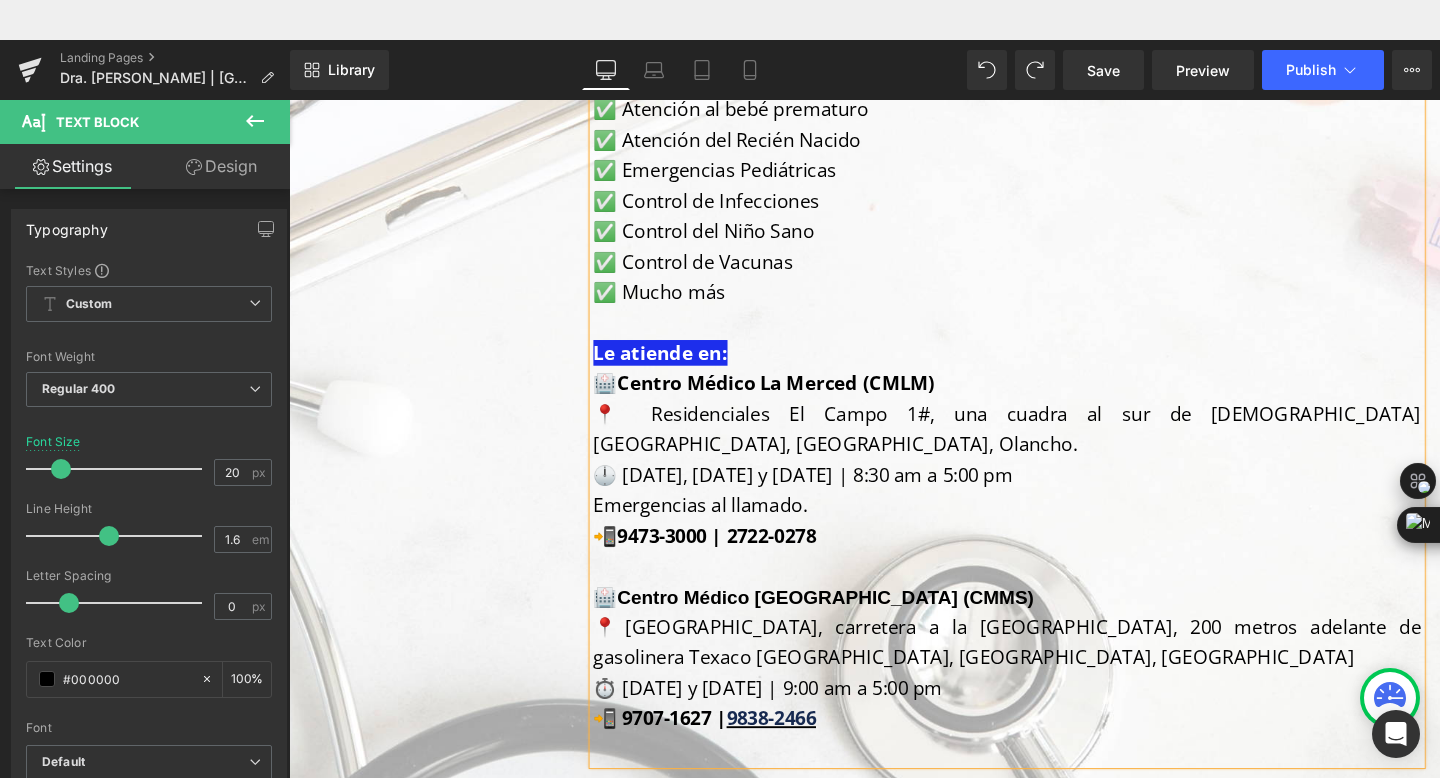 scroll, scrollTop: 915, scrollLeft: 0, axis: vertical 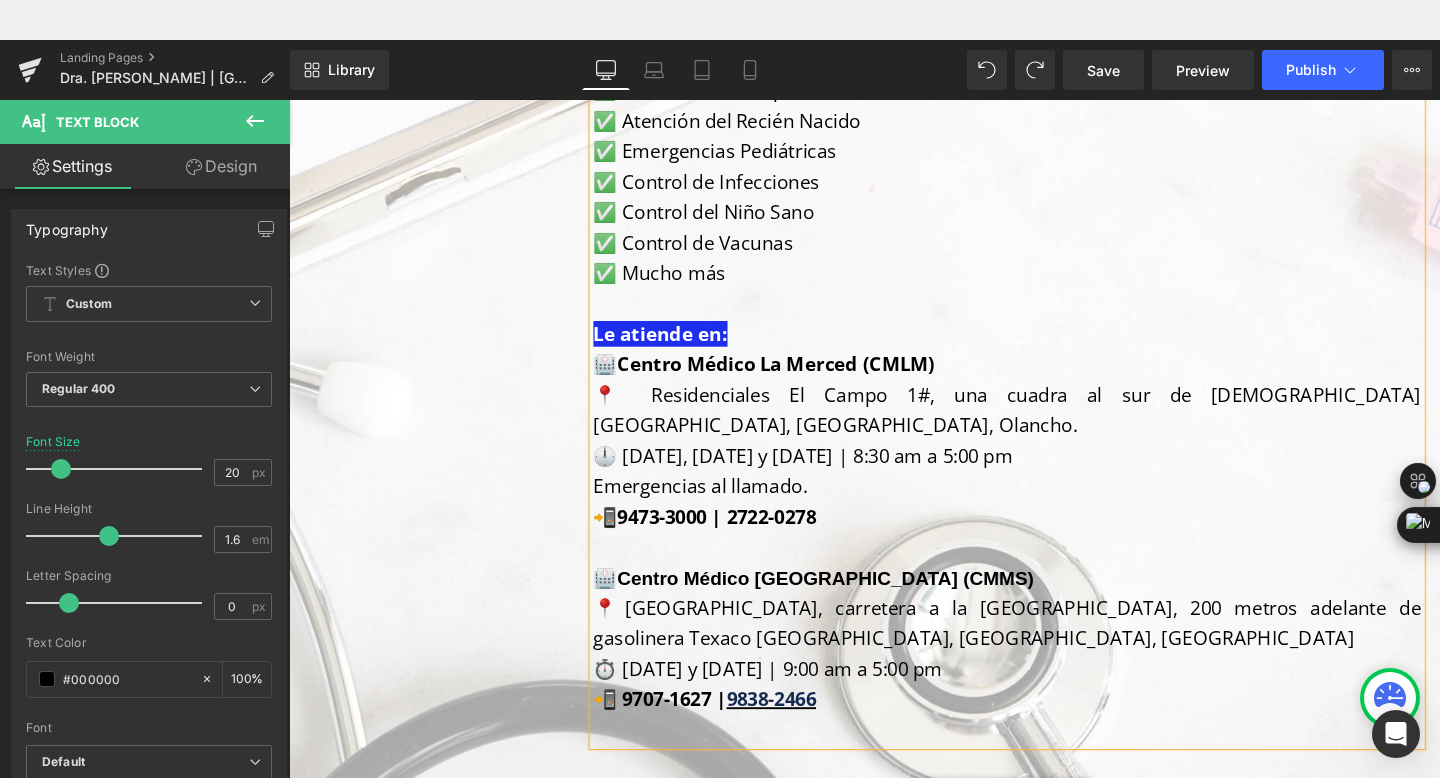 click on "Centro Médico La Merced (CMLM)" at bounding box center [801, 379] 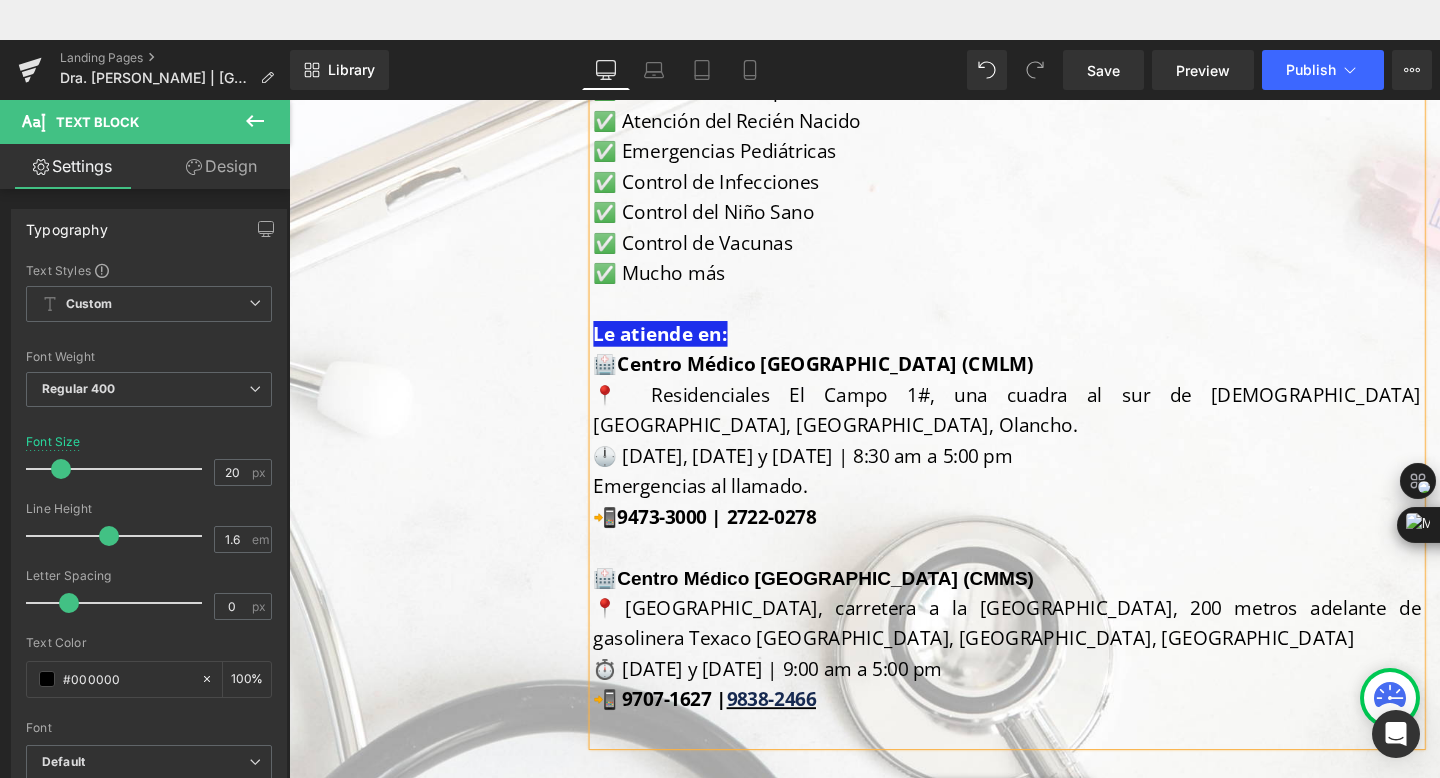 click on "📲  9473-3000 | 2722-0278" at bounding box center [1044, 540] 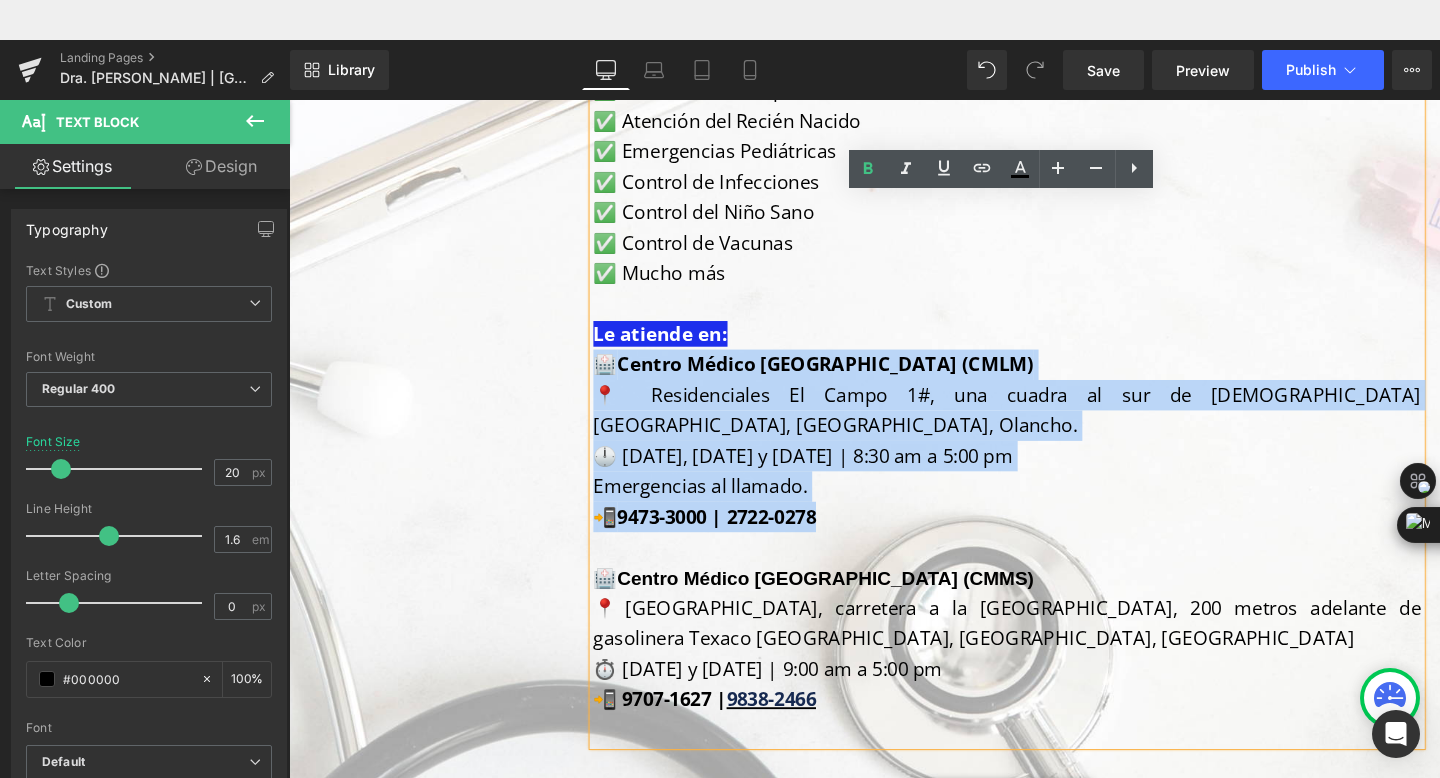 drag, startPoint x: 875, startPoint y: 480, endPoint x: 617, endPoint y: 362, distance: 283.70407 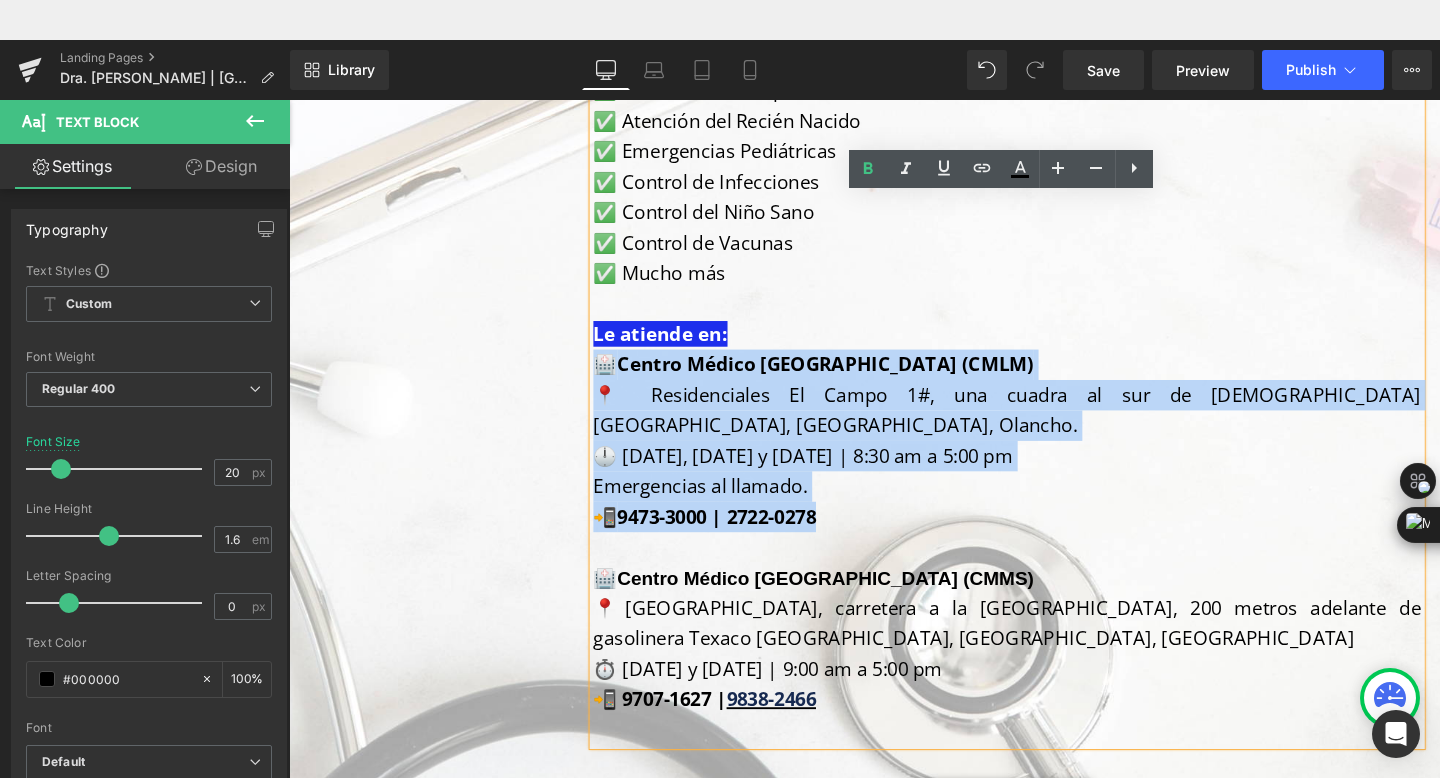 click on "Profesional:   [PERSON_NAME]   Formación:  Doctora Especialista en  Dermatología y Pediatría Servicios Médicos:     ✅   Atención especializada en  problemas [PERSON_NAME], pelo y uñas en adultos y niños.   Evaluación, diagnóstico y tratamiento [PERSON_NAME], i nfecciones por h ongos, c aspa,  [MEDICAL_DATA] de pelo (alopecia), v errugas,  alergias, d ermatitis, a cné y cicatrices, u ñas encarnadas, m anchas [PERSON_NAME], a rañas venosas, ú lceras, Cá ncer [PERSON_NAME]. ✅  Procedimientos cosméticos : Peeling, [MEDICAL_DATA], DERMAPEN, Aplicación de [MEDICAL_DATA], Rellenos faciales, [MEDICAL_DATA] capilar, y mucho más. ✅  Consulta Especializada en Pediatría: -Recién Nacidos (desde el nacimiento hasta los 28 días de vida) -Lactantes Menores (29 días a 12 meses de vida)  -Lactantes Mayores (1 año a 2 años de vida) -Preescolares, Escolares y Adolescentes hasta 17 años. ✅ Atención del Parto y Cesárea  ✅ Atención al bebé prematuro ✅ Atención del Recién Nacido  ✅ Emergencias Pediátricas" at bounding box center [1044, 92] 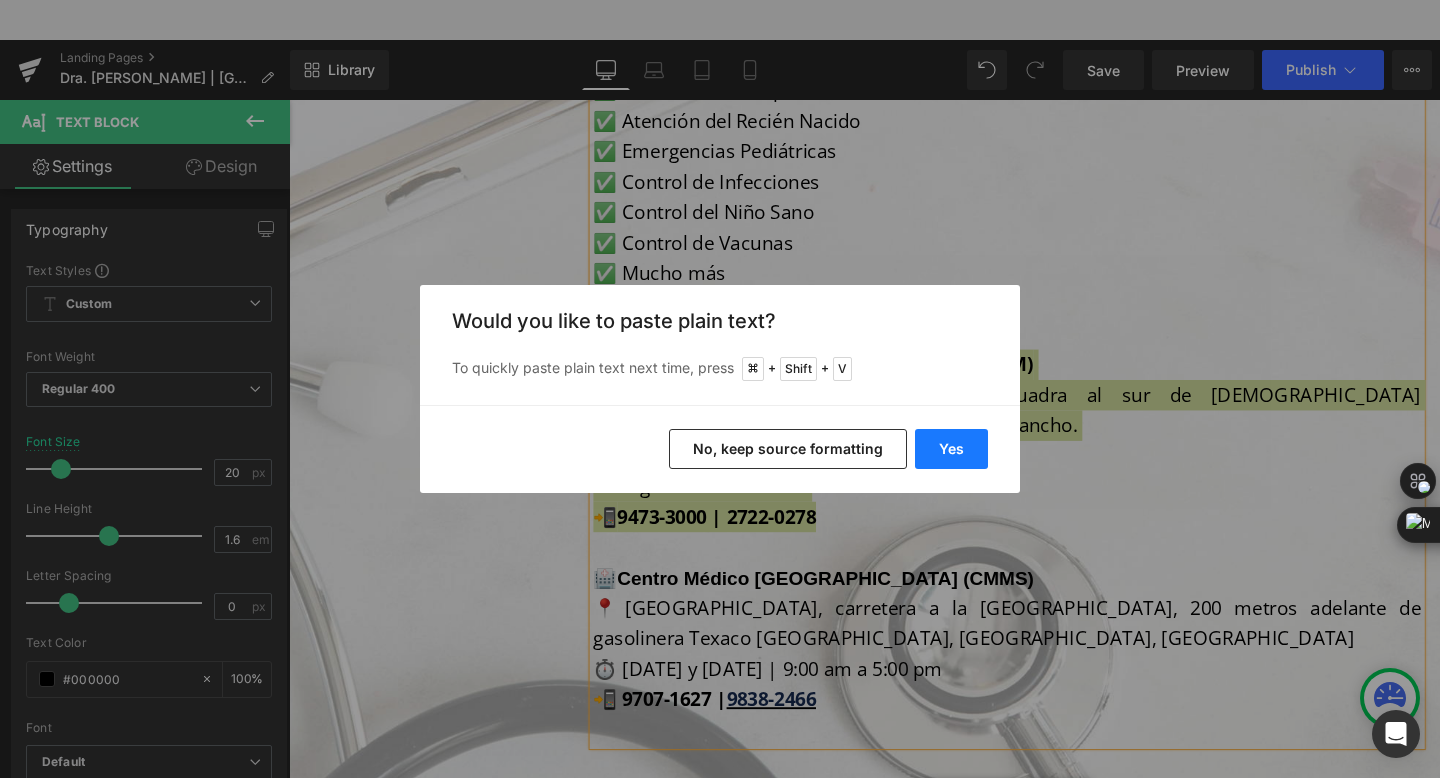 click on "Yes" at bounding box center [951, 449] 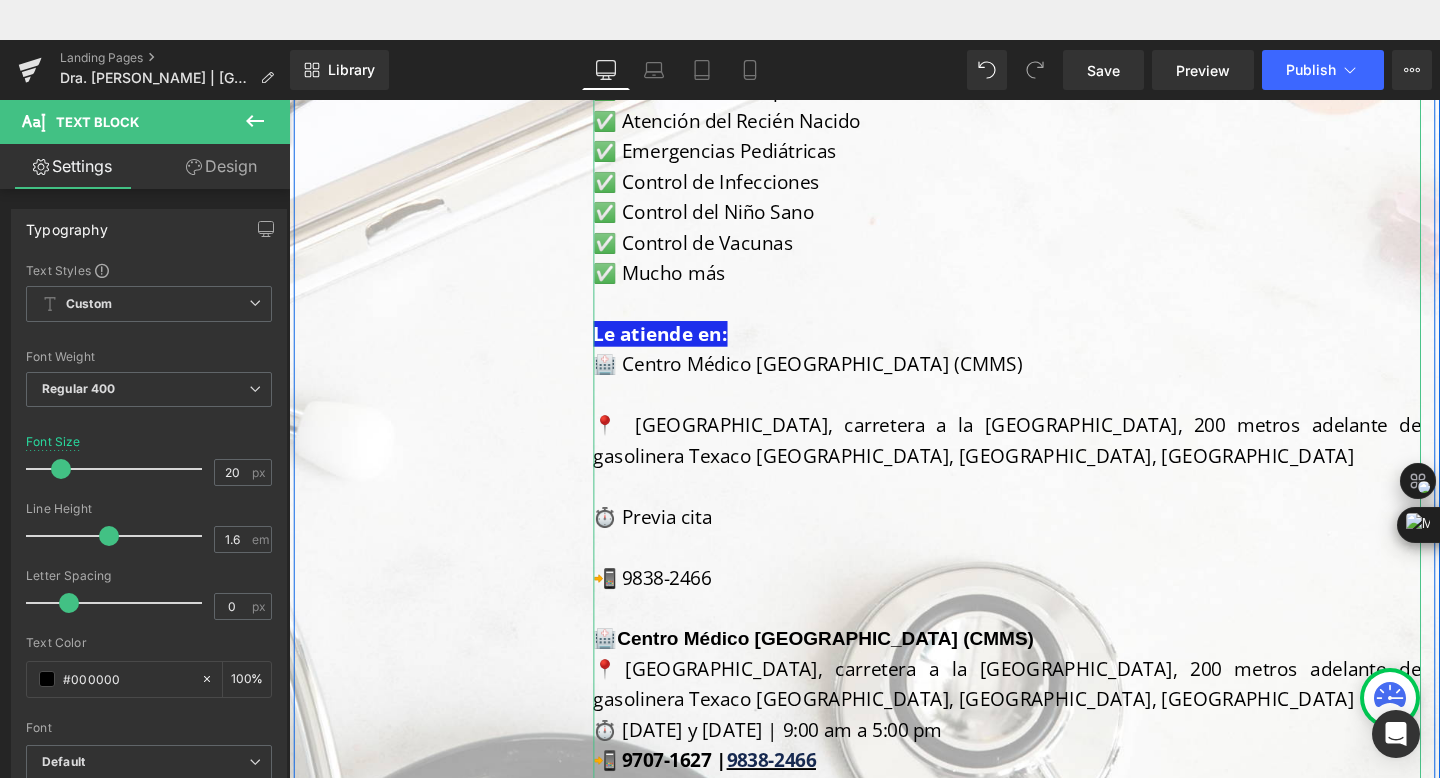 click at bounding box center (1044, 412) 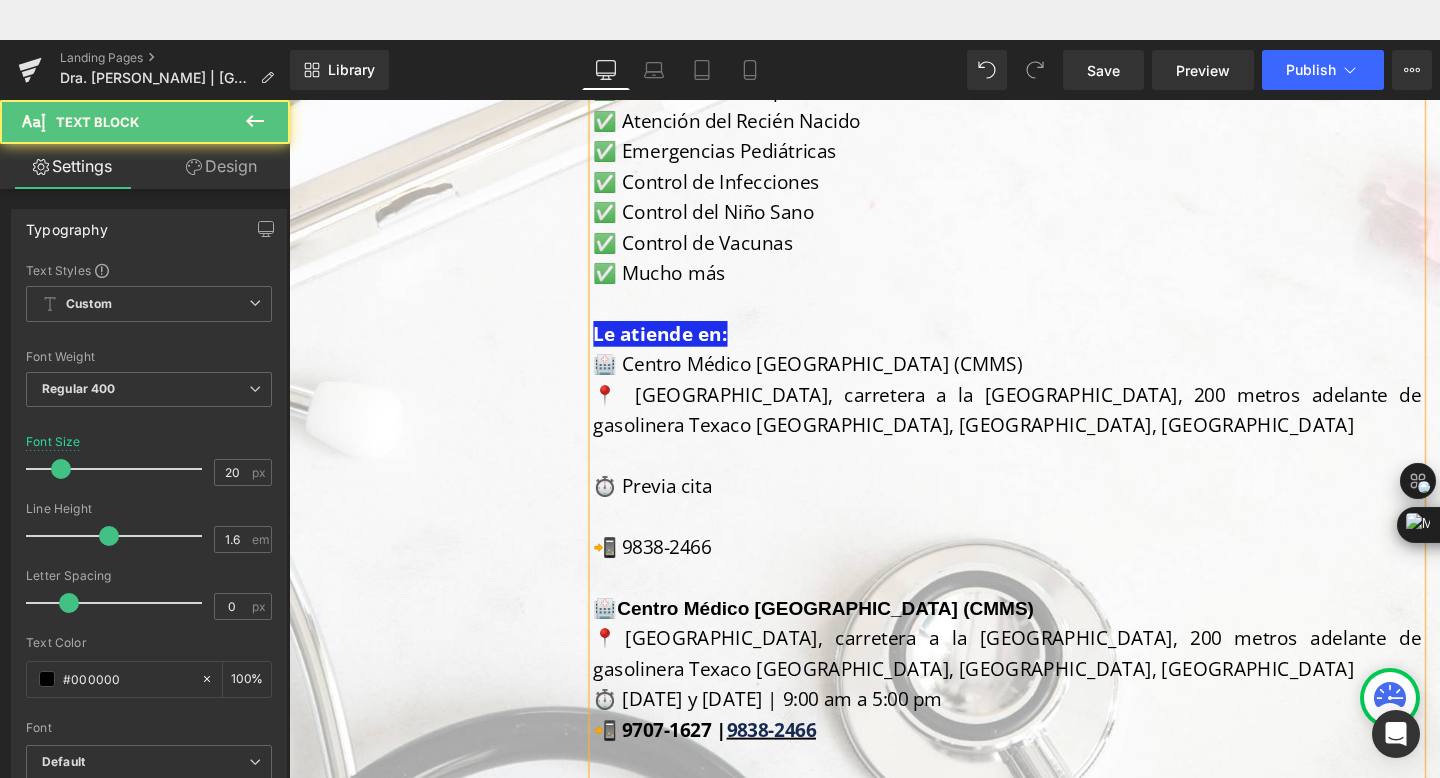 click at bounding box center [1044, 476] 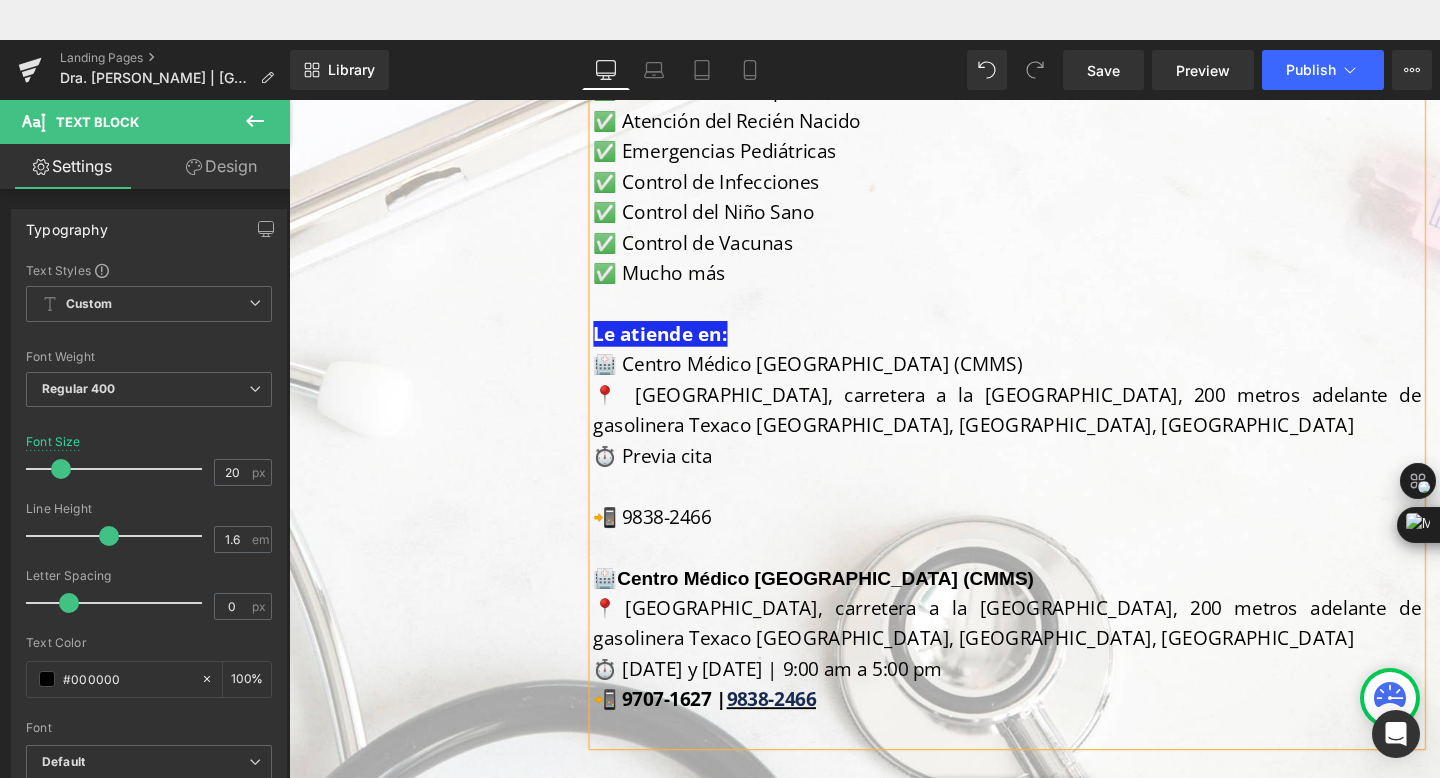 click at bounding box center [1044, 508] 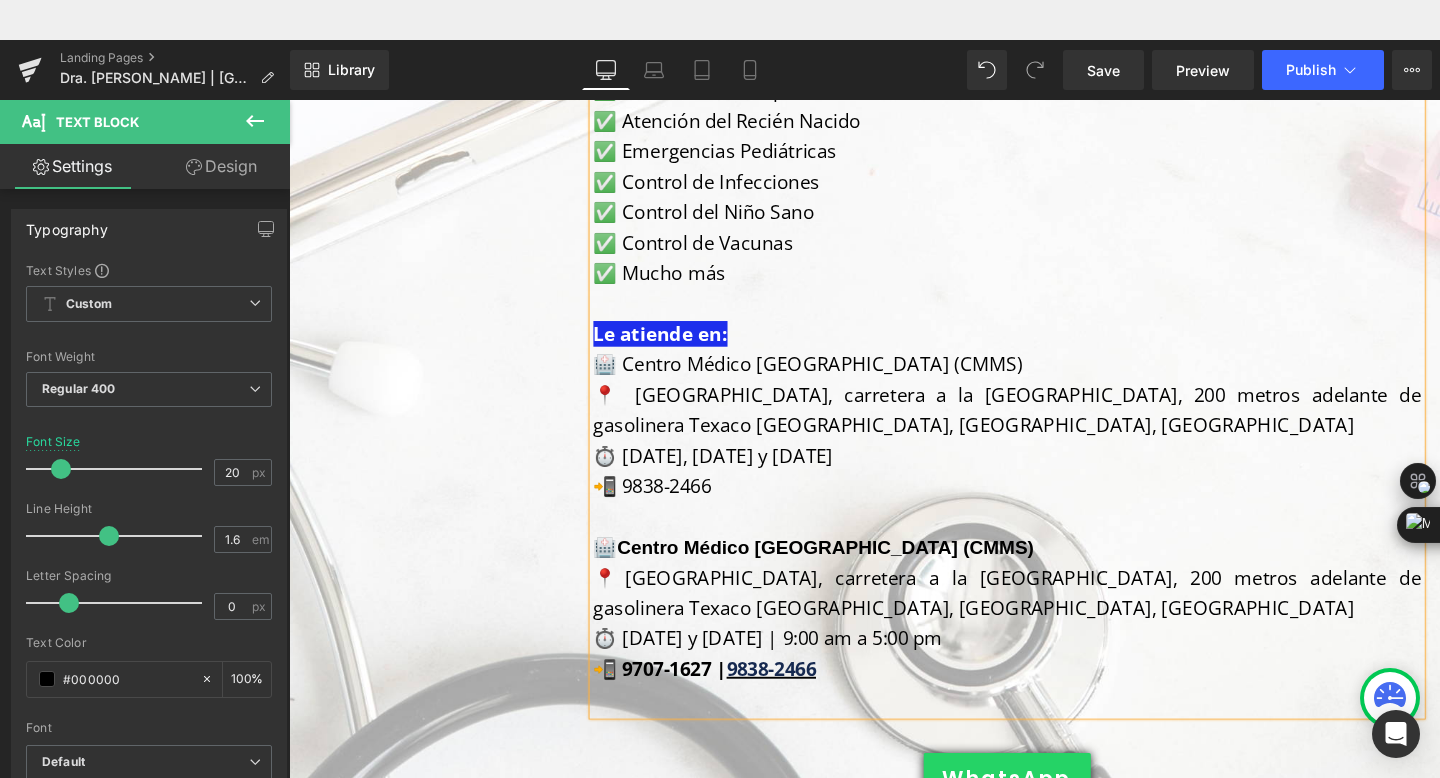 click on "📲 9838-2466" at bounding box center (1044, 508) 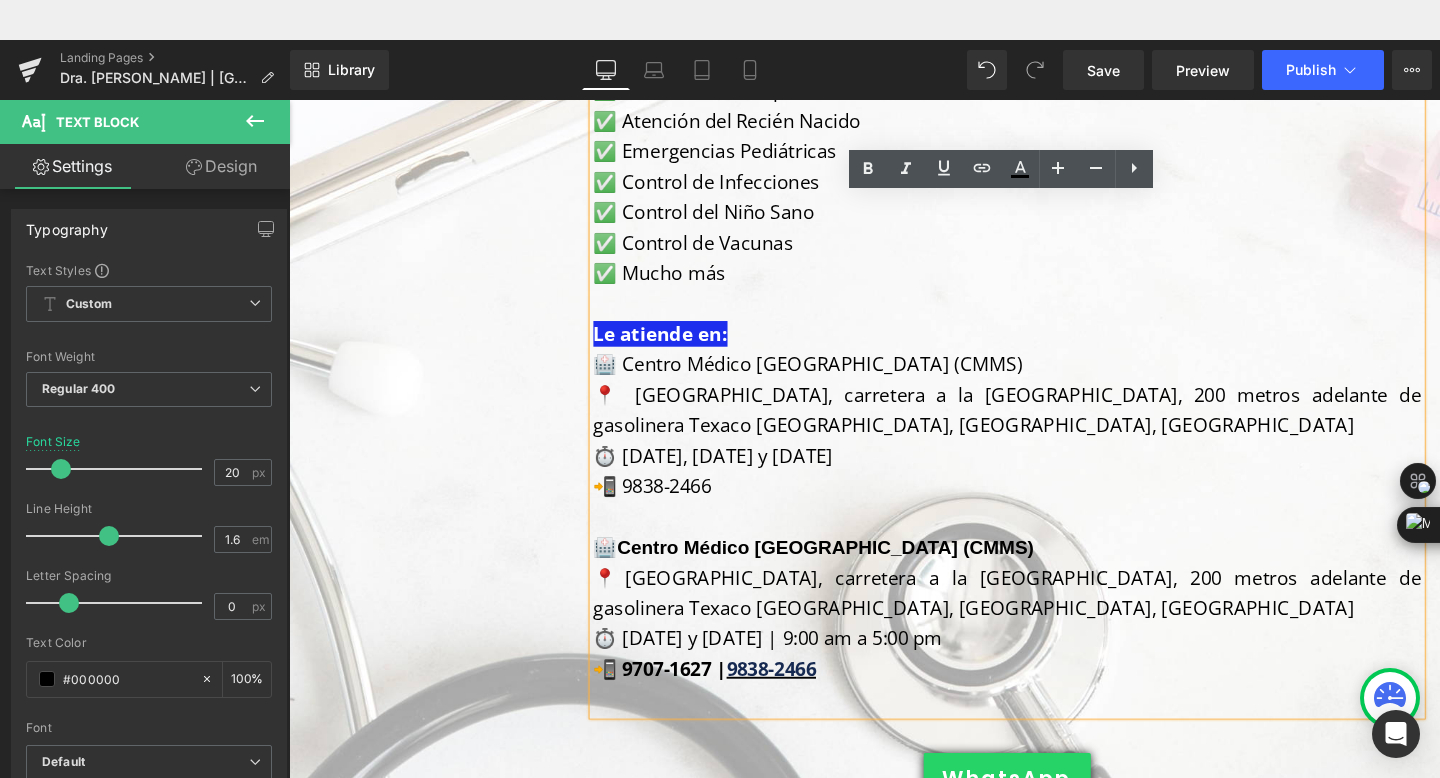 click on "⏱️ [DATE] y [DATE] | 9:00 am a 5:00 pm" at bounding box center (792, 667) 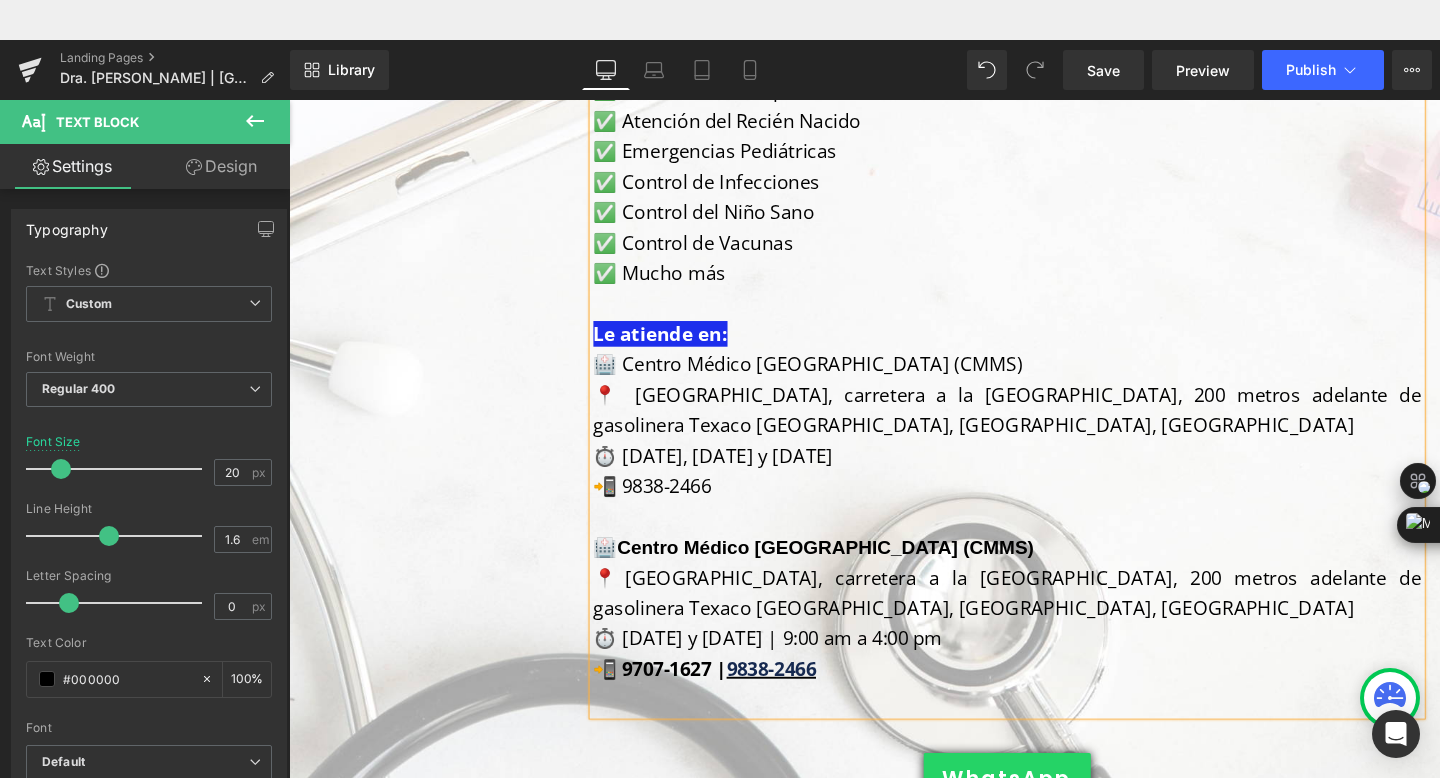 click on "⏱️ [DATE] y [DATE] | 9:00 am a 4:00 pm" at bounding box center (792, 667) 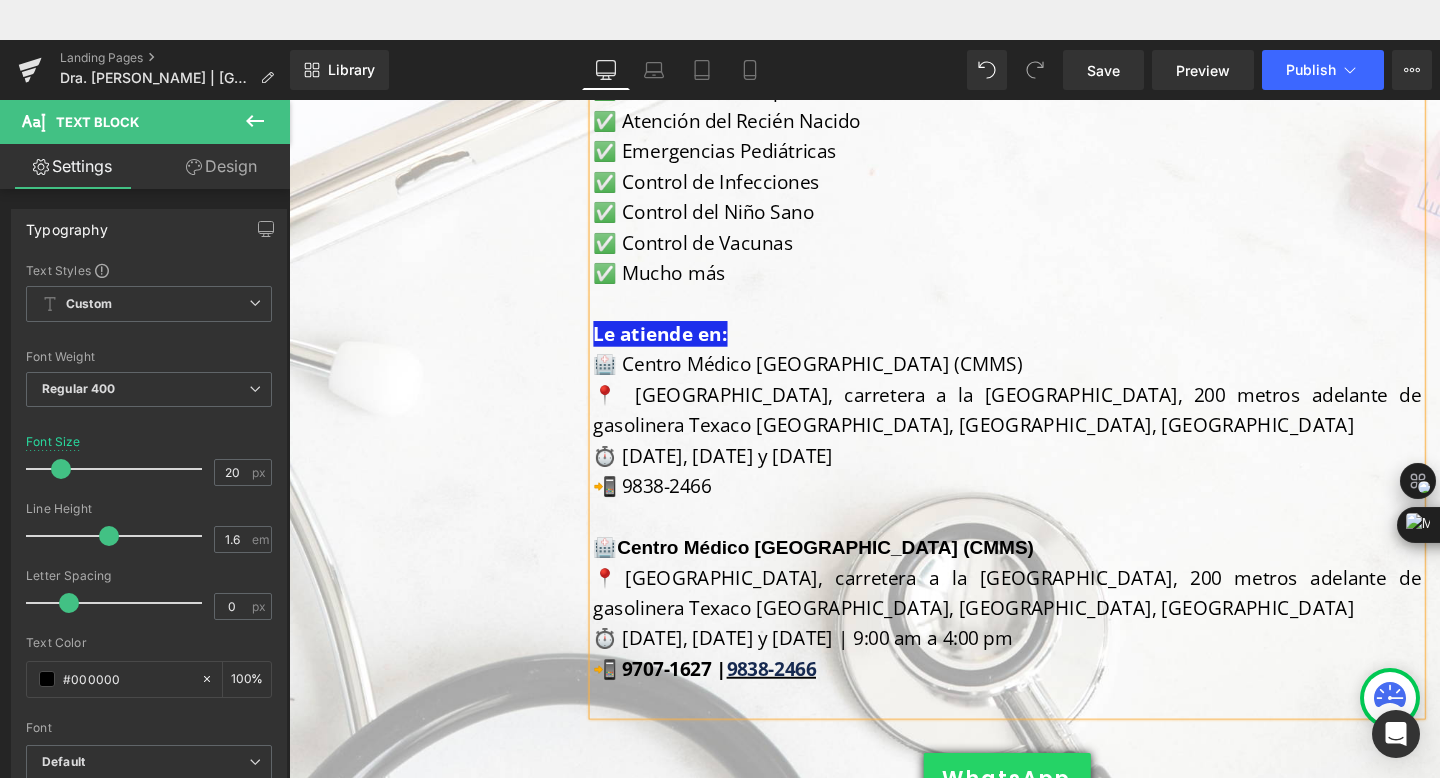 click on "📲 9838-2466" at bounding box center [1044, 508] 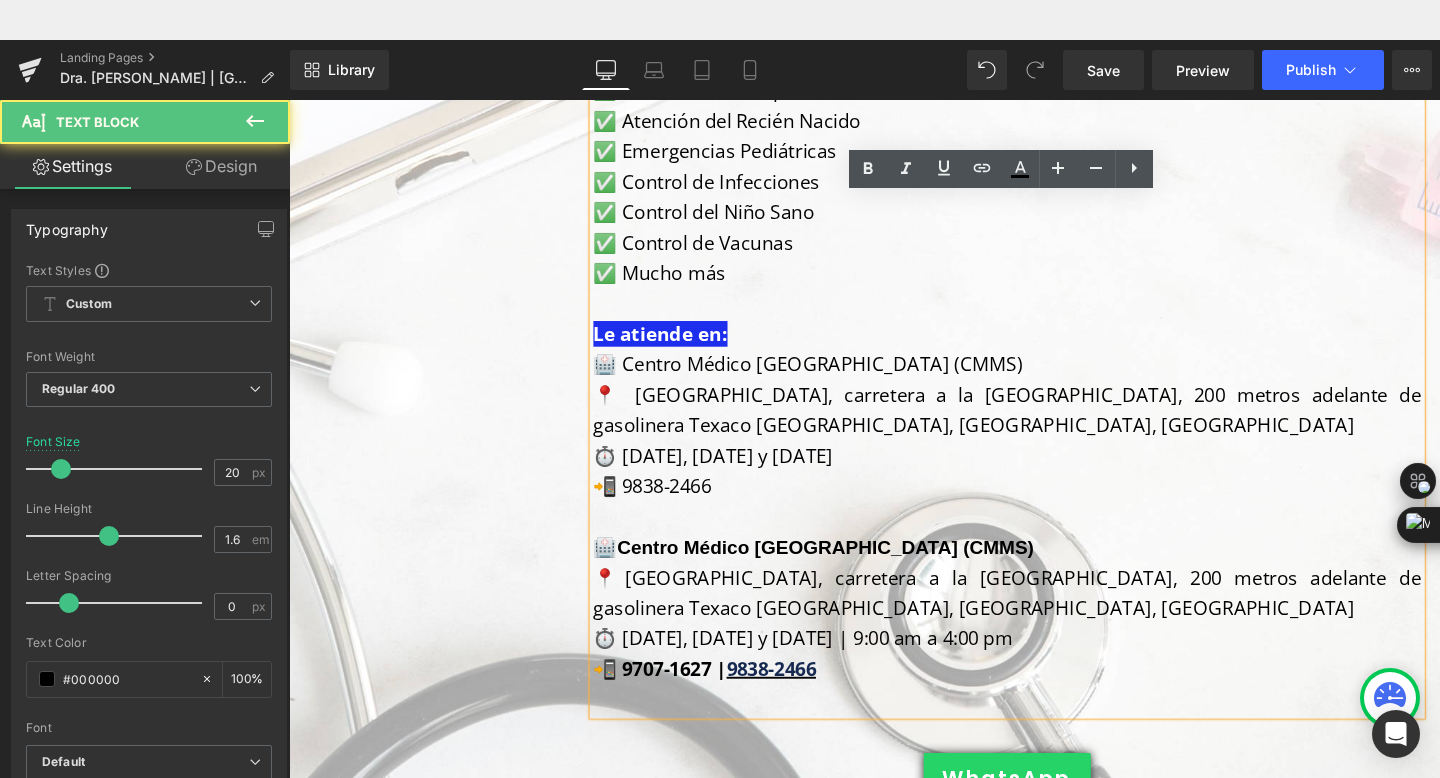 click at bounding box center (1044, 732) 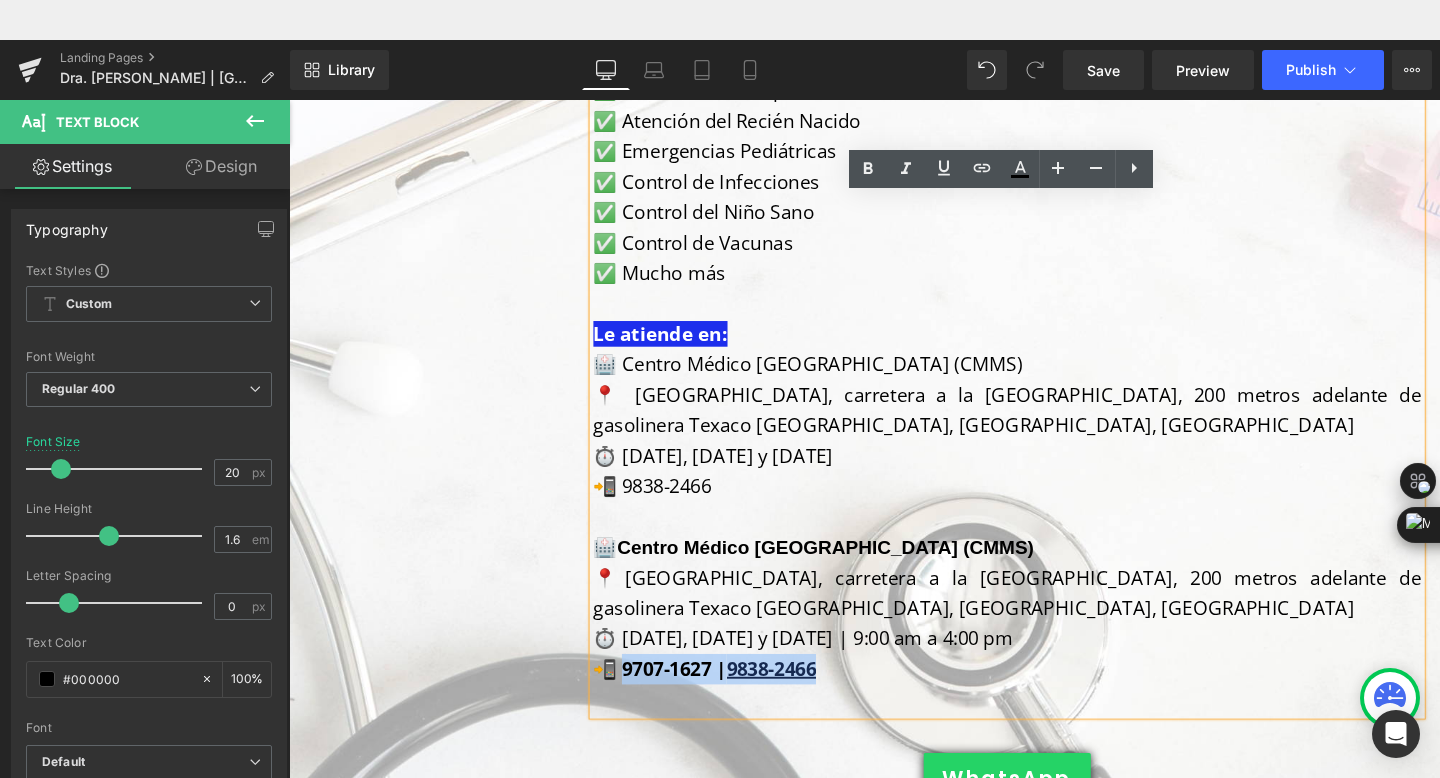 drag, startPoint x: 865, startPoint y: 671, endPoint x: 639, endPoint y: 677, distance: 226.07964 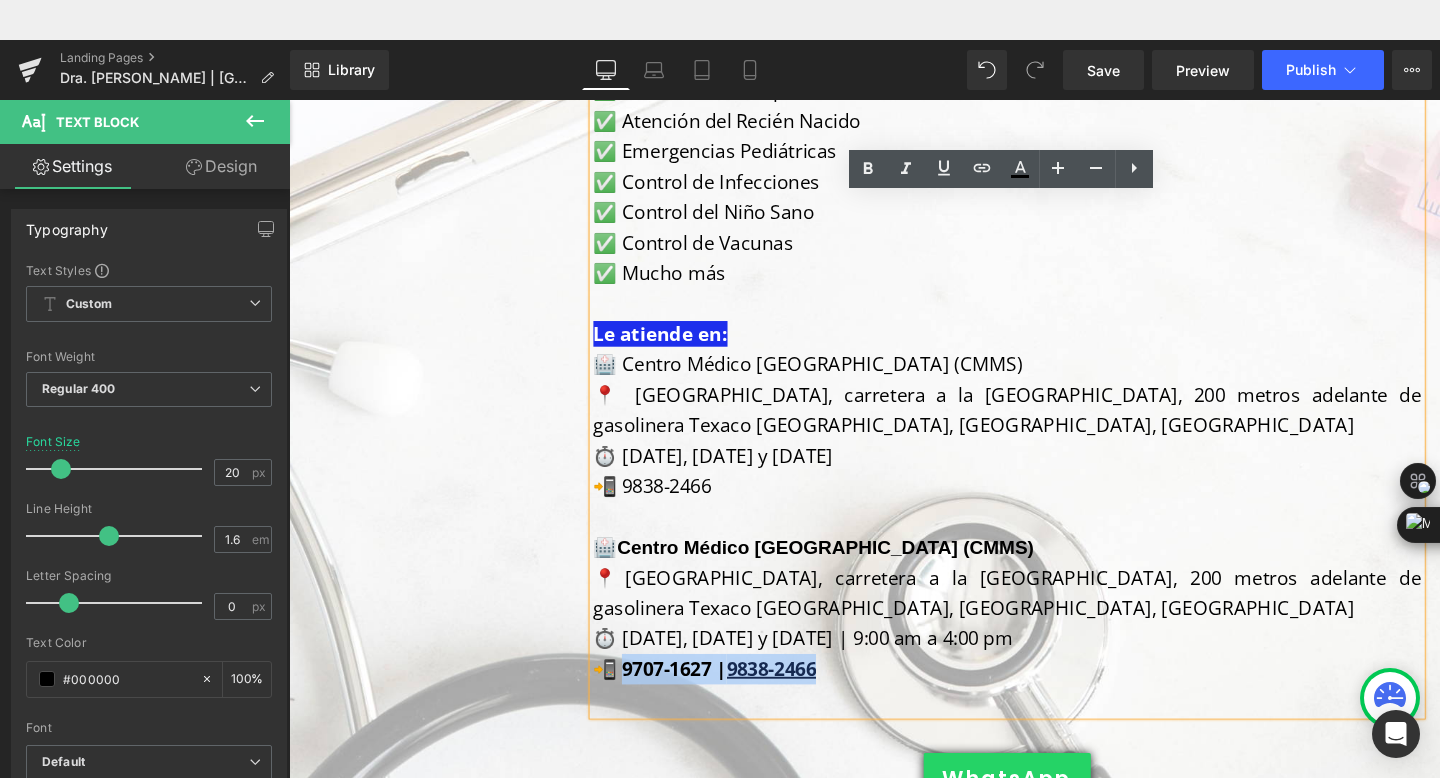 click on "📲 9707-1627 |  9838-2466" at bounding box center (1044, 700) 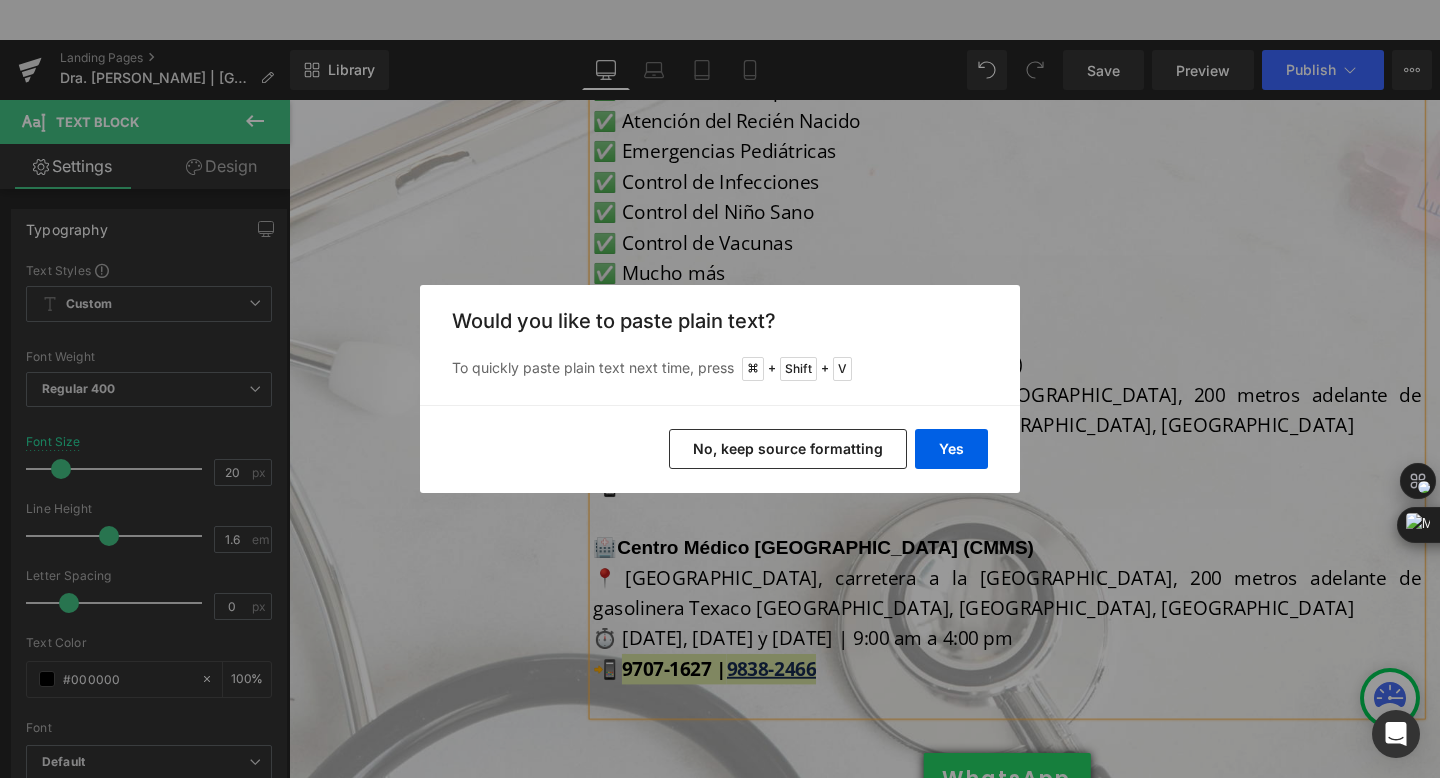 click on "No, keep source formatting" at bounding box center (788, 449) 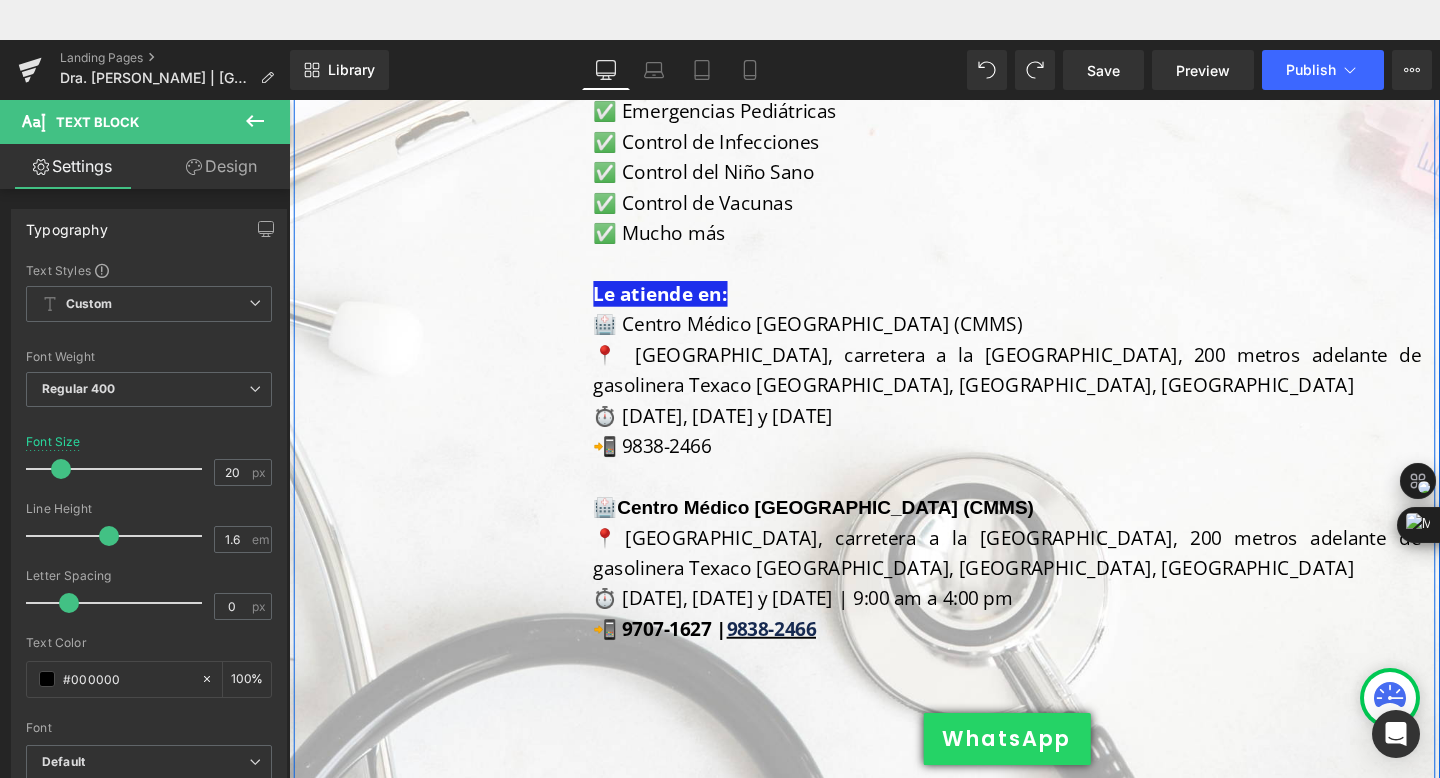 scroll, scrollTop: 1070, scrollLeft: 0, axis: vertical 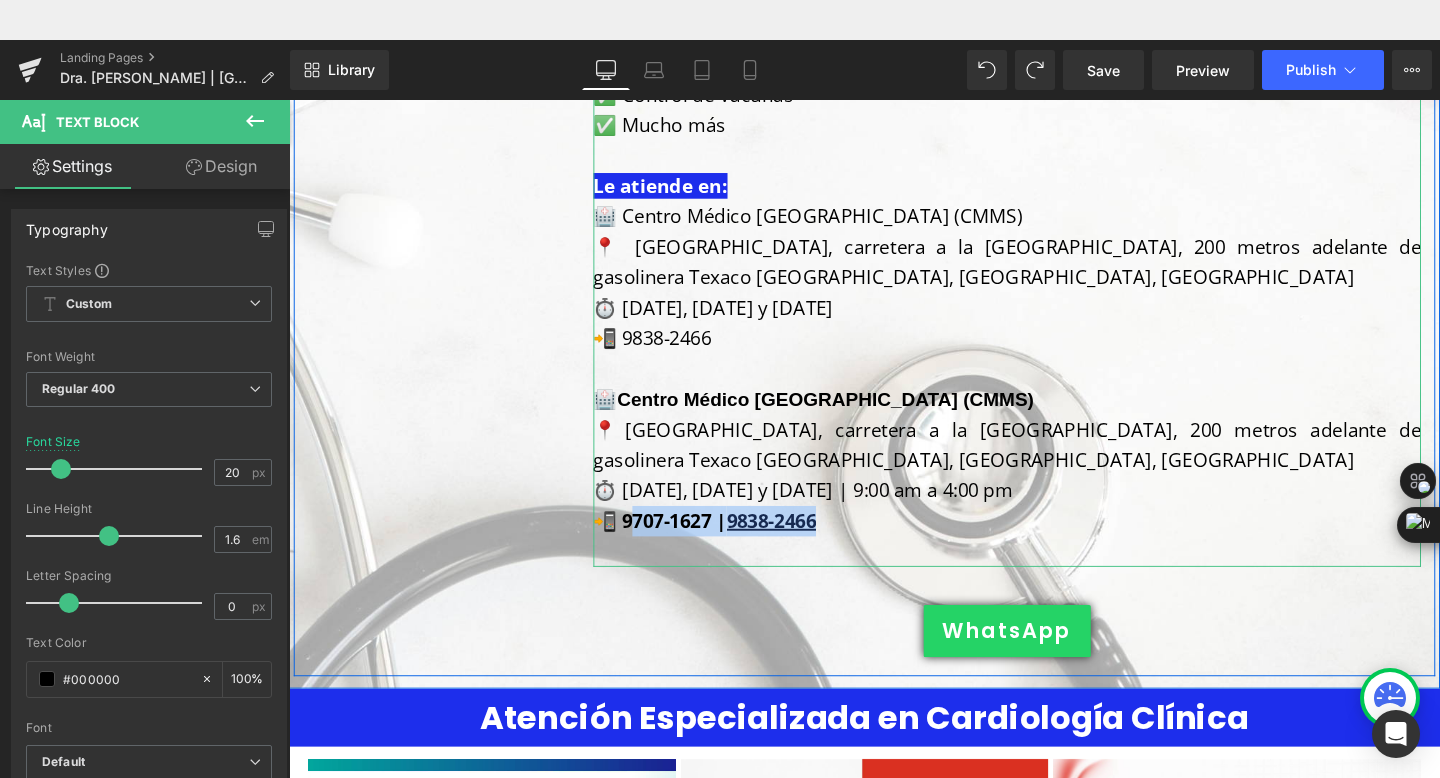drag, startPoint x: 862, startPoint y: 515, endPoint x: 643, endPoint y: 510, distance: 219.05707 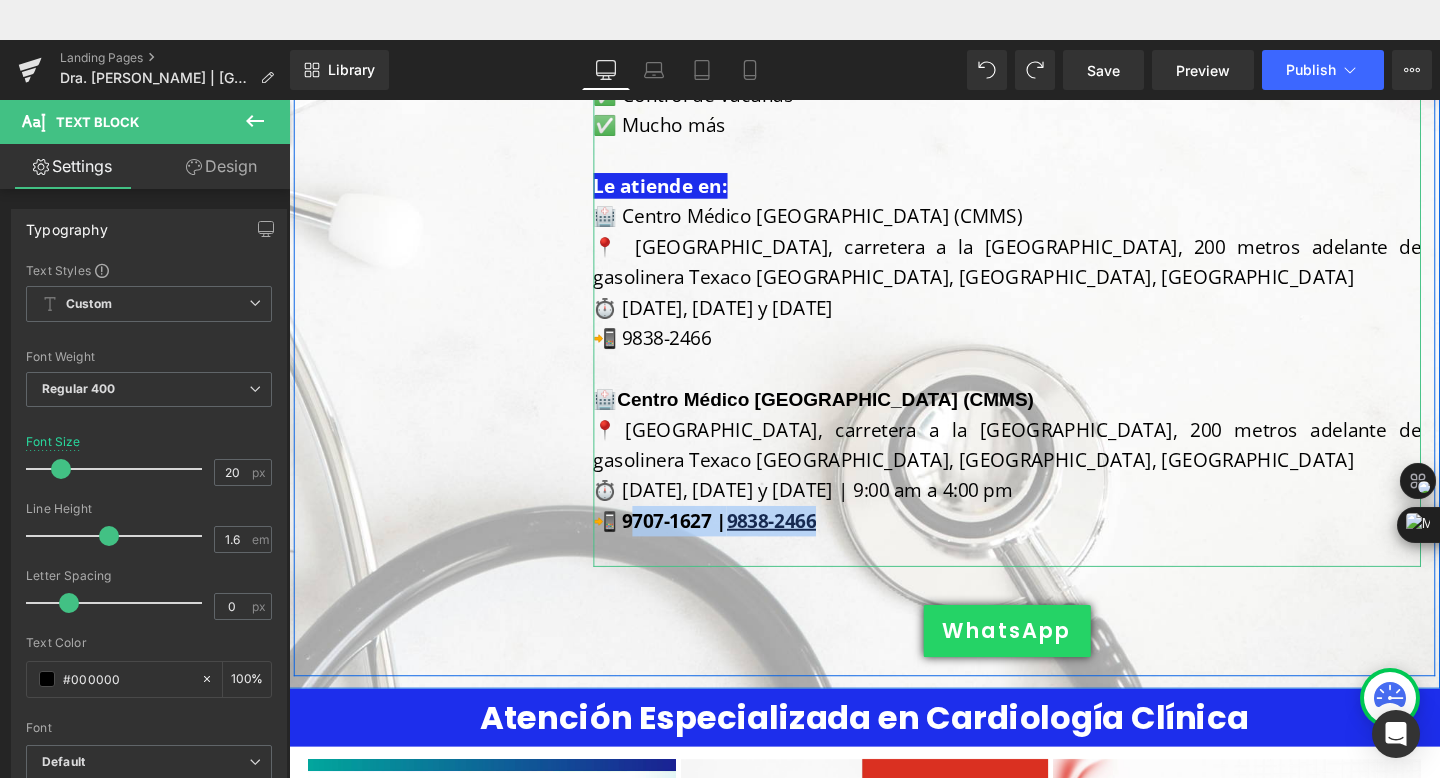 click on "📲 9707-1627 |  9838-2466" at bounding box center (1044, 545) 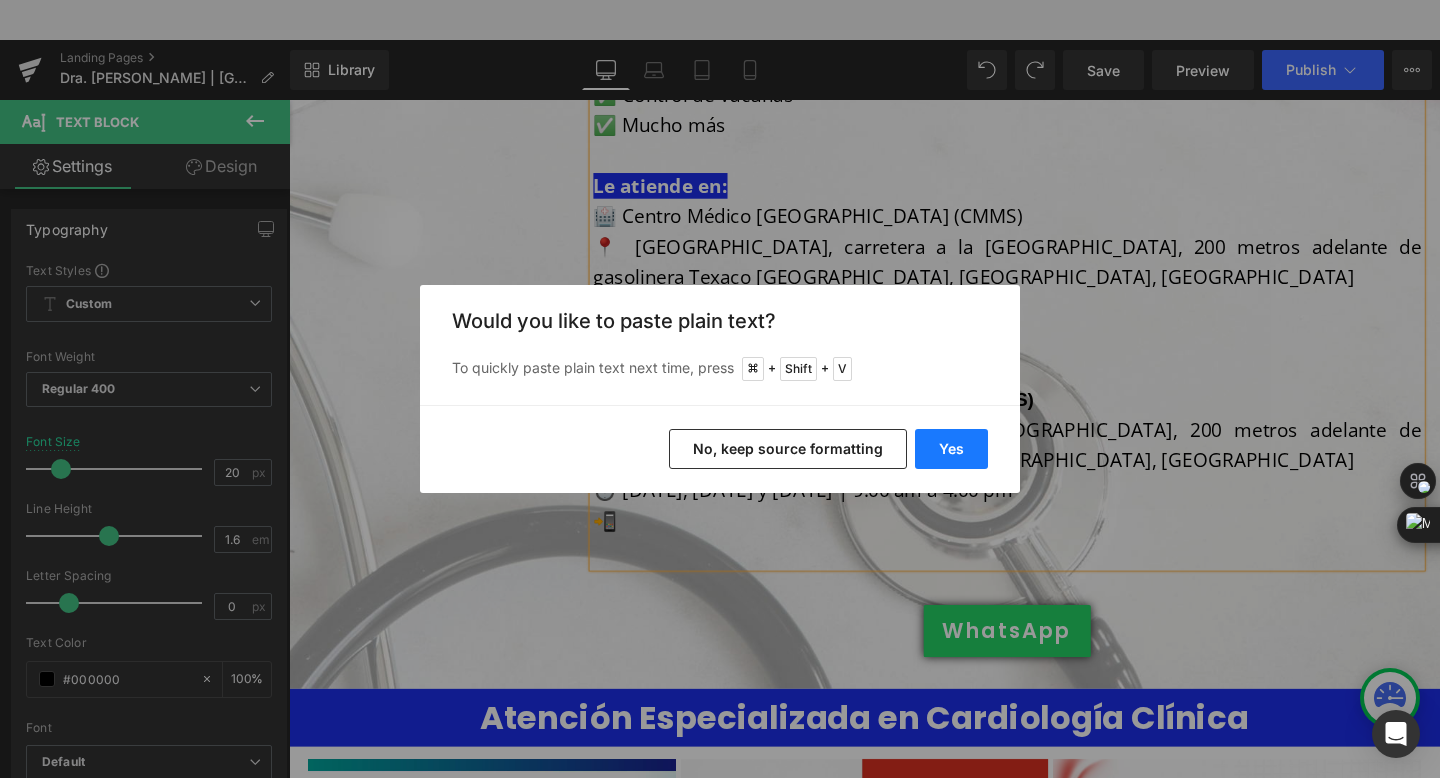 click on "Yes" at bounding box center (951, 449) 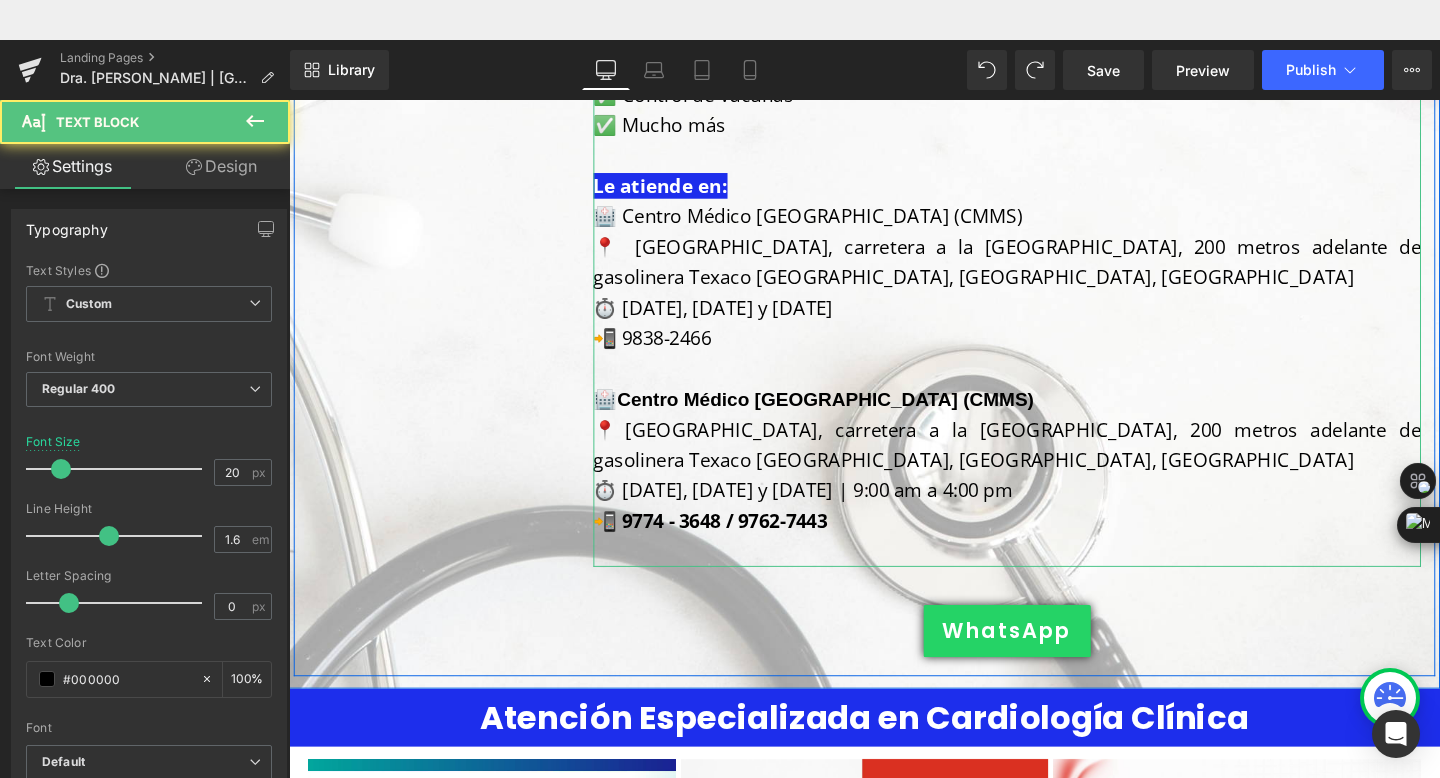 click on "📲 9774 - 3648 / 9762-7443" at bounding box center (732, 544) 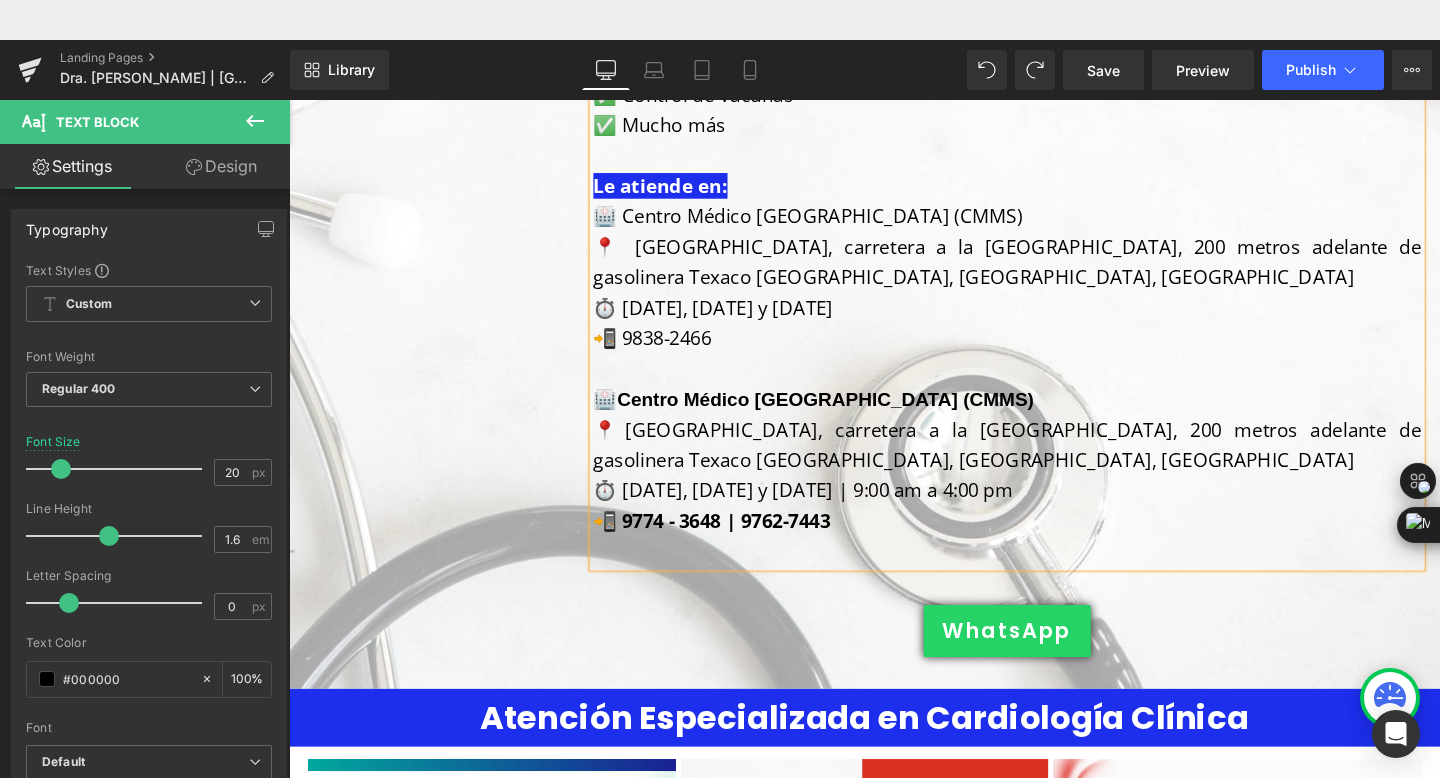 scroll, scrollTop: 1022, scrollLeft: 0, axis: vertical 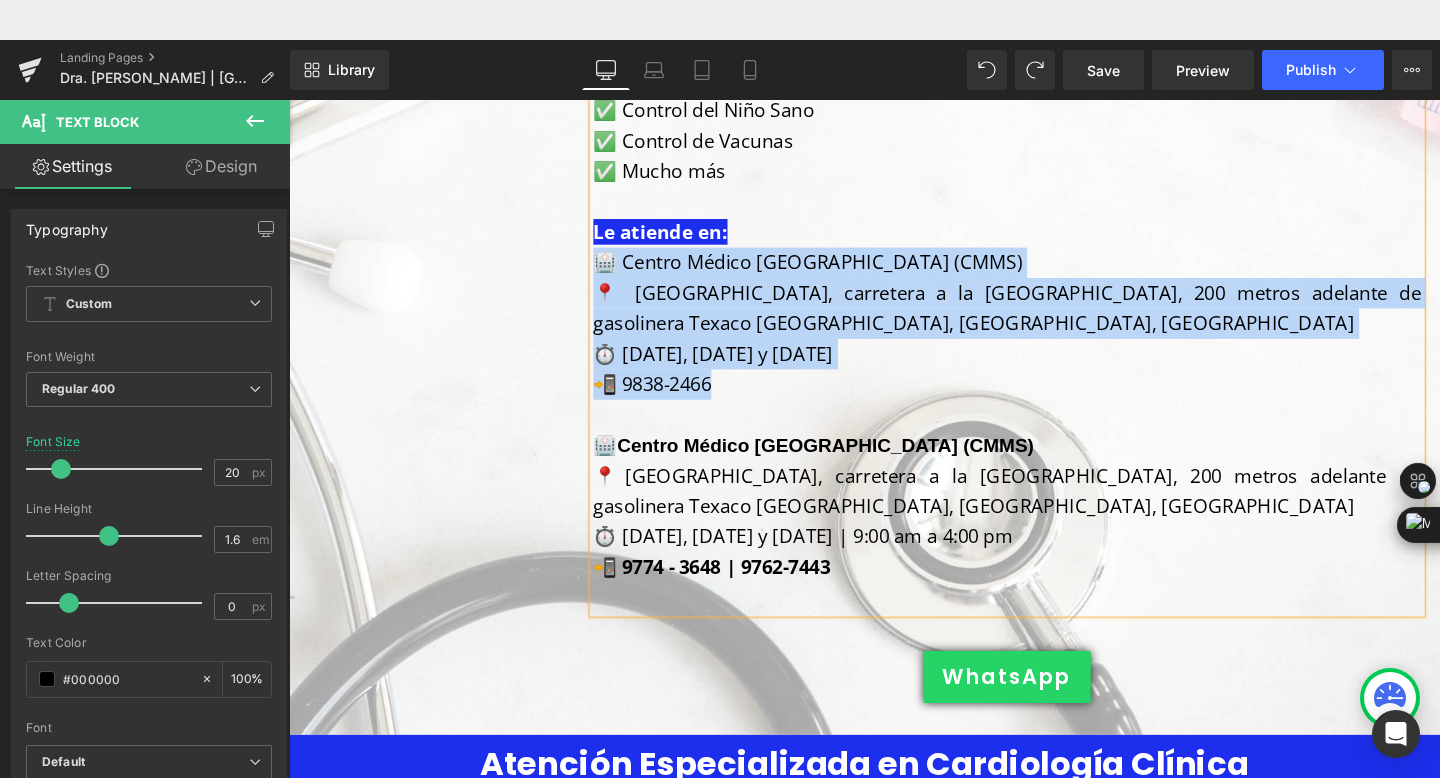 drag, startPoint x: 757, startPoint y: 370, endPoint x: 617, endPoint y: 256, distance: 180.54362 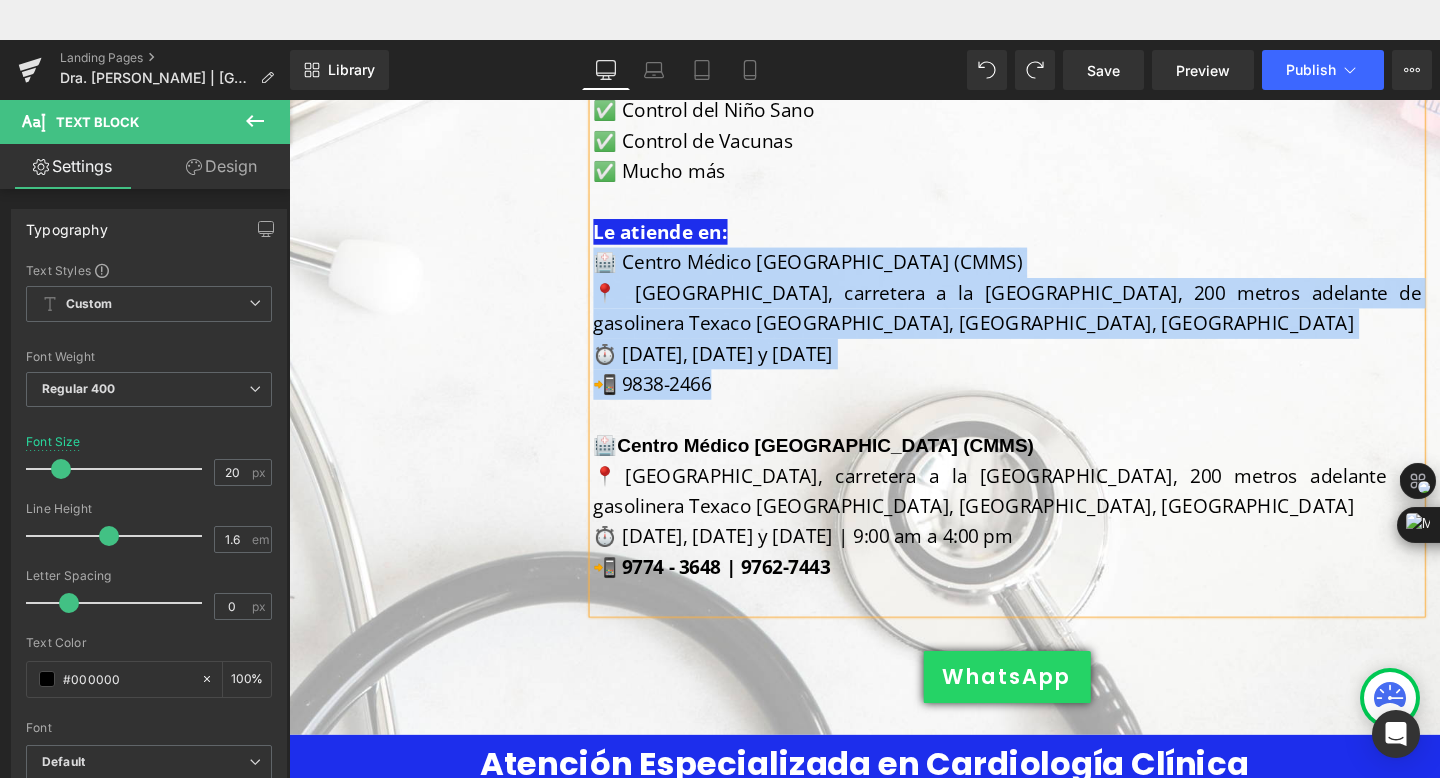 click on "Profesional:   [PERSON_NAME]   Formación:  Doctora Especialista en  Dermatología y Pediatría Servicios Médicos:     ✅   Atención especializada en  problemas [PERSON_NAME], pelo y uñas en adultos y niños.   Evaluación, diagnóstico y tratamiento [PERSON_NAME], i nfecciones por h ongos, c aspa,  [MEDICAL_DATA] de pelo (alopecia), v errugas,  alergias, d ermatitis, a cné y cicatrices, u ñas encarnadas, m anchas [PERSON_NAME], a rañas venosas, ú lceras, Cá ncer [PERSON_NAME]. ✅  Procedimientos cosméticos : Peeling, [MEDICAL_DATA], DERMAPEN, Aplicación de [MEDICAL_DATA], Rellenos faciales, [MEDICAL_DATA] capilar, y mucho más. ✅  Consulta Especializada en Pediatría: -Recién Nacidos (desde el nacimiento hasta los 28 días de vida) -Lactantes Menores (29 días a 12 meses de vida)  -Lactantes Mayores (1 año a 2 años de vida) -Preescolares, Escolares y Adolescentes hasta 17 años. ✅ Atención del Parto y Cesárea  ✅ Atención al bebé prematuro ✅ Atención del Recién Nacido  ✅ Emergencias Pediátricas" at bounding box center [1044, -31] 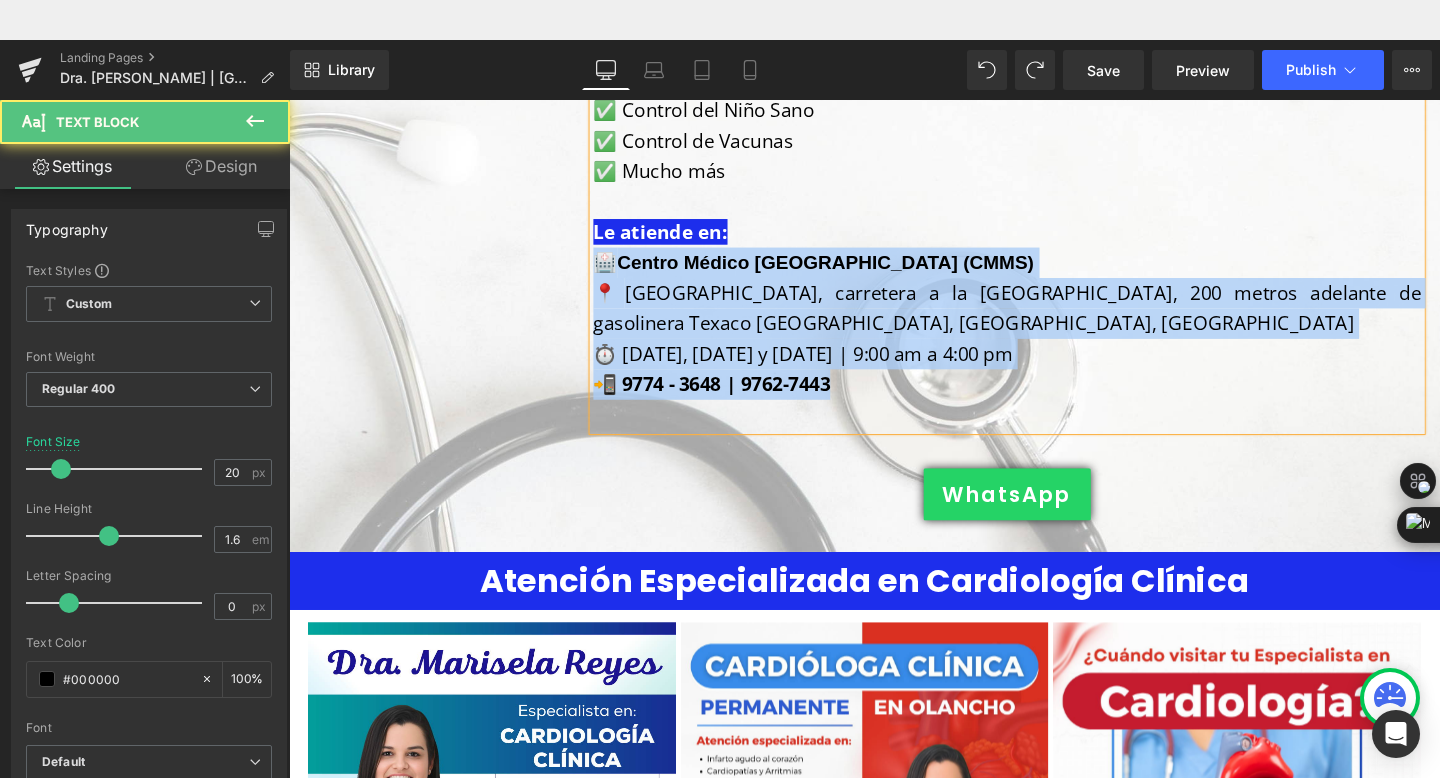 drag, startPoint x: 872, startPoint y: 378, endPoint x: 610, endPoint y: 248, distance: 292.47906 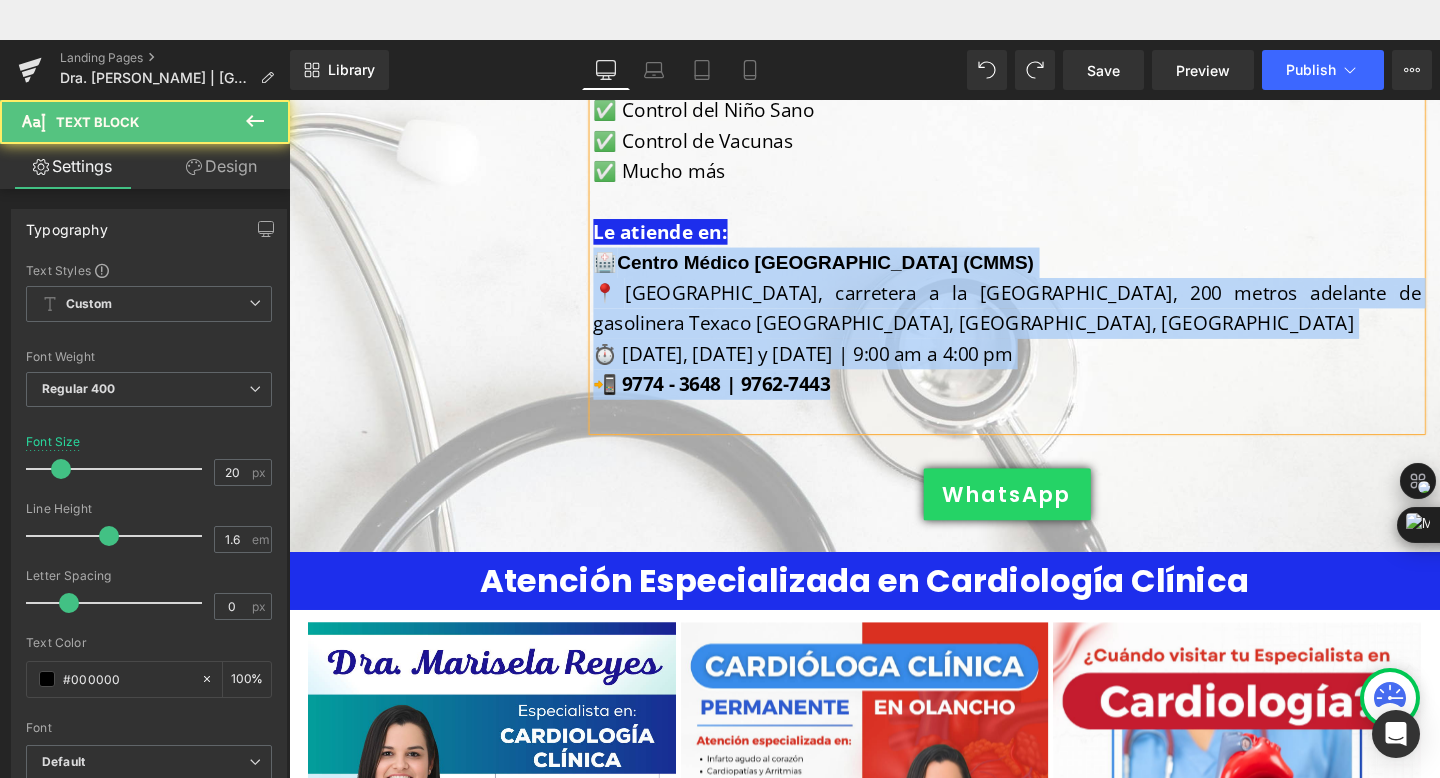 click on "Profesional:   [PERSON_NAME]   Formación:  Doctora Especialista en  Dermatología y Pediatría Servicios Médicos:     ✅   Atención especializada en  problemas [PERSON_NAME], pelo y uñas en adultos y niños.   Evaluación, diagnóstico y tratamiento [PERSON_NAME], i nfecciones por h ongos, c aspa,  [MEDICAL_DATA] de pelo (alopecia), v errugas,  alergias, d ermatitis, a cné y cicatrices, u ñas encarnadas, m anchas [PERSON_NAME], a rañas venosas, ú lceras, Cá ncer [PERSON_NAME]. ✅  Procedimientos cosméticos : Peeling, [MEDICAL_DATA], DERMAPEN, Aplicación de [MEDICAL_DATA], Rellenos faciales, [MEDICAL_DATA] capilar, y mucho más. ✅  Consulta Especializada en Pediatría: -Recién Nacidos (desde el nacimiento hasta los 28 días de vida) -Lactantes Menores (29 días a 12 meses de vida)  -Lactantes Mayores (1 año a 2 años de vida) -Preescolares, Escolares y Adolescentes hasta 17 años. ✅ Atención del Parto y Cesárea  ✅ Atención al bebé prematuro ✅ Atención del Recién Nacido  ✅ Emergencias Pediátricas" at bounding box center [1044, -127] 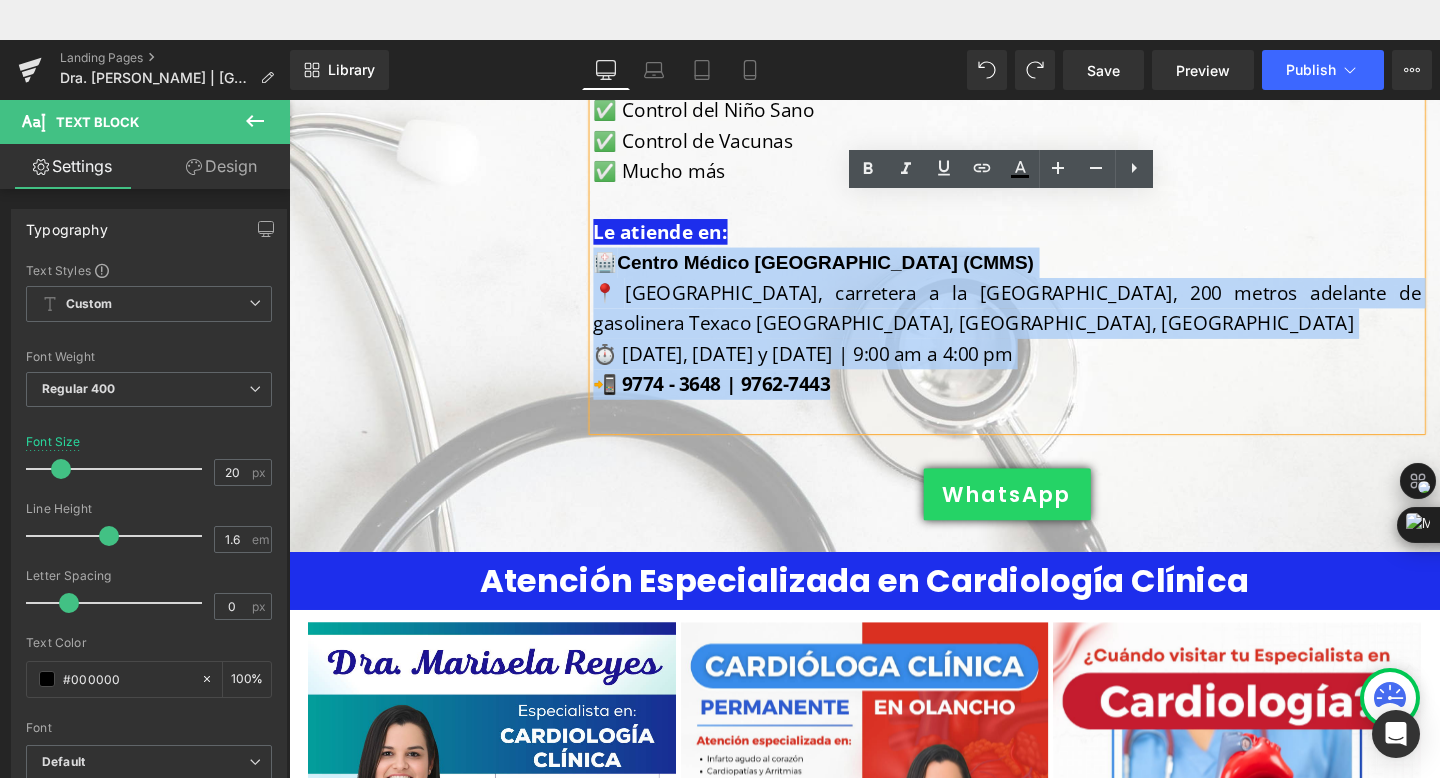 copy on "🏥  [GEOGRAPHIC_DATA] (CMMS) 📍  [GEOGRAPHIC_DATA], carretera a la [GEOGRAPHIC_DATA], 200 metros adelante de gasolinera Texaco [GEOGRAPHIC_DATA], [GEOGRAPHIC_DATA], Olancho ⏱️ [DATE], [DATE] y [DATE] | 9:00 am a 4:00 pm 📲 9774 - 3648 | 9762-7443" 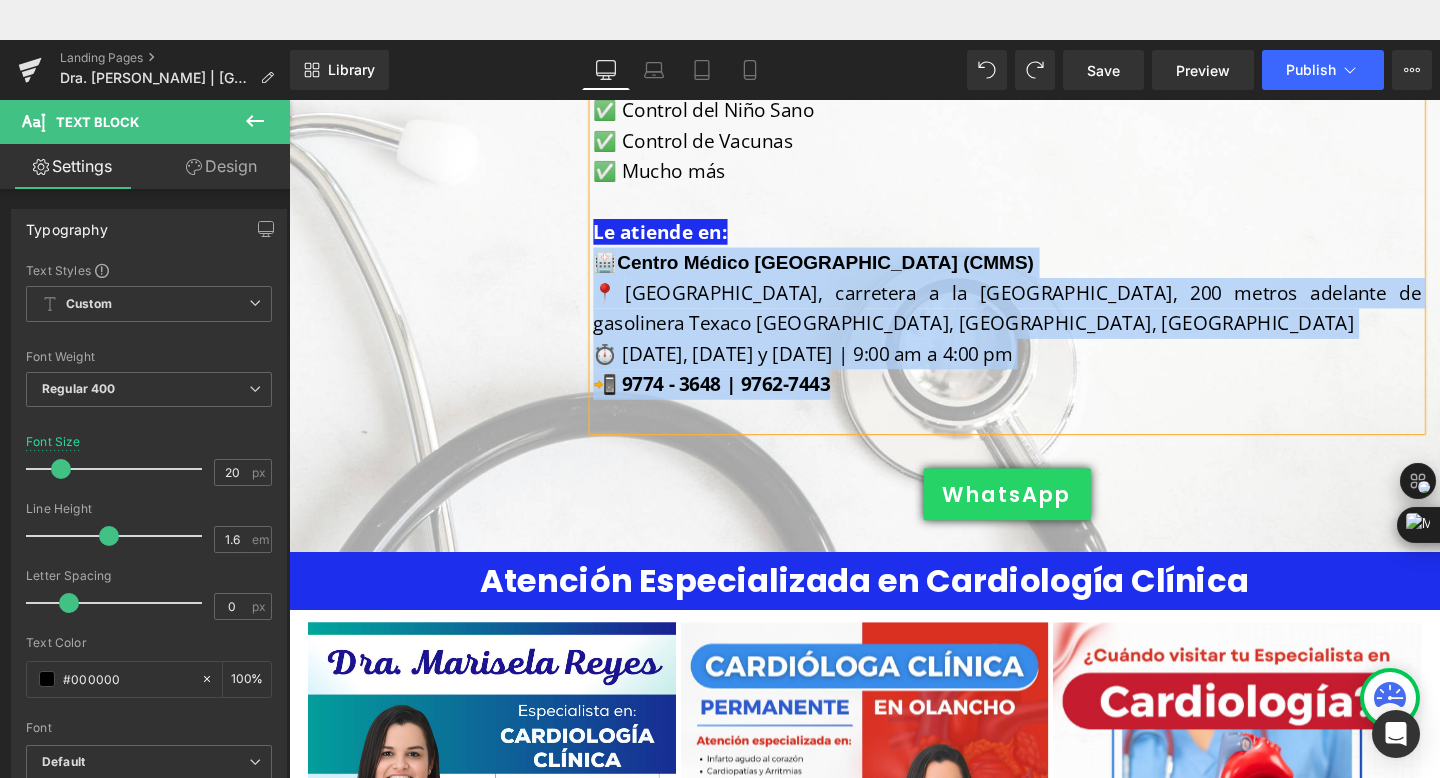 click on "📲 9774 - 3648 | 9762-7443" at bounding box center (1044, 401) 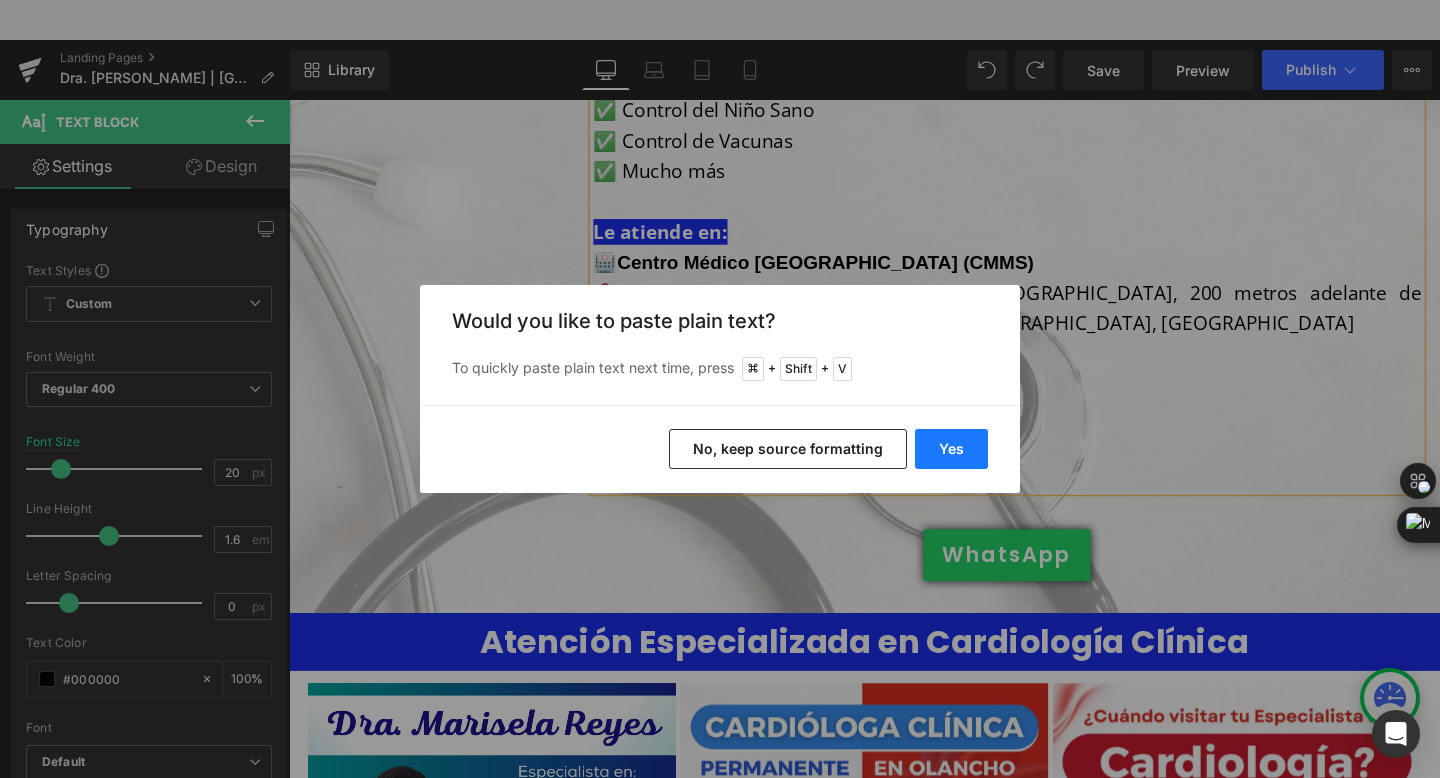 click on "Yes" at bounding box center (951, 449) 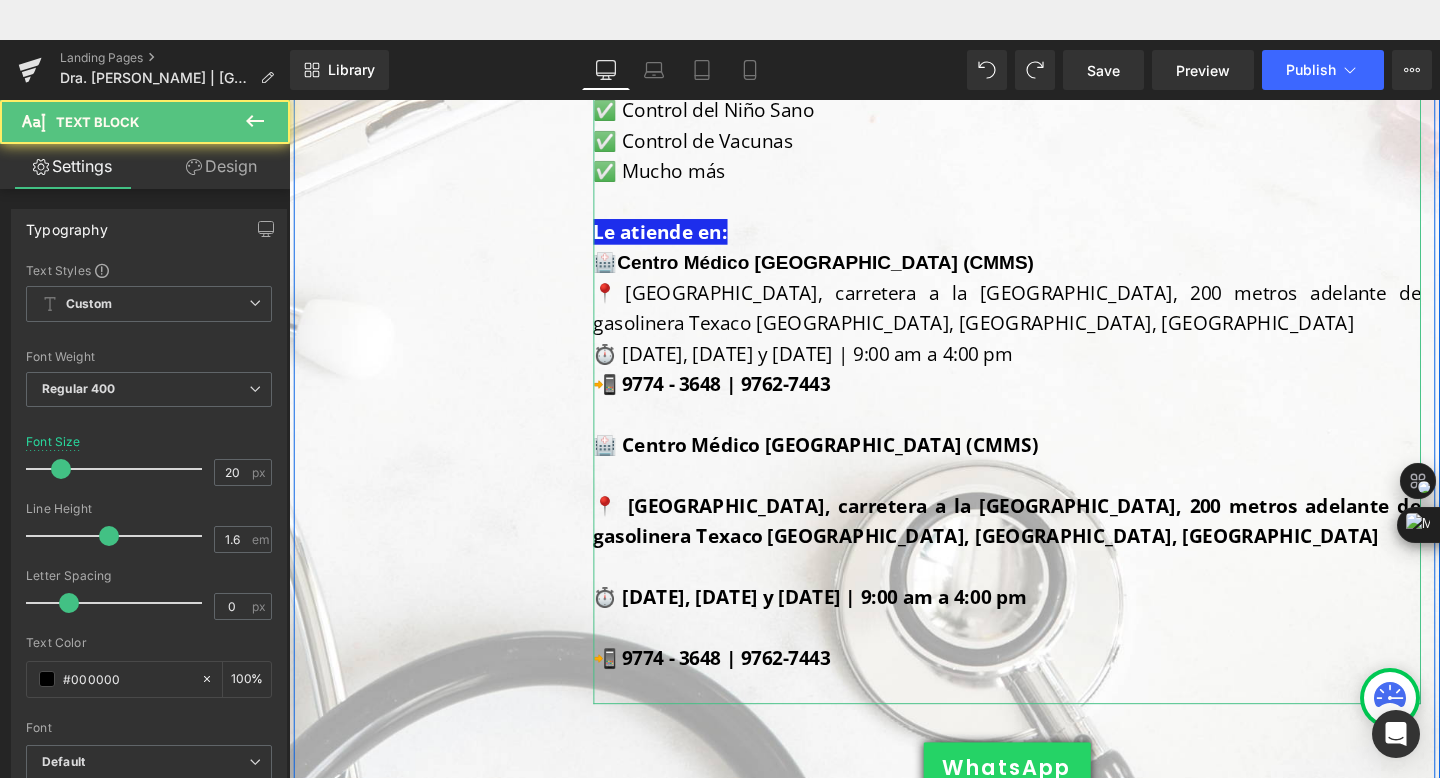 click on "🏥 Centro Médico [GEOGRAPHIC_DATA] (CMMS)" at bounding box center [1044, 465] 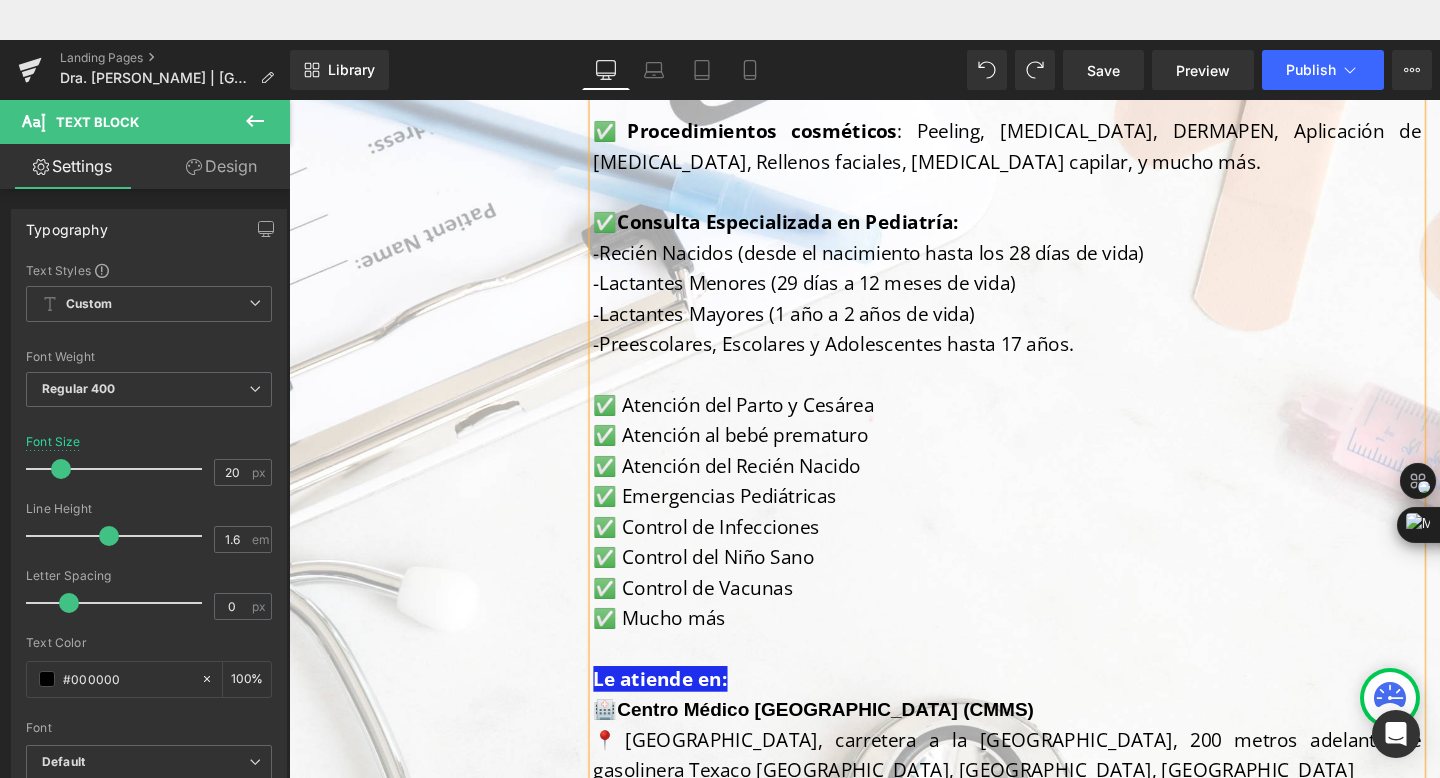 scroll, scrollTop: 968, scrollLeft: 0, axis: vertical 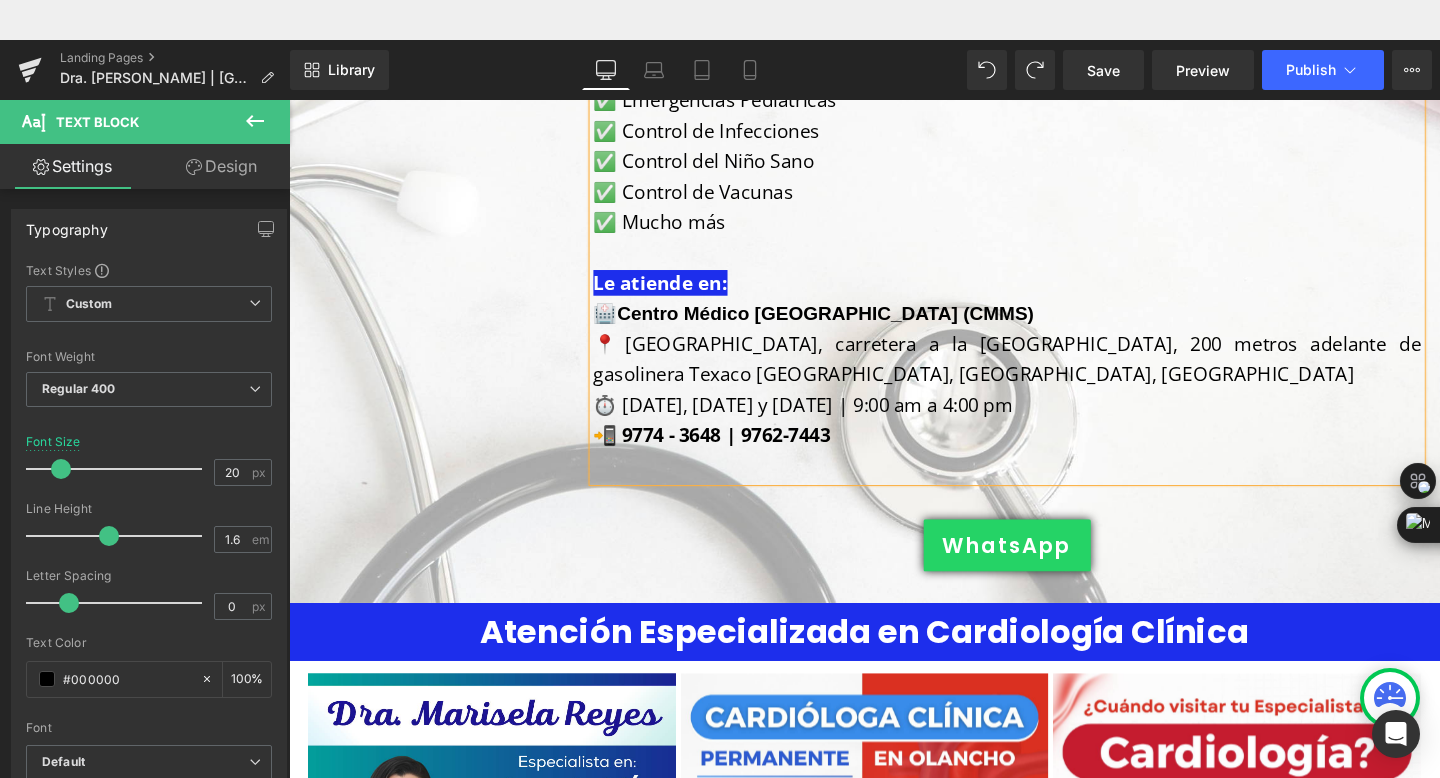click at bounding box center [1044, 487] 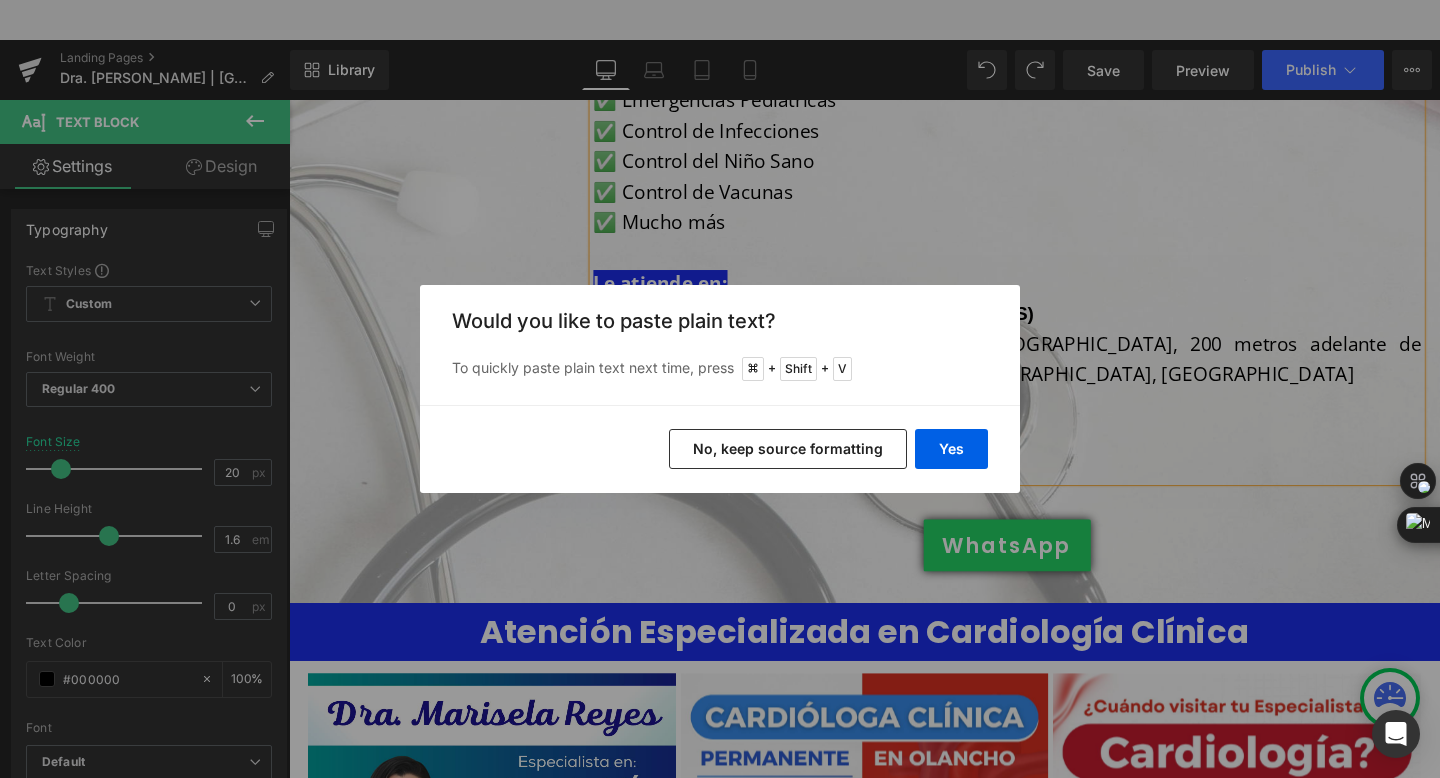 click on "Back to Library   Insert     Would you like to paste plain text? To quickly paste plain text next time, press    +   Shift   +   V     Yes No, keep source formatting" at bounding box center [720, 389] 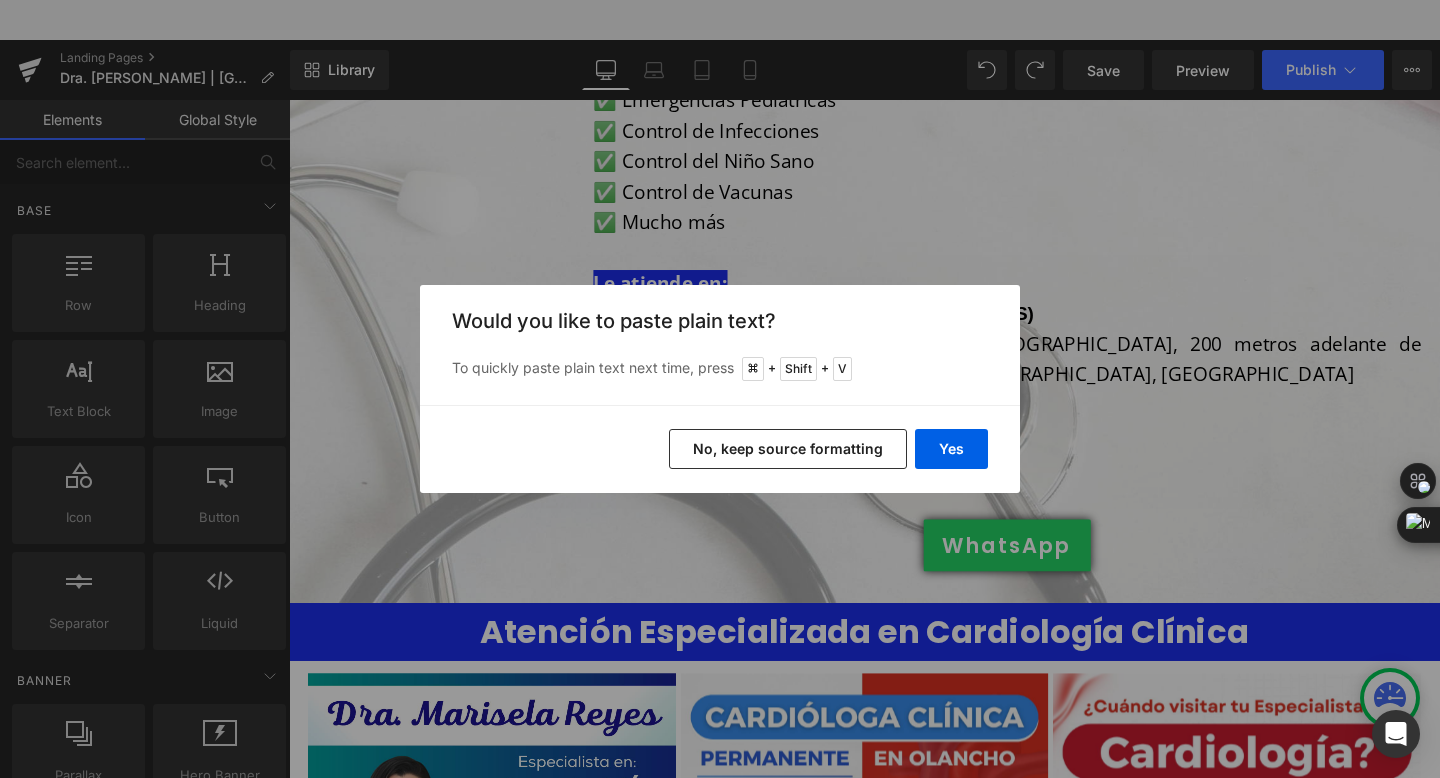 click on "No, keep source formatting" at bounding box center (788, 449) 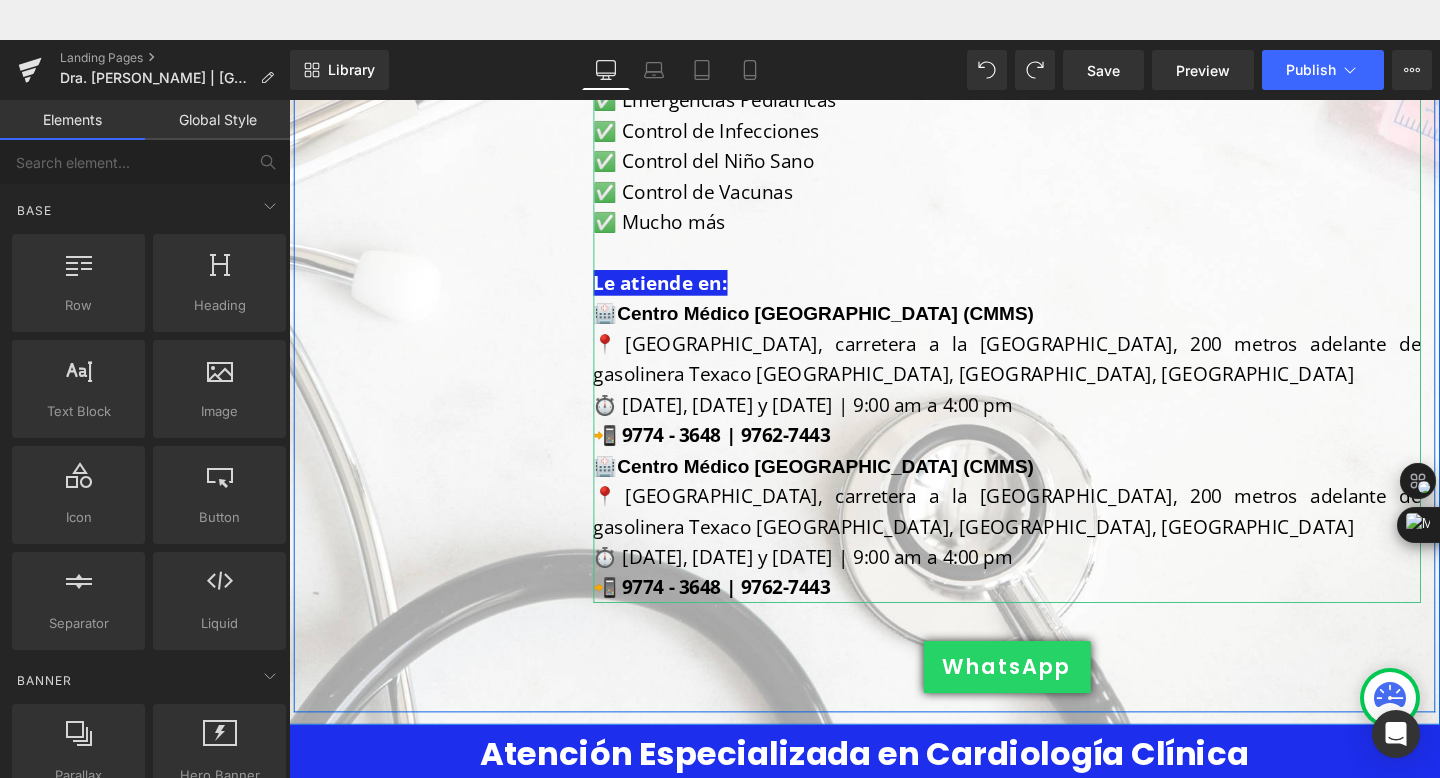click on "⏱️ [DATE], [DATE] y [DATE] | 9:00 am a 4:00 pm" at bounding box center (1044, 423) 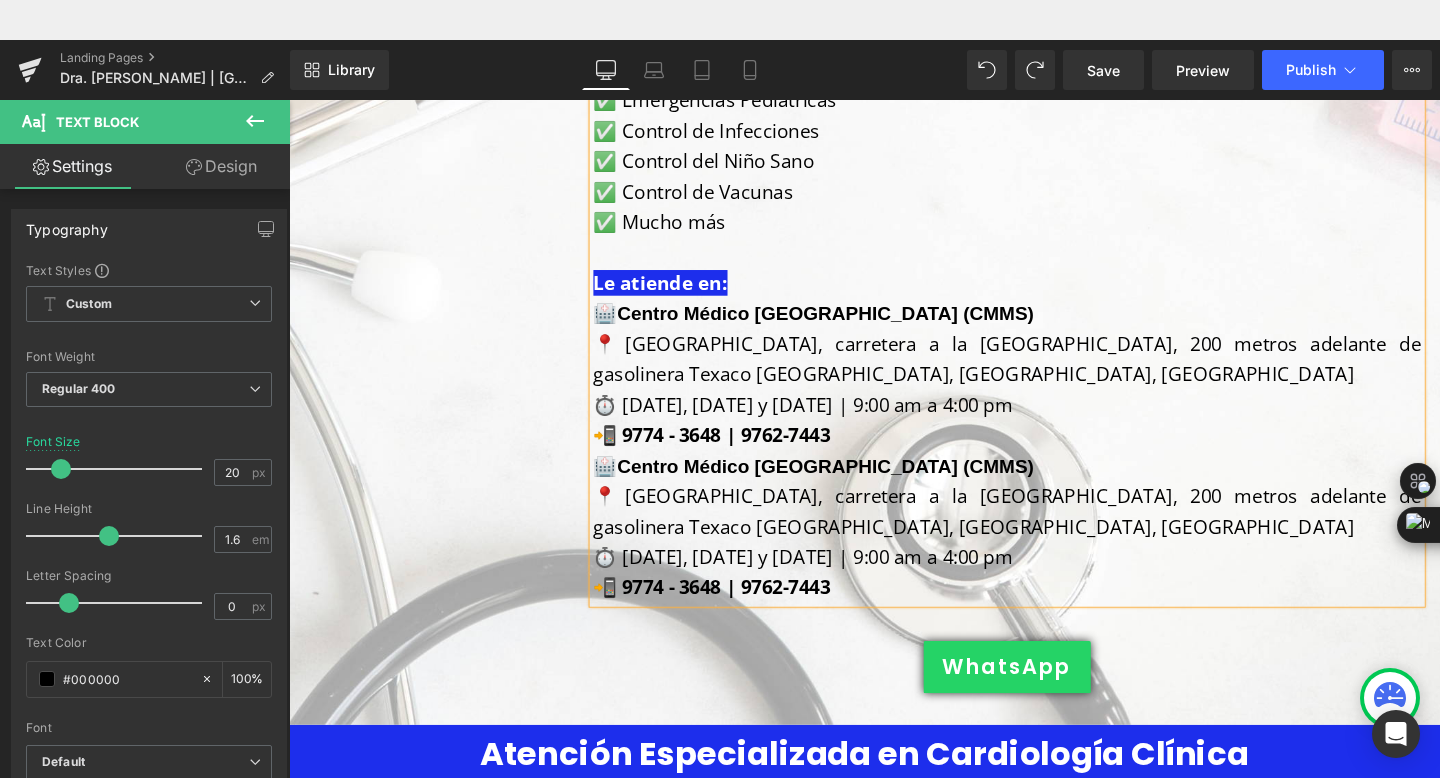 click on "📲 9774 - 3648 | 9762-7443" at bounding box center [1044, 455] 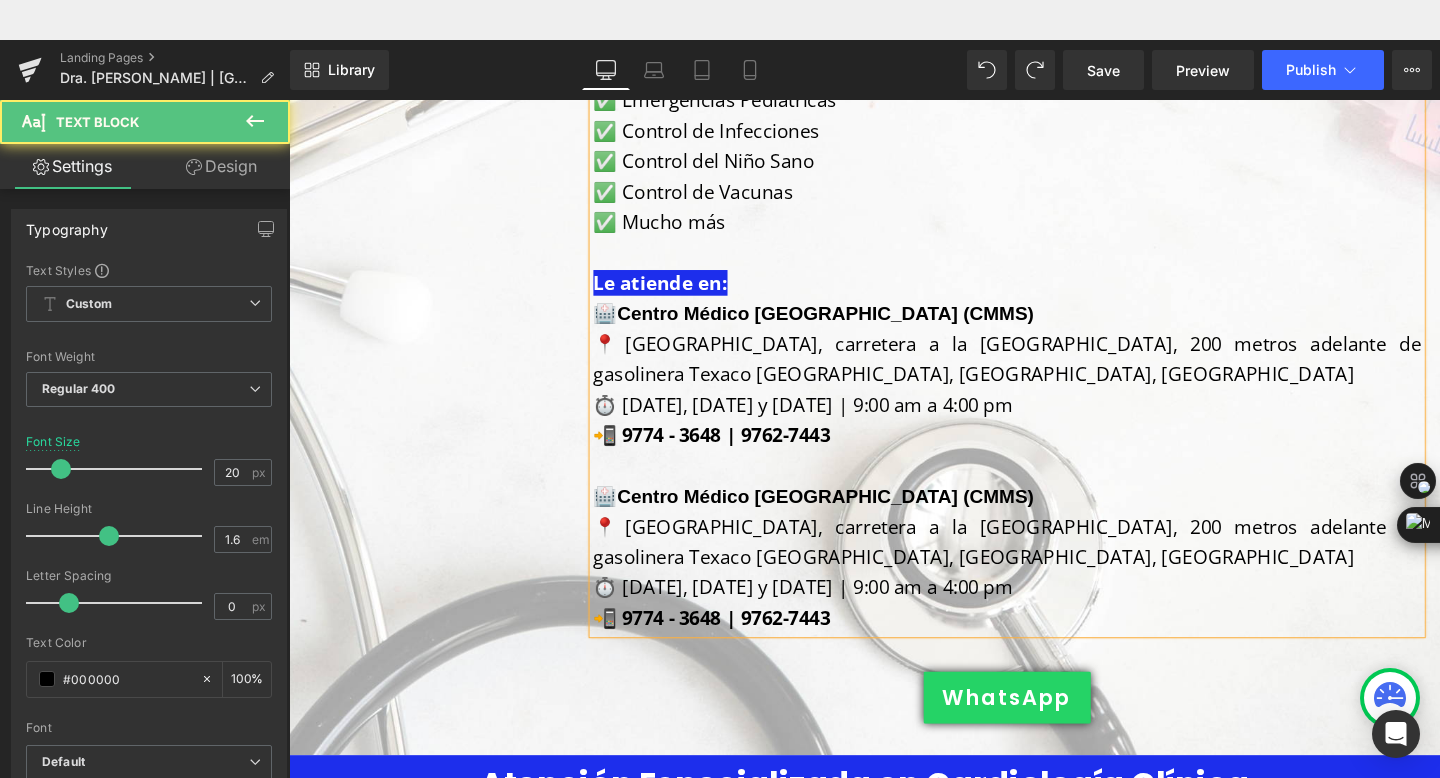 click on "Centro Médico [GEOGRAPHIC_DATA] (CMMS)" at bounding box center (853, 519) 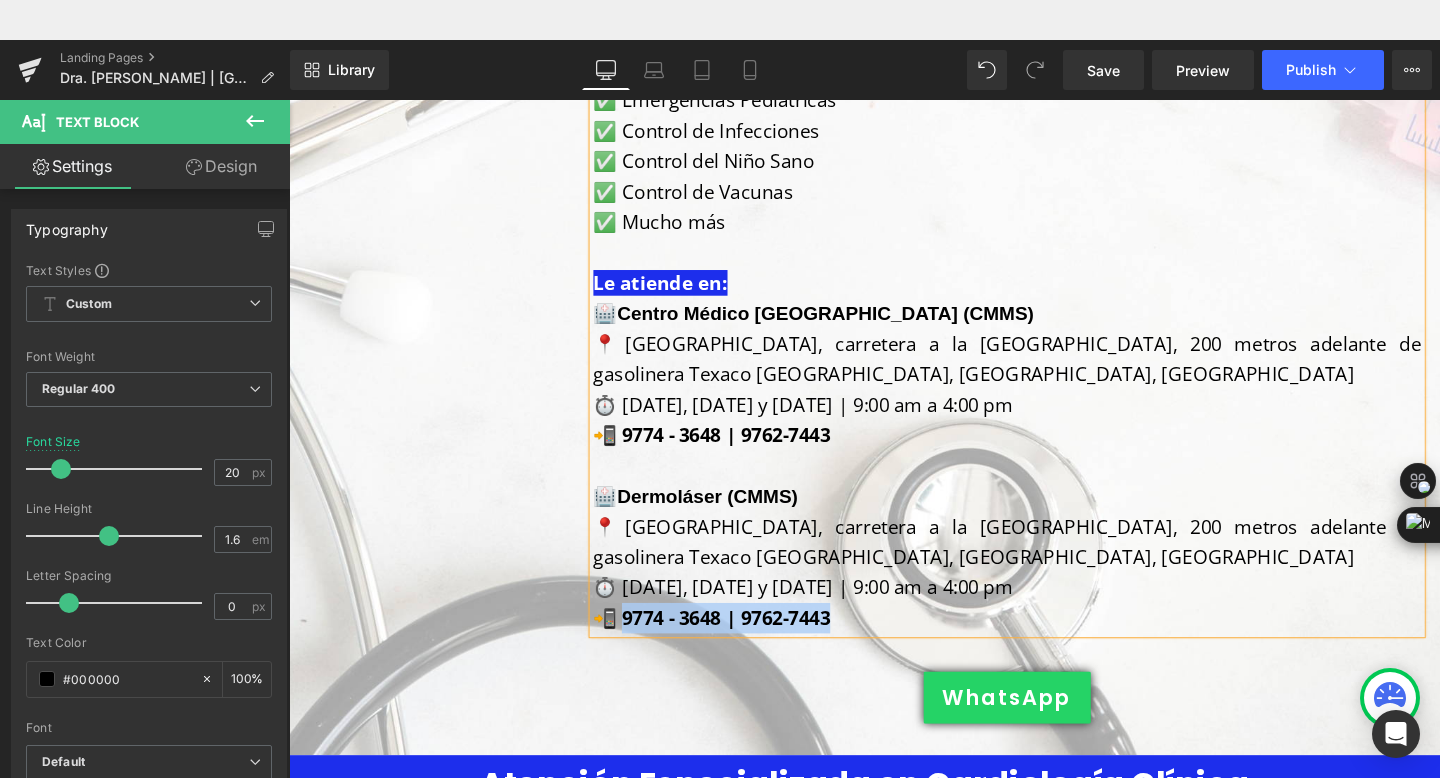drag, startPoint x: 866, startPoint y: 621, endPoint x: 640, endPoint y: 619, distance: 226.00885 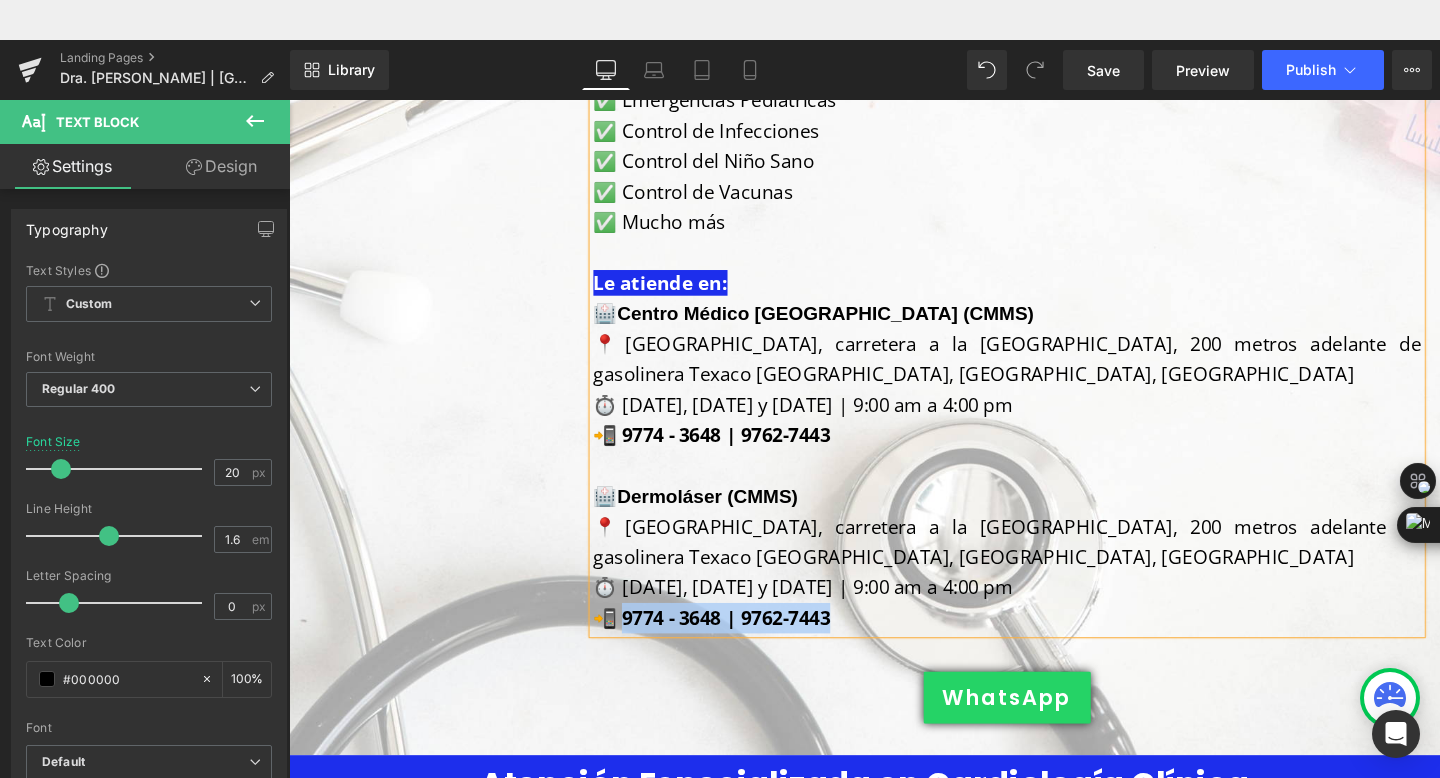 click on "📲 9774 - 3648 | 9762-7443" at bounding box center [1044, 647] 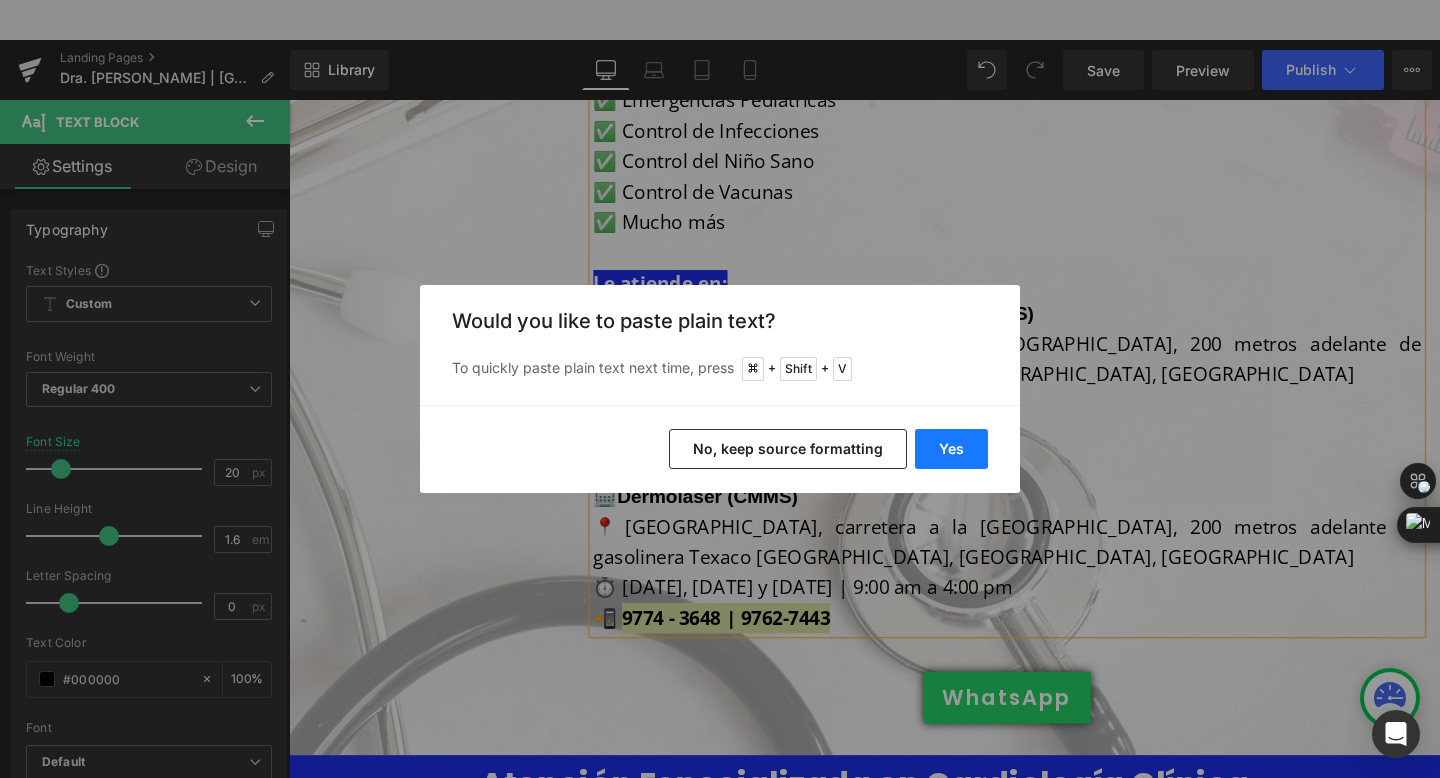 click on "Yes" at bounding box center (951, 449) 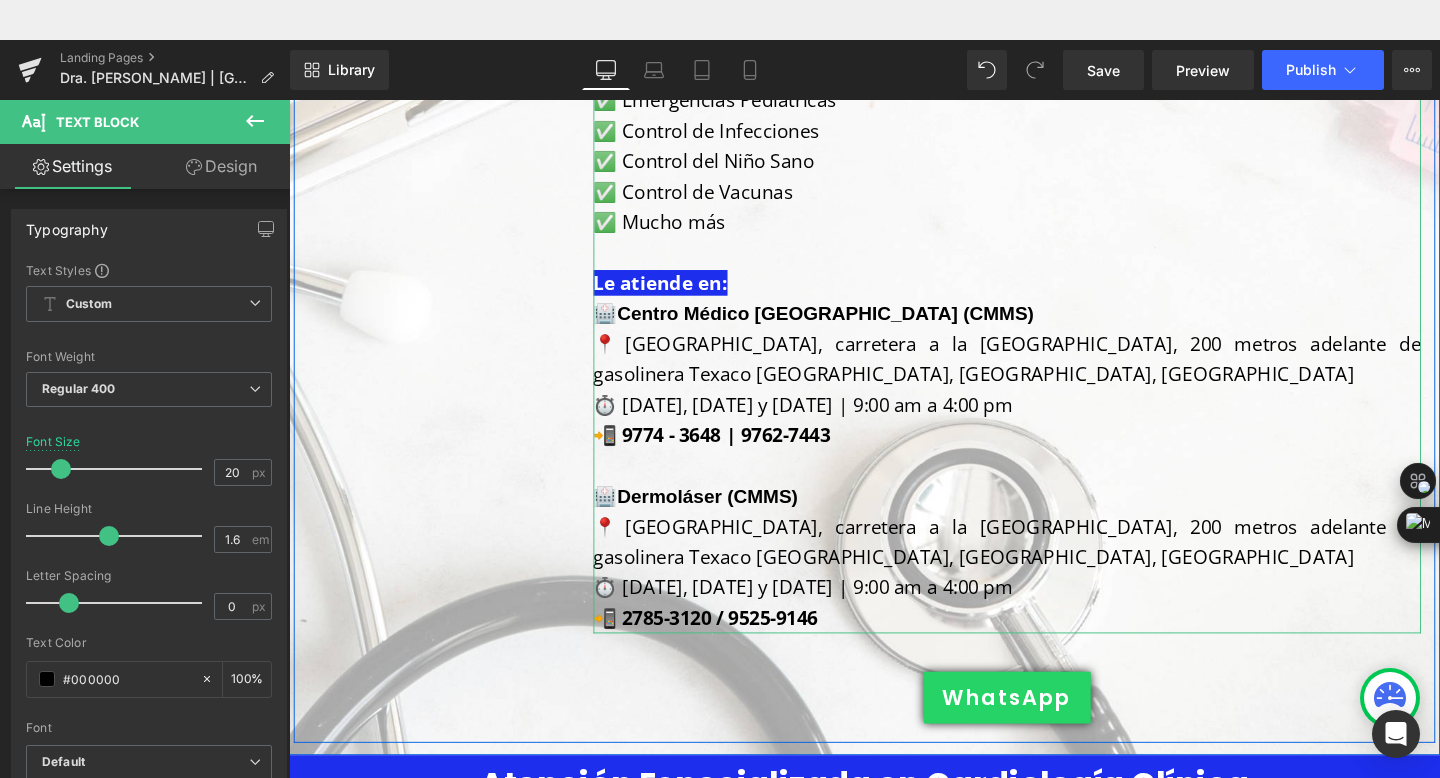 click on "📲 2785-3120 / 9525-9146" at bounding box center (727, 646) 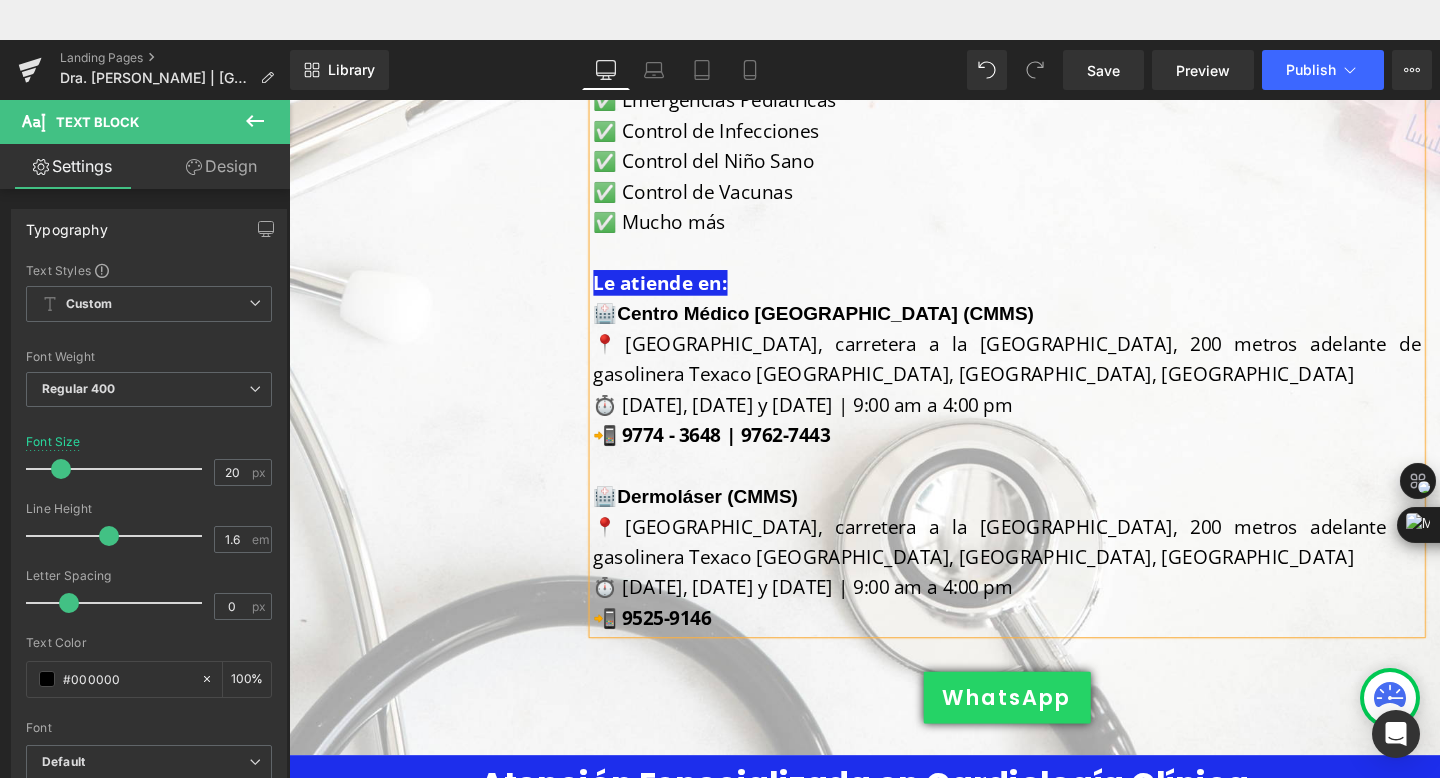 click on "📲 9525-9146" at bounding box center (1044, 647) 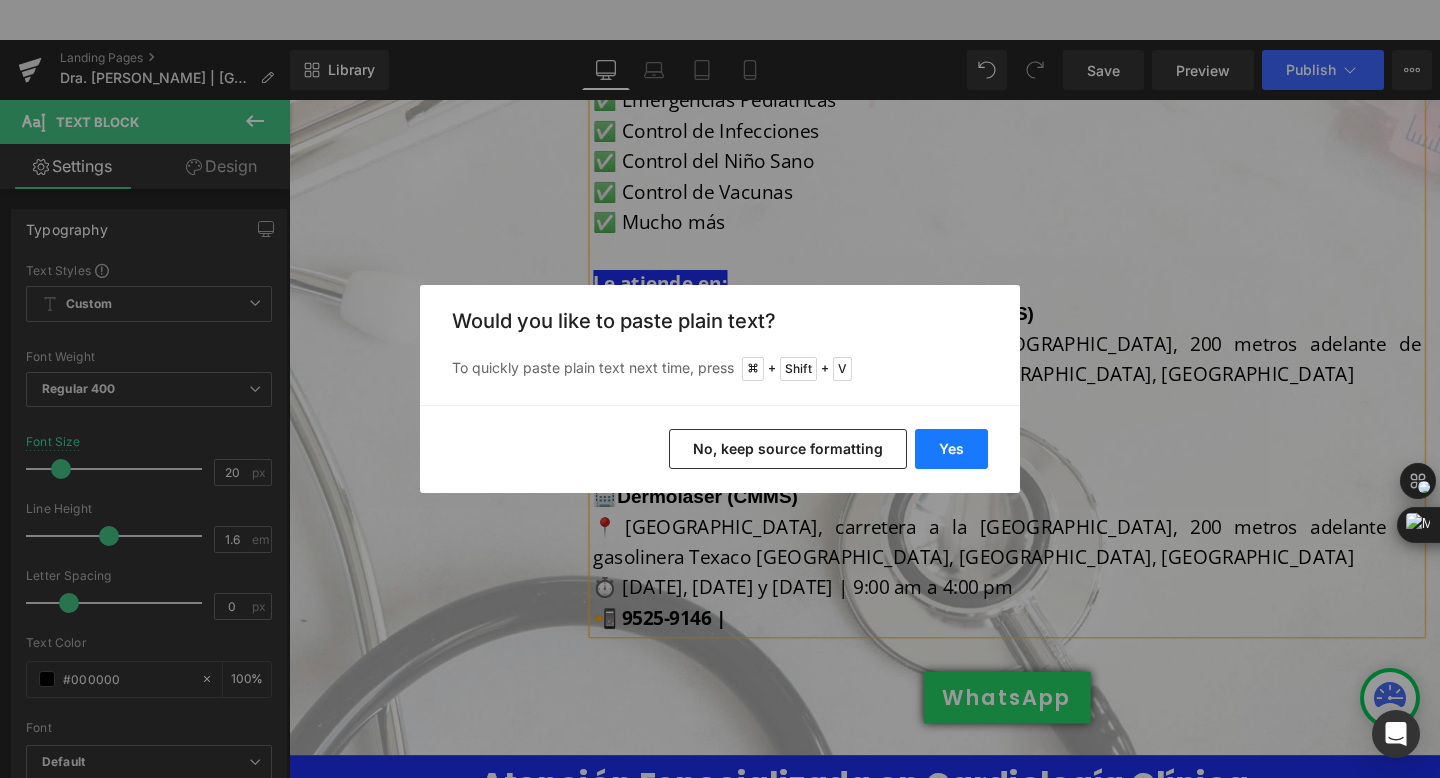 click on "Yes" at bounding box center [951, 449] 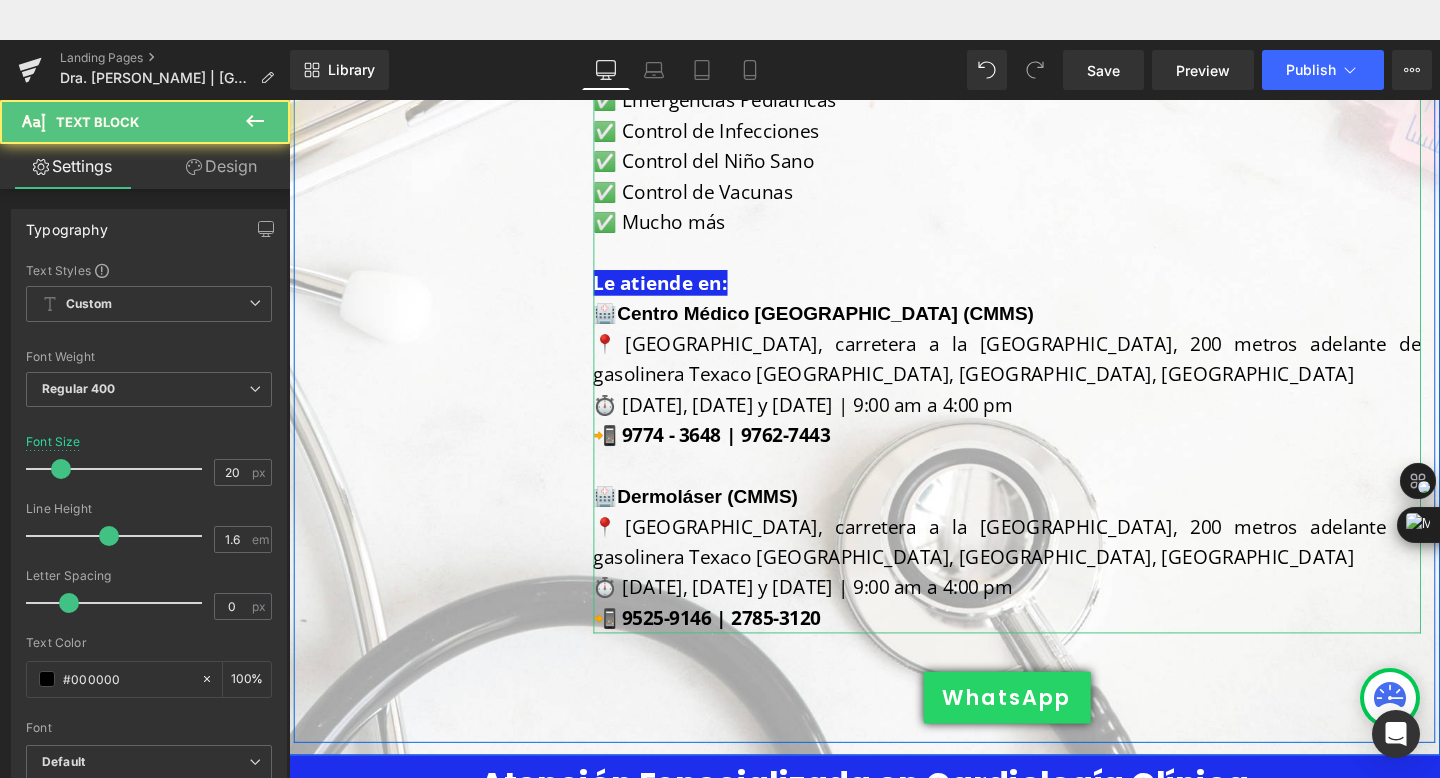 click on "🏥  Dermoláser (CMMS)" at bounding box center (1044, 519) 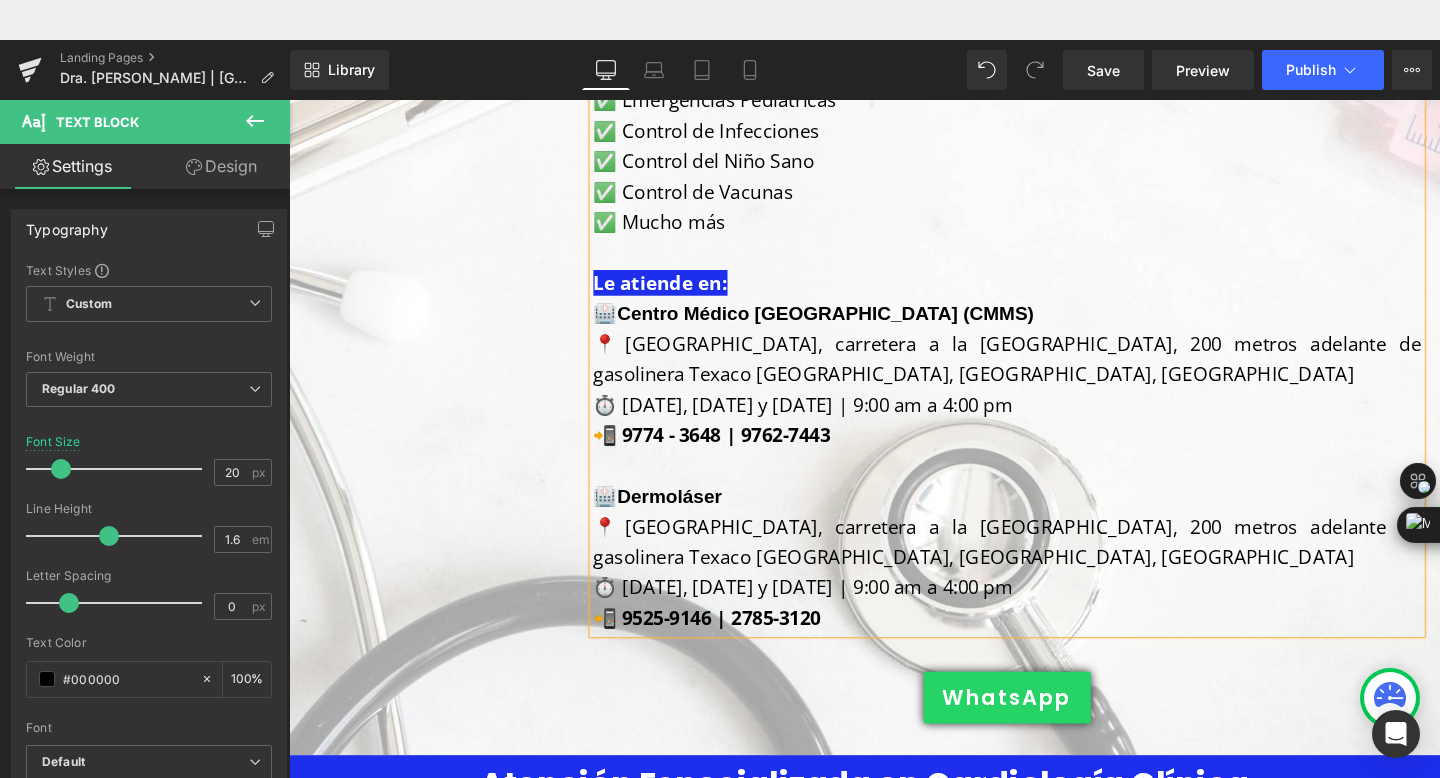 click on "⏱️ [DATE], [DATE] y [DATE] | 9:00 am a 4:00 pm" at bounding box center [829, 422] 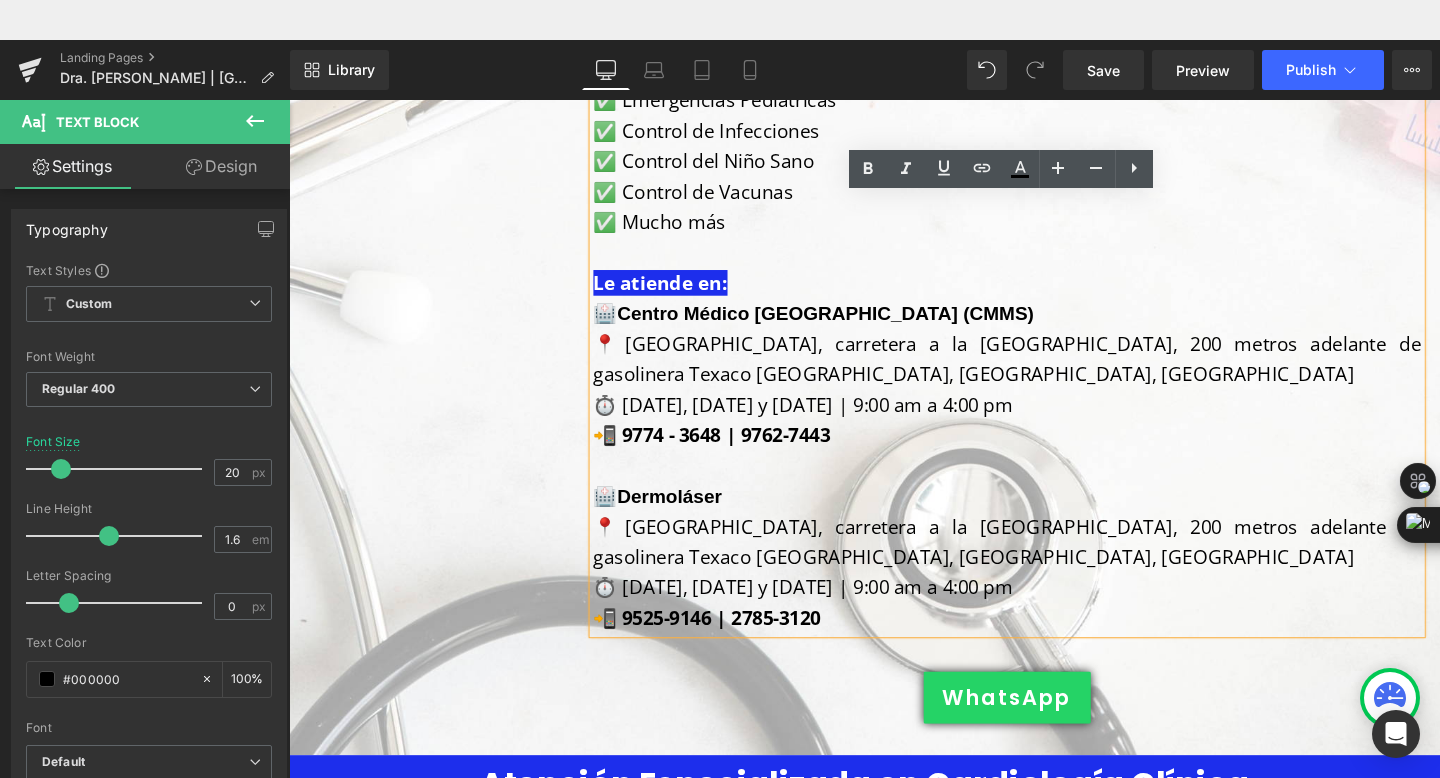 click on "📍  [GEOGRAPHIC_DATA], carretera a la [GEOGRAPHIC_DATA], 200 metros adelante de gasolinera Texaco [GEOGRAPHIC_DATA], [GEOGRAPHIC_DATA], [GEOGRAPHIC_DATA]" at bounding box center [1044, 567] 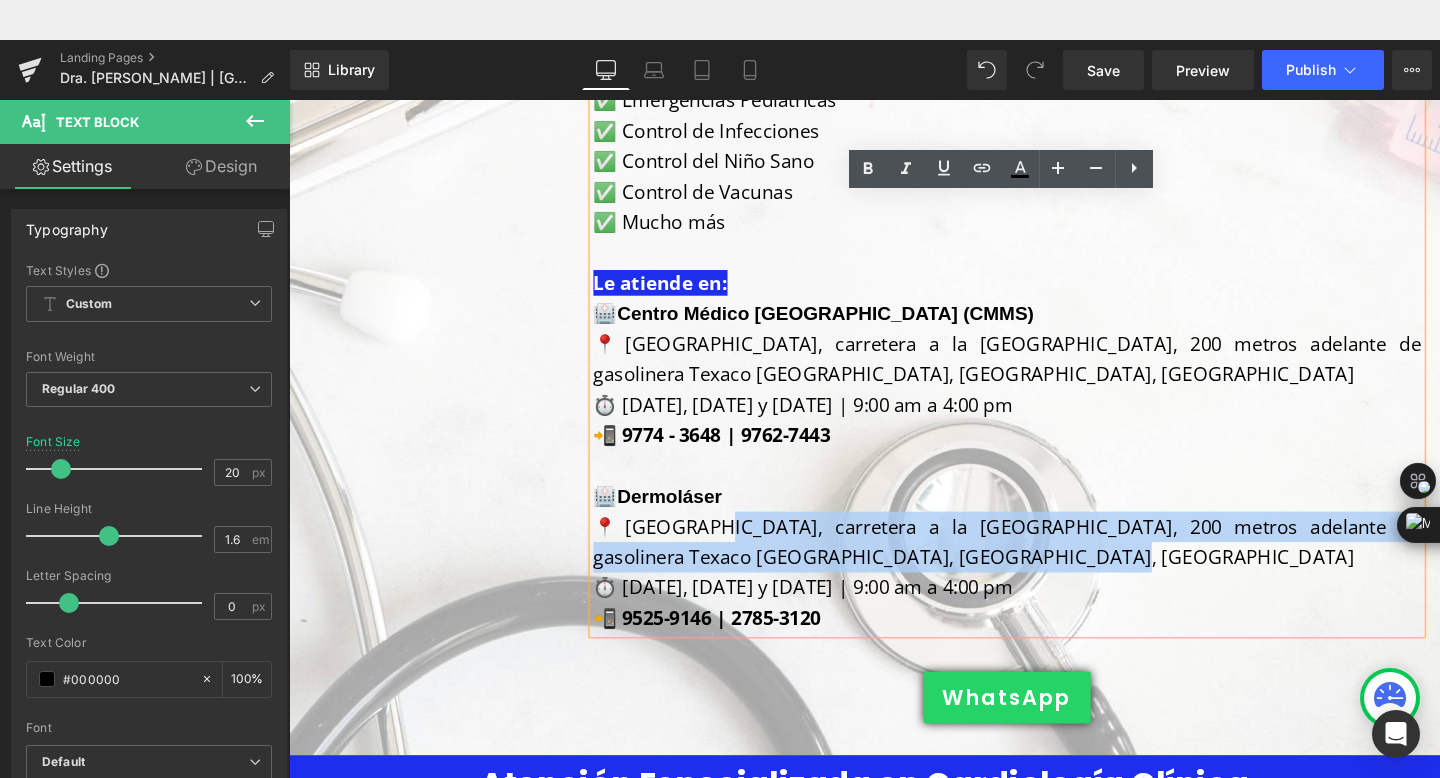 drag, startPoint x: 749, startPoint y: 543, endPoint x: 718, endPoint y: 525, distance: 35.846897 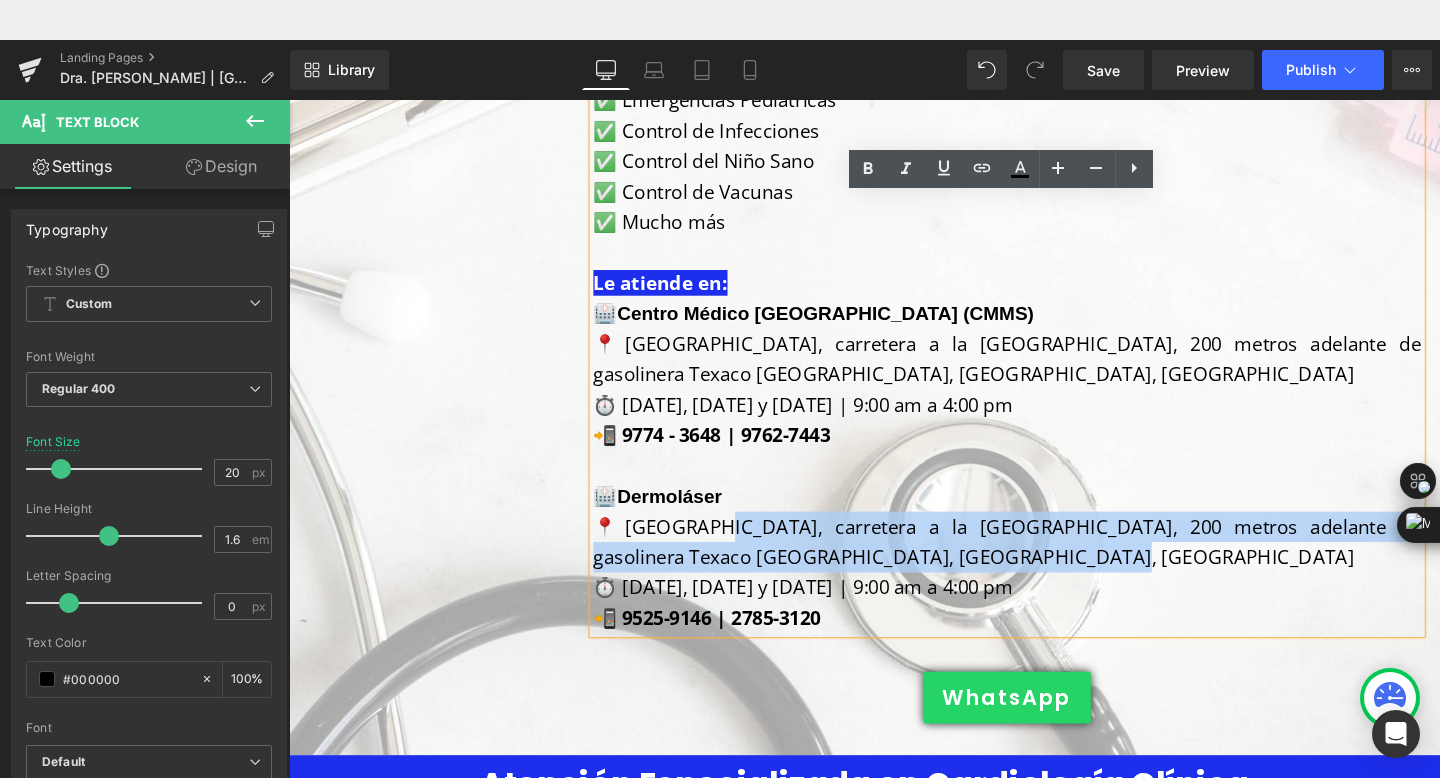 click on "📍  [GEOGRAPHIC_DATA], carretera a la [GEOGRAPHIC_DATA], 200 metros adelante de gasolinera Texaco [GEOGRAPHIC_DATA], [GEOGRAPHIC_DATA], [GEOGRAPHIC_DATA]" at bounding box center [1044, 567] 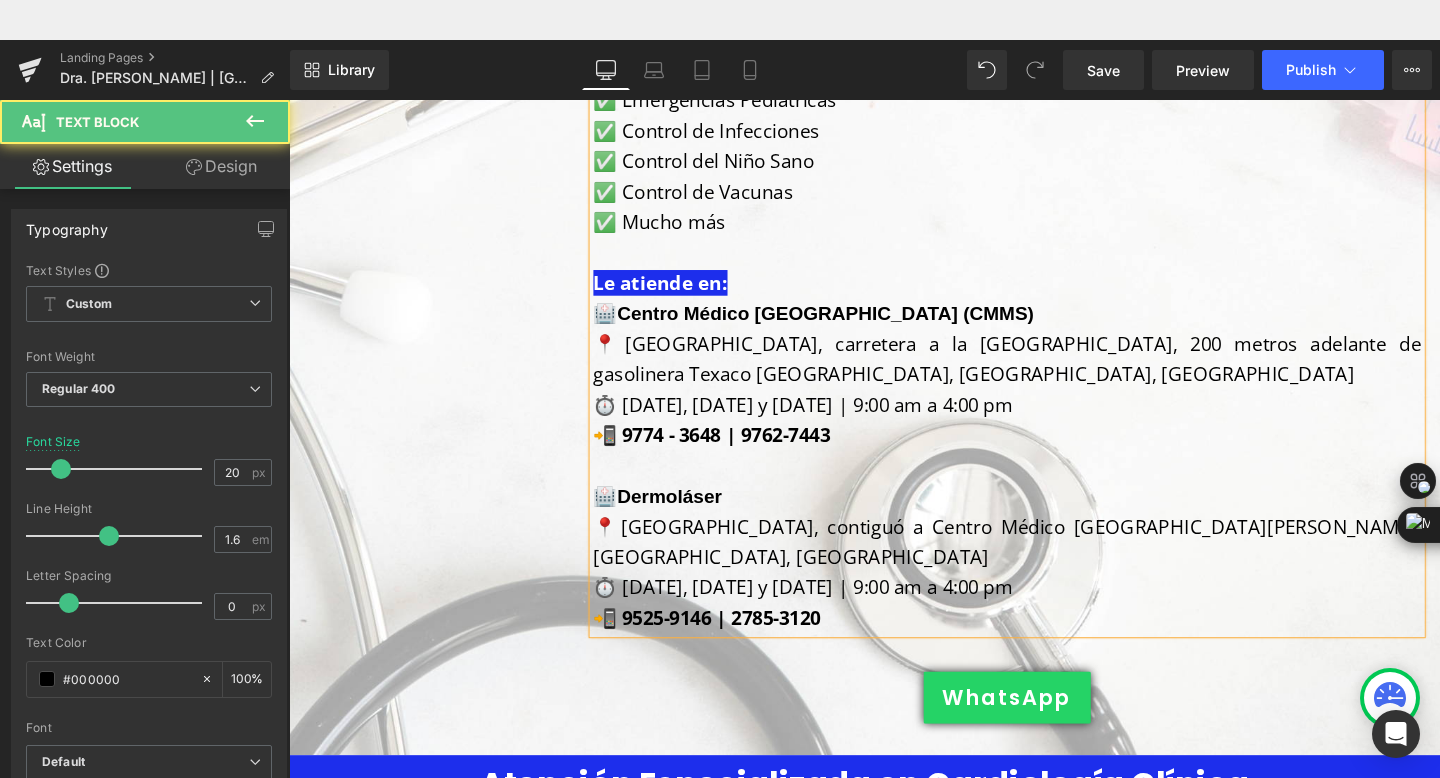 click on "⏱️ [DATE], [DATE] y [DATE] | 9:00 am a 4:00 pm" at bounding box center (829, 614) 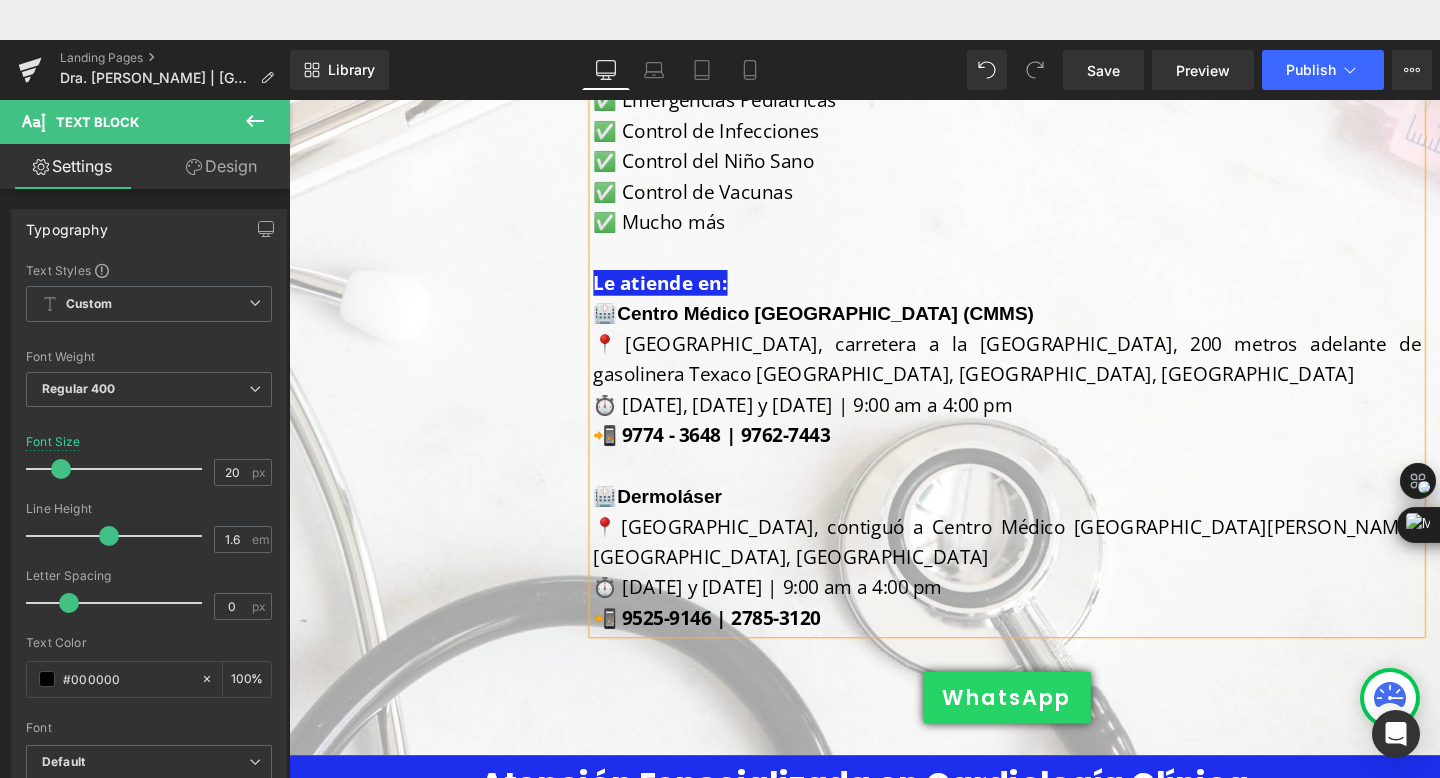 click on "📍  [GEOGRAPHIC_DATA], contiguó a [GEOGRAPHIC_DATA][PERSON_NAME], [GEOGRAPHIC_DATA], [GEOGRAPHIC_DATA]" at bounding box center [1044, 567] 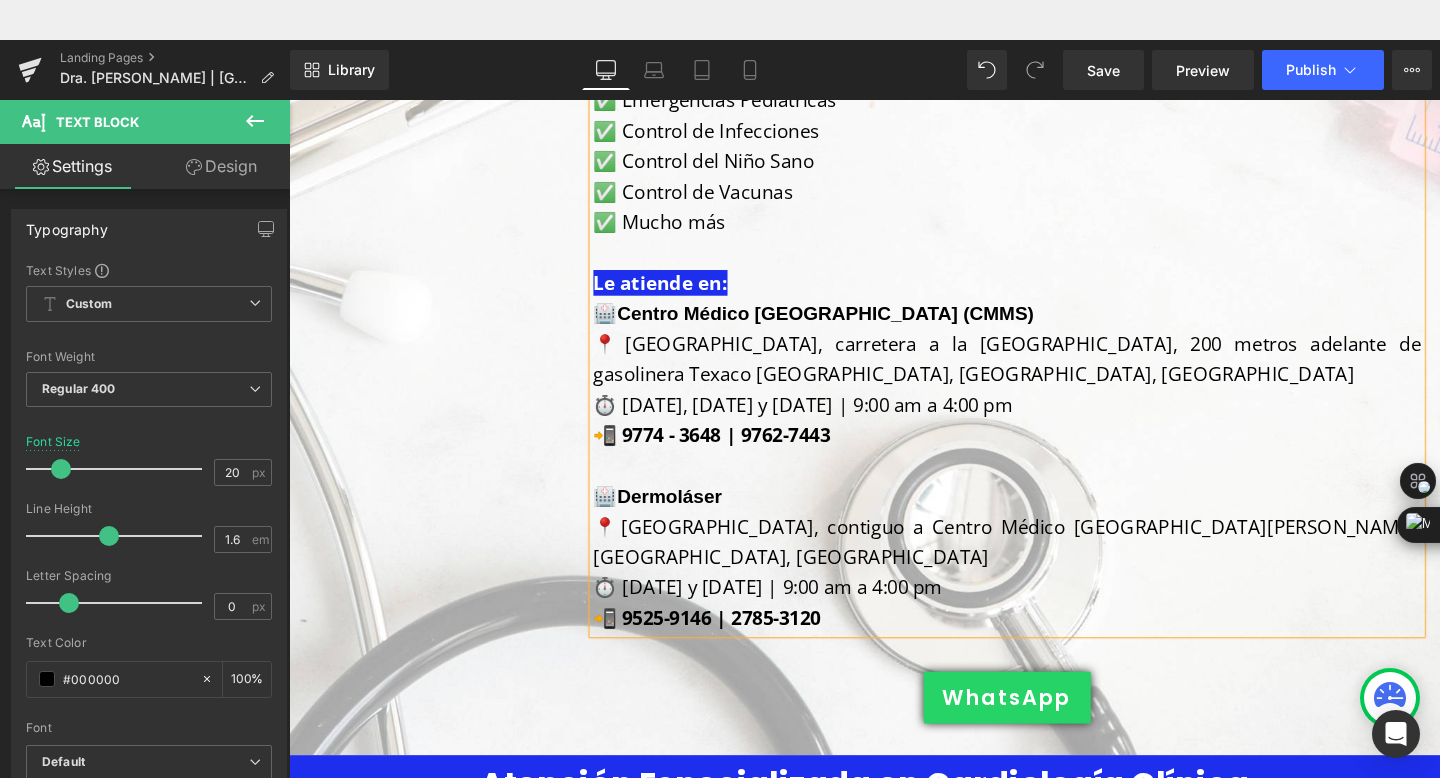 click on "📍  [GEOGRAPHIC_DATA], contiguo a Centro Médico [GEOGRAPHIC_DATA][PERSON_NAME], [GEOGRAPHIC_DATA], [GEOGRAPHIC_DATA]" at bounding box center [1044, 567] 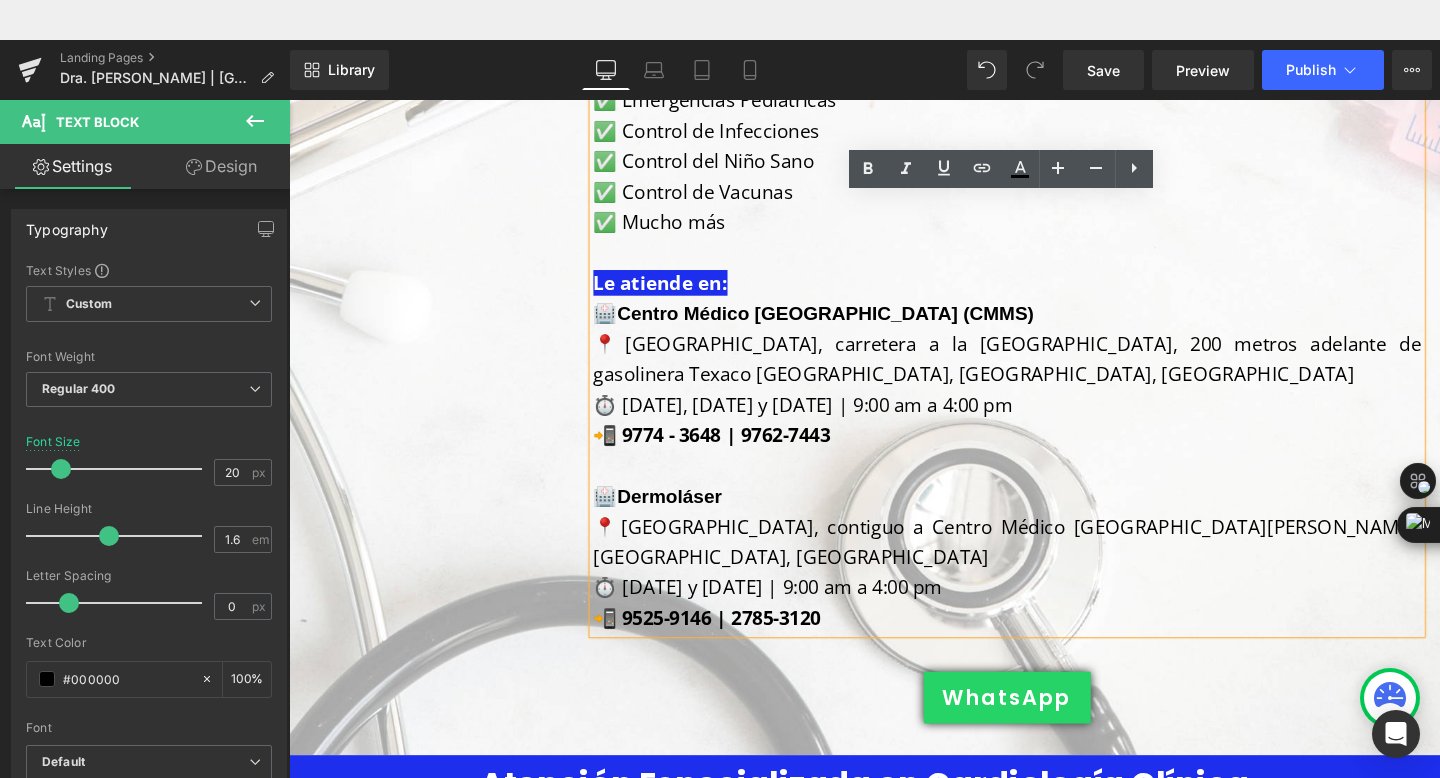 click on "📍  [GEOGRAPHIC_DATA], contiguo a Centro Médico [GEOGRAPHIC_DATA][PERSON_NAME], [GEOGRAPHIC_DATA], [GEOGRAPHIC_DATA]" at bounding box center [1044, 567] 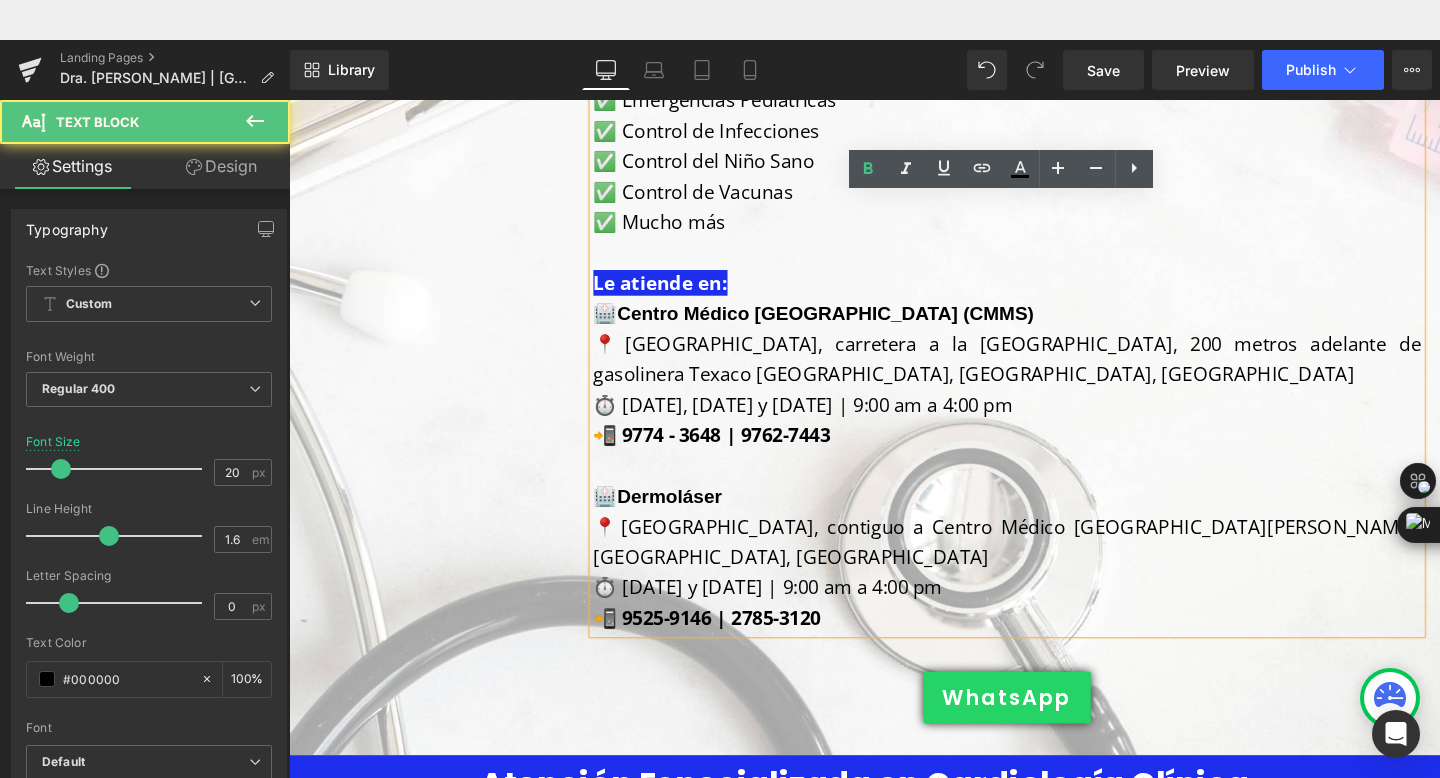 click on "🏥  Dermoláser" at bounding box center [1044, 519] 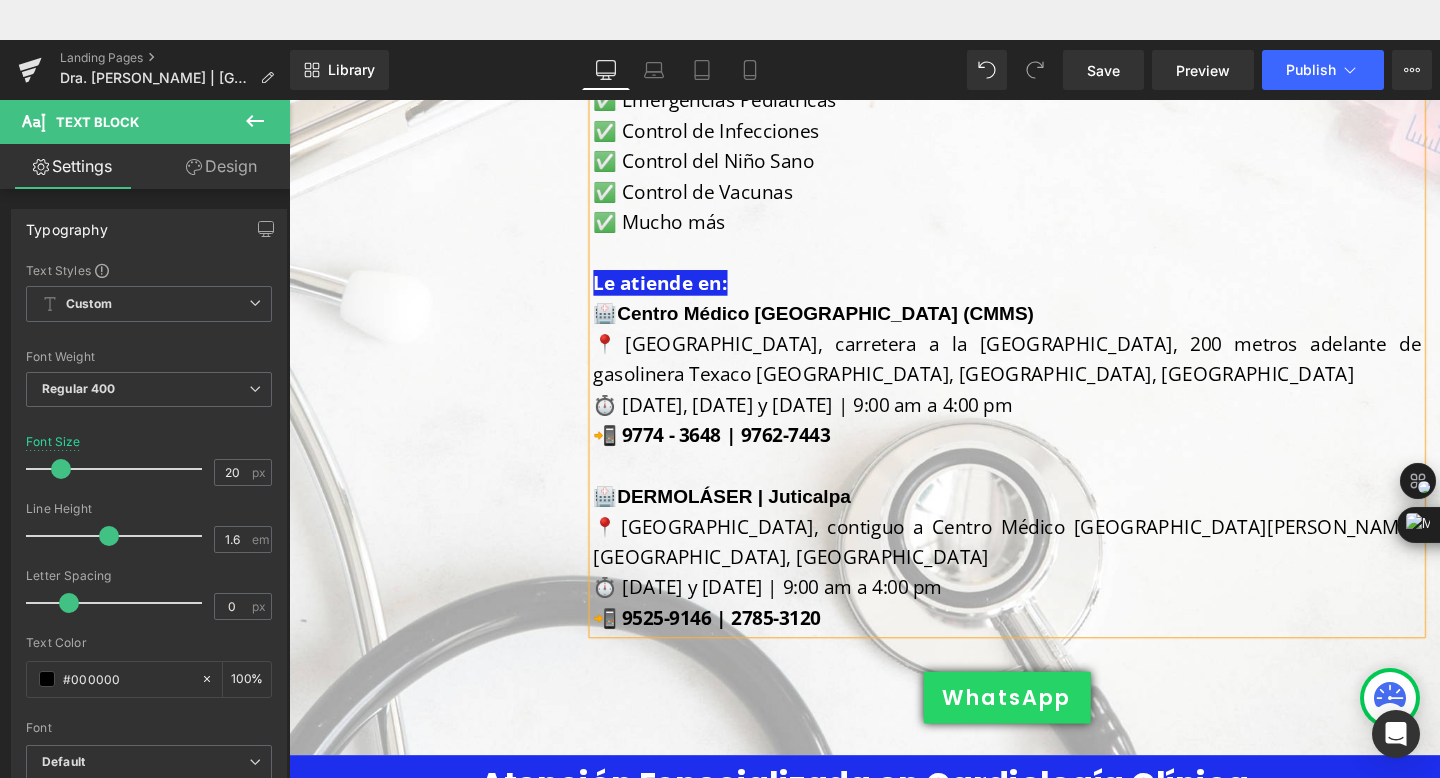 click on "🏥  Centro Médico [GEOGRAPHIC_DATA] (CMMS)" at bounding box center (1044, 327) 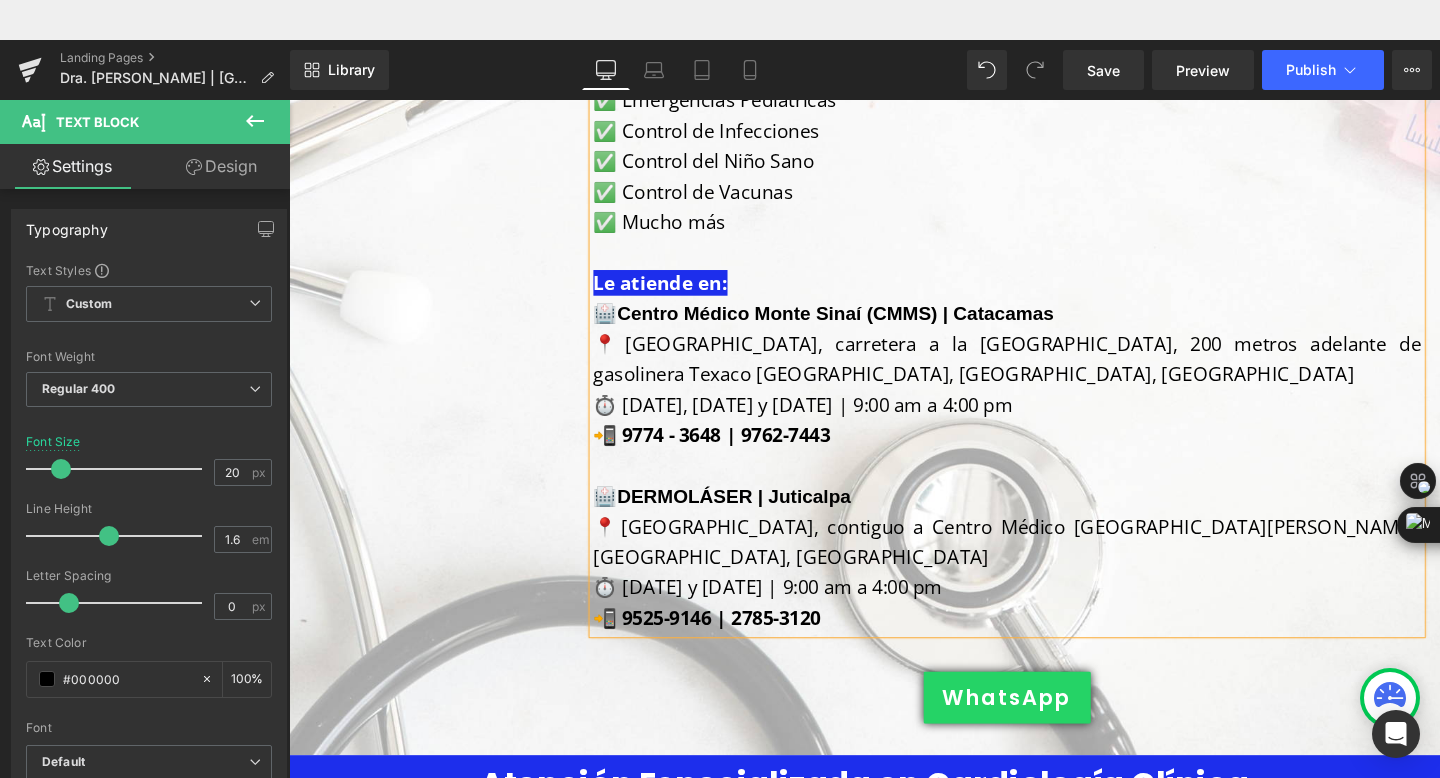 click on "DERMOLÁSER | Juticalpa" at bounding box center [757, 519] 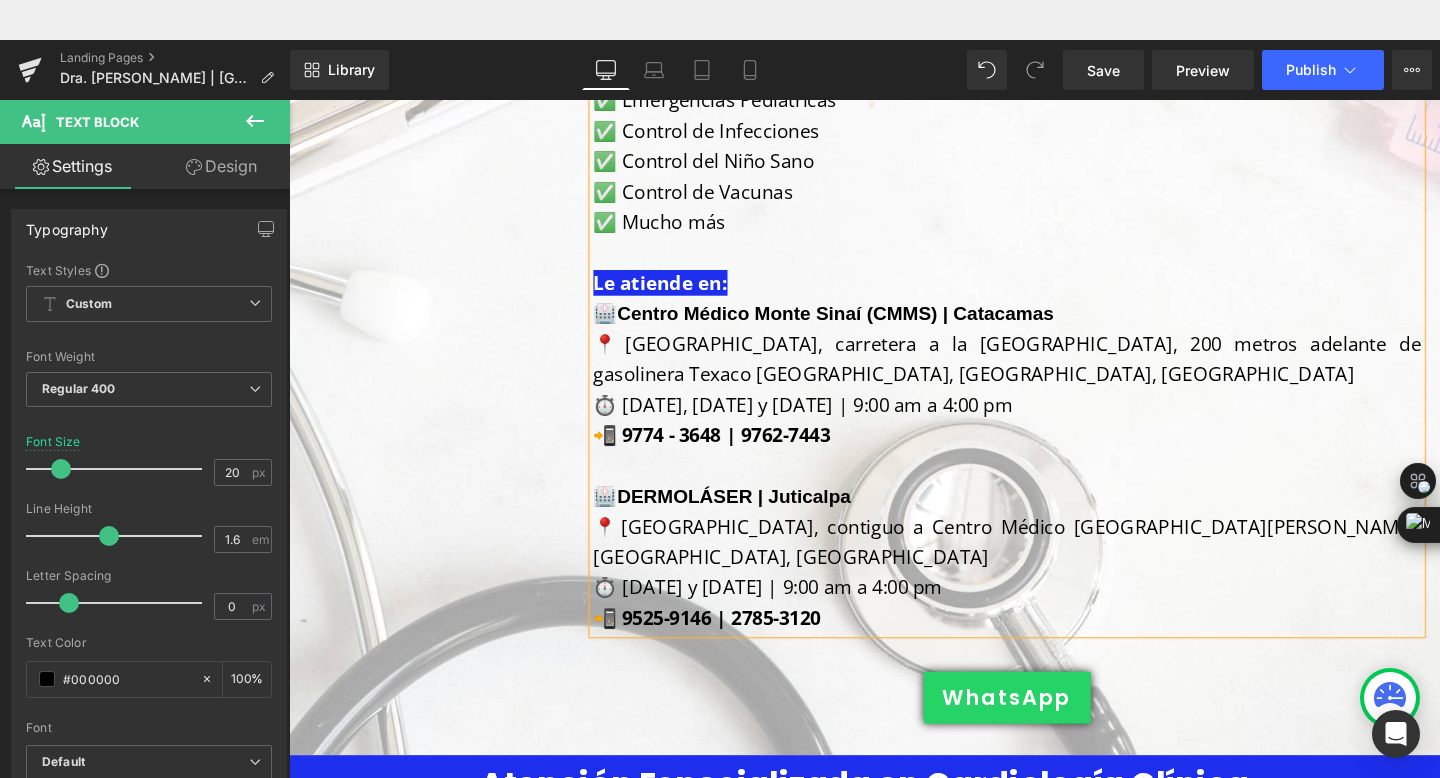 scroll, scrollTop: 1170, scrollLeft: 0, axis: vertical 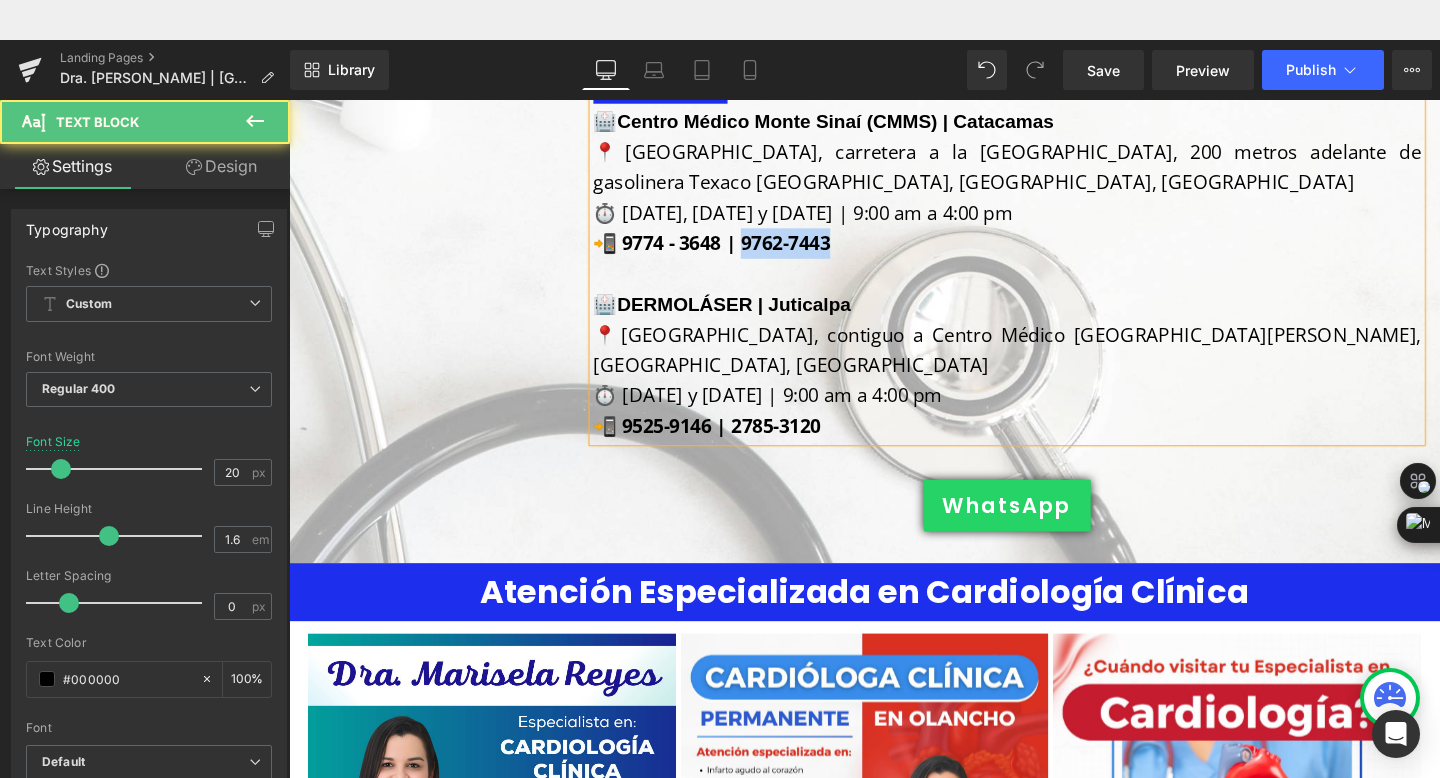 drag, startPoint x: 868, startPoint y: 223, endPoint x: 766, endPoint y: 225, distance: 102.01961 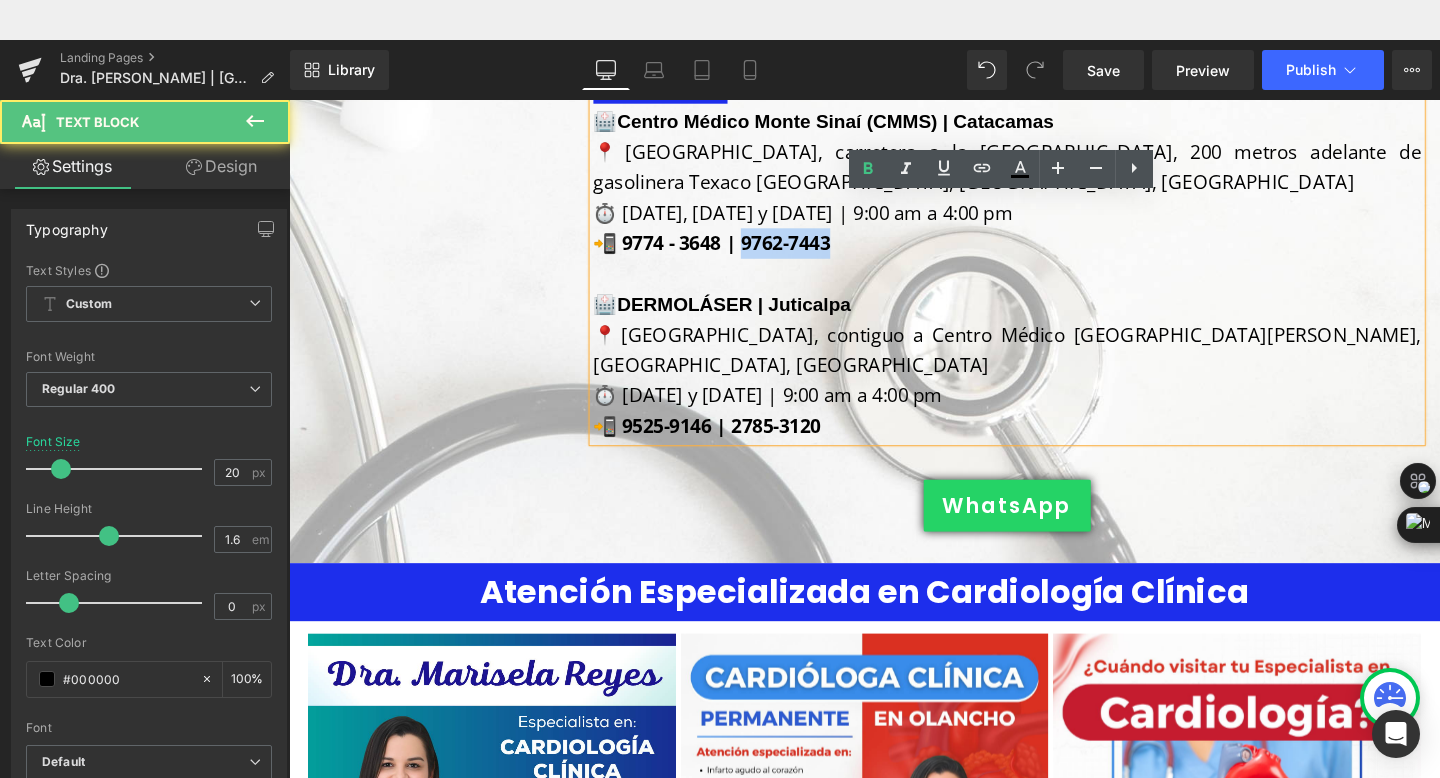 copy on "762-7443" 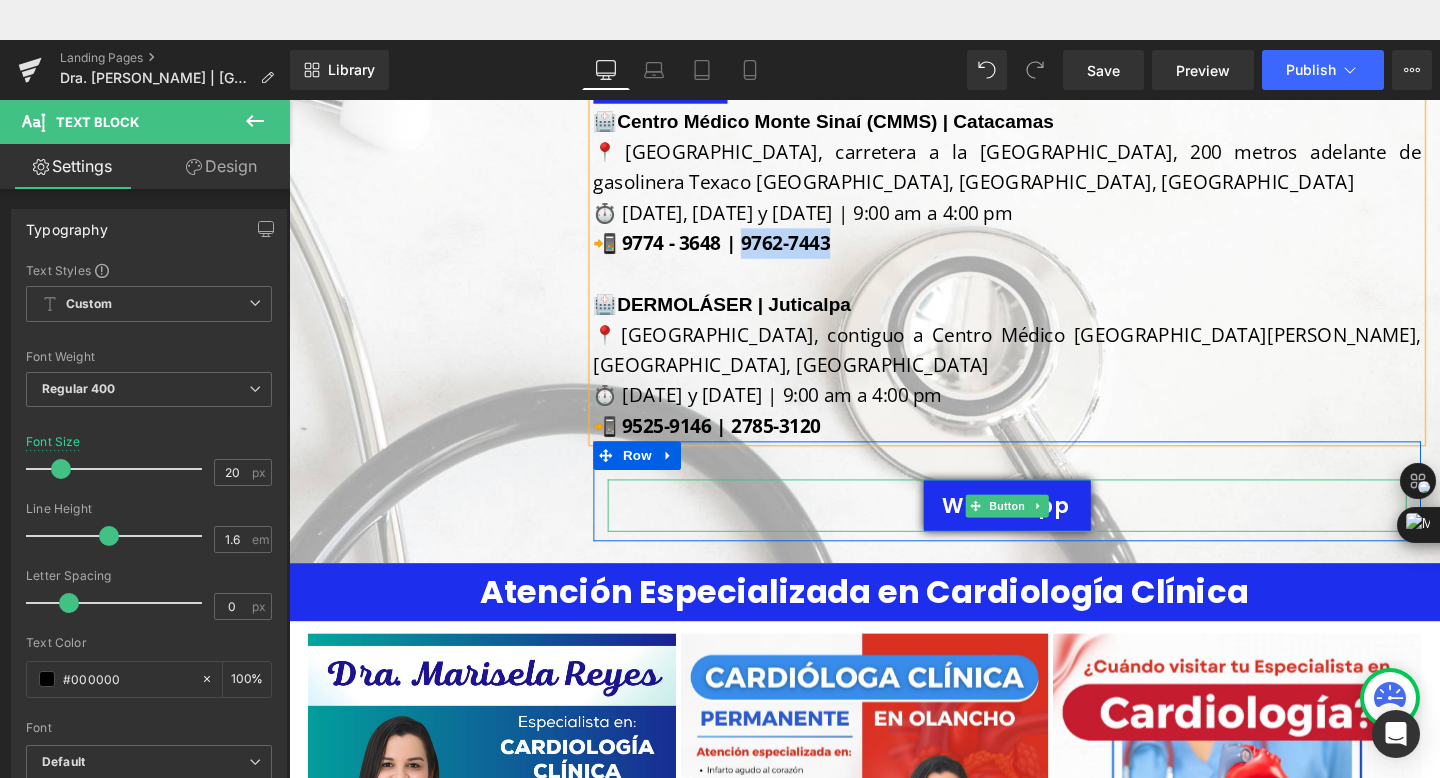 click on "WhatsApp" at bounding box center [1043, 528] 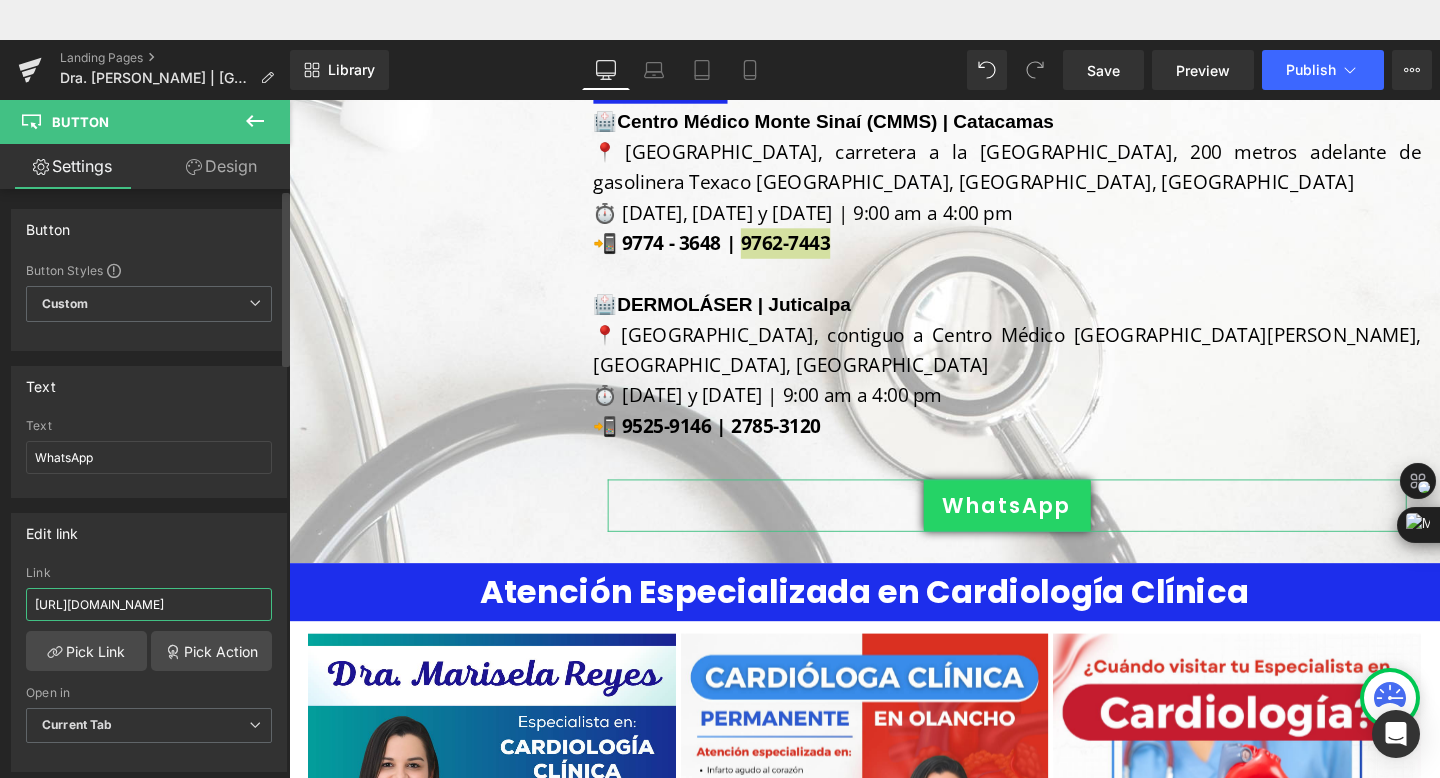 click on "[URL][DOMAIN_NAME]" at bounding box center (149, 604) 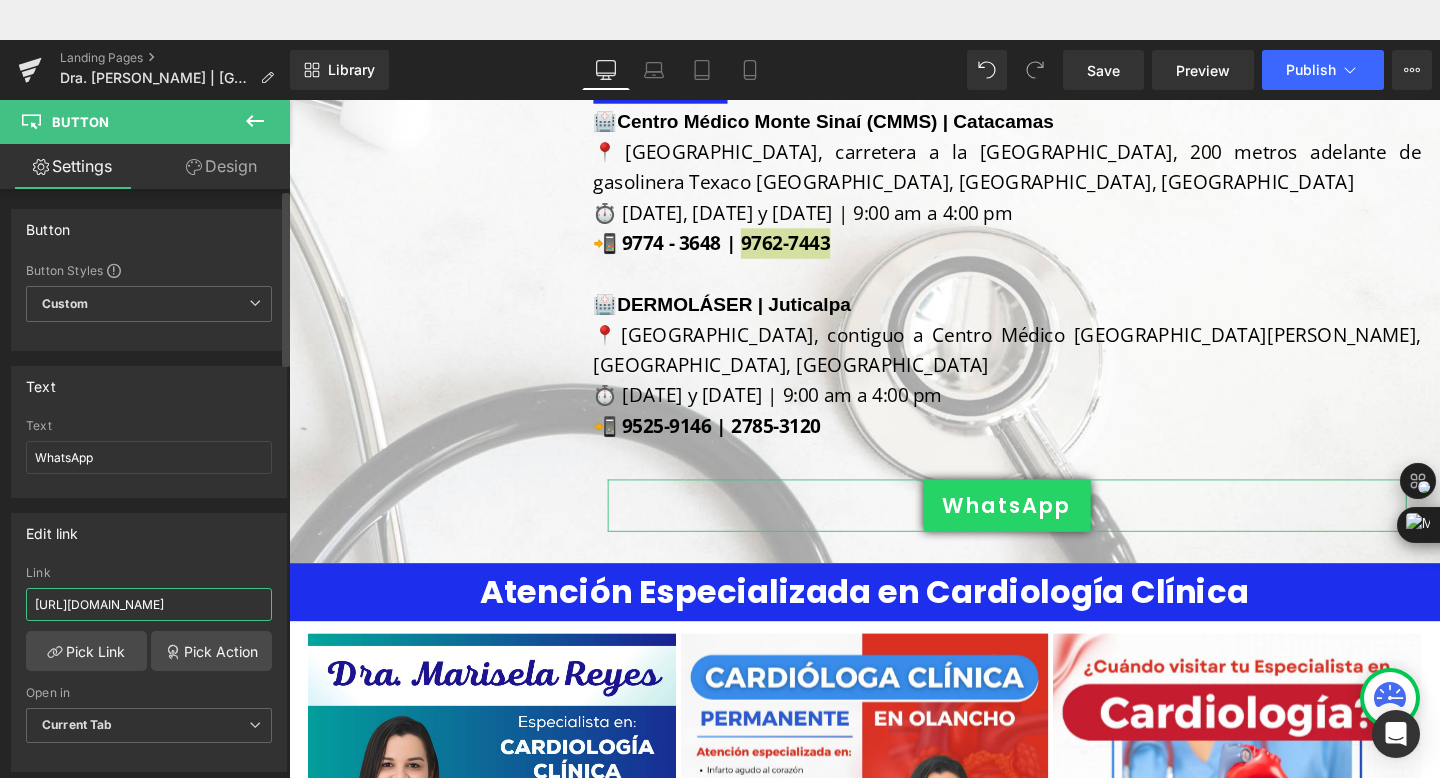 type on "[URL][DOMAIN_NAME]" 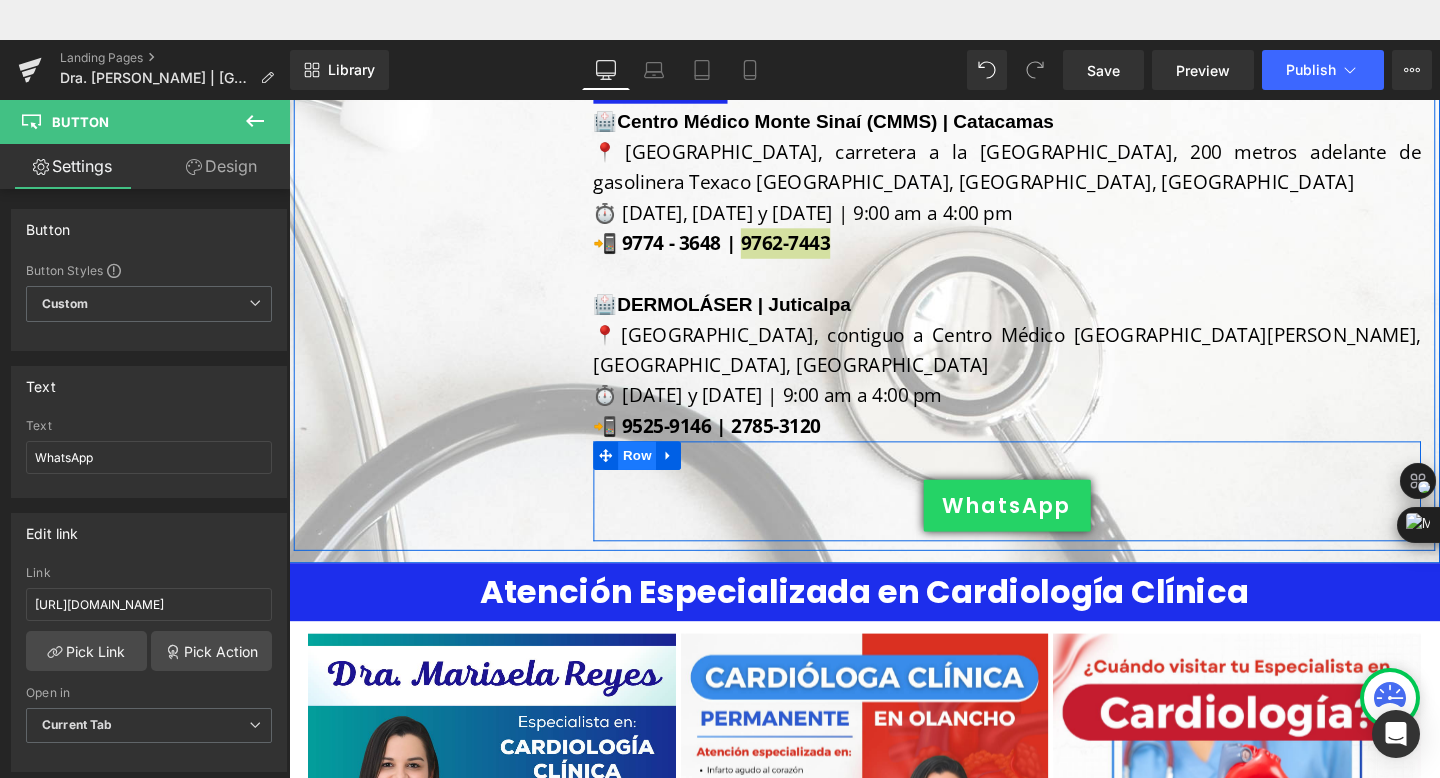 click on "Row" at bounding box center [655, 476] 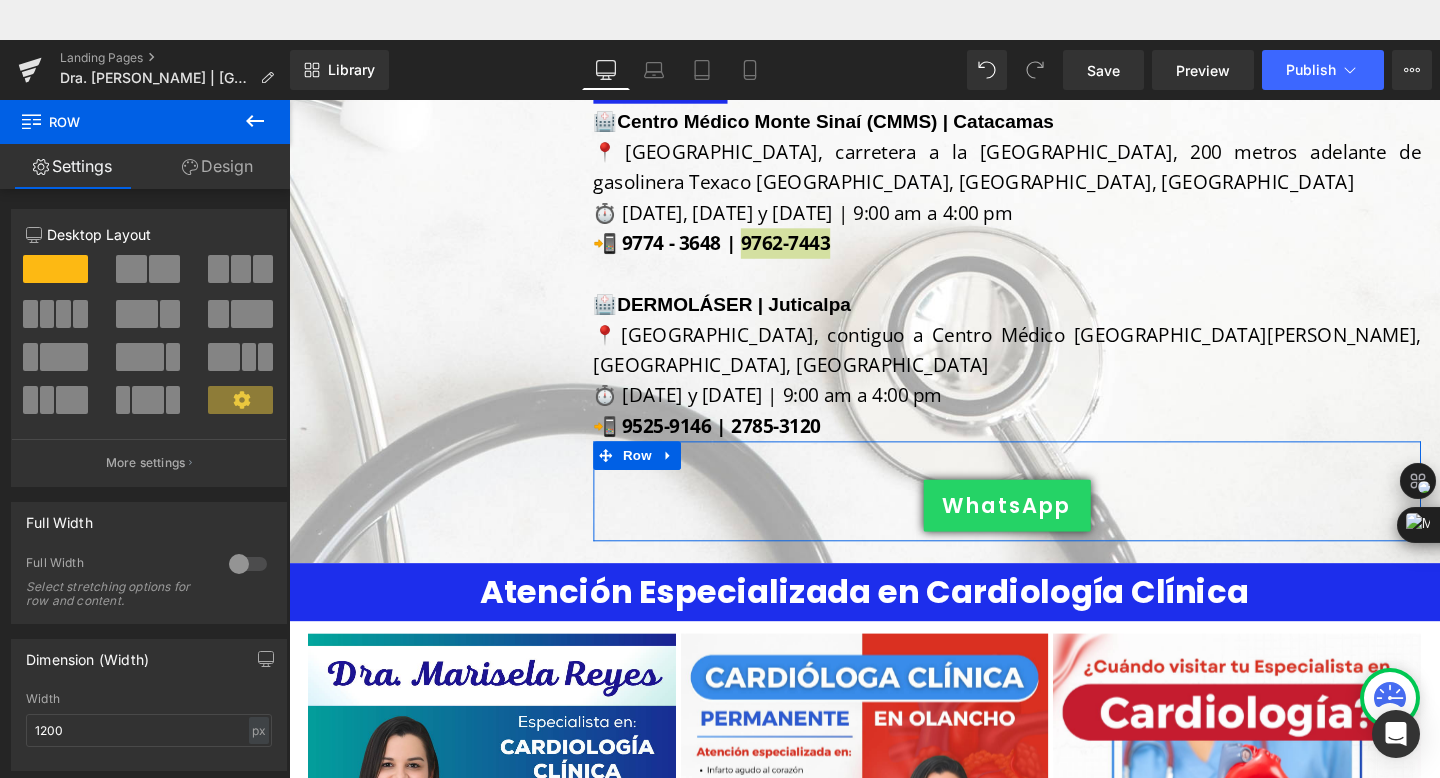 click on "Design" at bounding box center [217, 166] 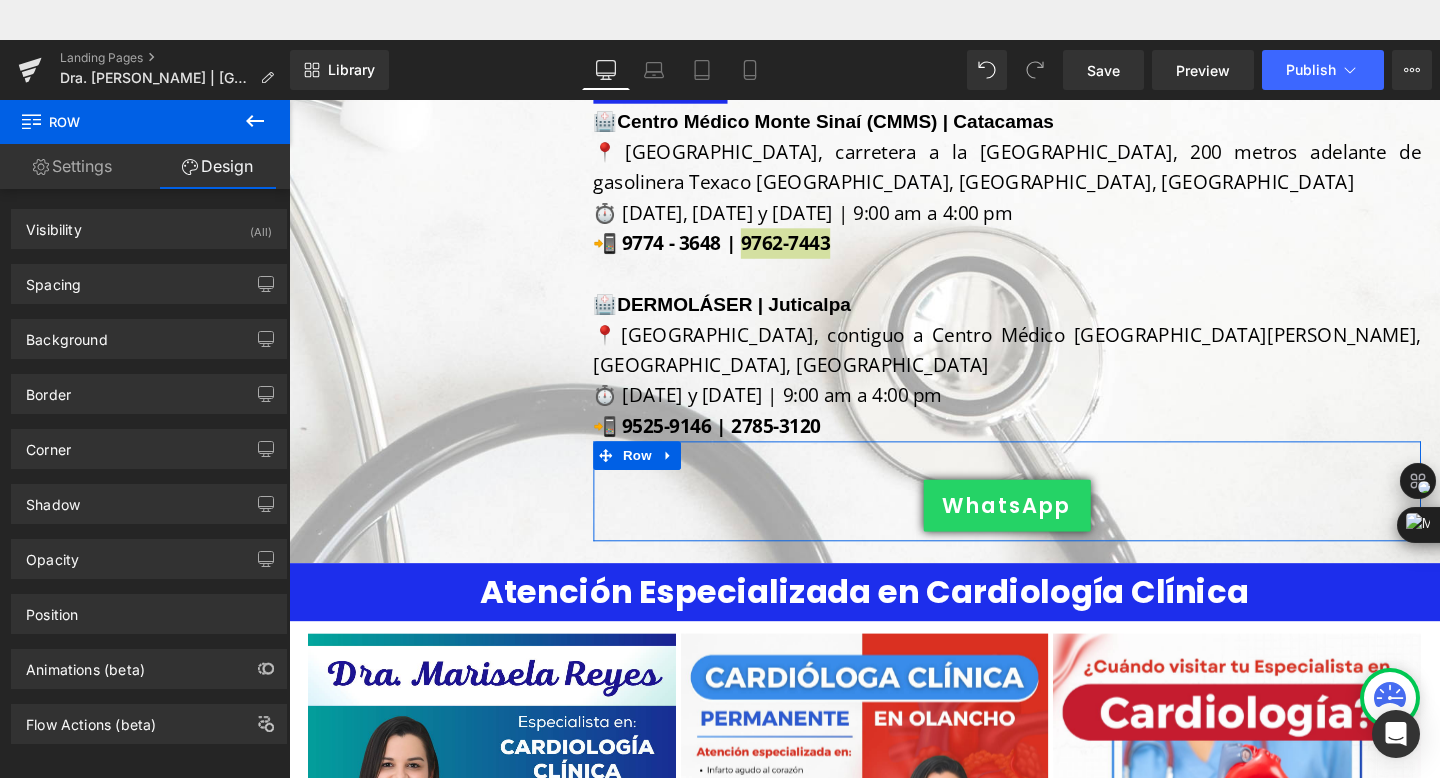 click on "Settings" at bounding box center [72, 166] 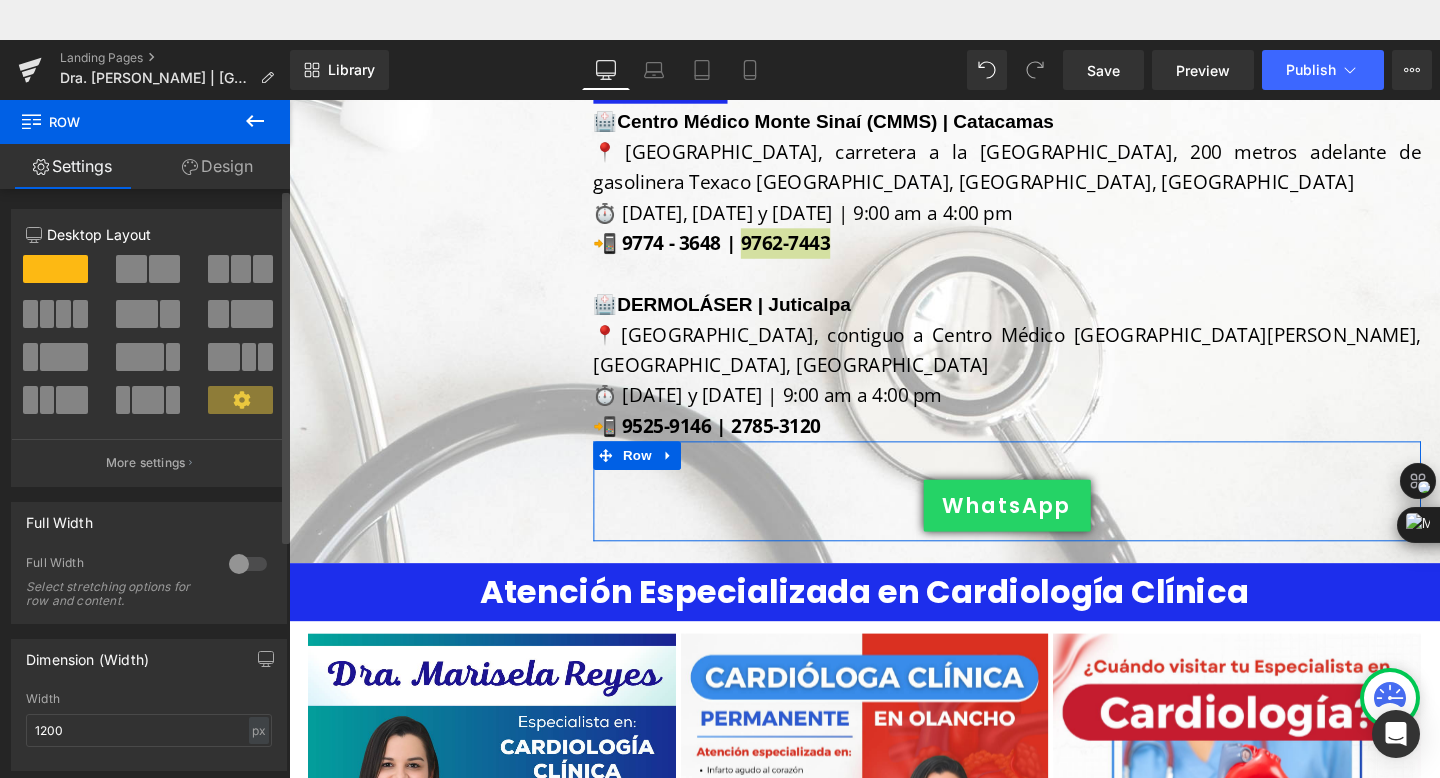 drag, startPoint x: 249, startPoint y: 270, endPoint x: 620, endPoint y: 377, distance: 386.12173 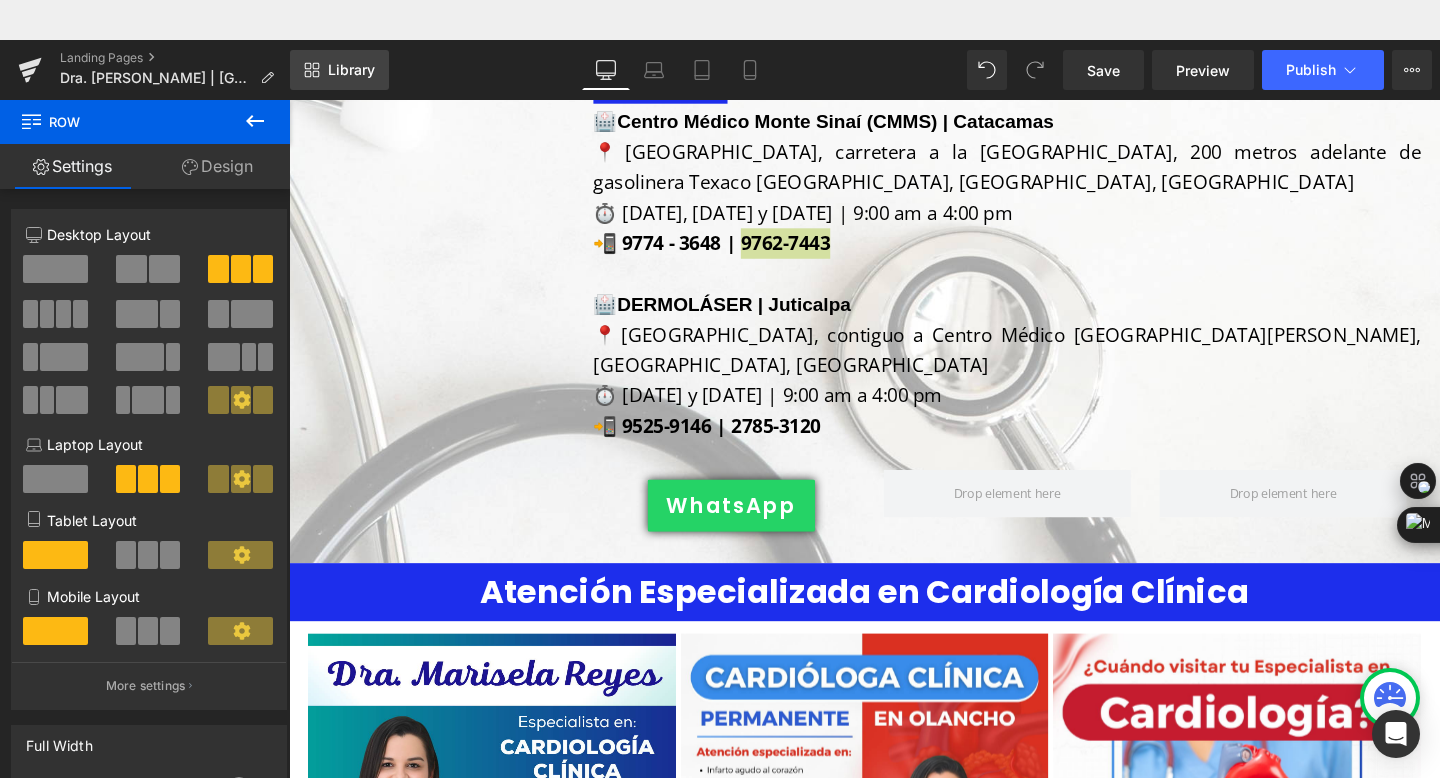 click on "Library" at bounding box center (351, 70) 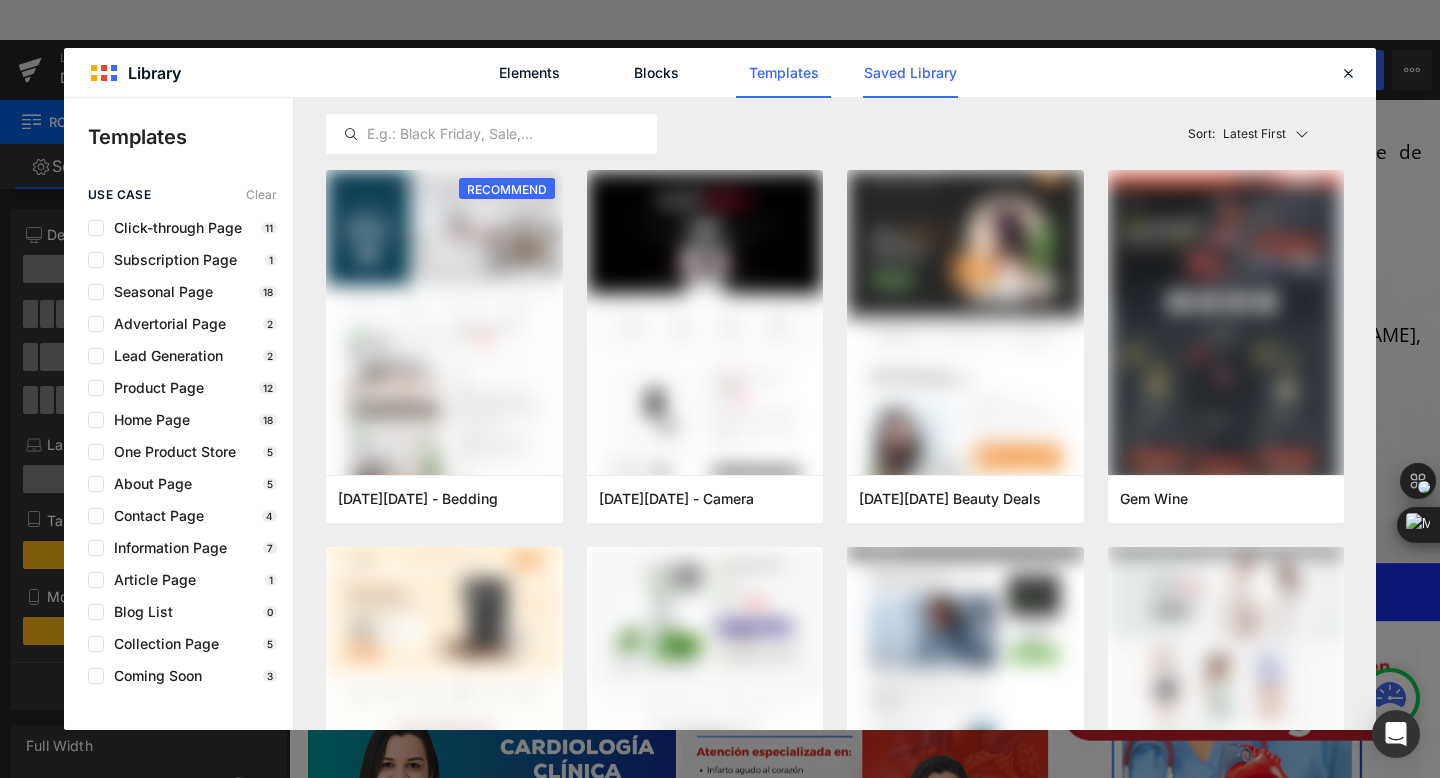 click on "Saved Library" 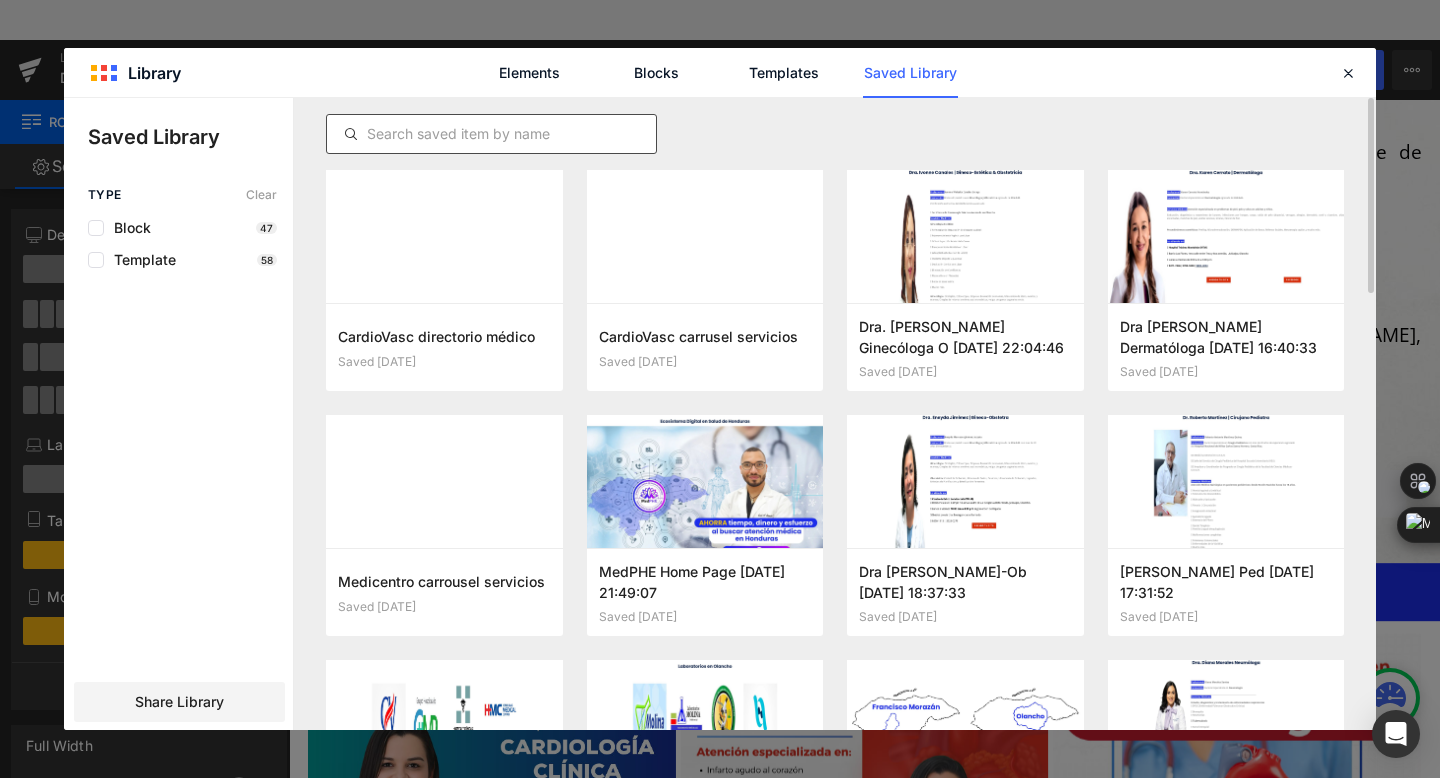 click at bounding box center [491, 134] 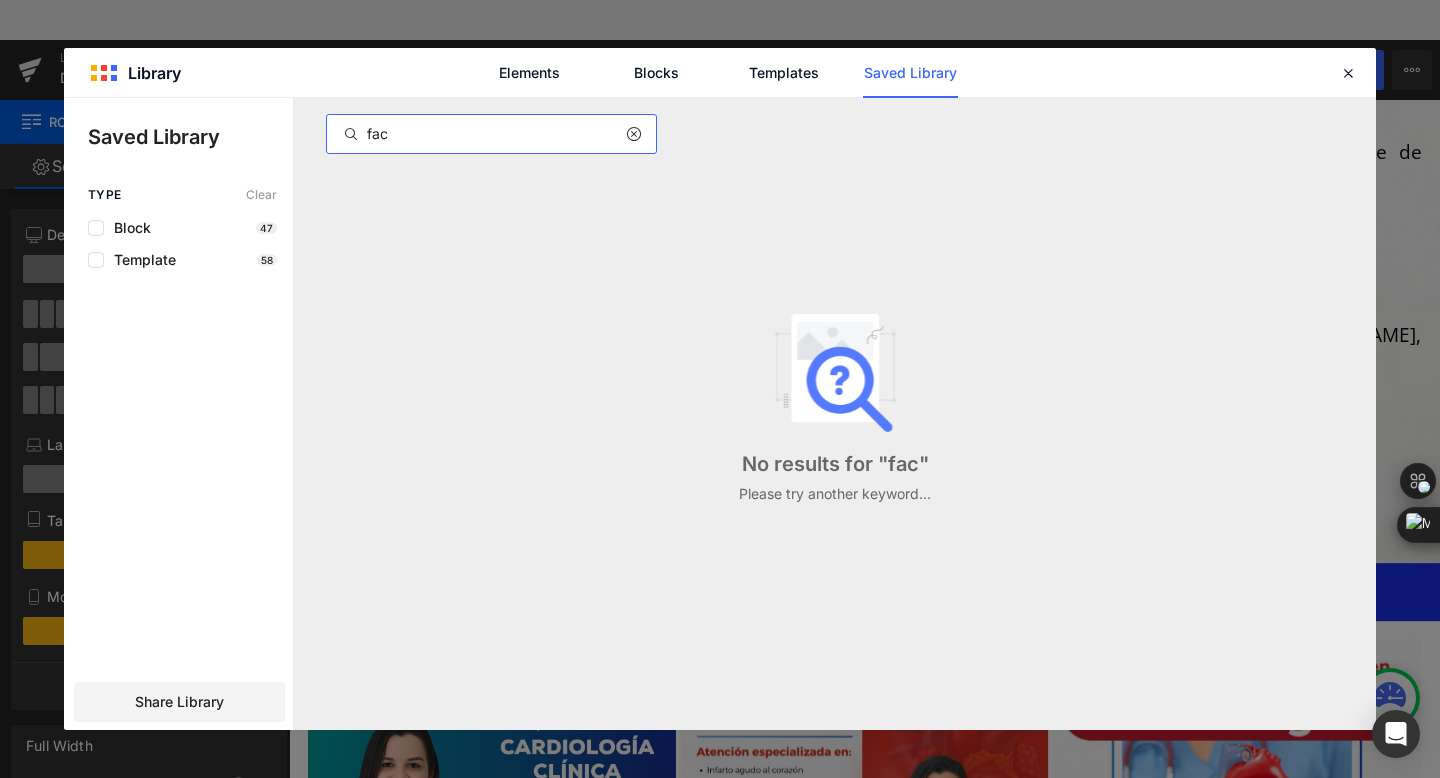 type on "face" 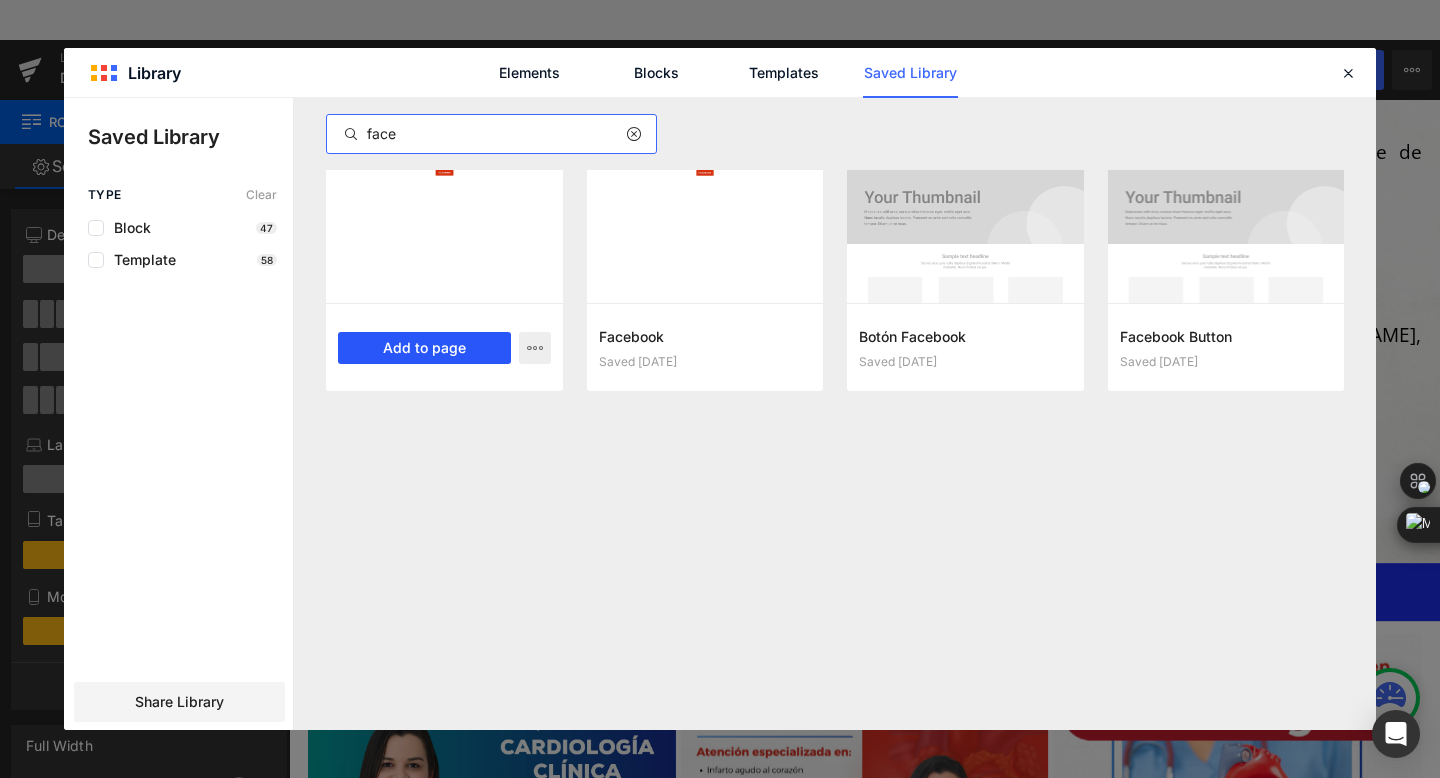 click on "Add to page" at bounding box center (424, 348) 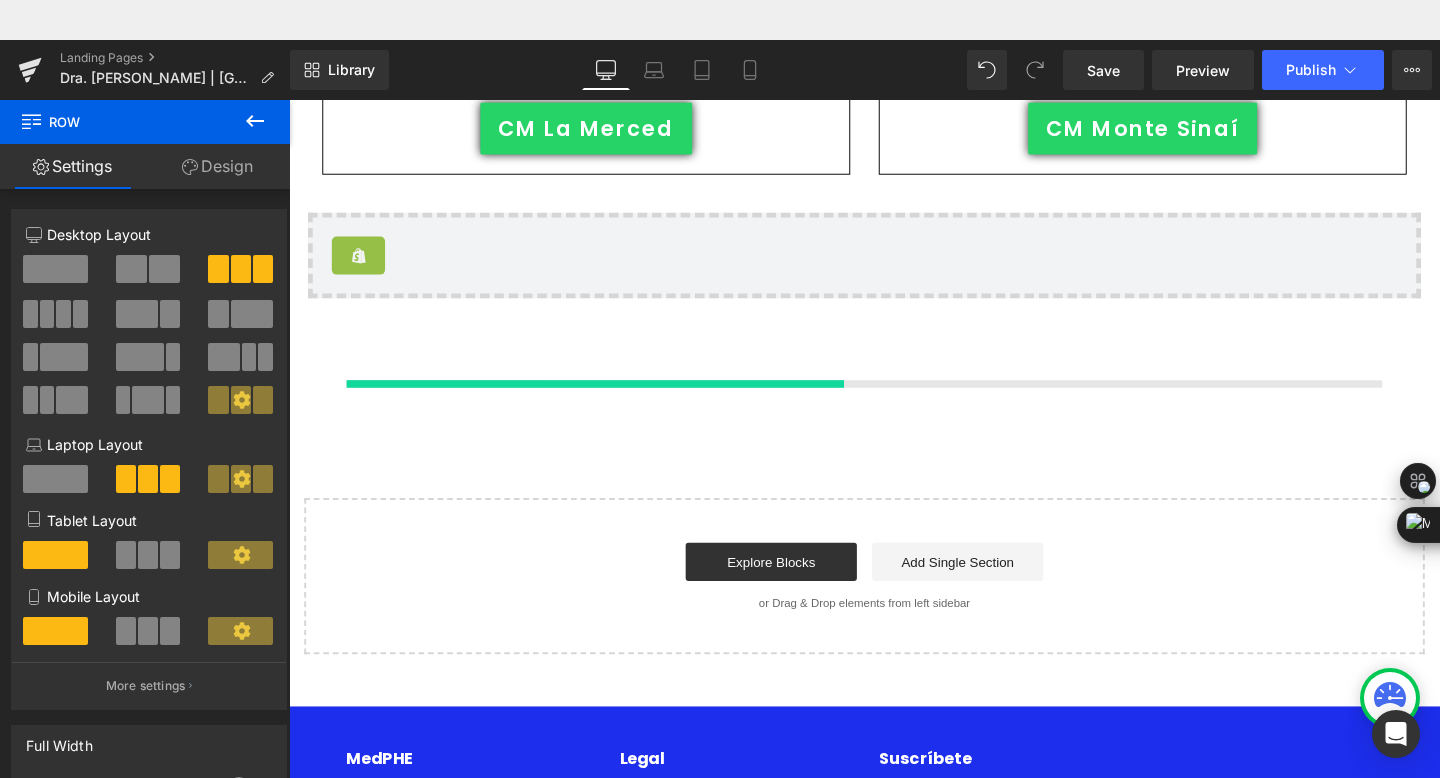 scroll, scrollTop: 3207, scrollLeft: 0, axis: vertical 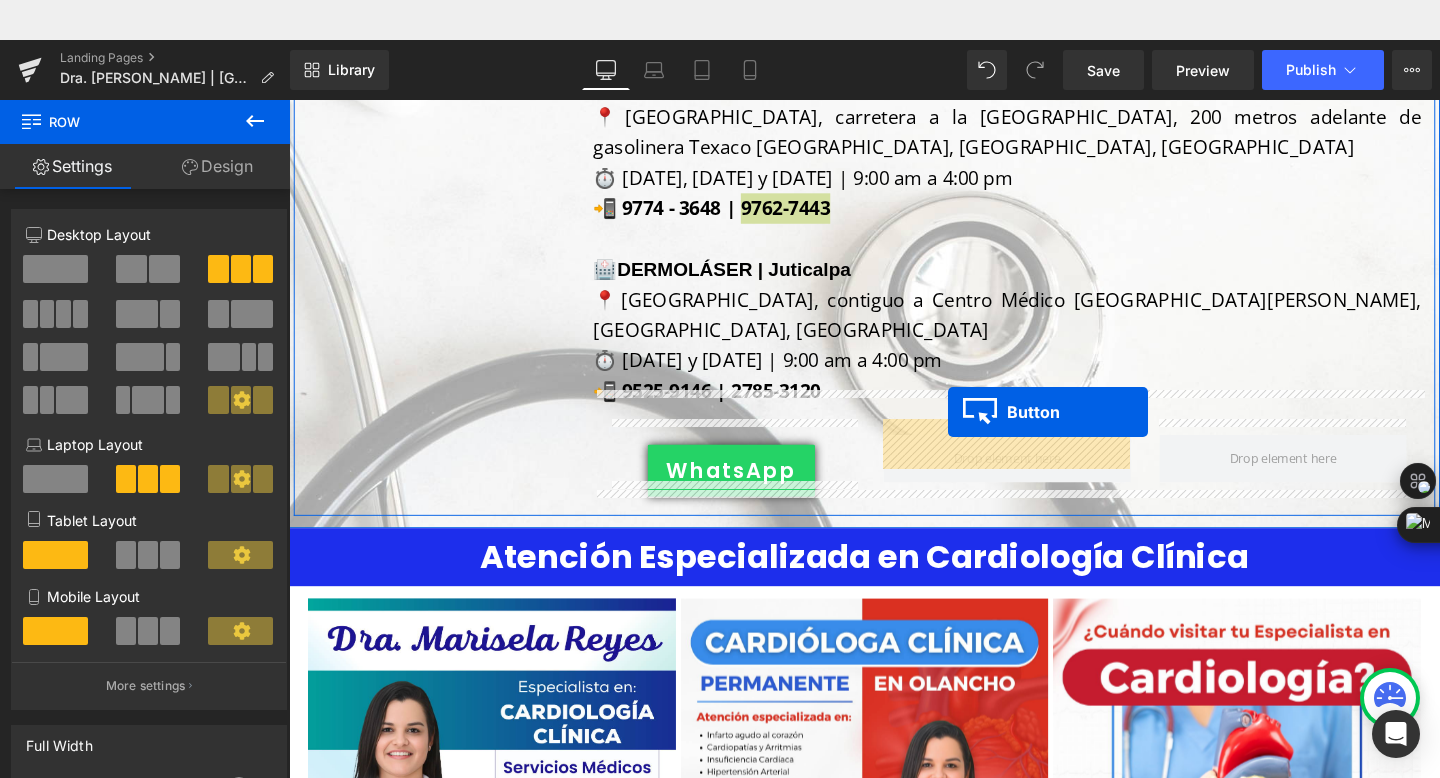 drag, startPoint x: 853, startPoint y: 205, endPoint x: 982, endPoint y: 388, distance: 223.8973 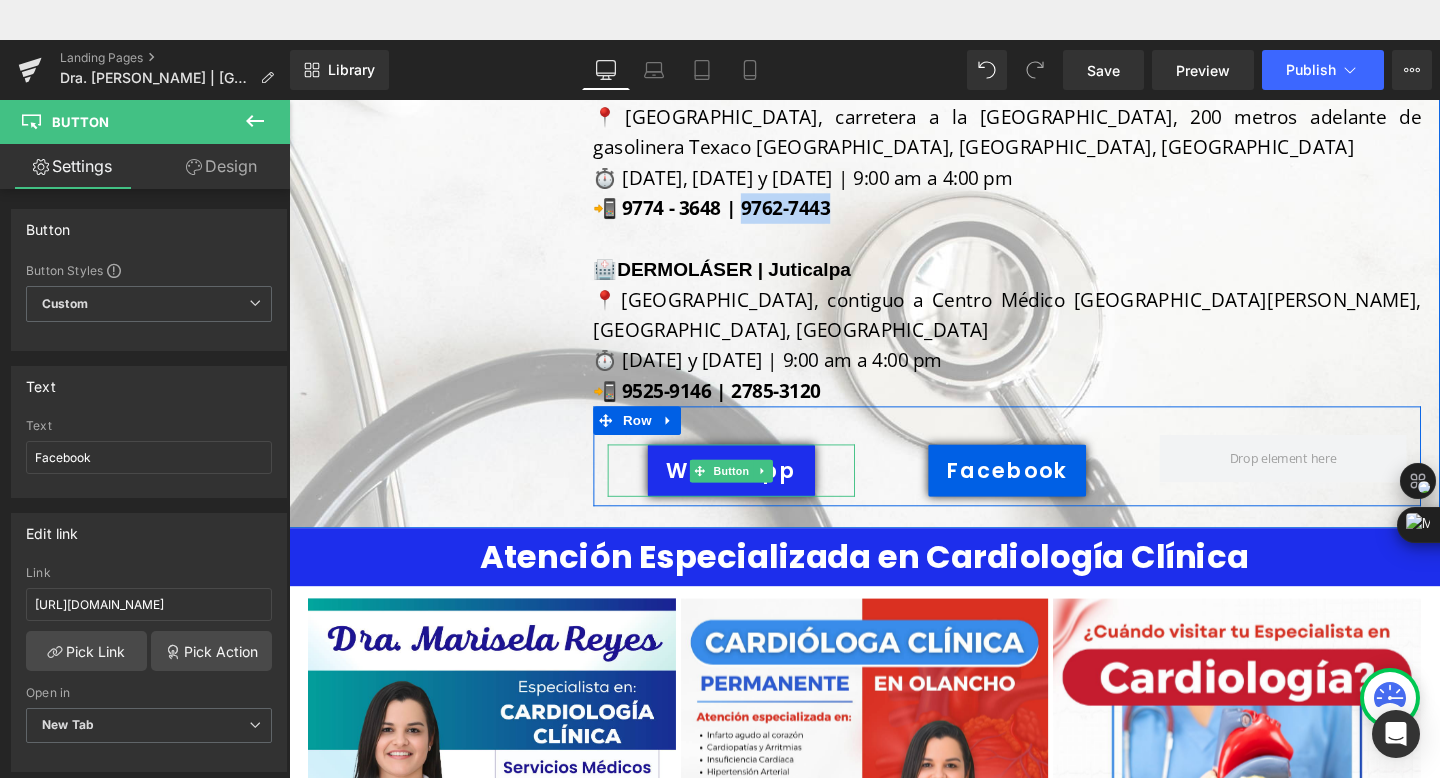 click on "WhatsApp" at bounding box center (753, 491) 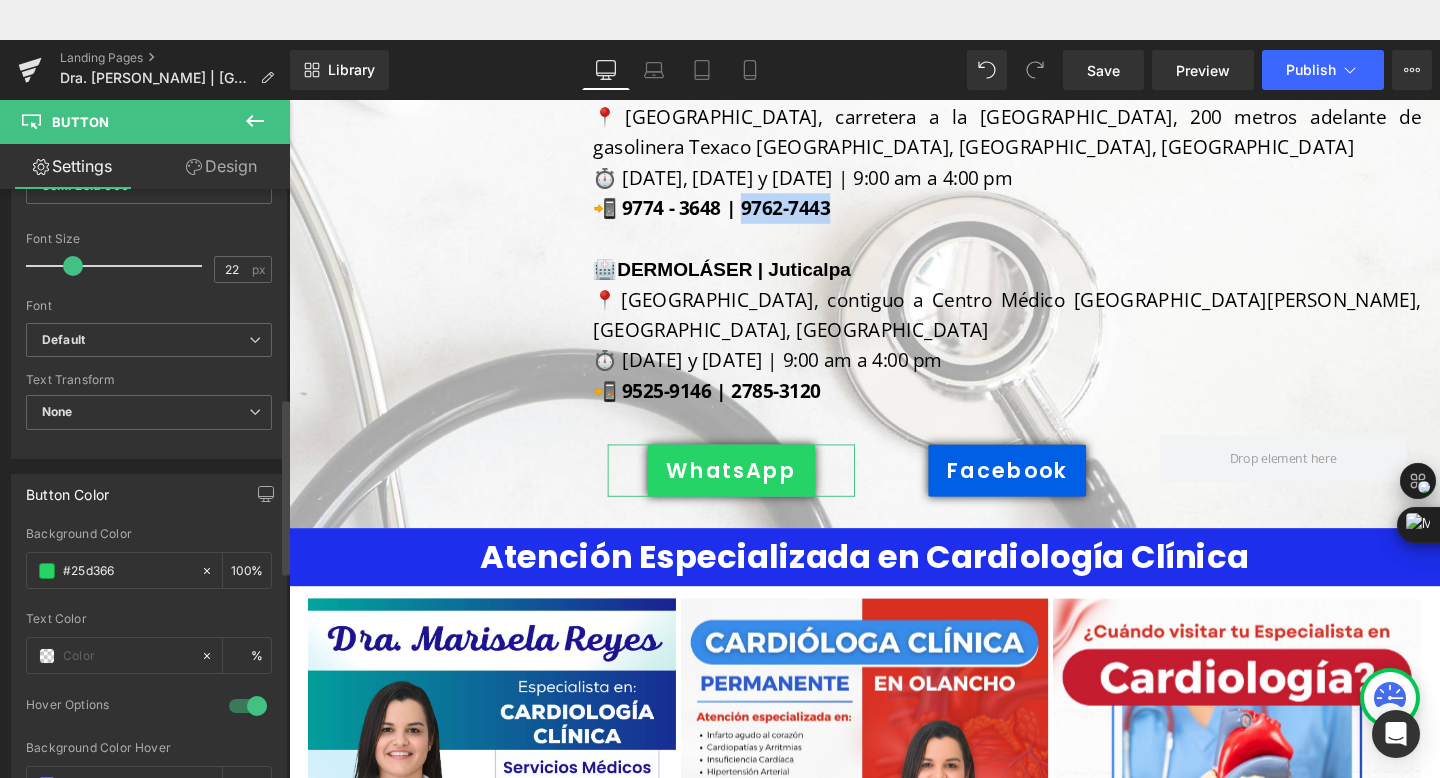 scroll, scrollTop: 1049, scrollLeft: 0, axis: vertical 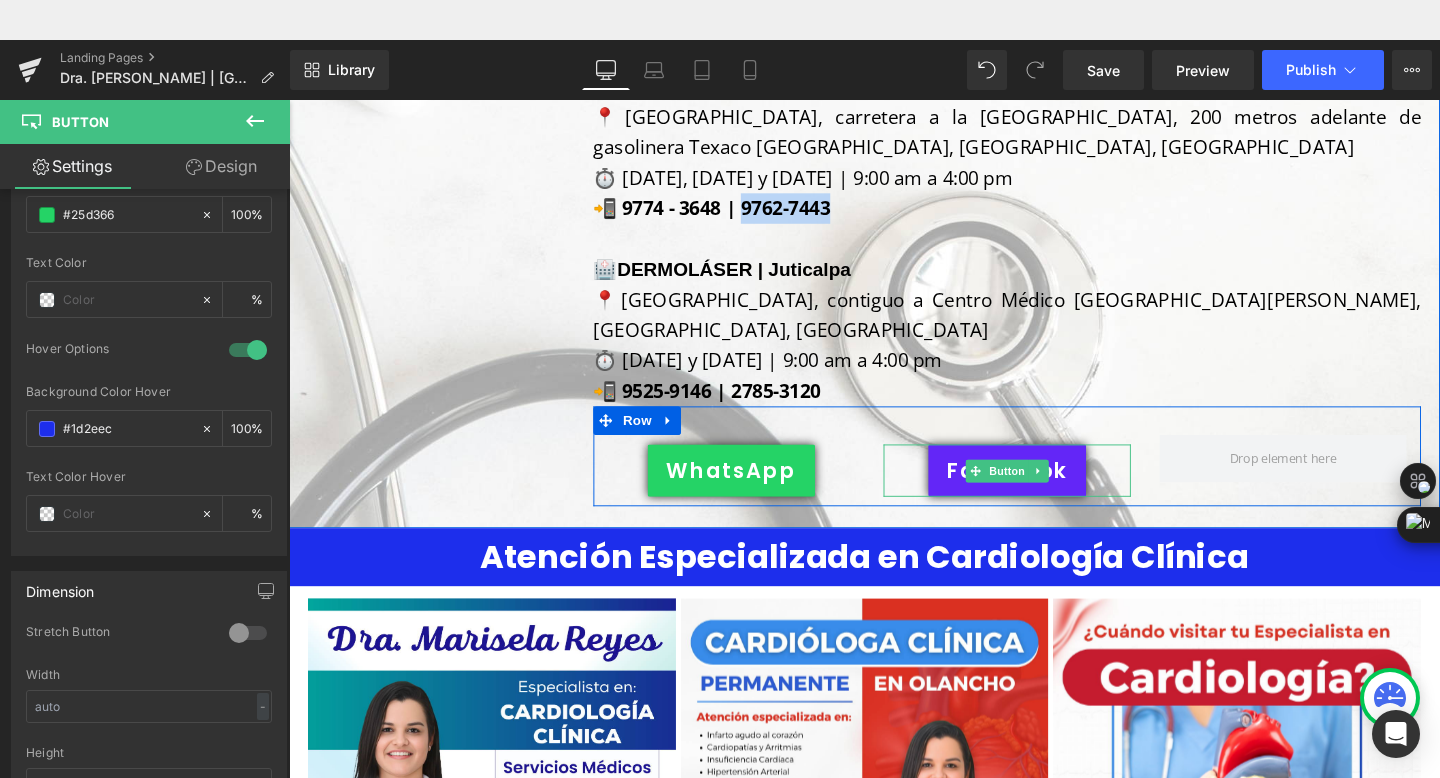 click on "Facebook" at bounding box center (1043, 491) 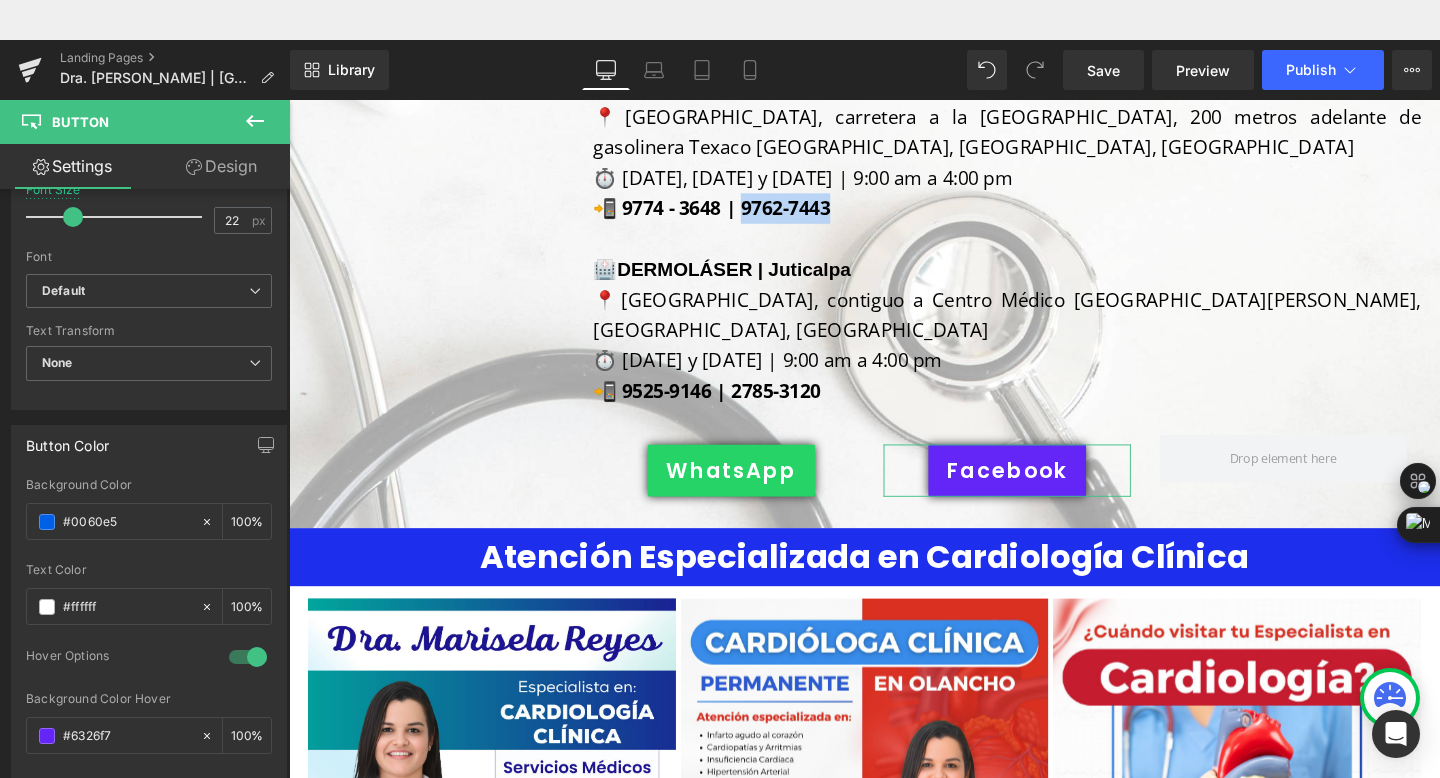 scroll, scrollTop: 772, scrollLeft: 0, axis: vertical 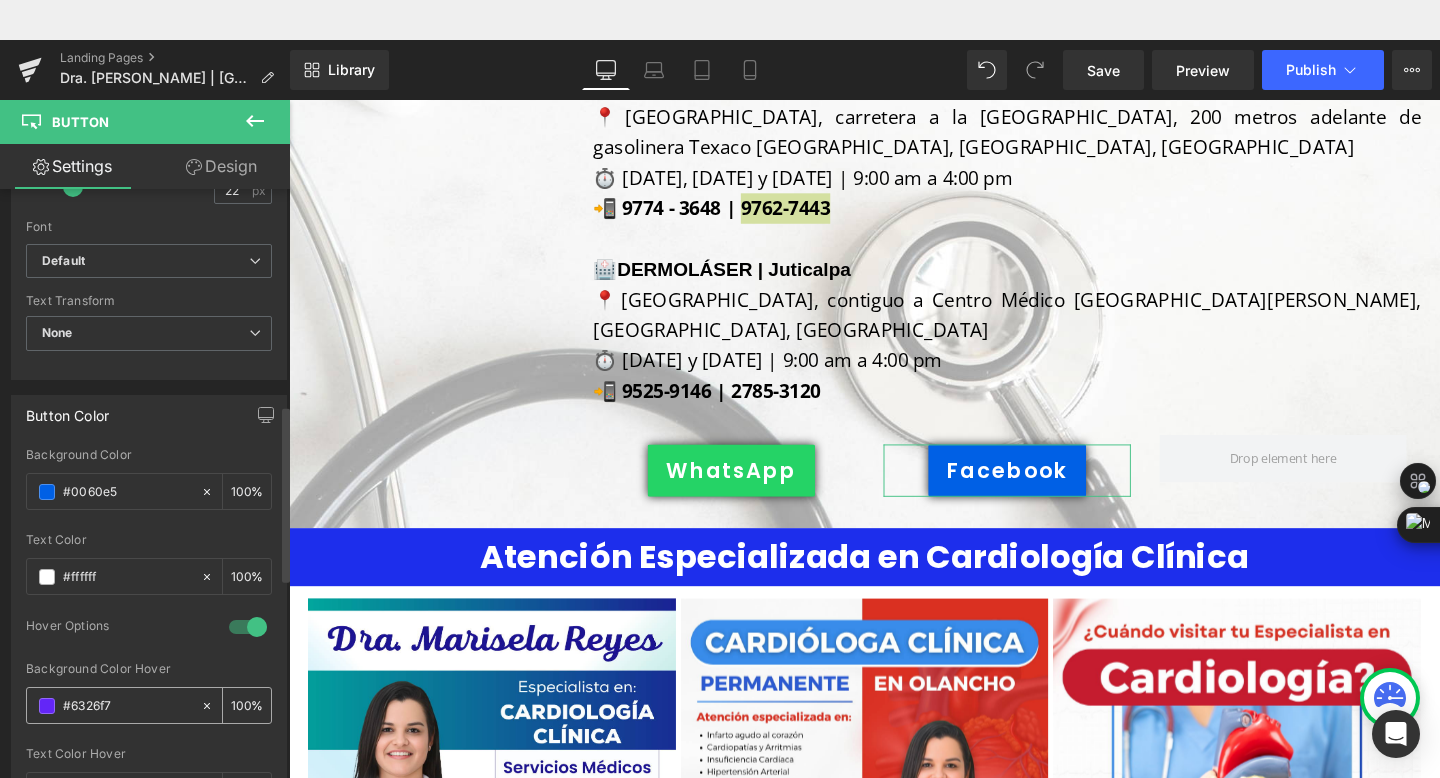 click on "#6326f7" at bounding box center [127, 706] 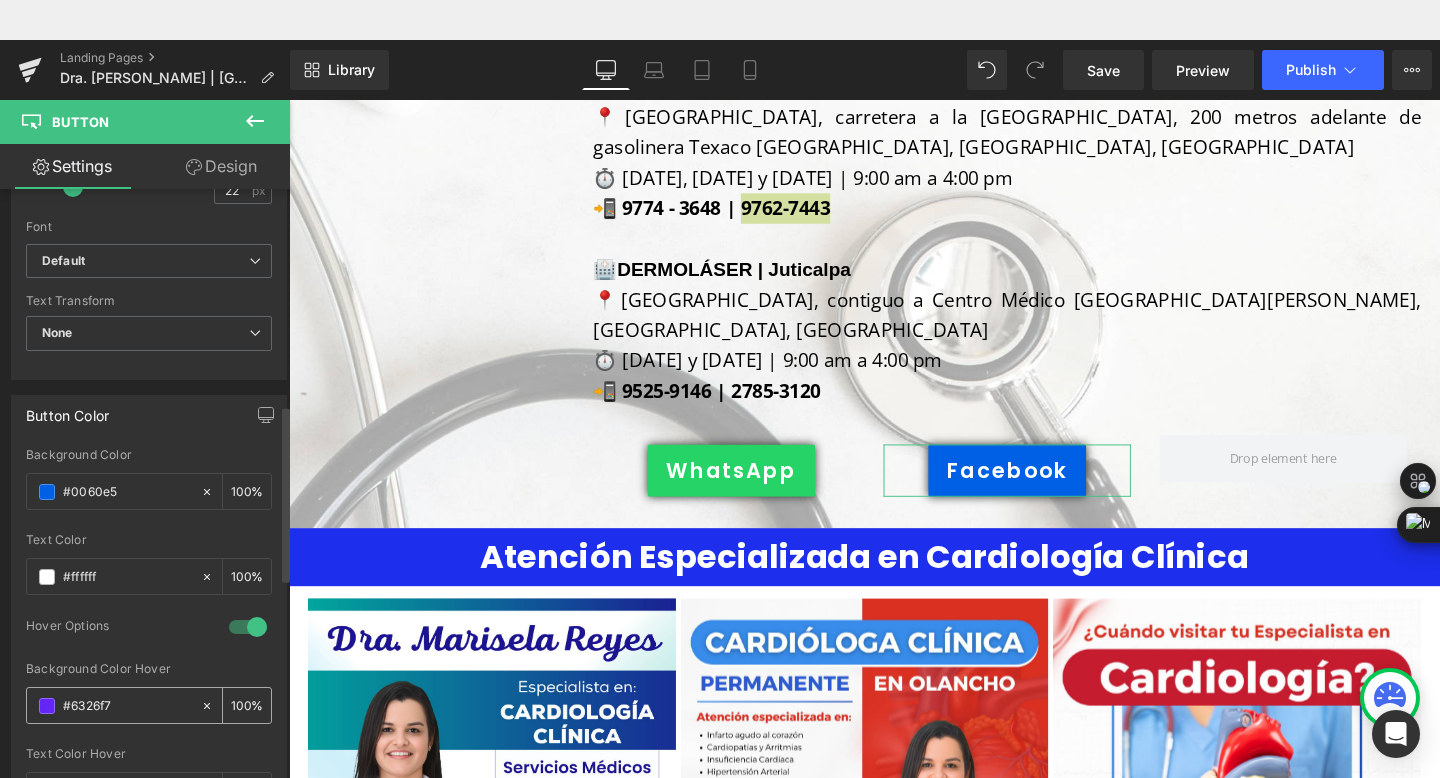 type on "1" 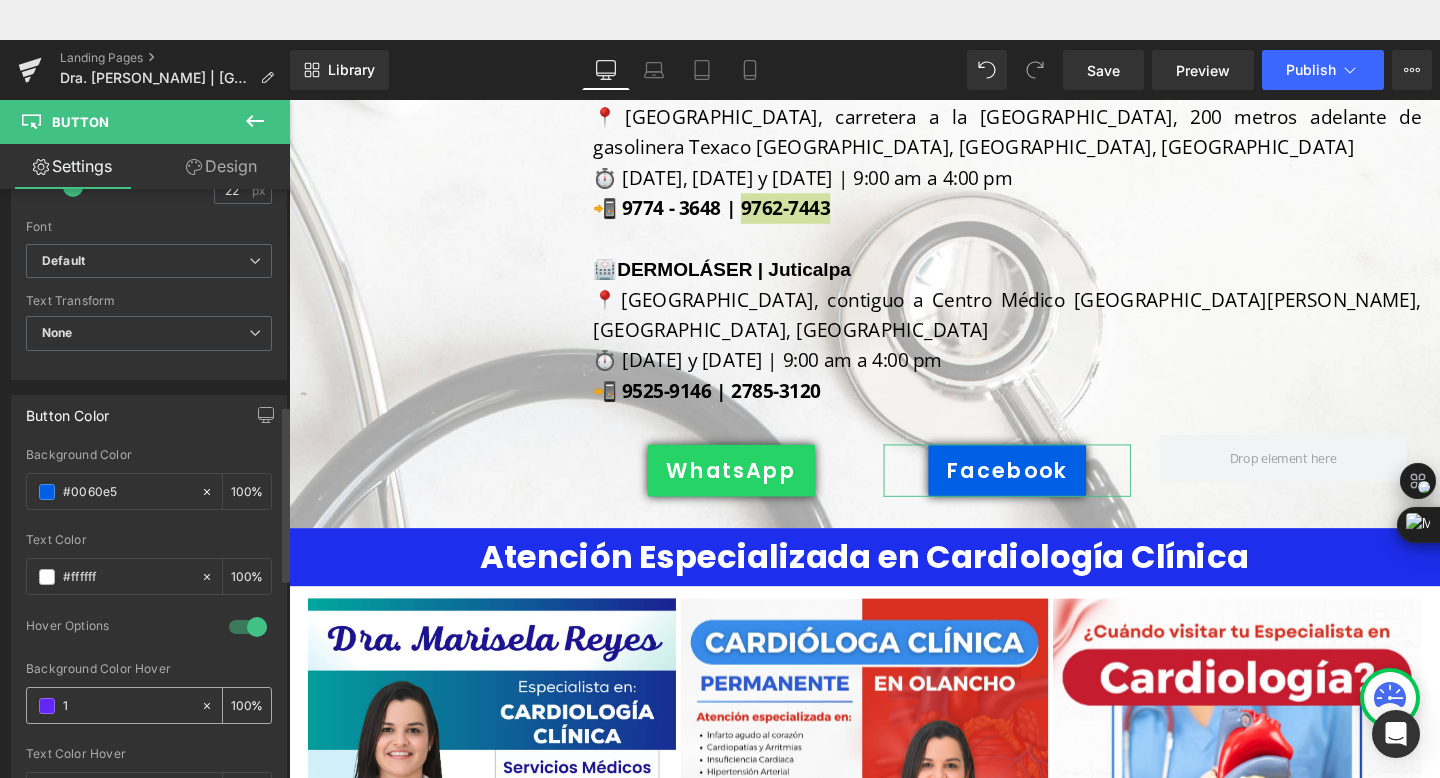 type on "0" 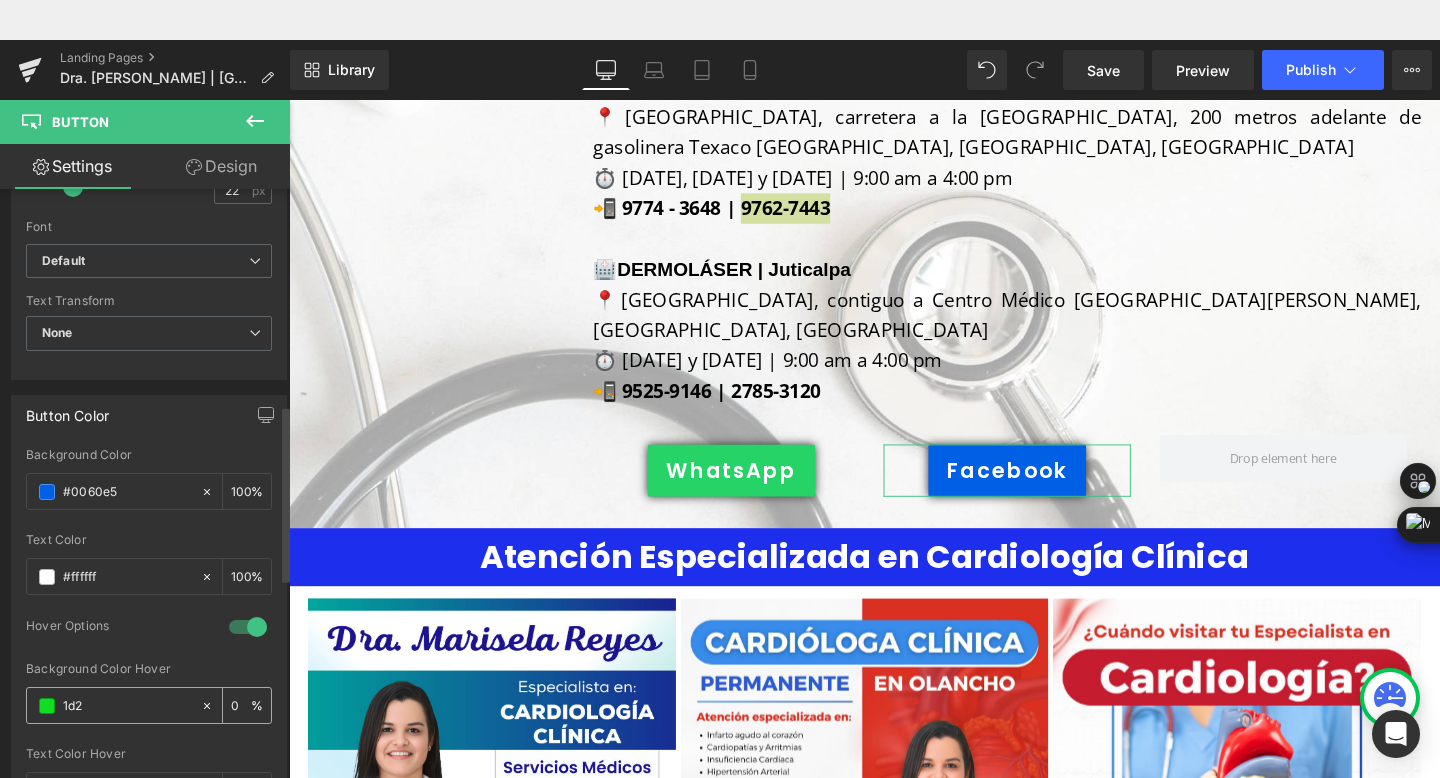type on "1d2e" 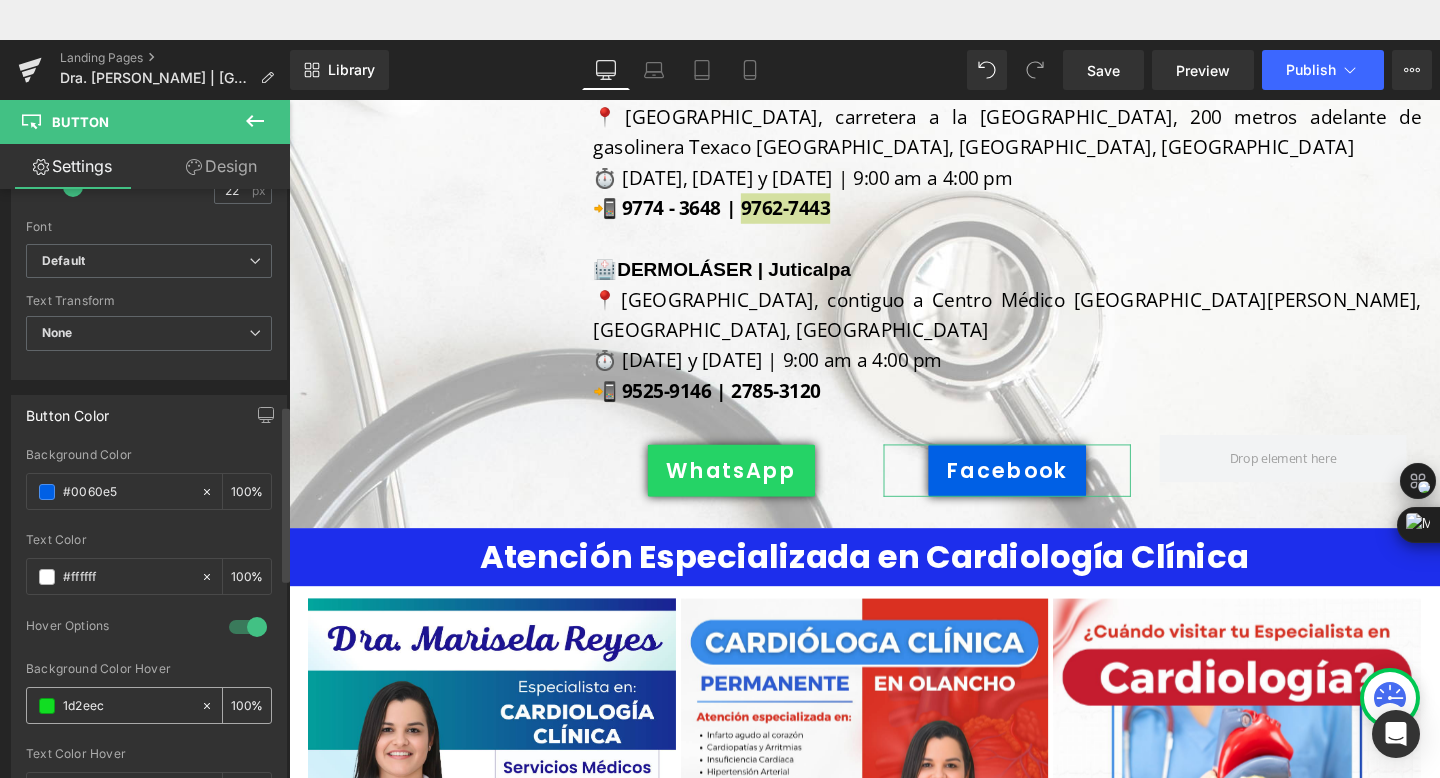type on "1d2eec" 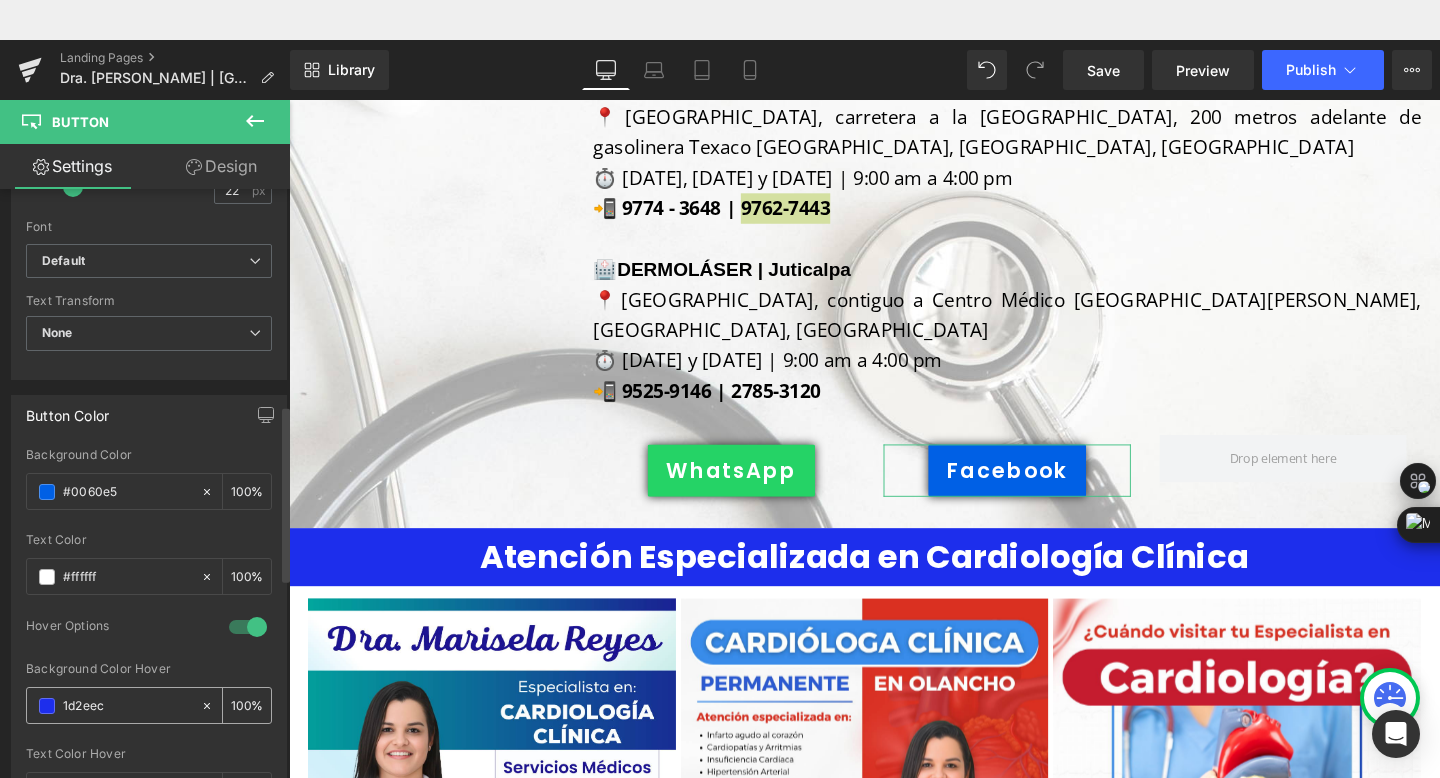 type on "100" 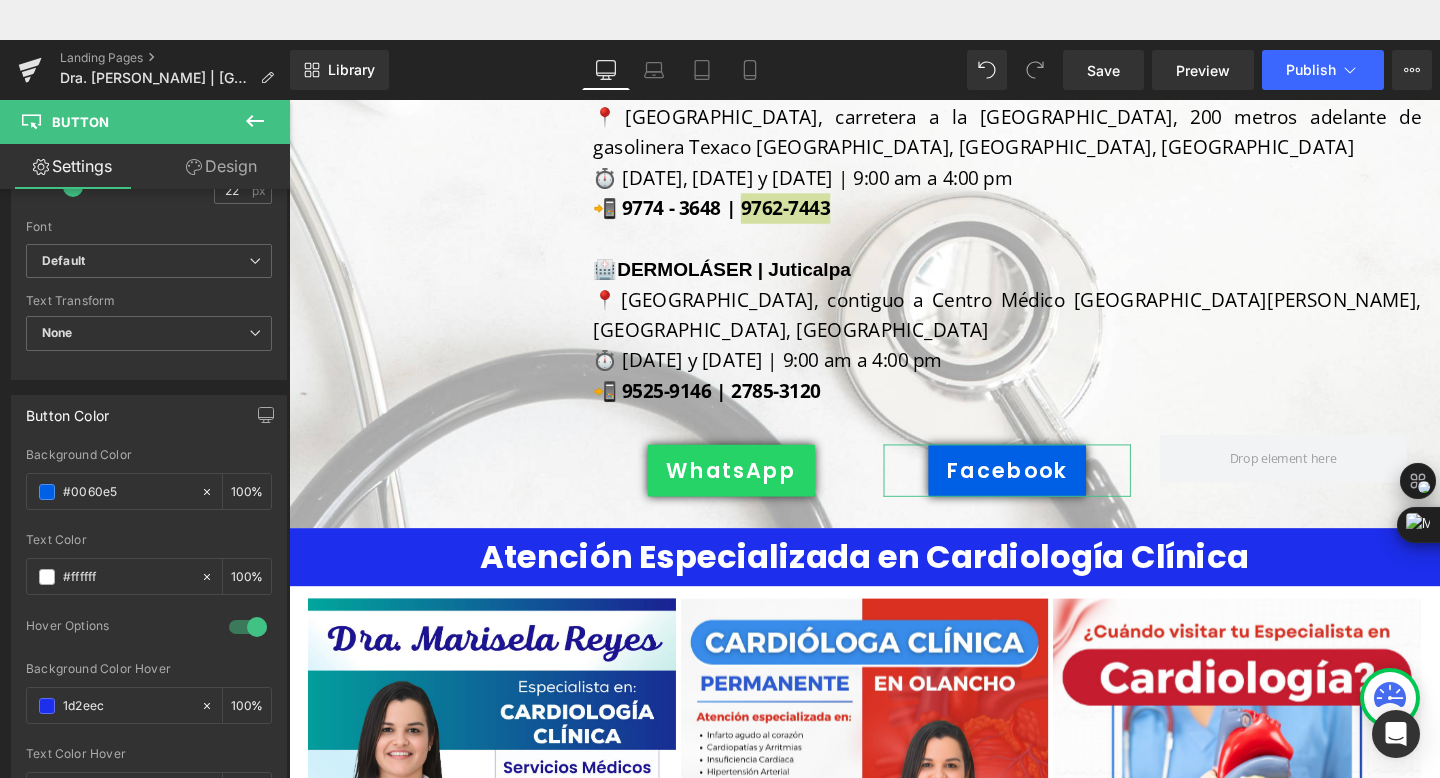 type on "#1d2eec" 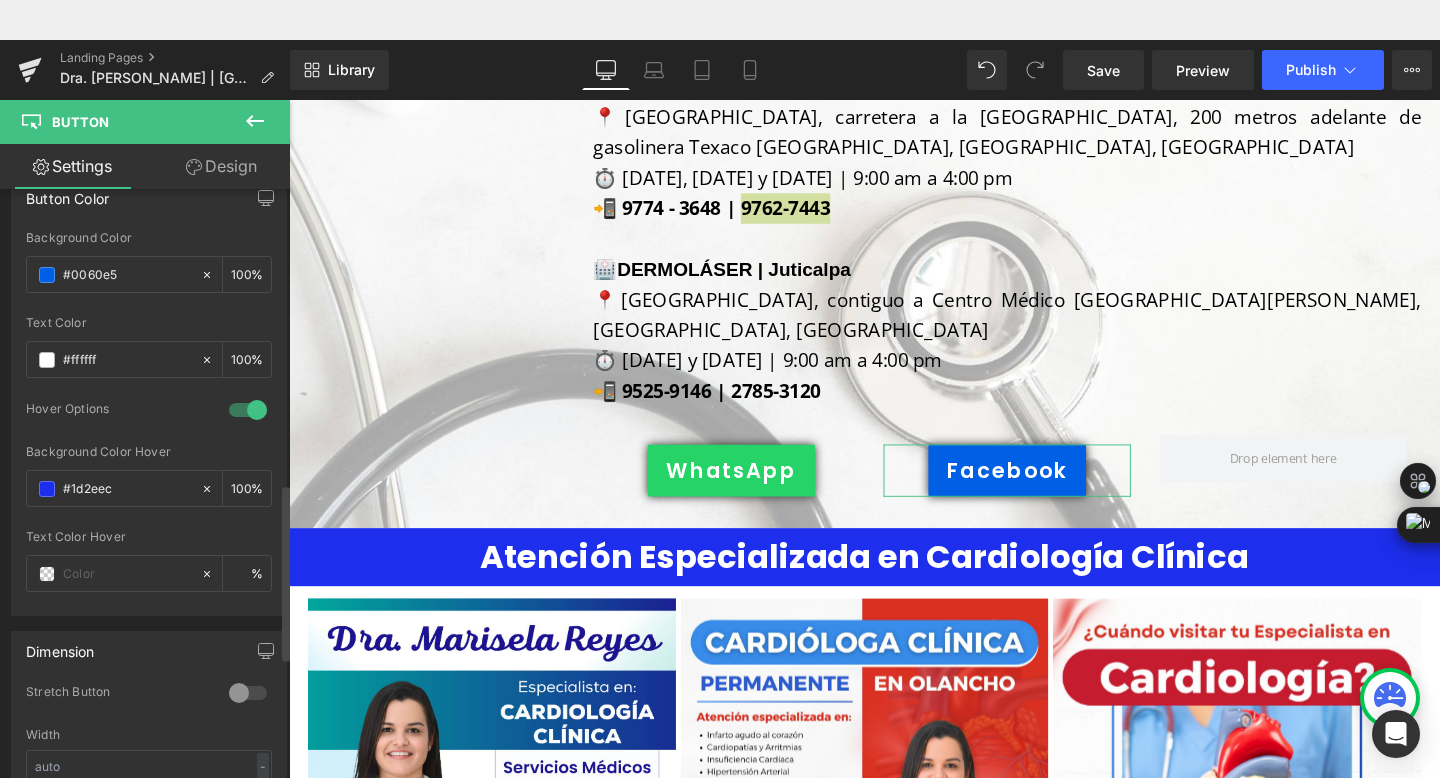 scroll, scrollTop: 1054, scrollLeft: 0, axis: vertical 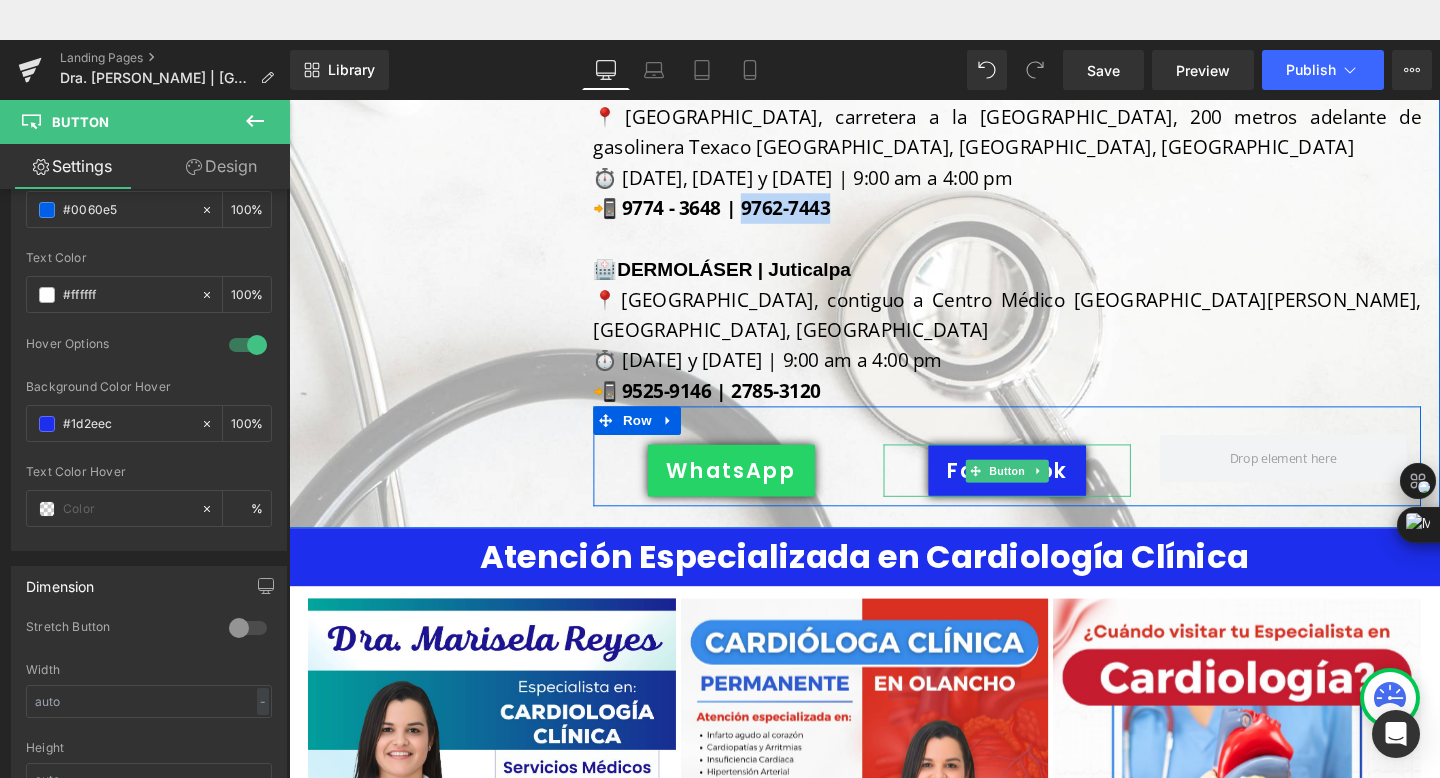 click on "Facebook" at bounding box center [1043, 491] 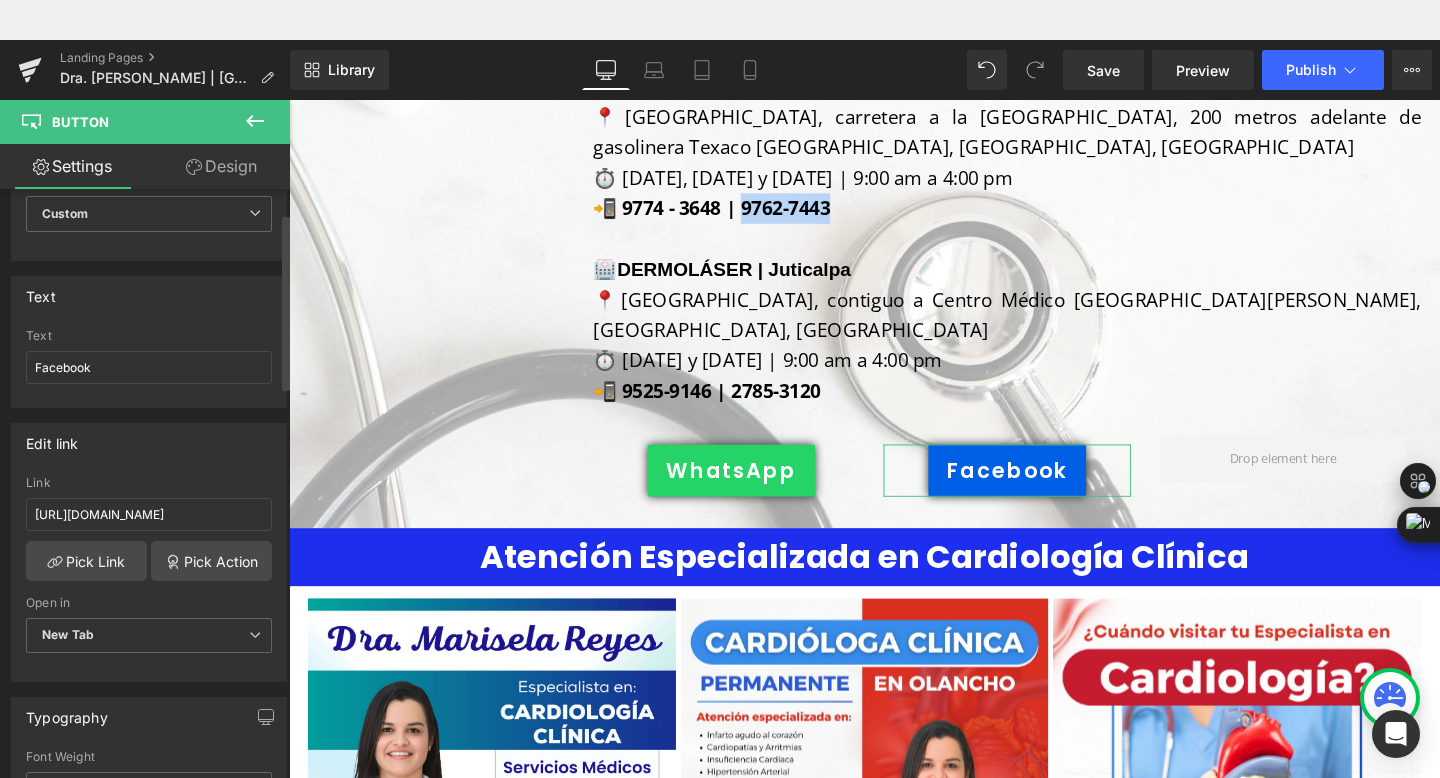 scroll, scrollTop: 86, scrollLeft: 0, axis: vertical 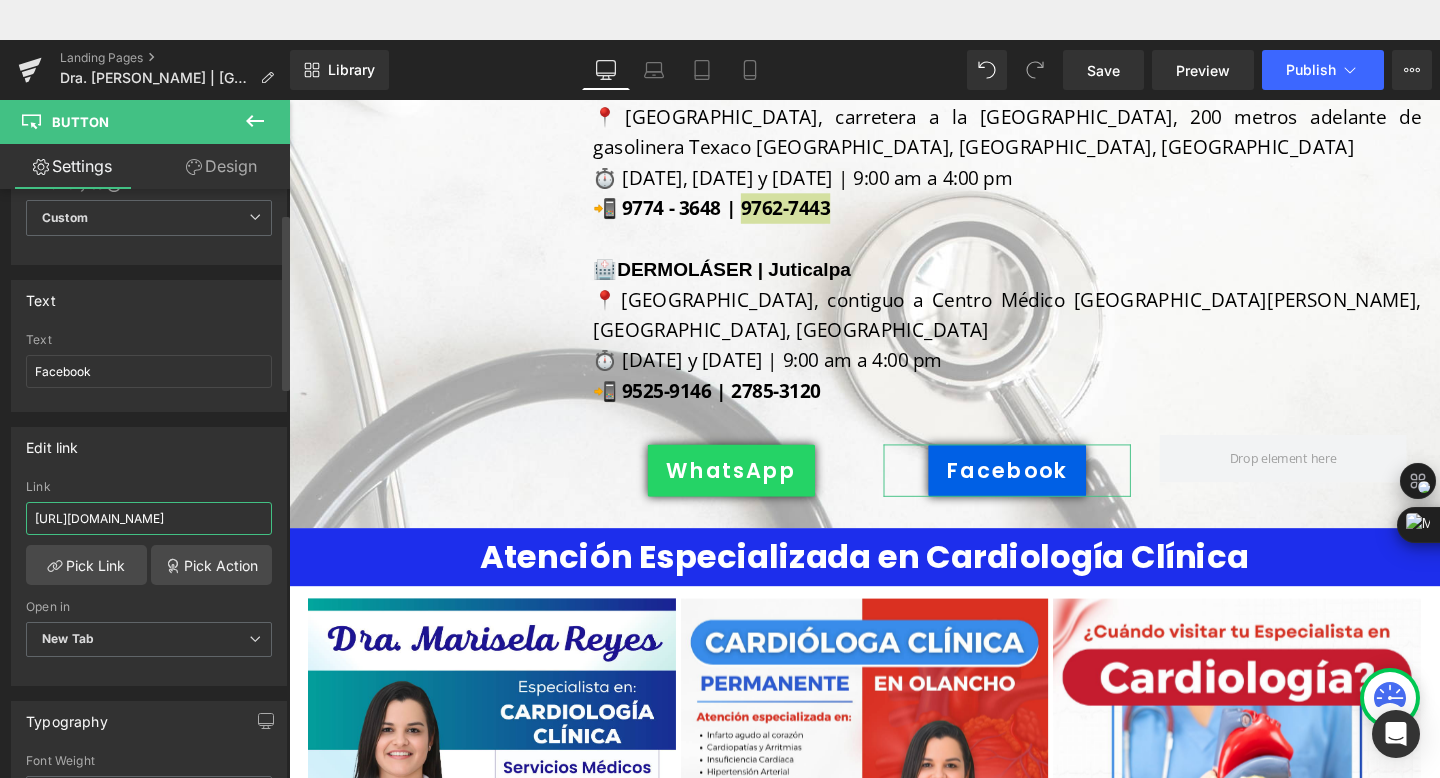 click on "[URL][DOMAIN_NAME]" at bounding box center [149, 518] 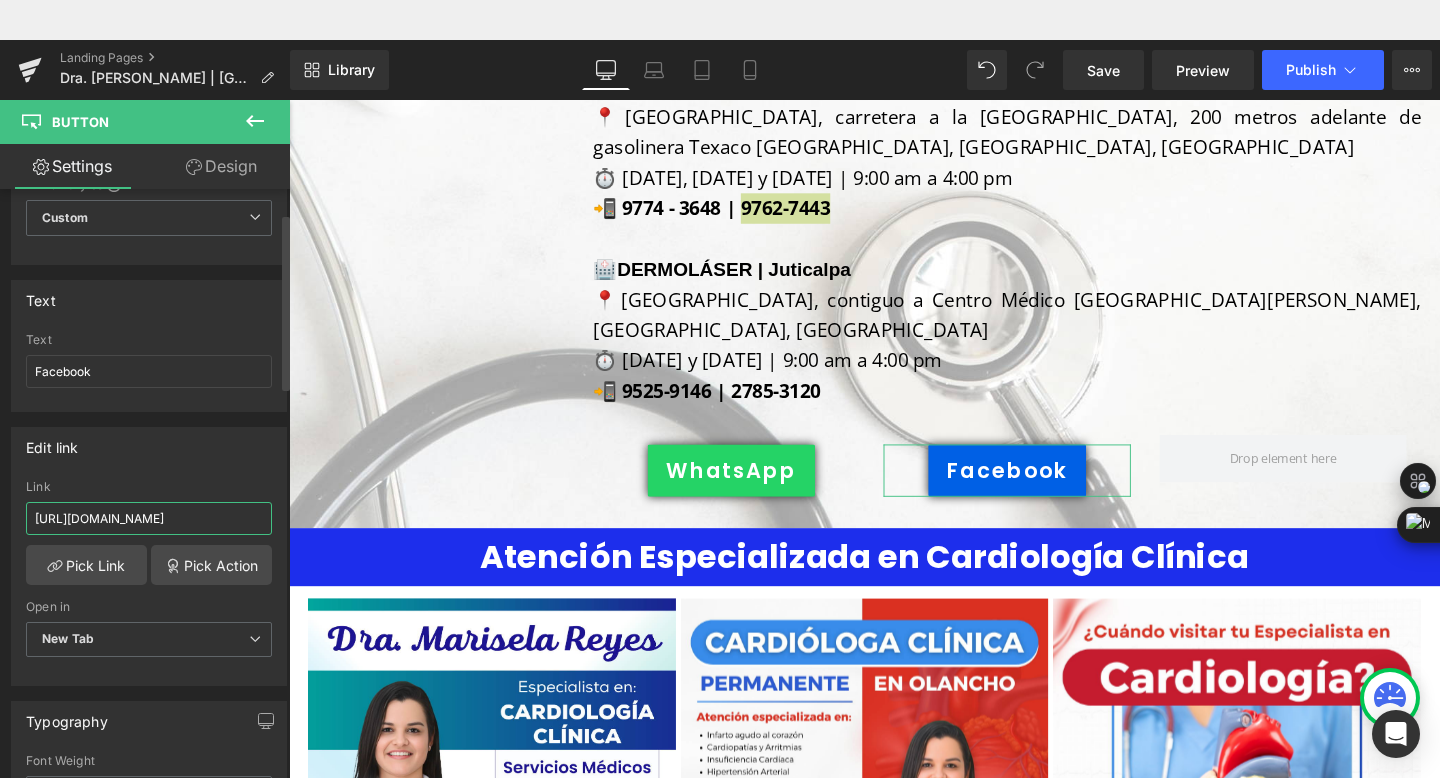 click on "[URL][DOMAIN_NAME]" at bounding box center [149, 518] 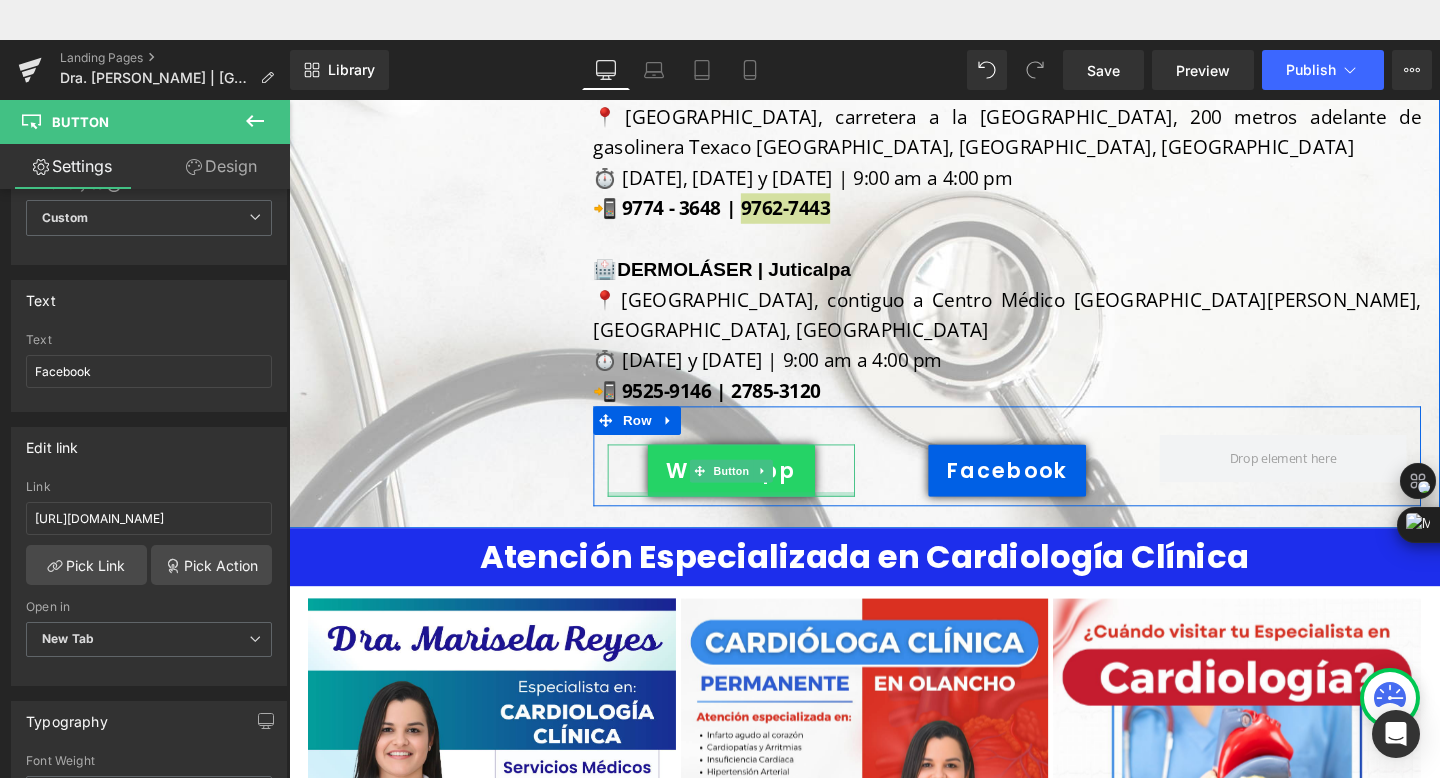 click at bounding box center (754, 516) 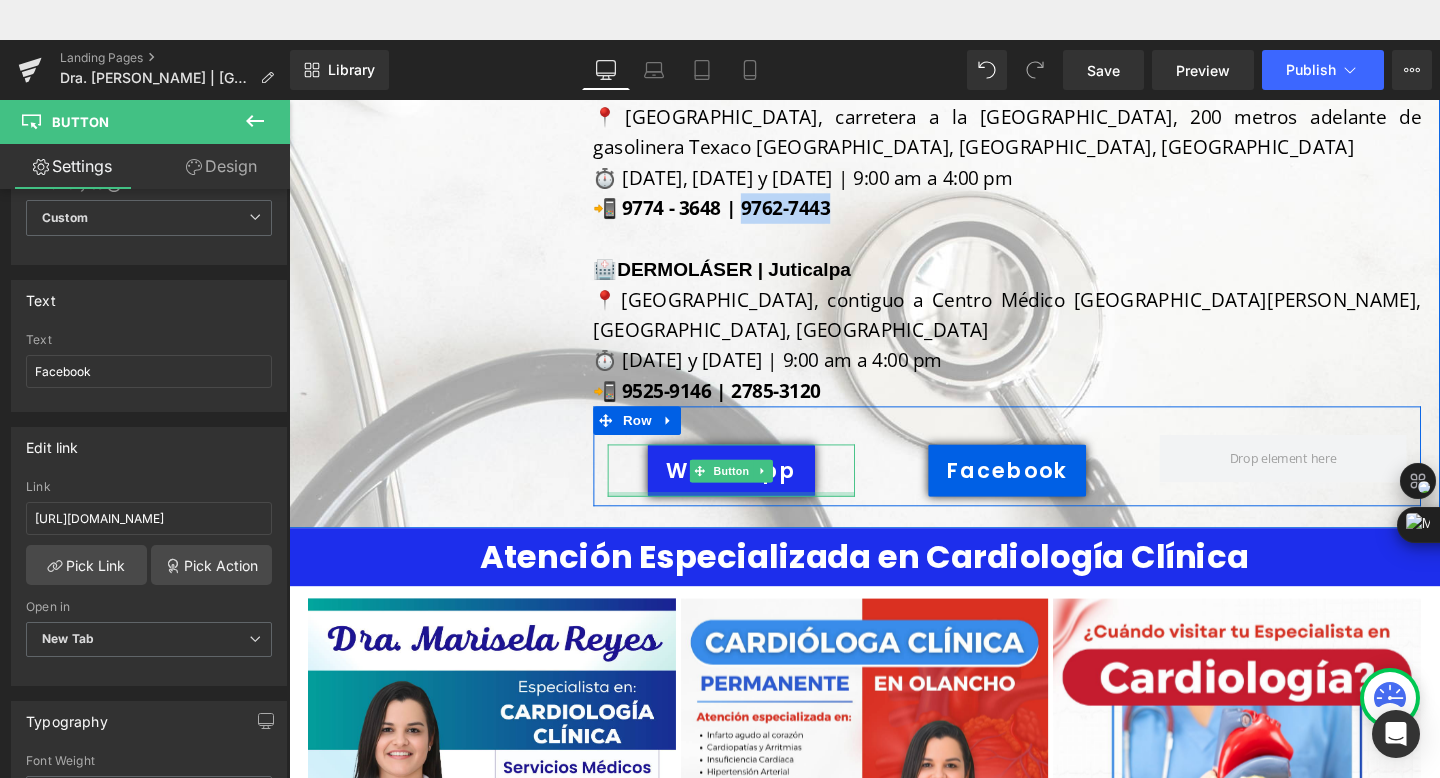 click on "WhatsApp" at bounding box center (753, 491) 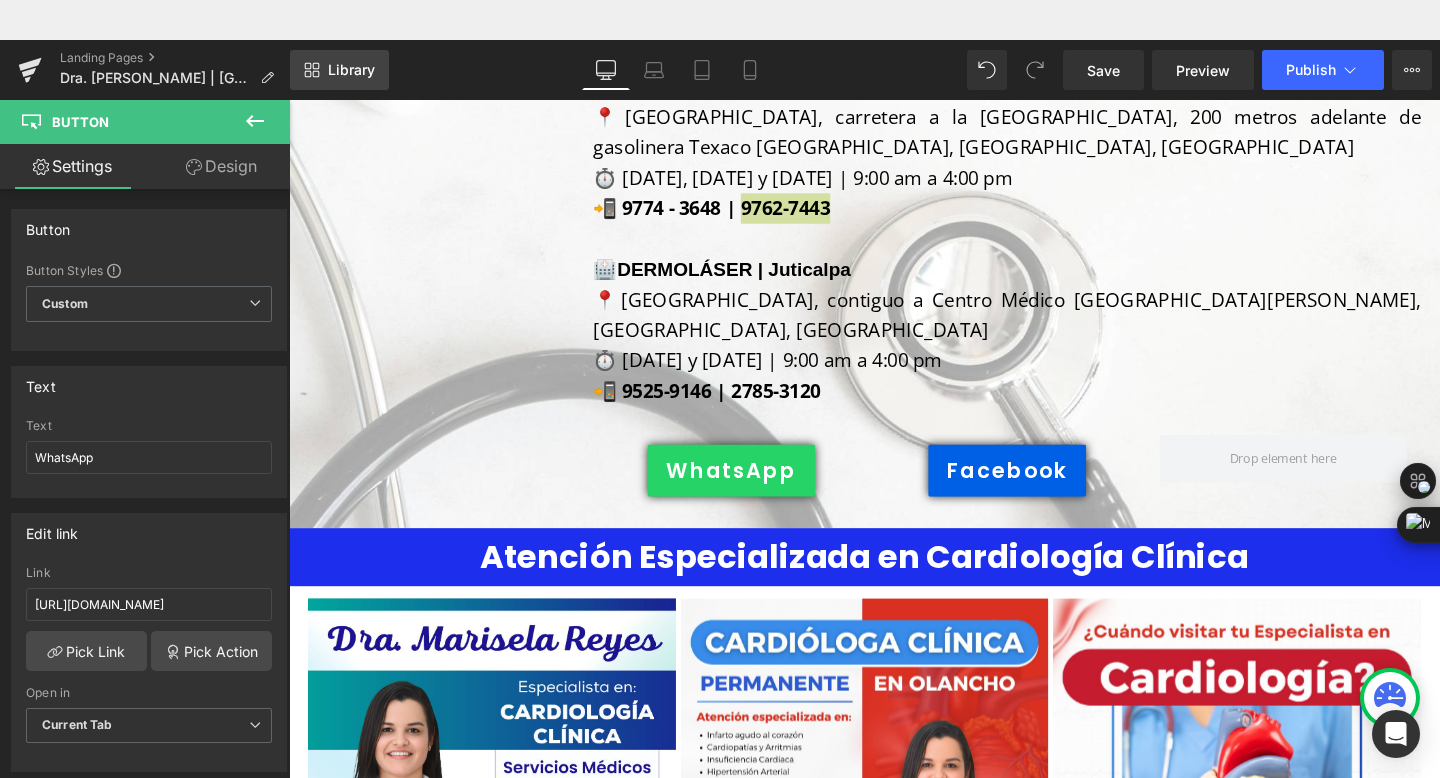 click on "Library" at bounding box center [351, 70] 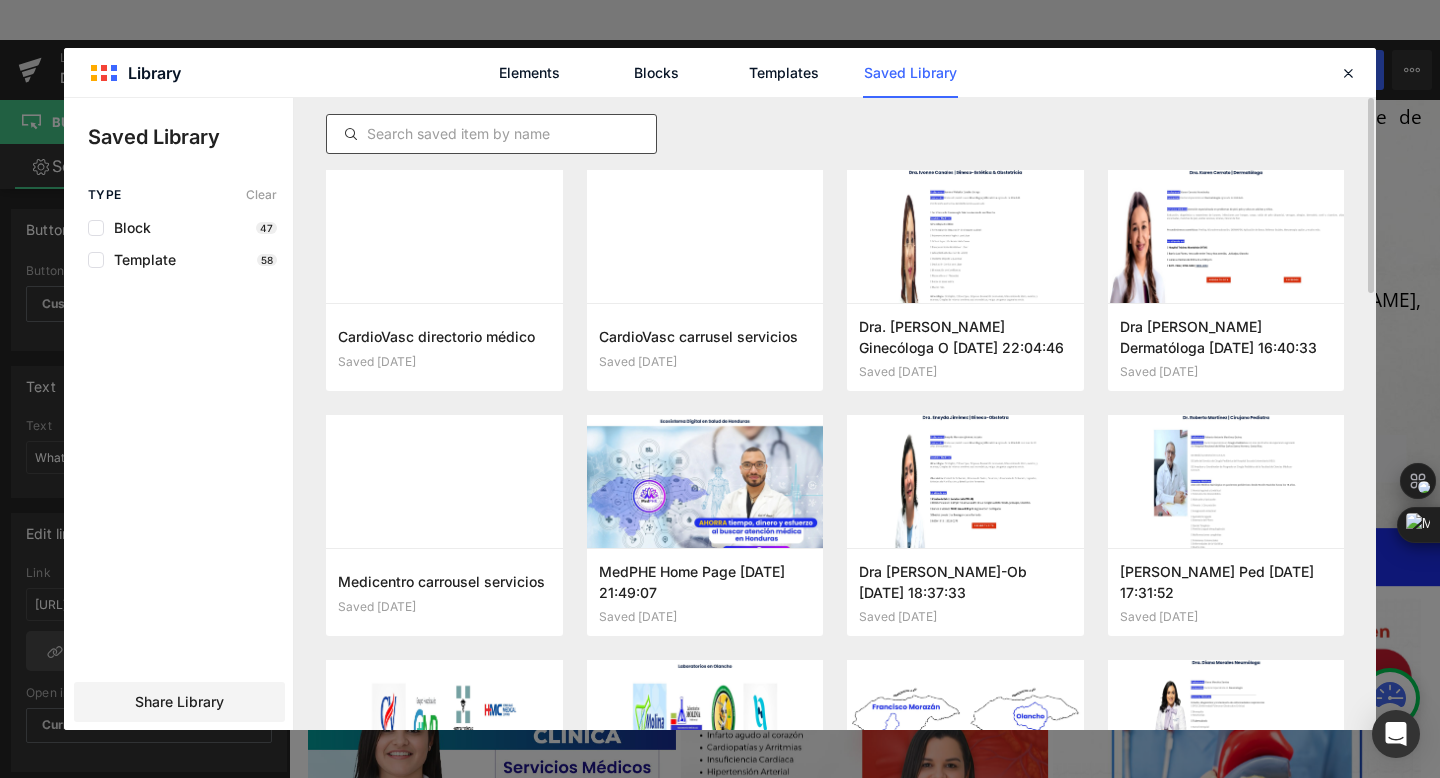 click at bounding box center (491, 134) 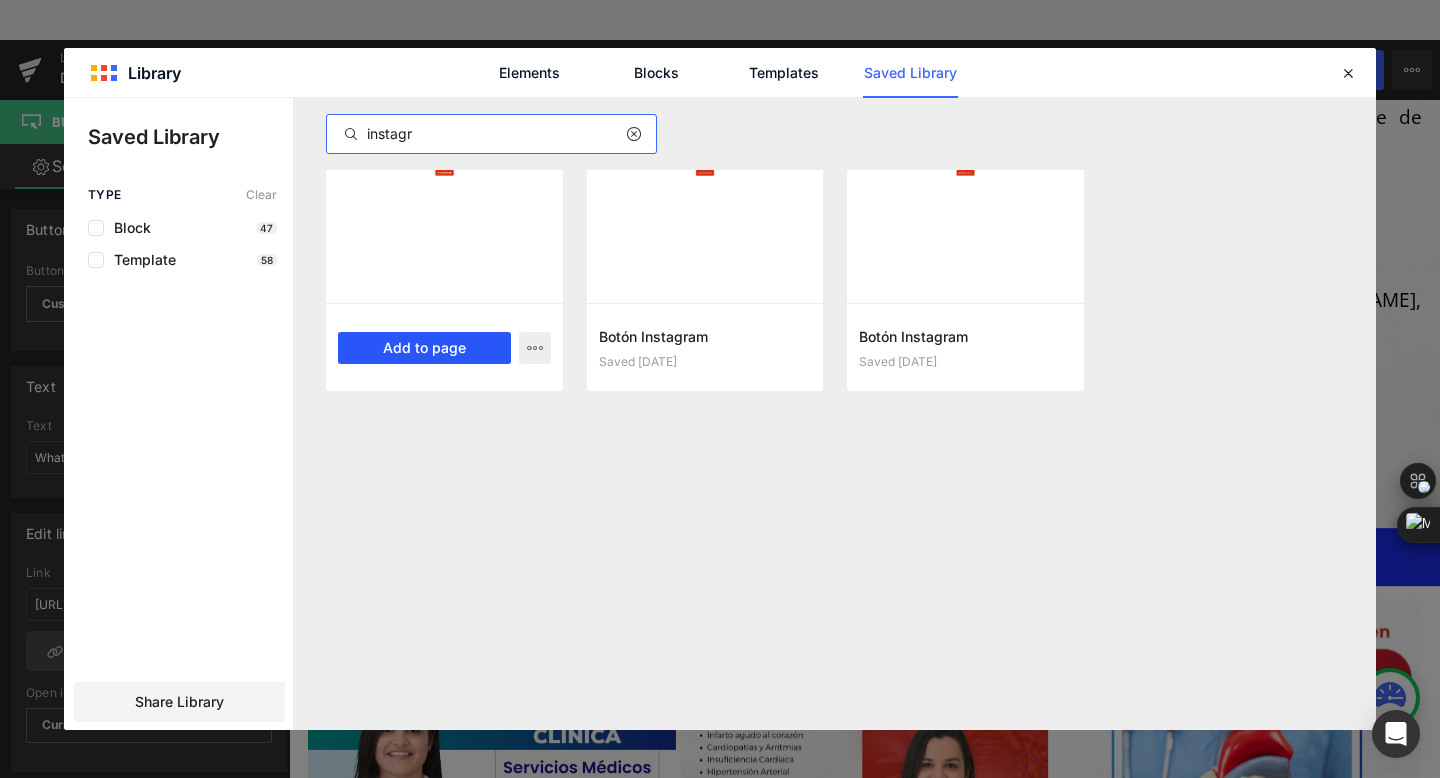 type on "instagr" 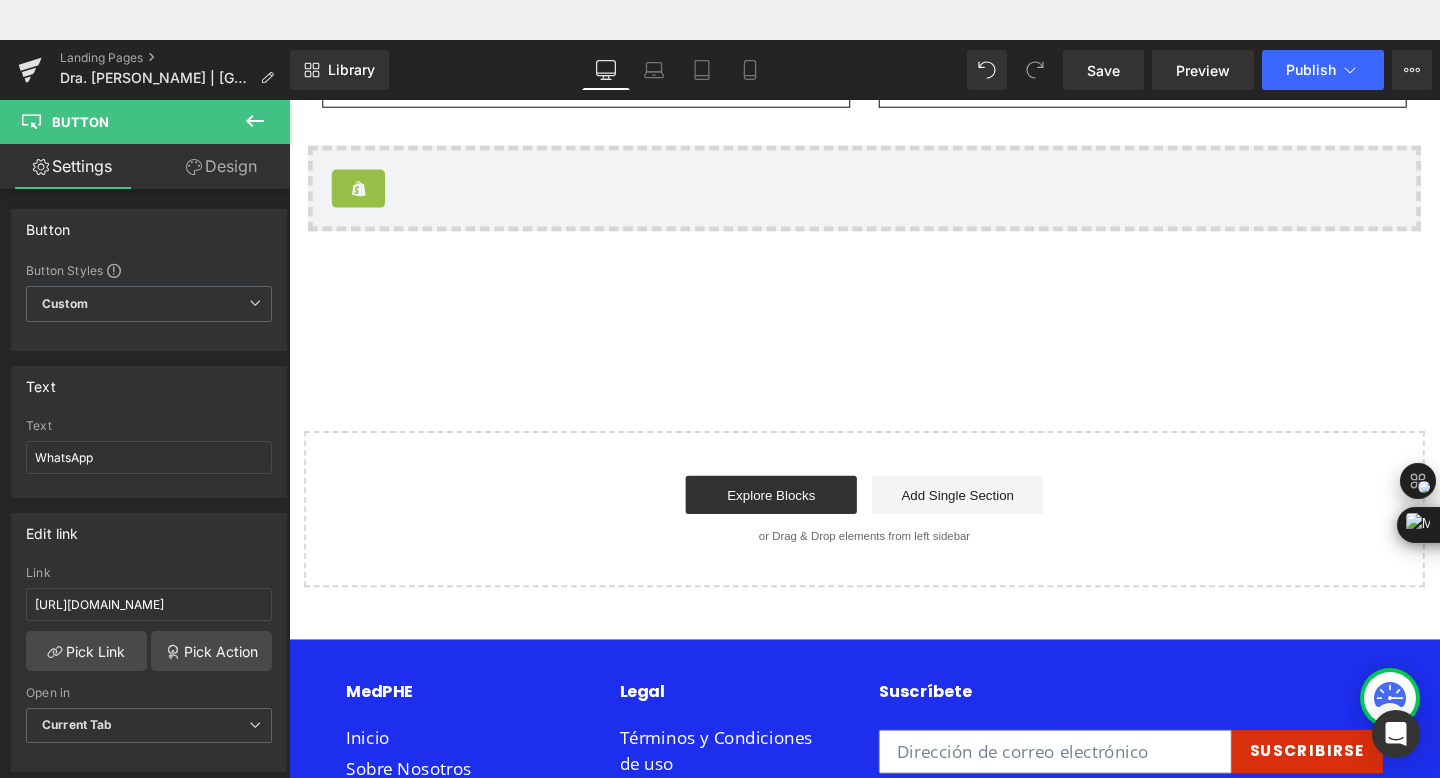 scroll, scrollTop: 3207, scrollLeft: 0, axis: vertical 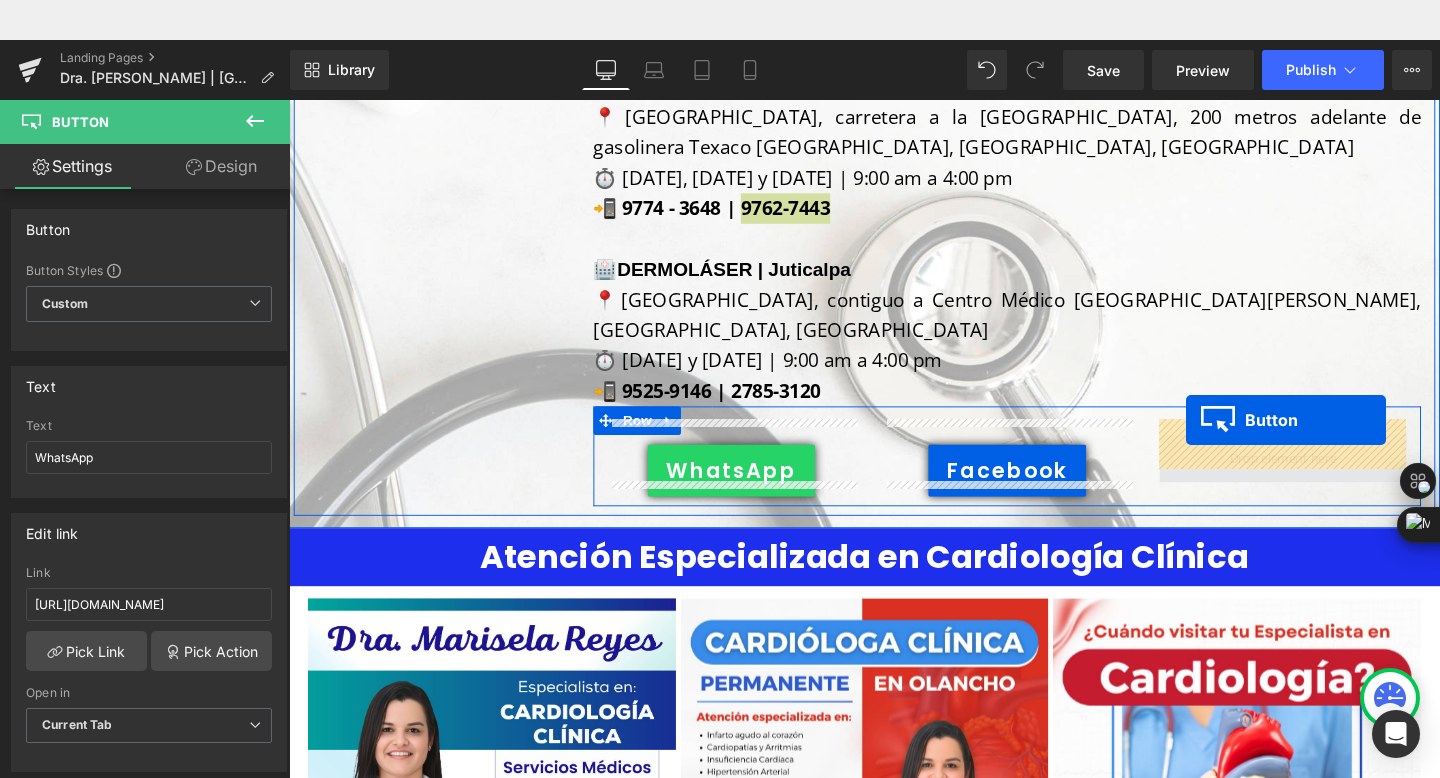 drag, startPoint x: 853, startPoint y: 194, endPoint x: 1232, endPoint y: 396, distance: 429.4706 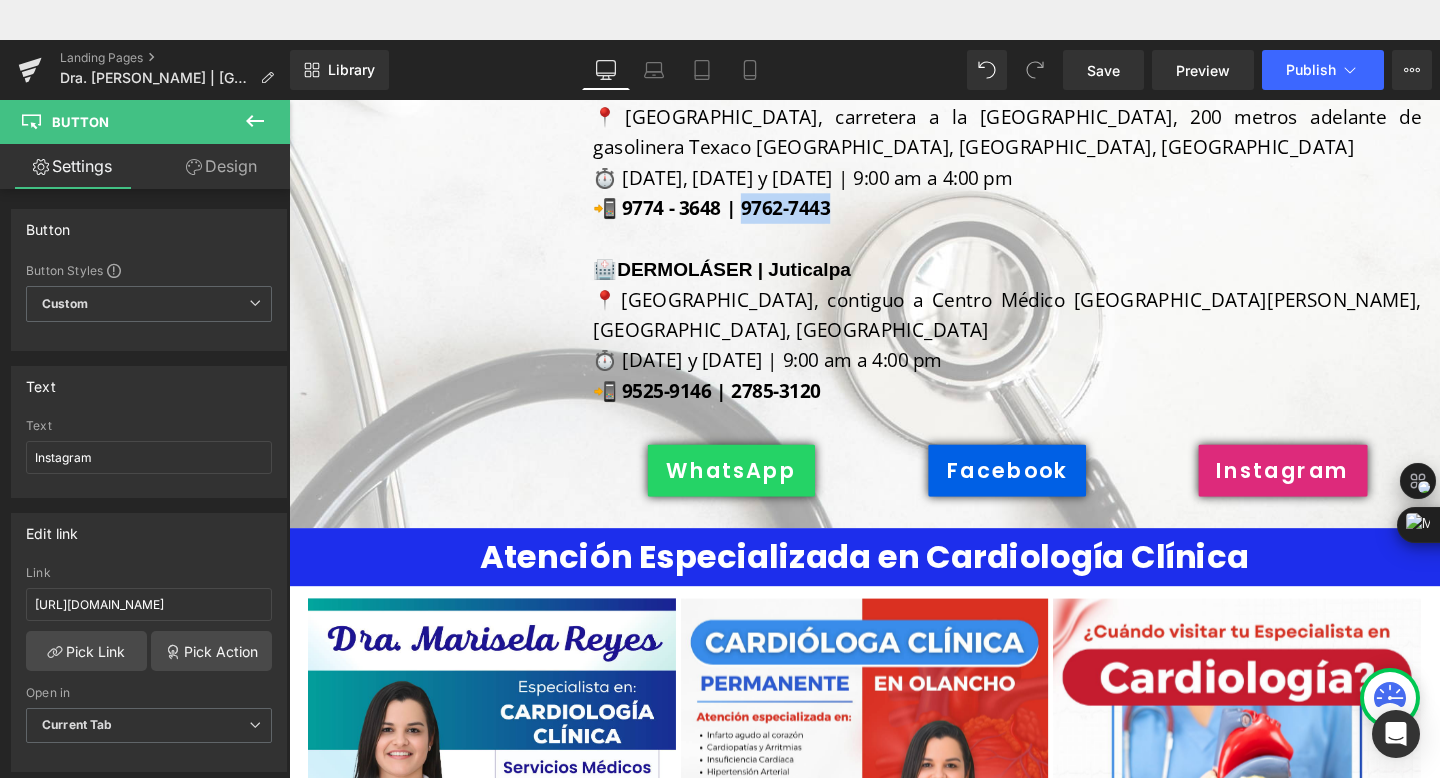 click on "📍  [GEOGRAPHIC_DATA], contiguo a Centro Médico [GEOGRAPHIC_DATA][PERSON_NAME], [GEOGRAPHIC_DATA], [GEOGRAPHIC_DATA]" at bounding box center [1044, 328] 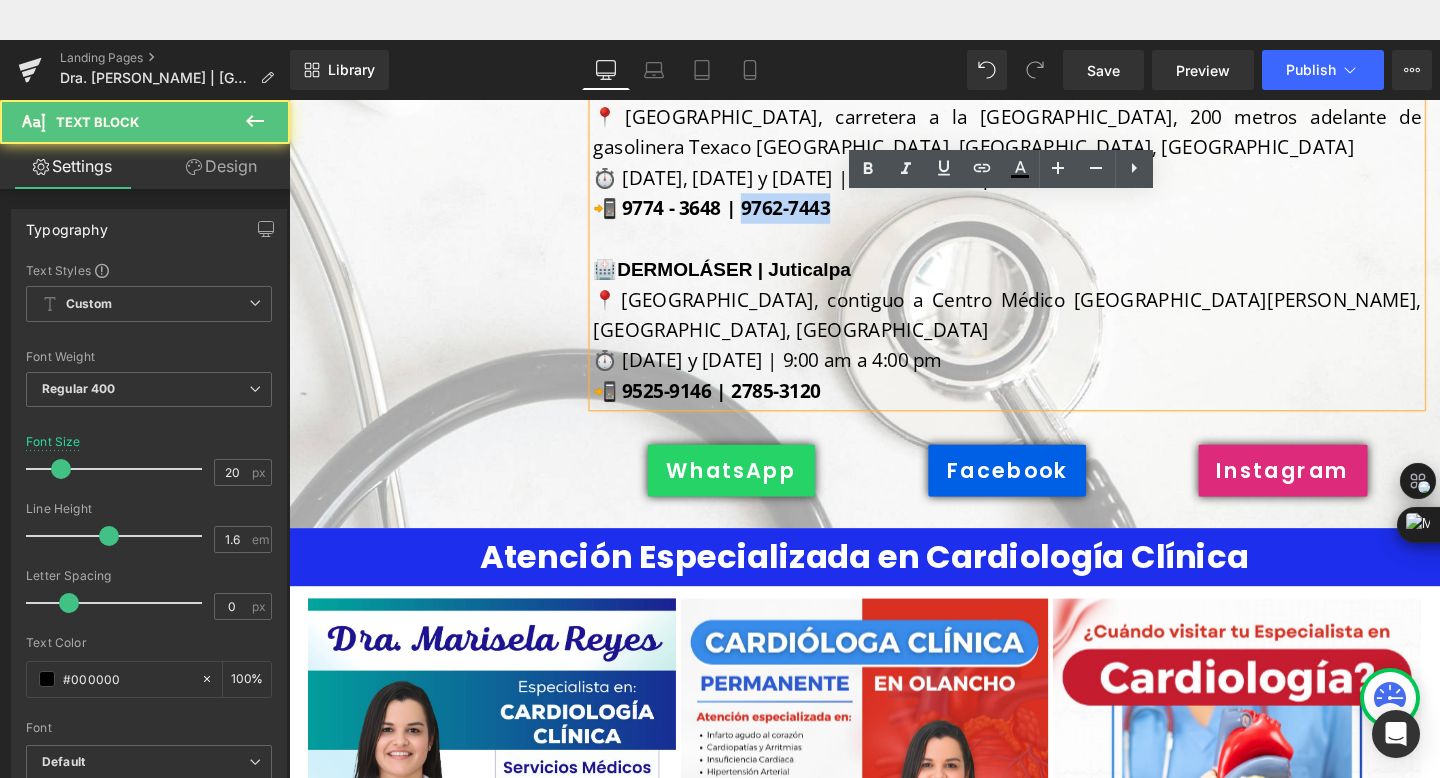 click on "📍  [GEOGRAPHIC_DATA], contiguo a Centro Médico [GEOGRAPHIC_DATA][PERSON_NAME], [GEOGRAPHIC_DATA], [GEOGRAPHIC_DATA]" at bounding box center [1044, 328] 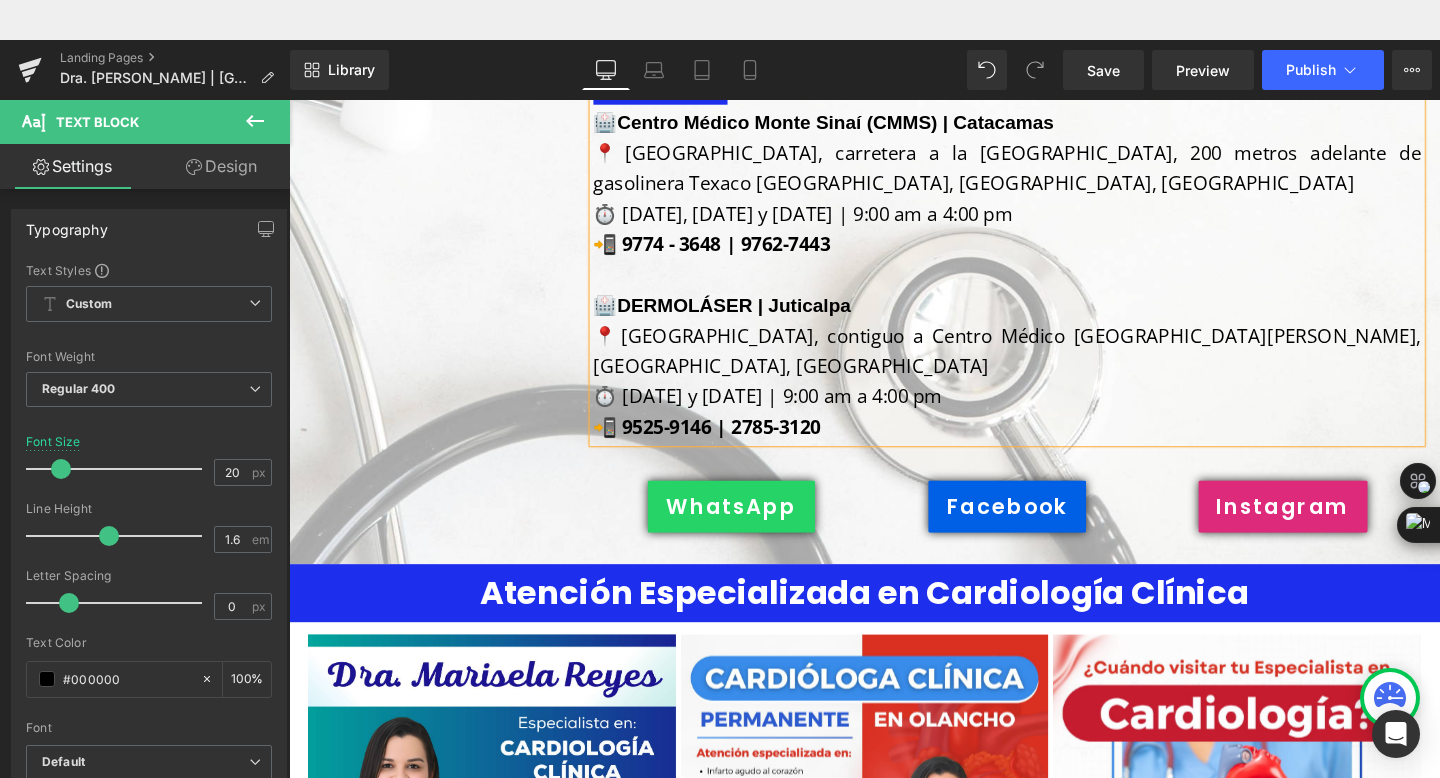 scroll, scrollTop: 1441, scrollLeft: 0, axis: vertical 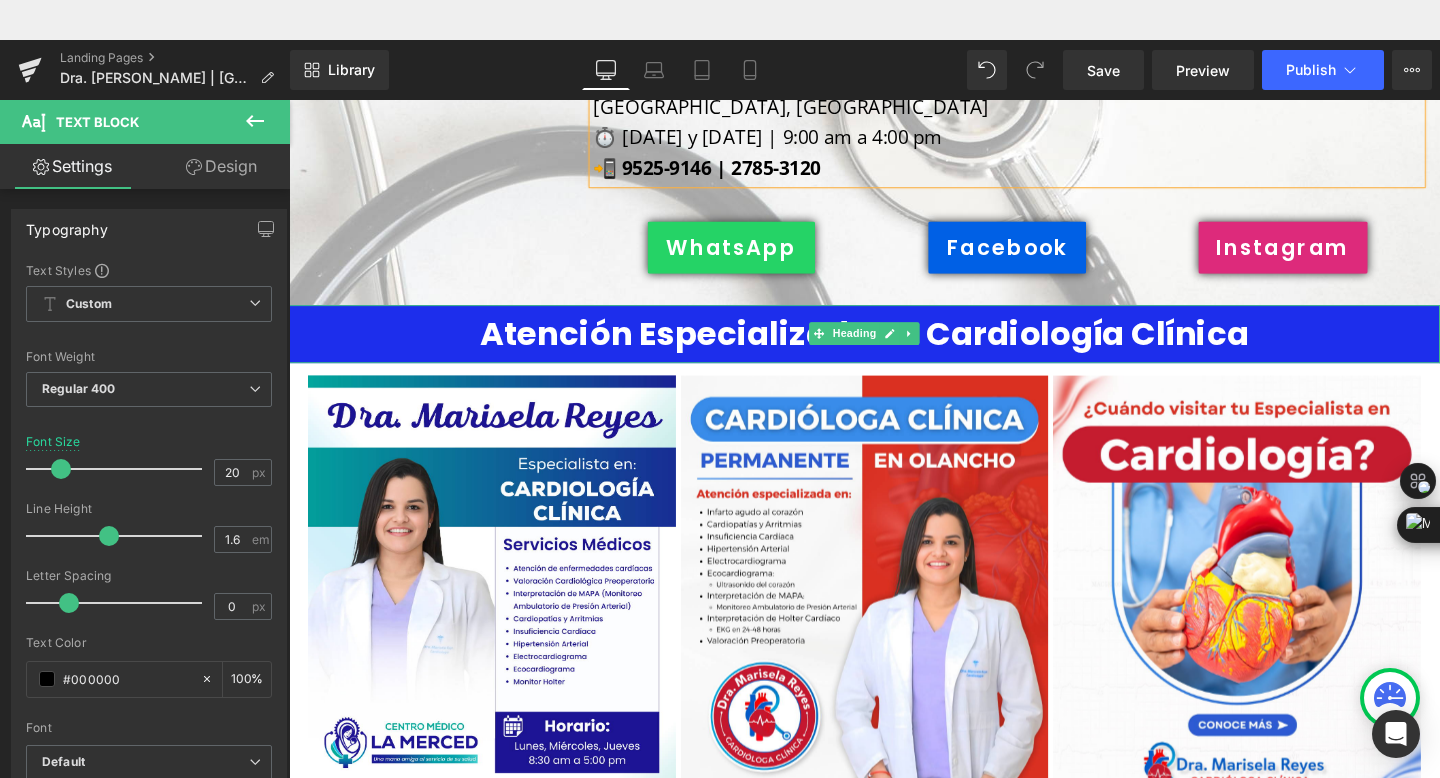 click on "Atención Especializada en Cardiología Clínica" at bounding box center (894, 348) 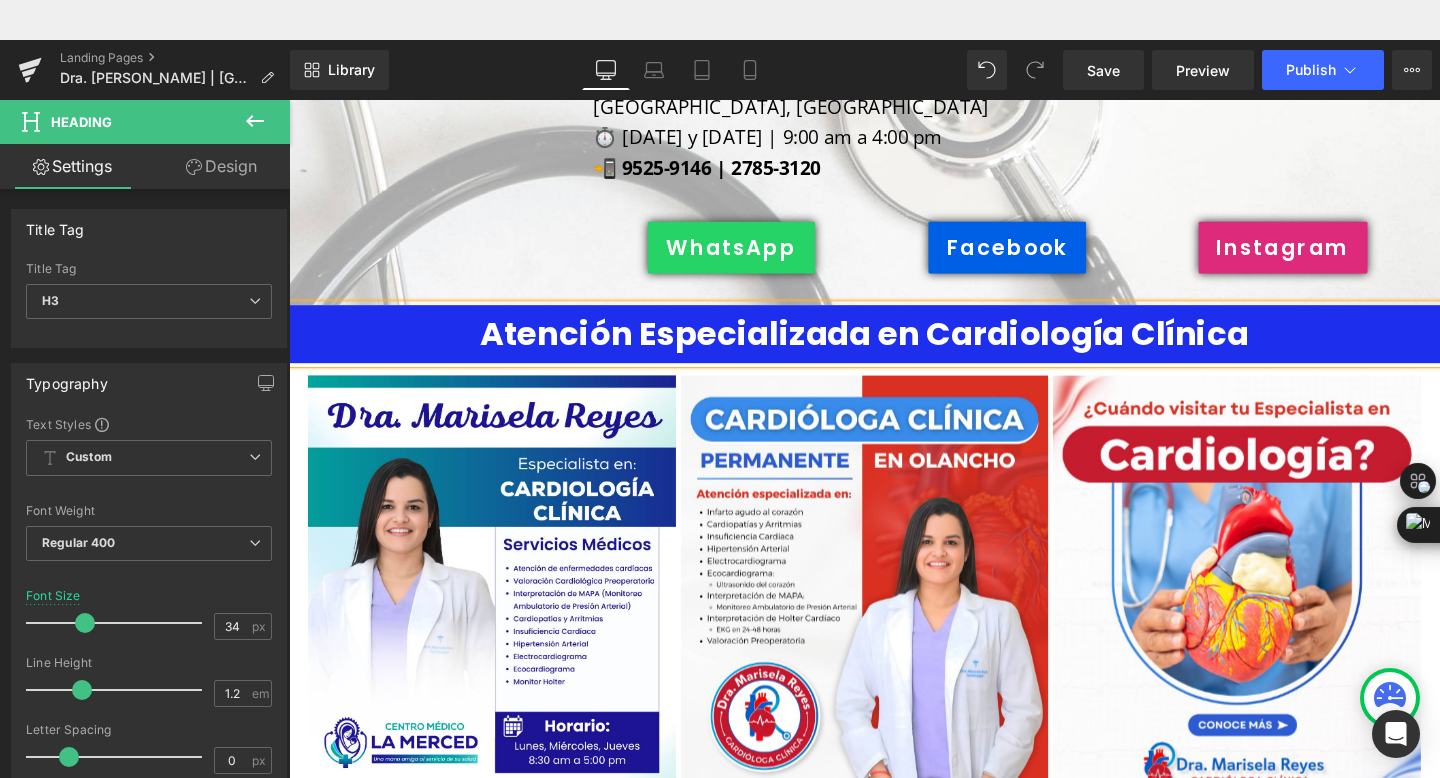 type 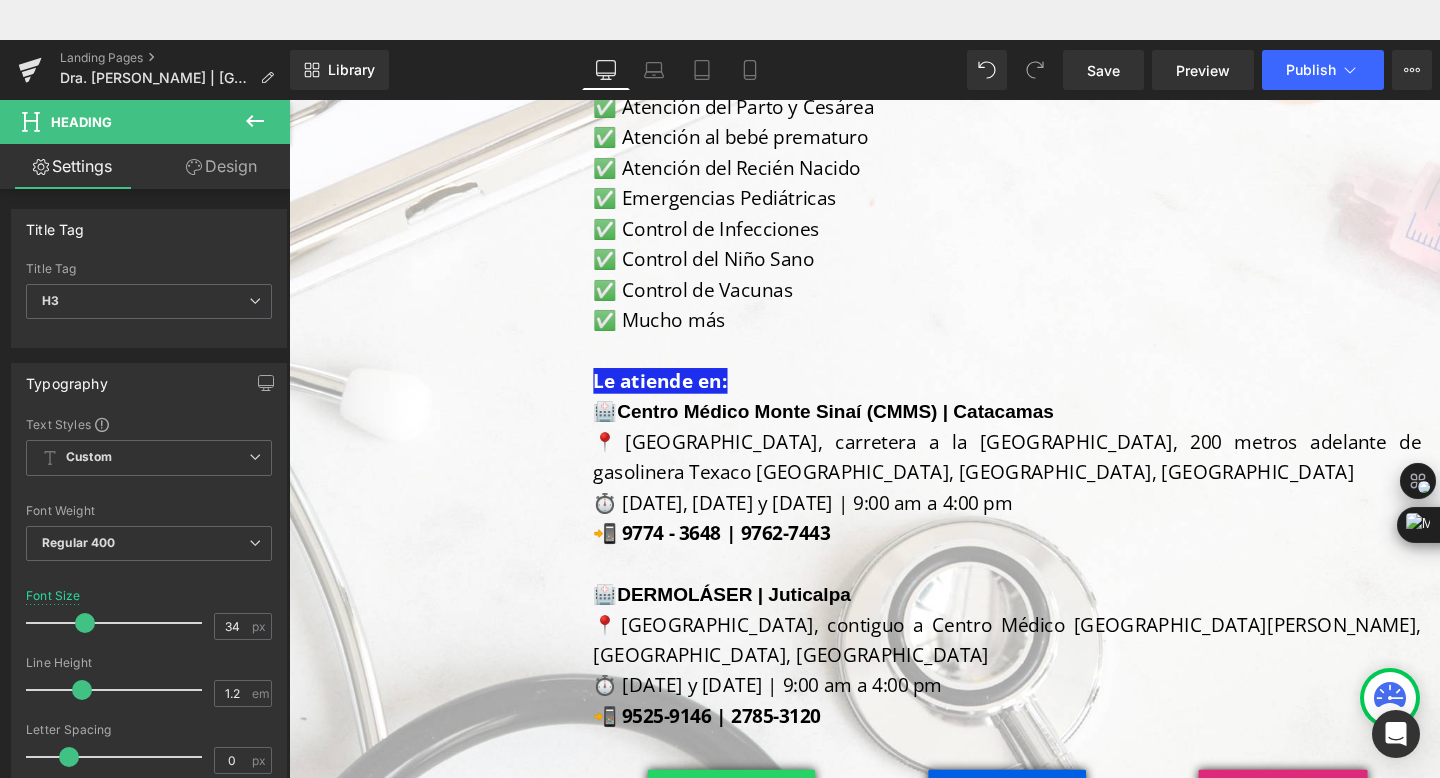 scroll, scrollTop: 915, scrollLeft: 0, axis: vertical 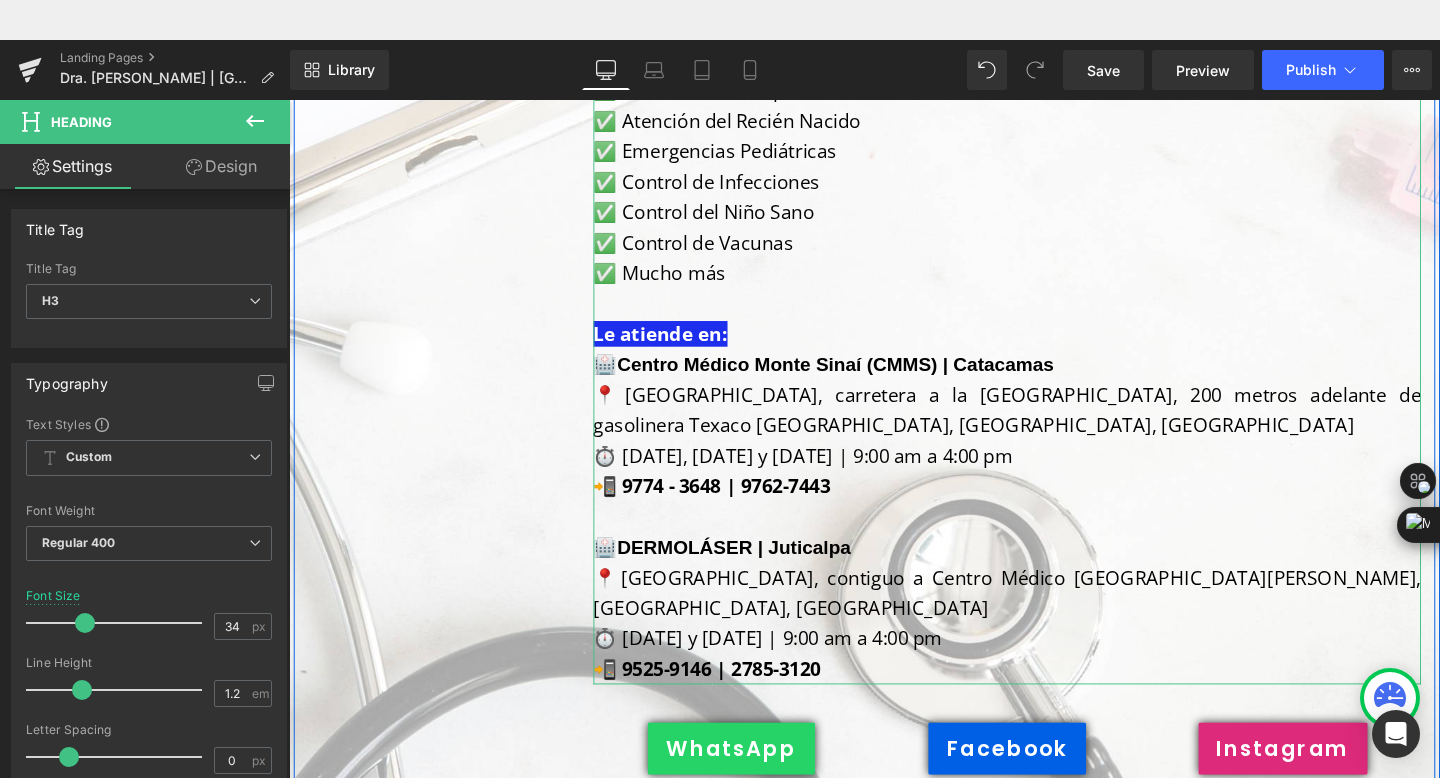 click on "⏱️ [DATE], [DATE] y [DATE] | 9:00 am a 4:00 pm" at bounding box center (829, 475) 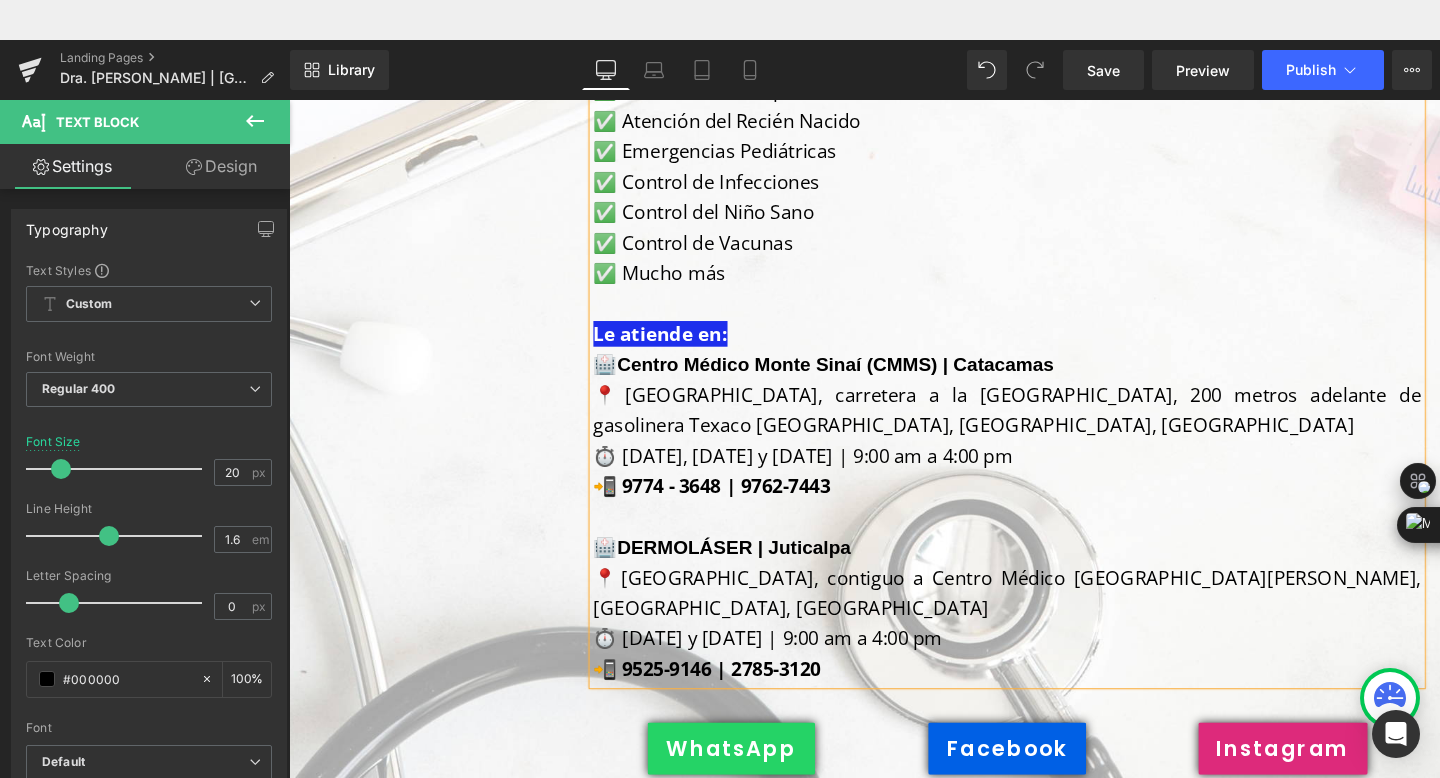 click on "⏱️ [DATE], [DATE] y [DATE] | 9:00 am a 4:00 pm" at bounding box center [829, 475] 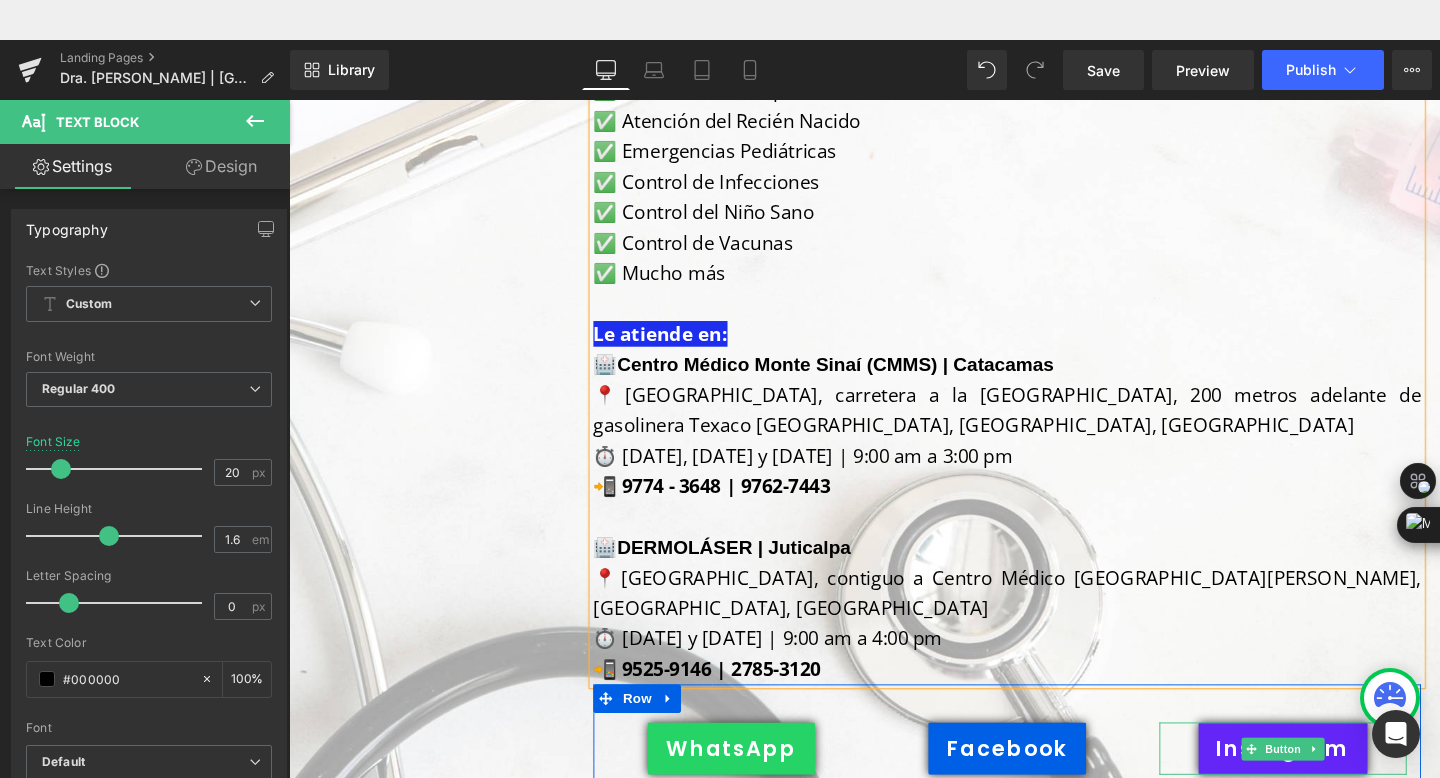 click on "Instagram" at bounding box center (1334, 783) 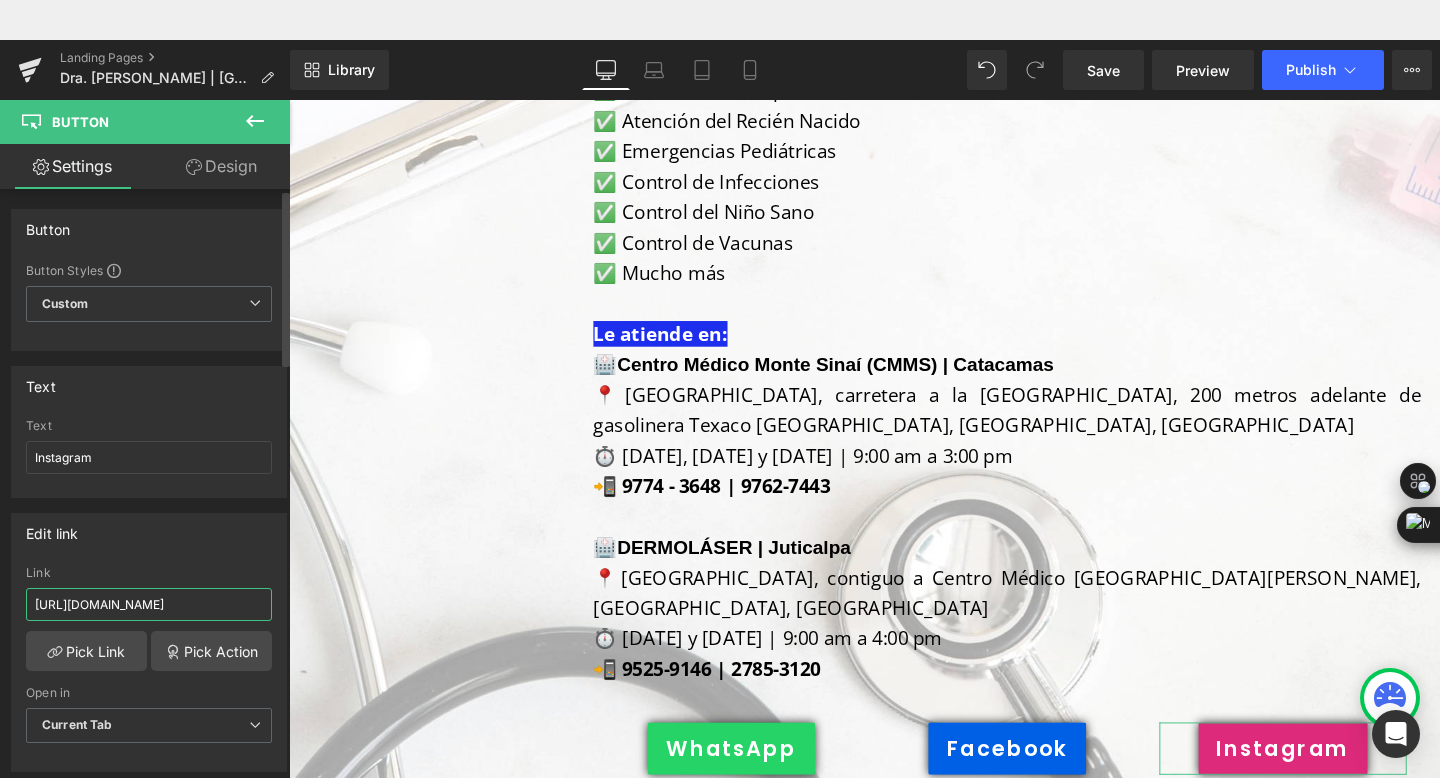click on "[URL][DOMAIN_NAME]" at bounding box center [149, 604] 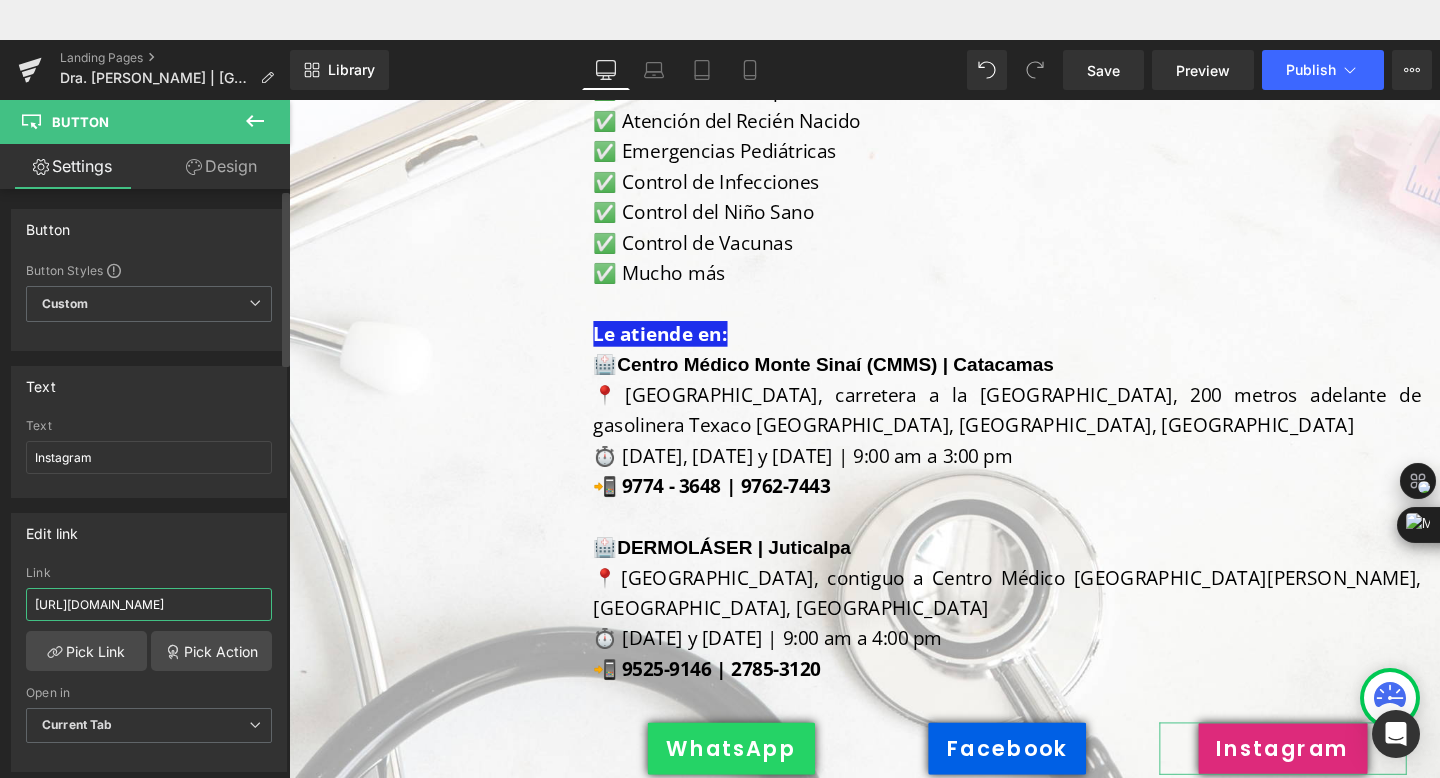 click on "[URL][DOMAIN_NAME]" at bounding box center [149, 604] 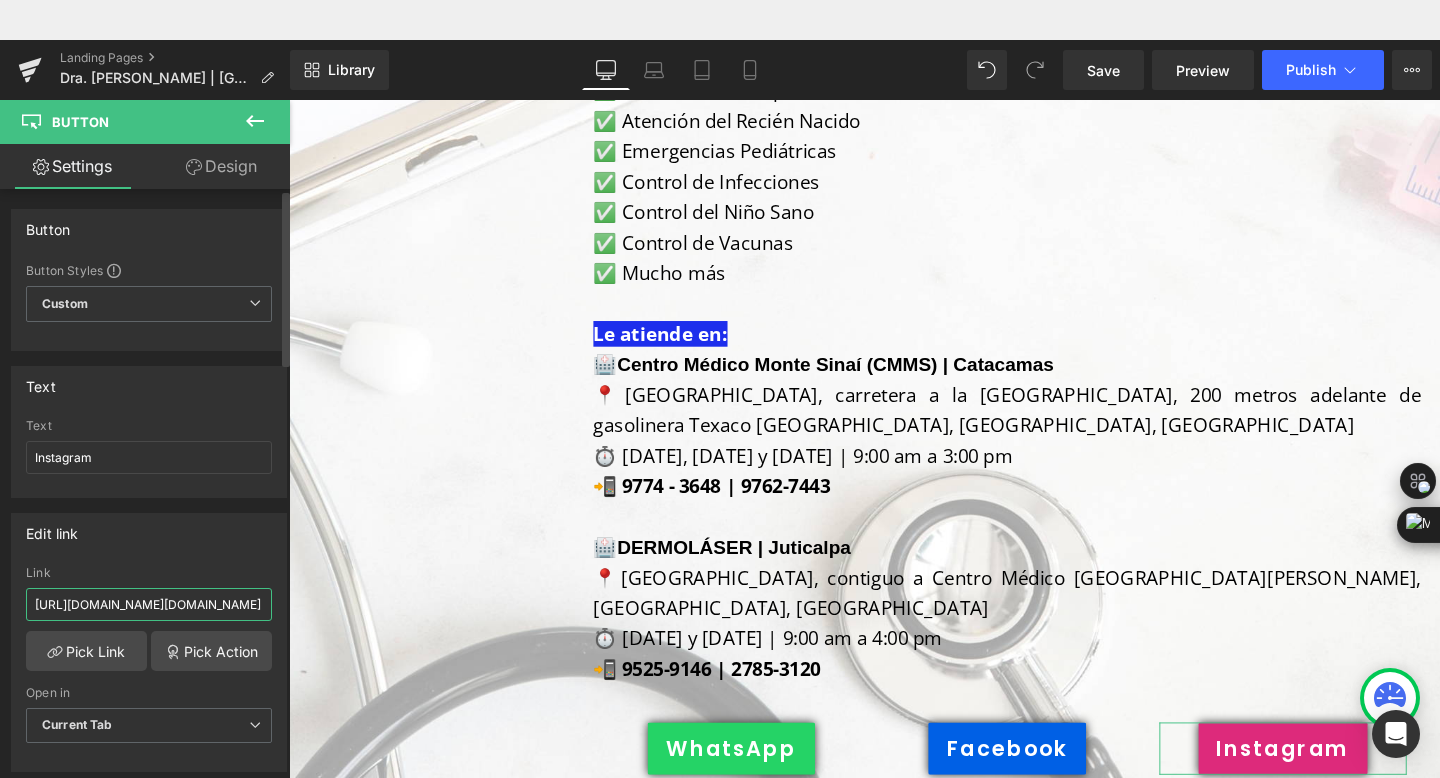 scroll, scrollTop: 0, scrollLeft: 28, axis: horizontal 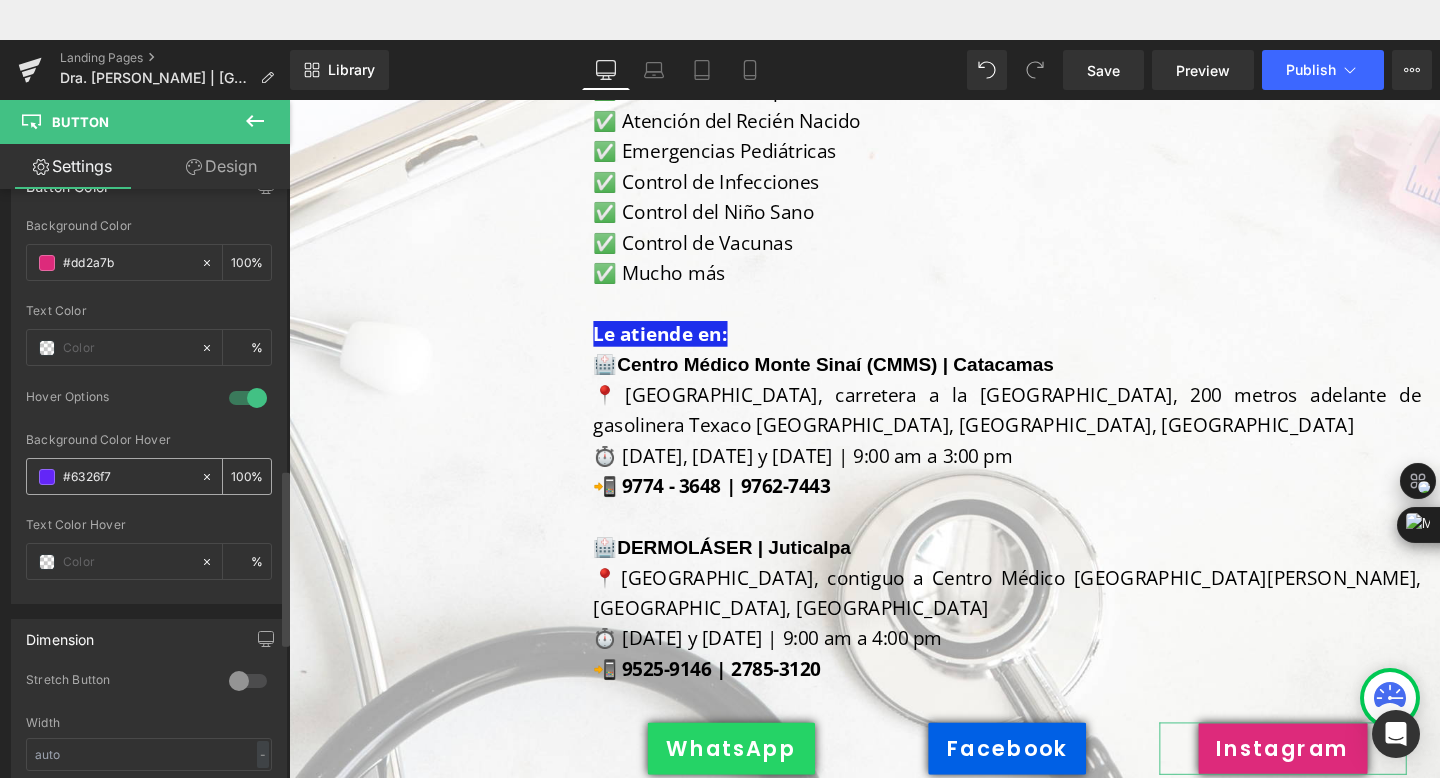 type on "[URL][DOMAIN_NAME][DOMAIN_NAME]" 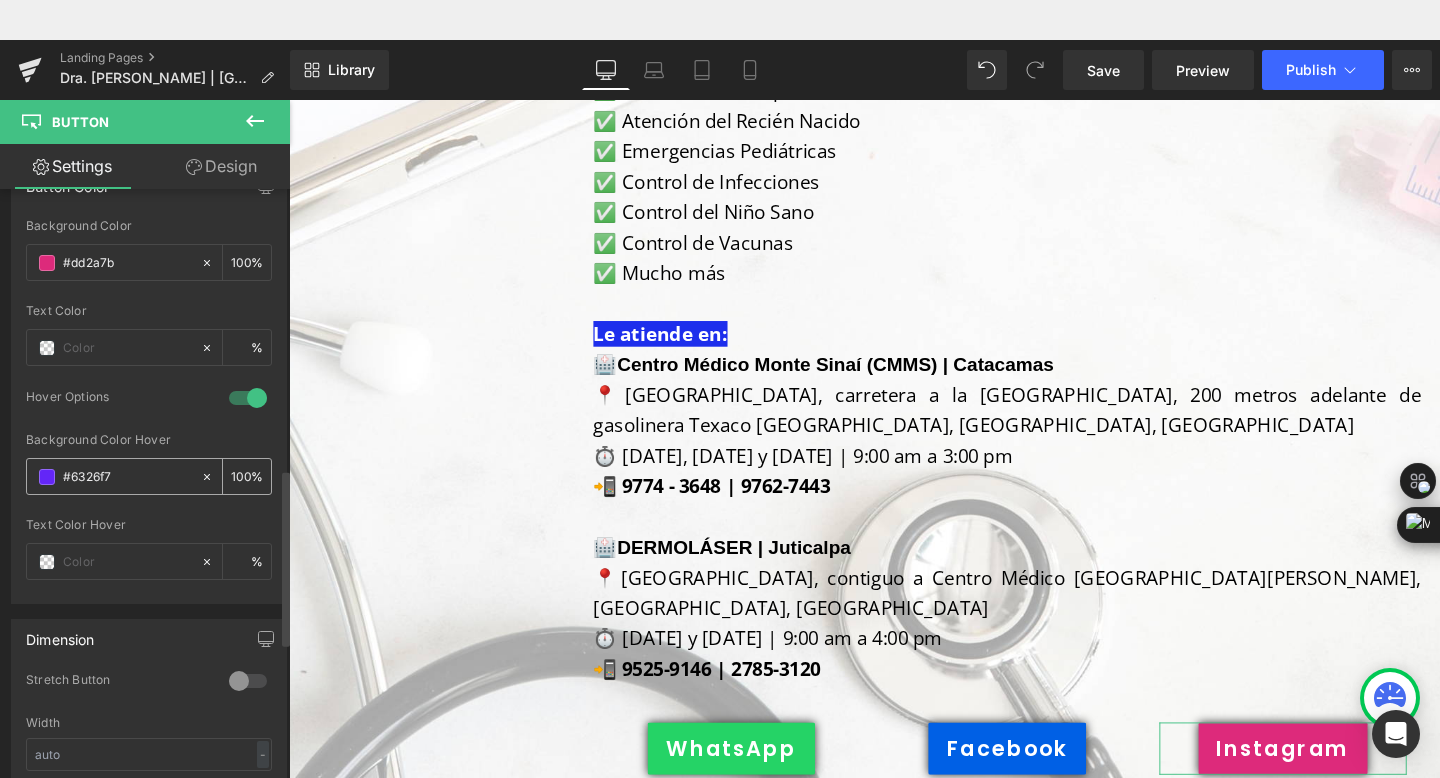 scroll, scrollTop: 0, scrollLeft: 0, axis: both 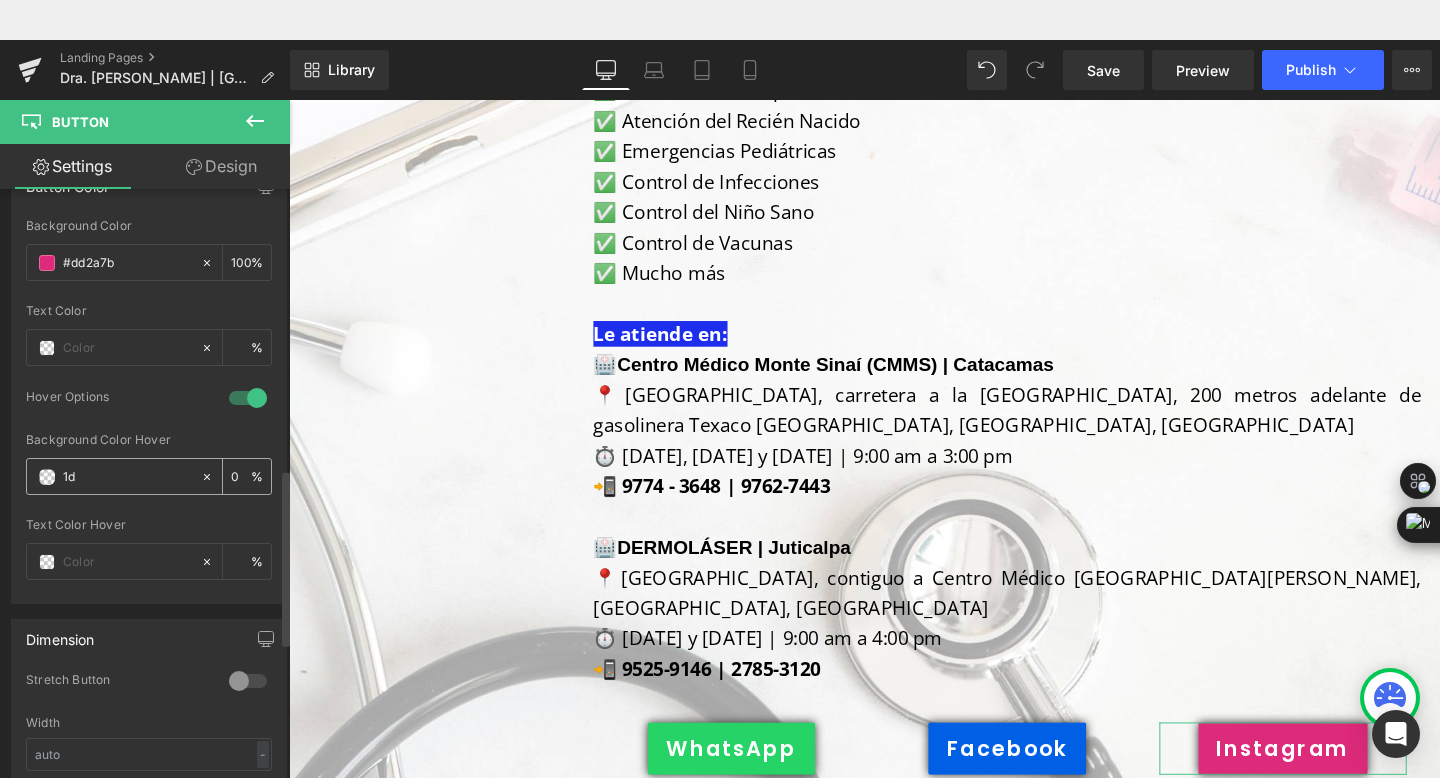 type on "1d2" 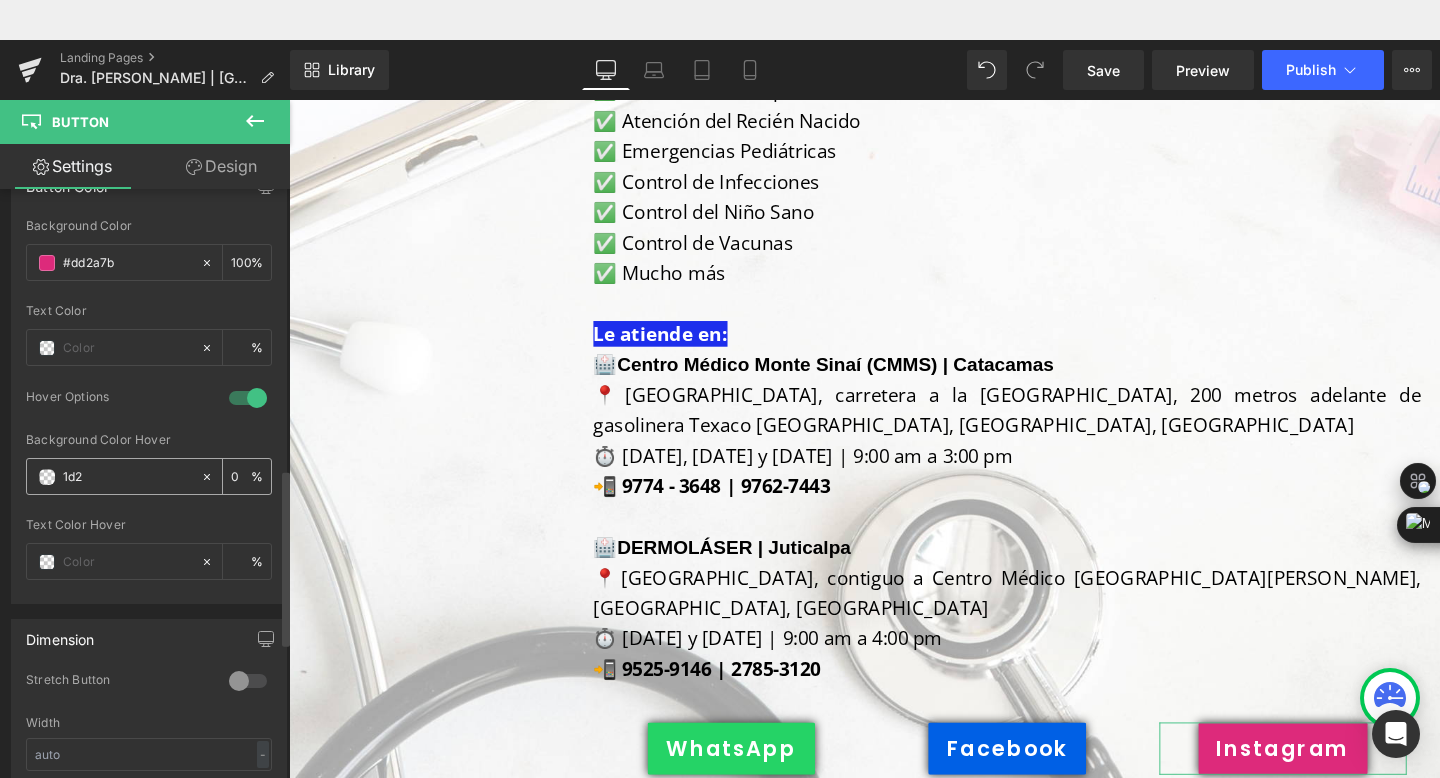 type on "0" 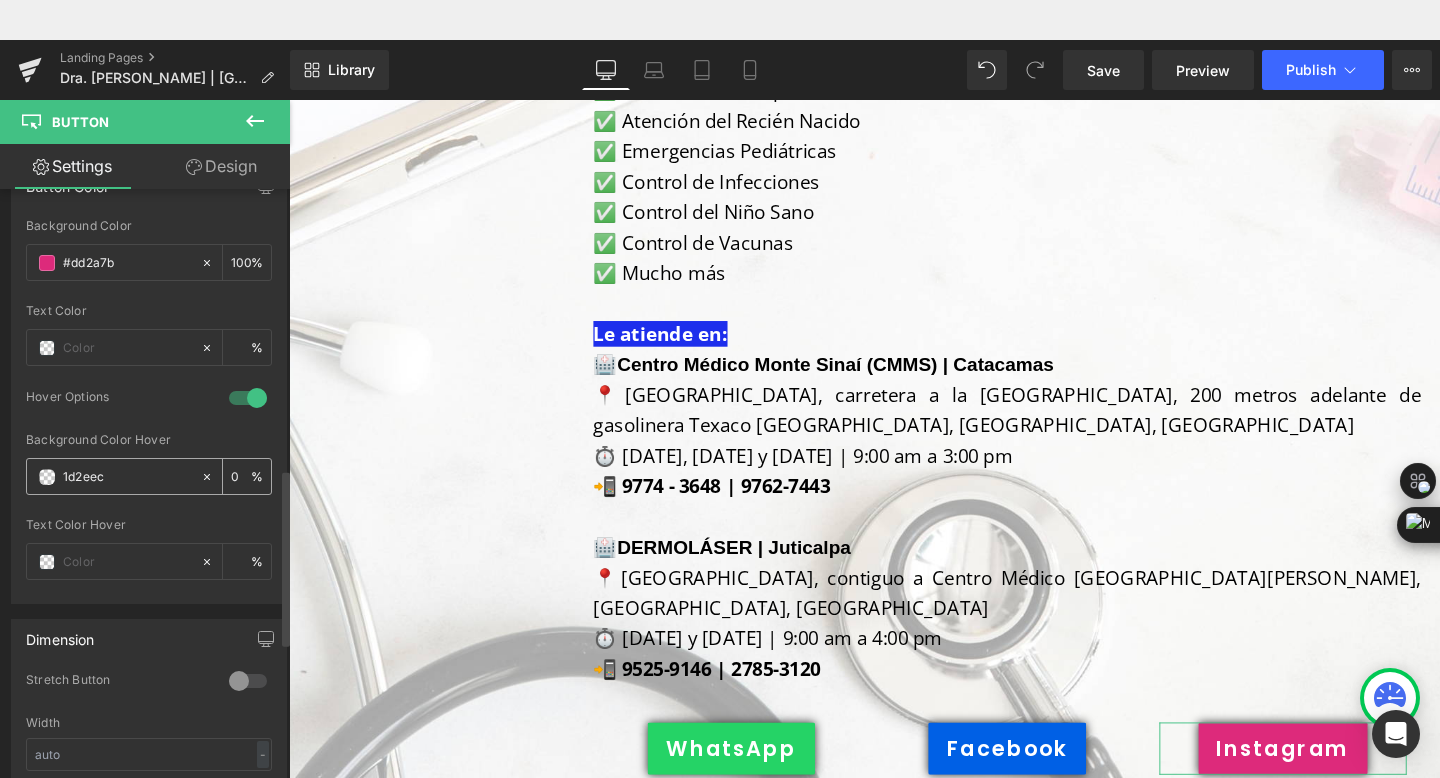 type on "1d2eec" 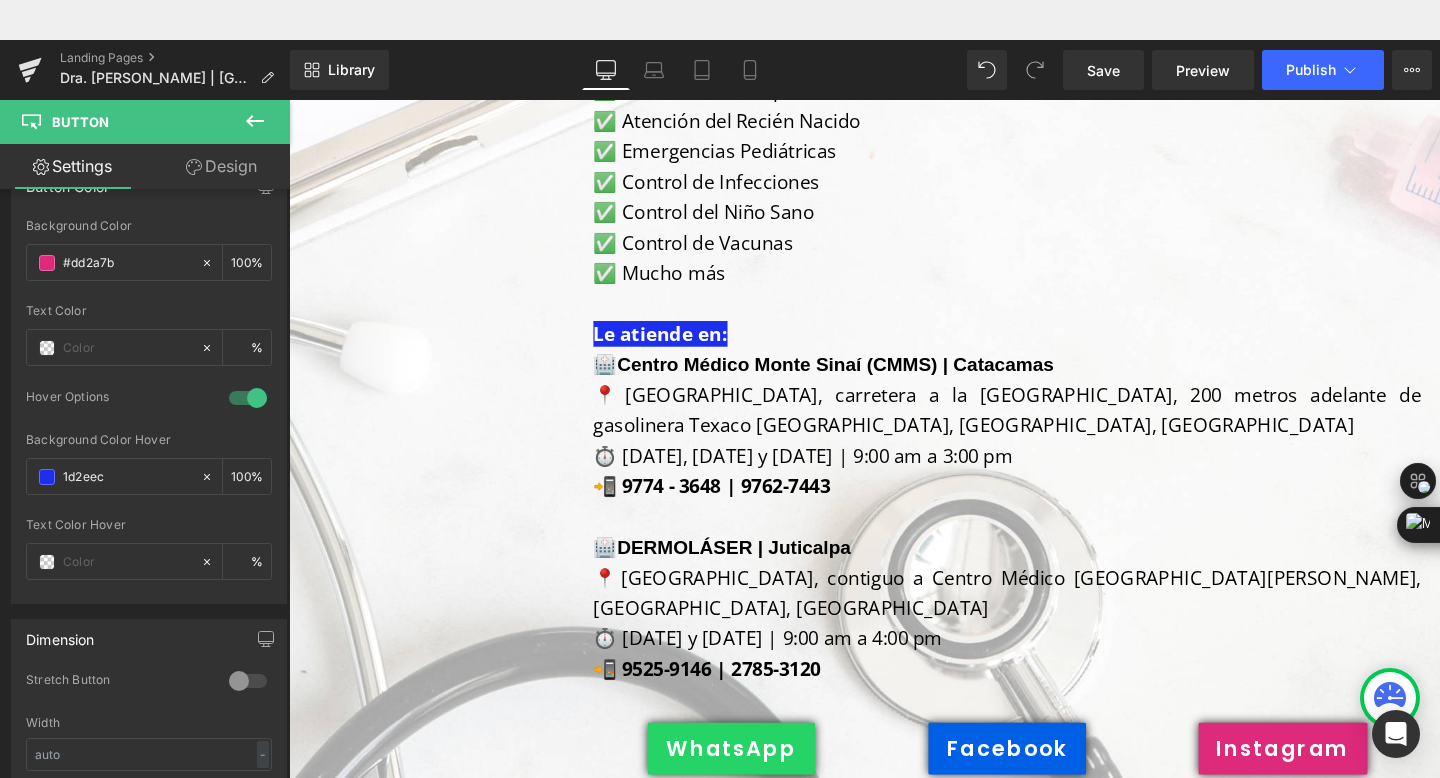 type on "#1d2eec" 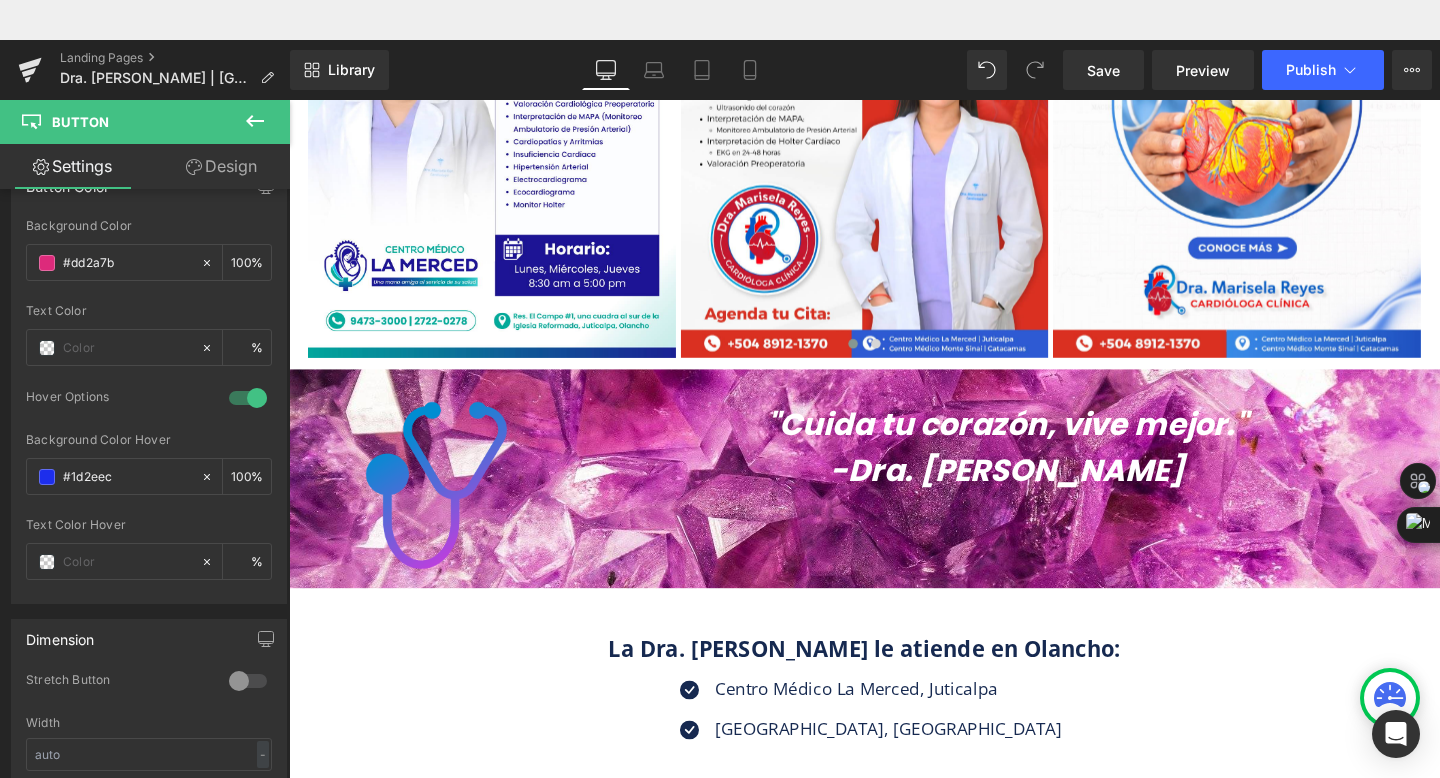 scroll, scrollTop: 2088, scrollLeft: 0, axis: vertical 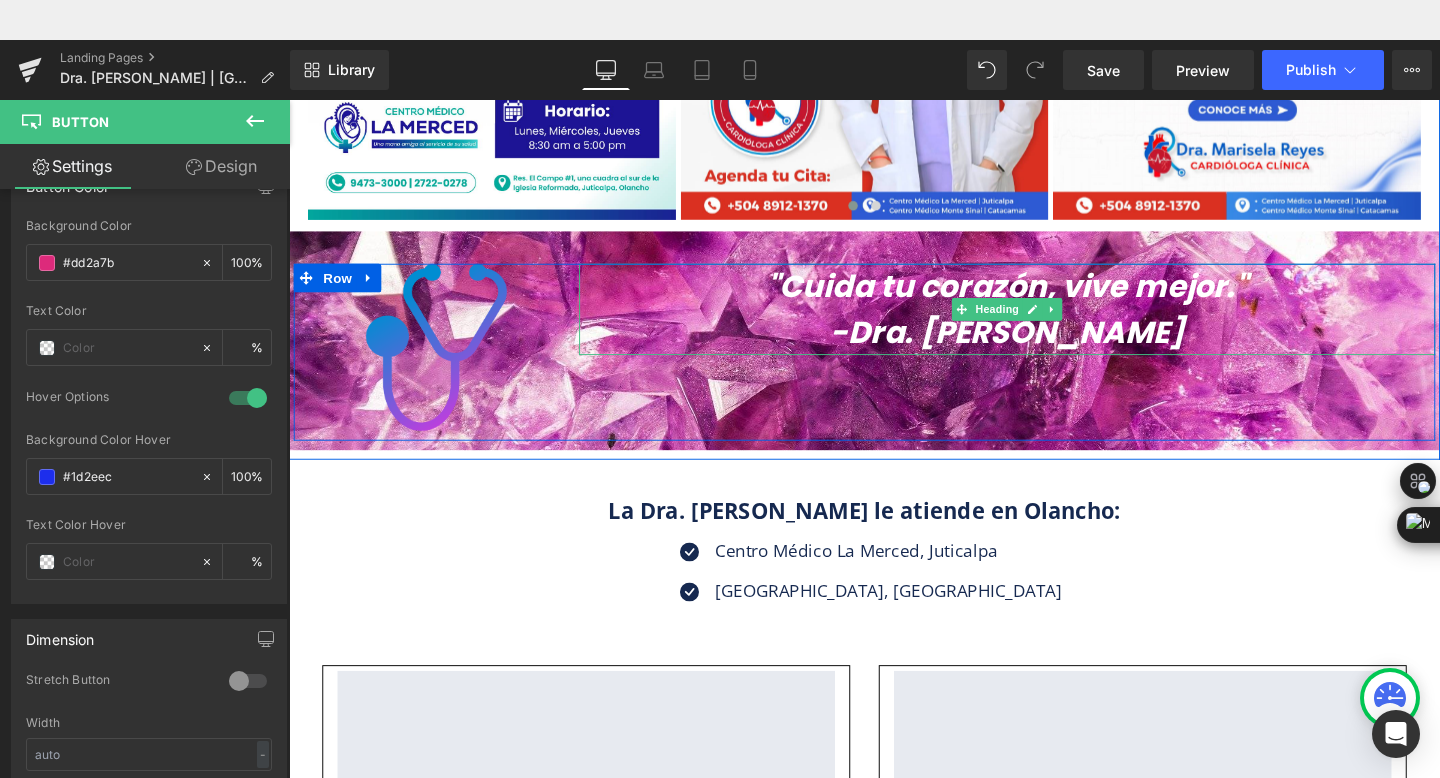 click on ""Cuida tu corazón, vive mejor."" at bounding box center (1044, 297) 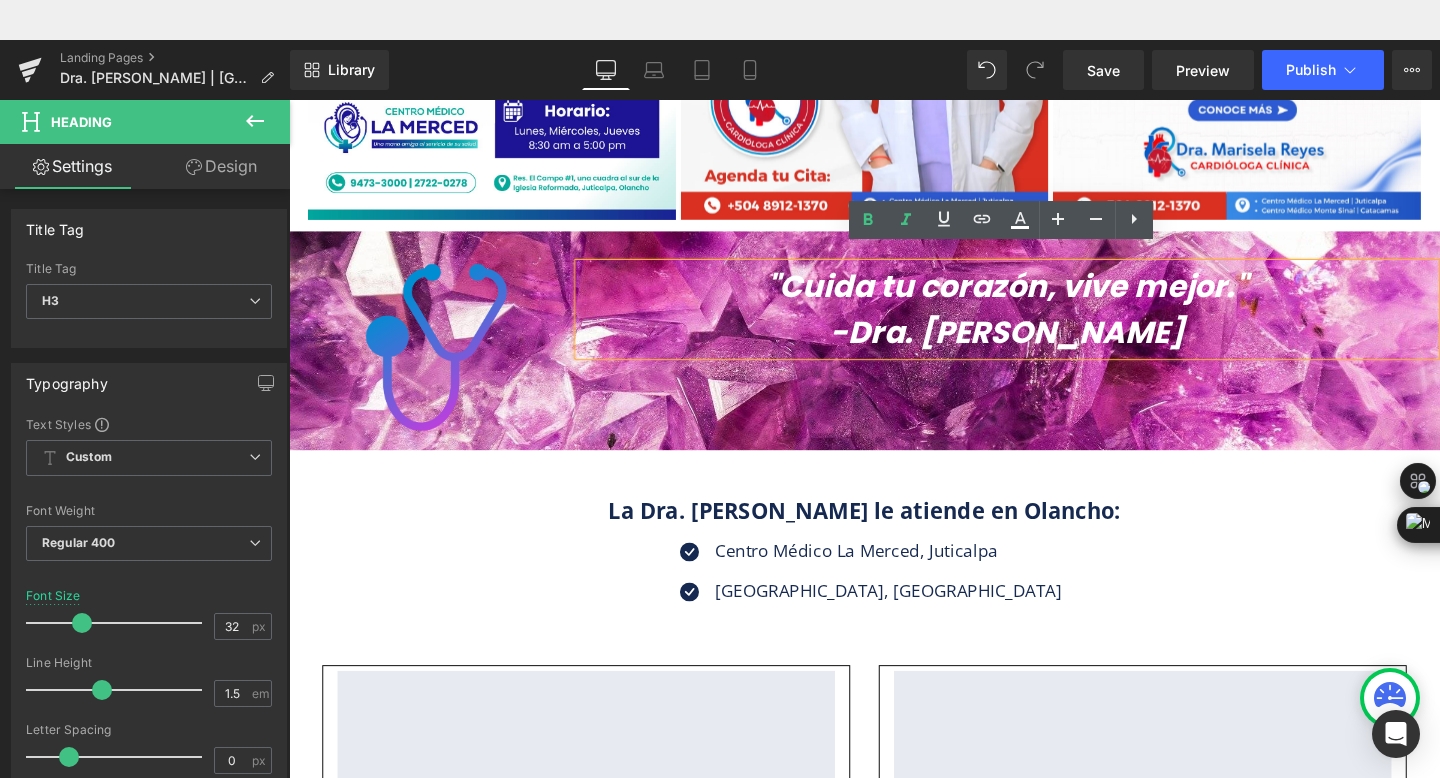 type 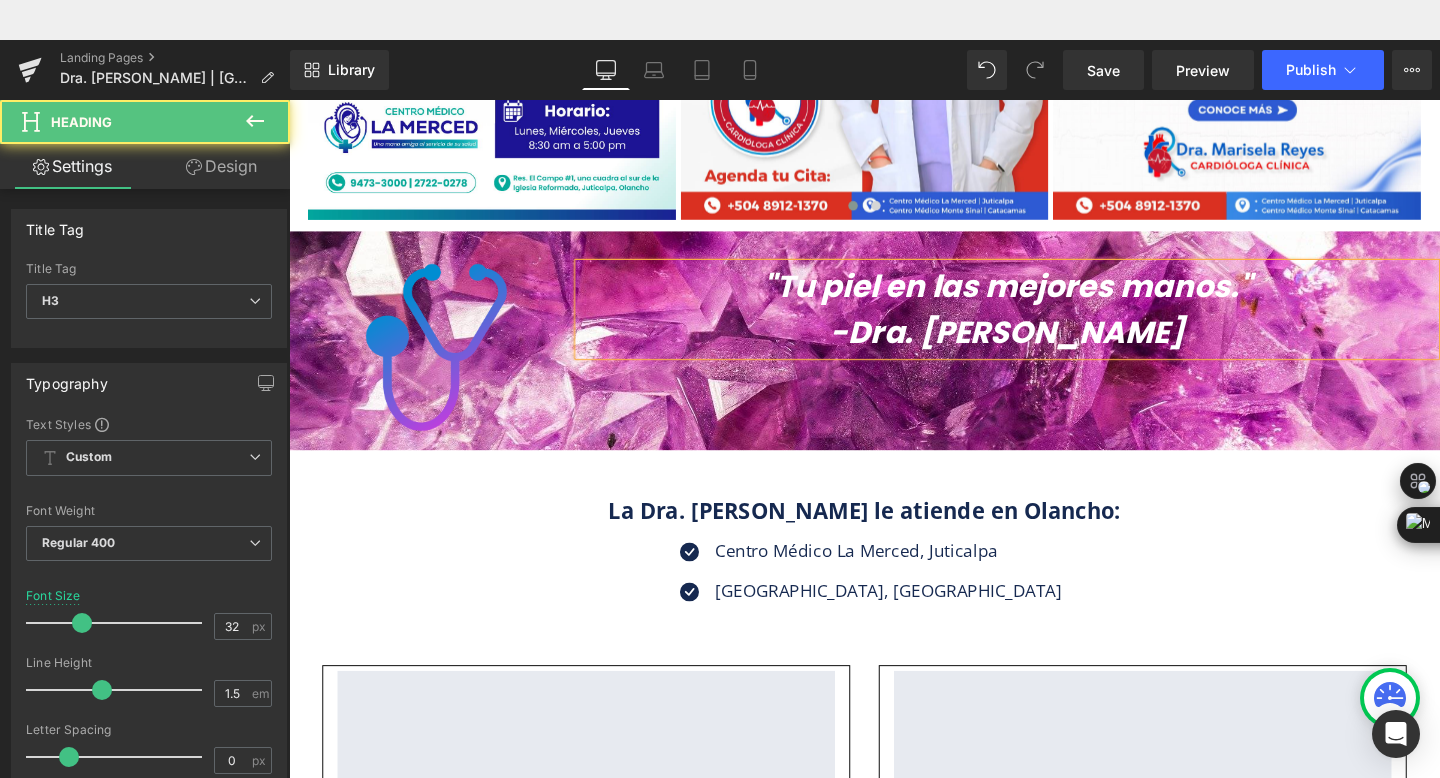 click on "-Dra. [PERSON_NAME]" at bounding box center [1044, 345] 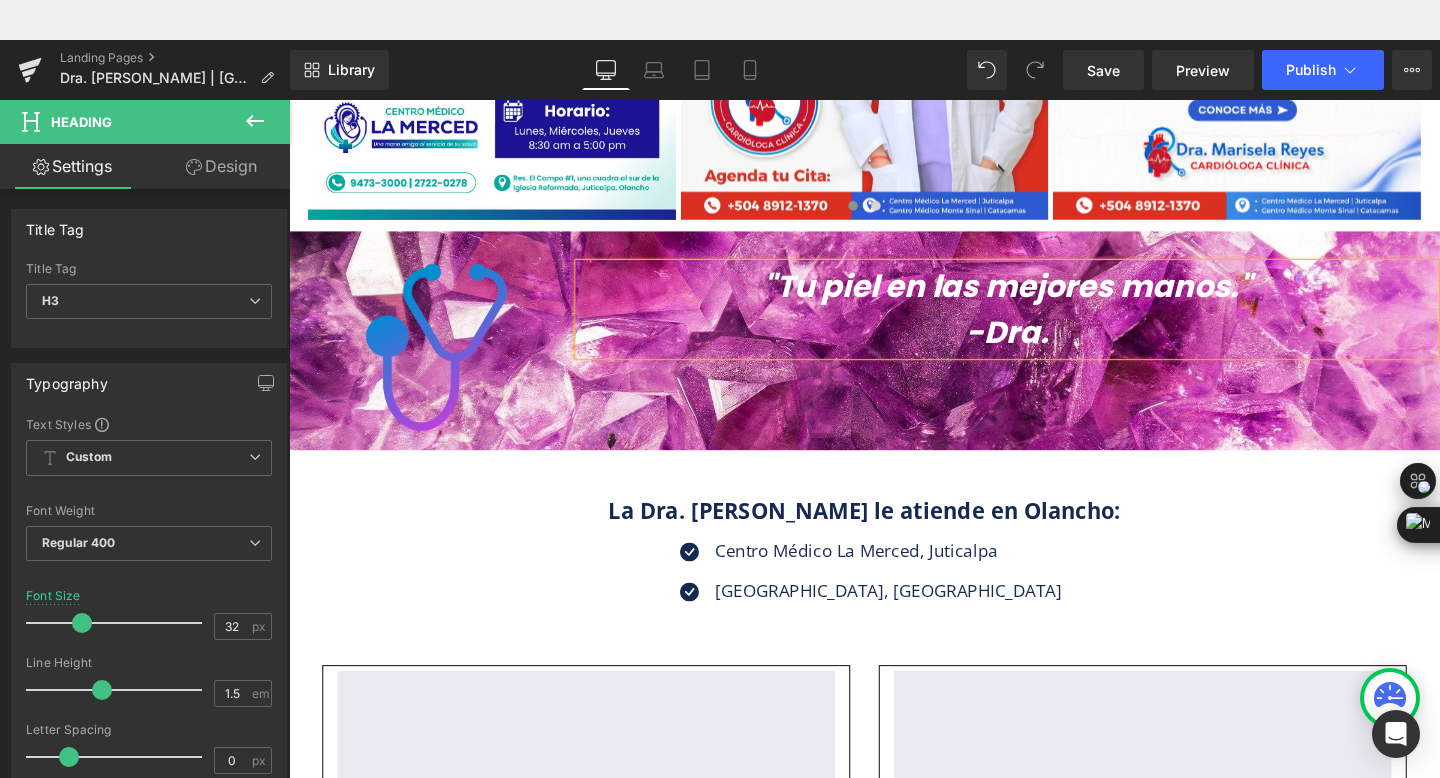 click on ""Tu piel en las mejores manos."" at bounding box center (1044, 297) 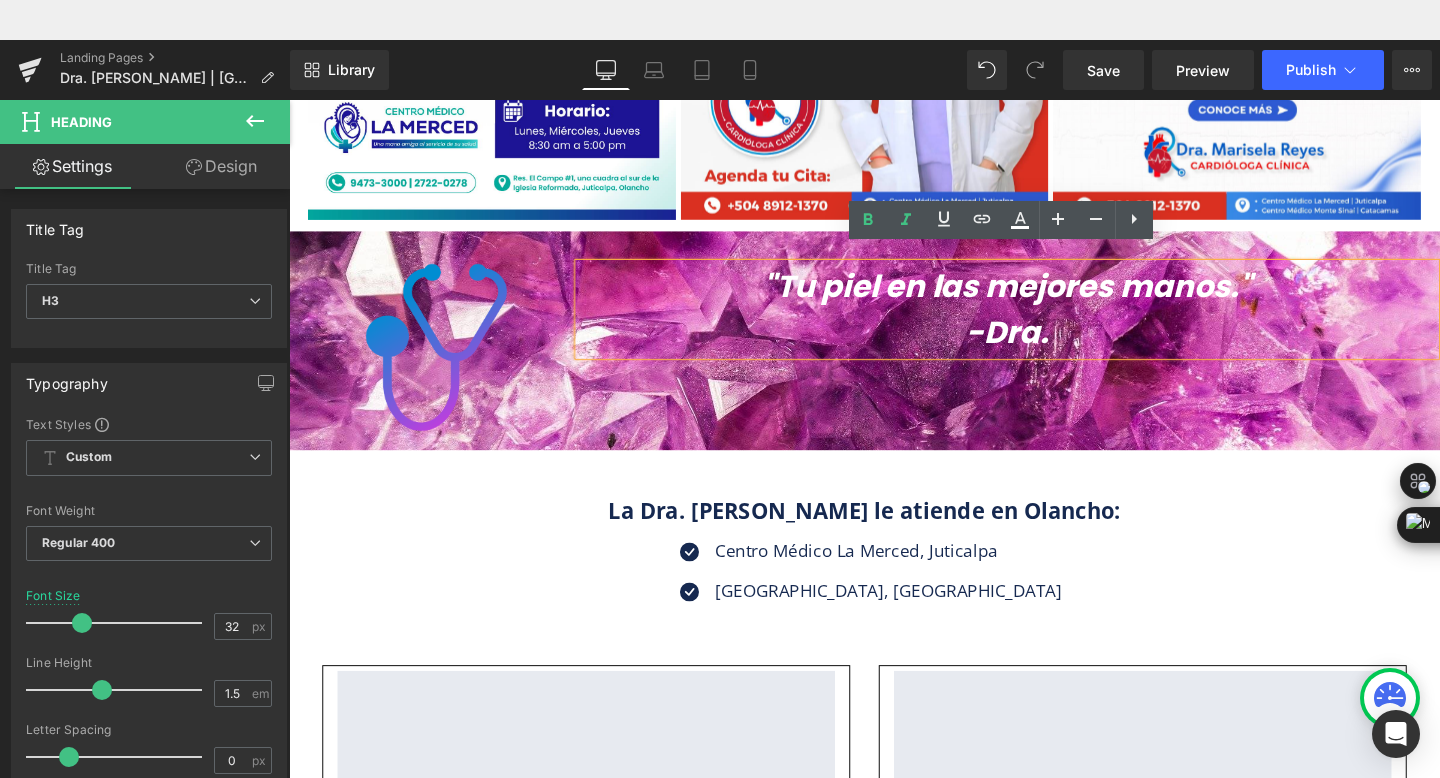 click on ""Tu piel en las mejores manos."" at bounding box center [1044, 297] 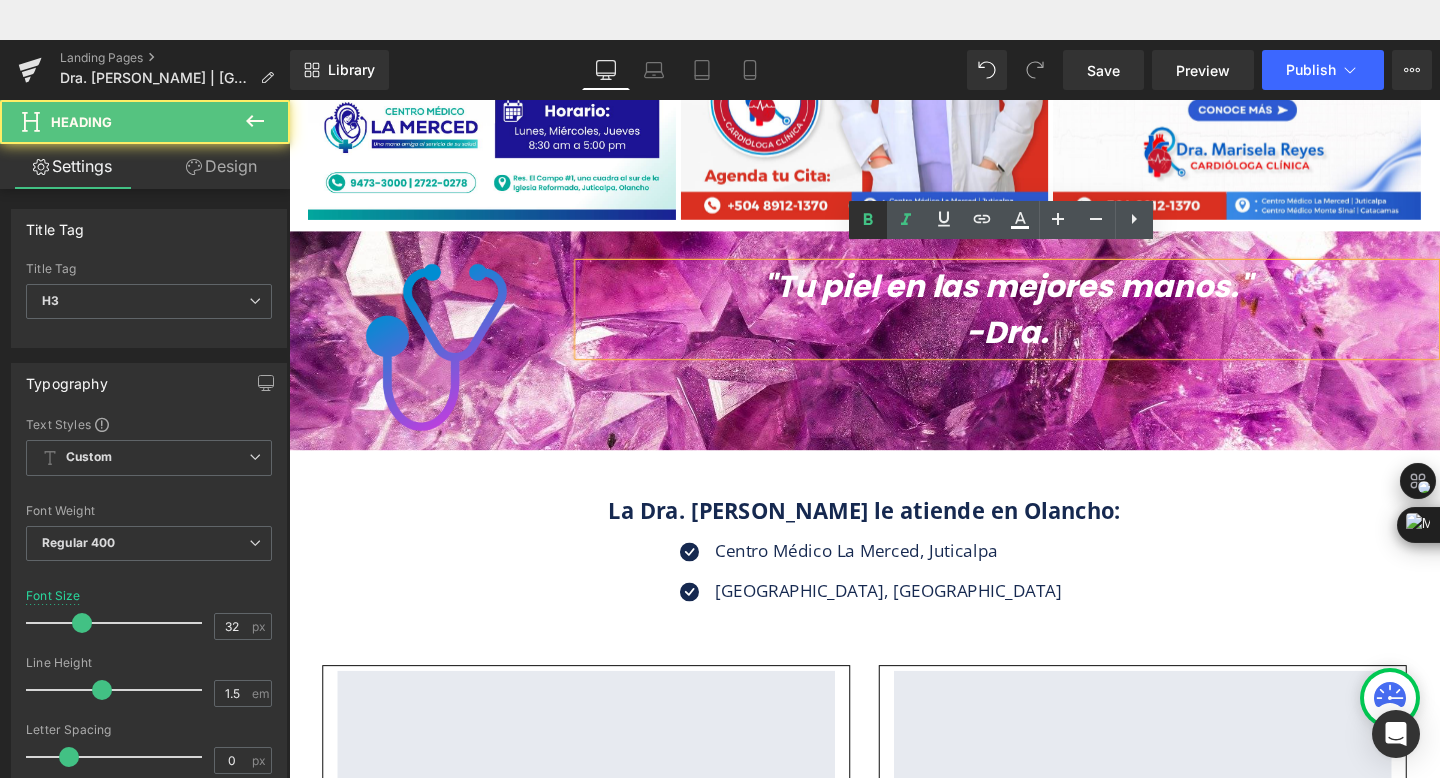 click on ""Tu piel en las mejores manos."" at bounding box center (1044, 297) 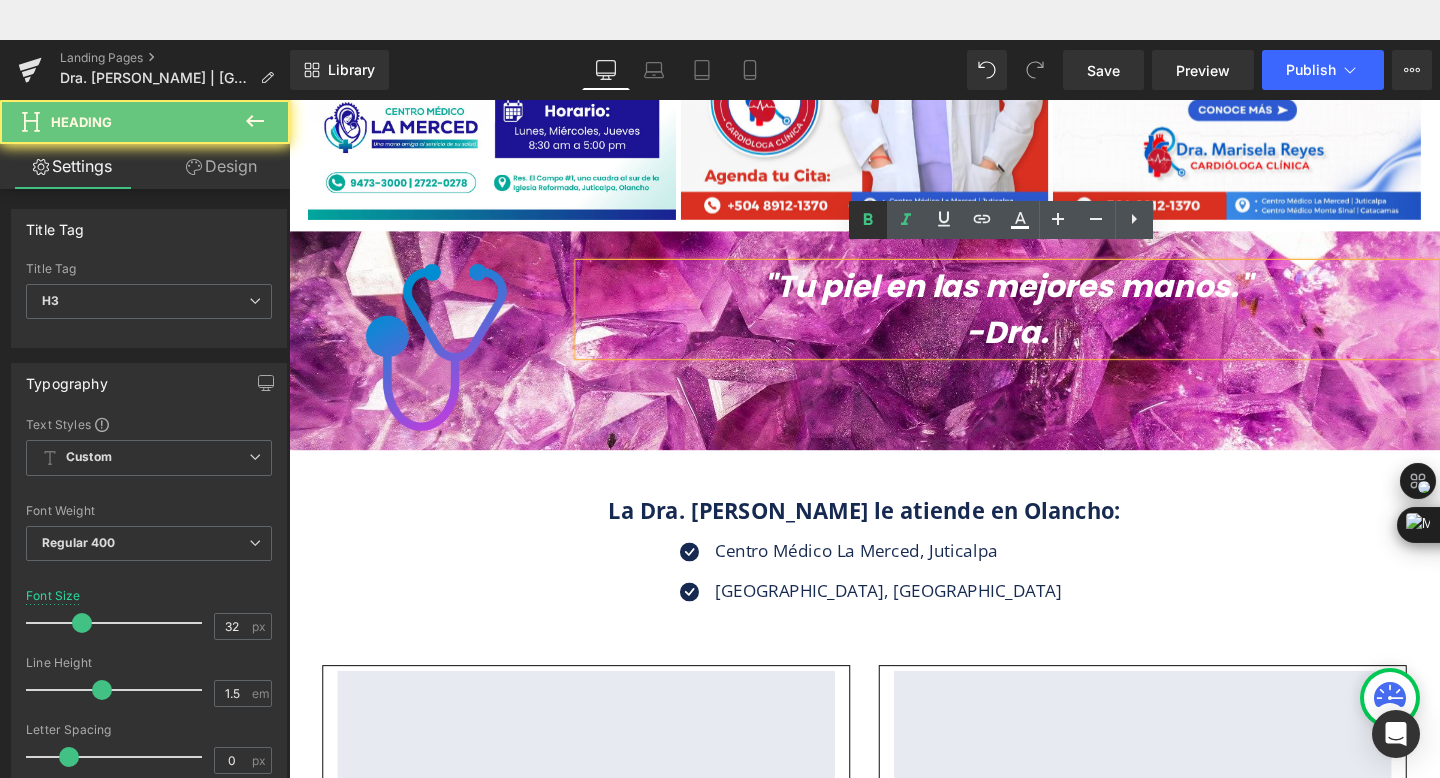 click on ""Tu piel en las mejores manos."" at bounding box center (1044, 297) 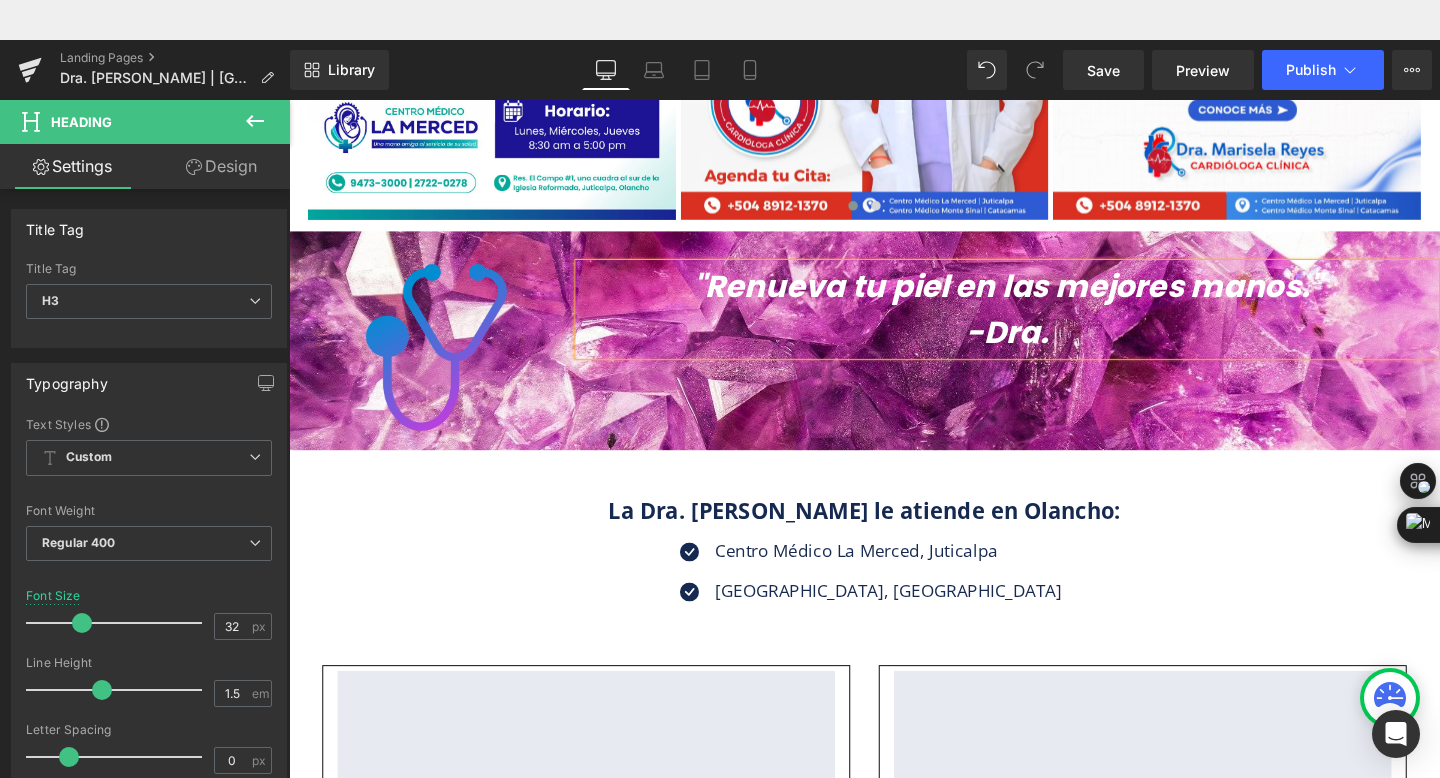 click on ""Renueva tu piel en las mejores manos."" at bounding box center [1044, 297] 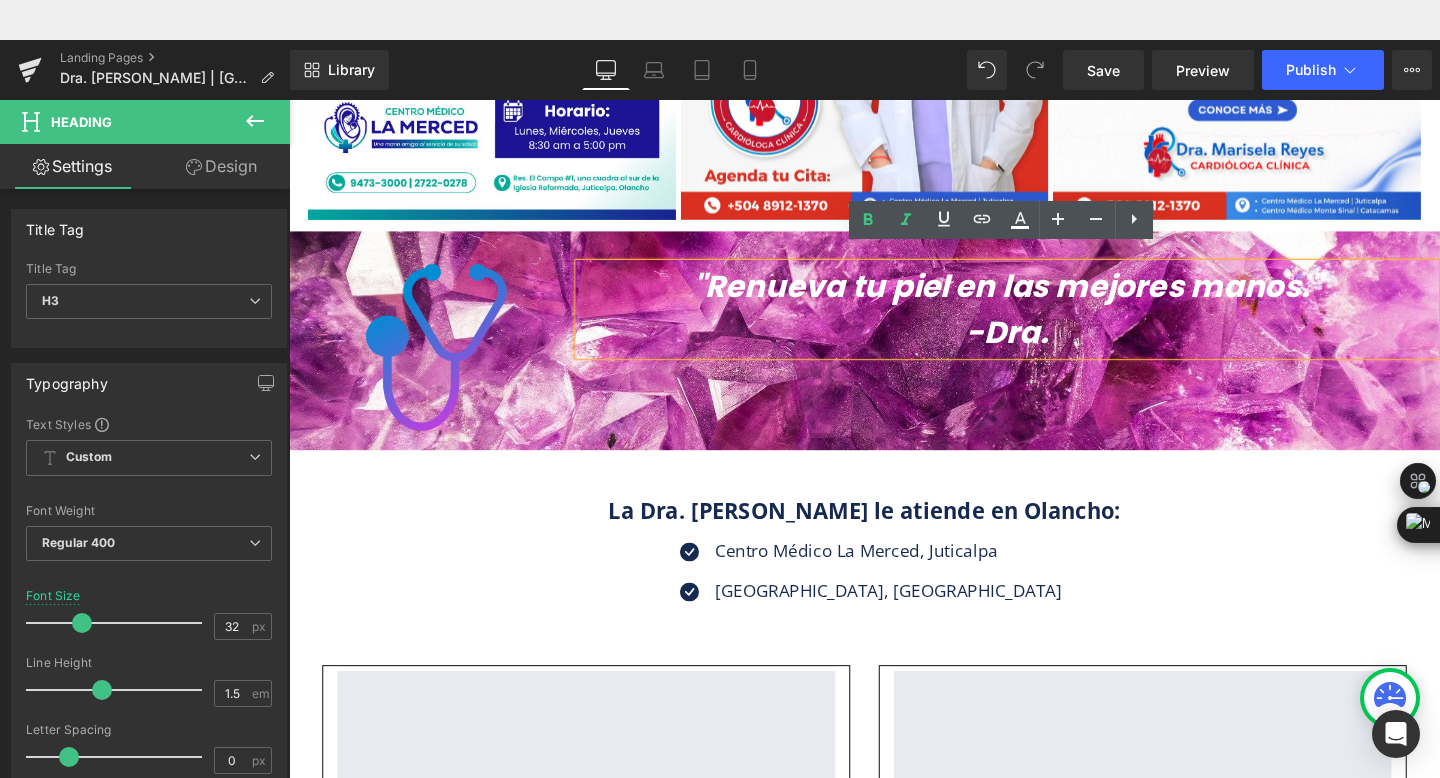 click on "-Dra." at bounding box center [1044, 346] 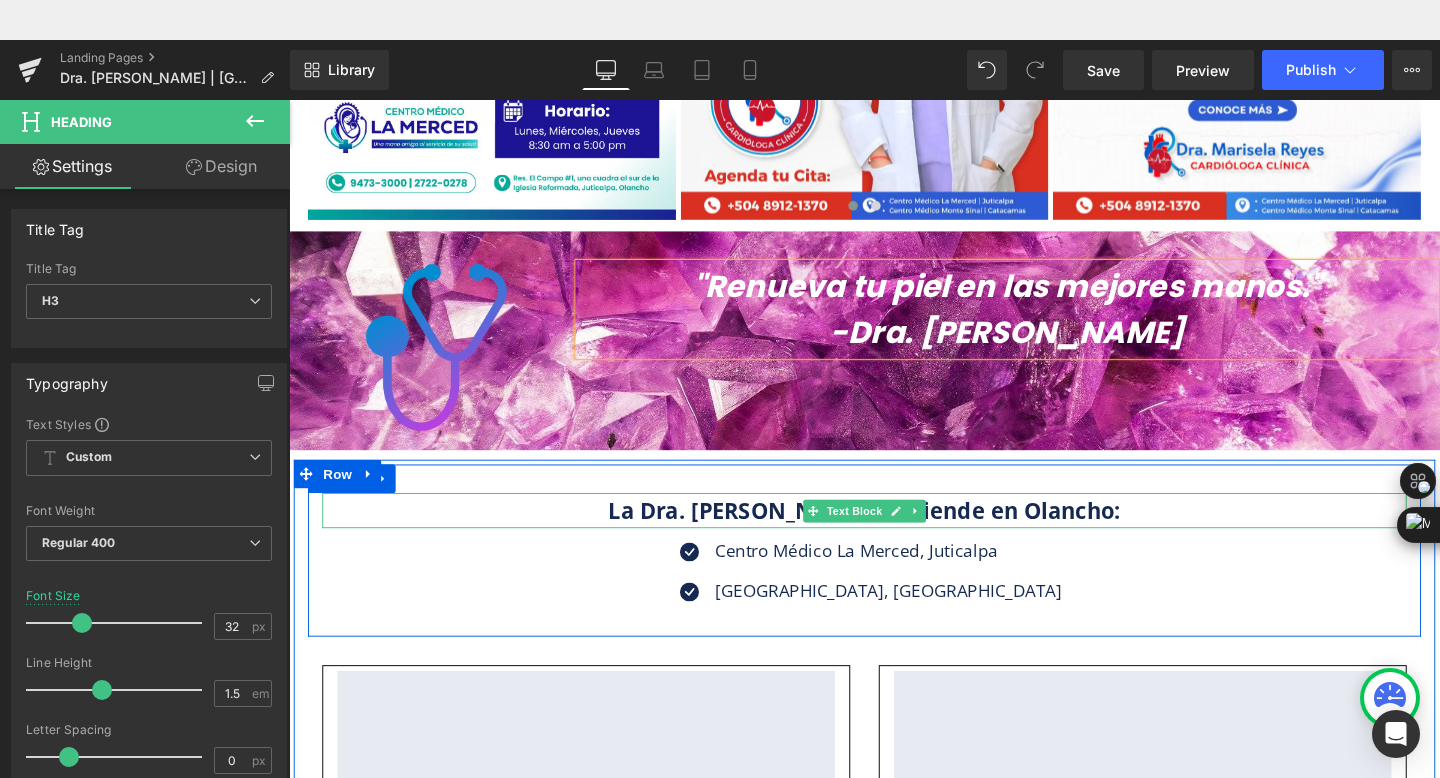 click on "La Dra. [PERSON_NAME] le atiende en Olancho:" at bounding box center [894, 533] 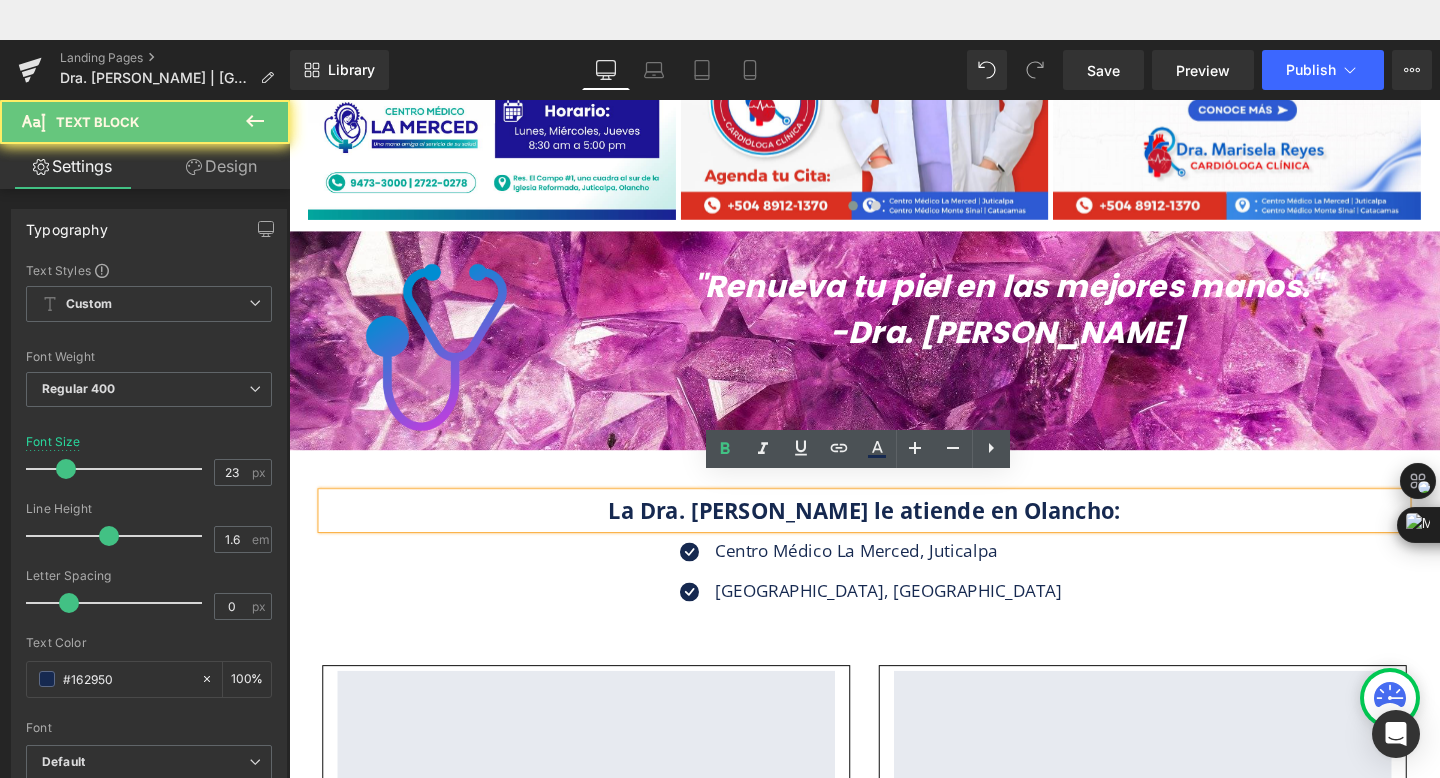 click on "La Dra. [PERSON_NAME] le atiende en Olancho:" at bounding box center (894, 533) 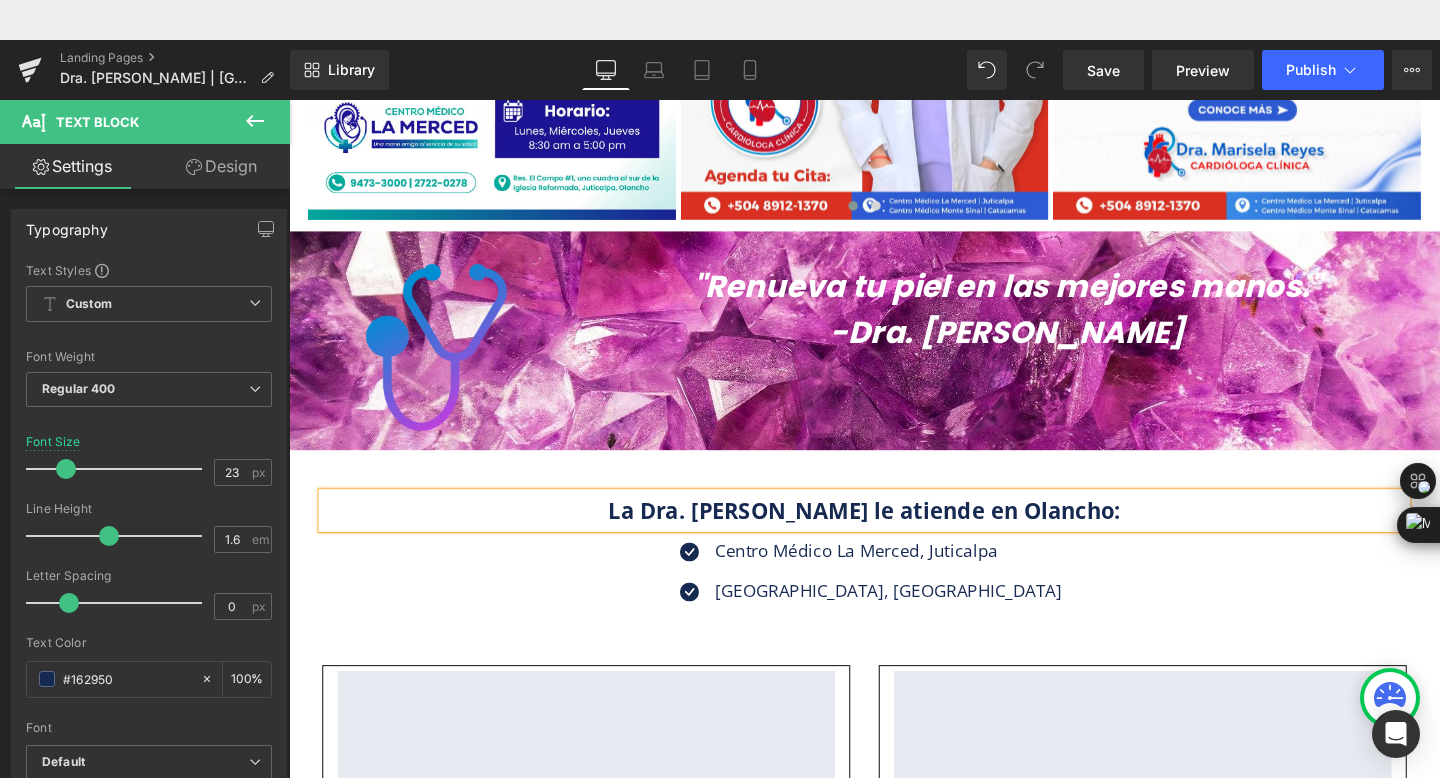 type 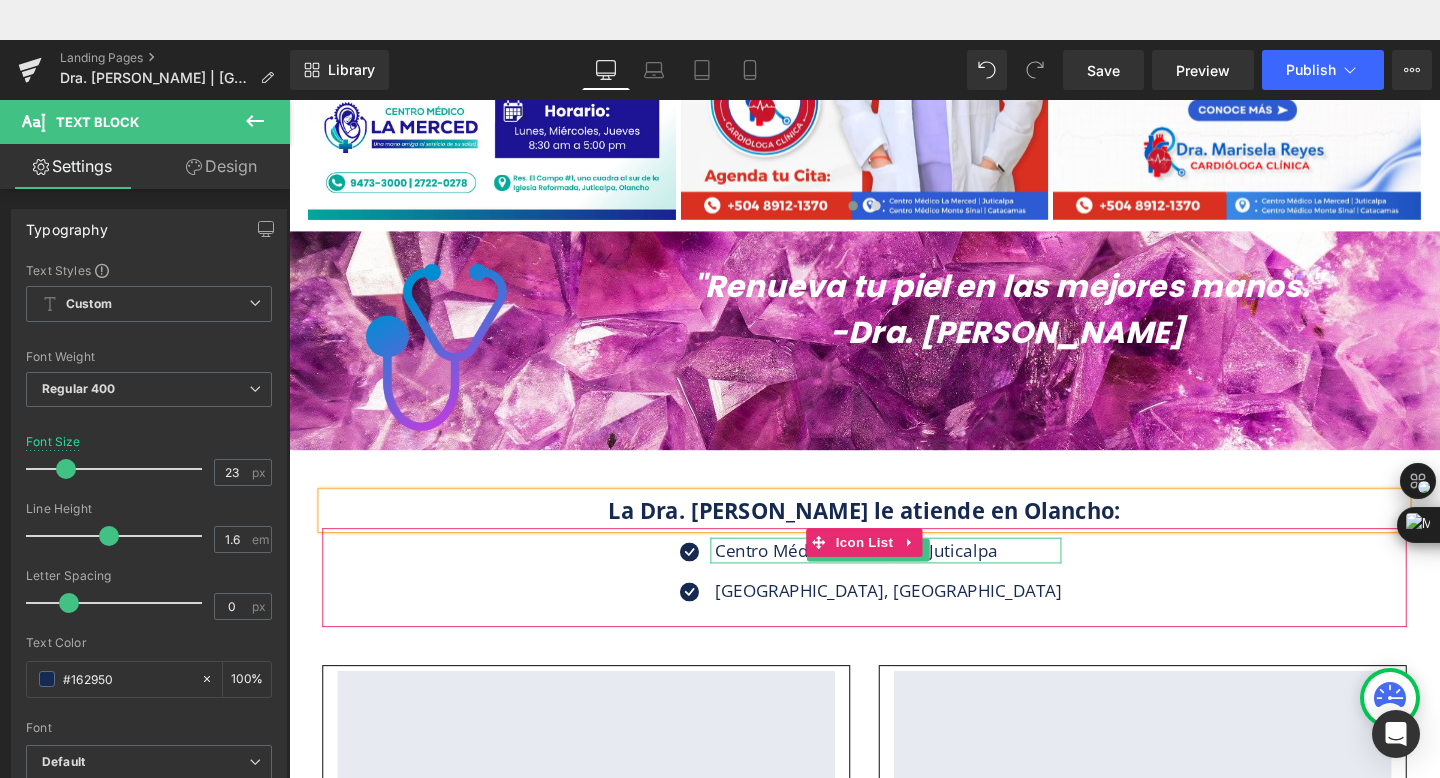 click on "Centro Médico La Merced, Juticalpa" at bounding box center [919, 575] 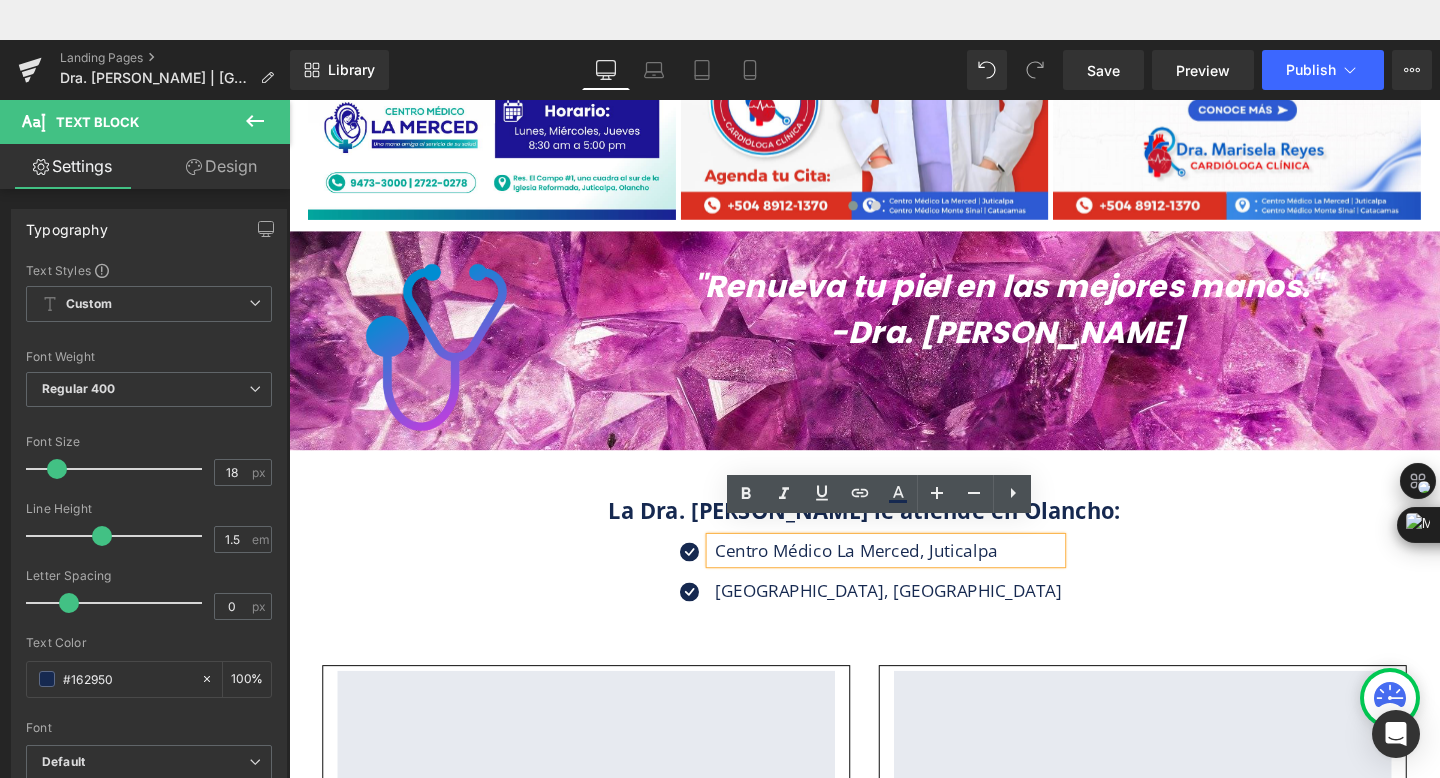click on "Centro Médico La Merced, Juticalpa" at bounding box center (919, 575) 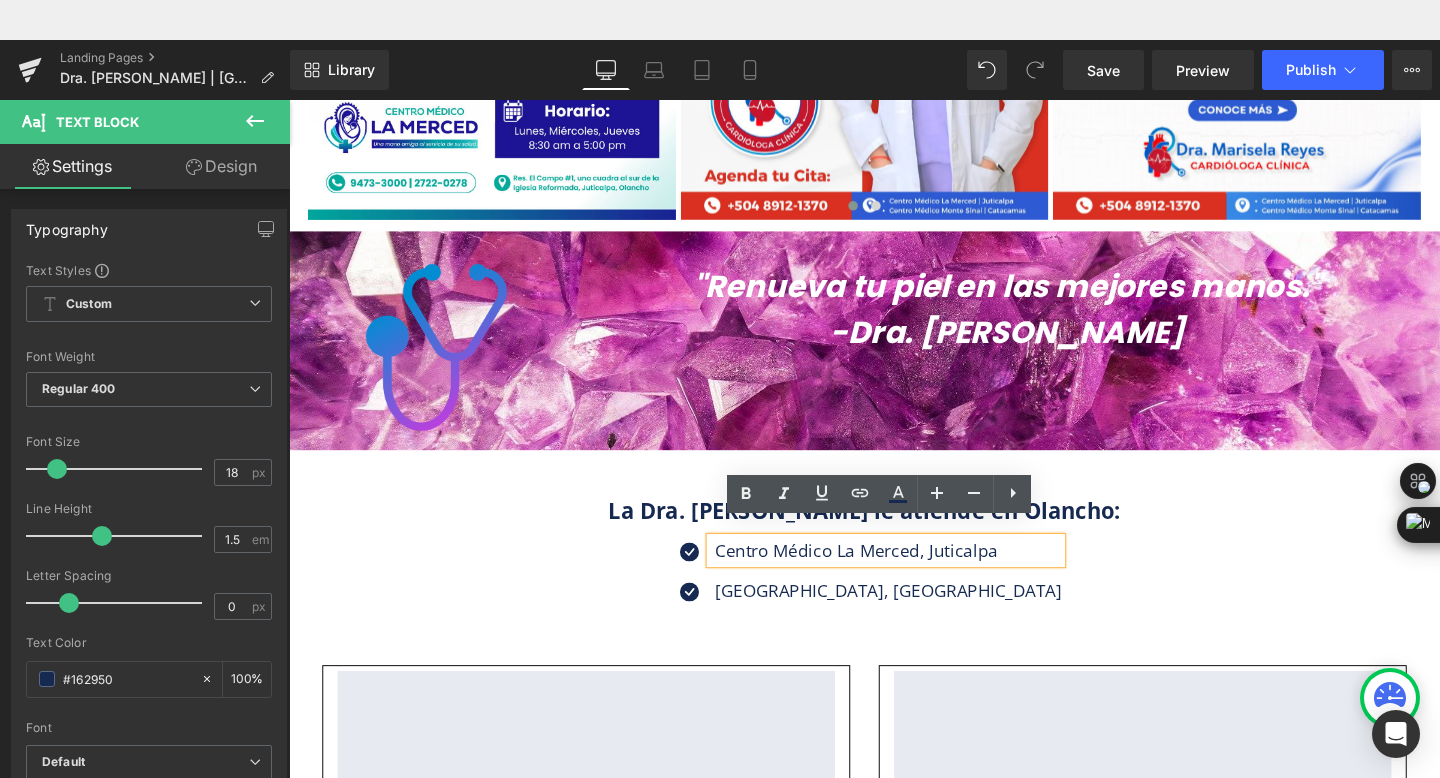 click on "Centro Médico La Merced, Juticalpa" at bounding box center (919, 575) 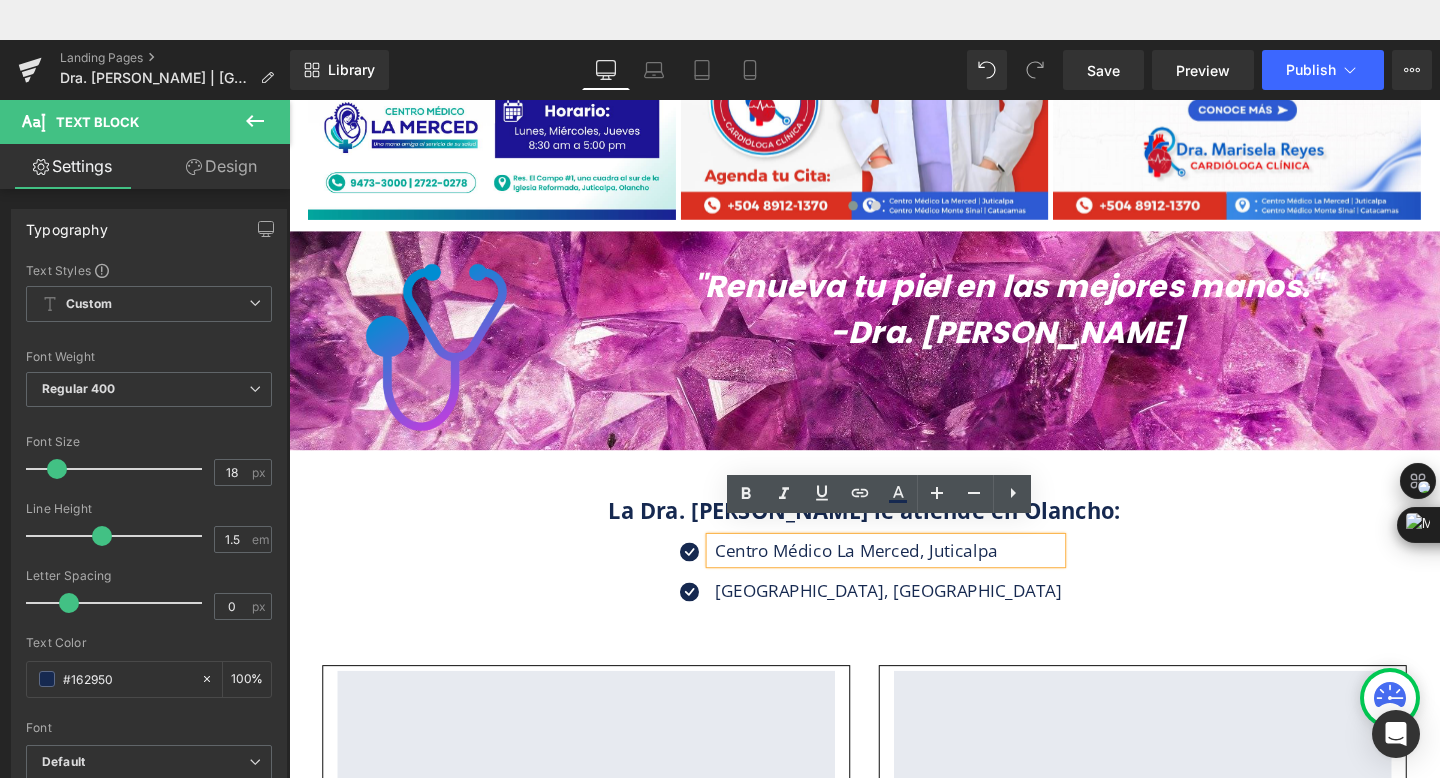 click on "Centro Médico La Merced, Juticalpa" at bounding box center (919, 575) 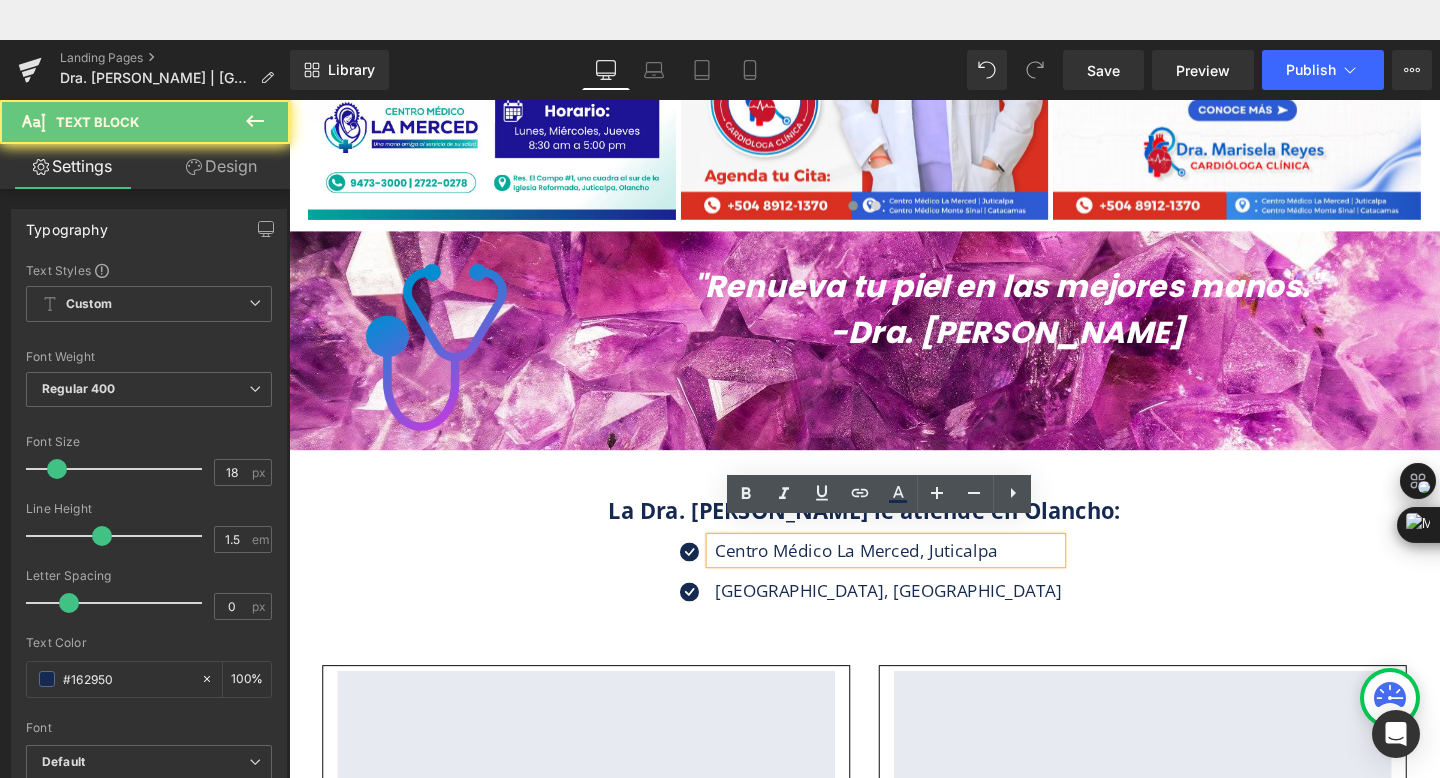 click on "Centro Médico La Merced, Juticalpa" at bounding box center (919, 575) 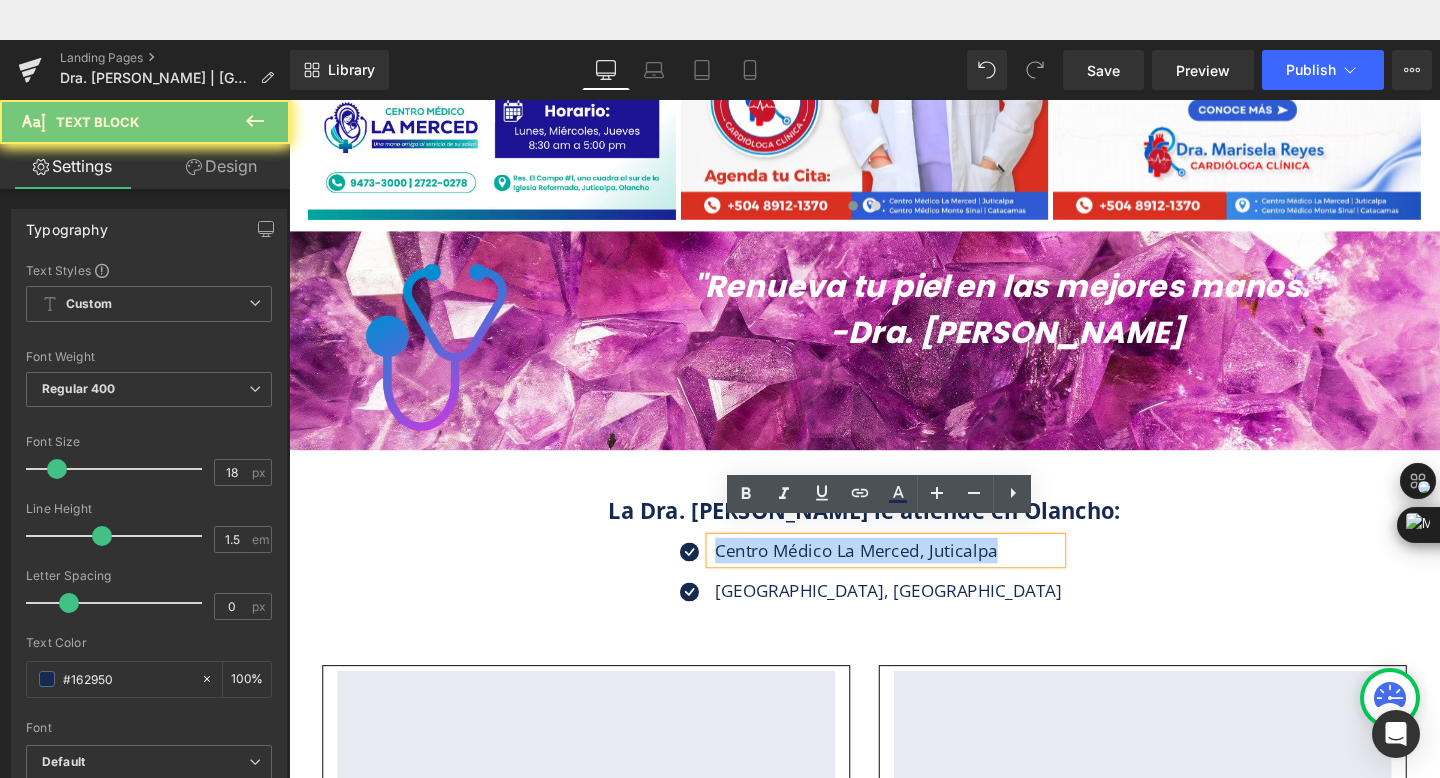 type 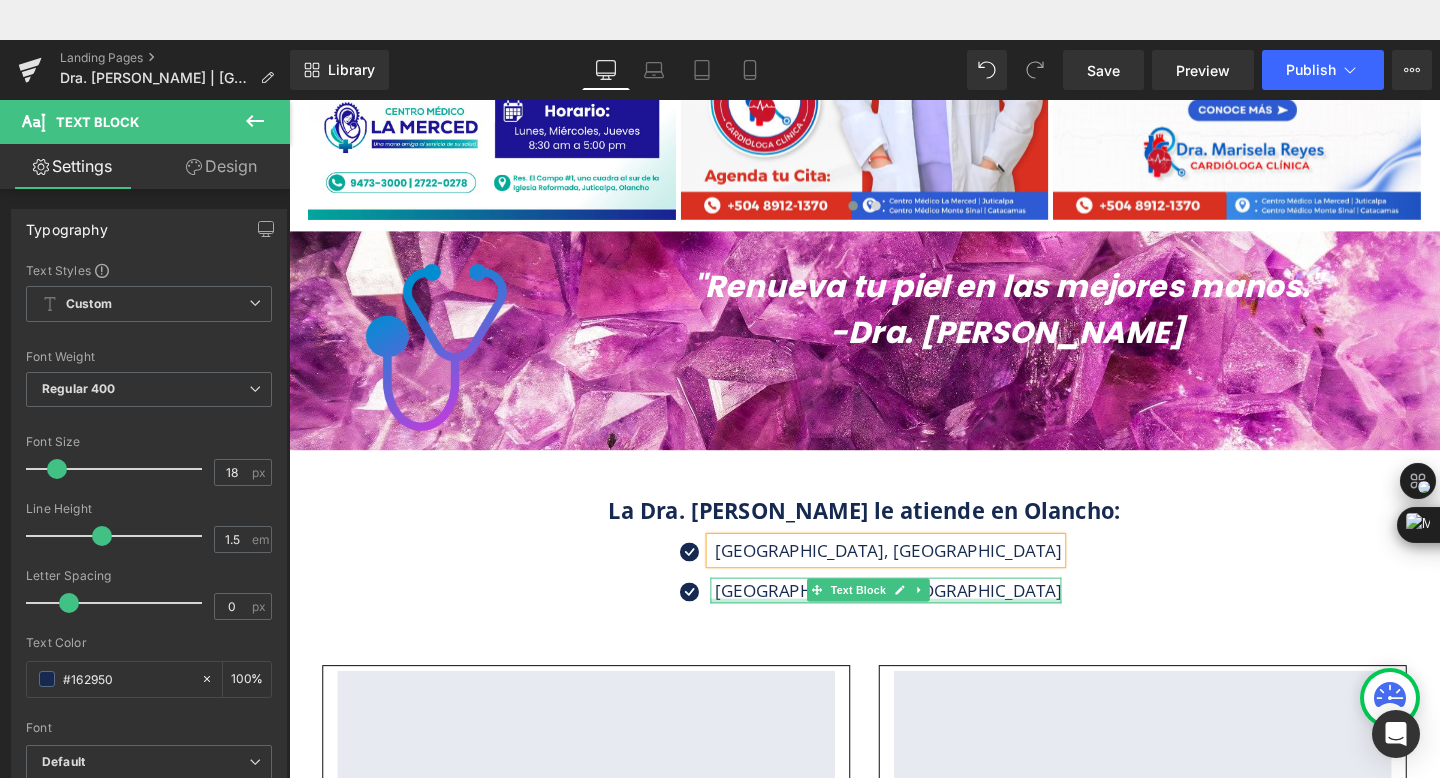 click at bounding box center (916, 628) 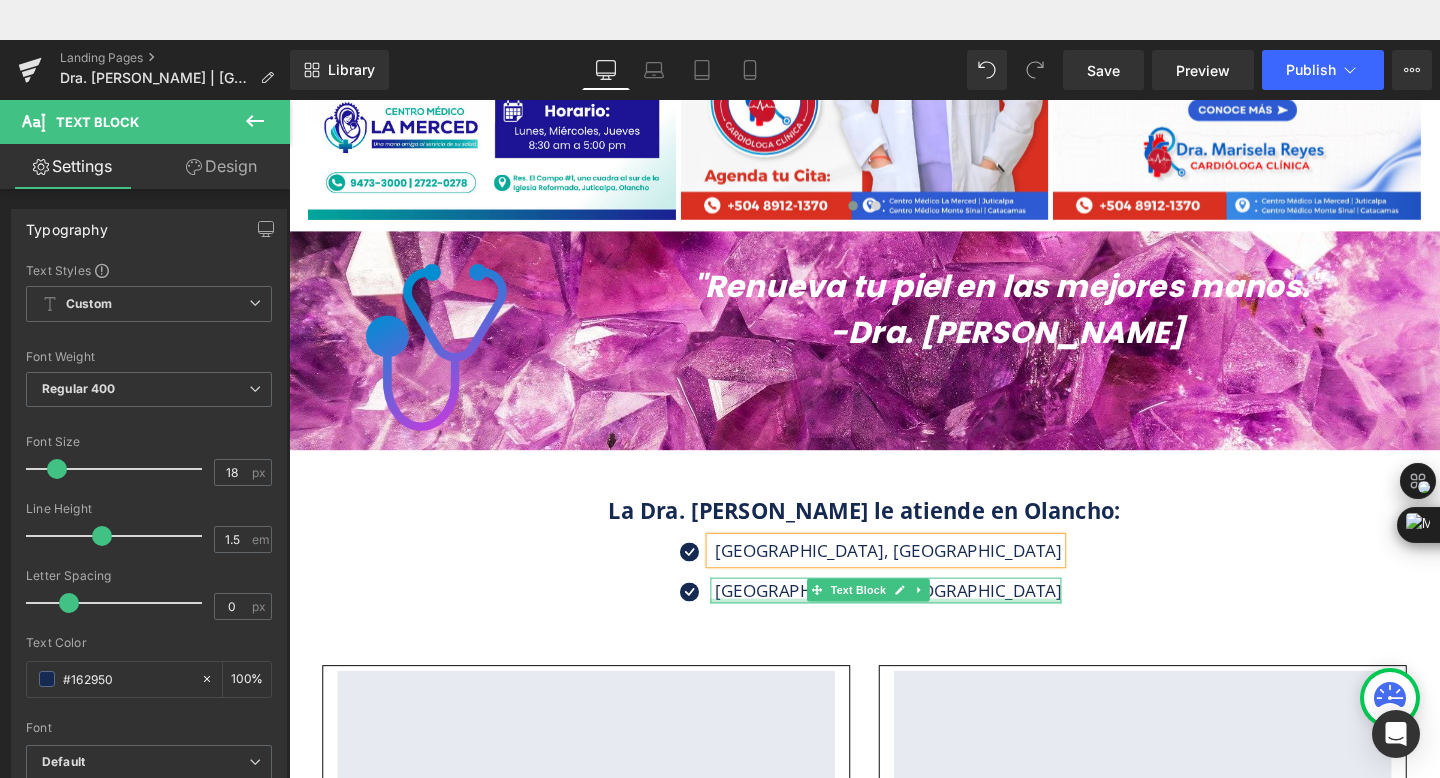 click on "[GEOGRAPHIC_DATA], [GEOGRAPHIC_DATA]" at bounding box center [916, 617] 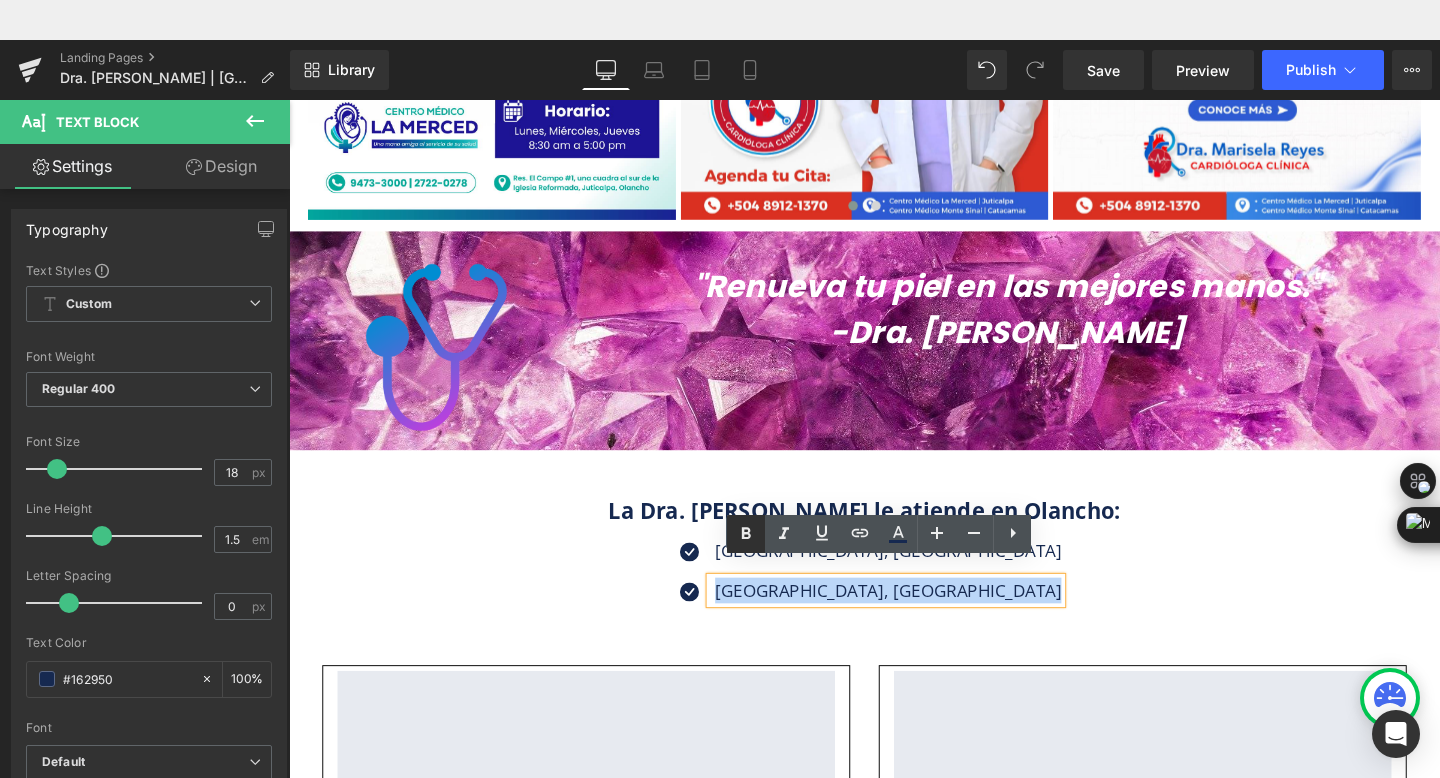 type 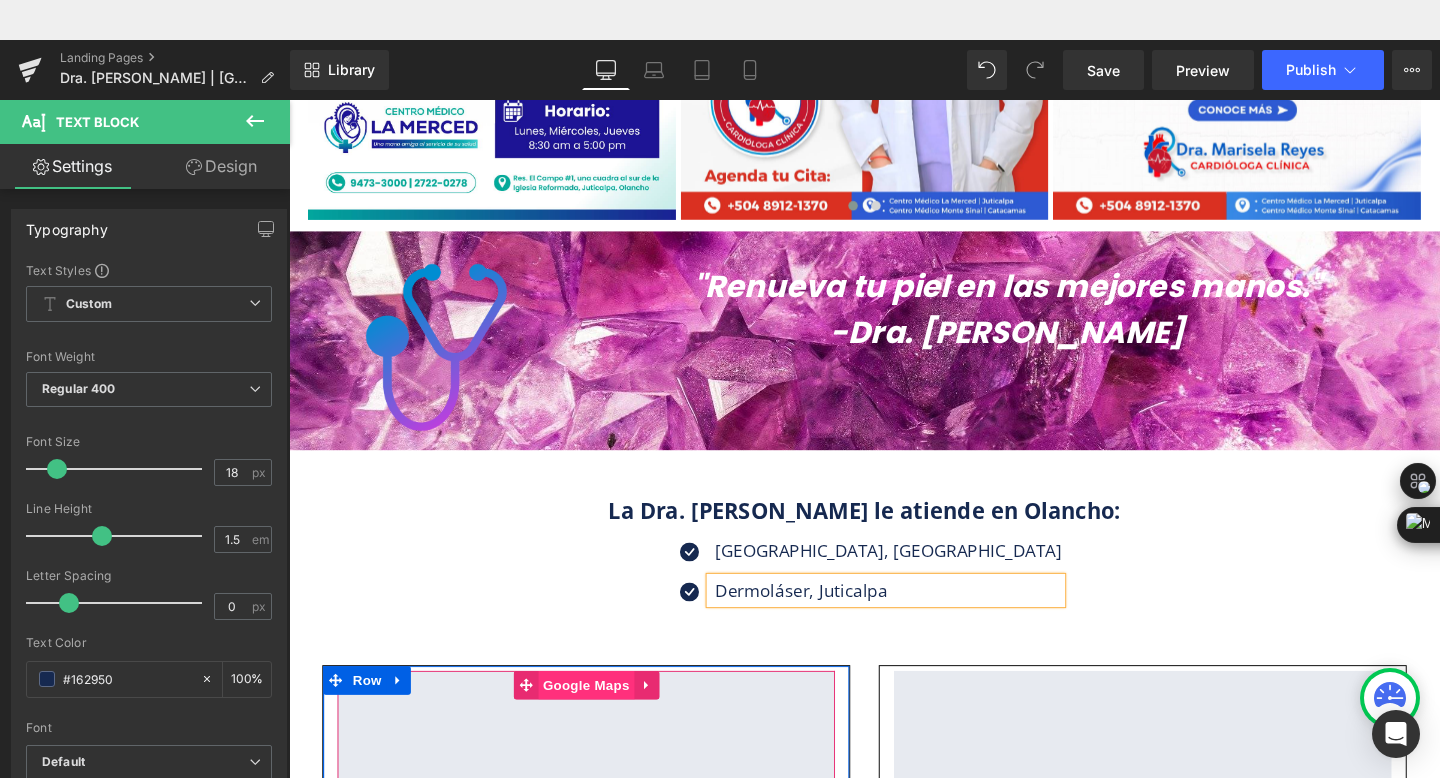 click on "Google Maps" at bounding box center (601, 717) 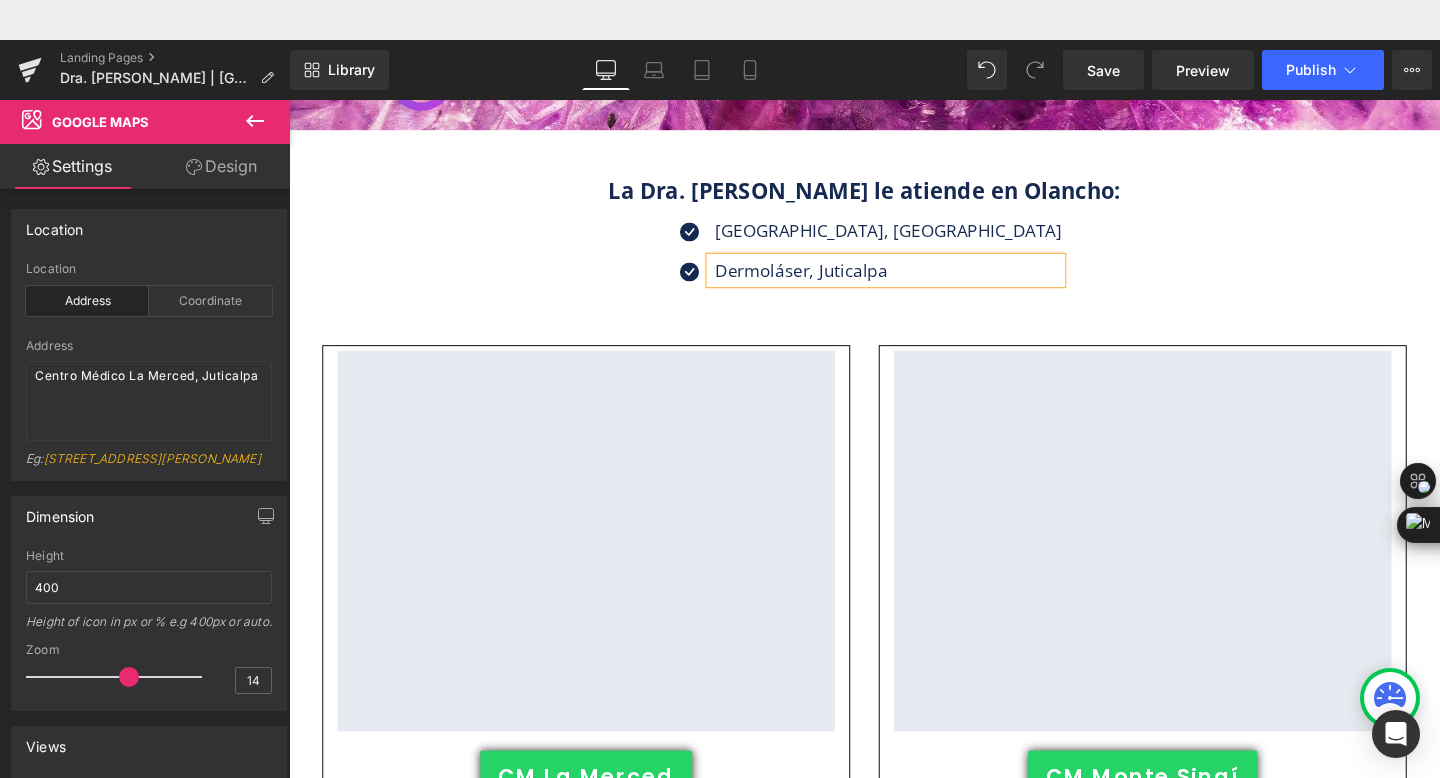 scroll, scrollTop: 2392, scrollLeft: 0, axis: vertical 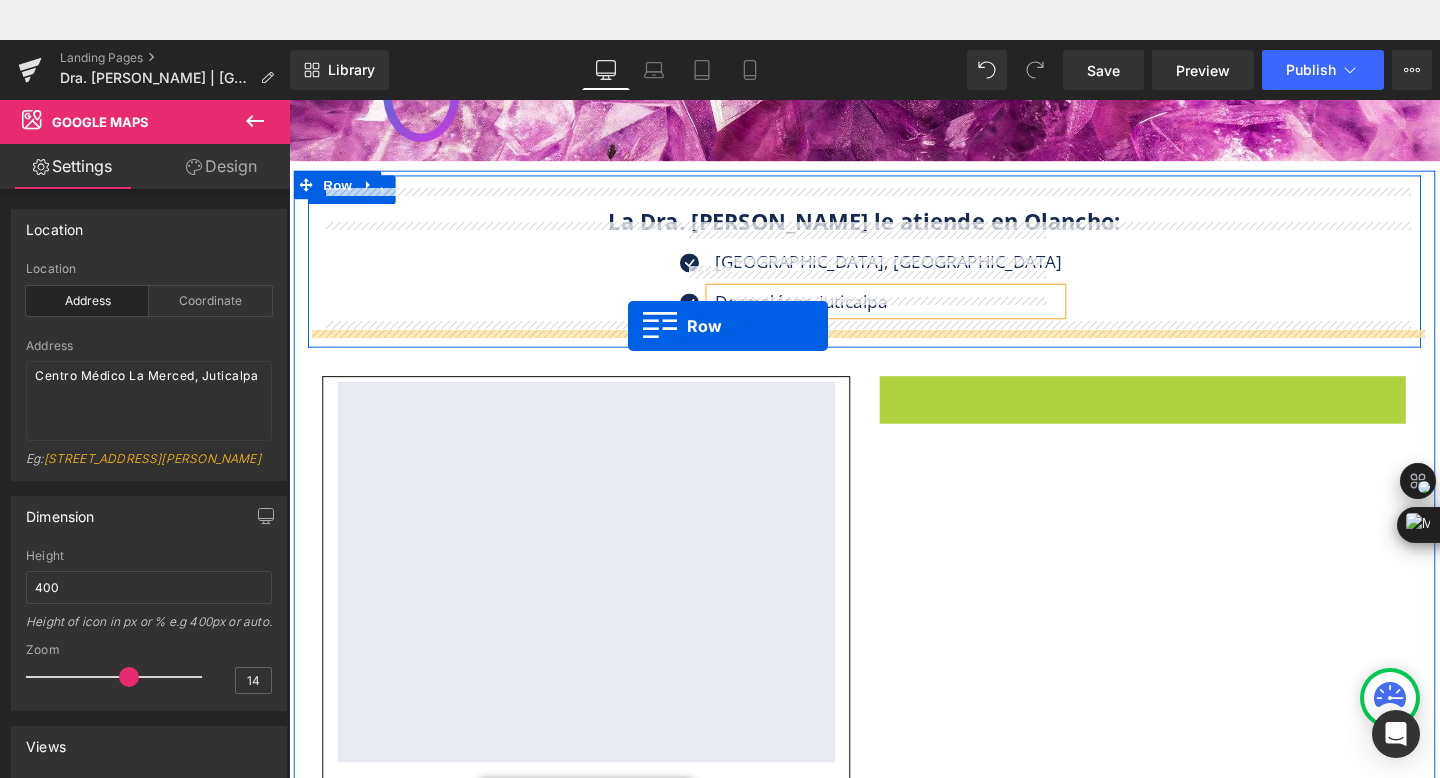 drag, startPoint x: 925, startPoint y: 342, endPoint x: 645, endPoint y: 298, distance: 283.43607 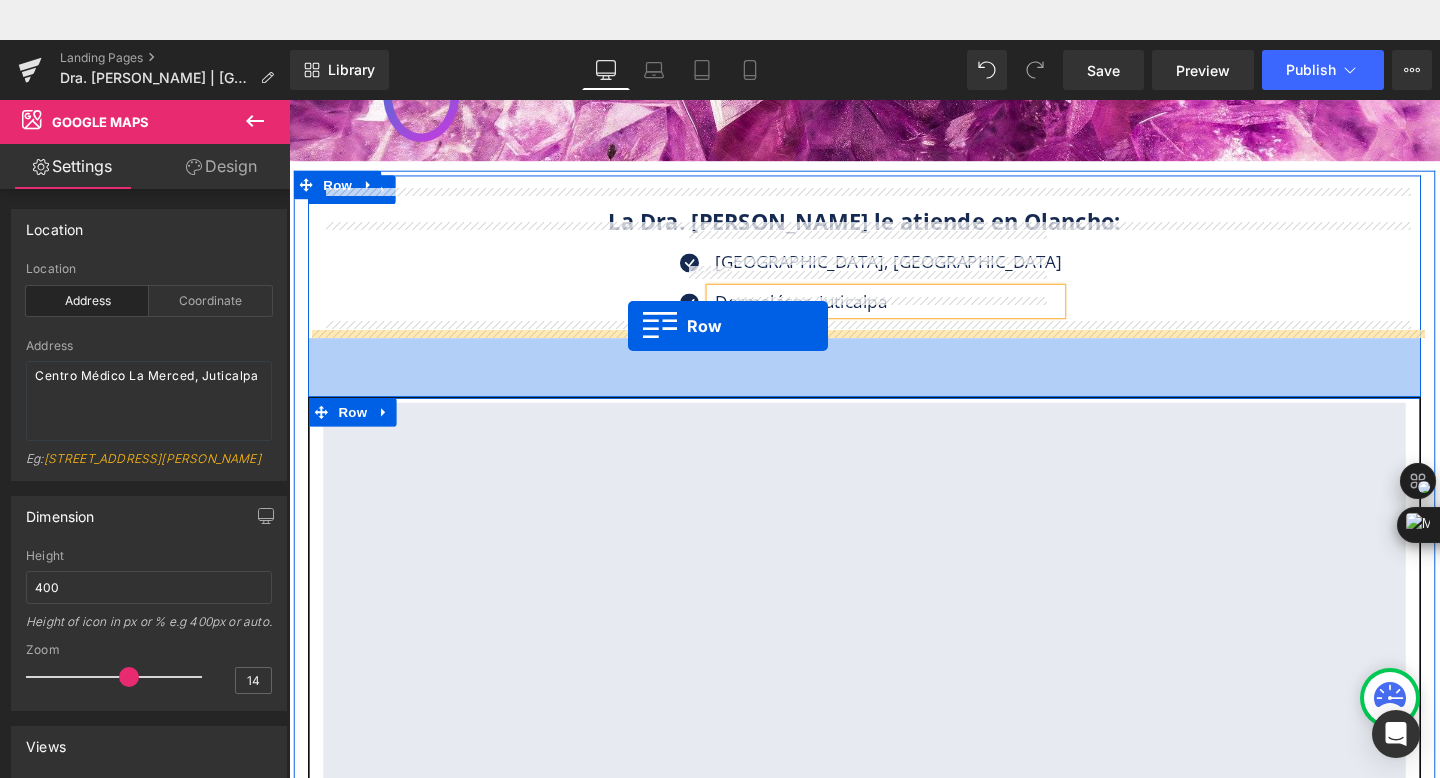 drag, startPoint x: 833, startPoint y: 351, endPoint x: 1152, endPoint y: 266, distance: 330.13028 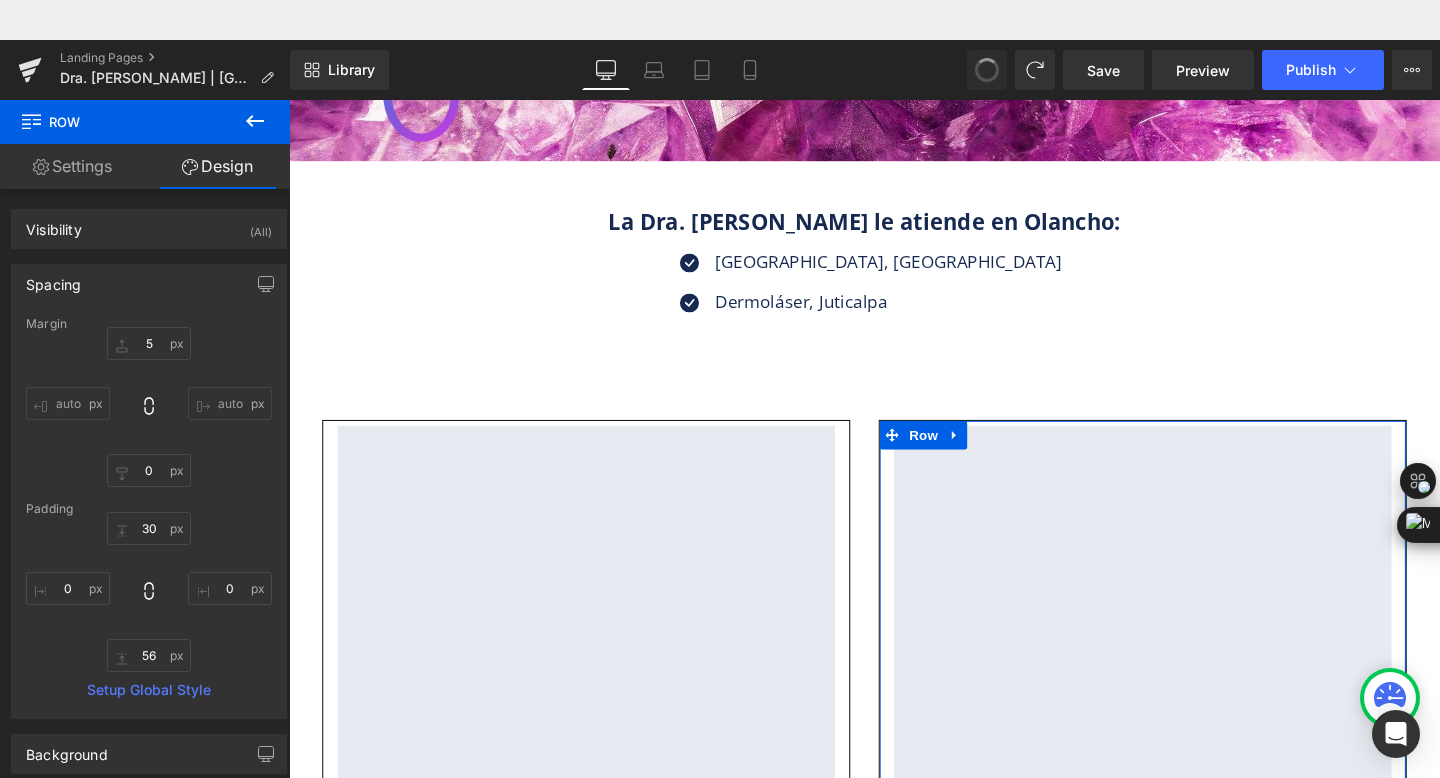 type on "5" 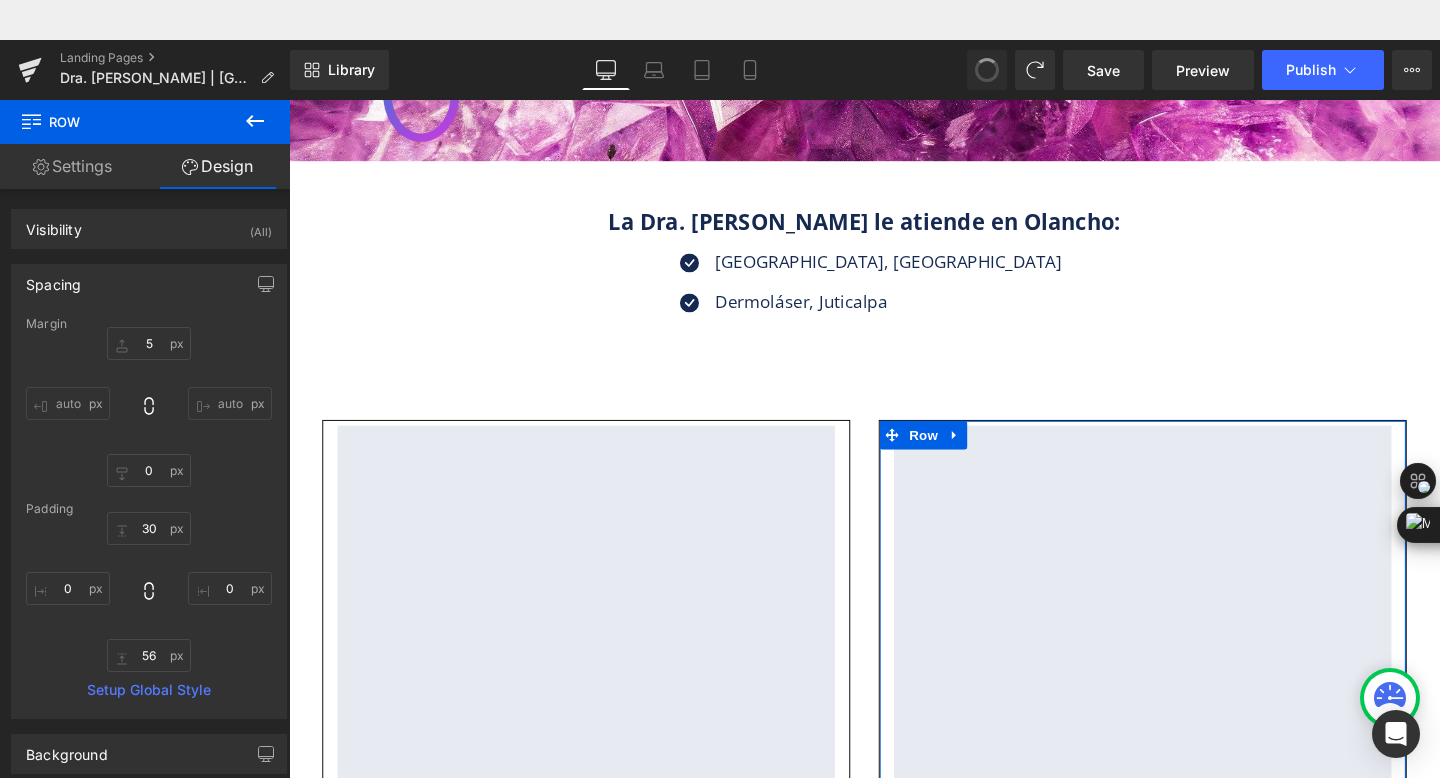 type on "0" 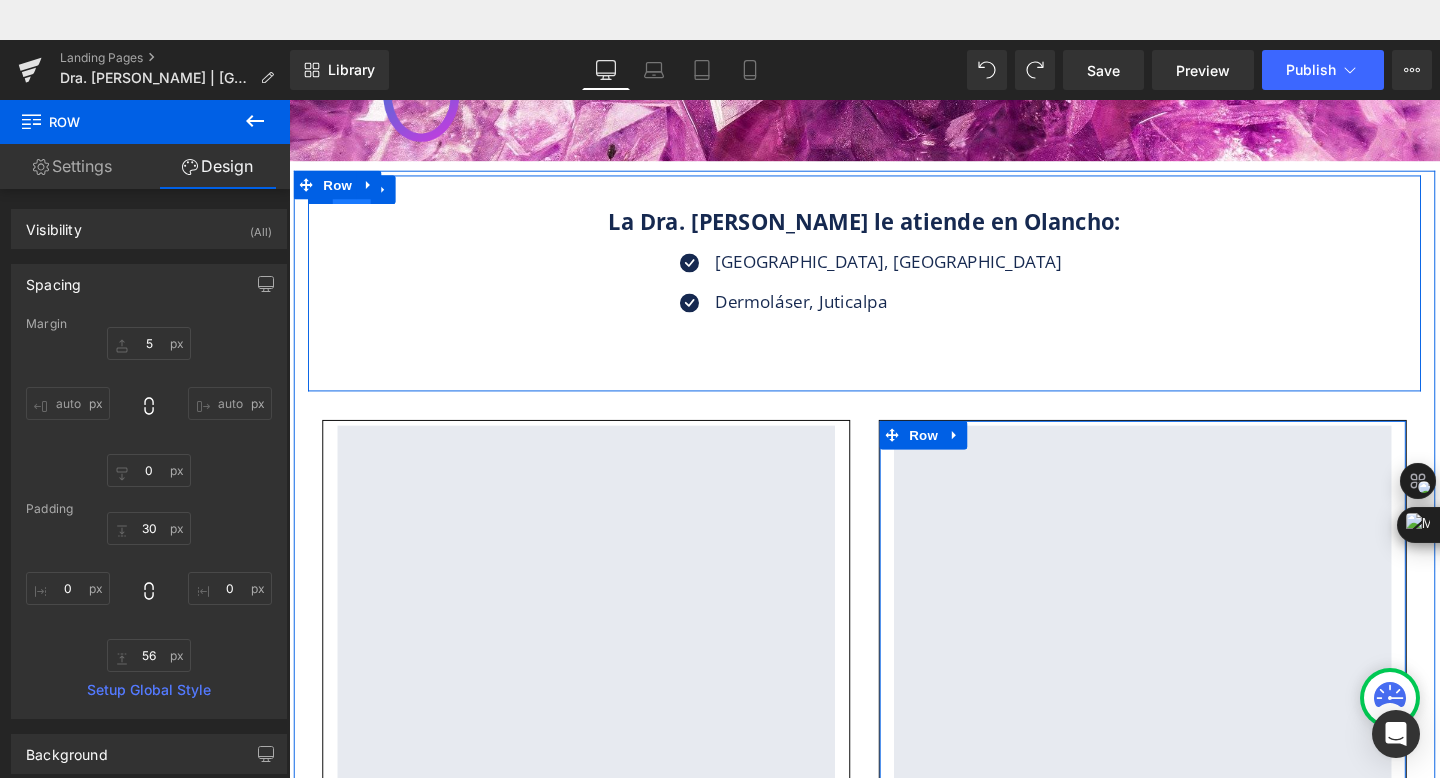 click on "Row" at bounding box center [355, 196] 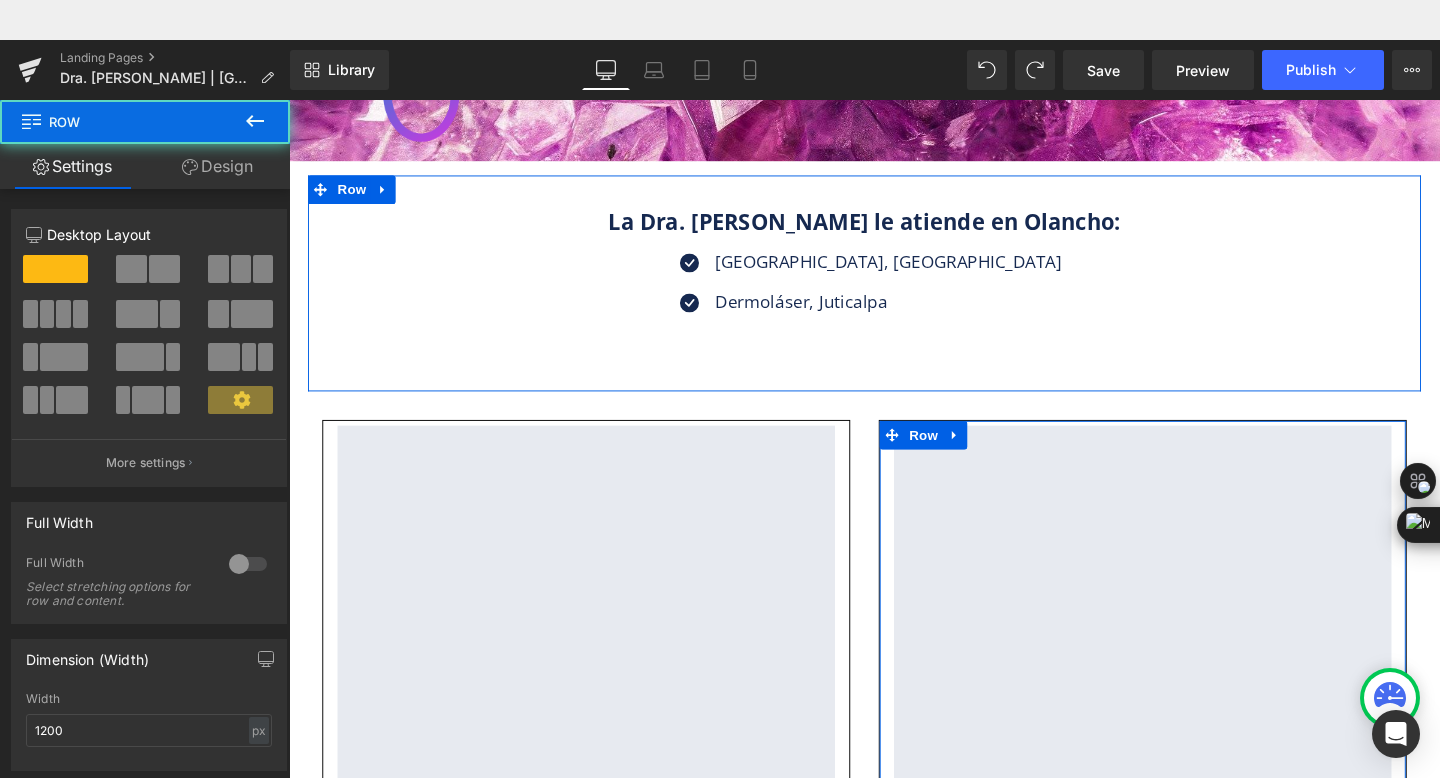 click on "Design" at bounding box center [217, 166] 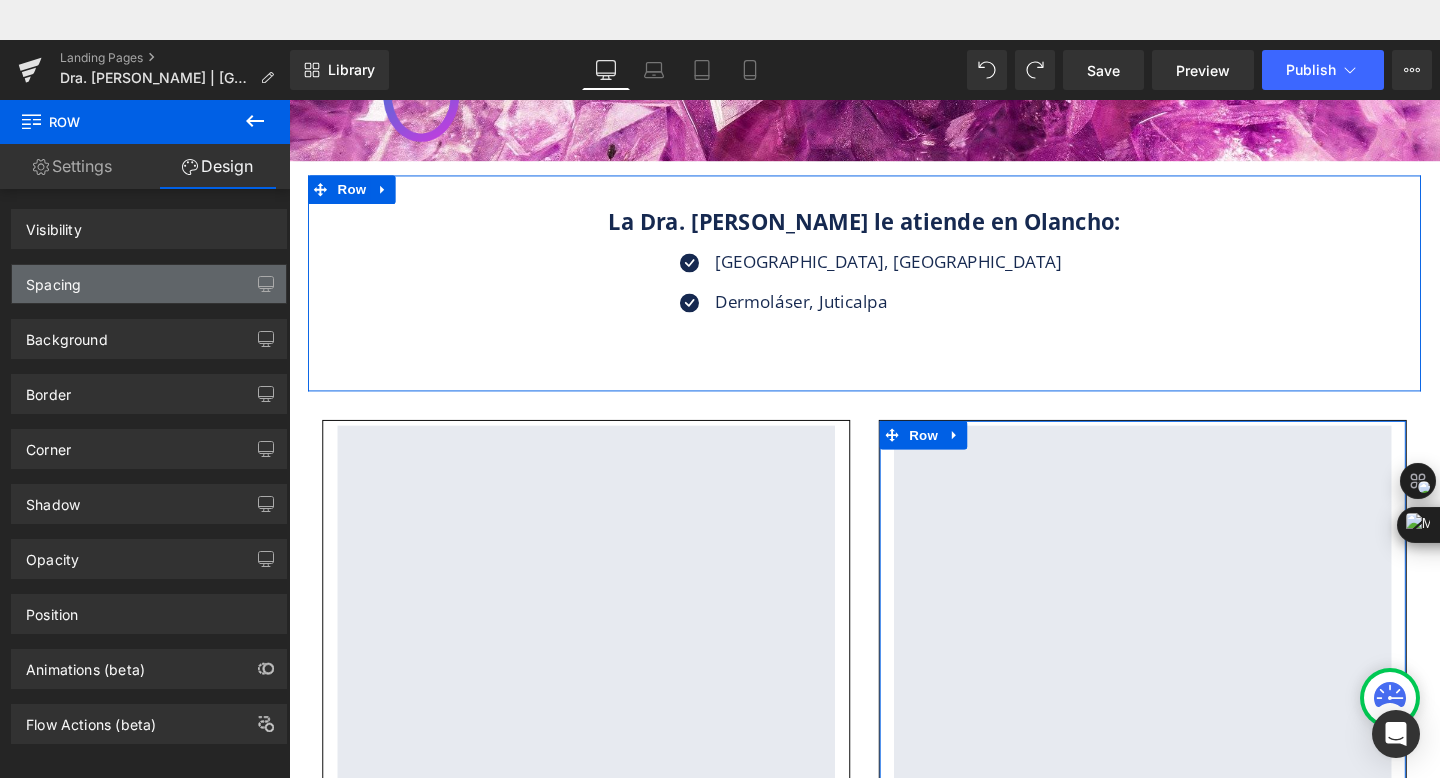 click on "Spacing" at bounding box center (149, 284) 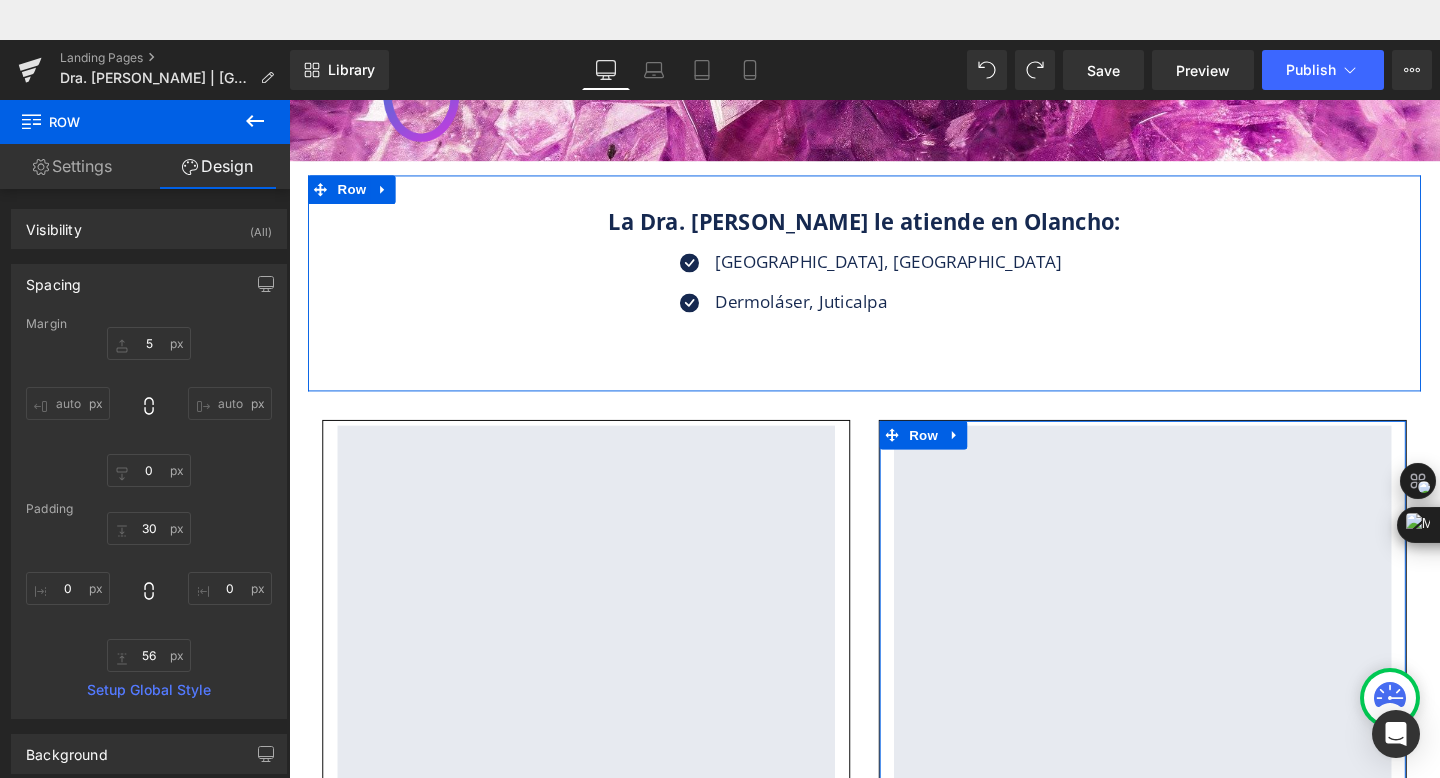 type on "5" 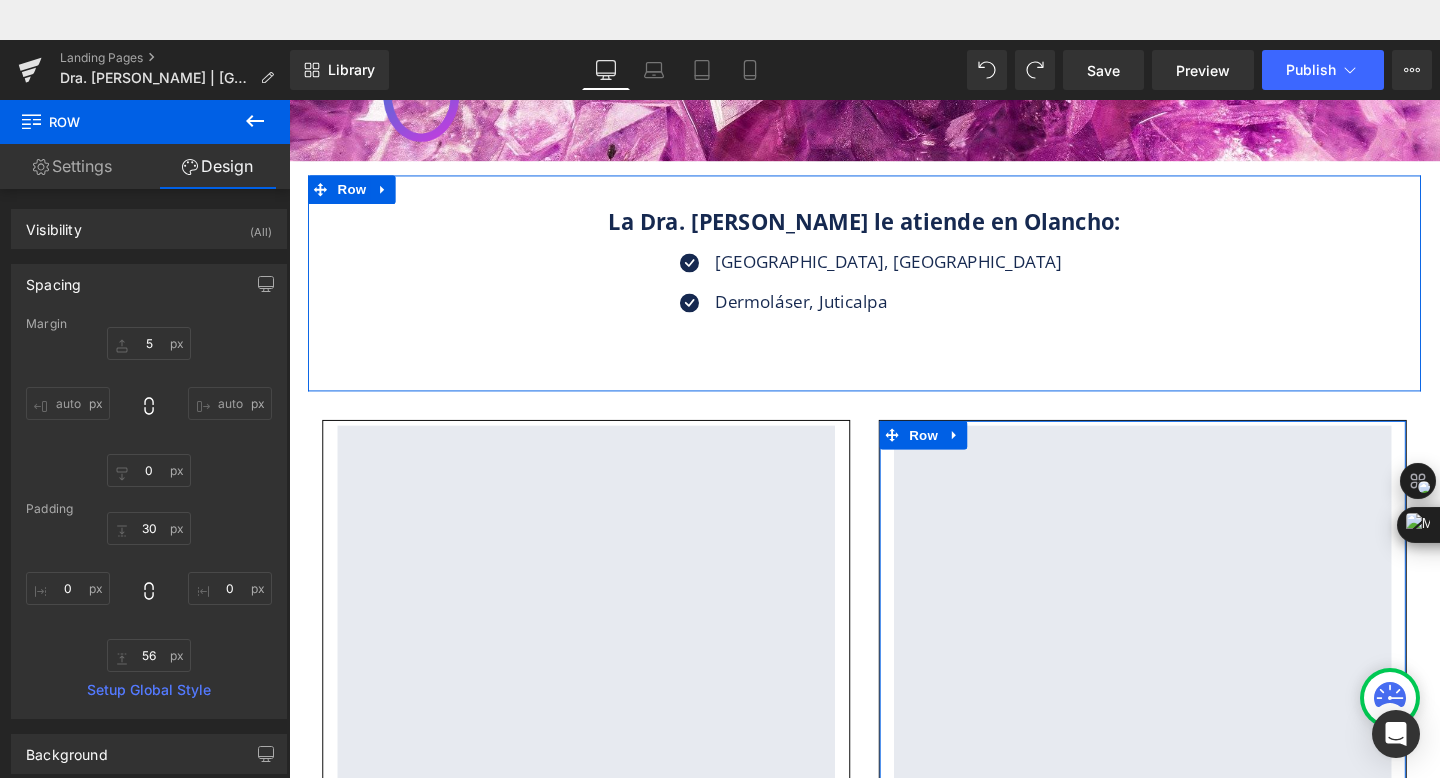 type on "0" 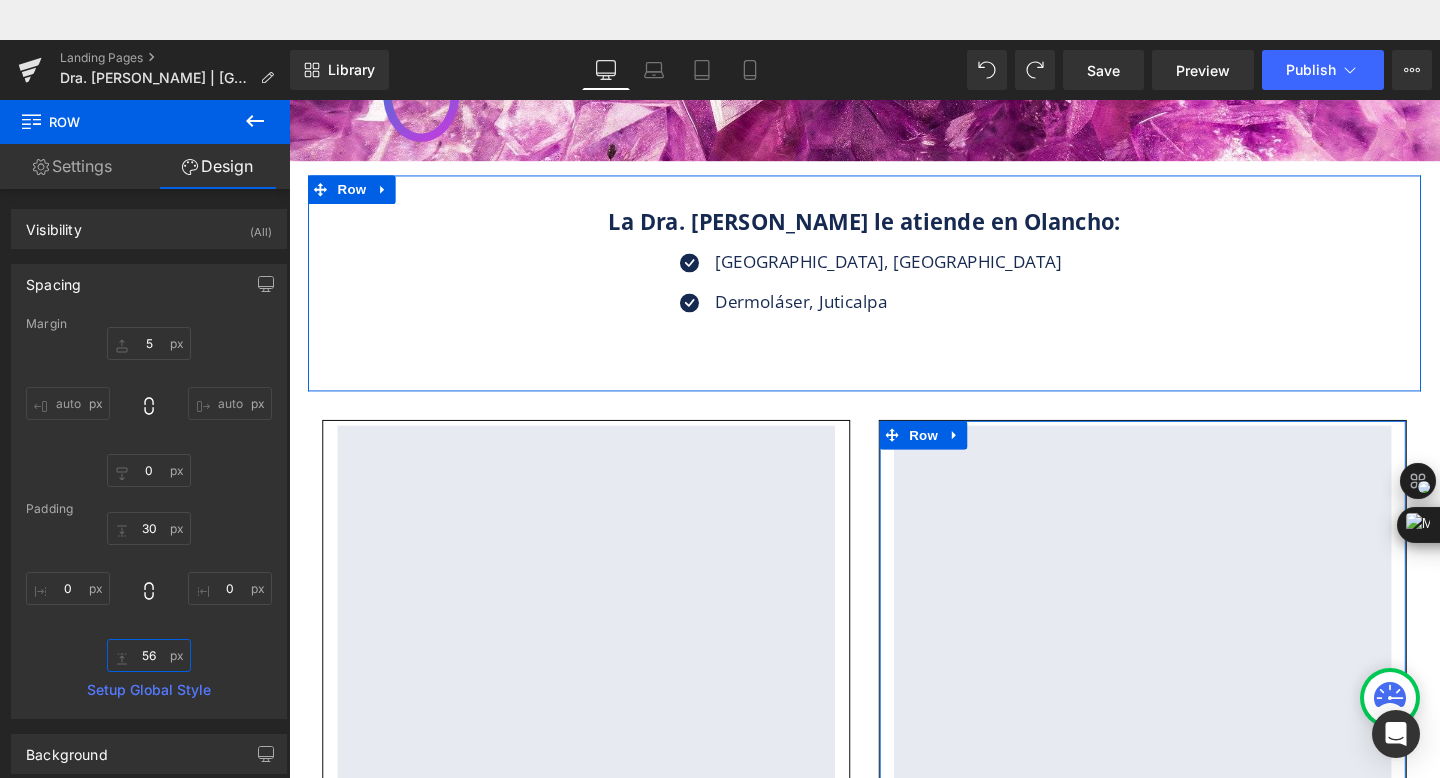 click on "56" at bounding box center [149, 655] 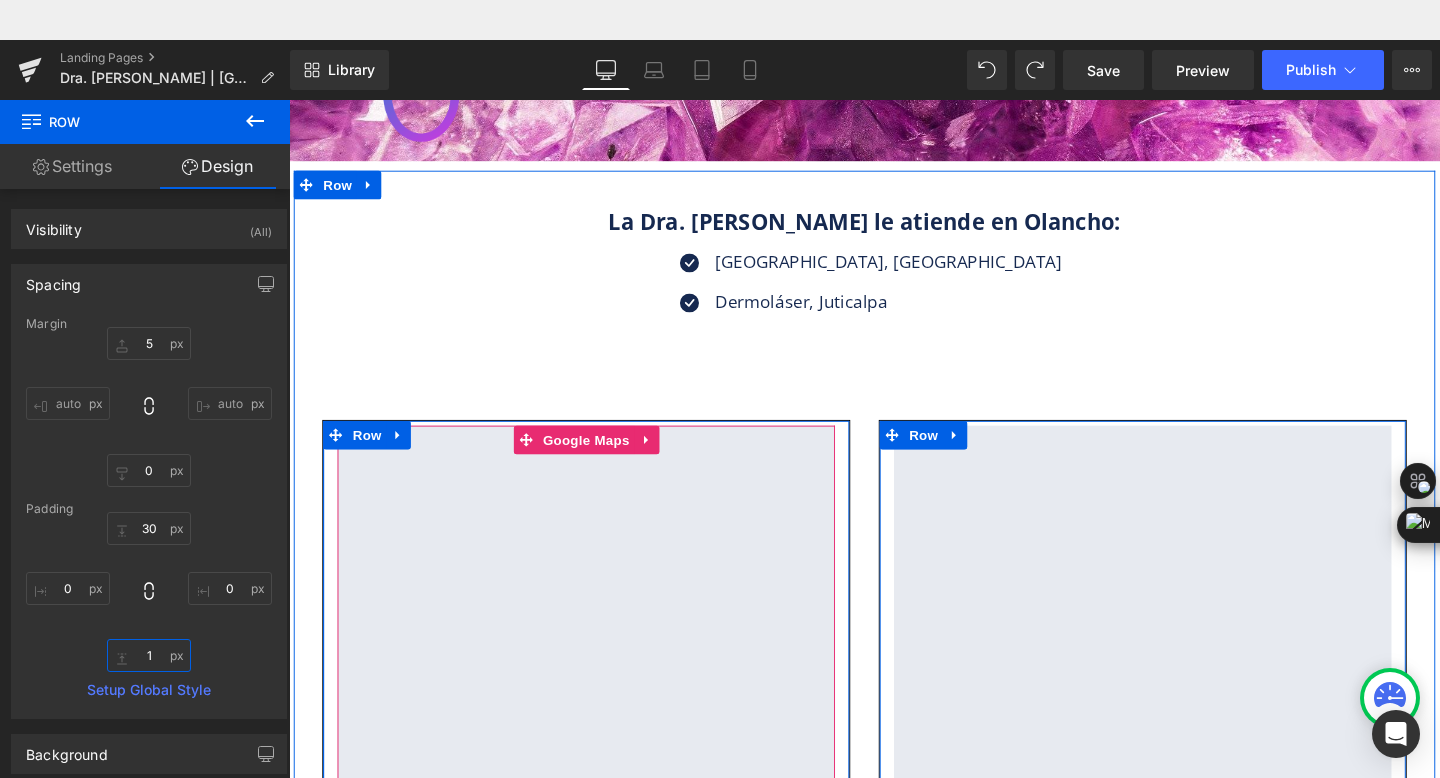 type on "10" 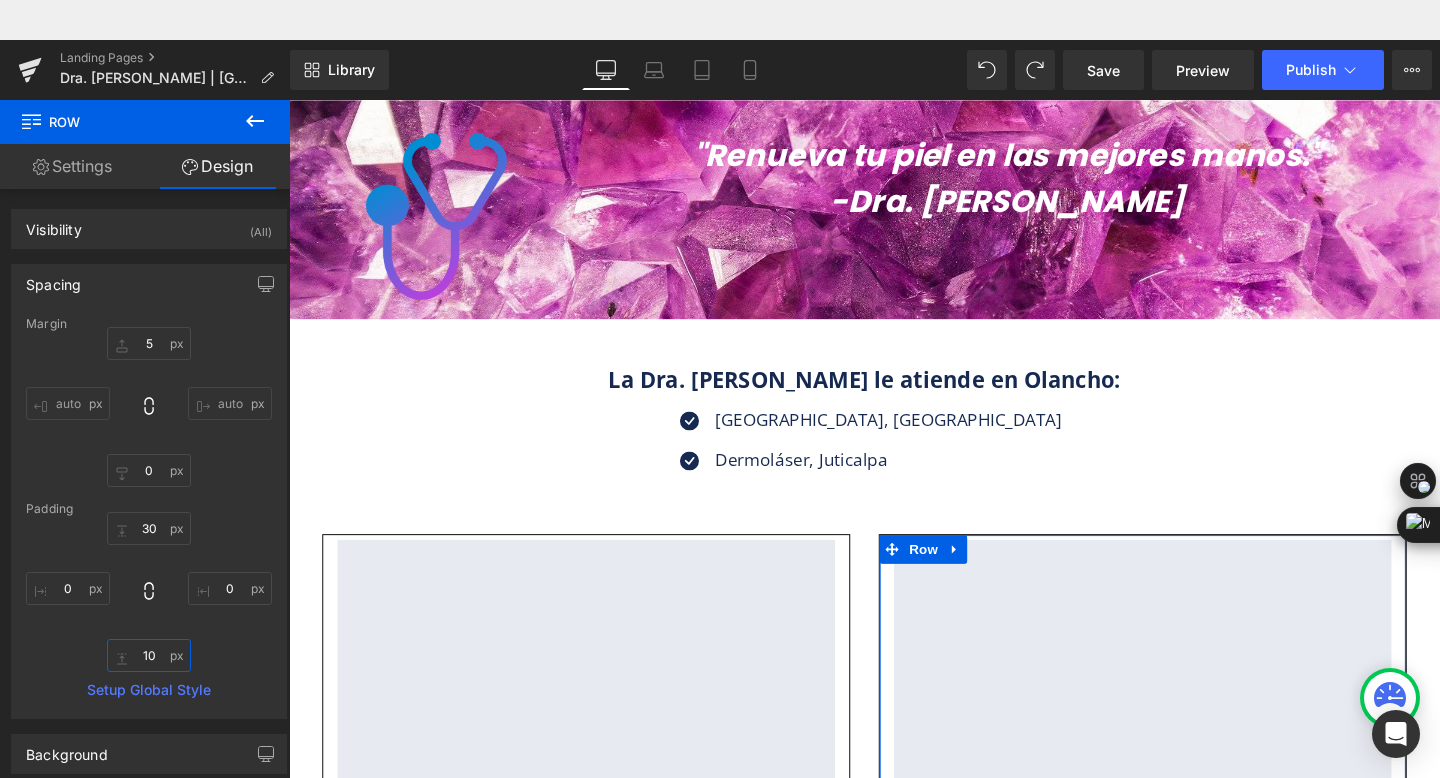 scroll, scrollTop: 2386, scrollLeft: 0, axis: vertical 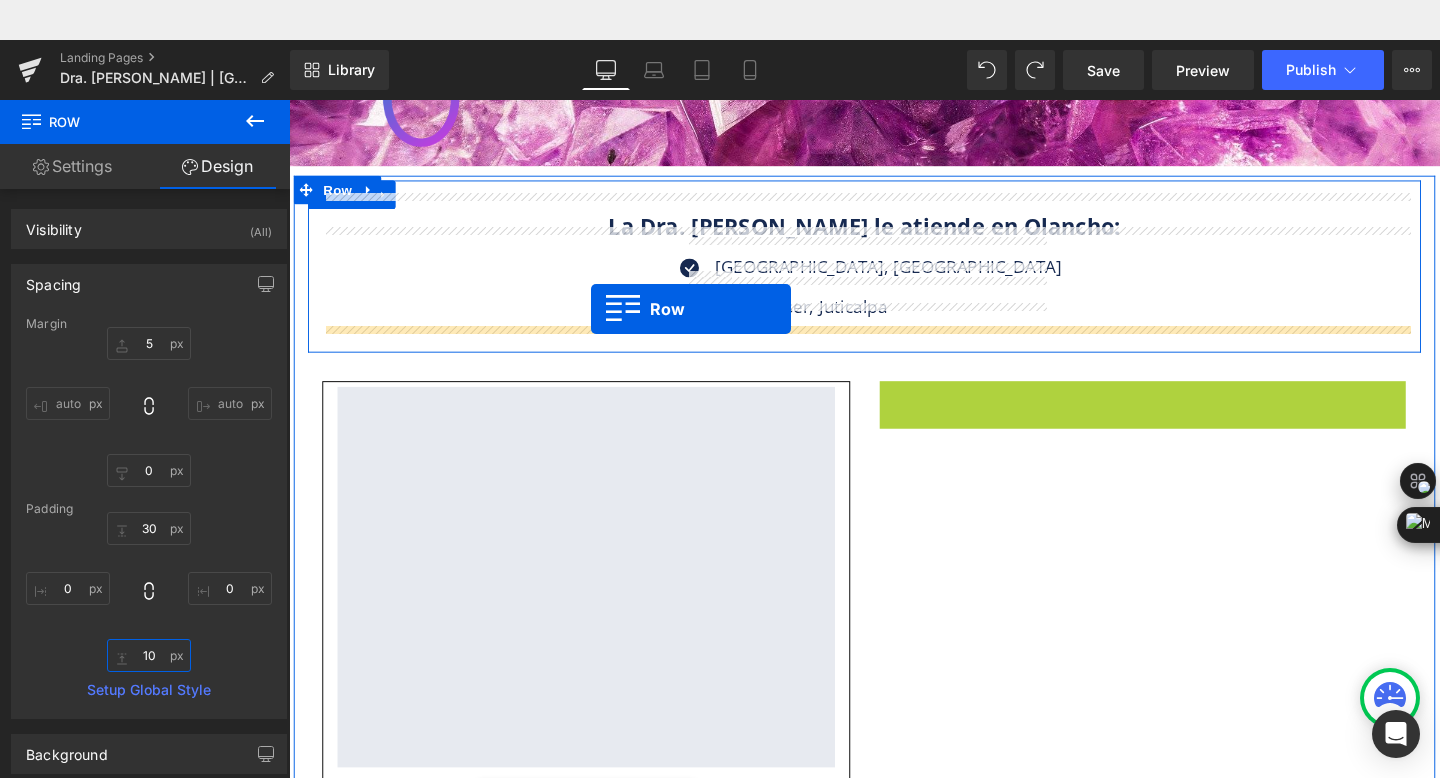drag, startPoint x: 922, startPoint y: 355, endPoint x: 606, endPoint y: 280, distance: 324.77838 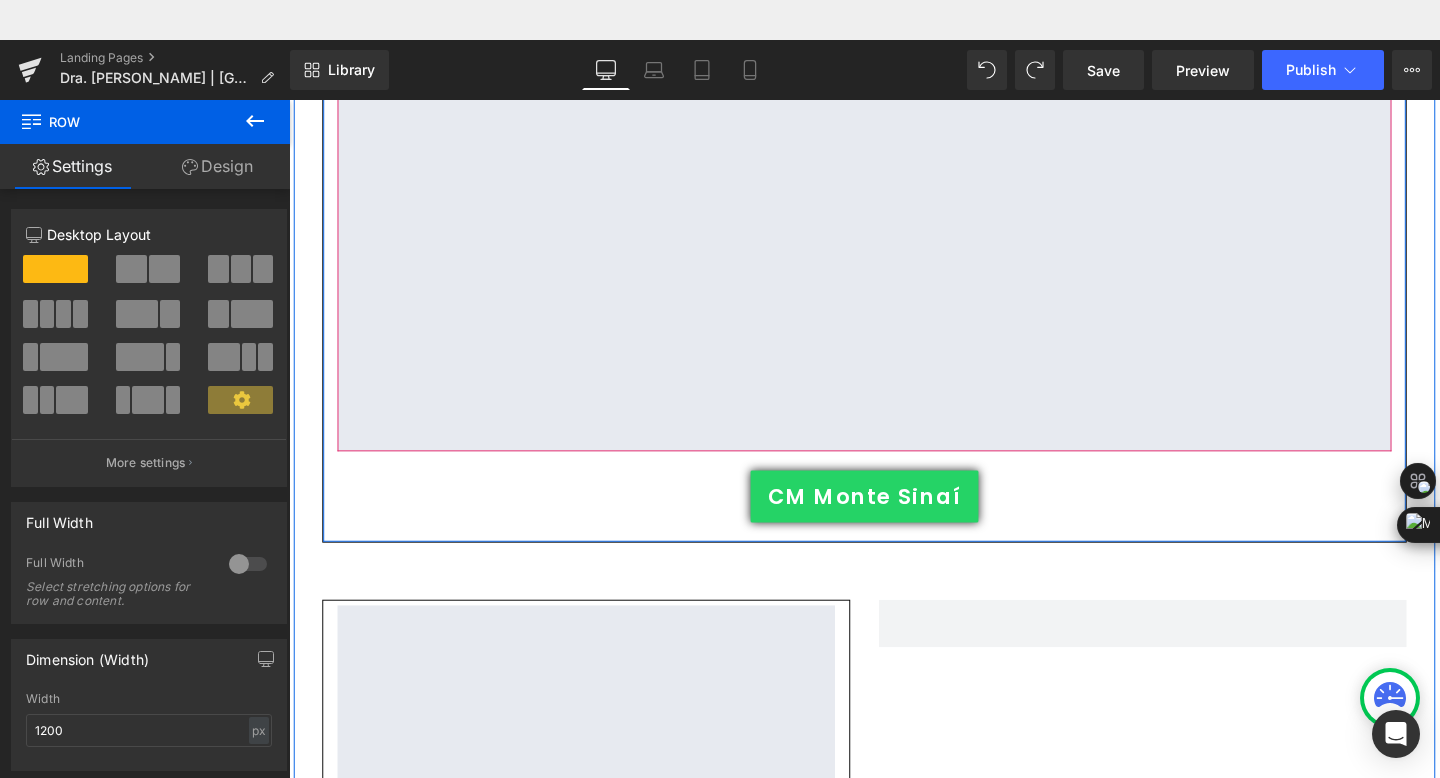 scroll, scrollTop: 2674, scrollLeft: 0, axis: vertical 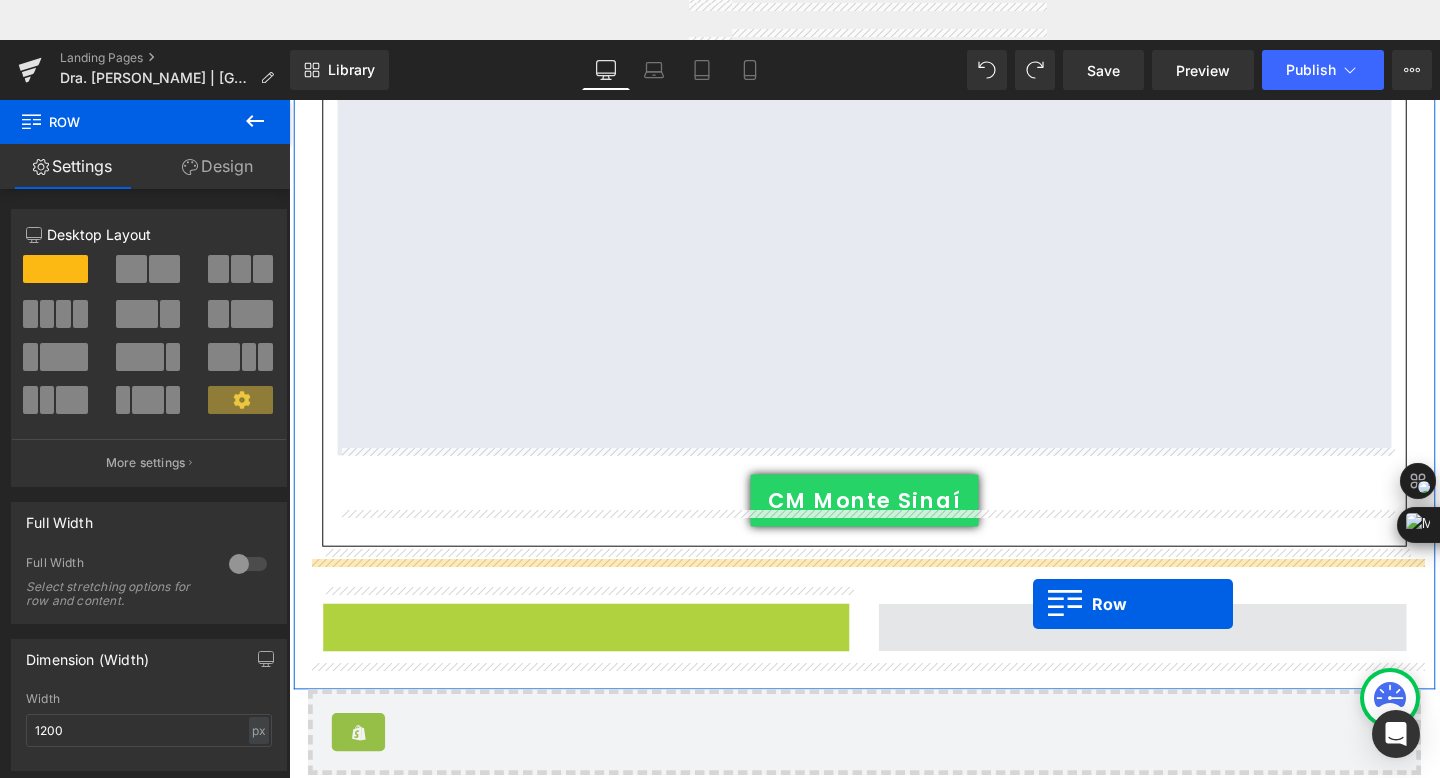 drag, startPoint x: 338, startPoint y: 592, endPoint x: 1071, endPoint y: 590, distance: 733.00275 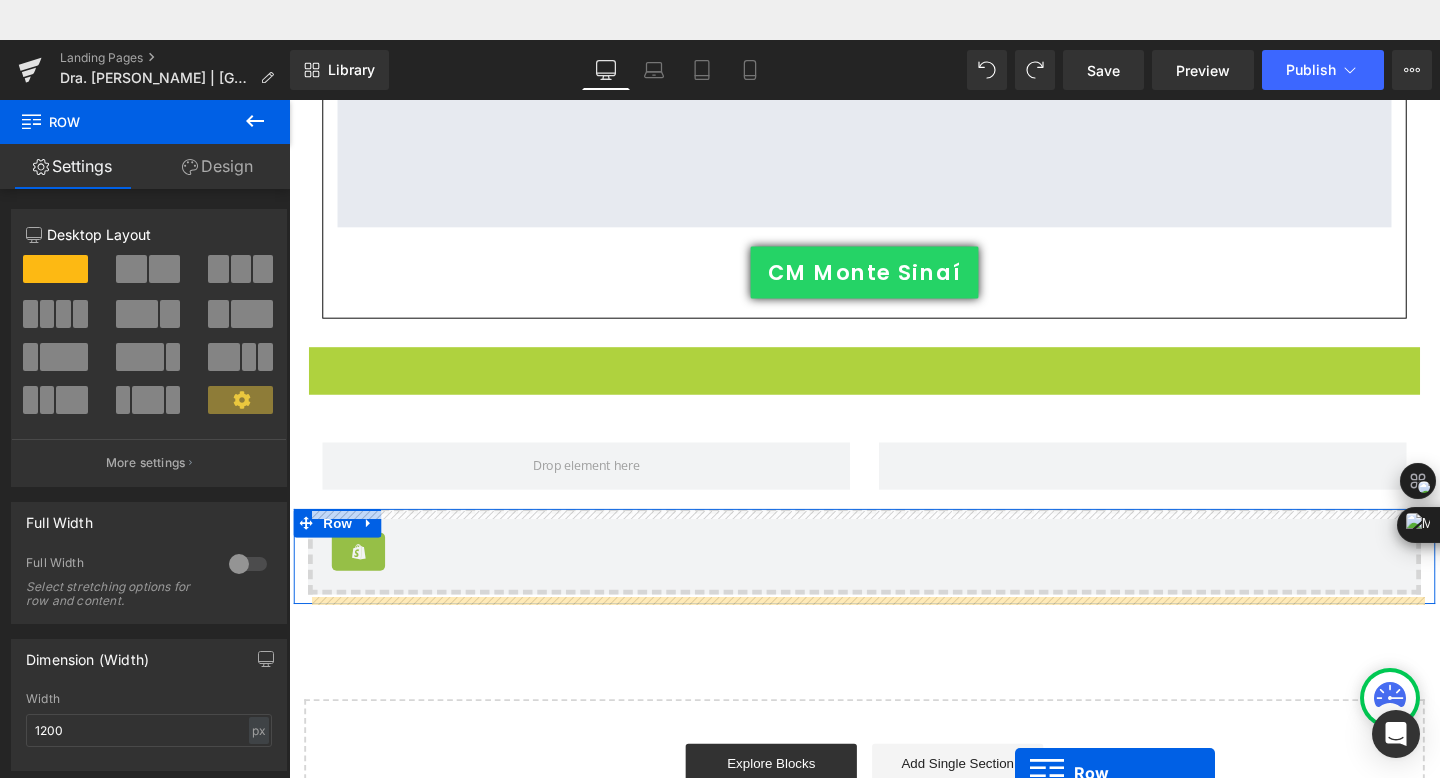 scroll, scrollTop: 2974, scrollLeft: 0, axis: vertical 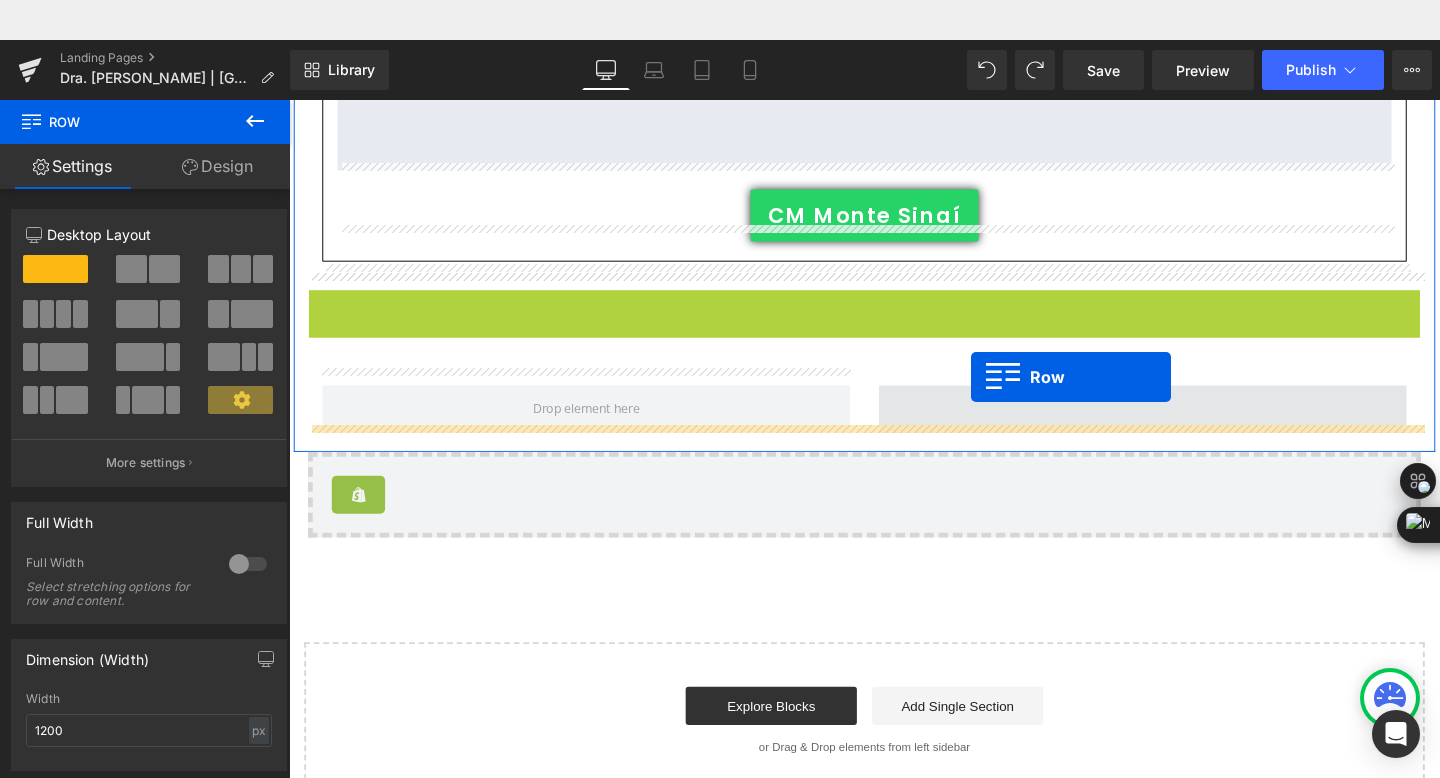 drag, startPoint x: 324, startPoint y: 566, endPoint x: 1006, endPoint y: 351, distance: 715.08673 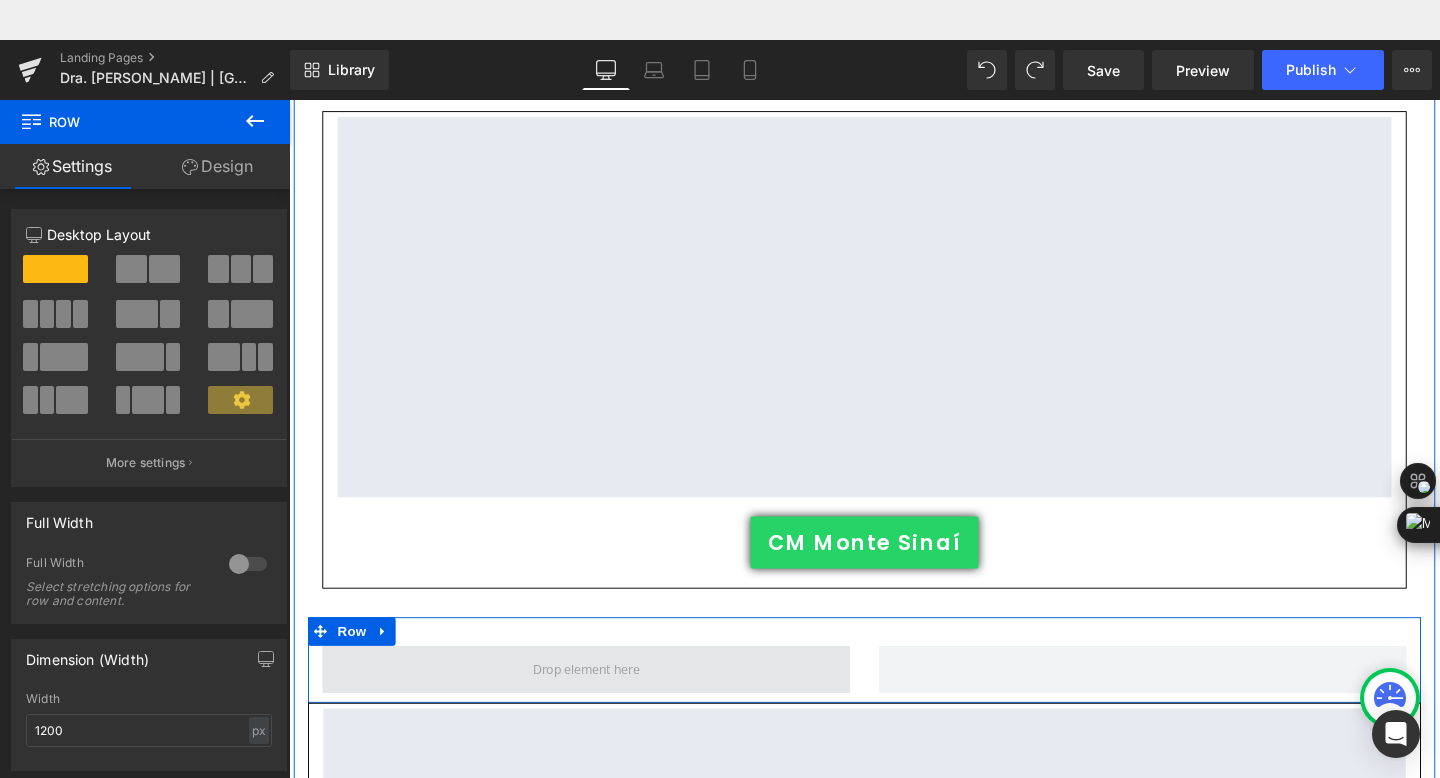 scroll, scrollTop: 2475, scrollLeft: 0, axis: vertical 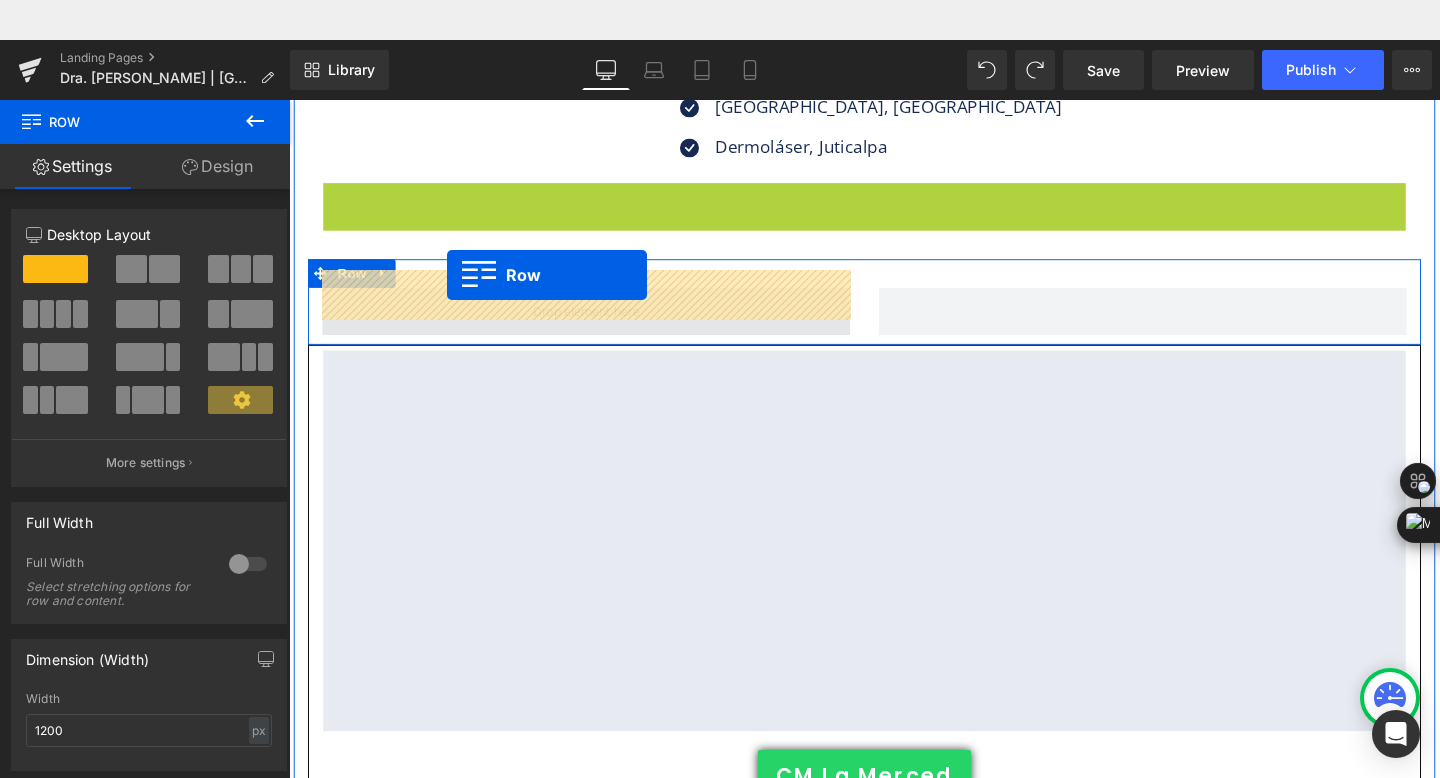 drag, startPoint x: 355, startPoint y: 251, endPoint x: 455, endPoint y: 243, distance: 100.31949 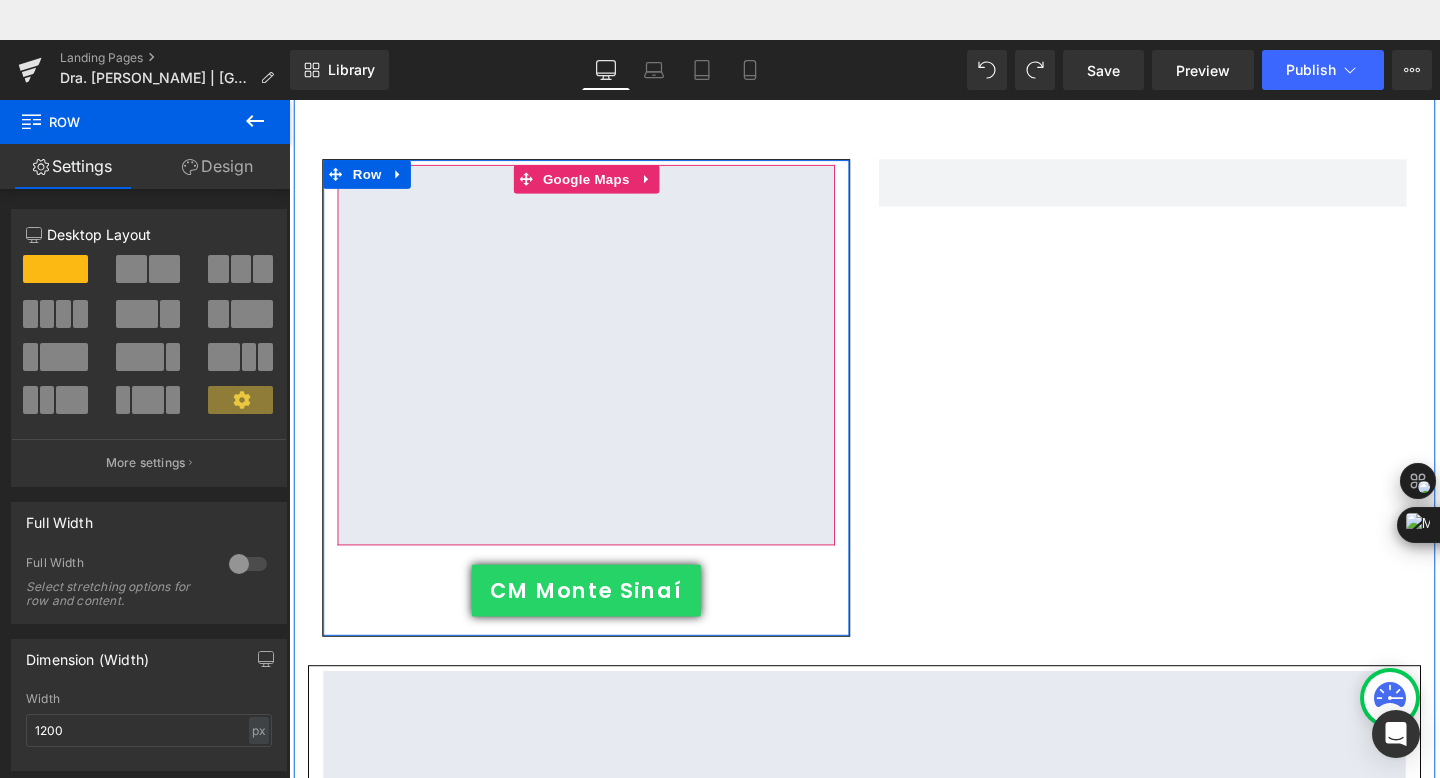 scroll, scrollTop: 2713, scrollLeft: 0, axis: vertical 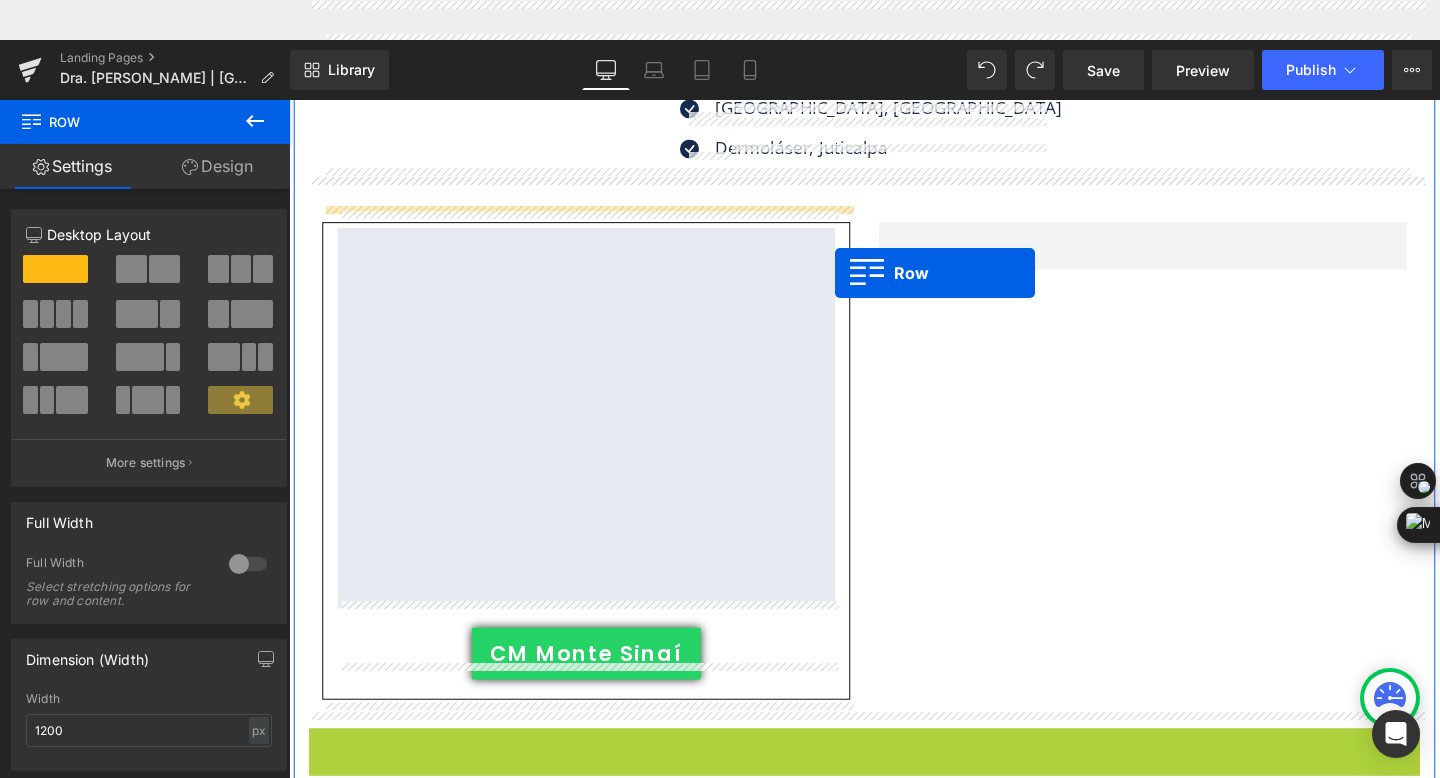 drag, startPoint x: 328, startPoint y: 555, endPoint x: 863, endPoint y: 242, distance: 619.83386 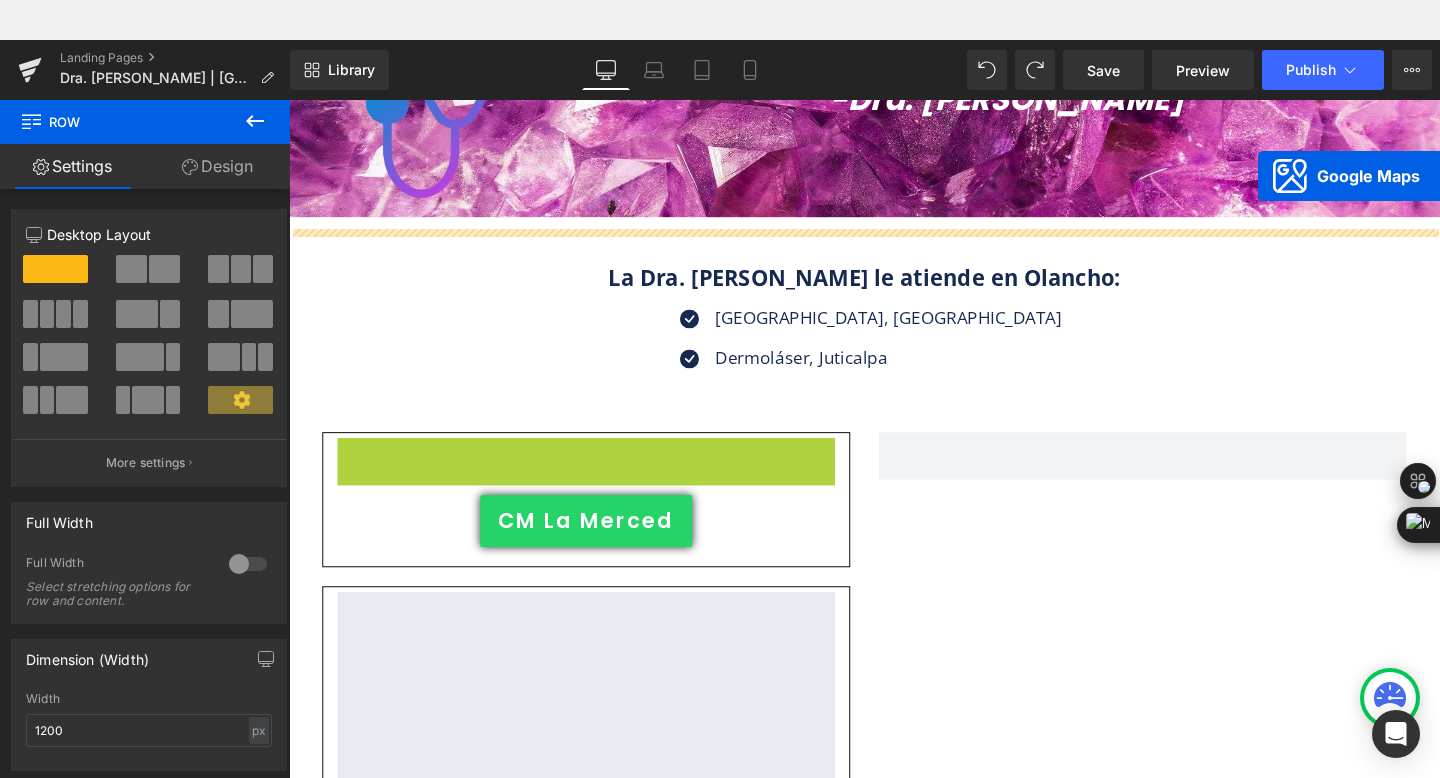 scroll, scrollTop: 2253, scrollLeft: 0, axis: vertical 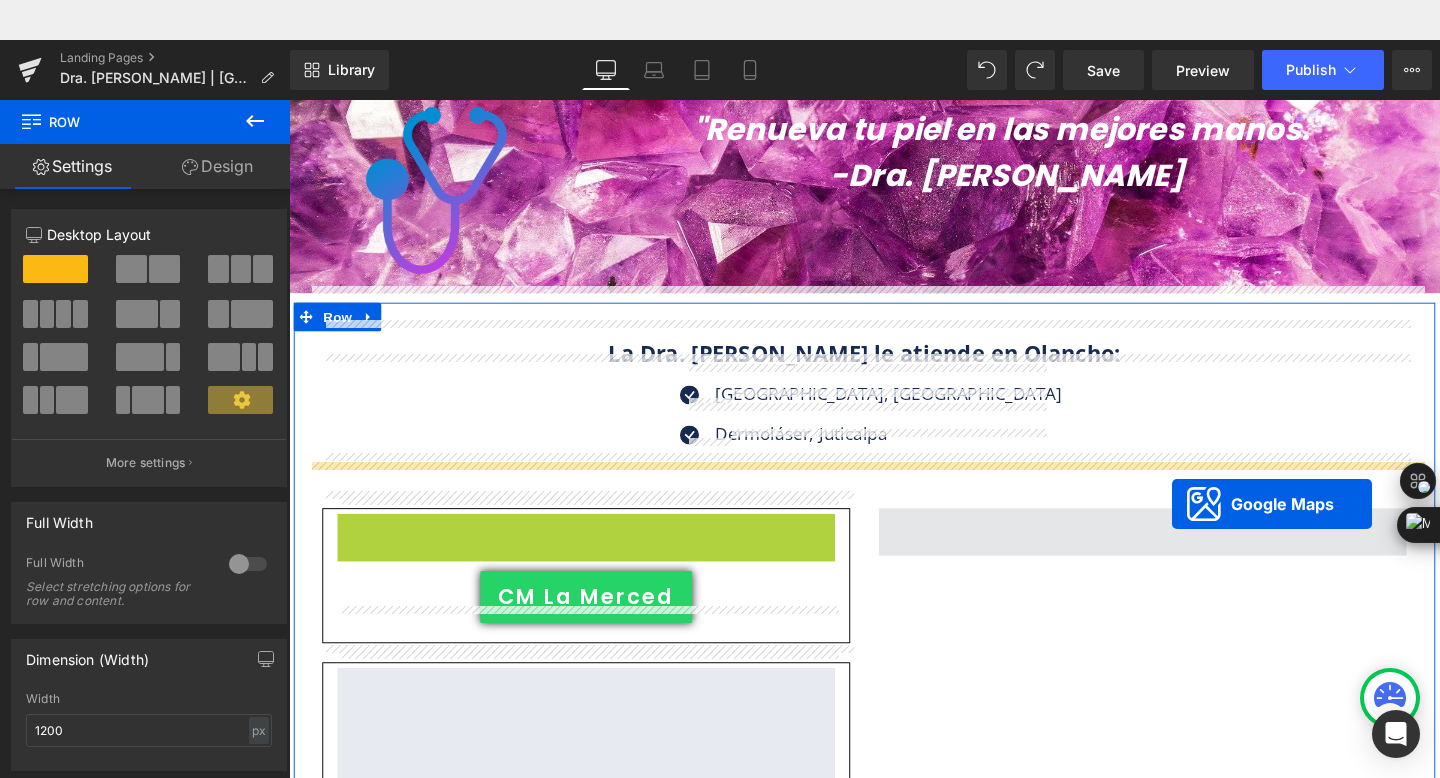 drag, startPoint x: 535, startPoint y: 190, endPoint x: 1217, endPoint y: 485, distance: 743.0673 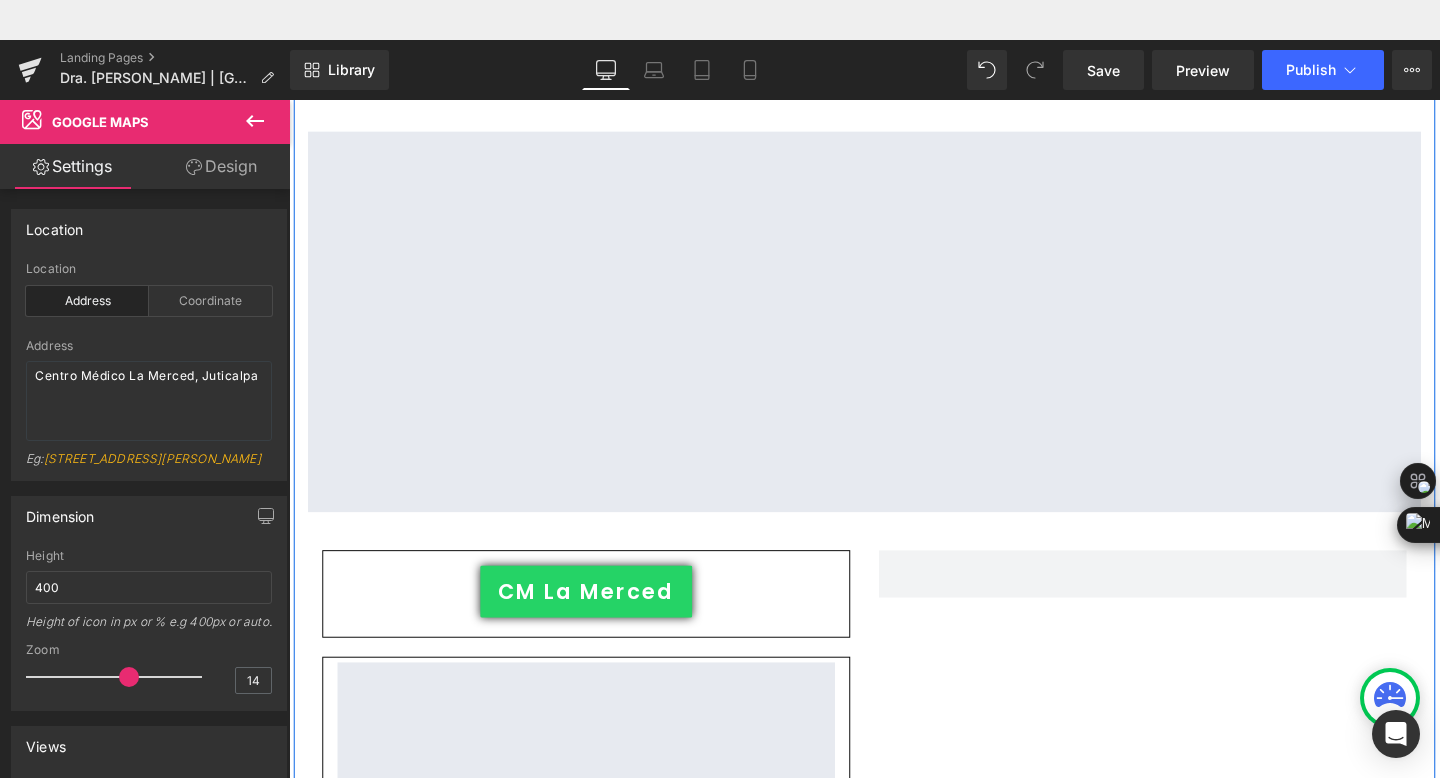 scroll, scrollTop: 2735, scrollLeft: 0, axis: vertical 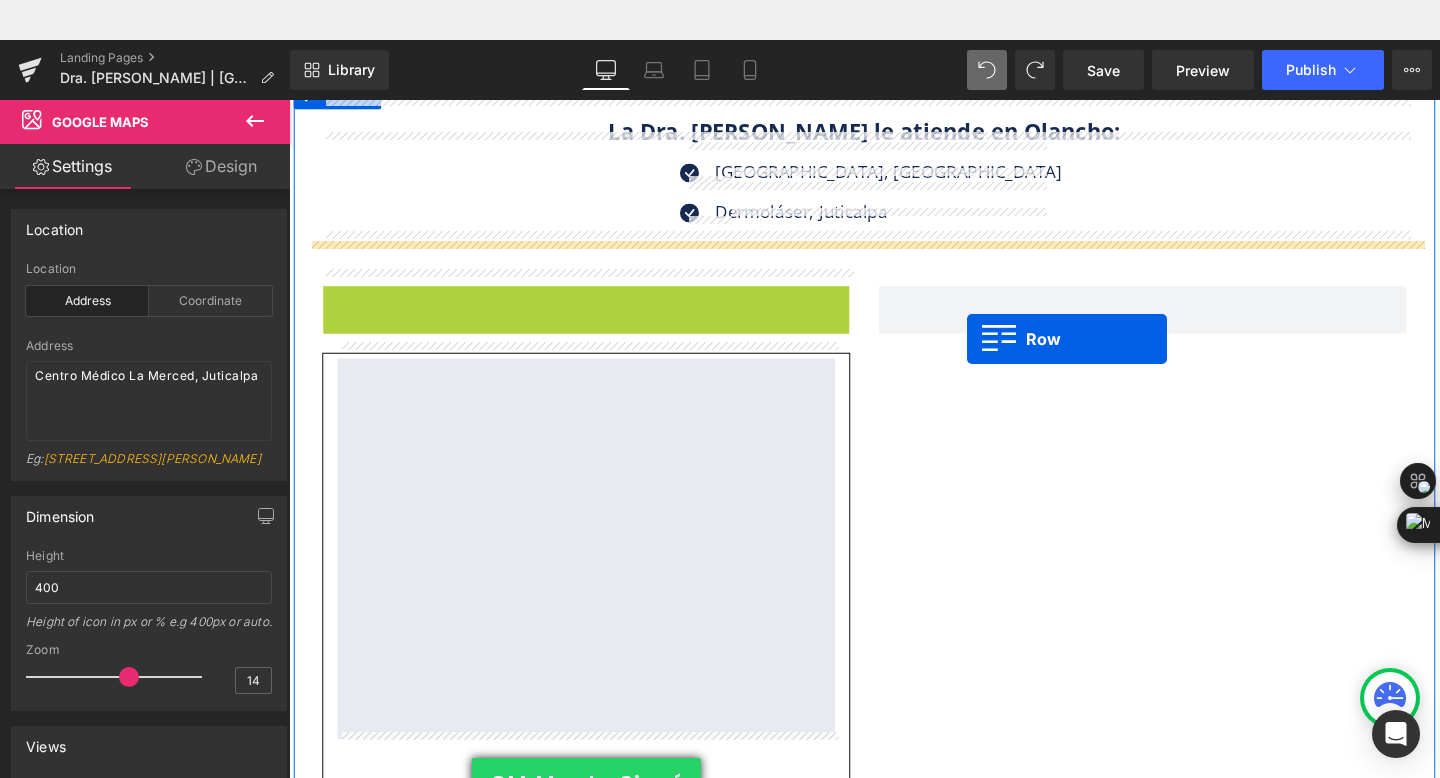 drag, startPoint x: 338, startPoint y: 259, endPoint x: 1002, endPoint y: 311, distance: 666.033 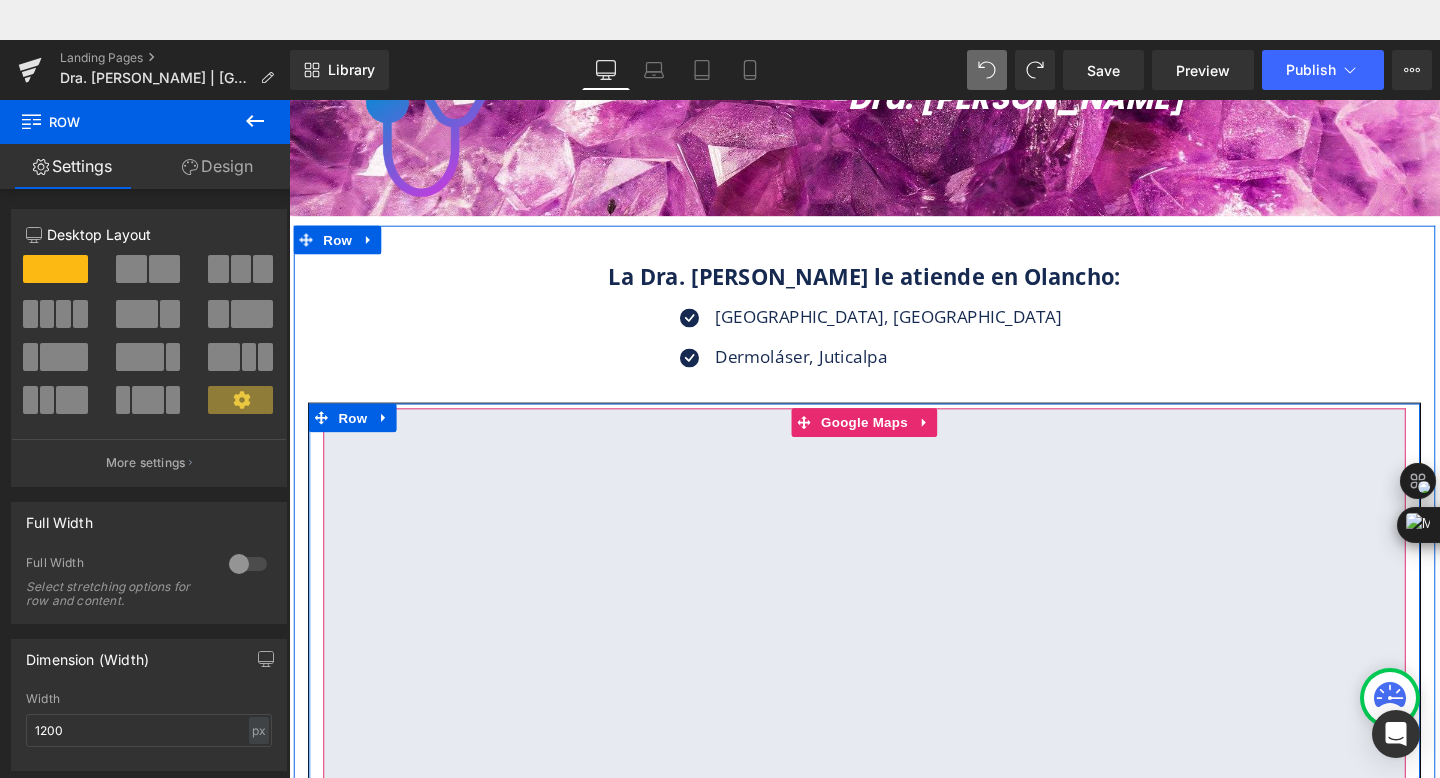 scroll, scrollTop: 2313, scrollLeft: 0, axis: vertical 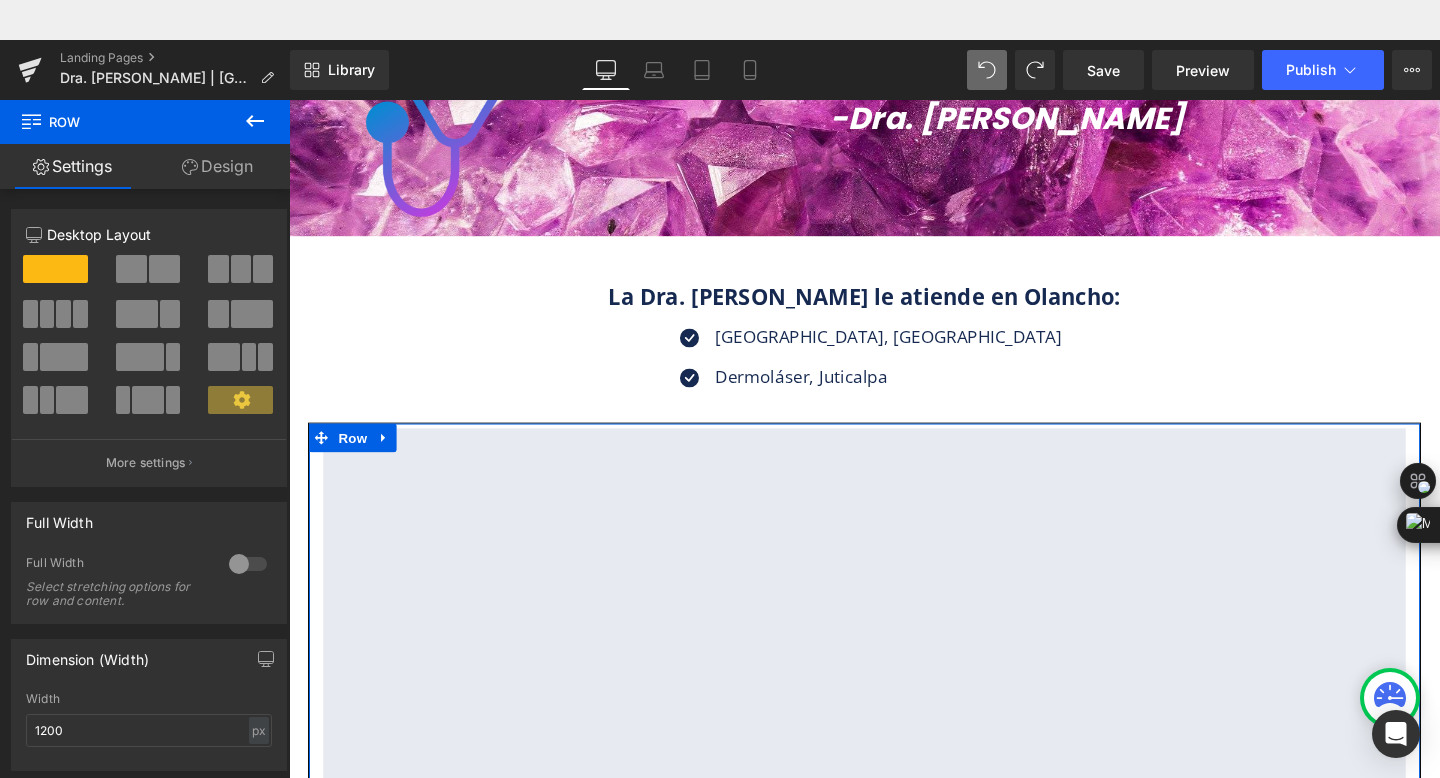 click on "Design" at bounding box center (217, 166) 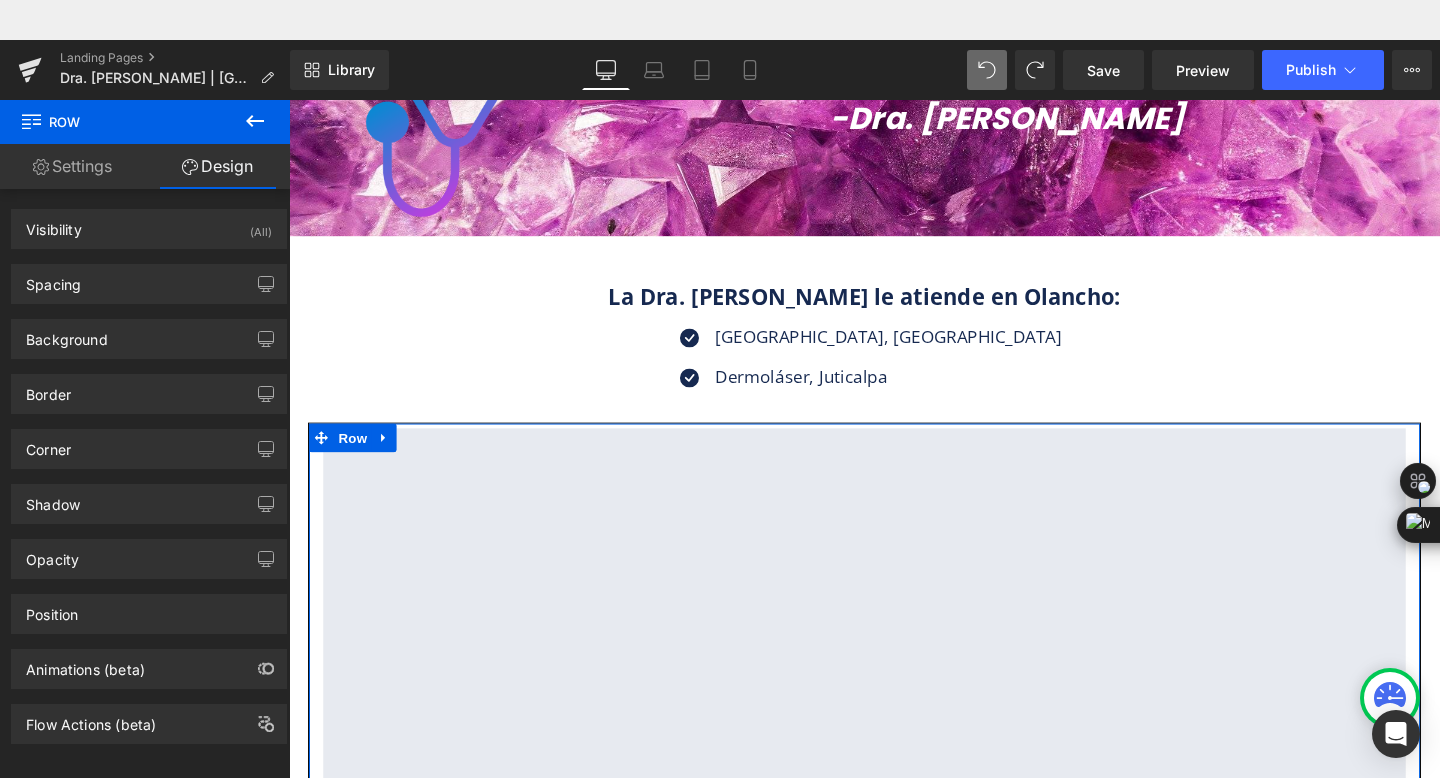 click on "Design" at bounding box center (217, 166) 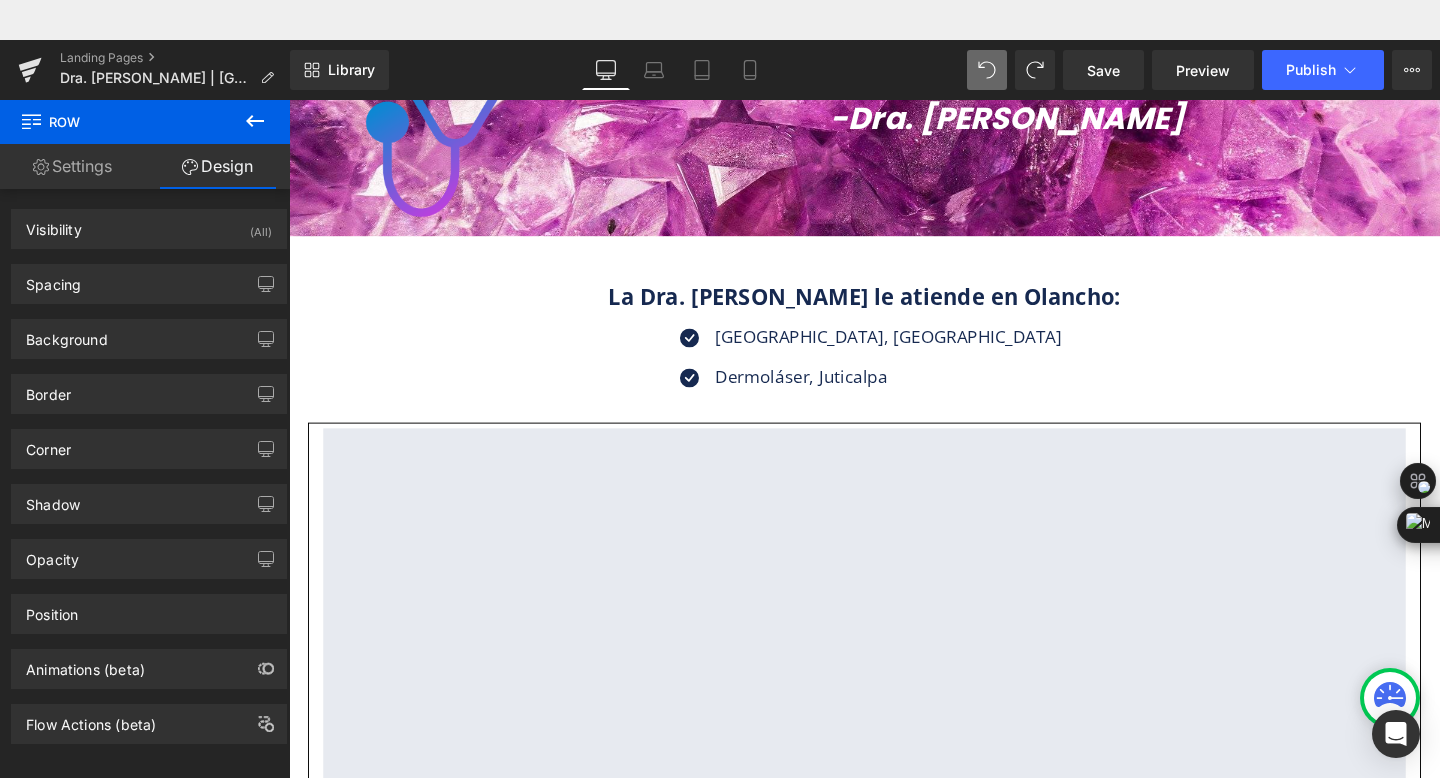 click 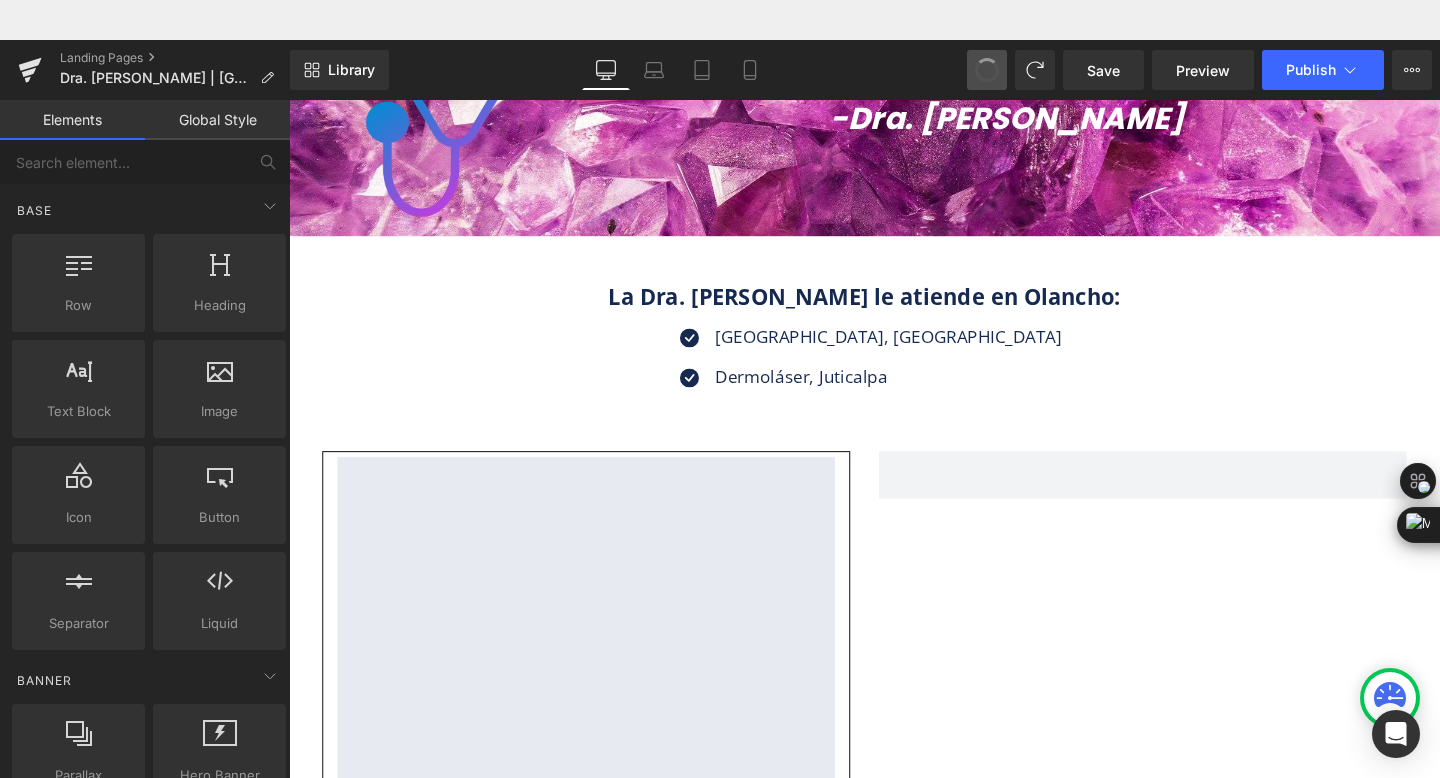 click at bounding box center [987, 70] 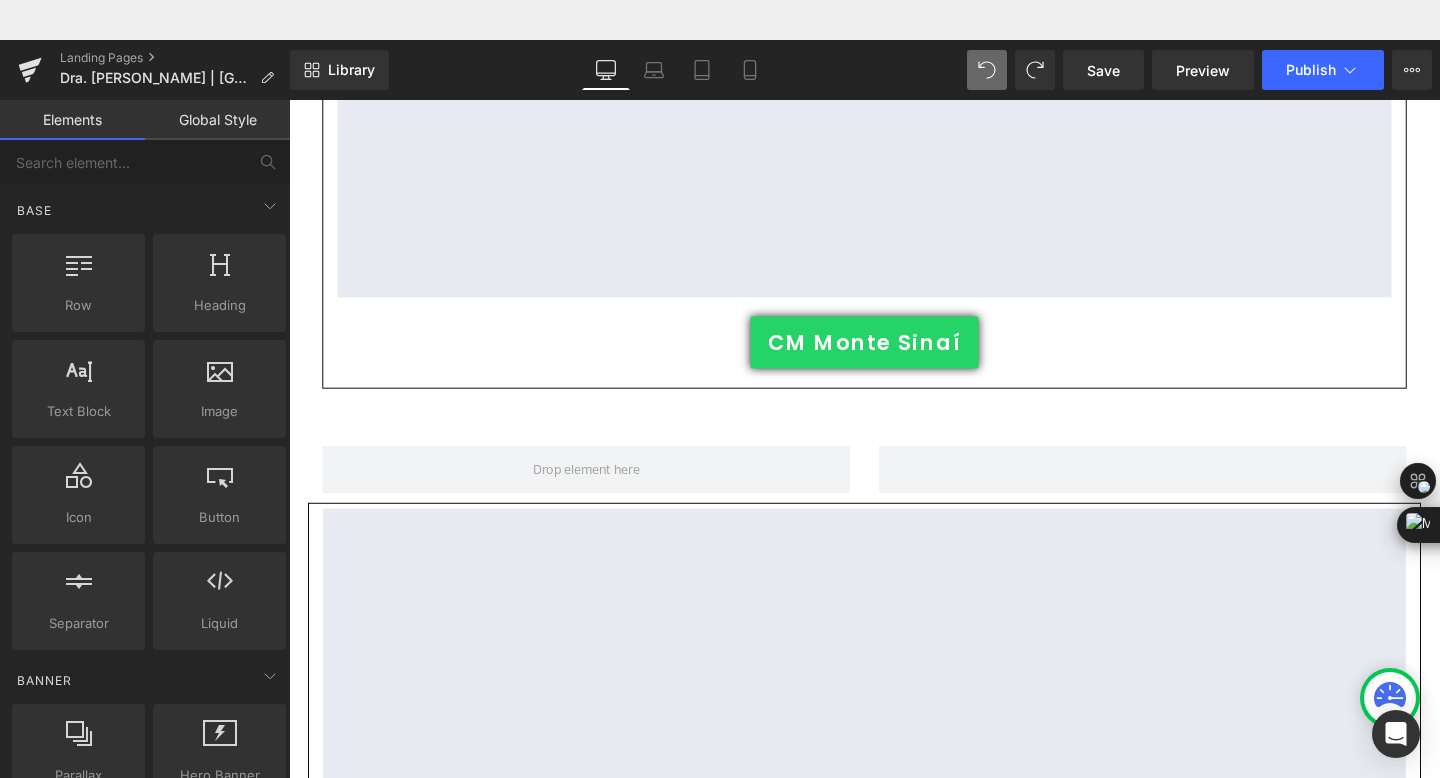 scroll, scrollTop: 2382, scrollLeft: 0, axis: vertical 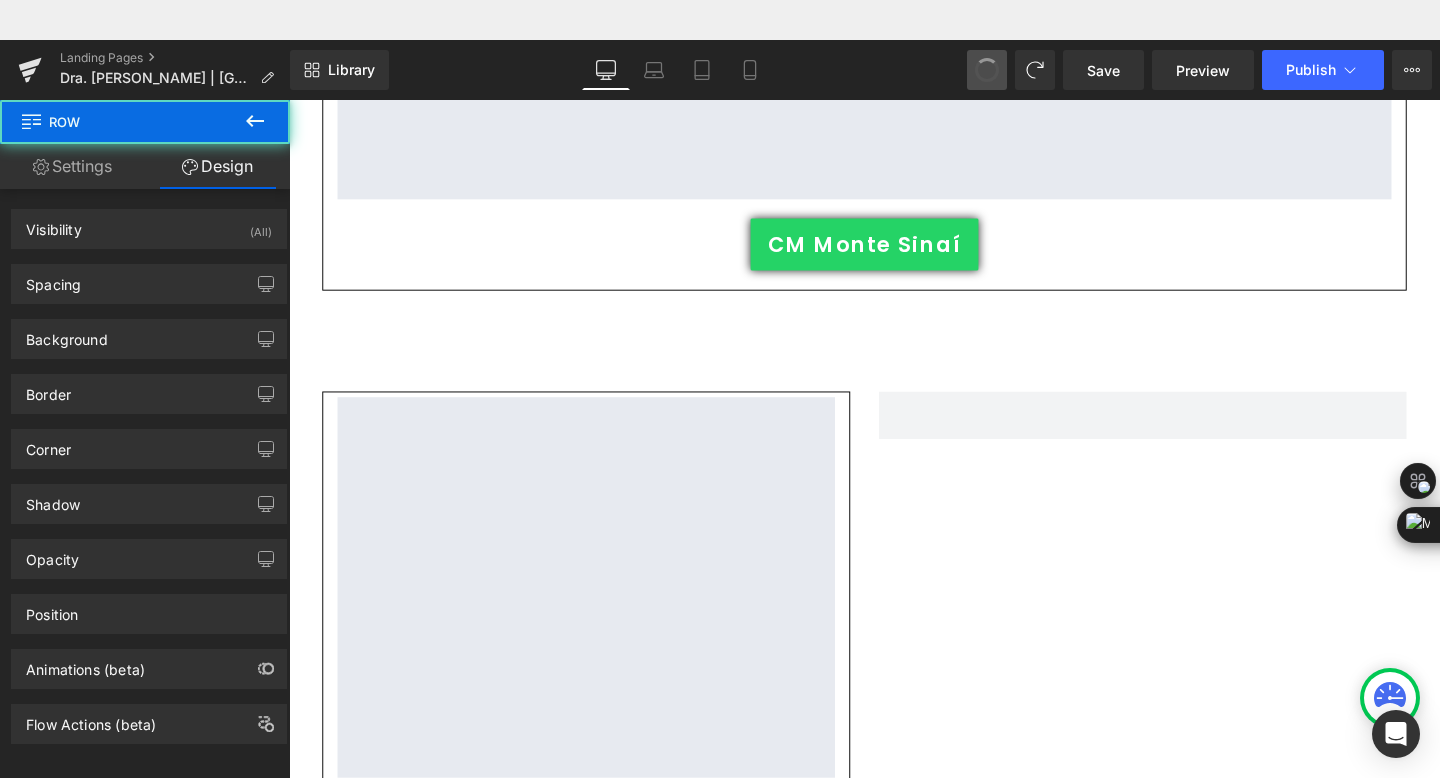 click at bounding box center [987, 70] 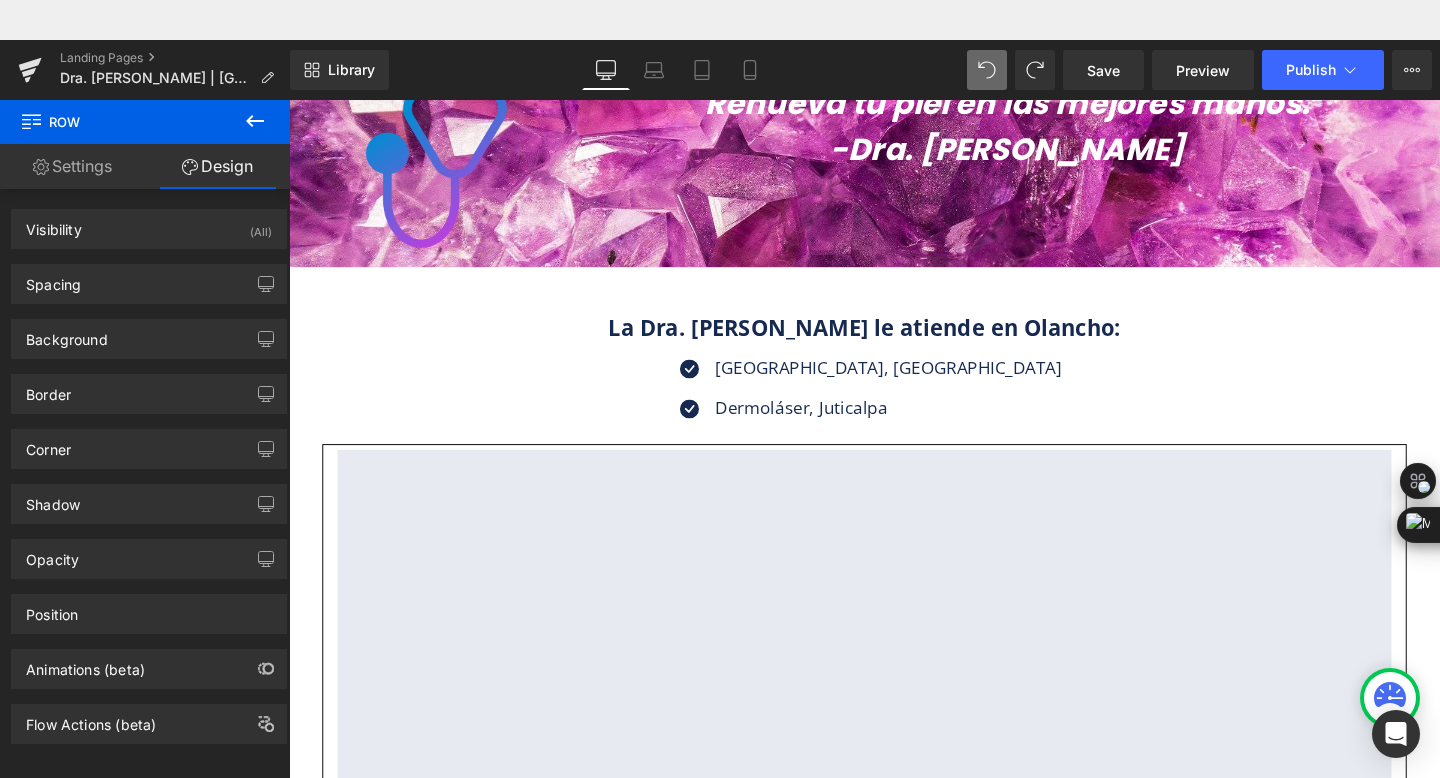 scroll, scrollTop: 2211, scrollLeft: 0, axis: vertical 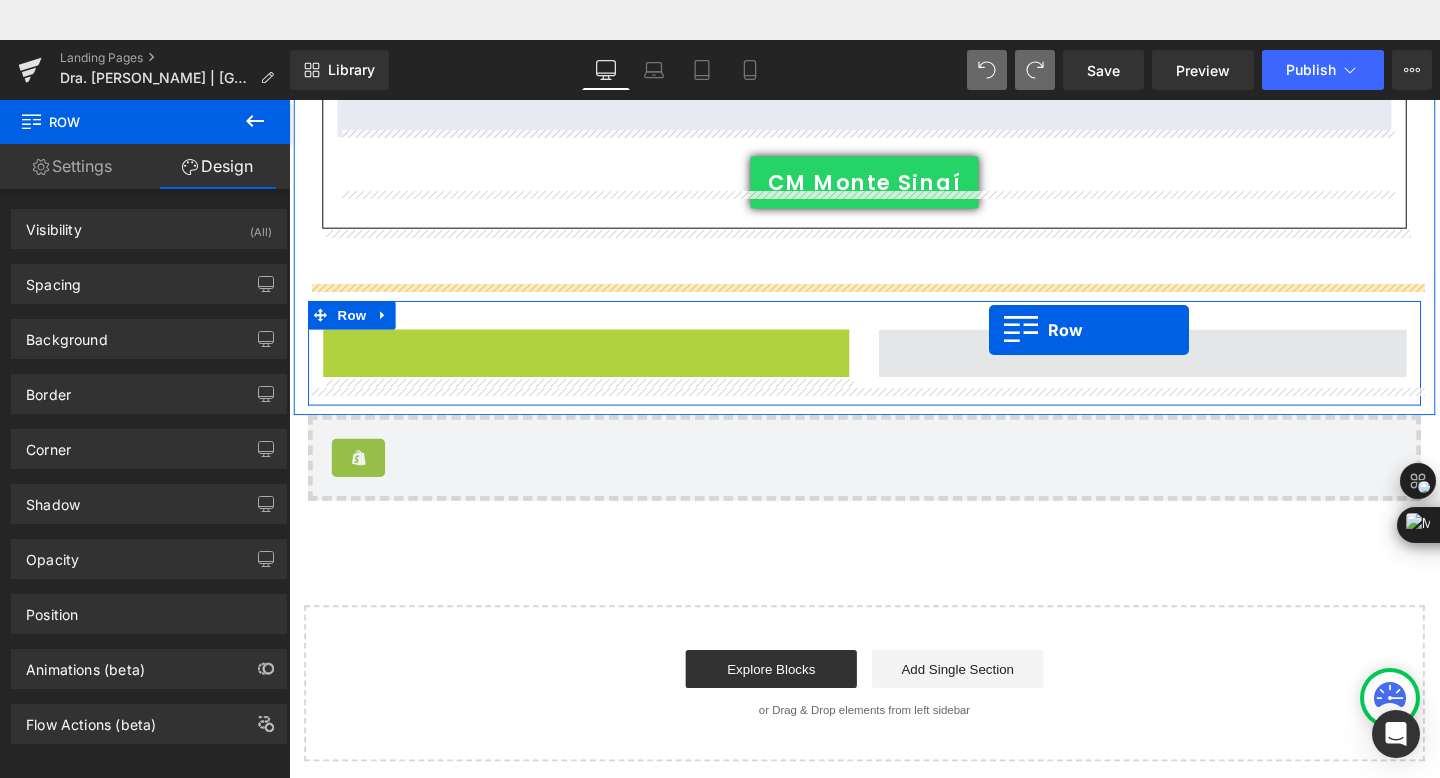 drag, startPoint x: 335, startPoint y: 300, endPoint x: 1025, endPoint y: 302, distance: 690.00287 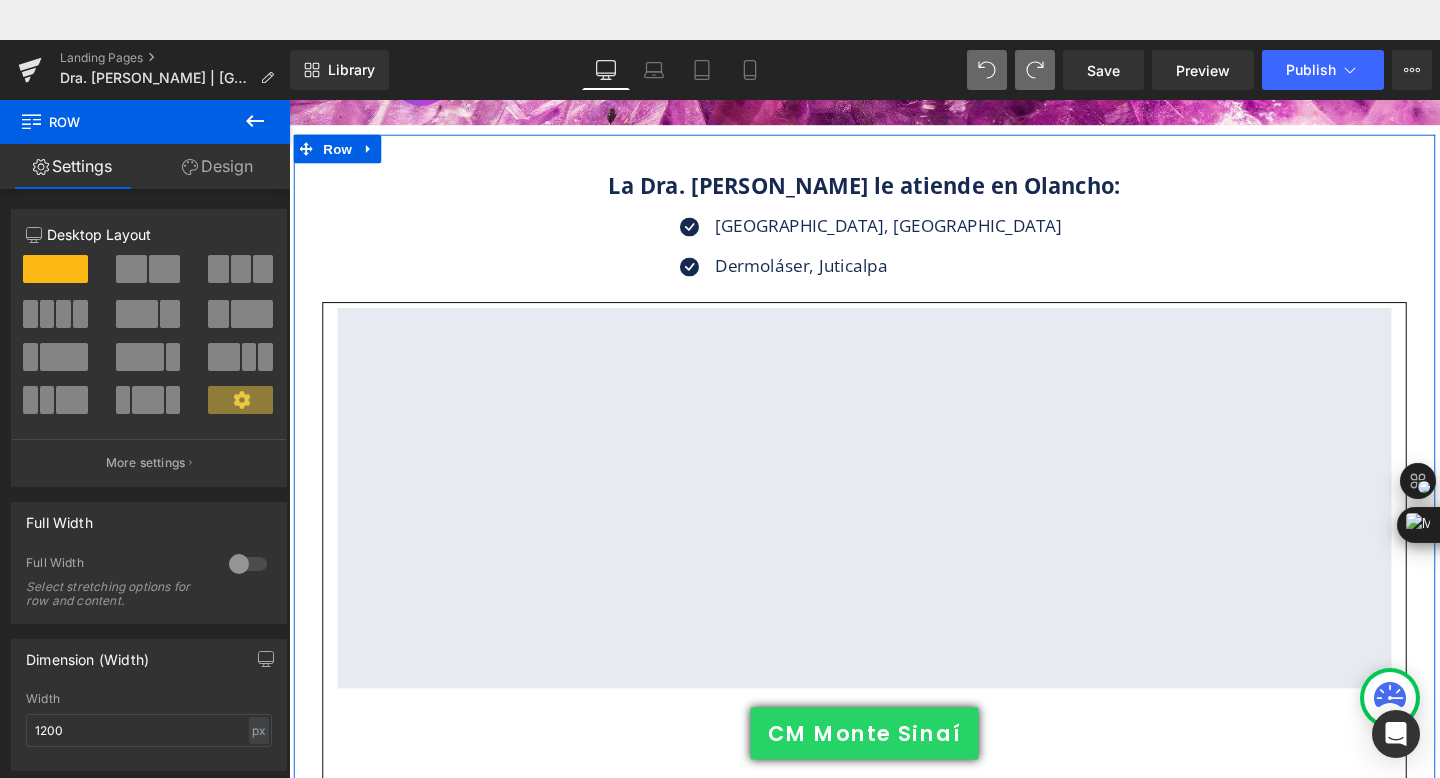 scroll, scrollTop: 2337, scrollLeft: 0, axis: vertical 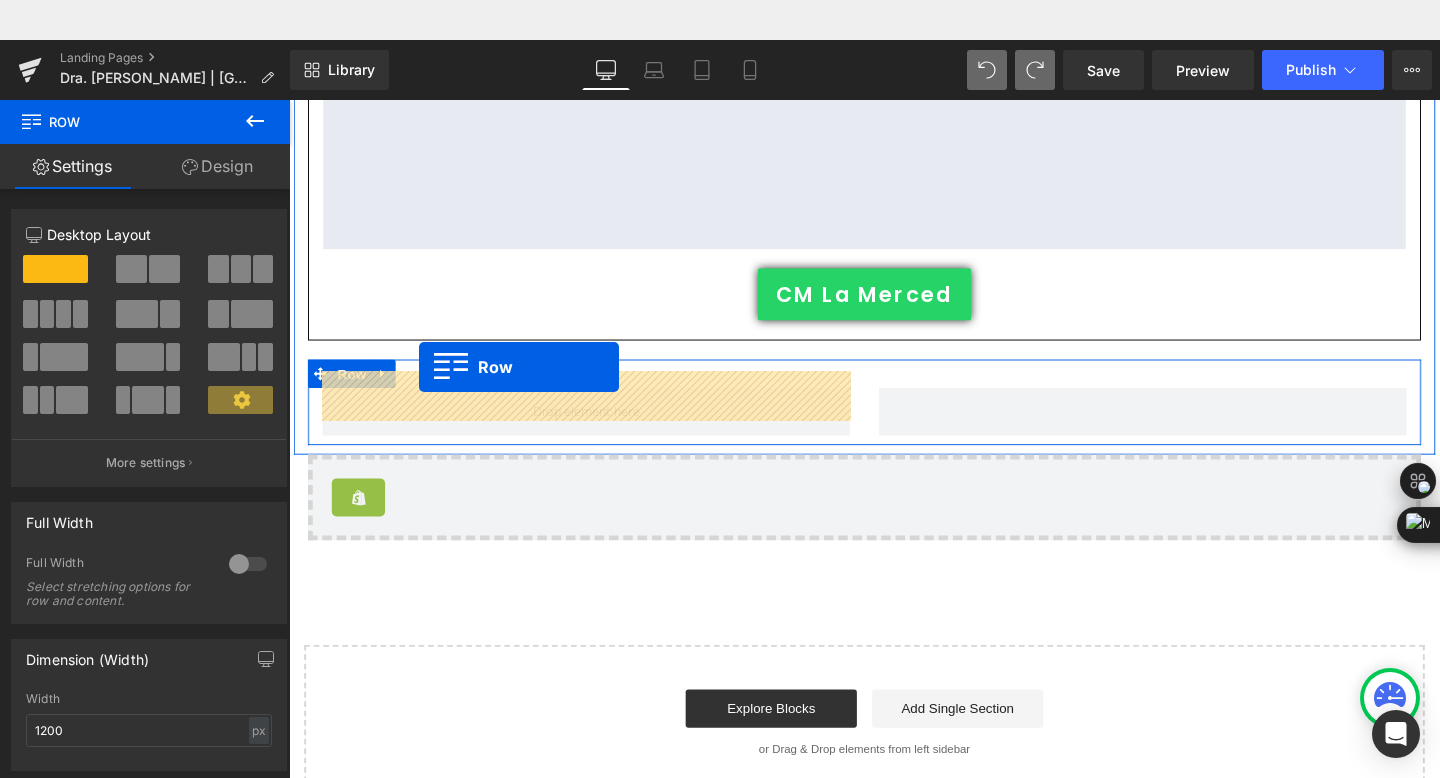 drag, startPoint x: 338, startPoint y: 367, endPoint x: 426, endPoint y: 341, distance: 91.76056 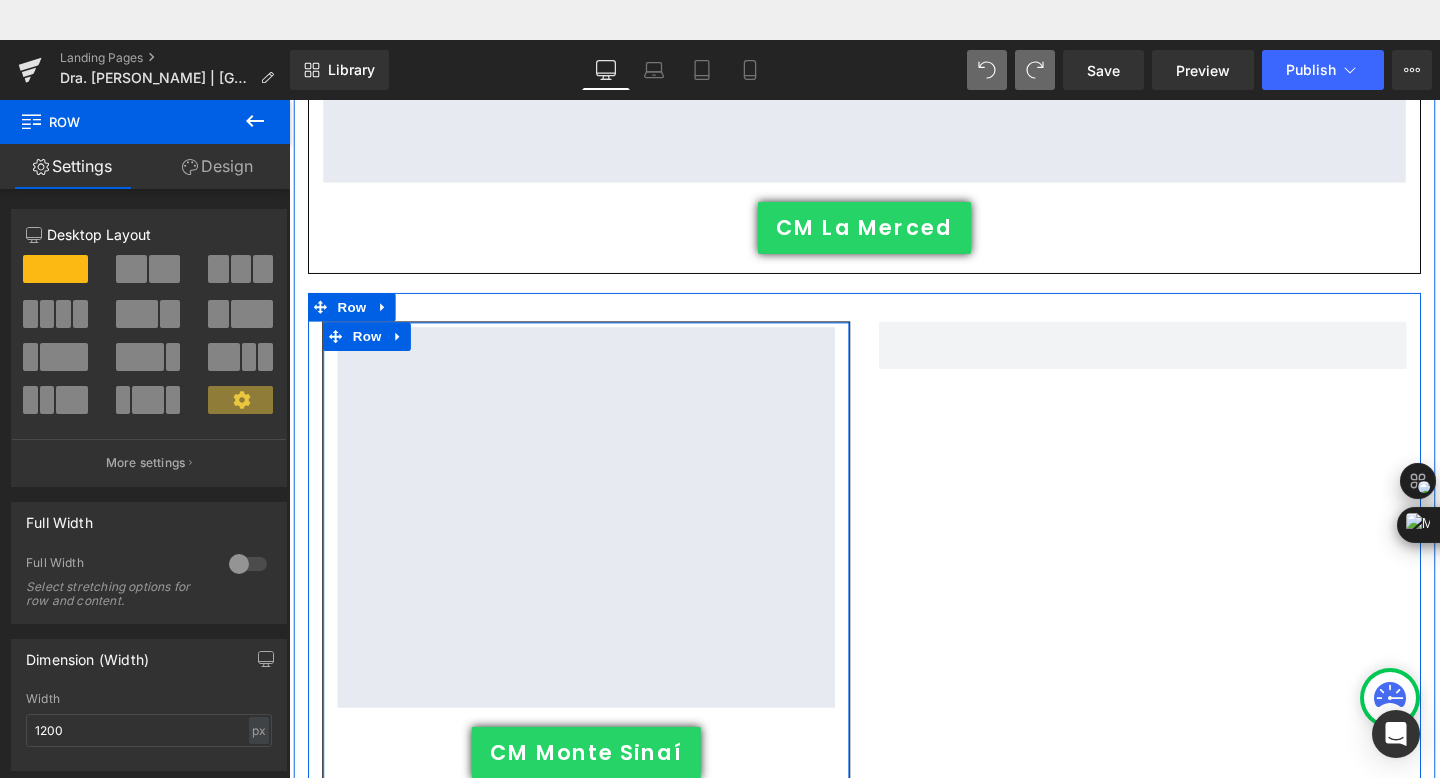 scroll, scrollTop: 2947, scrollLeft: 0, axis: vertical 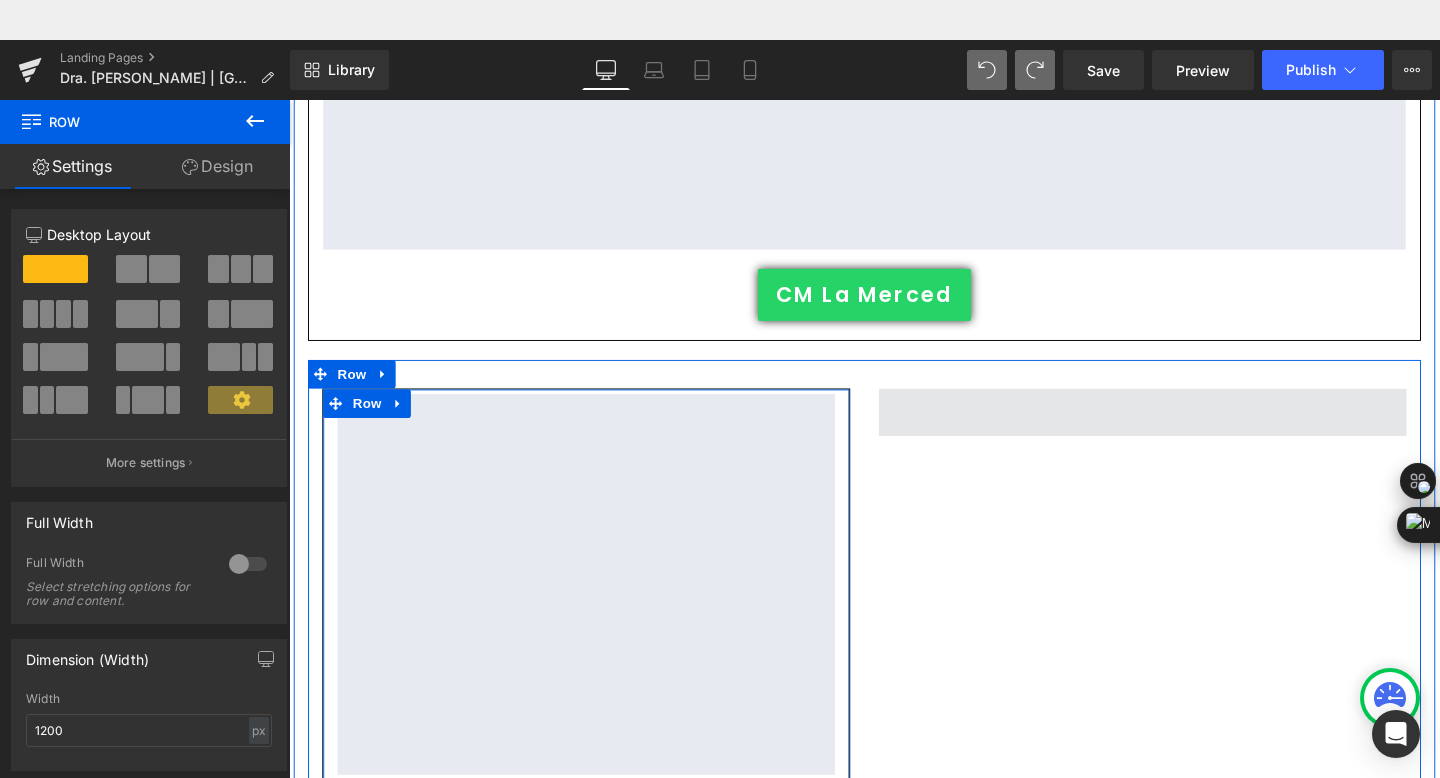 click at bounding box center (1186, 430) 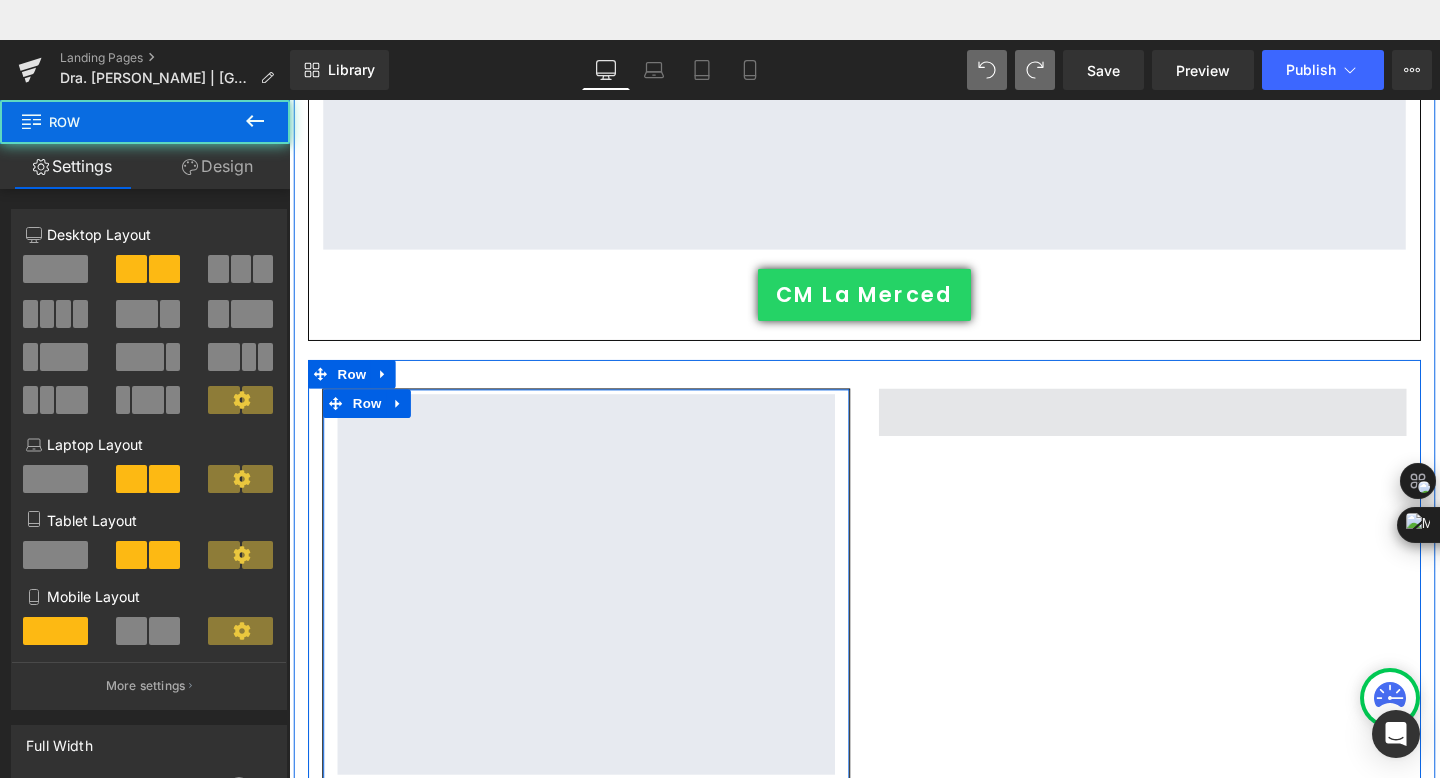 click at bounding box center [1186, 430] 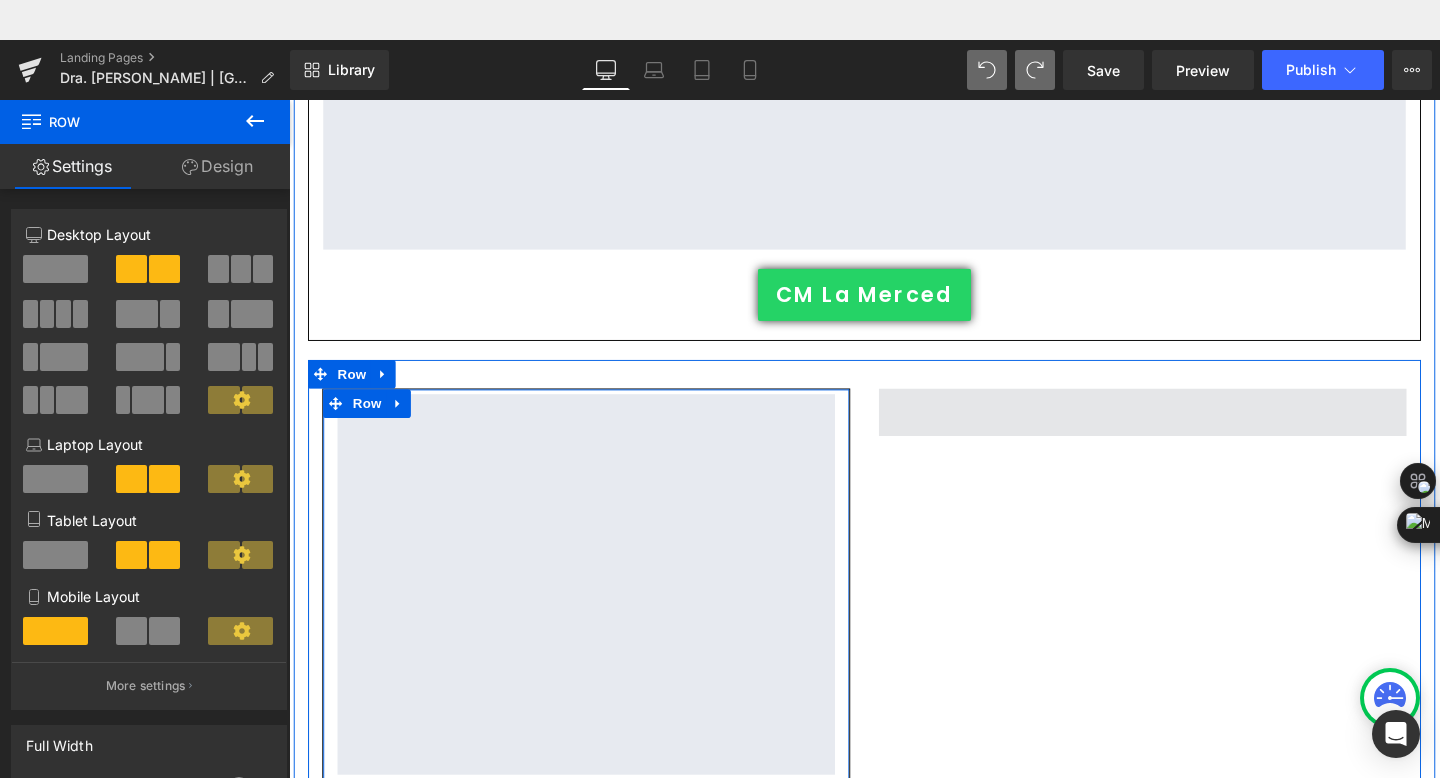 click at bounding box center (1186, 430) 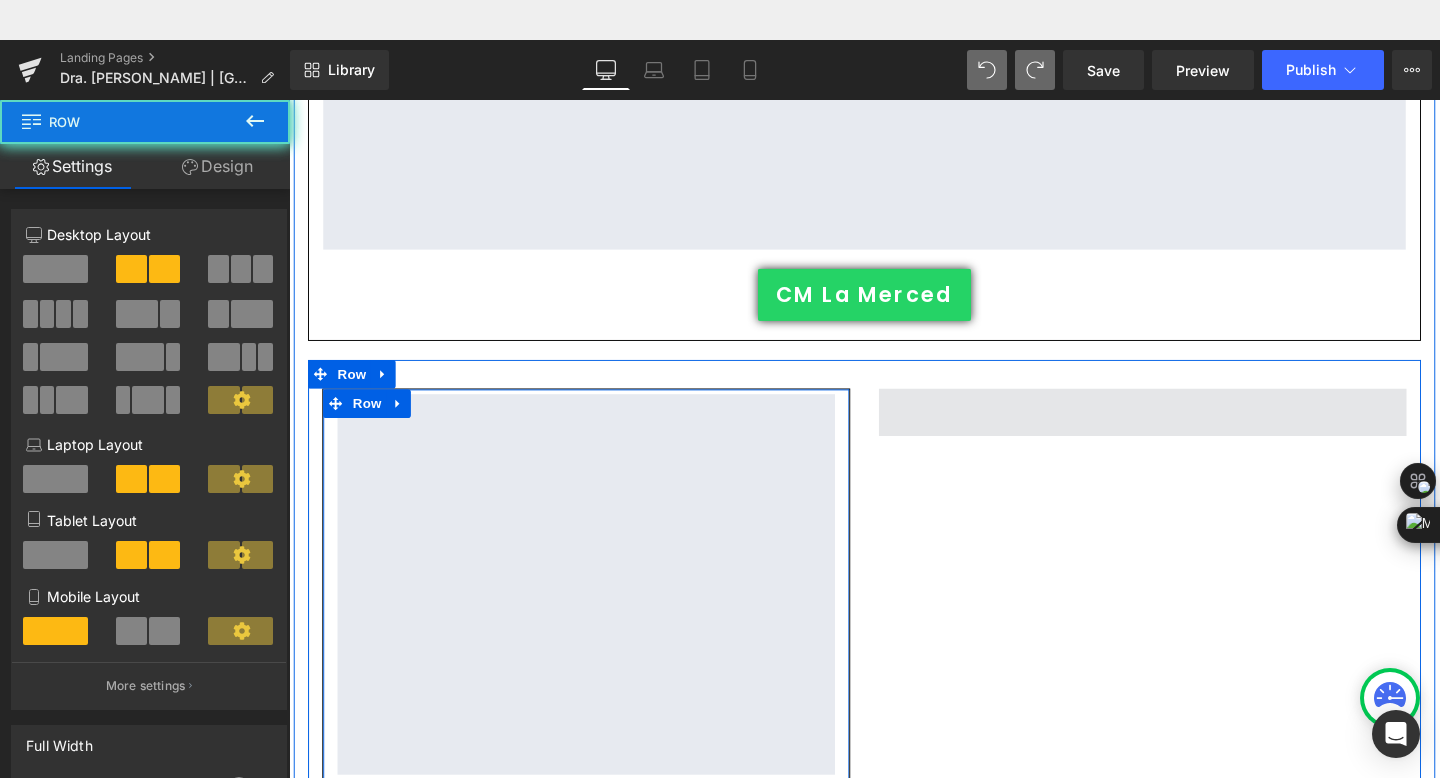 click at bounding box center (1186, 430) 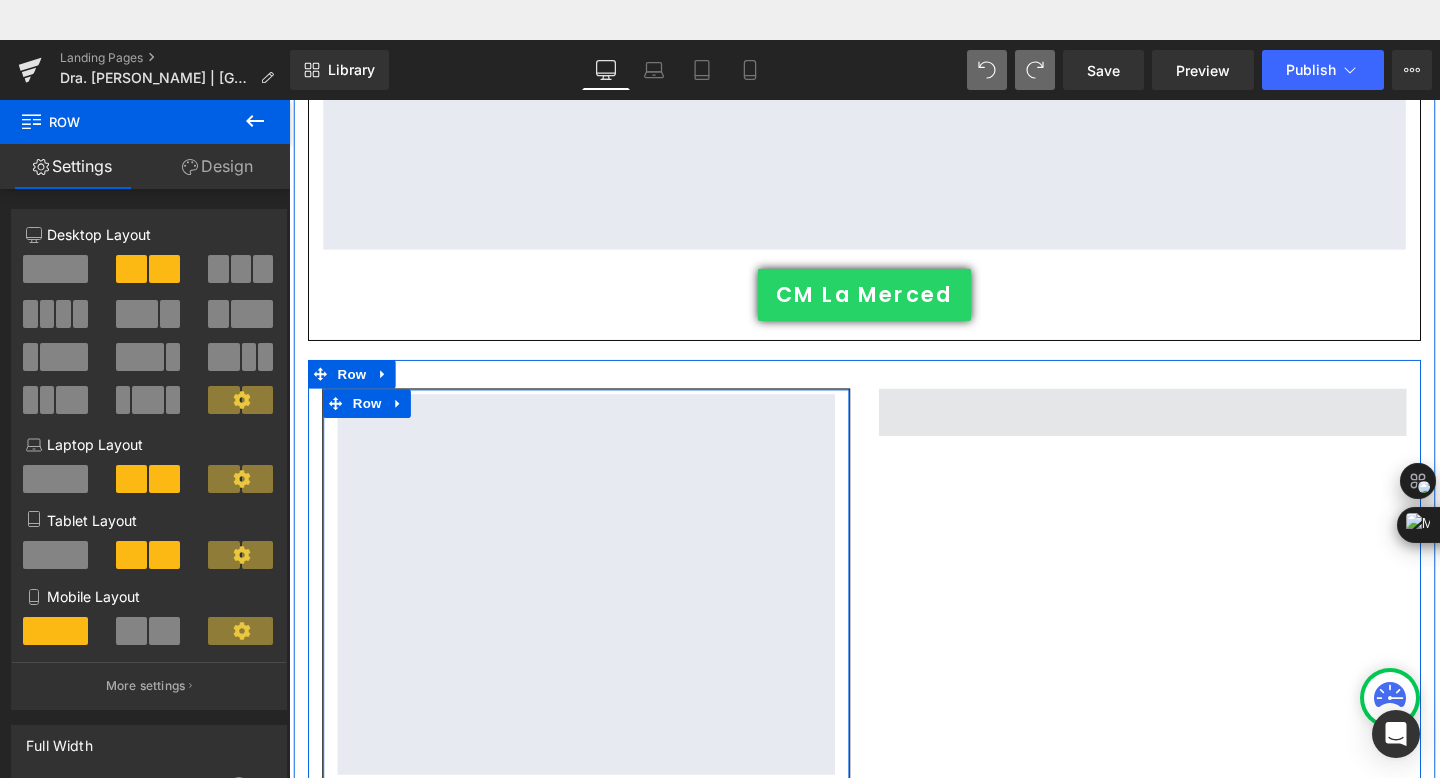 click at bounding box center (1186, 430) 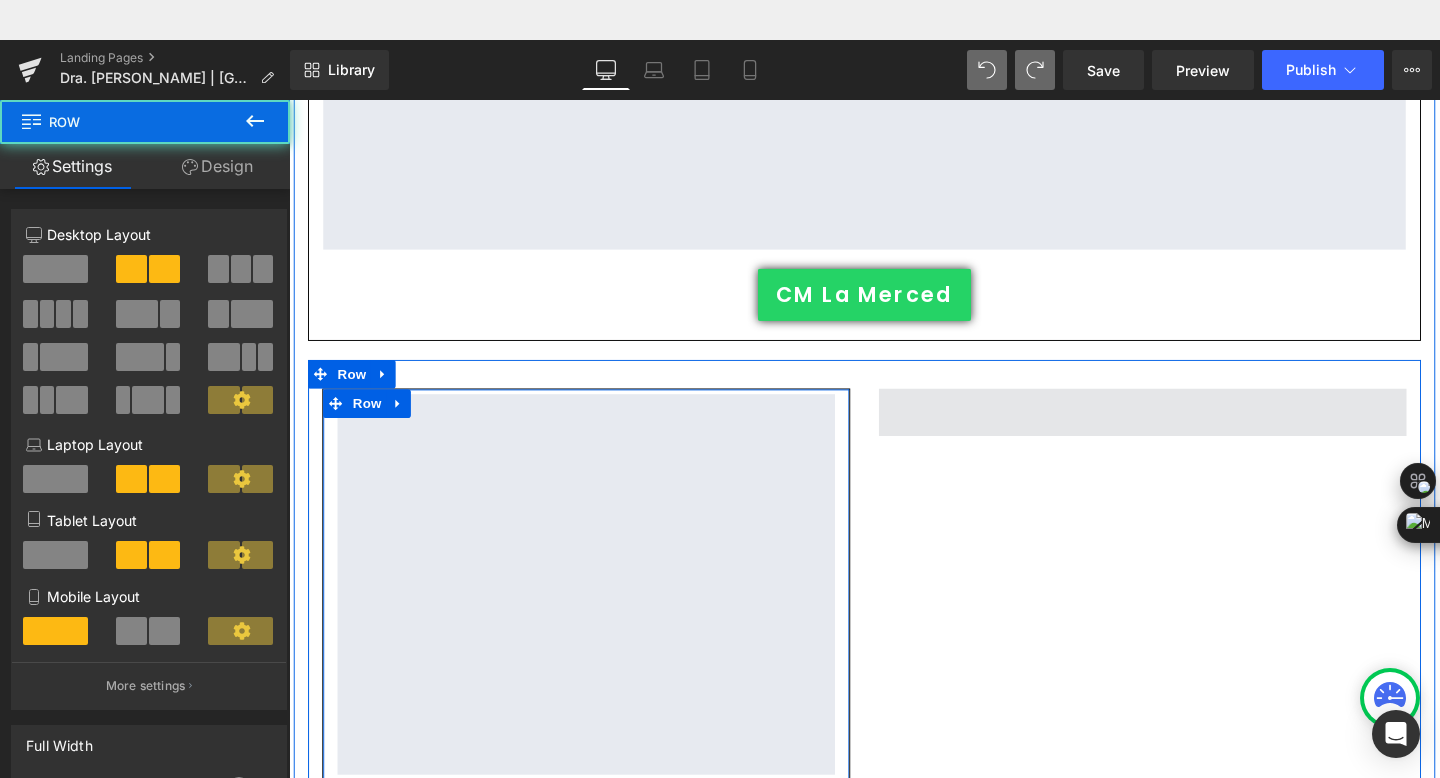 click at bounding box center [1186, 430] 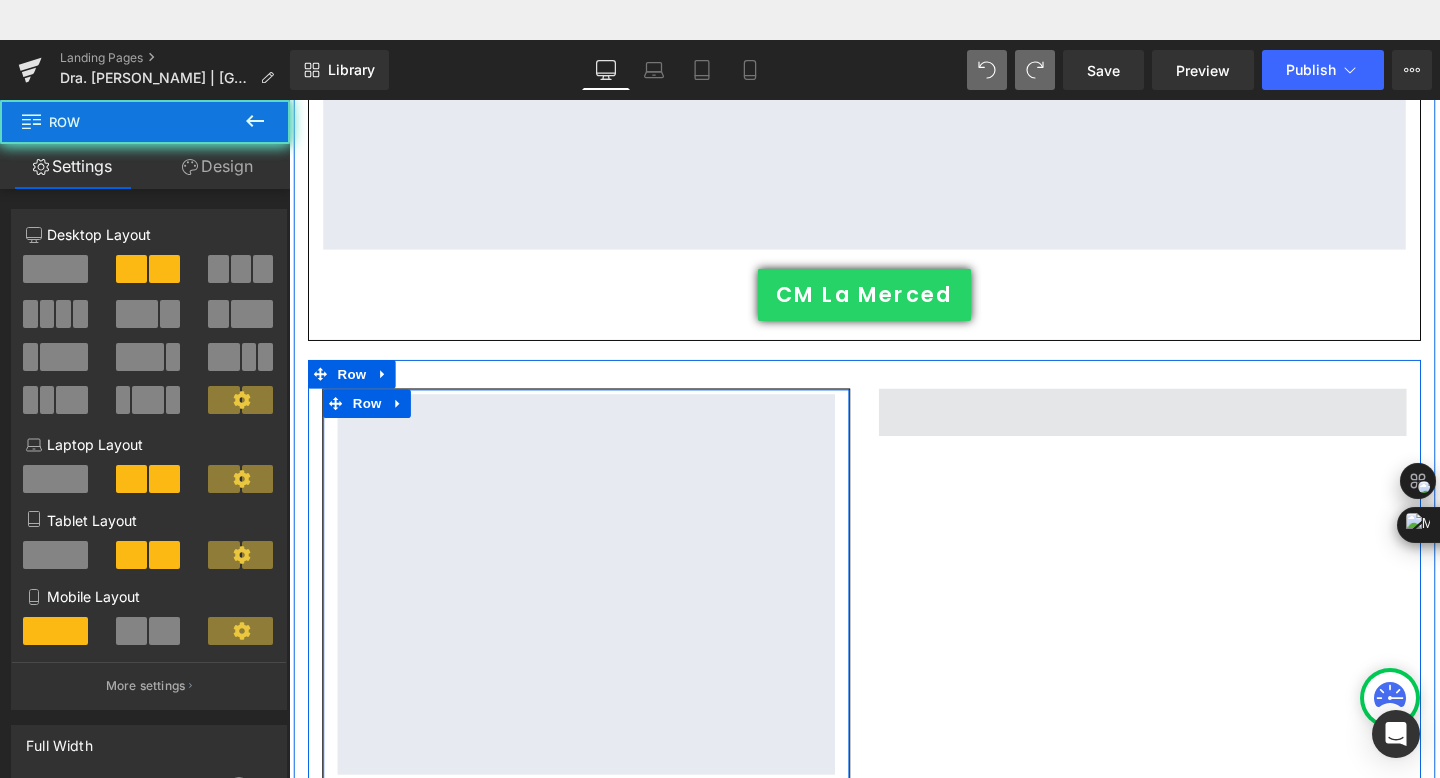 click at bounding box center (1186, 430) 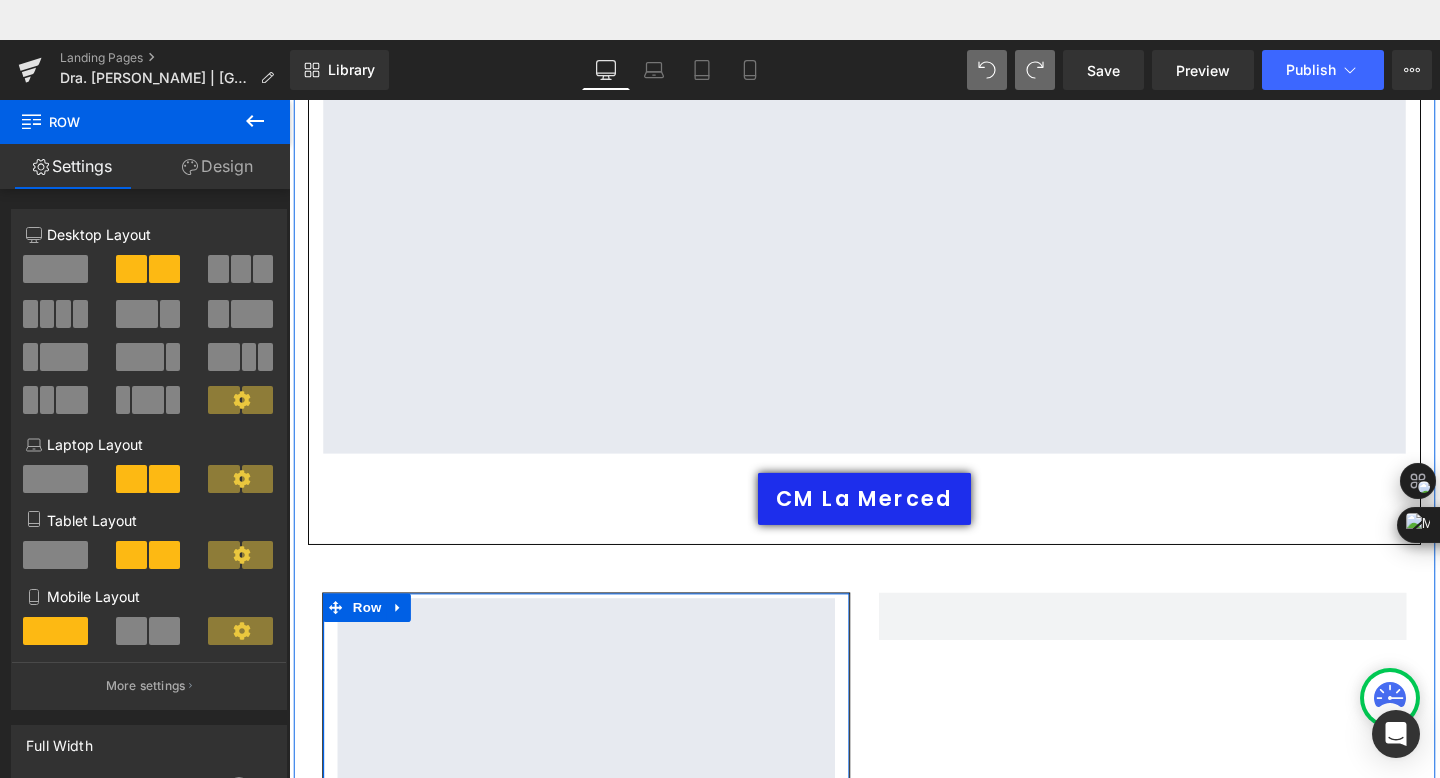 scroll, scrollTop: 2820, scrollLeft: 0, axis: vertical 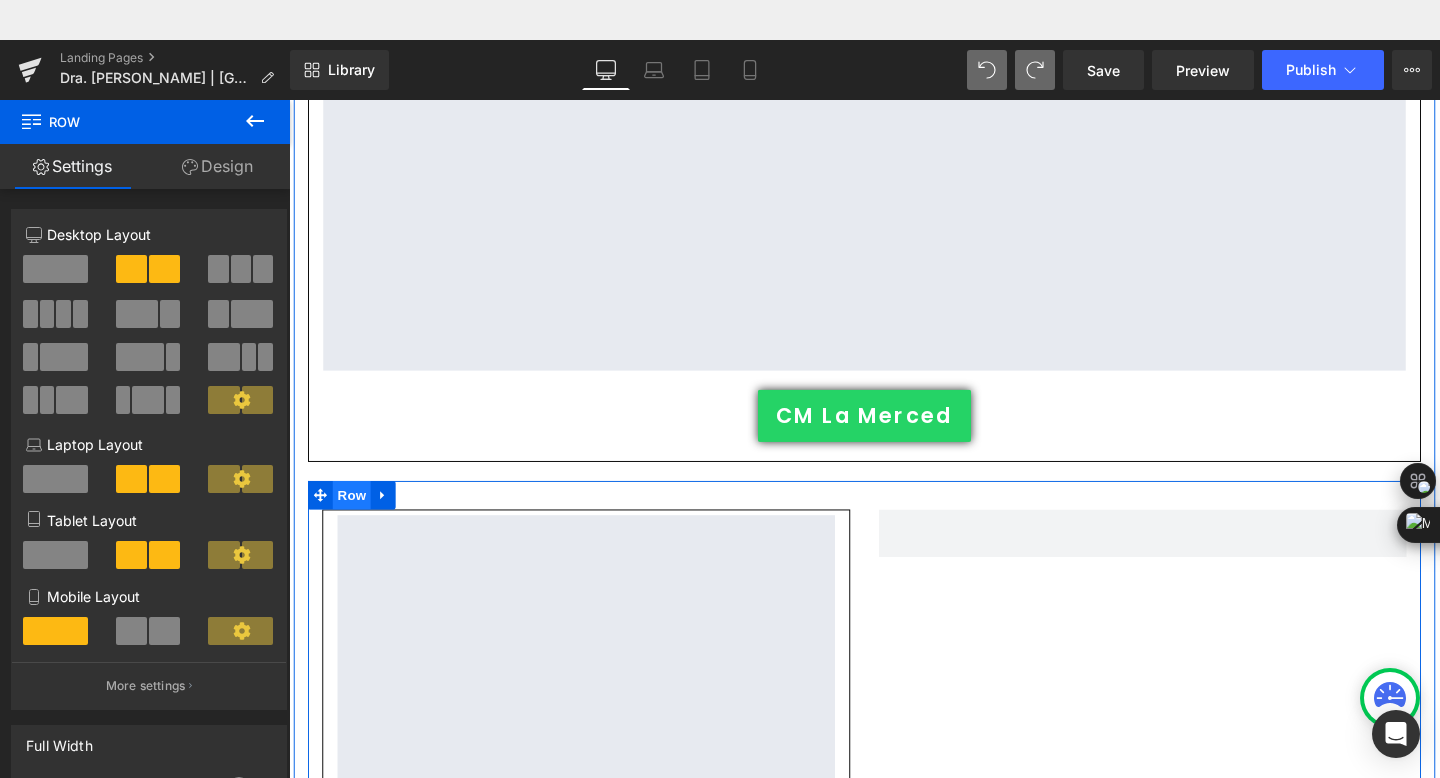 click on "Row" at bounding box center (355, 517) 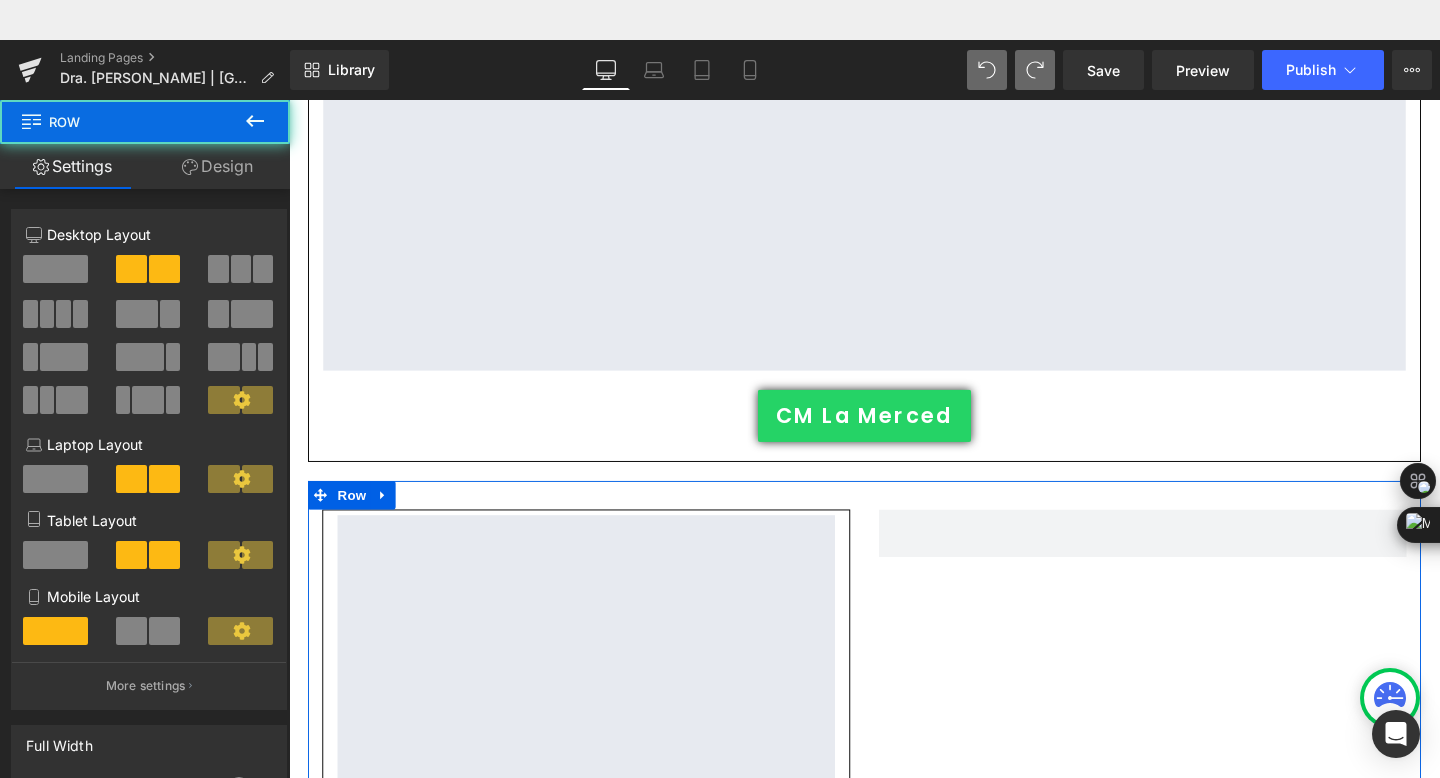 click at bounding box center [241, 269] 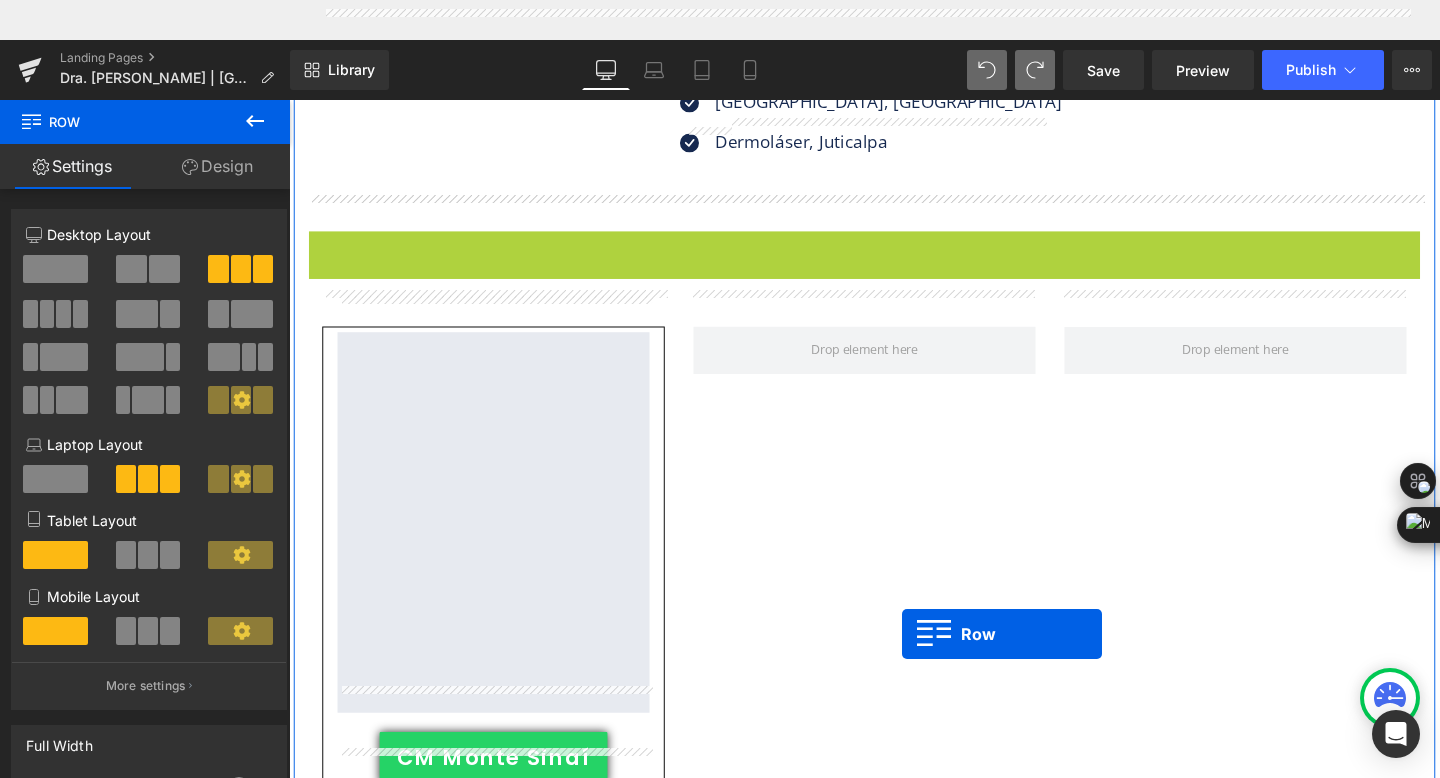 scroll, scrollTop: 2580, scrollLeft: 0, axis: vertical 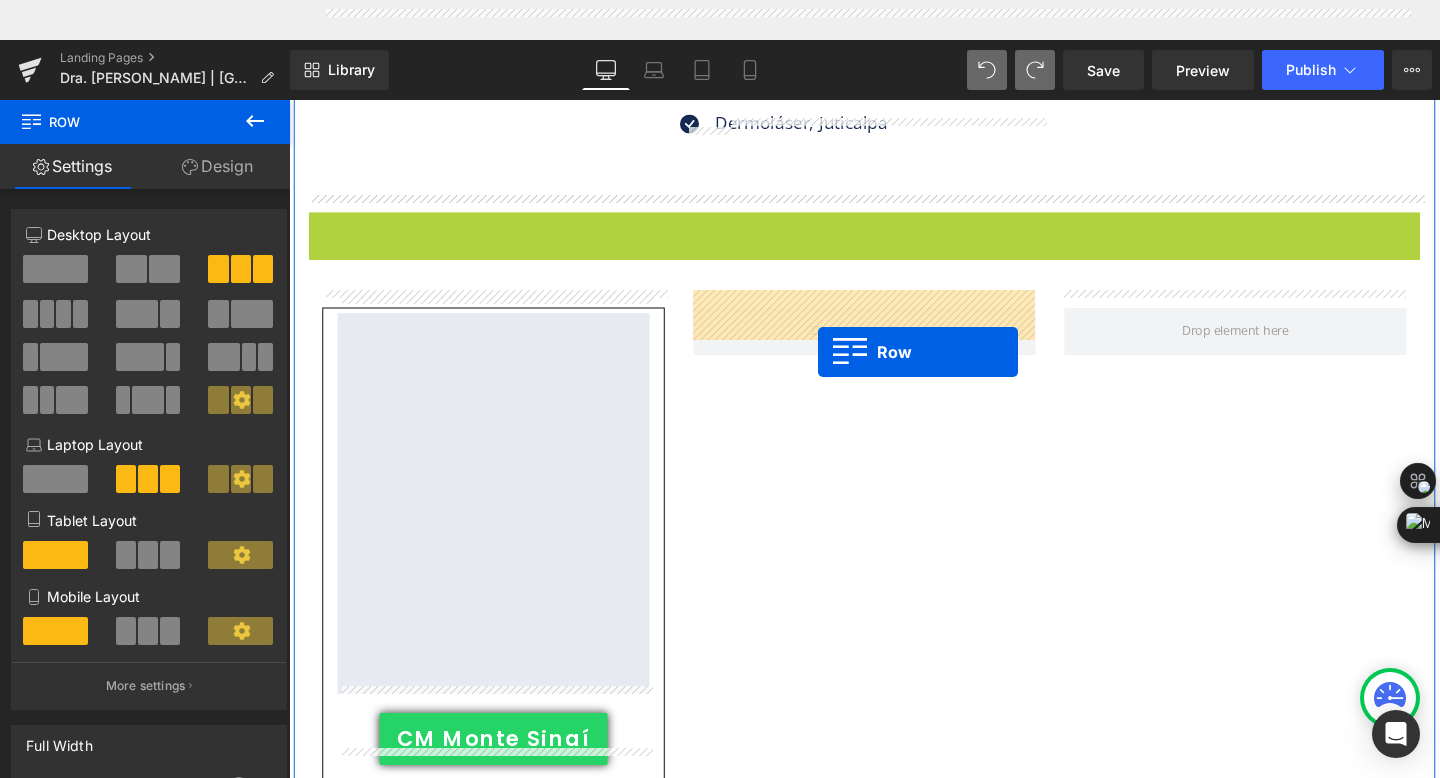 drag, startPoint x: 320, startPoint y: 333, endPoint x: 845, endPoint y: 325, distance: 525.061 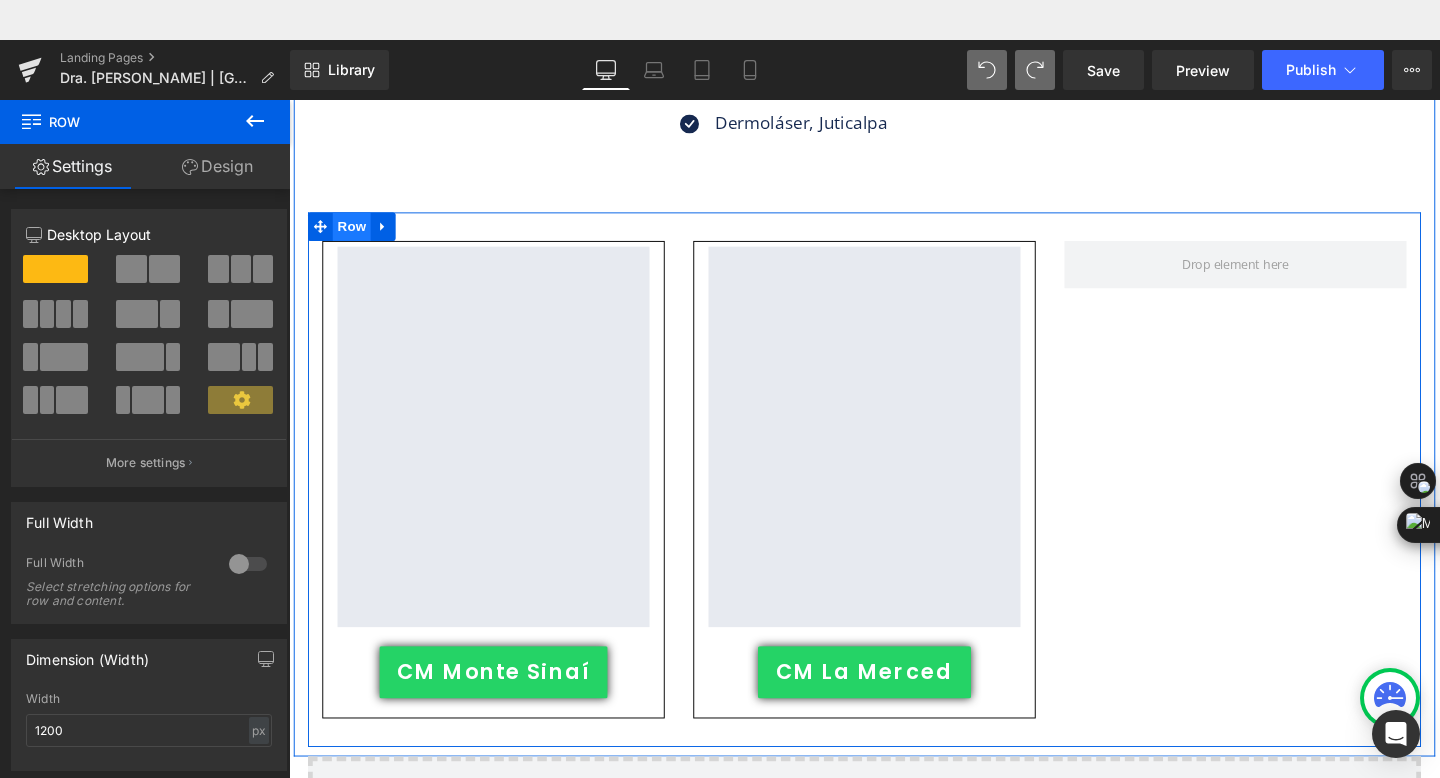 click on "Row" at bounding box center [355, 235] 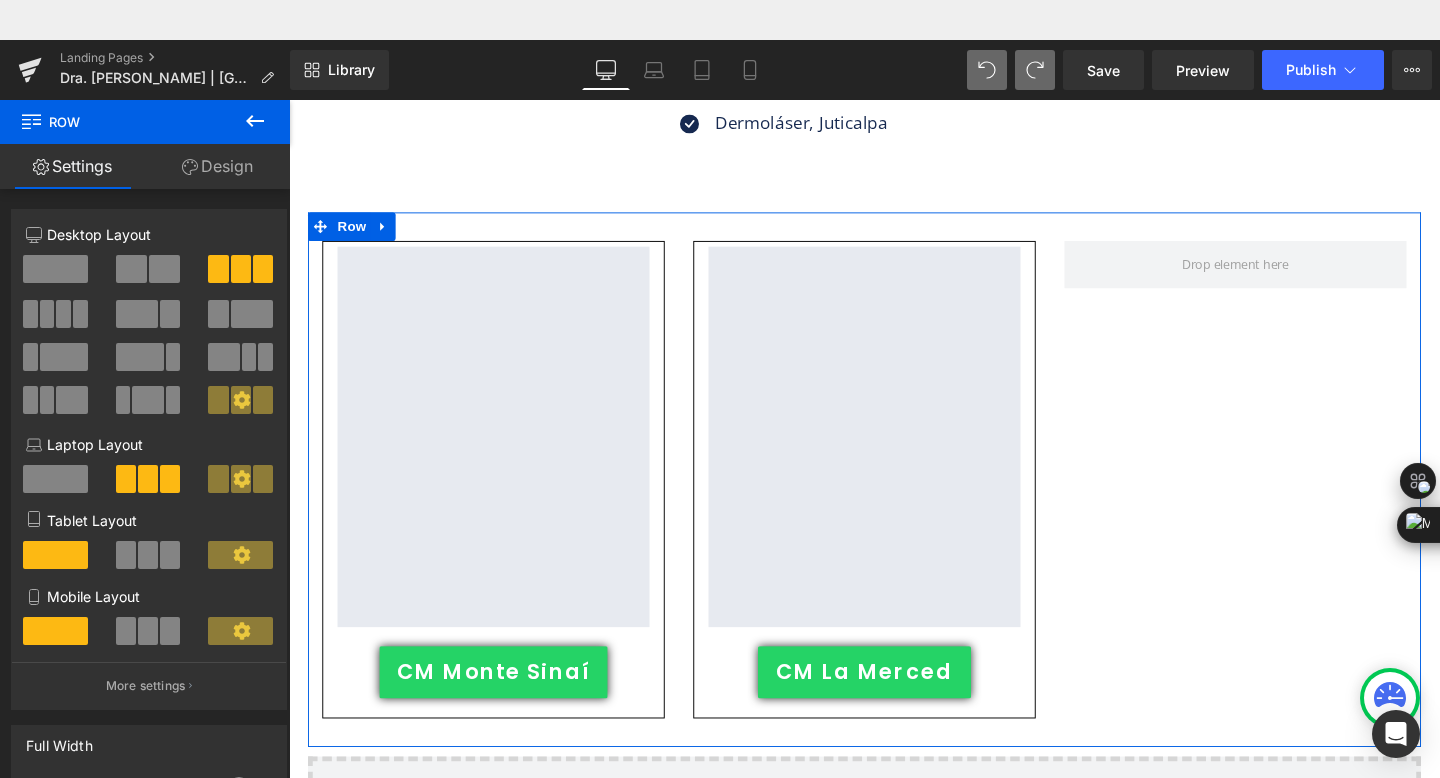click at bounding box center [149, 276] 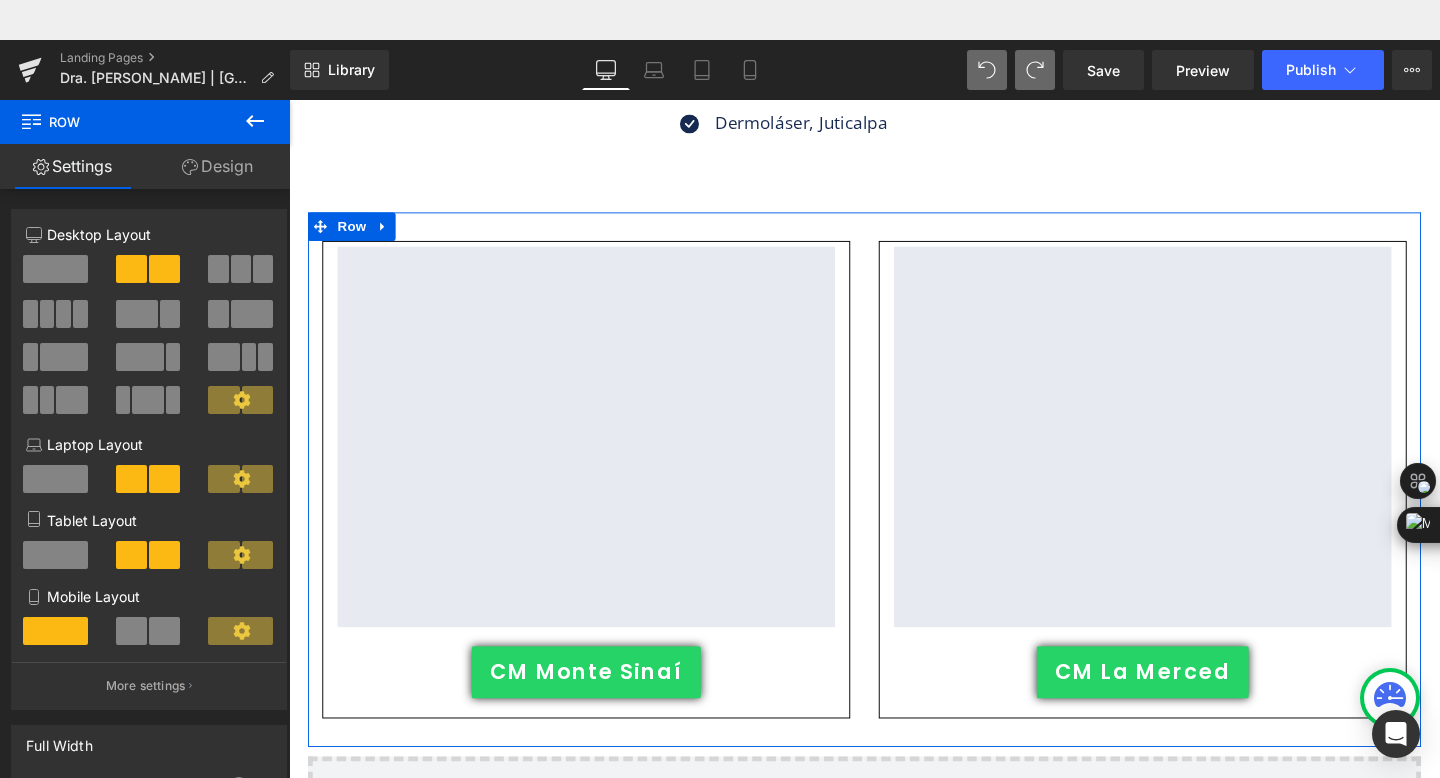 click at bounding box center (164, 269) 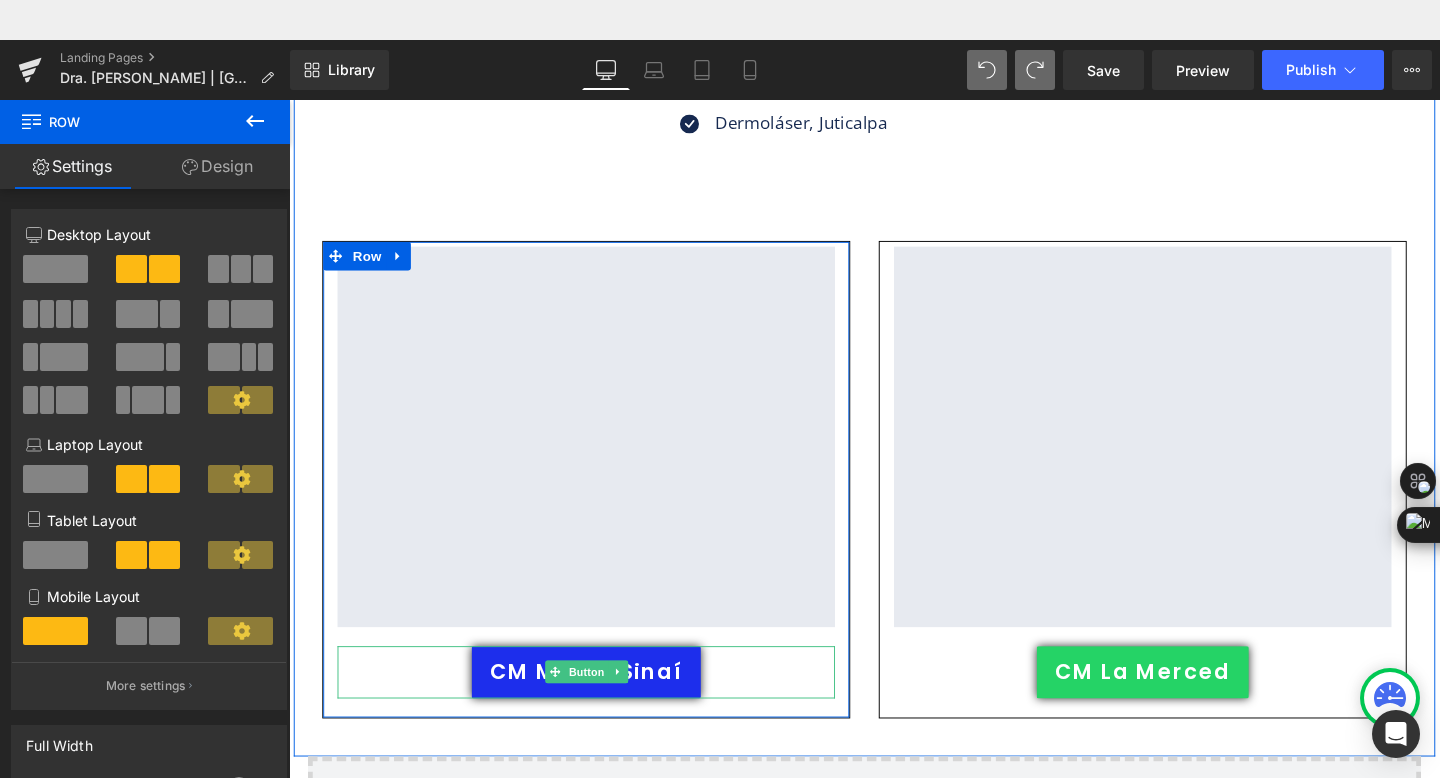 click on "CM Monte Sinaí" at bounding box center (601, 703) 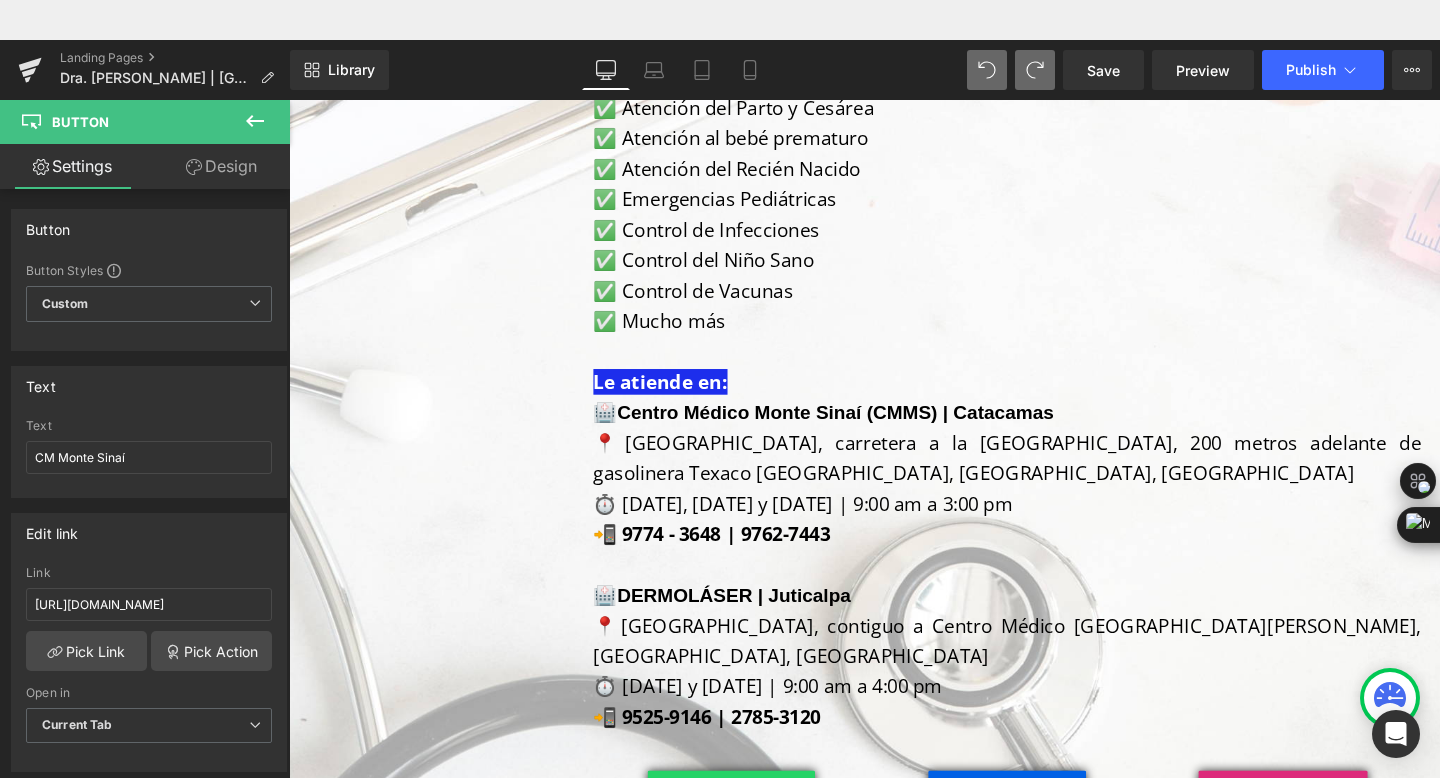 scroll, scrollTop: 985, scrollLeft: 0, axis: vertical 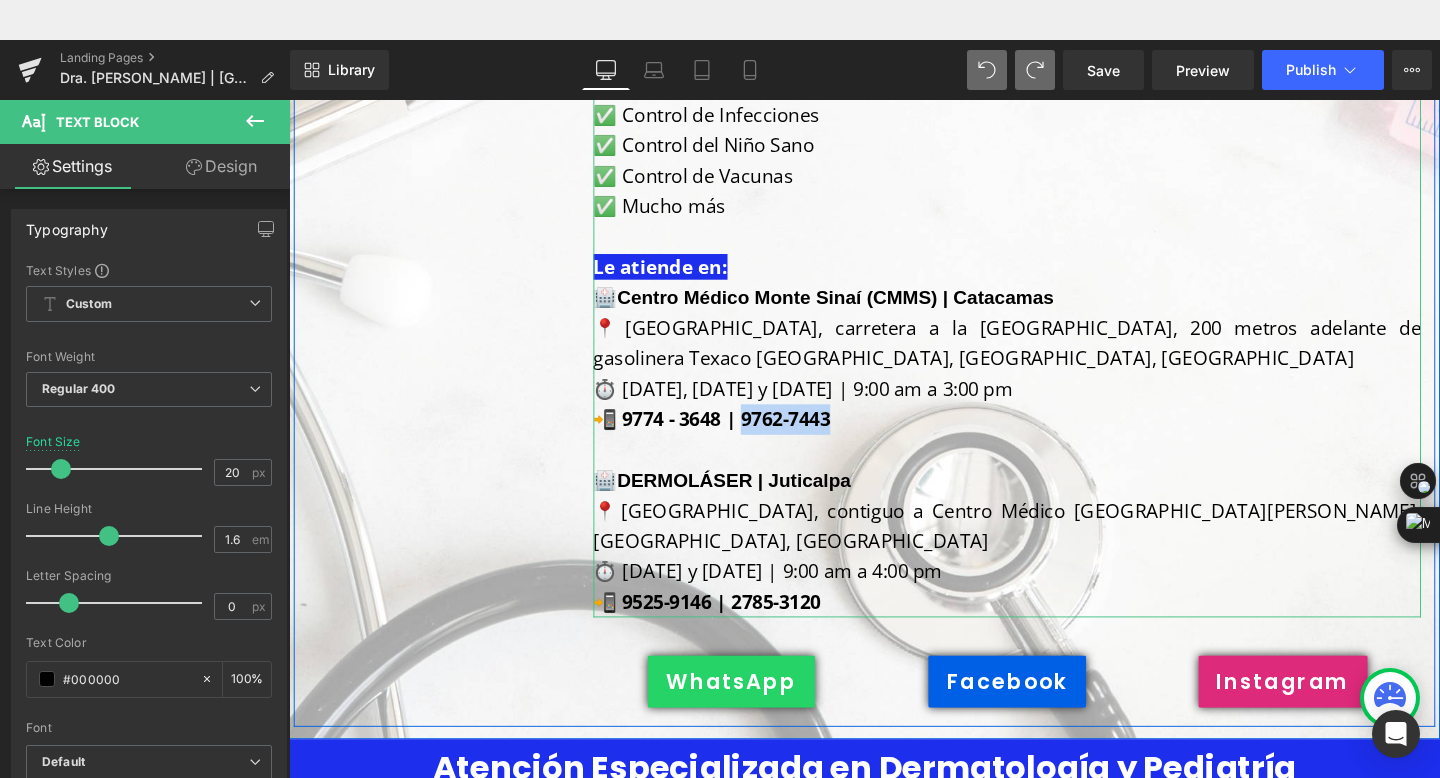 drag, startPoint x: 866, startPoint y: 408, endPoint x: 770, endPoint y: 413, distance: 96.13012 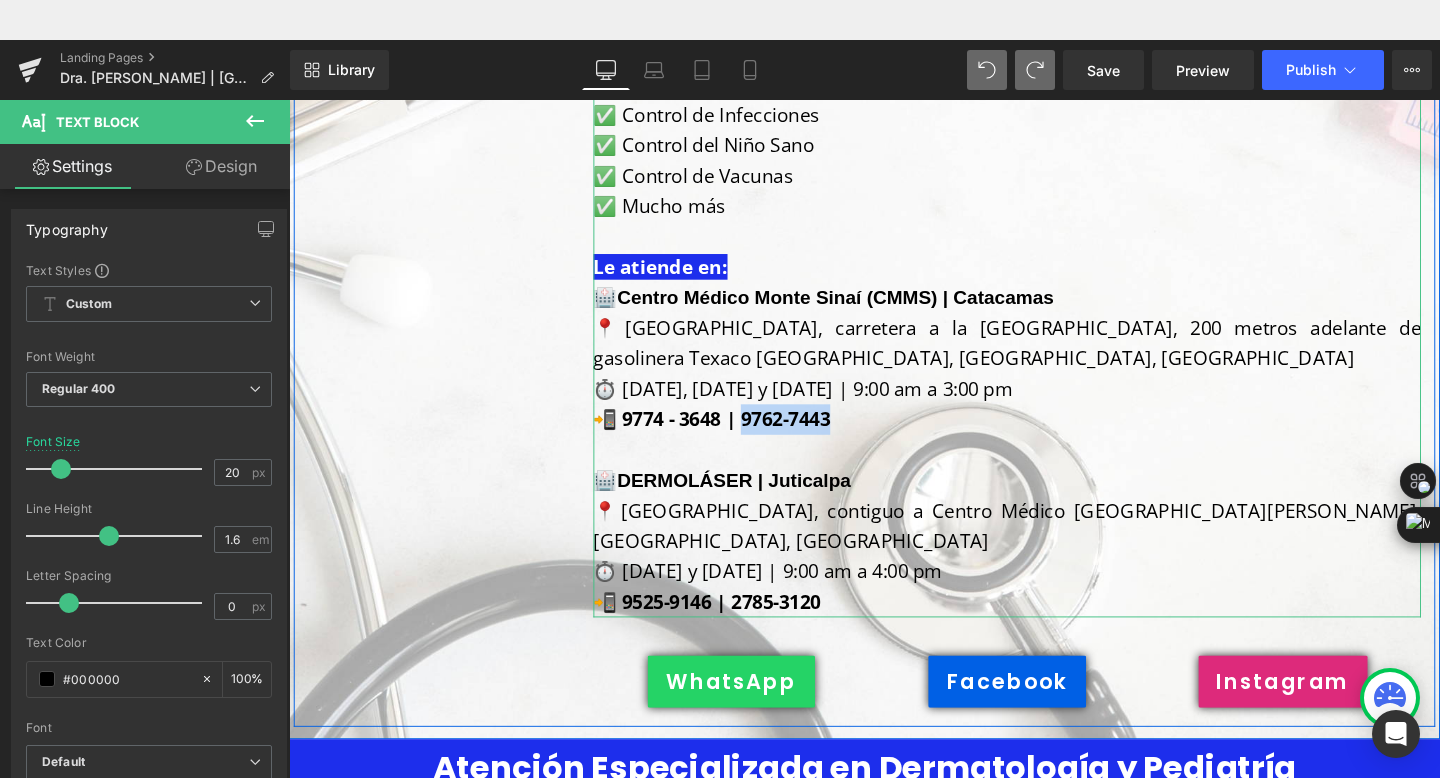 click on "📲 9774 - 3648 | 9762-7443" at bounding box center [1044, 438] 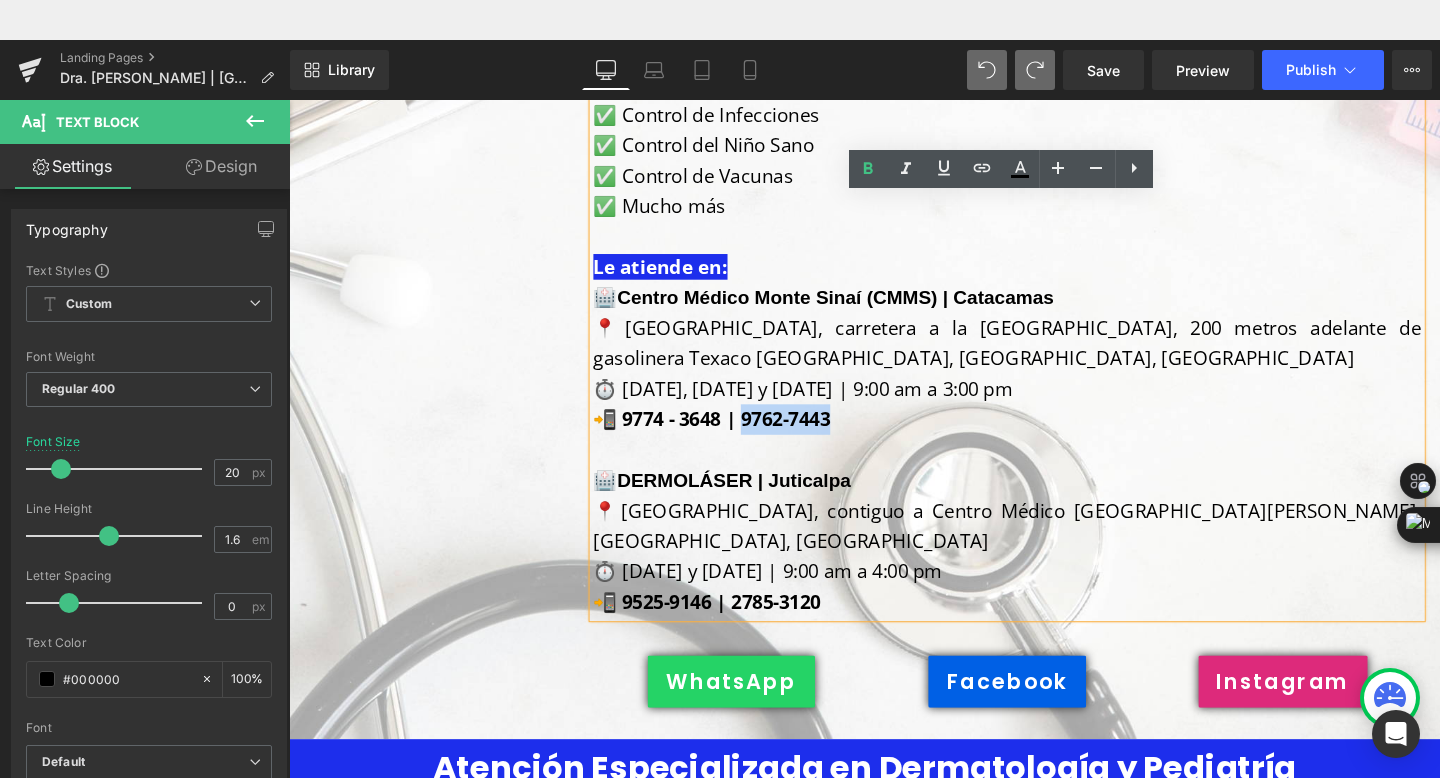 copy on "762-7443" 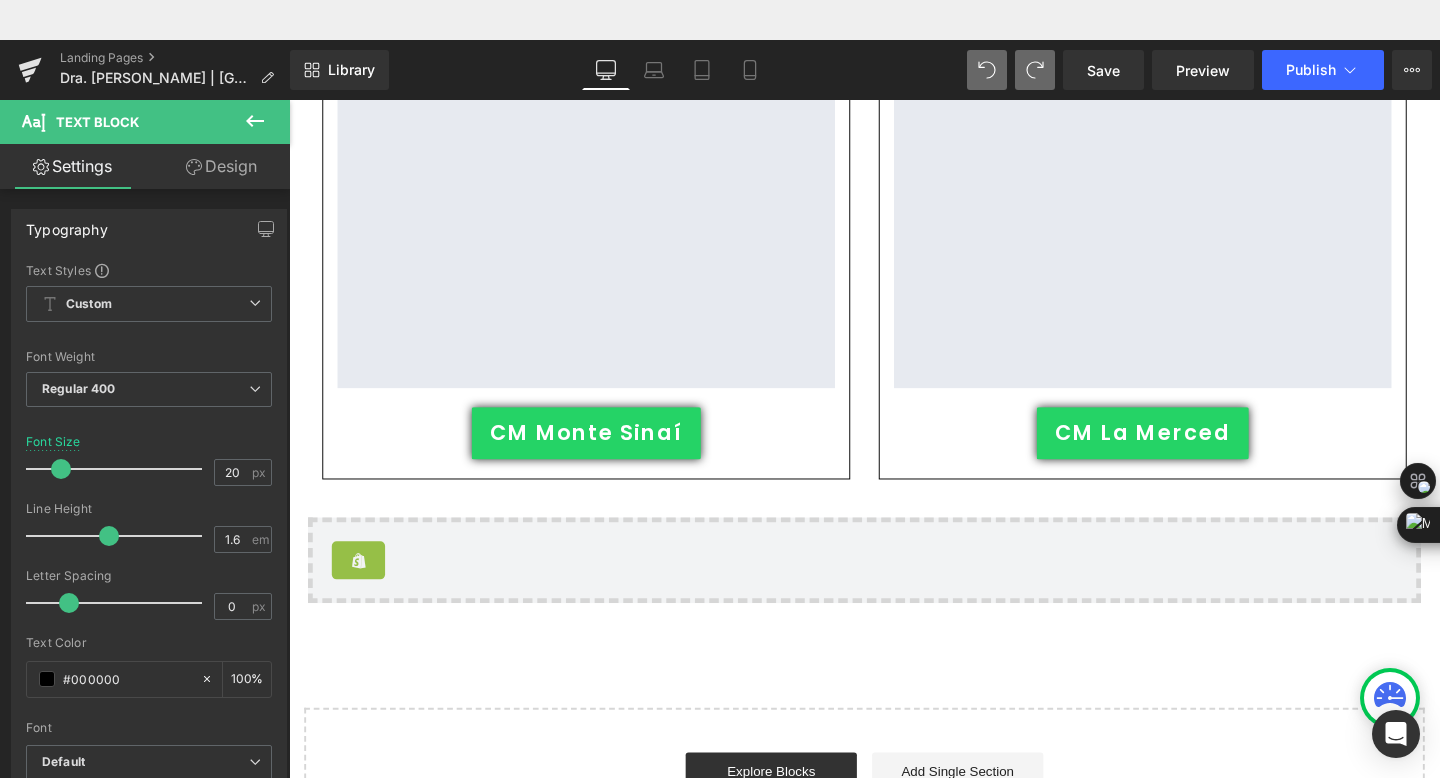scroll, scrollTop: 2848, scrollLeft: 0, axis: vertical 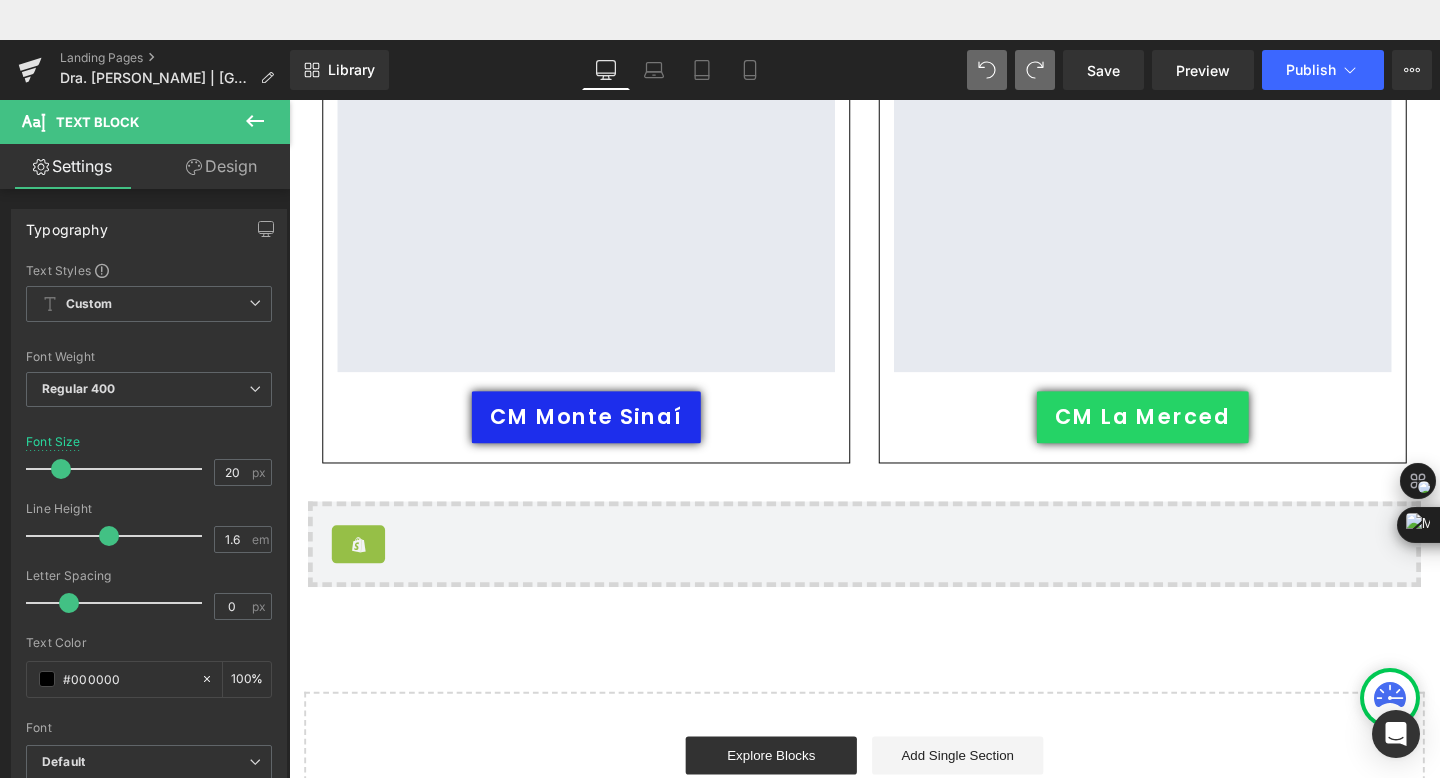 click on "CM Monte Sinaí Button" at bounding box center (601, 435) 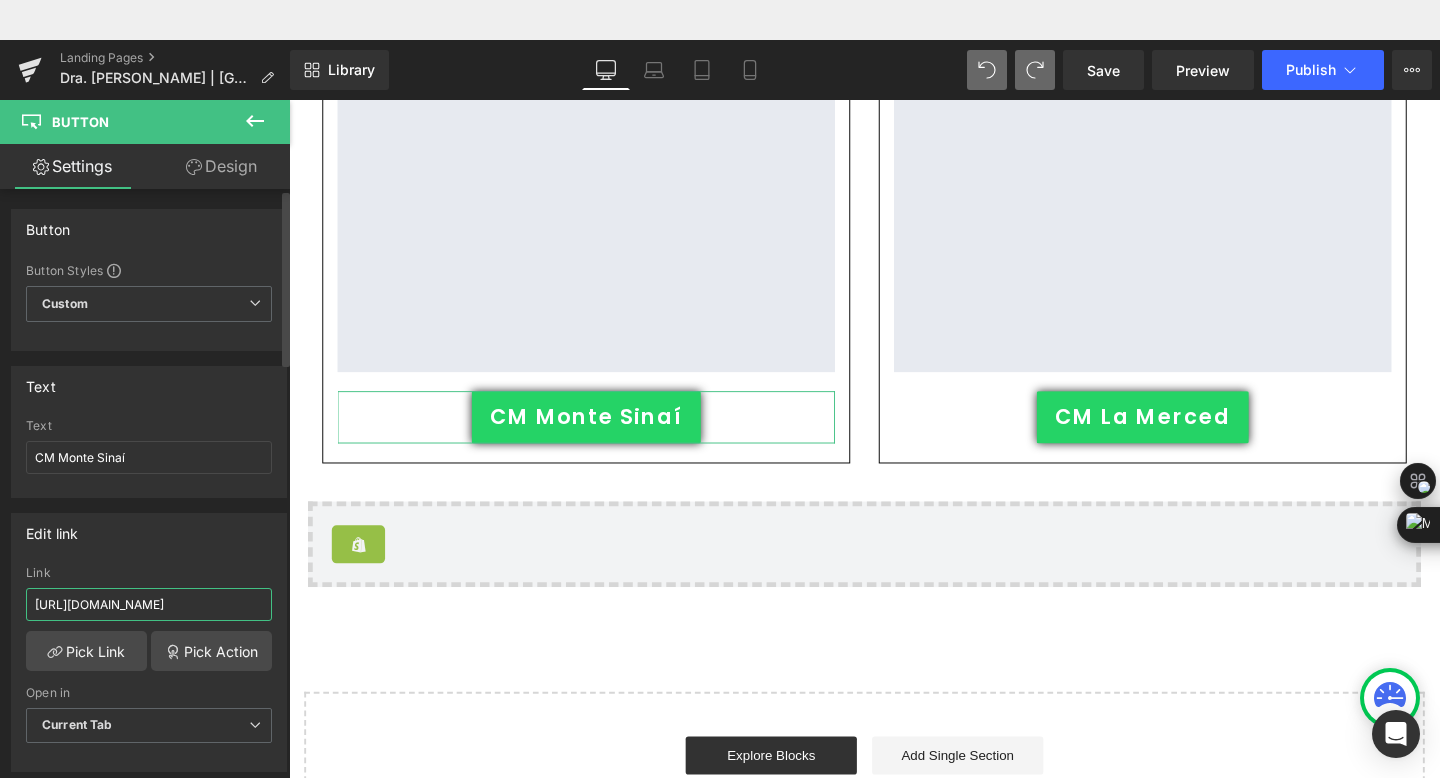 click on "[URL][DOMAIN_NAME]" at bounding box center [149, 604] 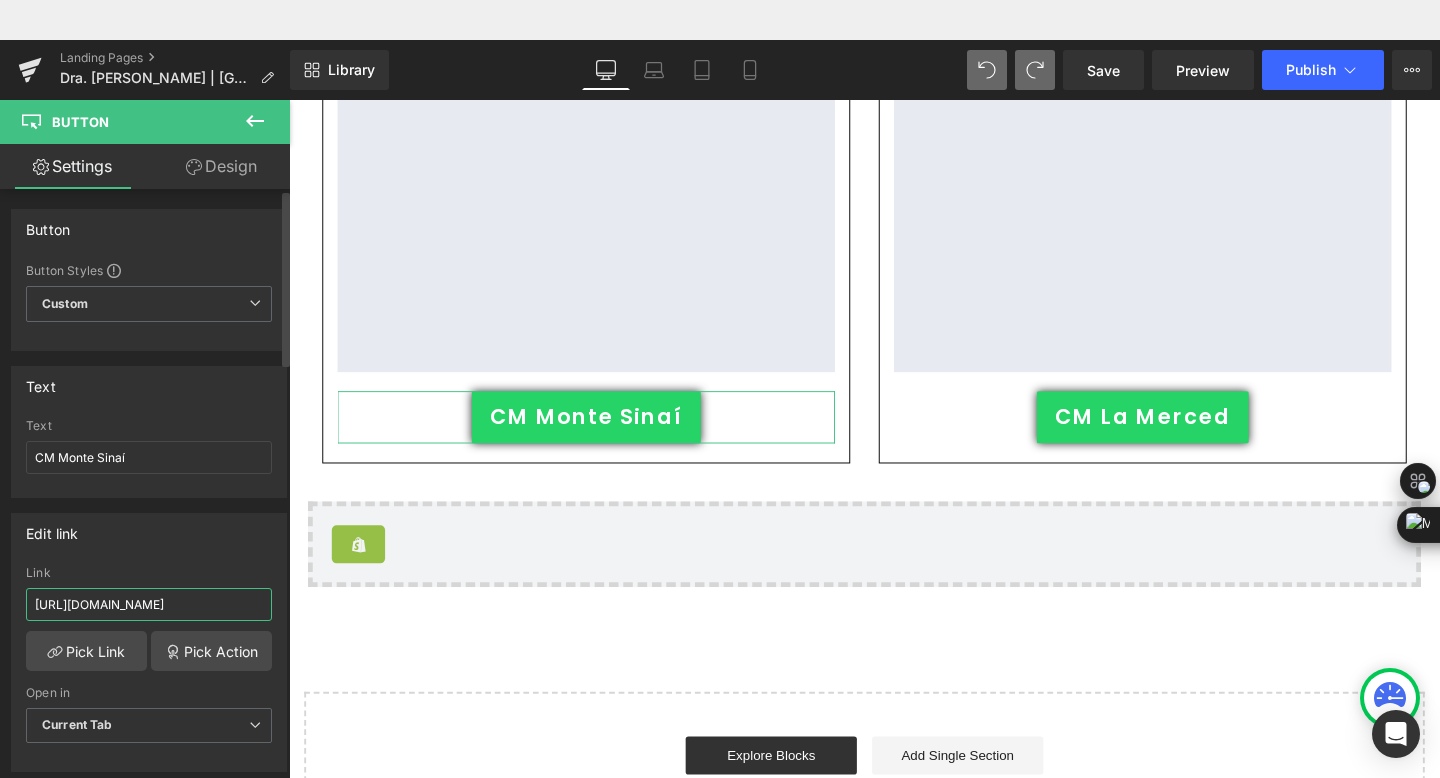 click on "[URL][DOMAIN_NAME]" at bounding box center [149, 604] 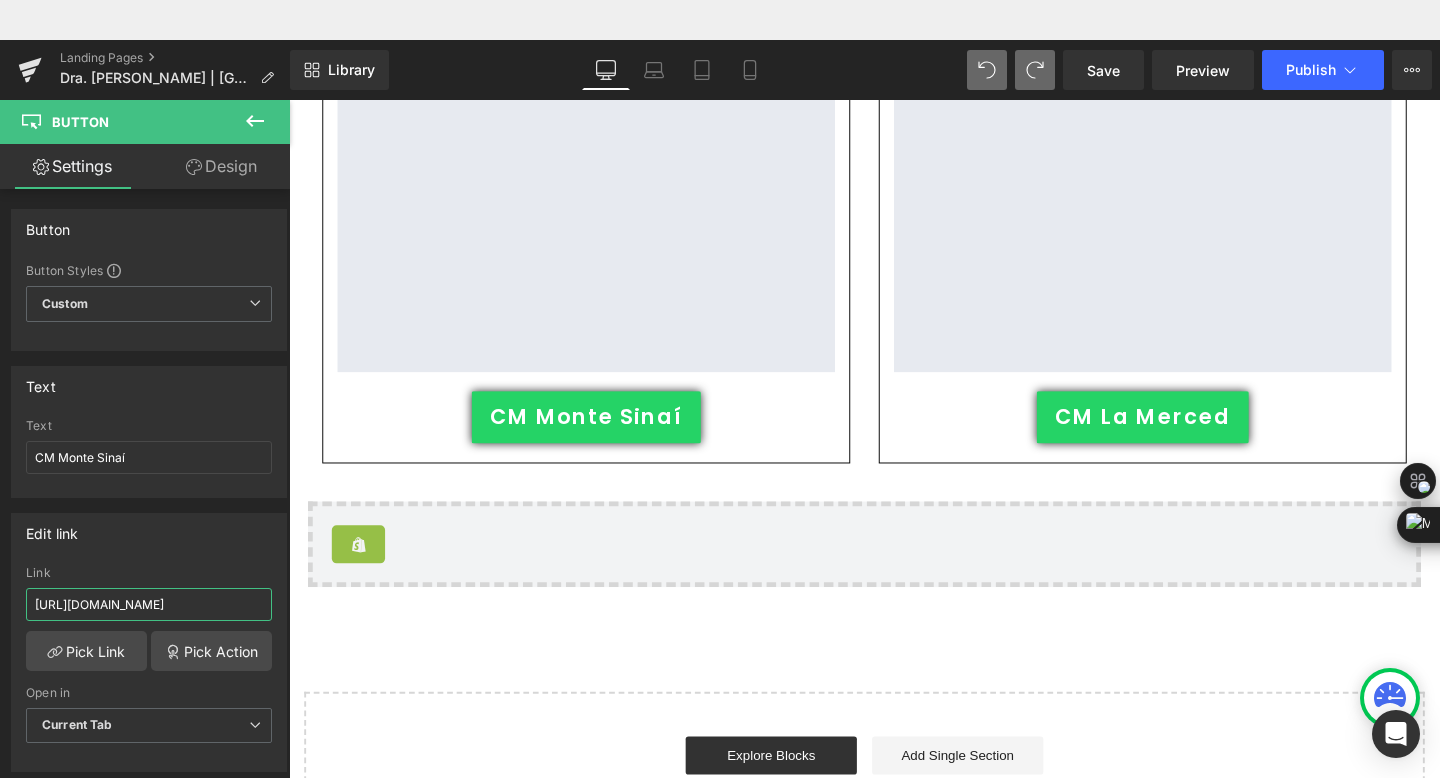 type on "[URL][DOMAIN_NAME]" 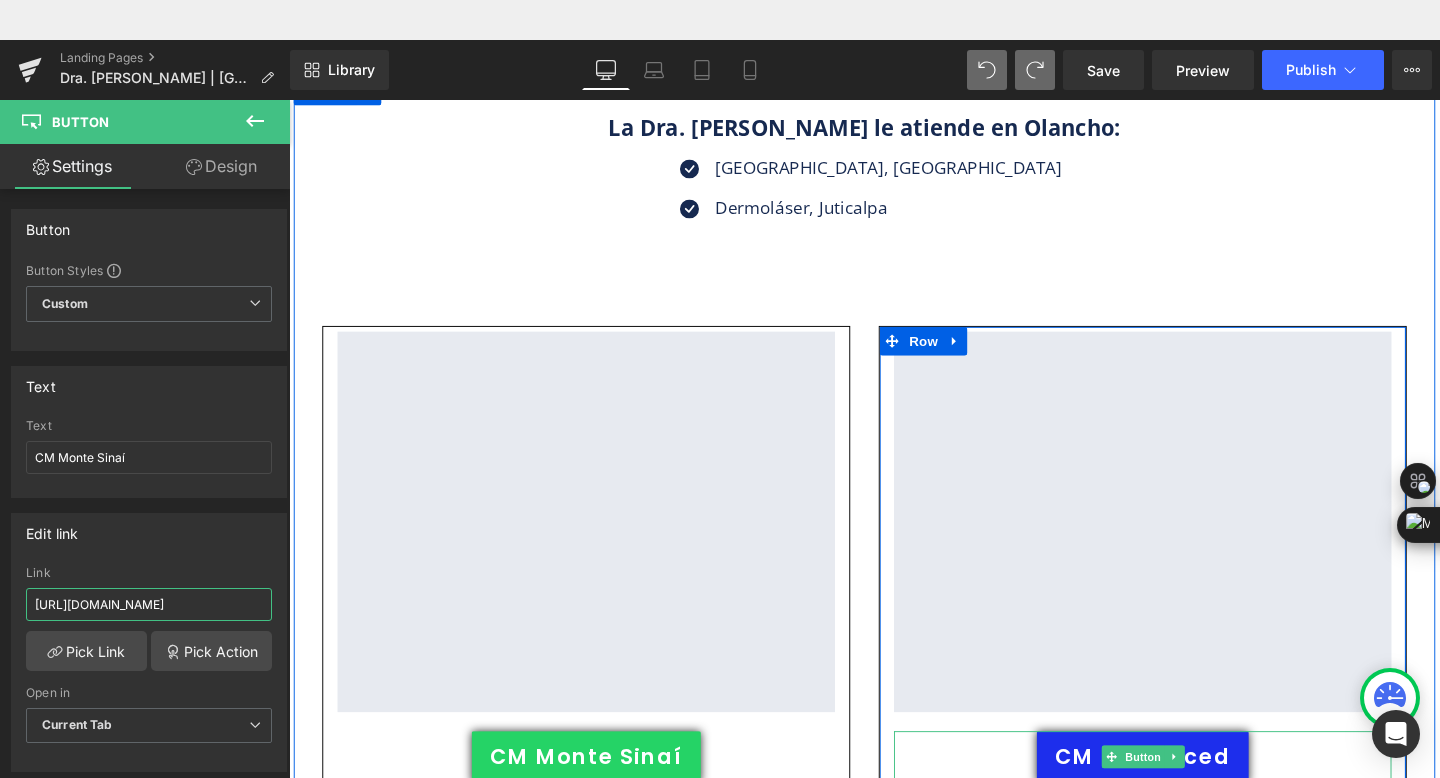 scroll, scrollTop: 2369, scrollLeft: 0, axis: vertical 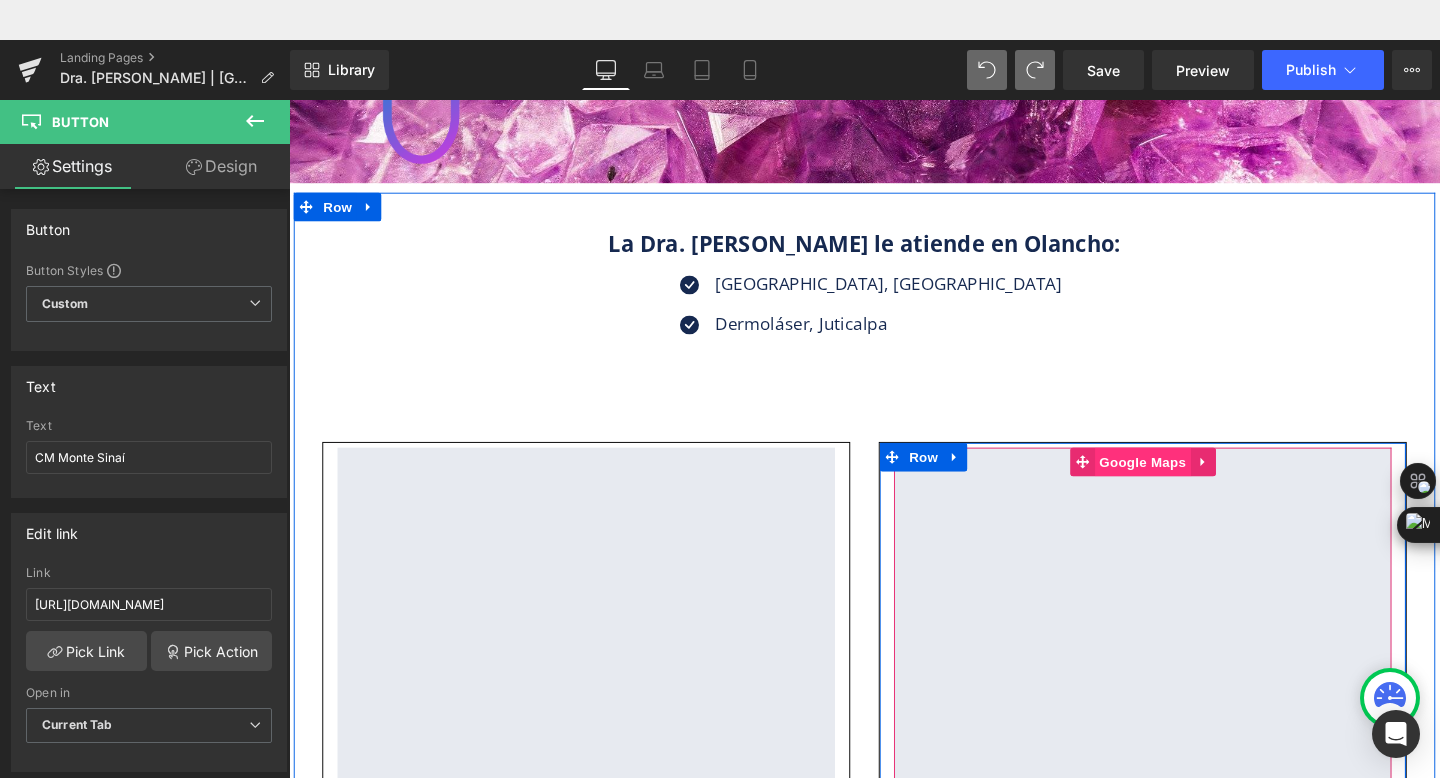 click on "Google Maps" at bounding box center [1186, 482] 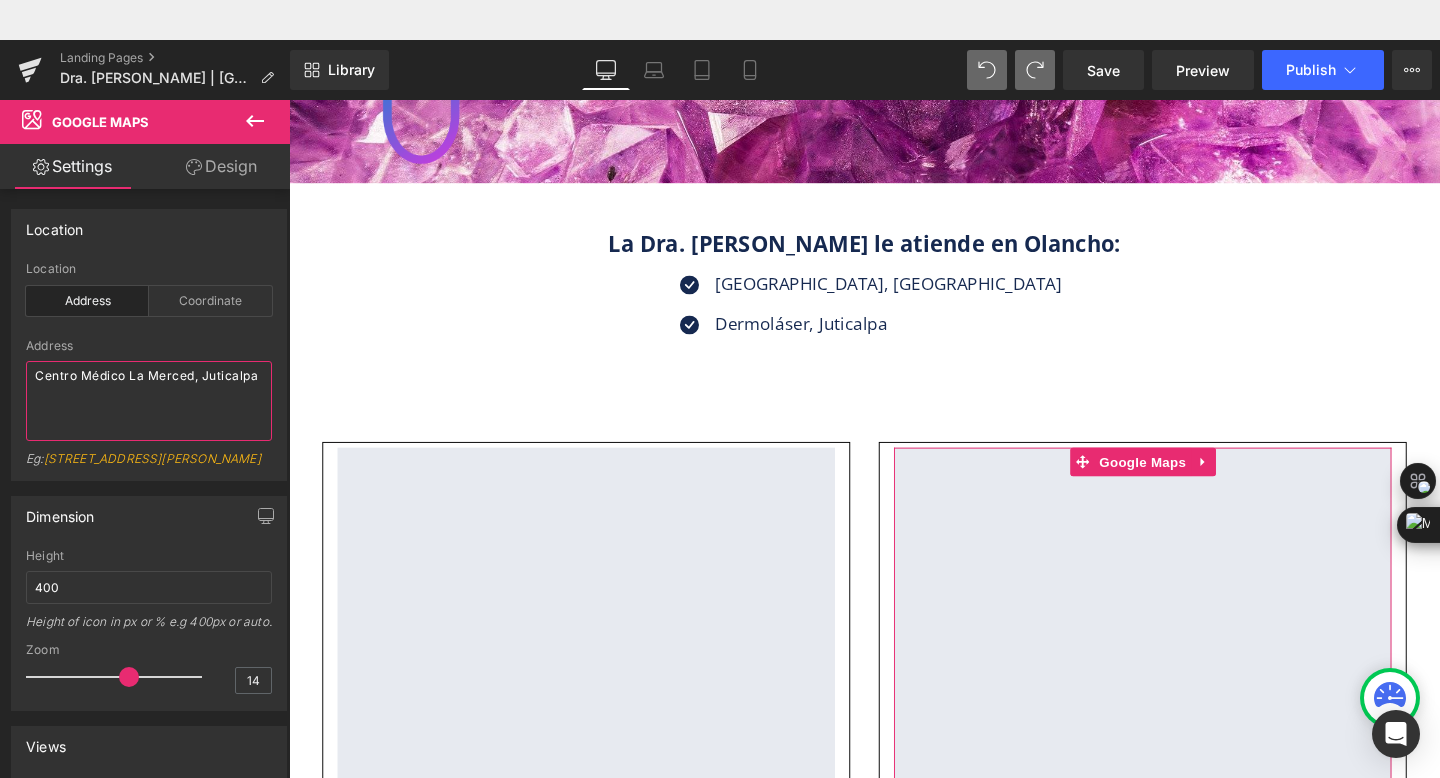 click on "Centro Médico La Merced, Juticalpa" at bounding box center [149, 401] 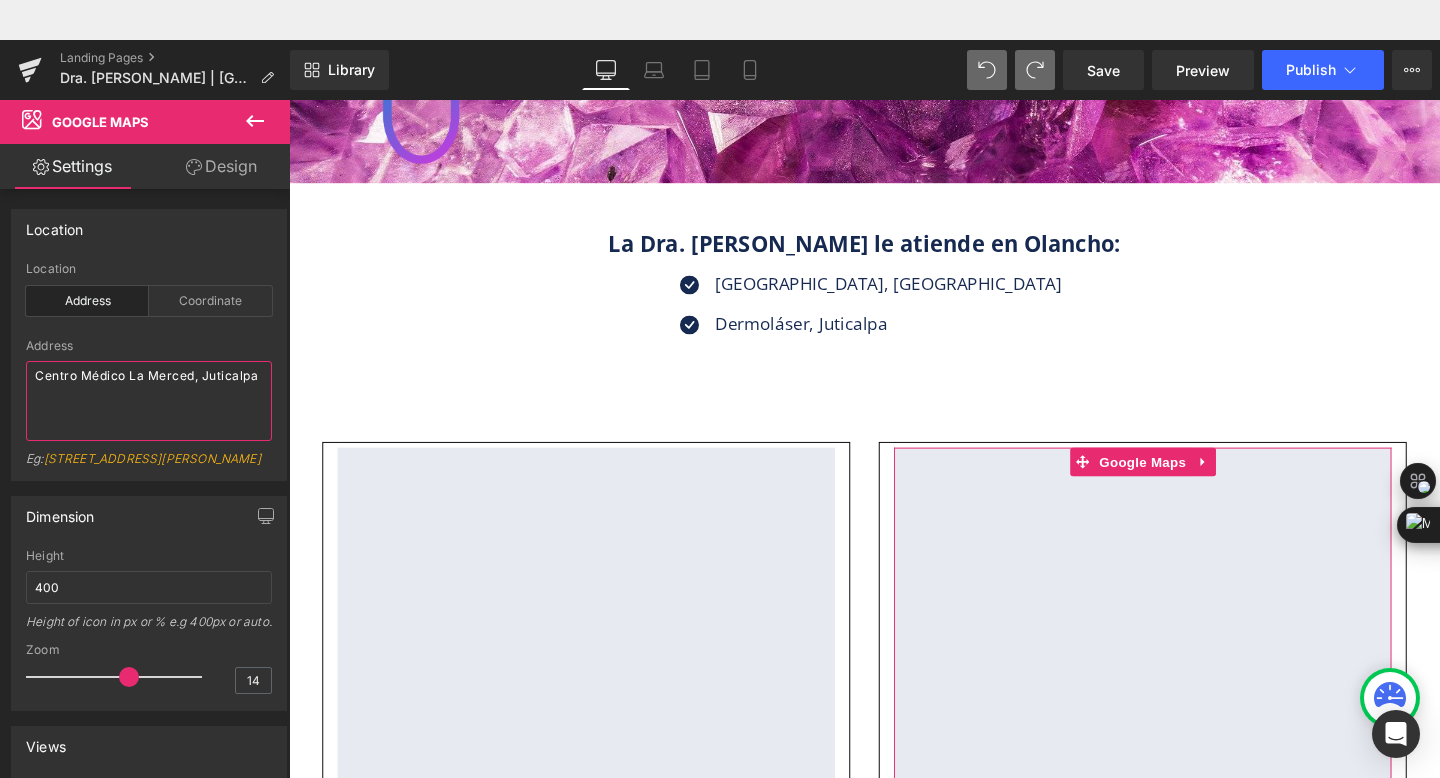 drag, startPoint x: 209, startPoint y: 376, endPoint x: 0, endPoint y: 376, distance: 209 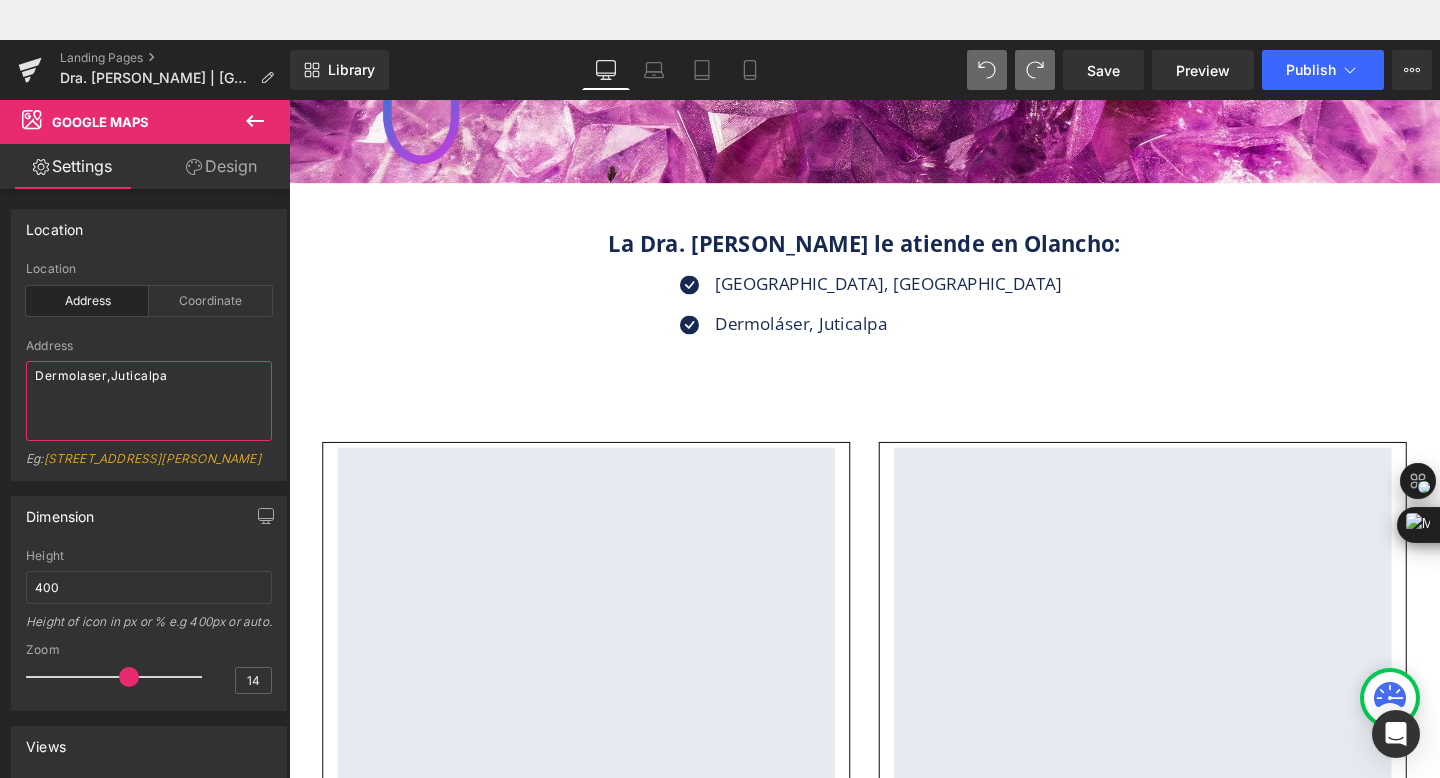 type on "Dermolaser, Juticalpa" 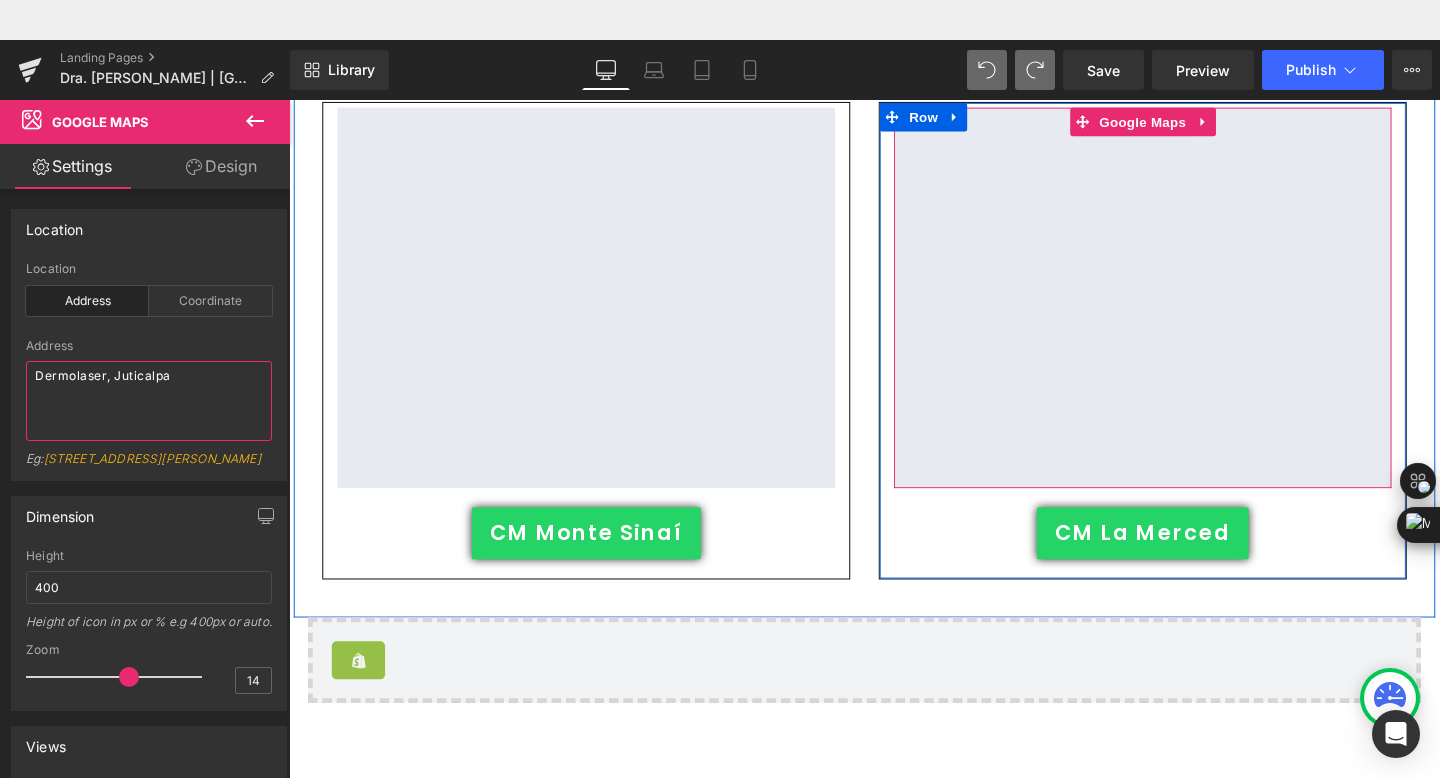 scroll, scrollTop: 2753, scrollLeft: 0, axis: vertical 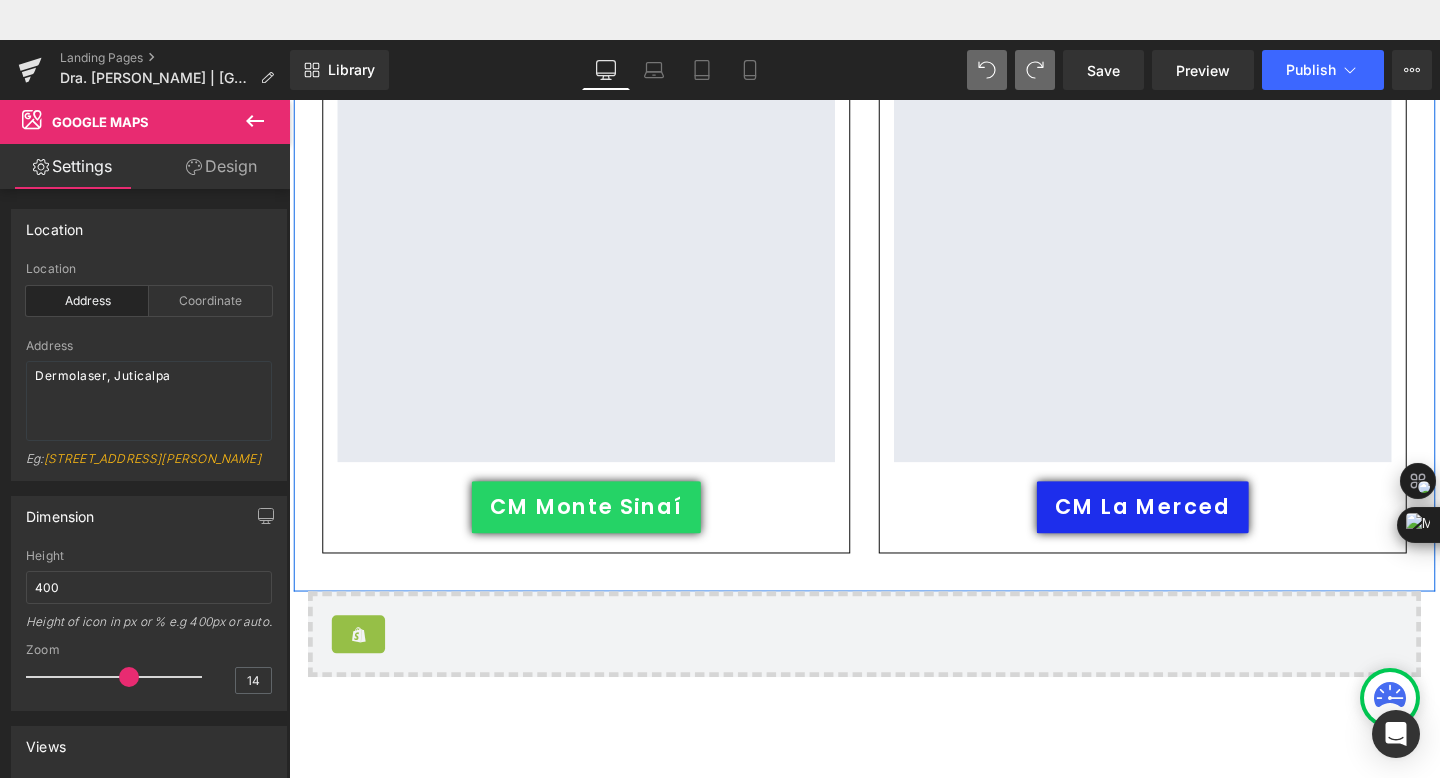 click on "CM La Merced" at bounding box center (1186, 530) 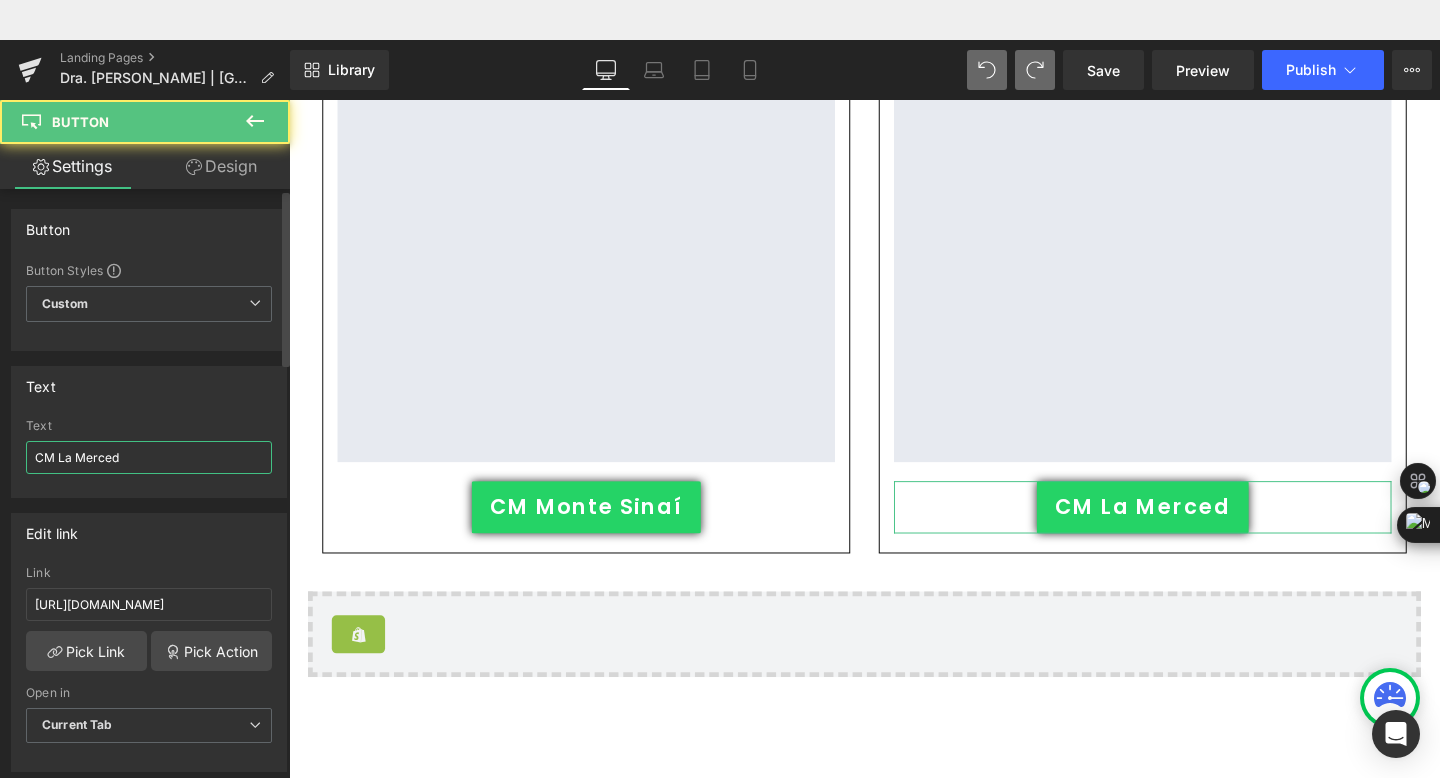 click on "CM La Merced" at bounding box center [149, 457] 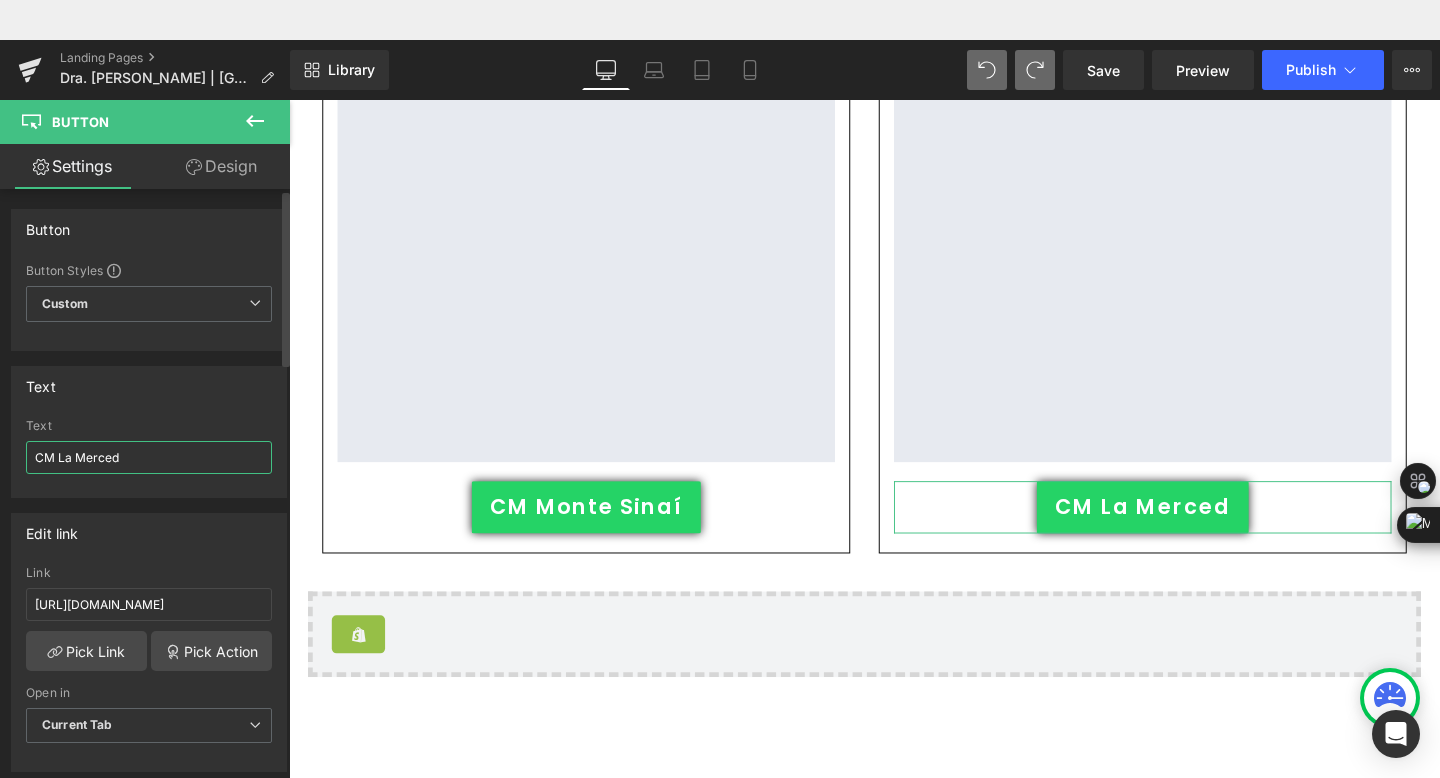 click on "CM La Merced" at bounding box center [149, 457] 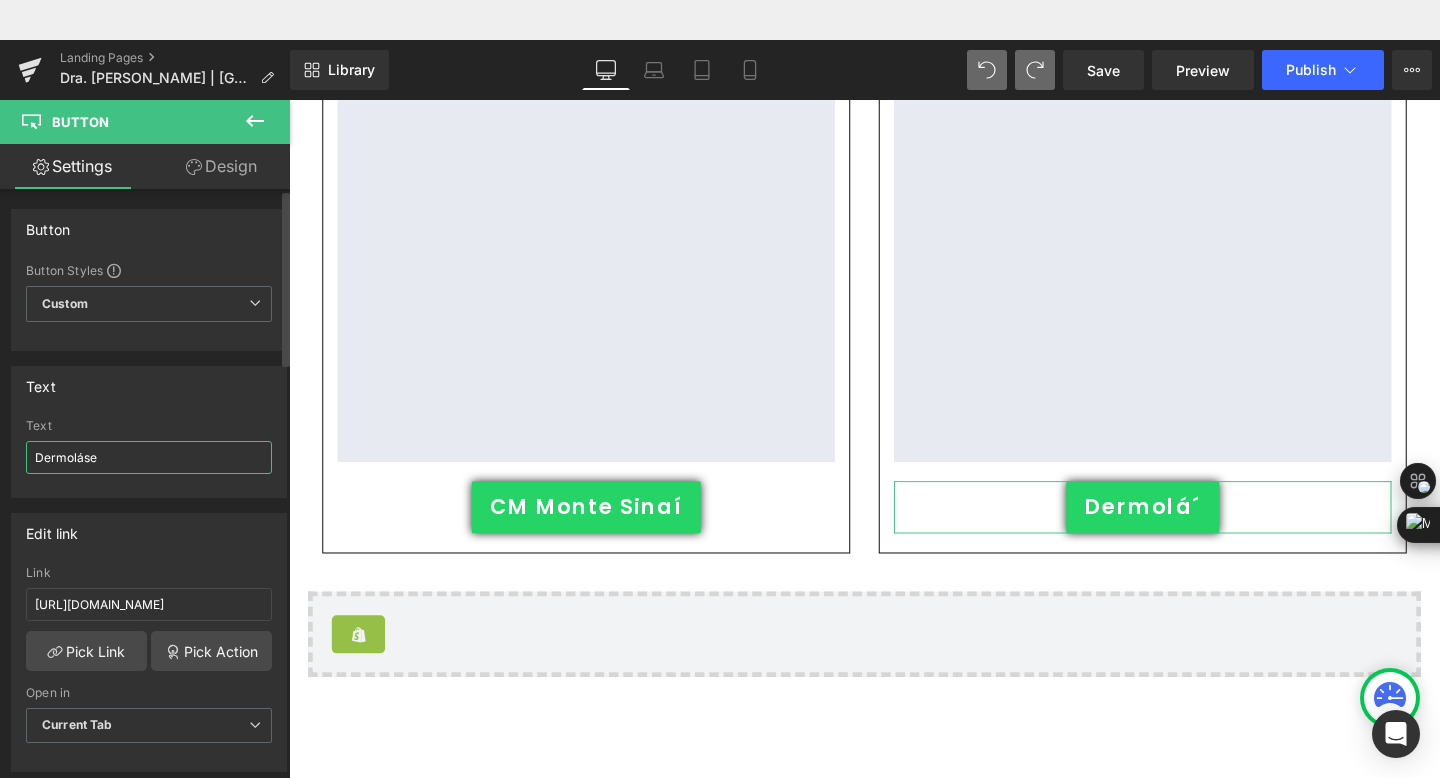 type on "Dermoláser" 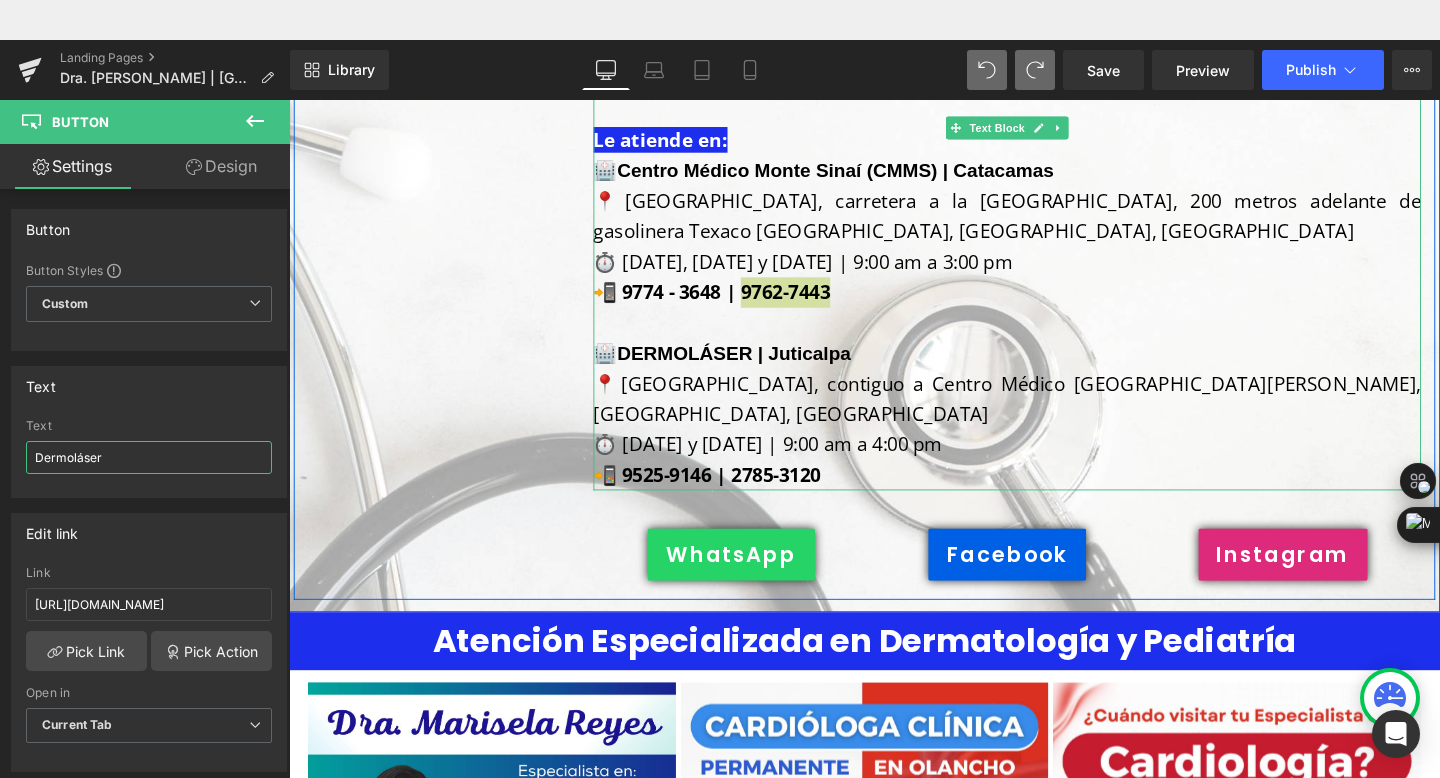 scroll, scrollTop: 1104, scrollLeft: 0, axis: vertical 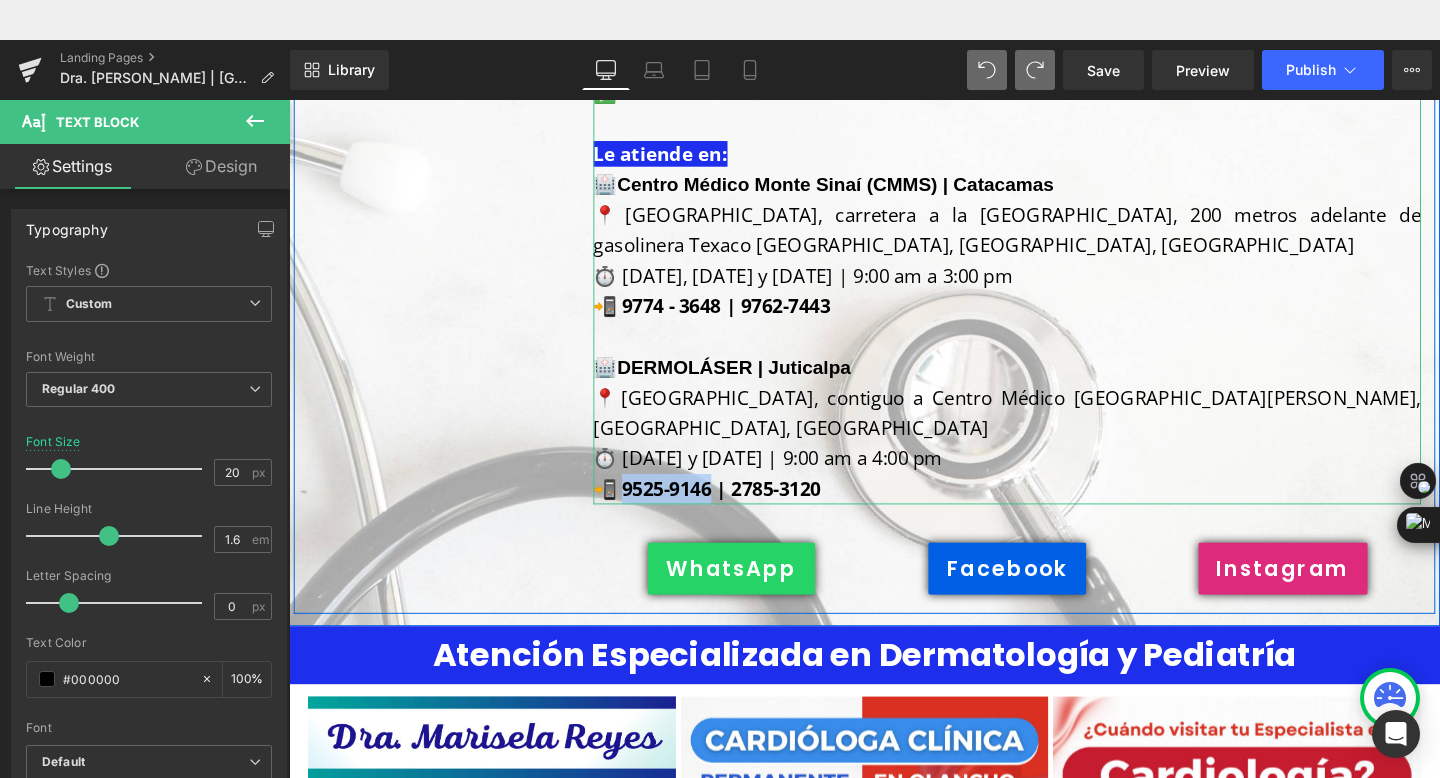 drag, startPoint x: 734, startPoint y: 446, endPoint x: 642, endPoint y: 448, distance: 92.021736 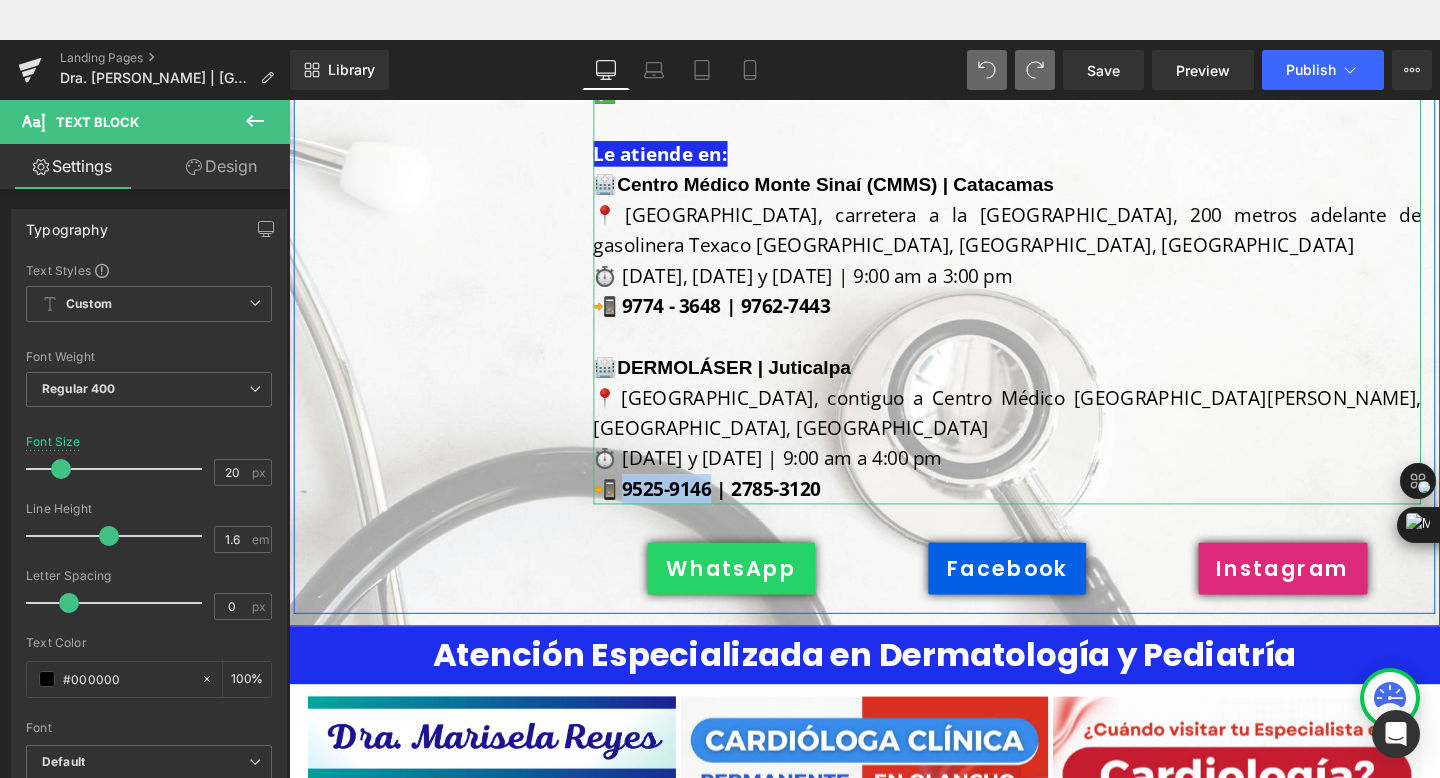 click on "📲 9525-9146 | 2785-3120" at bounding box center [728, 510] 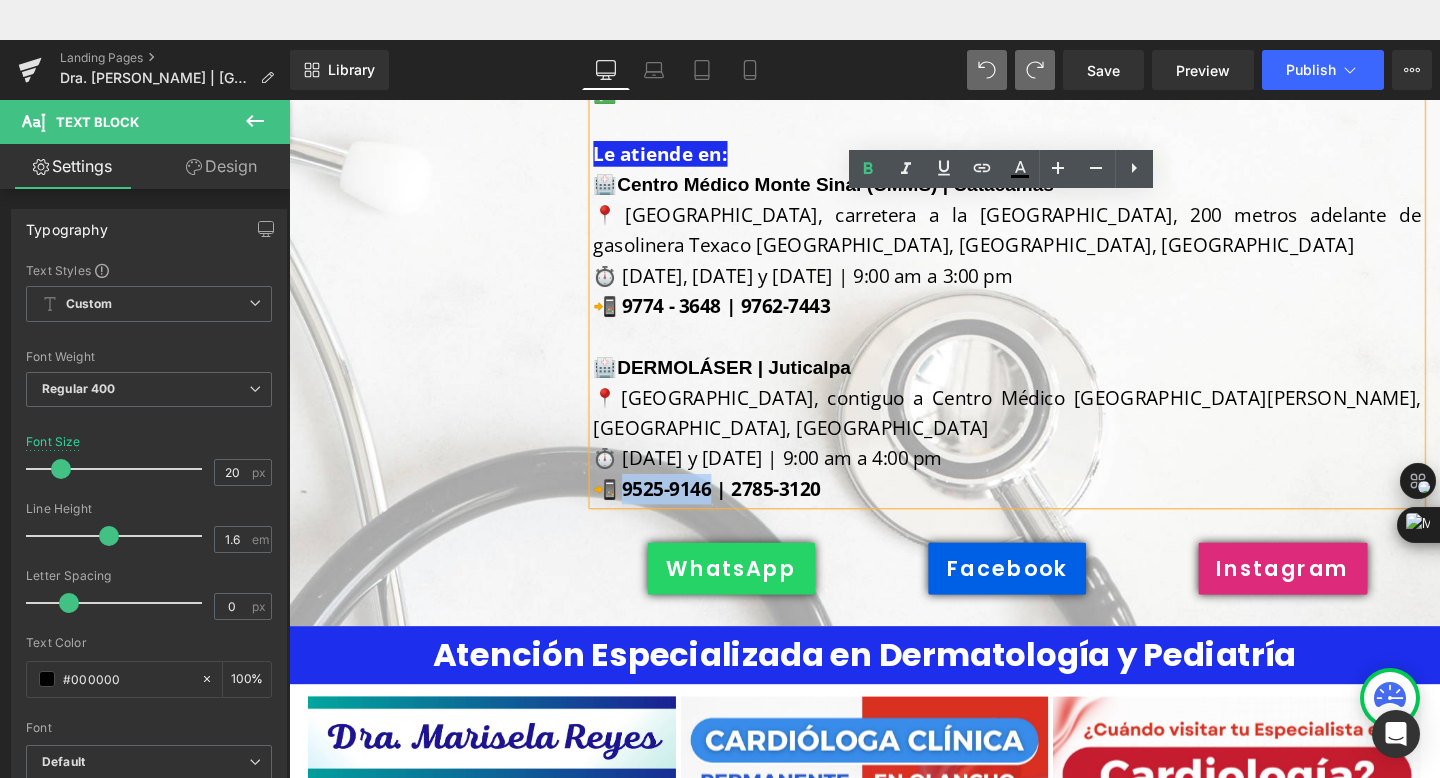 copy on "525-9146" 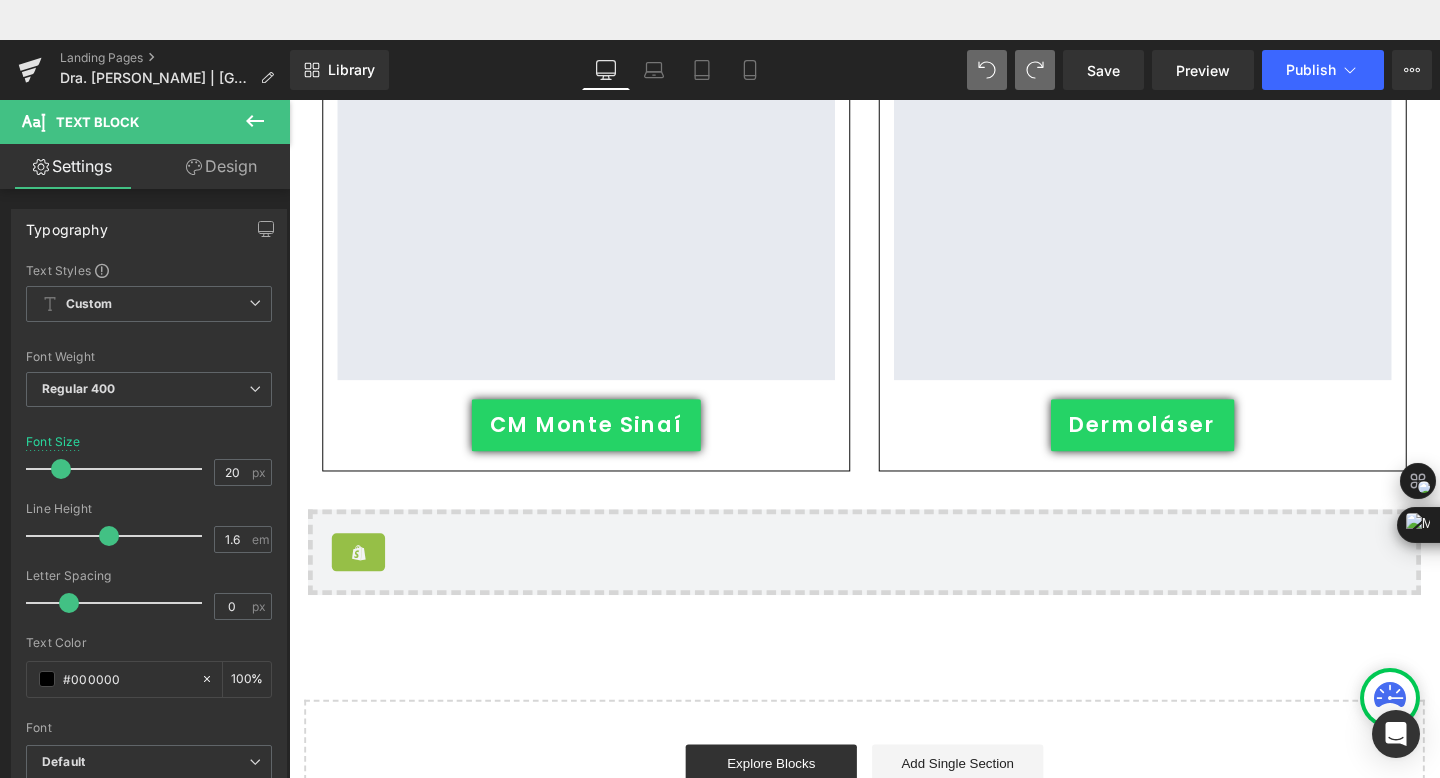 scroll, scrollTop: 2867, scrollLeft: 0, axis: vertical 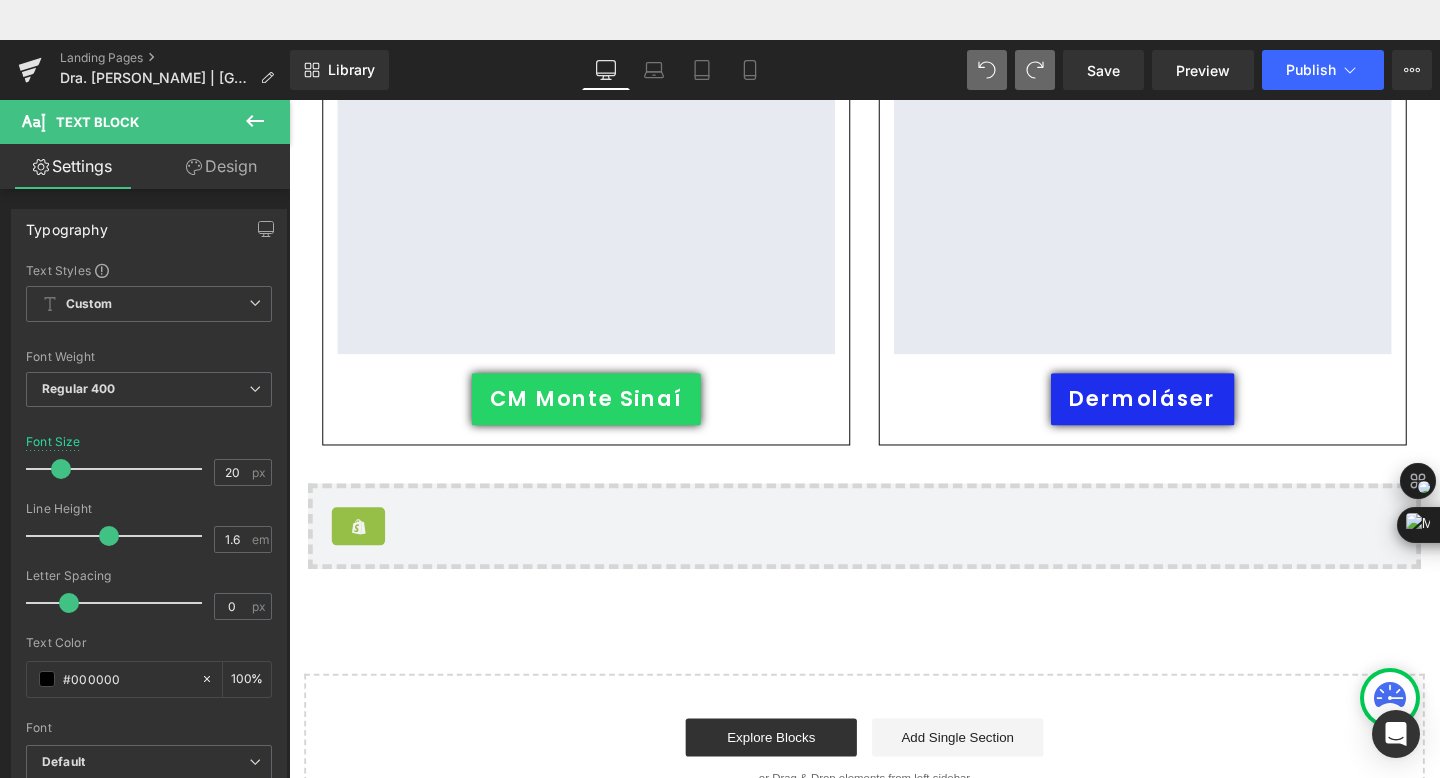 click on "Dermoláser" at bounding box center (1186, 416) 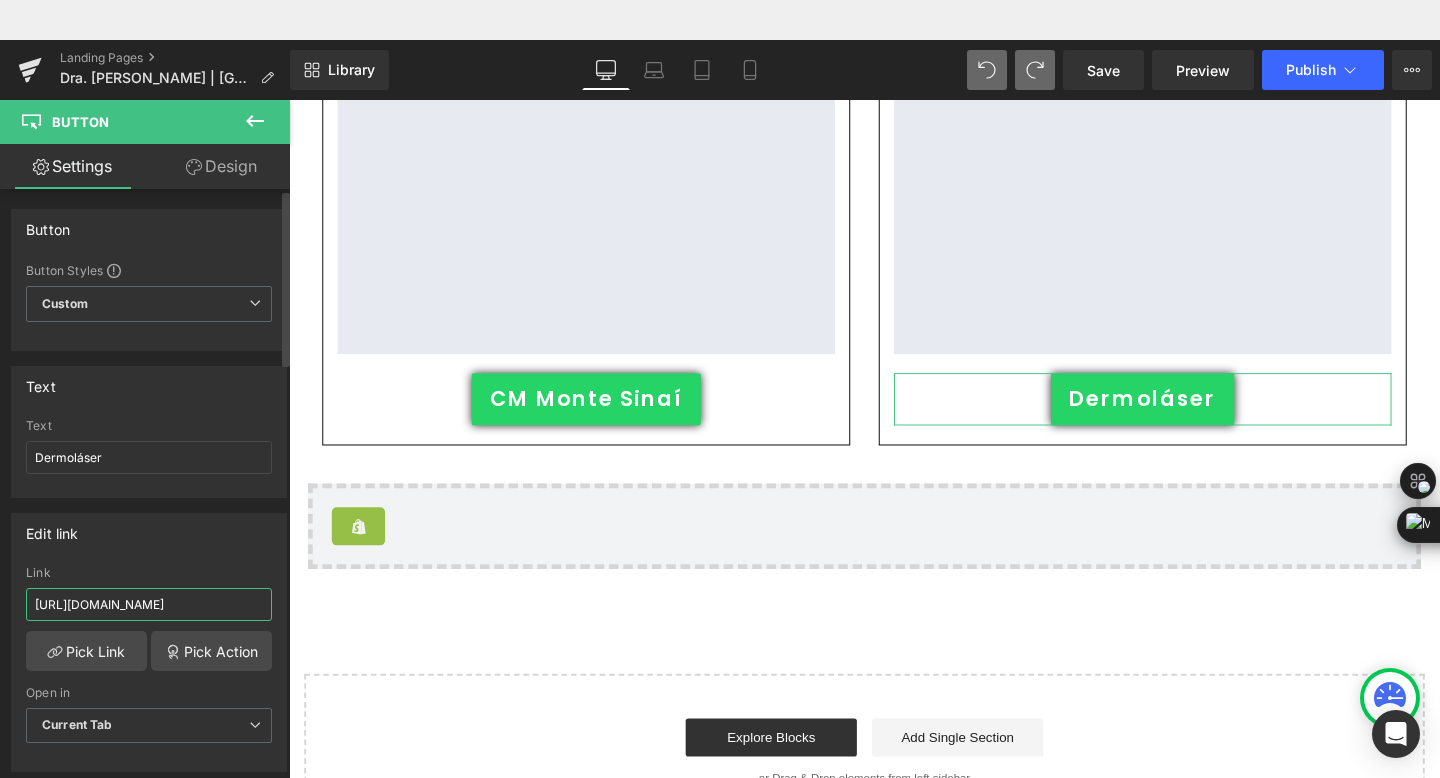 drag, startPoint x: 181, startPoint y: 601, endPoint x: 140, endPoint y: 598, distance: 41.109608 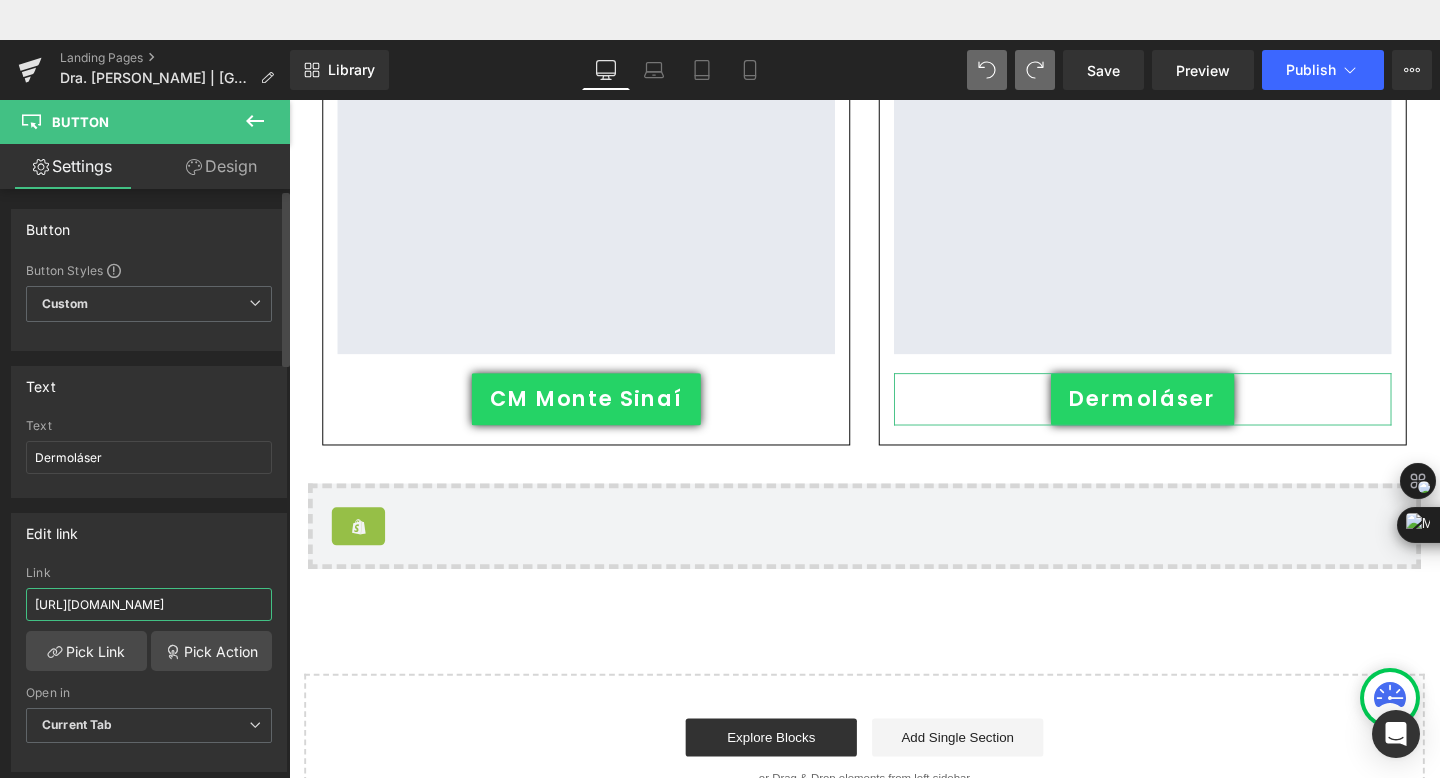 type on "[URL][DOMAIN_NAME]" 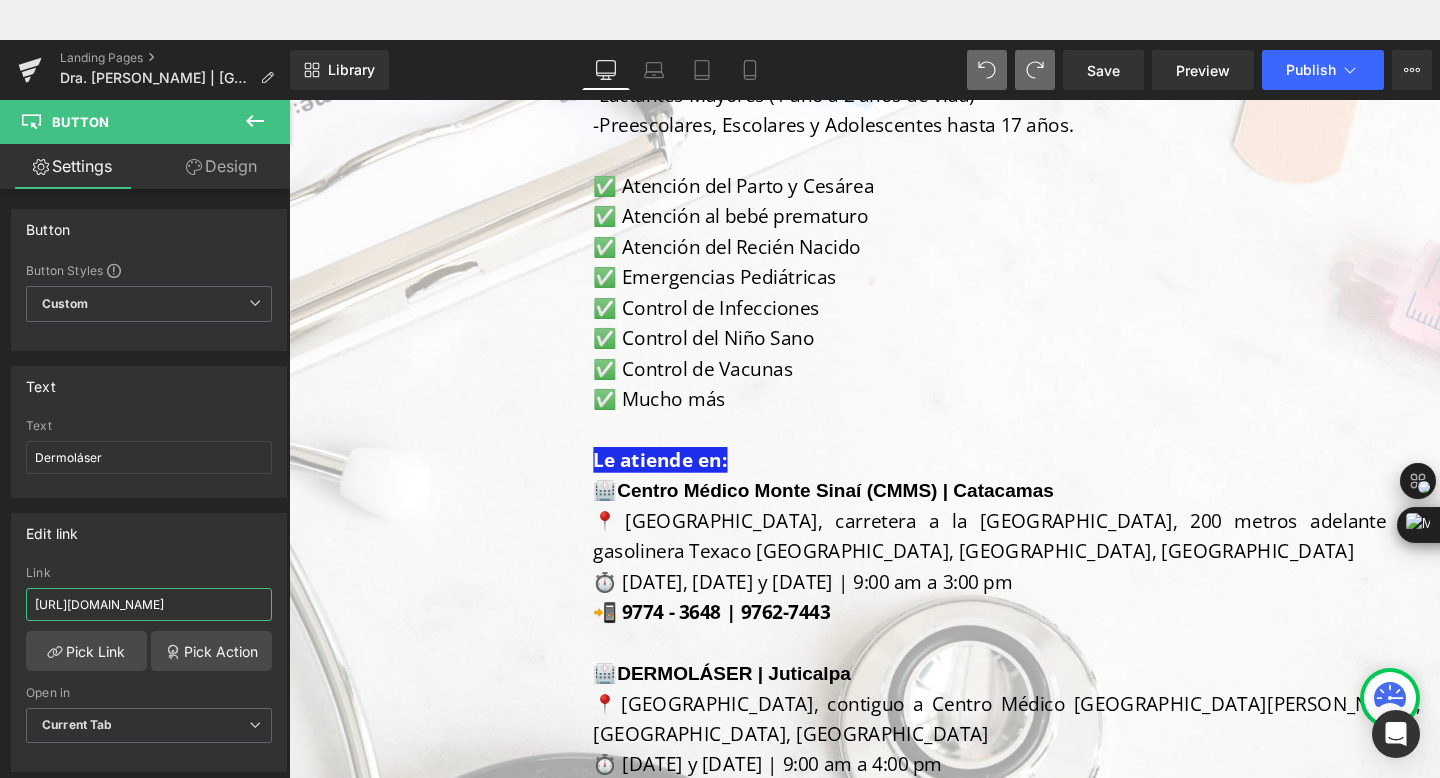 scroll, scrollTop: 793, scrollLeft: 0, axis: vertical 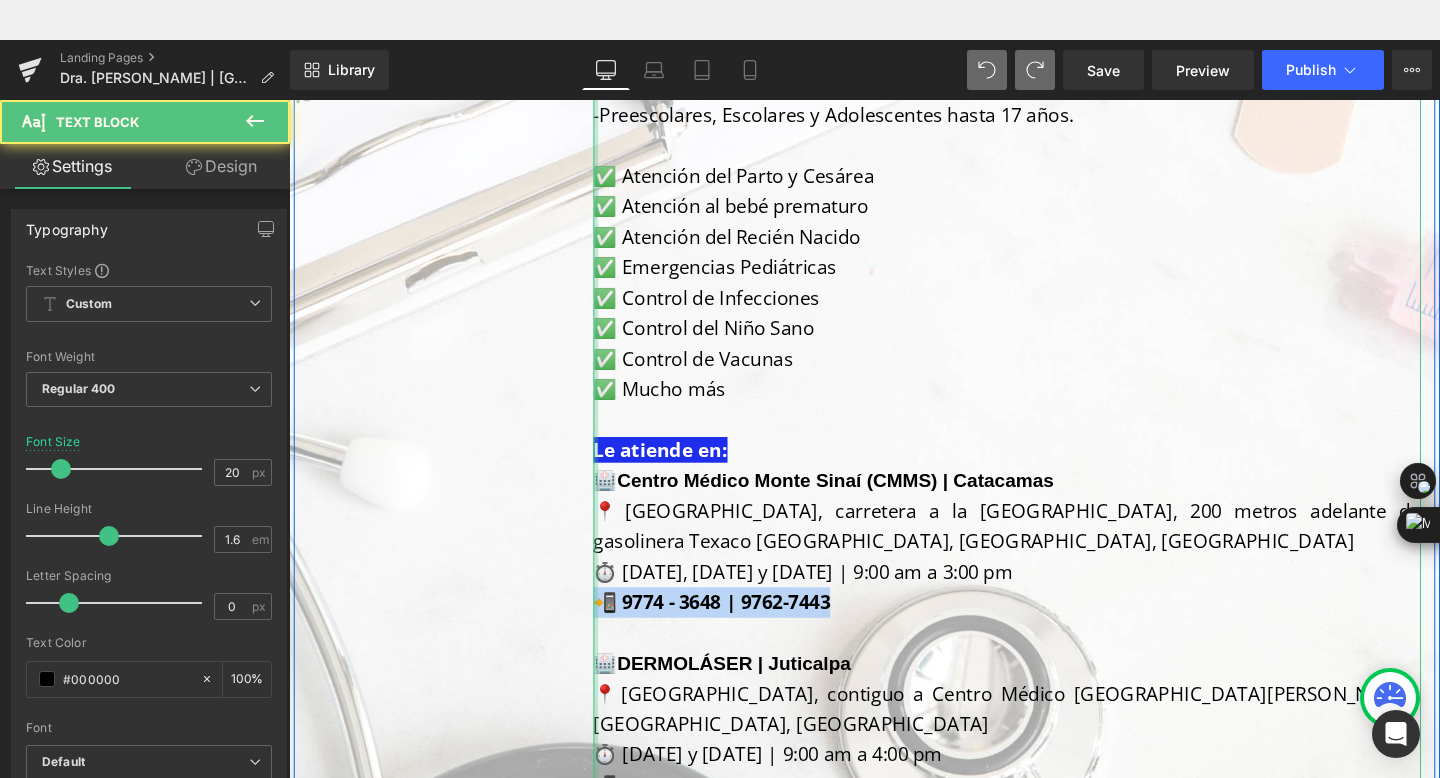drag, startPoint x: 867, startPoint y: 598, endPoint x: 611, endPoint y: 599, distance: 256.00195 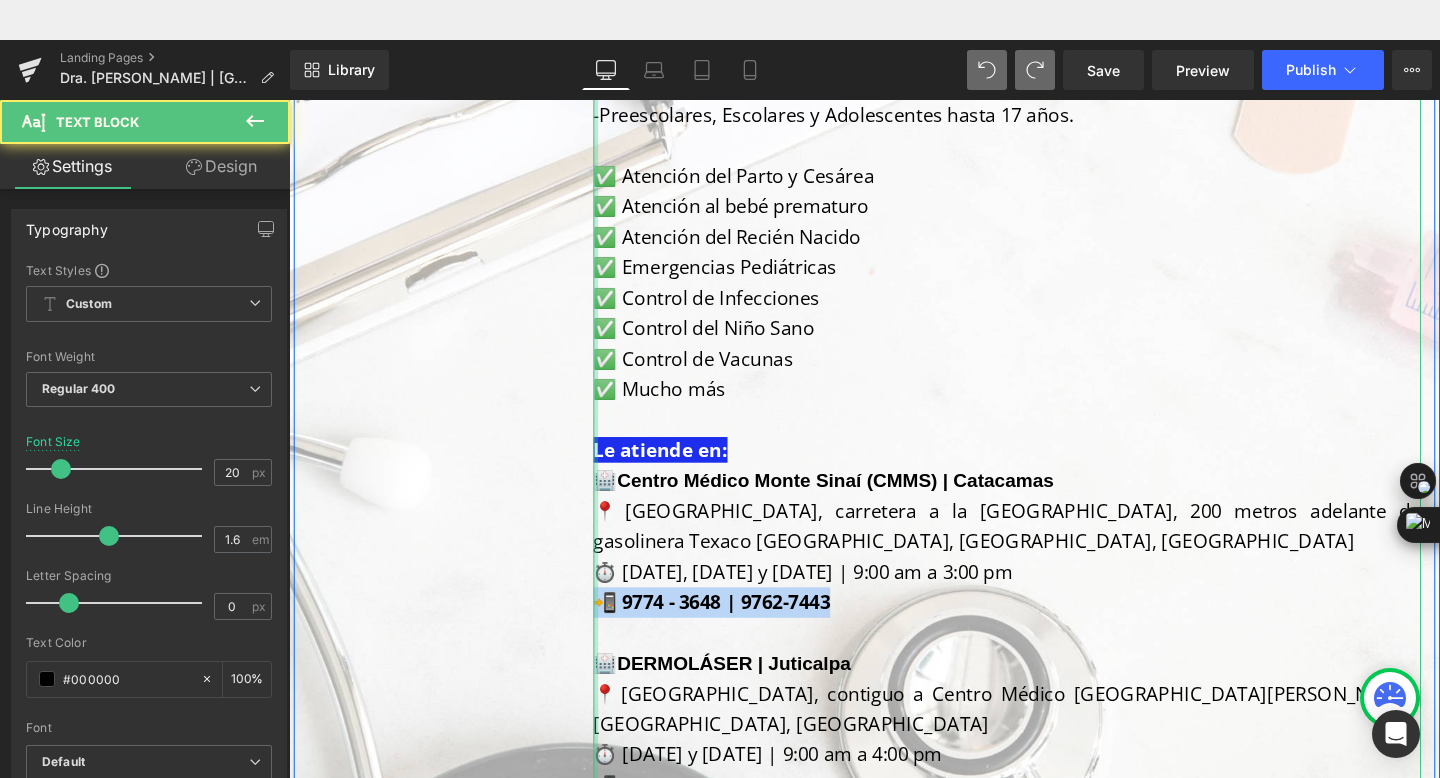 click on "Profesional:   [PERSON_NAME]   Formación:  Doctora Especialista en  Dermatología y Pediatría Servicios Médicos:     ✅   Atención especializada en  problemas [PERSON_NAME], pelo y uñas en adultos y niños.   Evaluación, diagnóstico y tratamiento [PERSON_NAME], i nfecciones por h ongos, c aspa,  [MEDICAL_DATA] de pelo (alopecia), v errugas,  alergias, d ermatitis, a cné y cicatrices, u ñas encarnadas, m anchas [PERSON_NAME], a rañas venosas, ú lceras, Cá ncer [PERSON_NAME]. ✅  Procedimientos cosméticos : Peeling, [MEDICAL_DATA], DERMAPEN, Aplicación de [MEDICAL_DATA], Rellenos faciales, [MEDICAL_DATA] capilar, y mucho más. ✅  Consulta Especializada en Pediatría: -Recién Nacidos (desde el nacimiento hasta los 28 días de vida) -Lactantes Menores (29 días a 12 meses de vida)  -Lactantes Mayores (1 año a 2 años de vida) -Preescolares, Escolares y Adolescentes hasta 17 años. ✅ Atención del Parto y Cesárea  ✅ Atención al bebé prematuro ✅ Atención del Recién Nacido  ✅ Emergencias Pediátricas" at bounding box center (1044, 182) 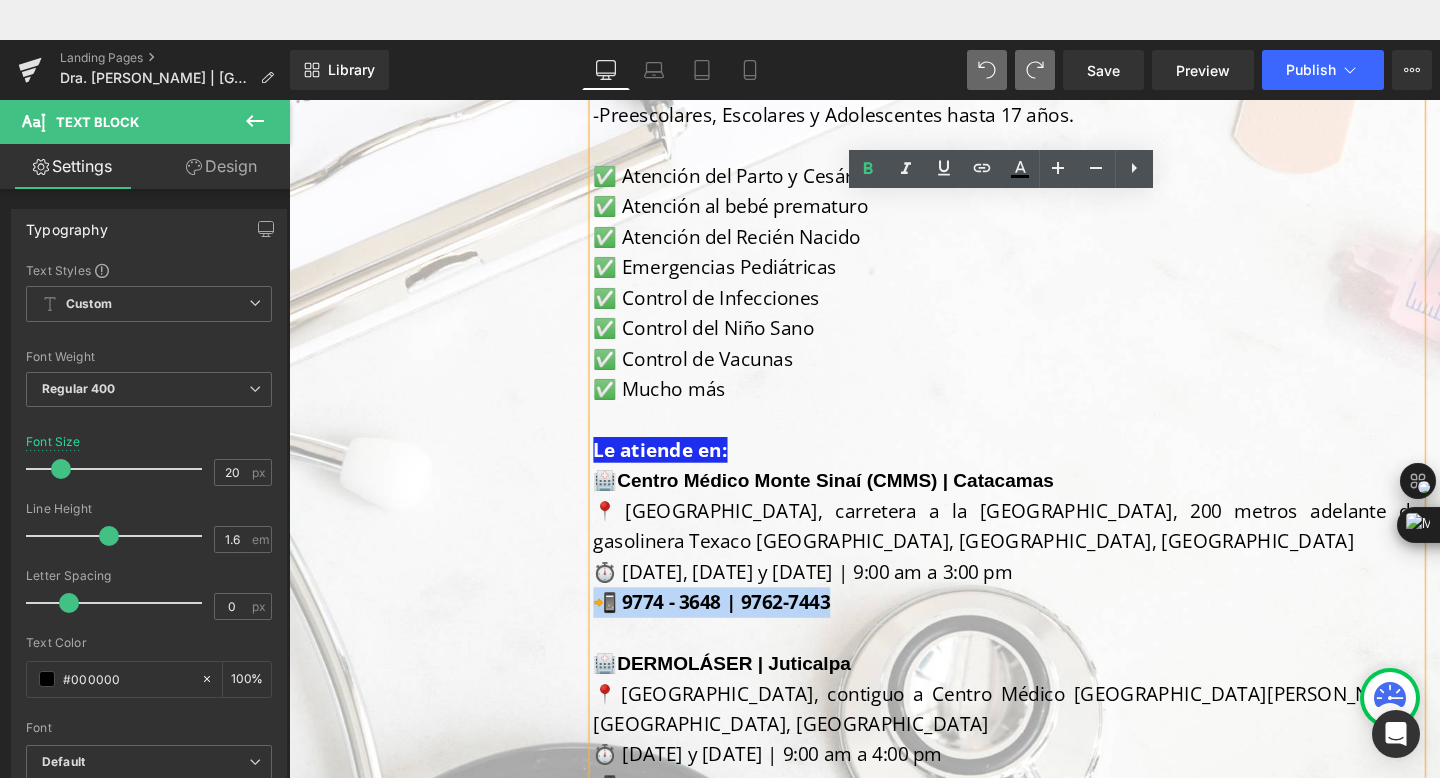 copy on "📲 9774 - 3648 | 9762-7443" 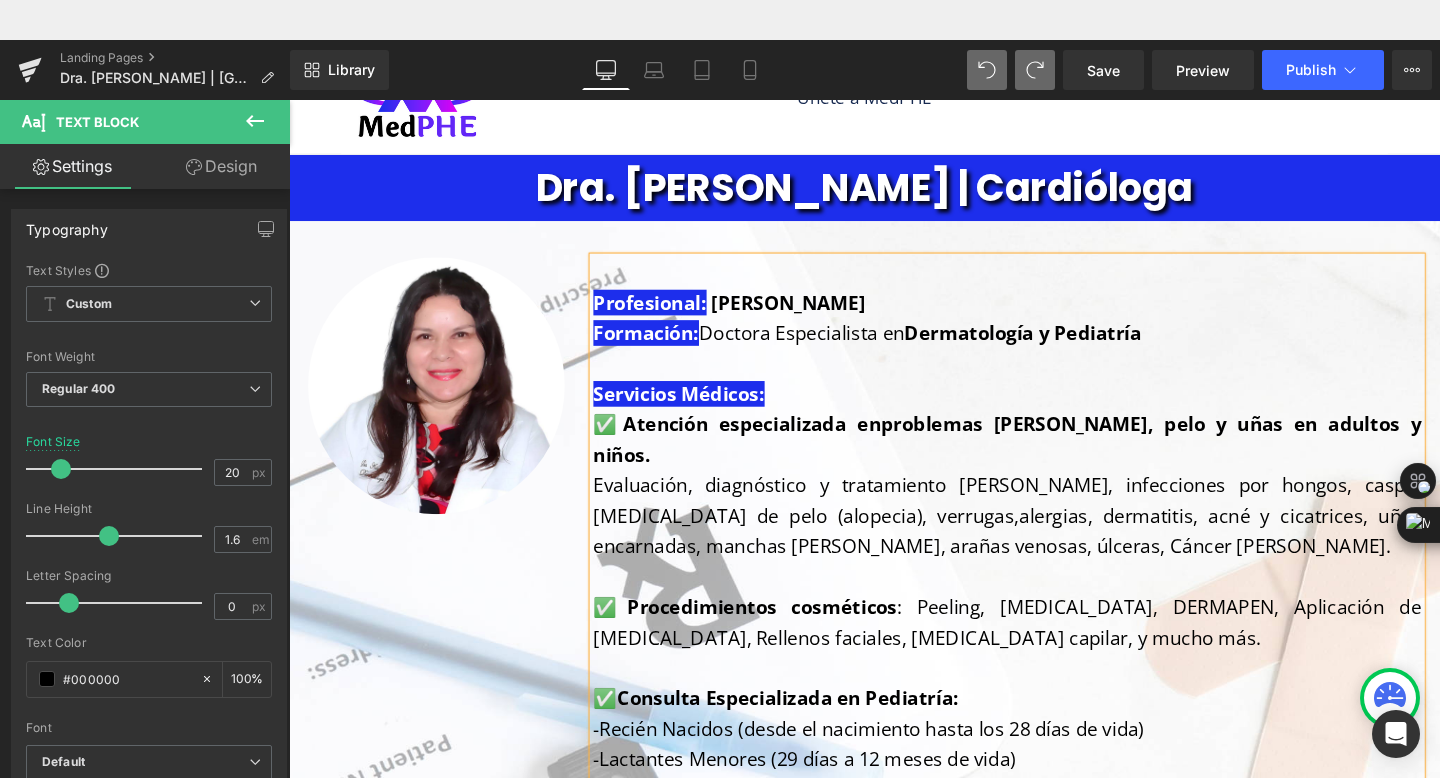 scroll, scrollTop: 48, scrollLeft: 0, axis: vertical 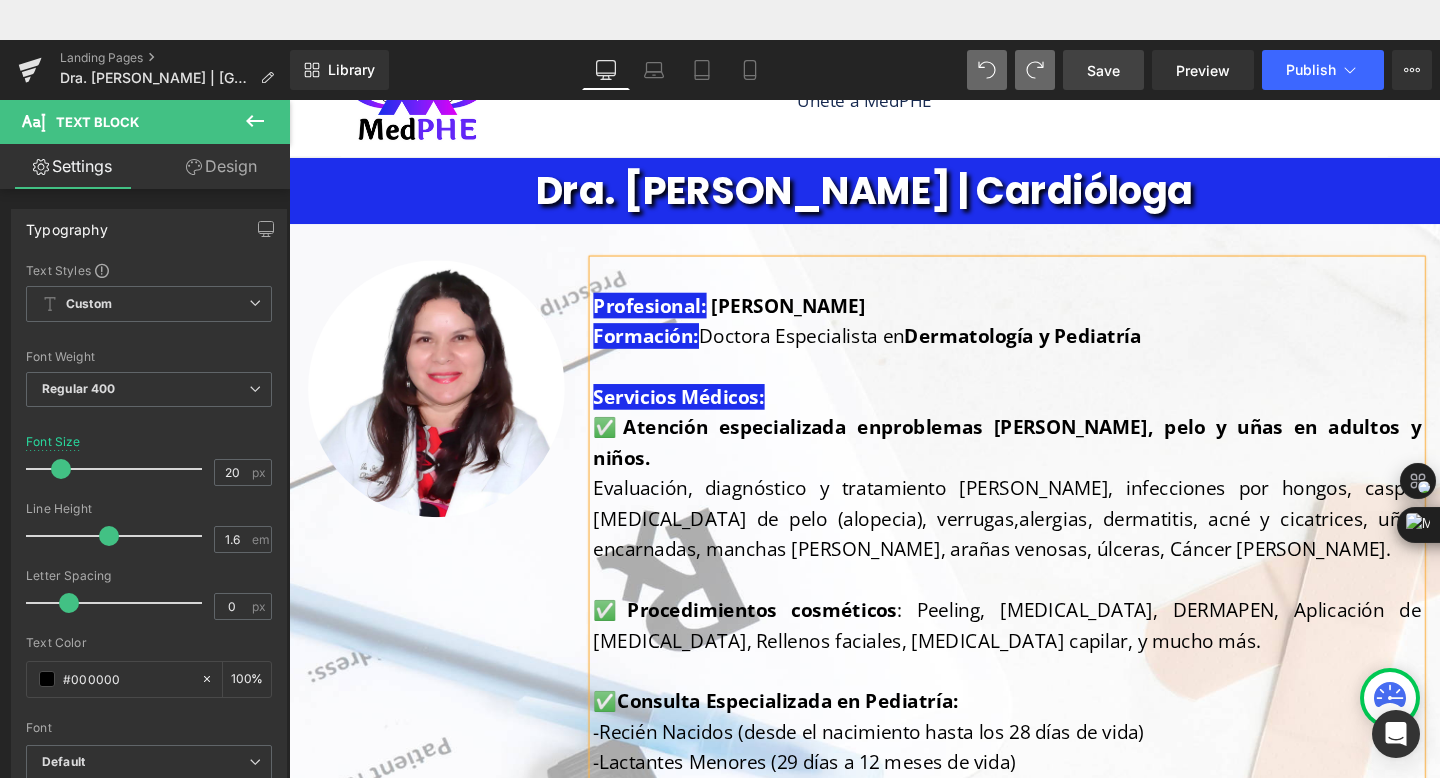 click on "Save" at bounding box center [1103, 70] 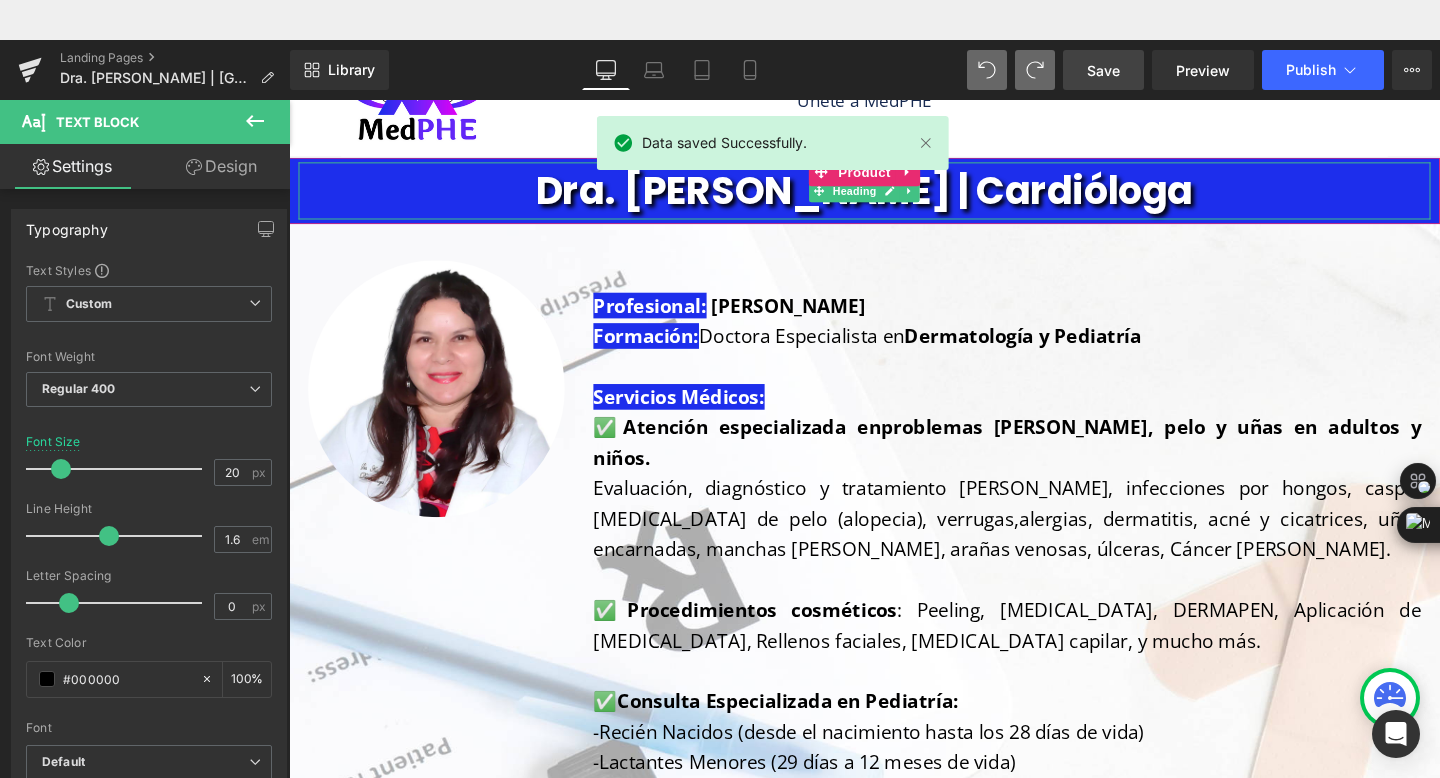 click on "Dra. [PERSON_NAME] | Cardióloga" at bounding box center [894, 198] 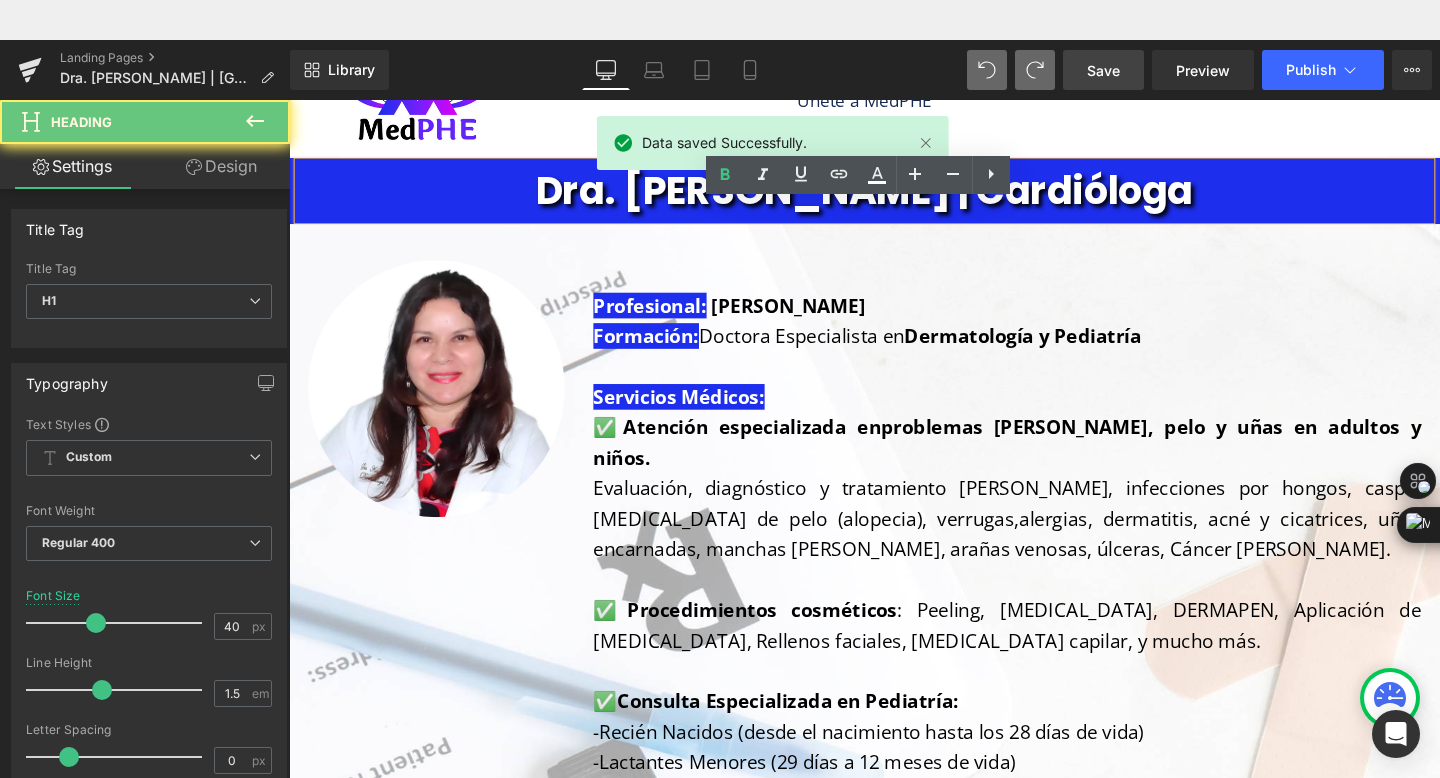 click on "Dra. [PERSON_NAME] | Cardióloga" at bounding box center (894, 198) 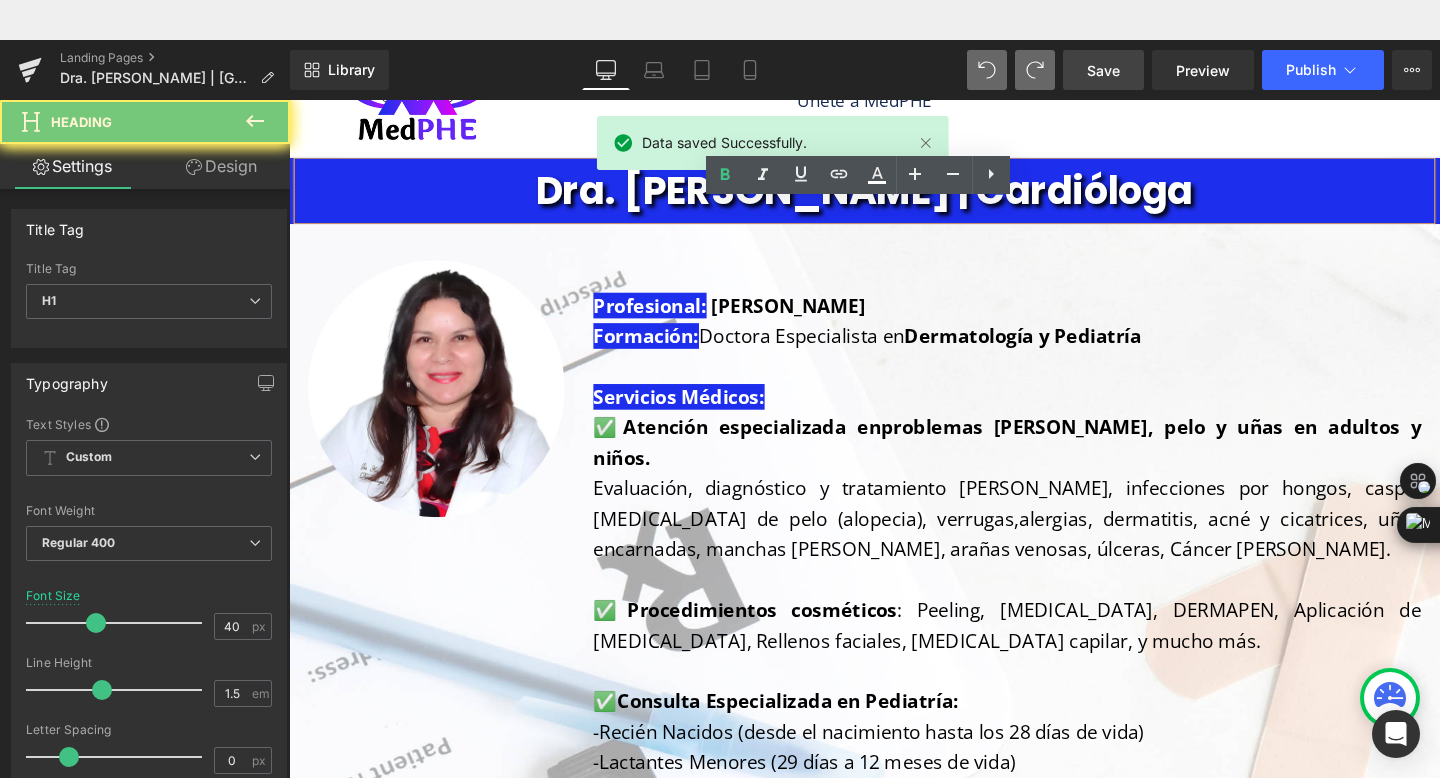 click on "Dra. [PERSON_NAME] | Cardióloga" at bounding box center (894, 198) 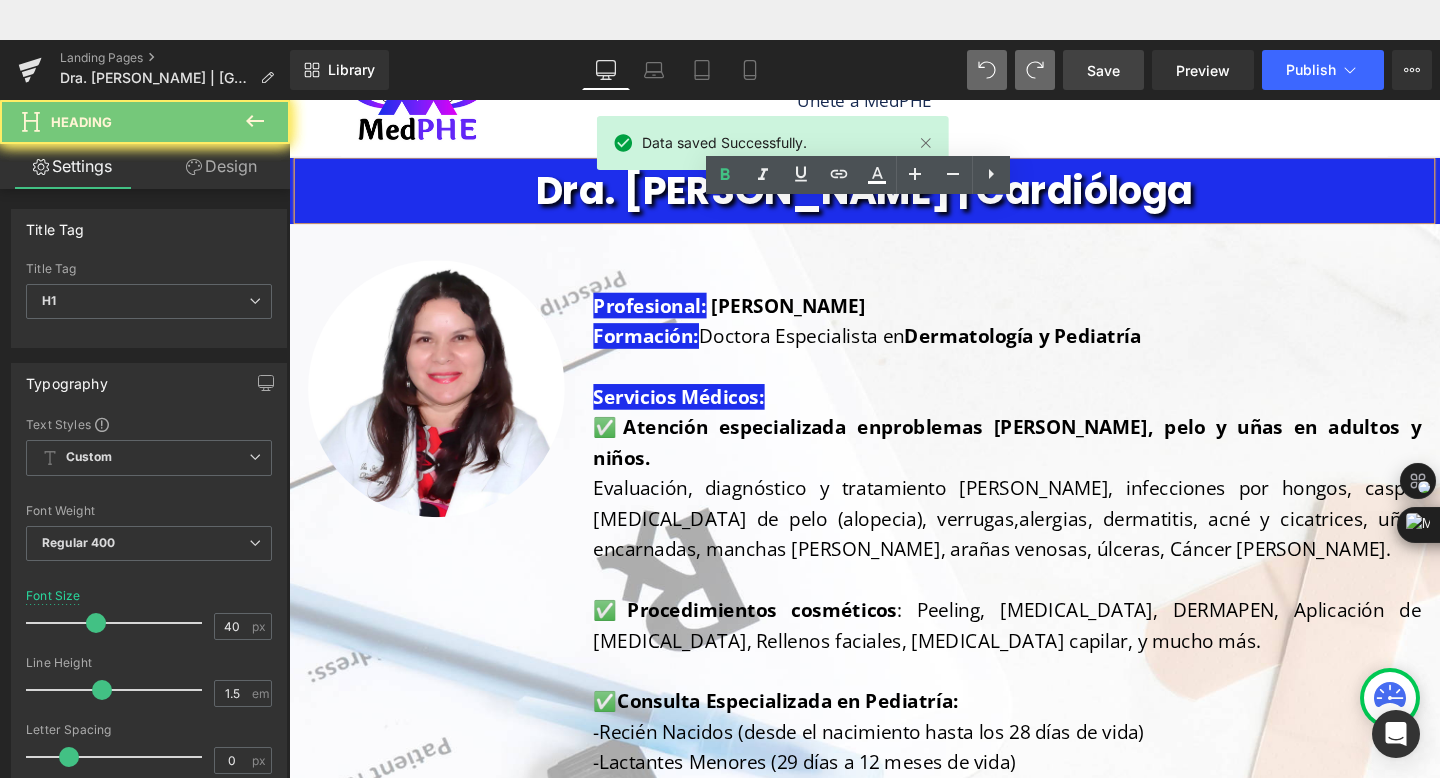 click on "Dra. [PERSON_NAME] | Cardióloga" at bounding box center [894, 198] 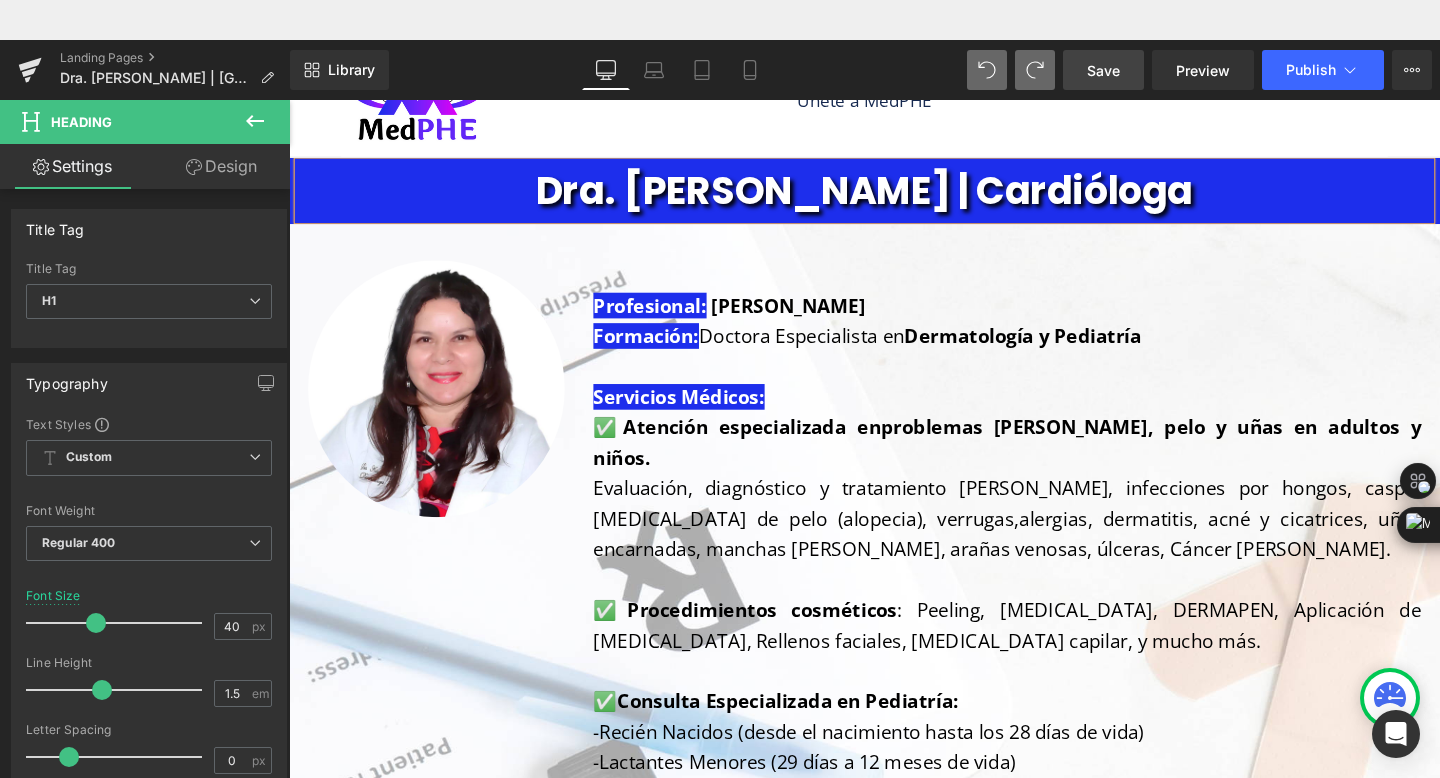 type 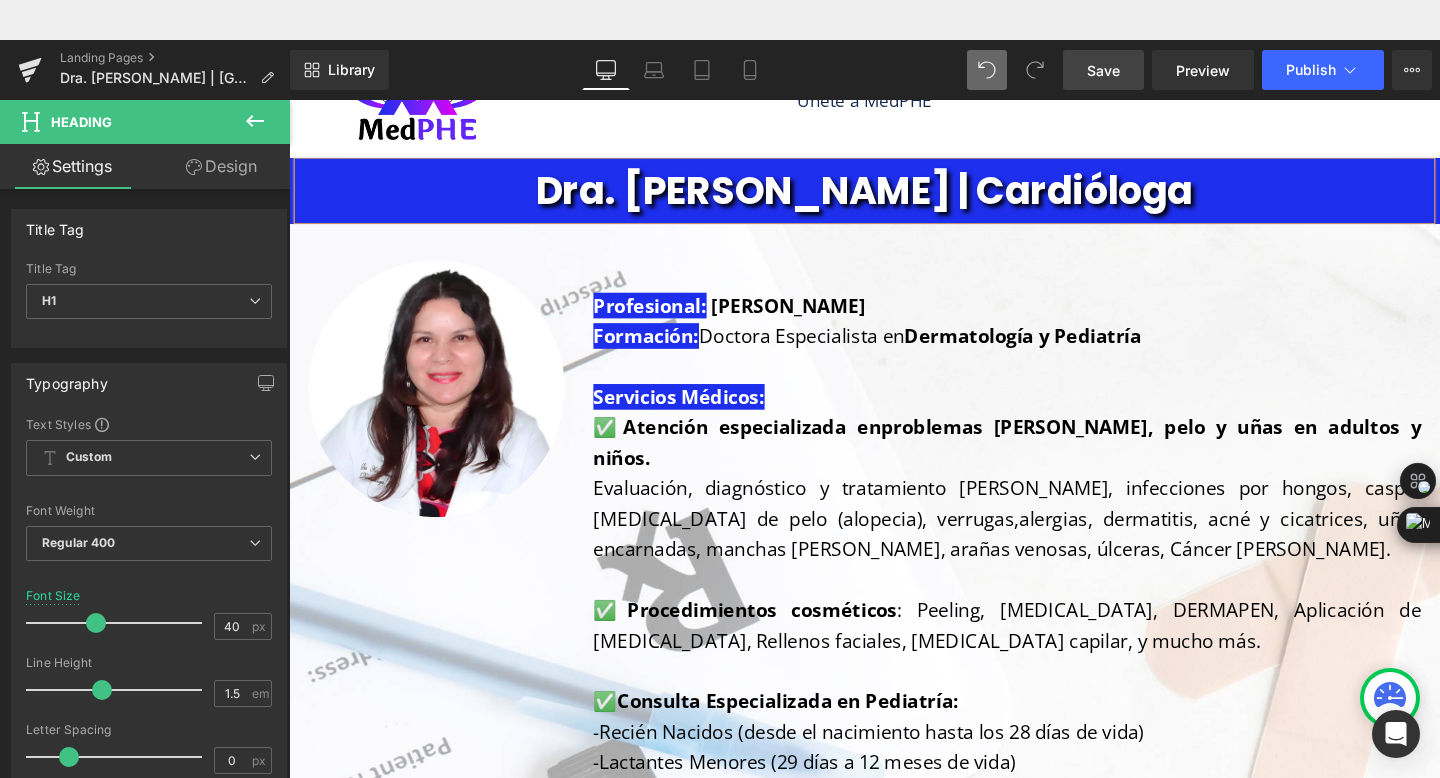 click on "Dra. [PERSON_NAME] | Cardióloga" at bounding box center [894, 198] 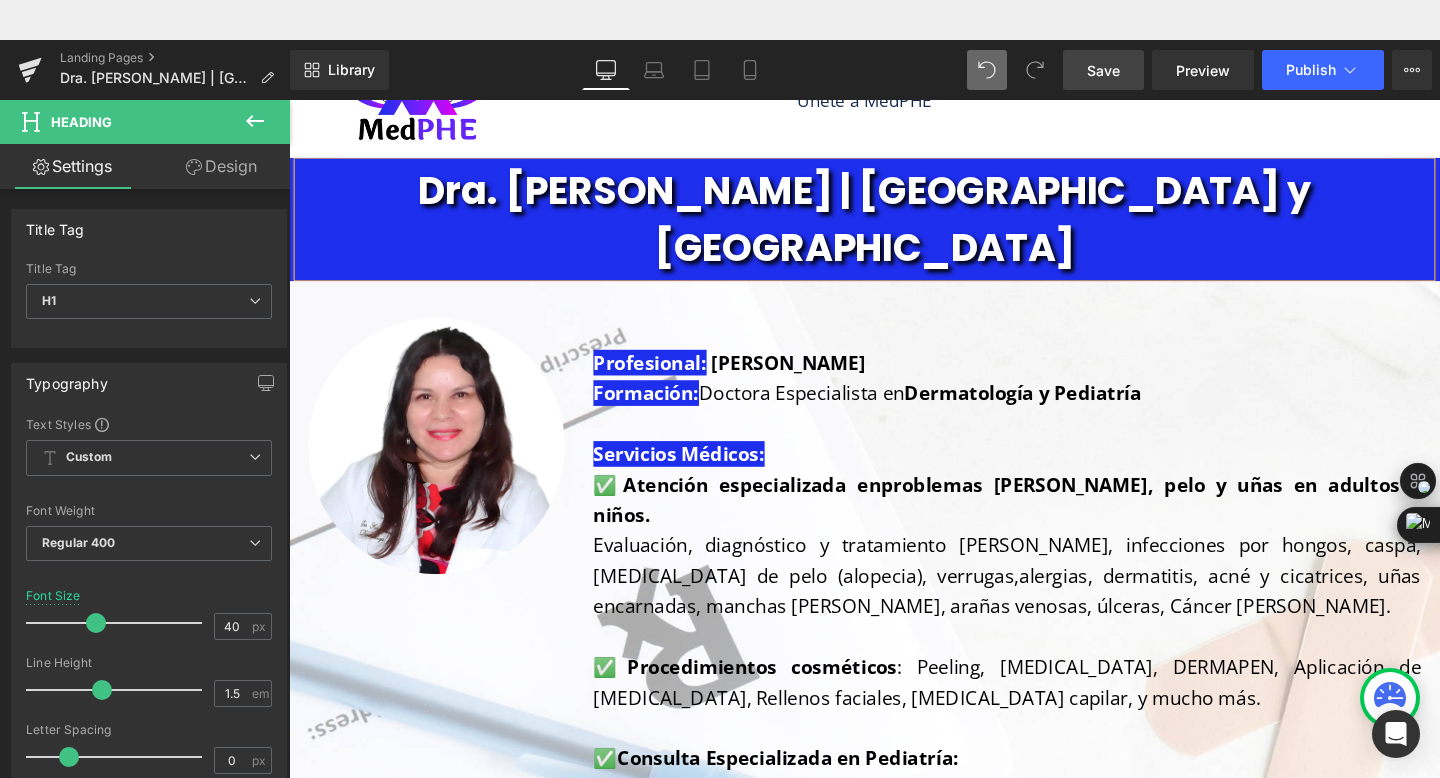 click on "Save" at bounding box center [1103, 70] 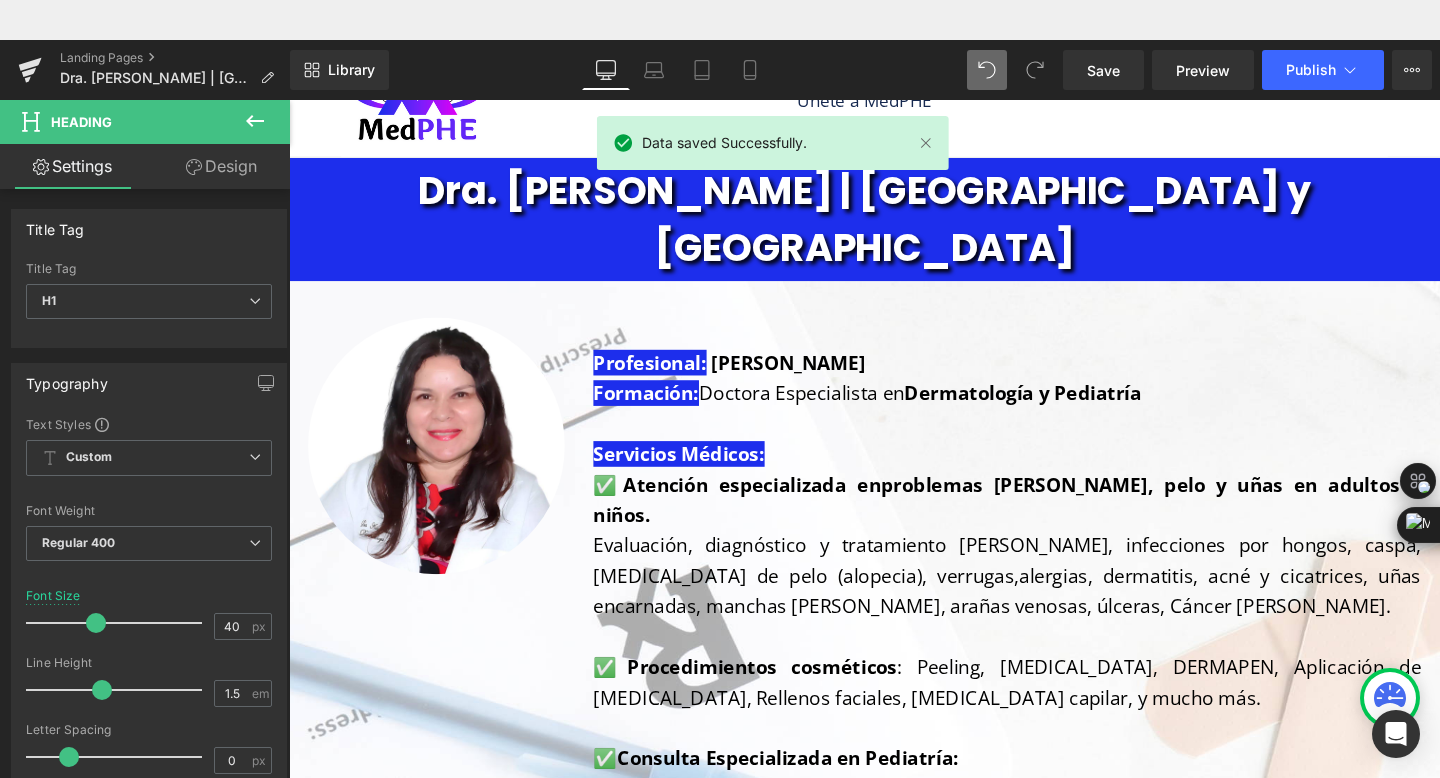 click on "Library Desktop Desktop Laptop Tablet Mobile Save Preview Publish Scheduled View Live Page View with current Template Save Template to Library Schedule Publish  Optimize  Publish Settings Shortcuts  Your page can’t be published   You've reached the maximum number of published pages on your plan  (0/0).  You need to upgrade your plan or unpublish all your pages to get 1 publish slot.   Unpublish pages   Upgrade plan" at bounding box center [865, 70] 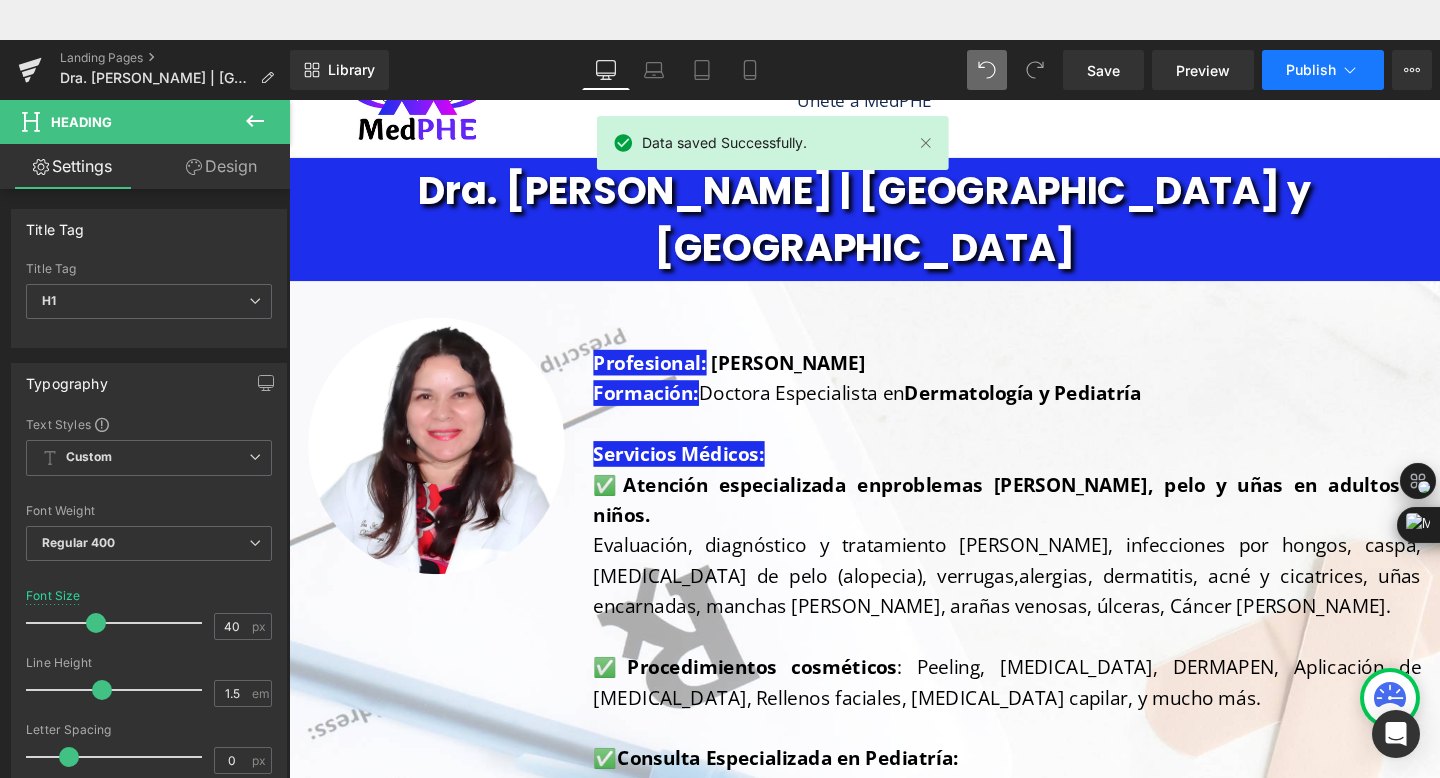 click on "Publish" at bounding box center (1311, 70) 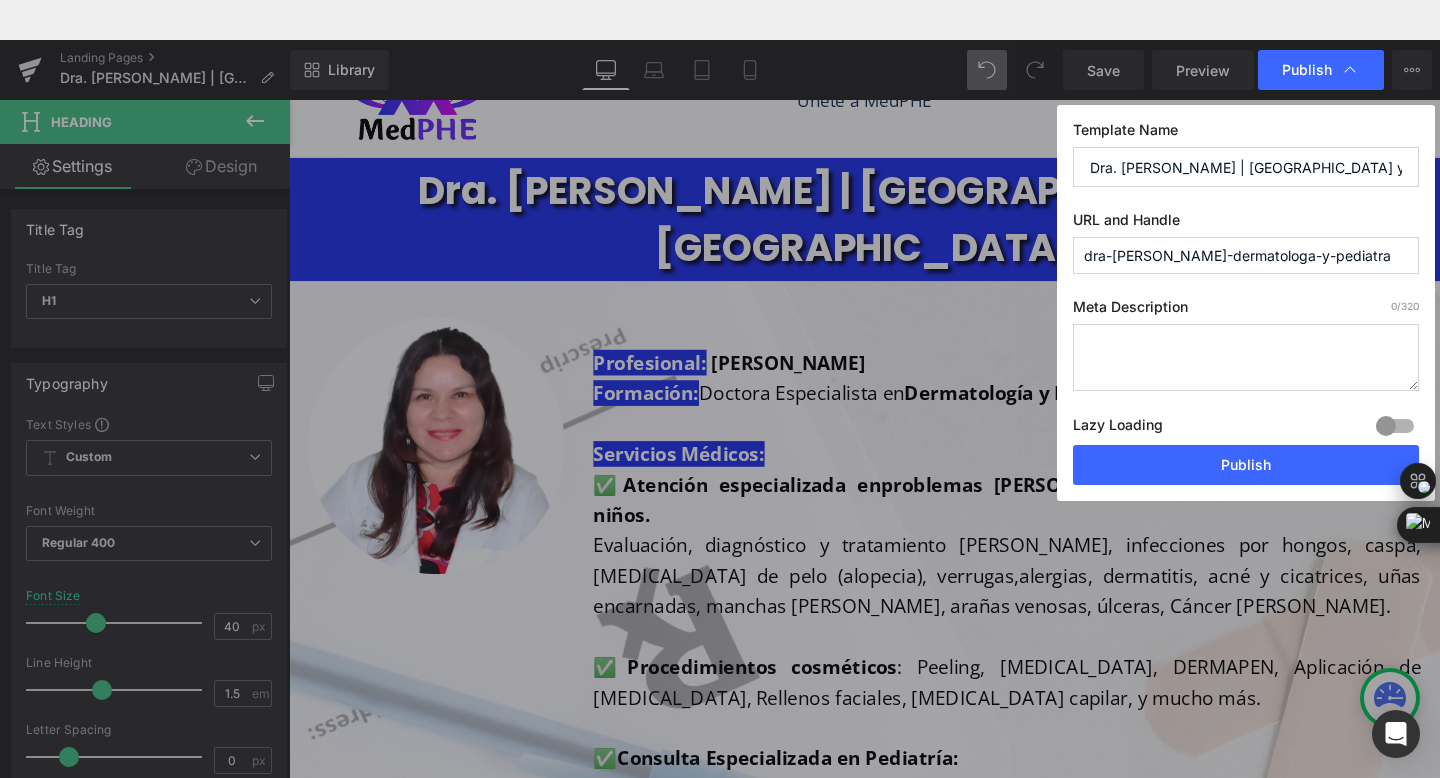 click at bounding box center [1246, 357] 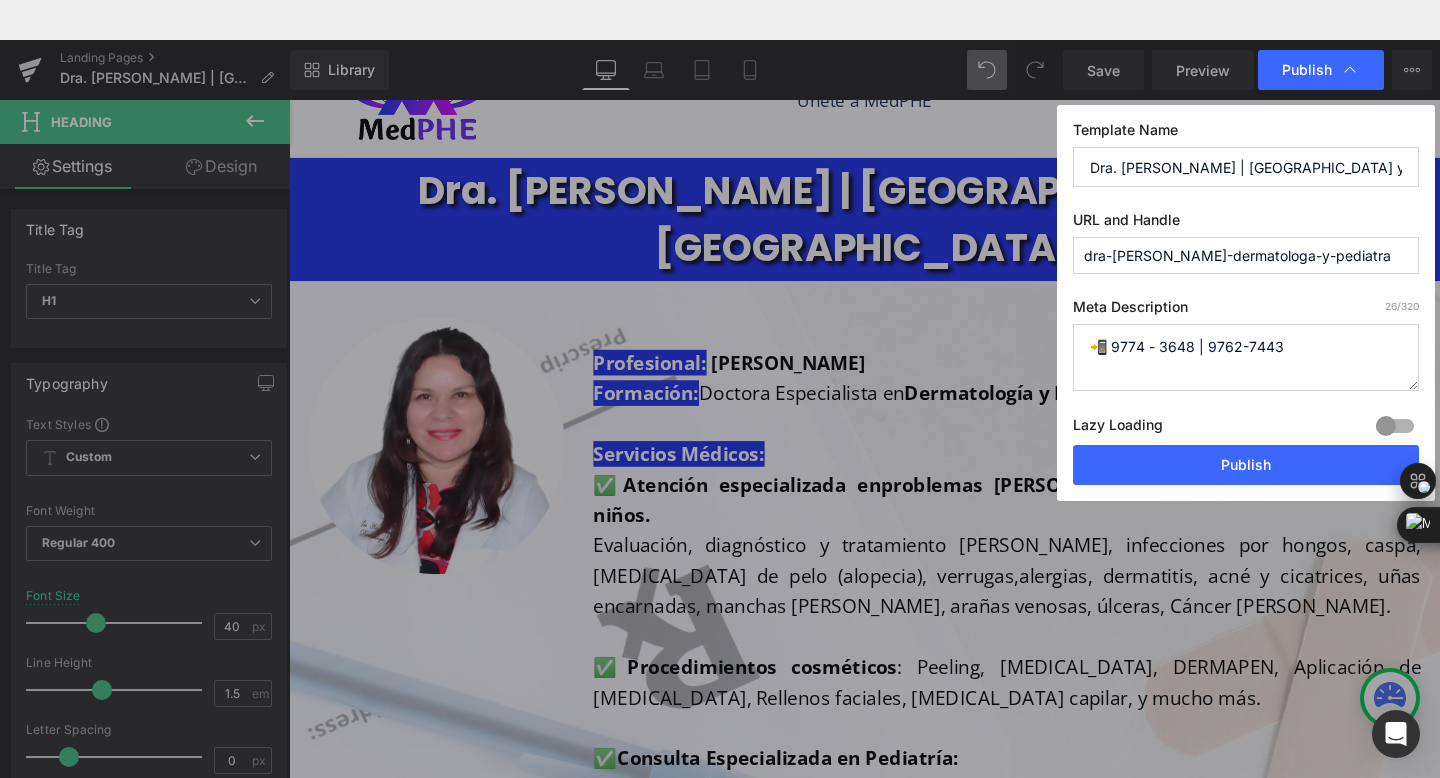 click on "📲 9774 - 3648 | 9762-7443" at bounding box center (1246, 357) 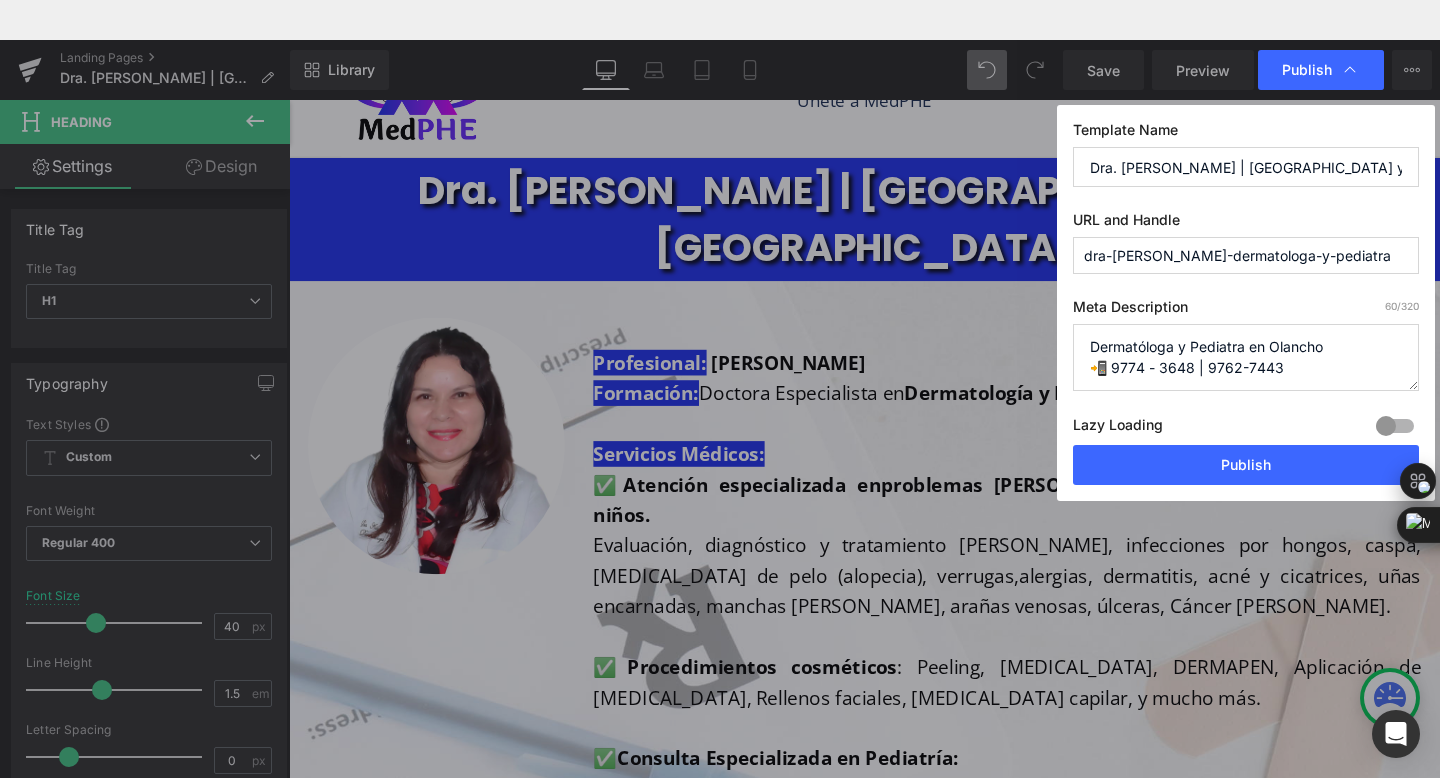 click on "Dermatóloga y Pediatra en Olancho
📲 9774 - 3648 | 9762-7443" at bounding box center (1246, 357) 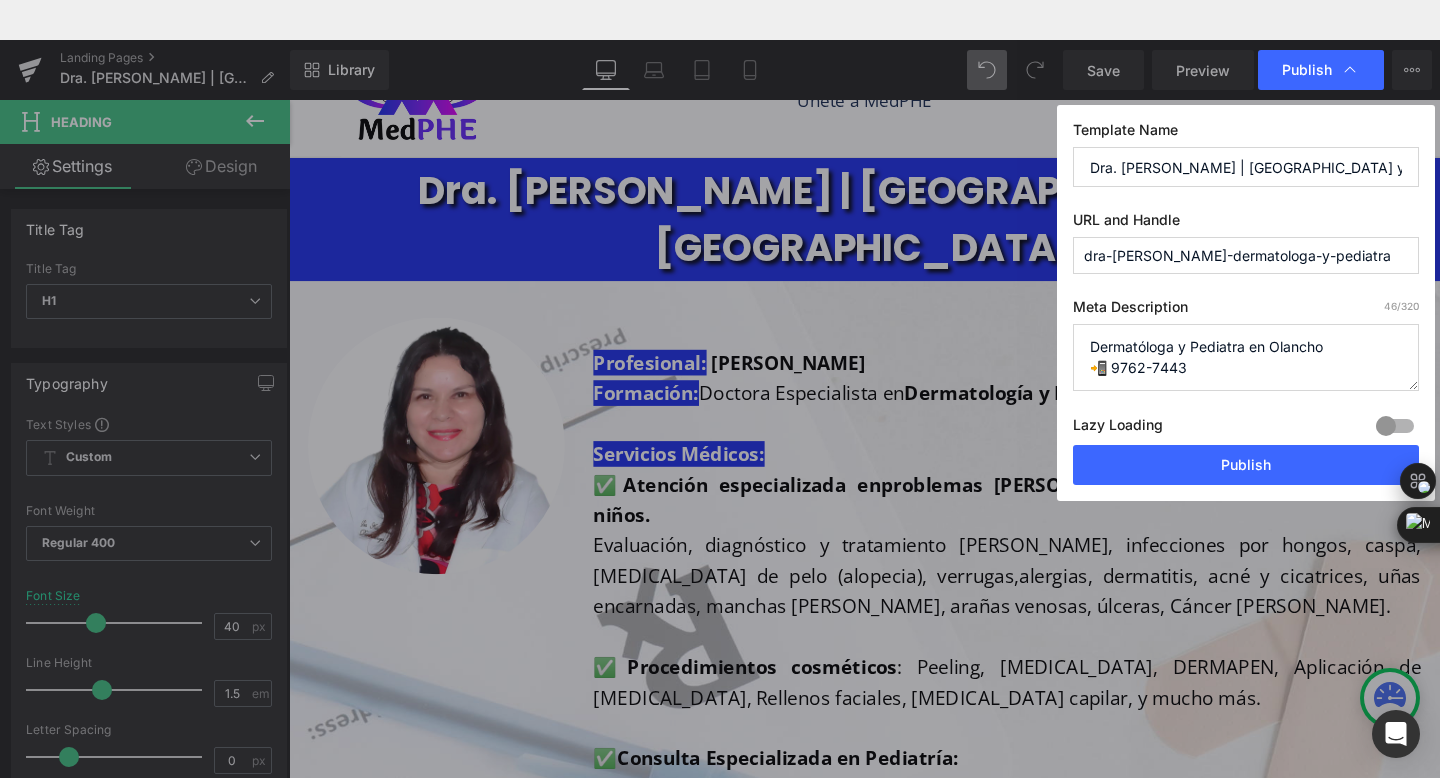 click on "Dermatóloga y Pediatra en Olancho
📲 9762-7443" at bounding box center [1246, 357] 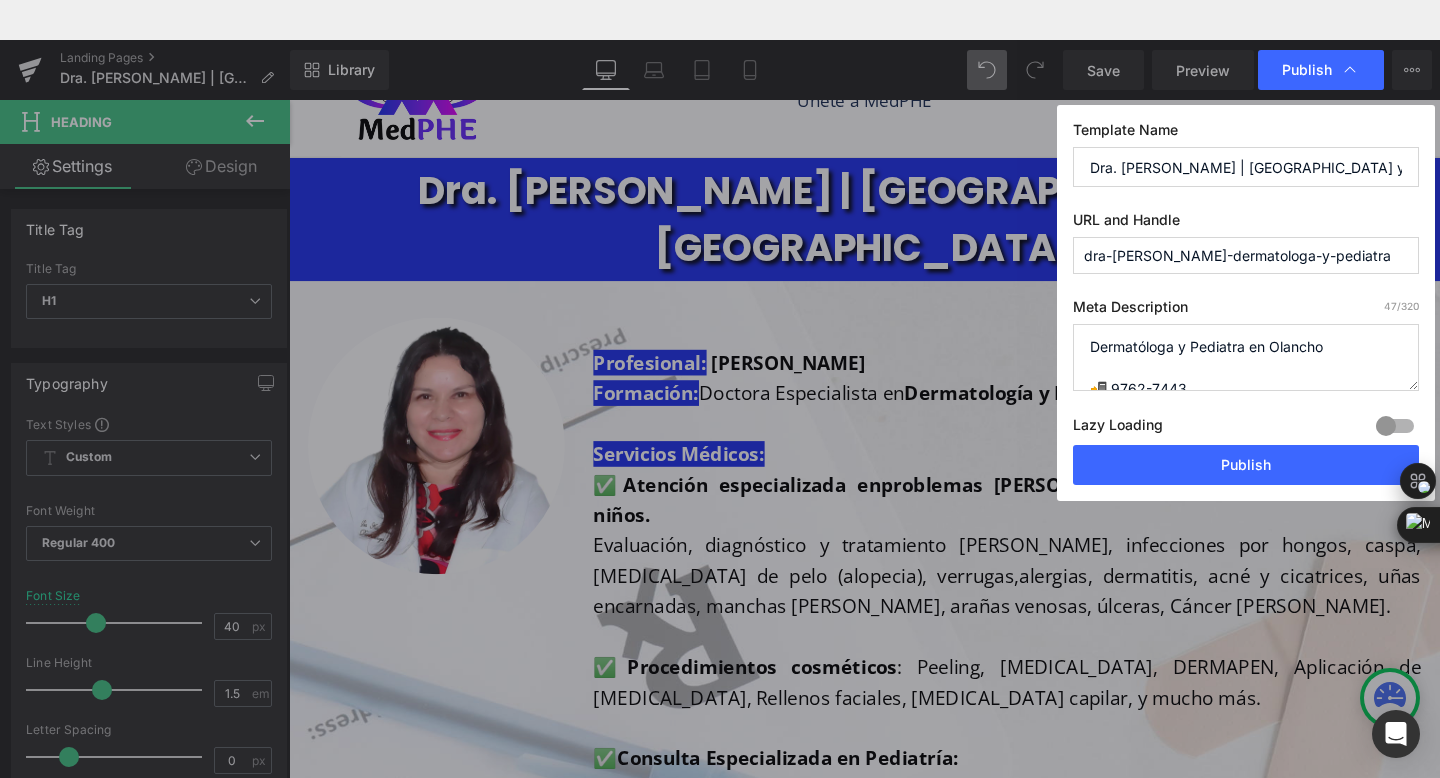 paste on "👩🏻‍⚕️🏥" 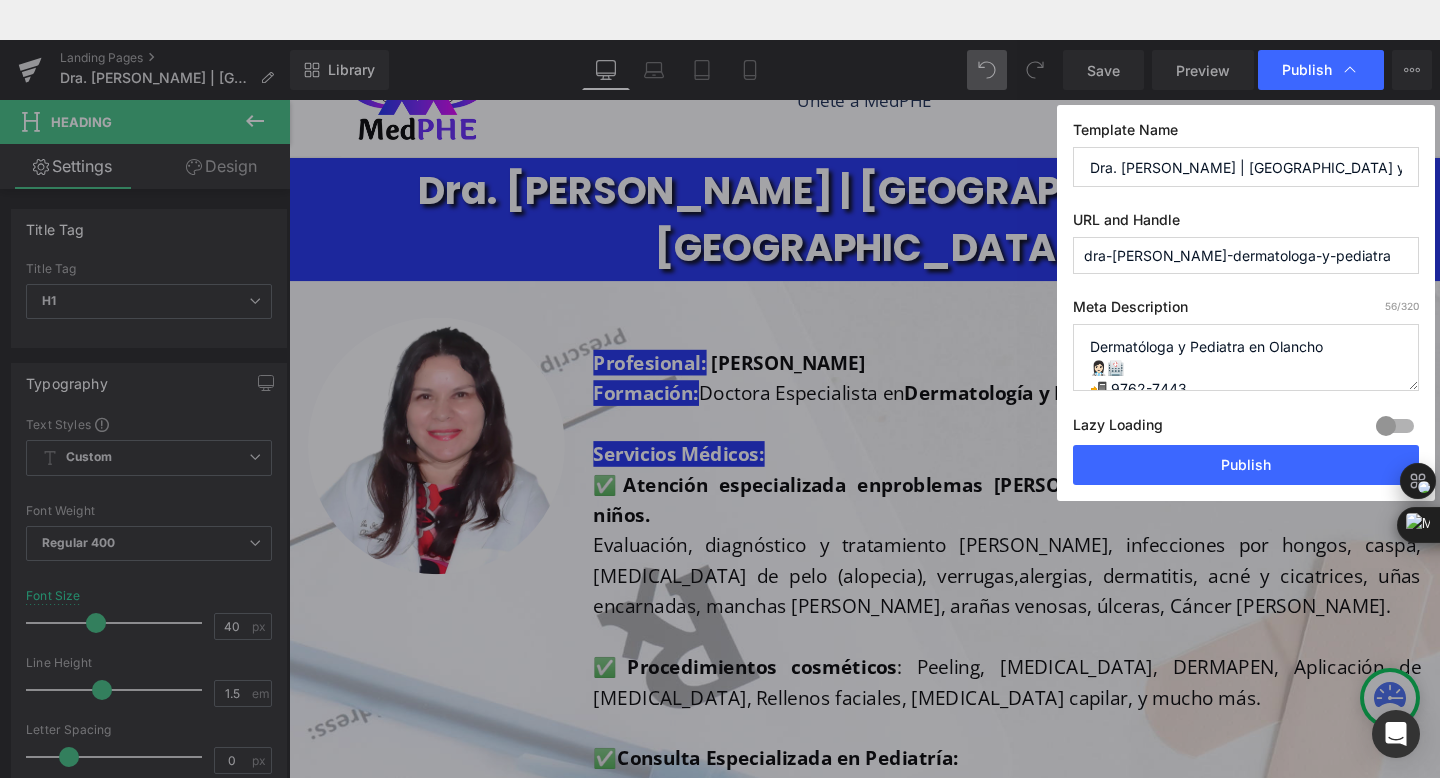 click on "Dermatóloga y Pediatra en Olancho
👩🏻‍⚕️🏥
📲 9762-7443" at bounding box center [1246, 357] 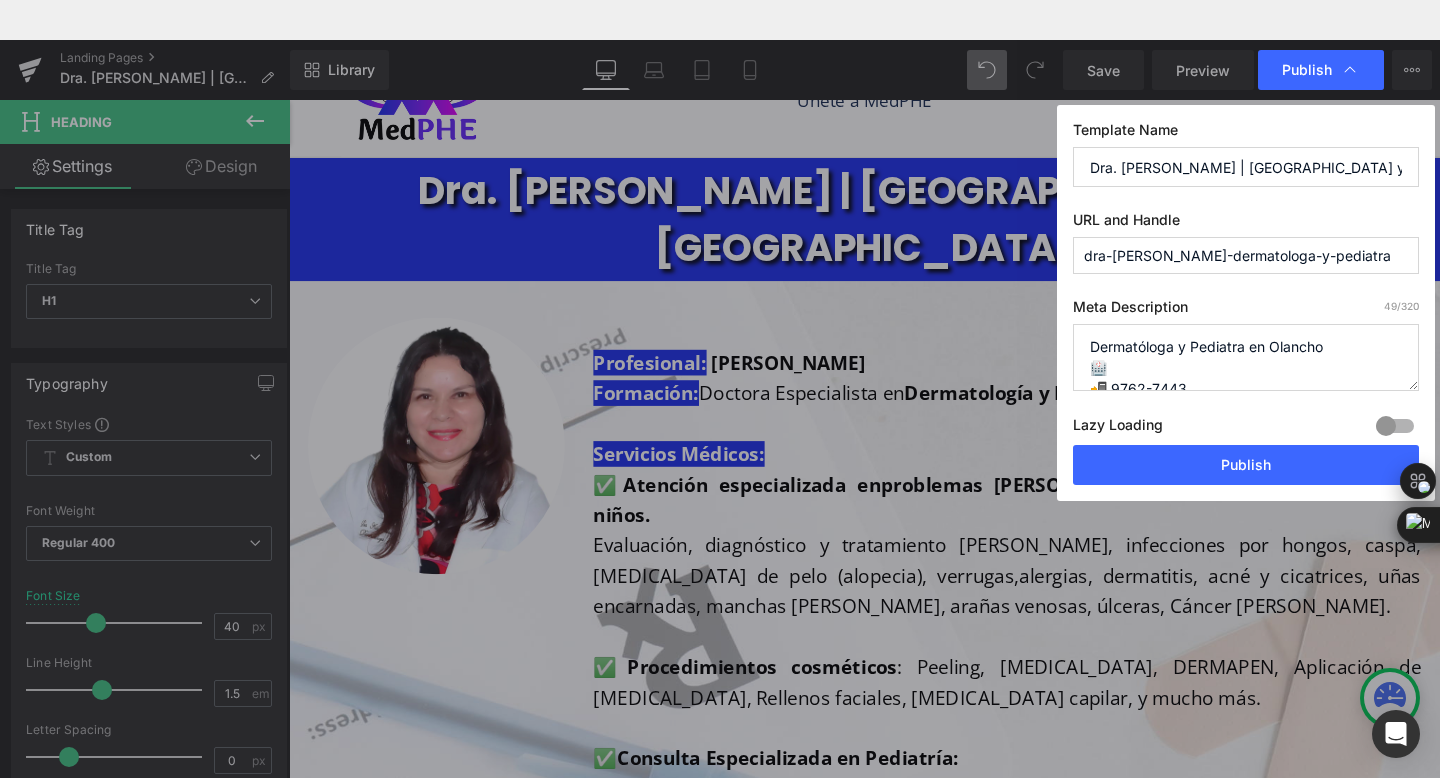 paste on "👩🏻‍⚕️" 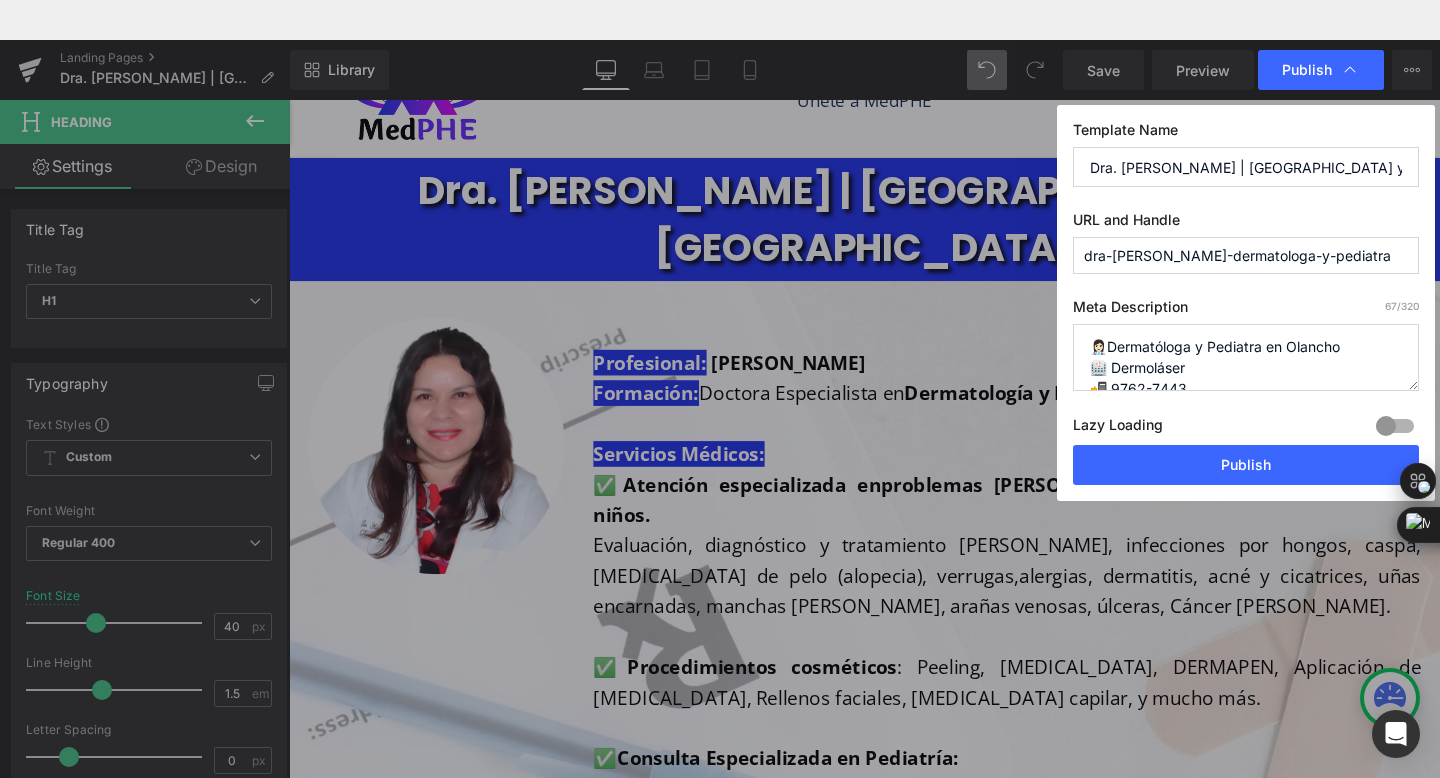 paste on "📍" 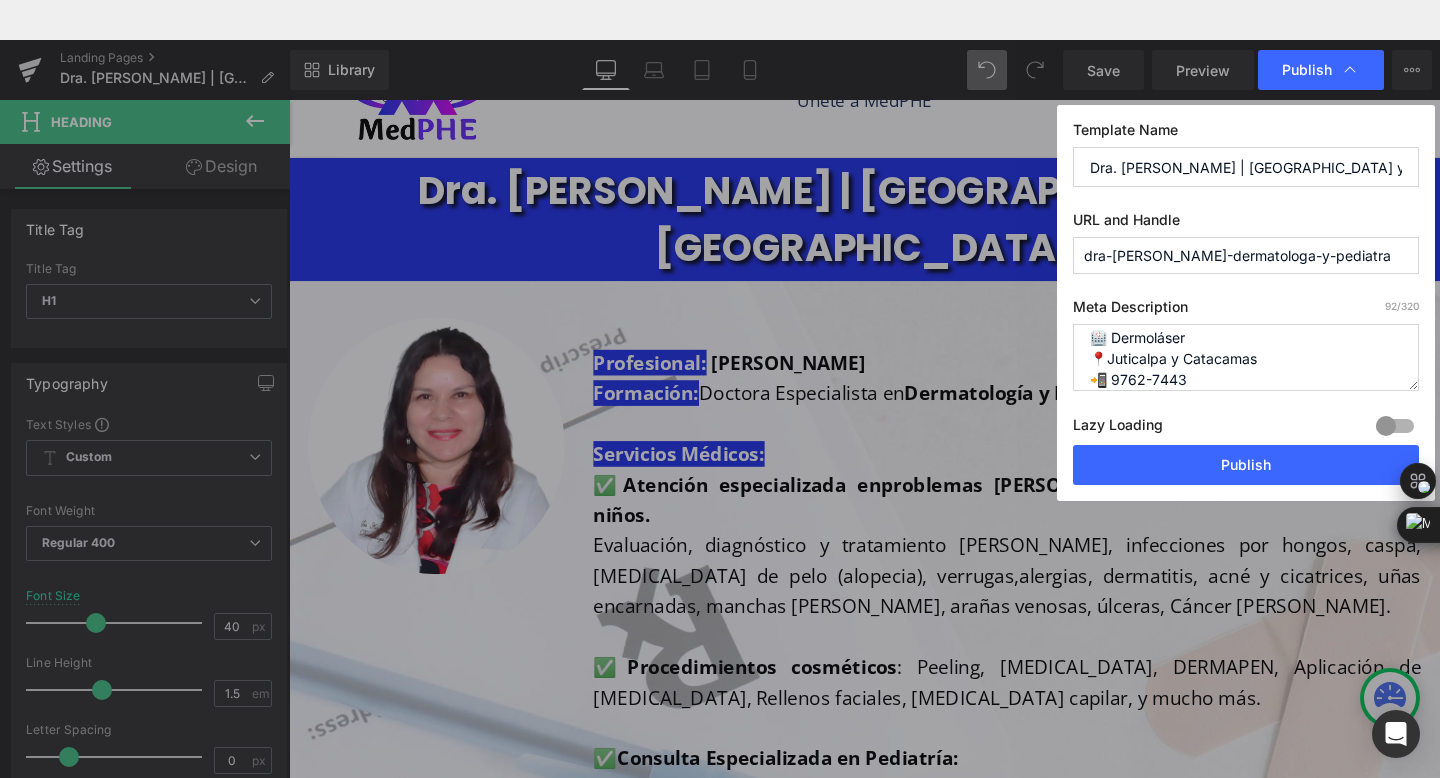 scroll, scrollTop: 42, scrollLeft: 0, axis: vertical 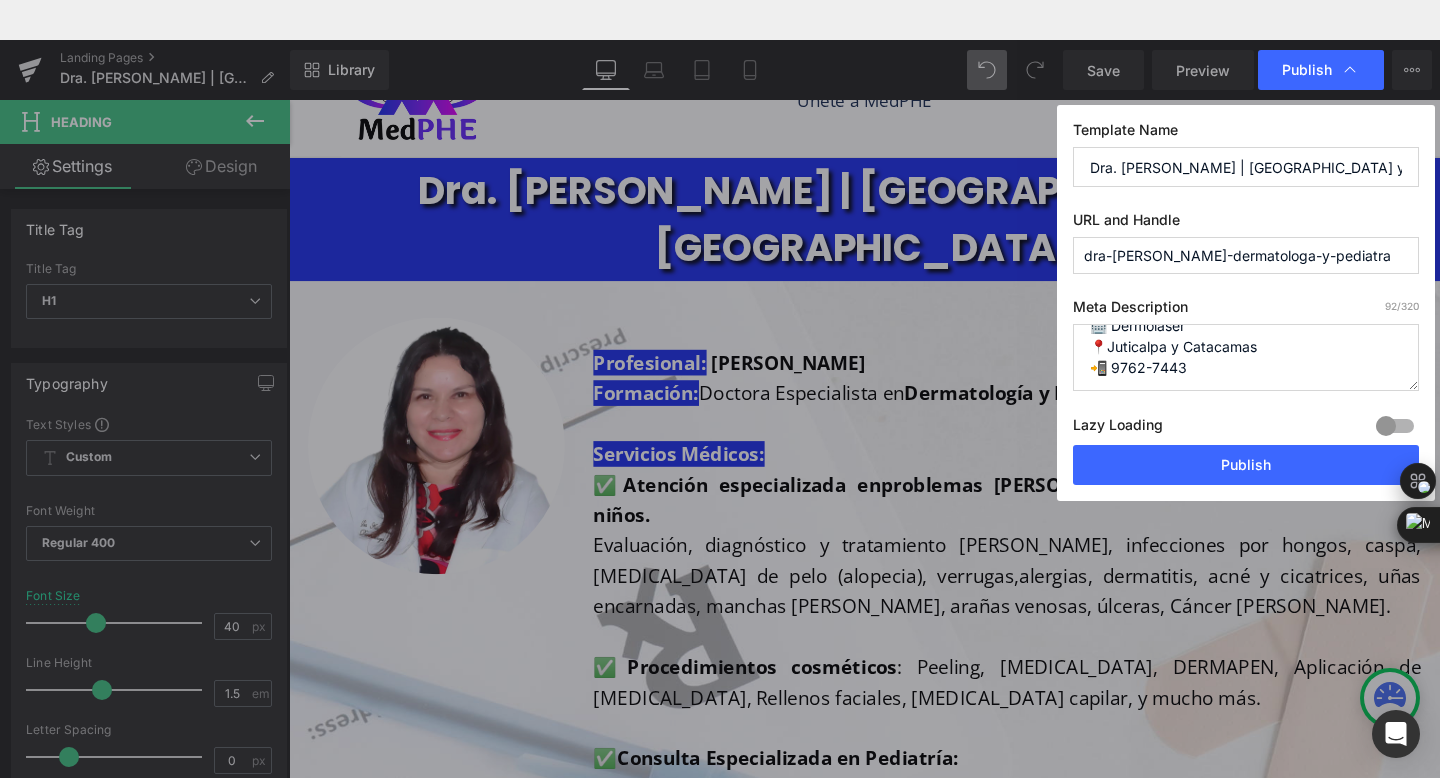 click on "👩🏻‍⚕️Dermatóloga y Pediatra en Olancho
🏥 Dermoláser
📍Juticalpa y Catacamas
📲 9762-7443" at bounding box center (1246, 357) 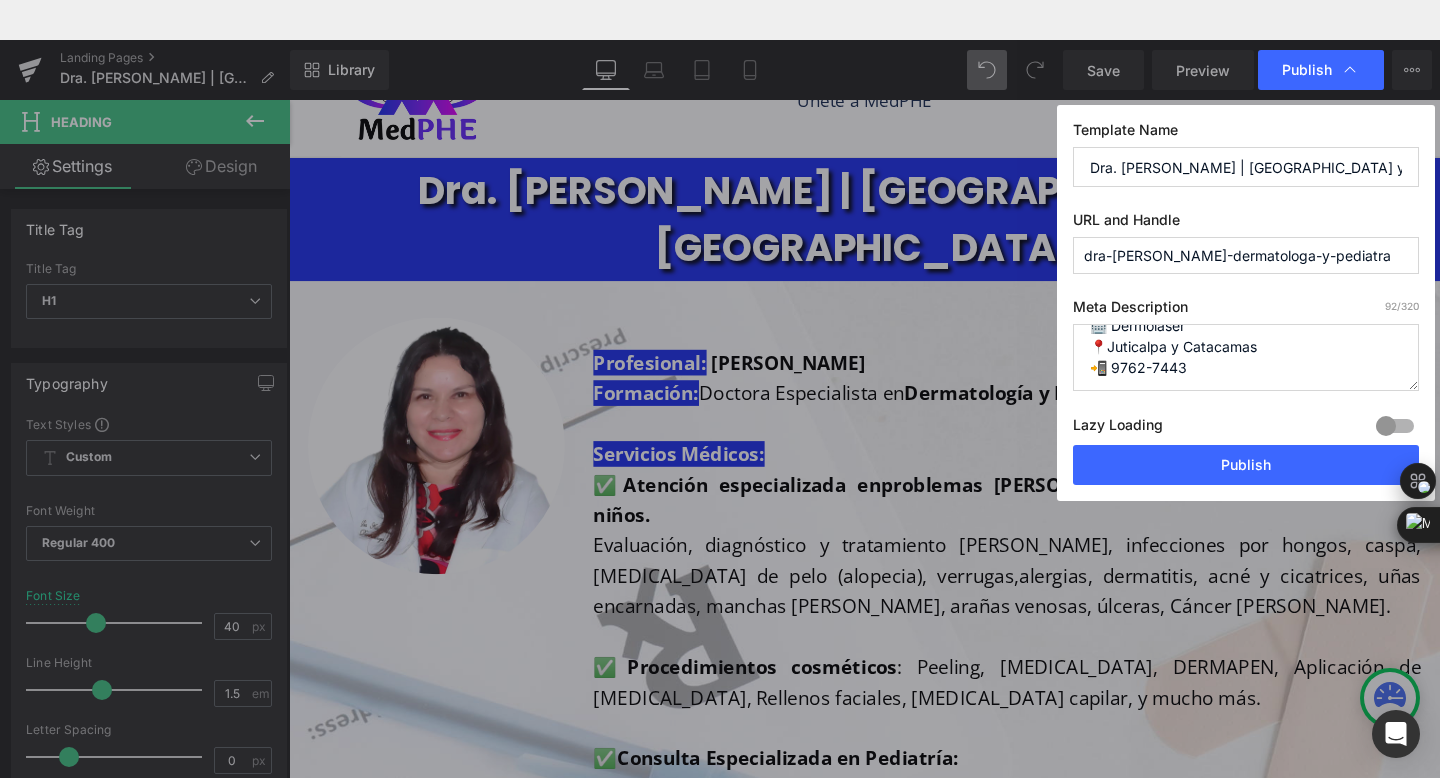 scroll, scrollTop: 49, scrollLeft: 0, axis: vertical 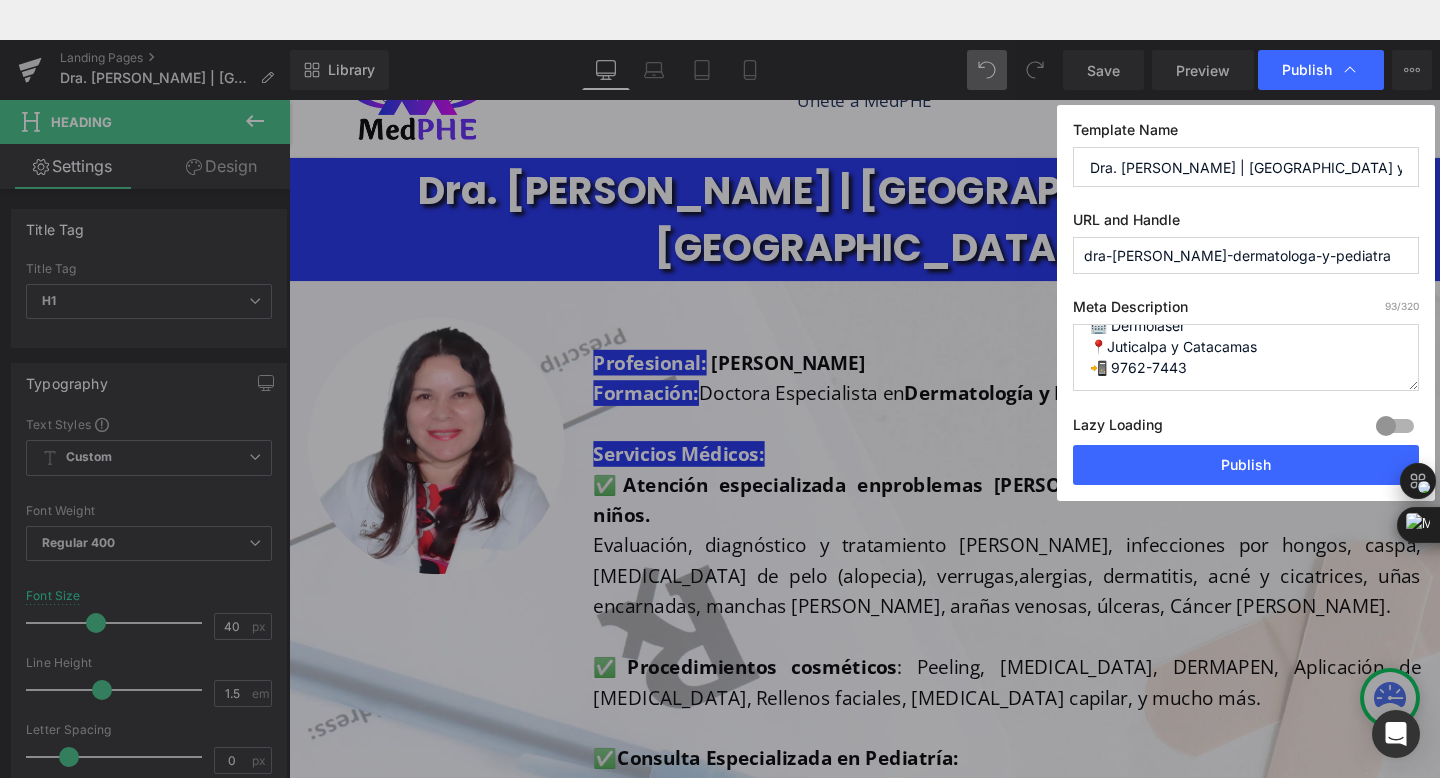 paste on "✅" 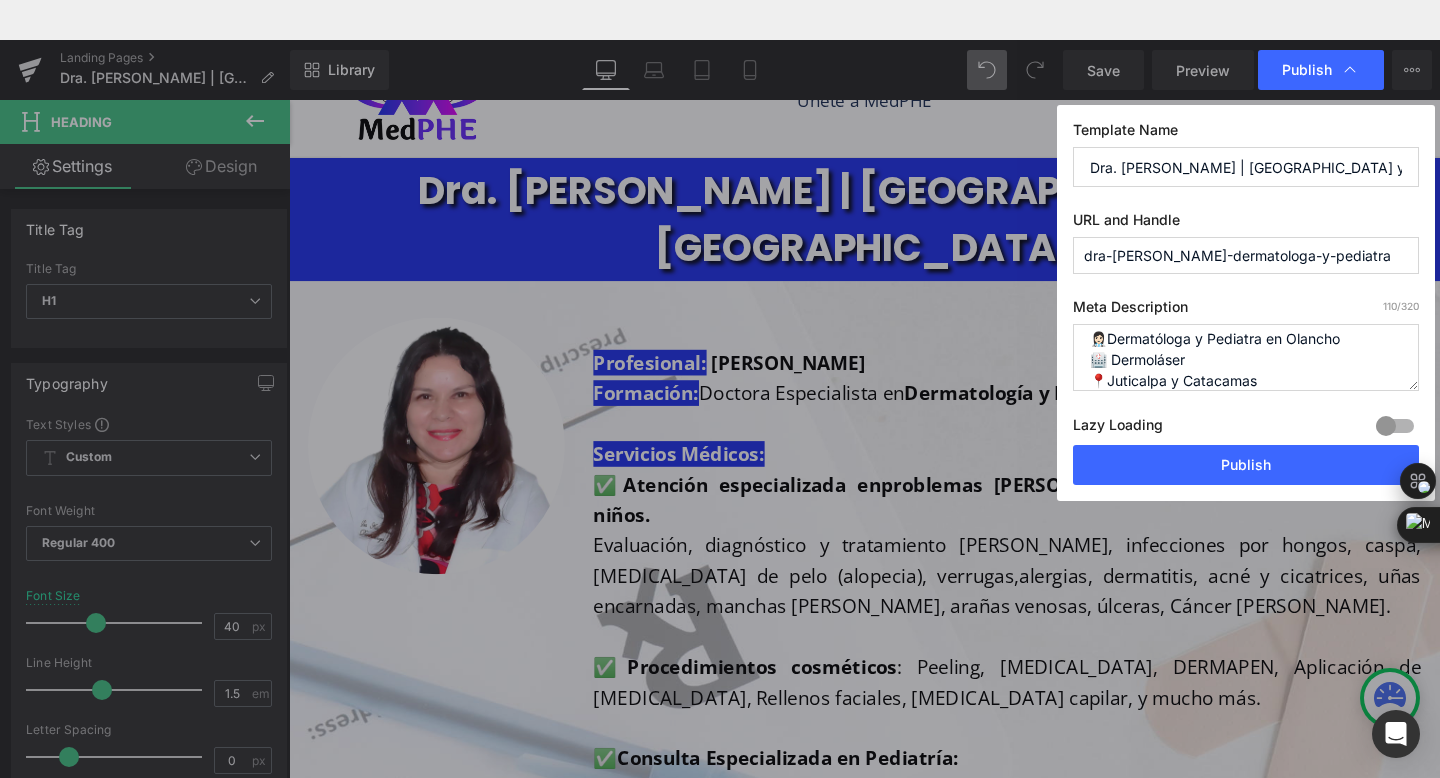 scroll, scrollTop: 15, scrollLeft: 0, axis: vertical 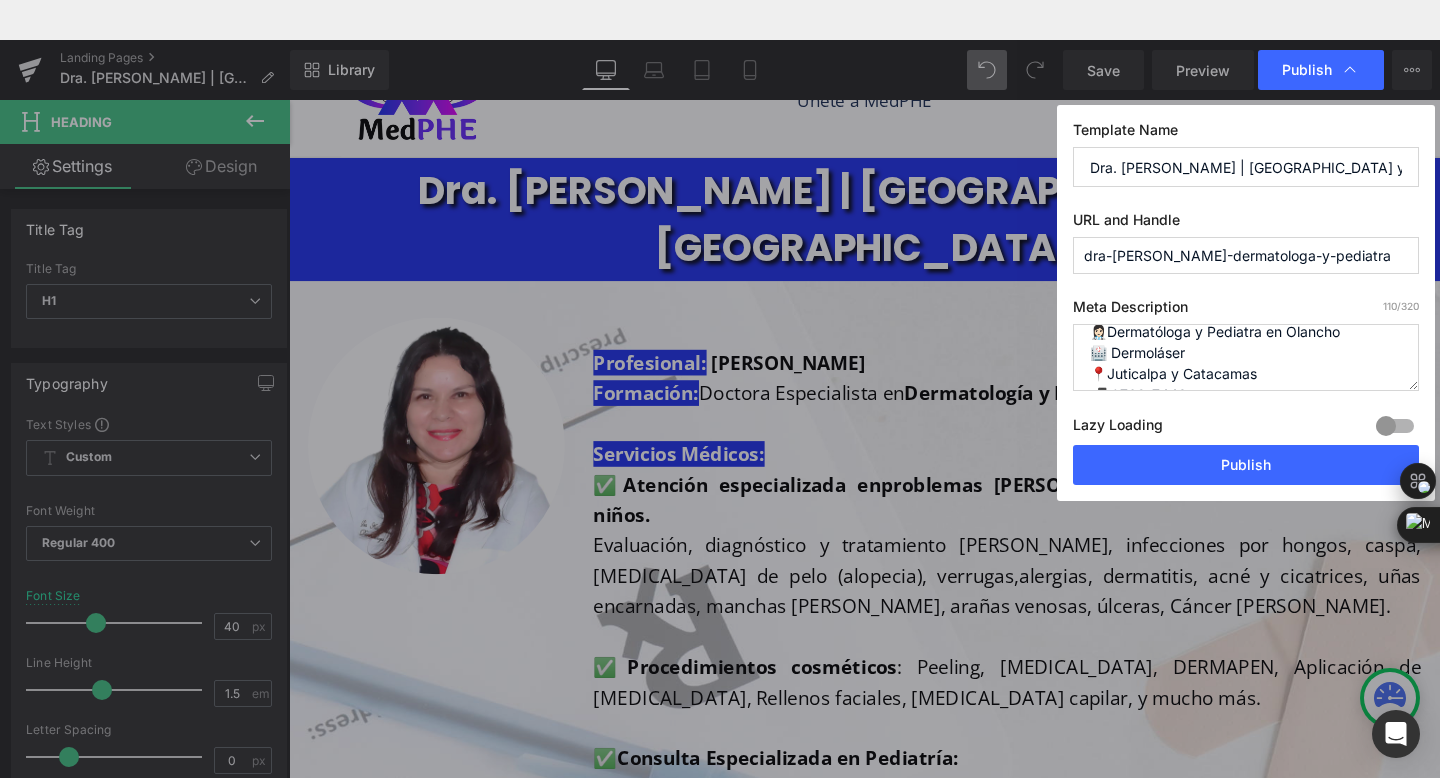 click on "👩🏻‍⚕️Dermatóloga y Pediatra en Olancho
🏥 Dermoláser
📍Juticalpa y Catacamas
📲 9762-7443
✅ Agenda tu cita" at bounding box center (1246, 357) 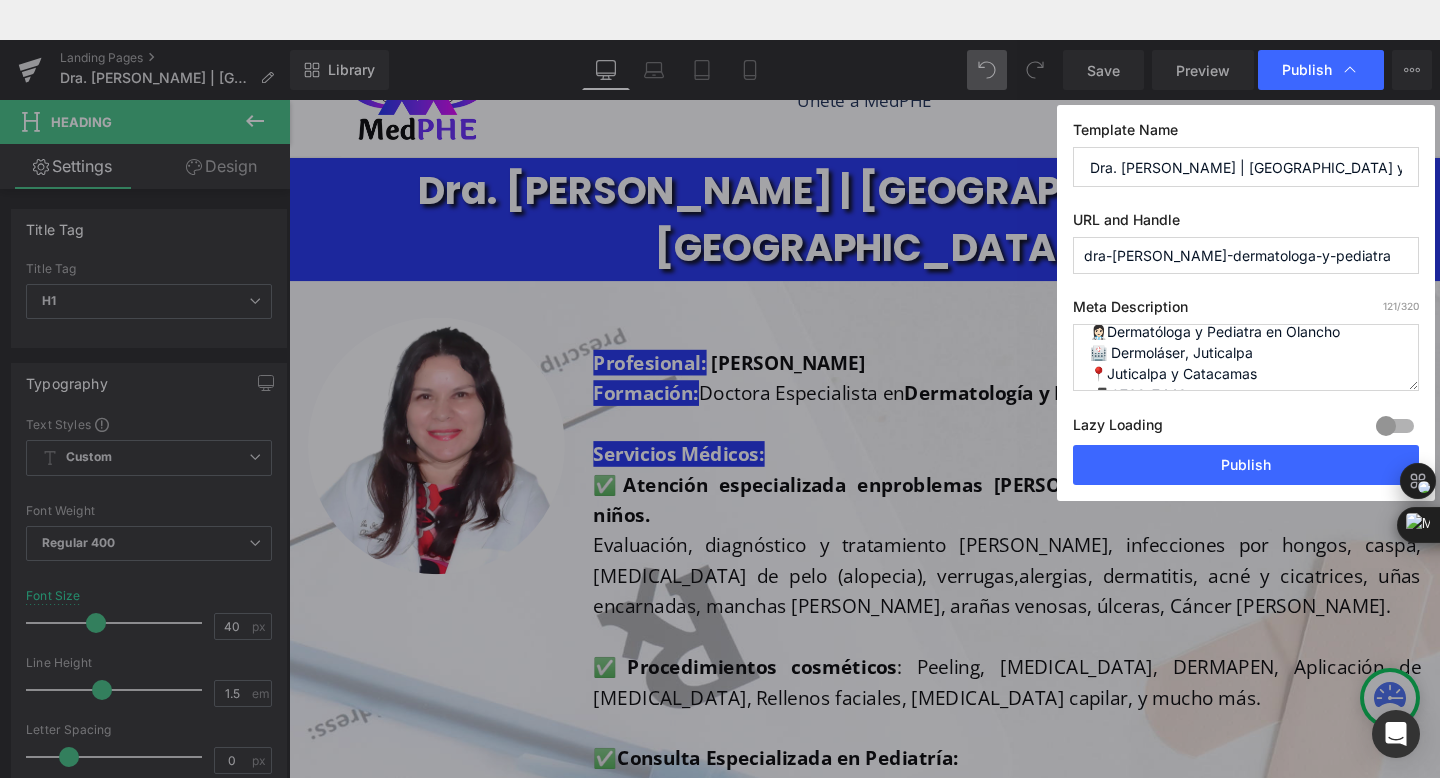 click on "👩🏻‍⚕️Dermatóloga y Pediatra en Olancho
🏥 Dermoláser, Juticalpa
📍Juticalpa y Catacamas
📲 9762-7443
✅ Agenda tu cita" at bounding box center [1246, 357] 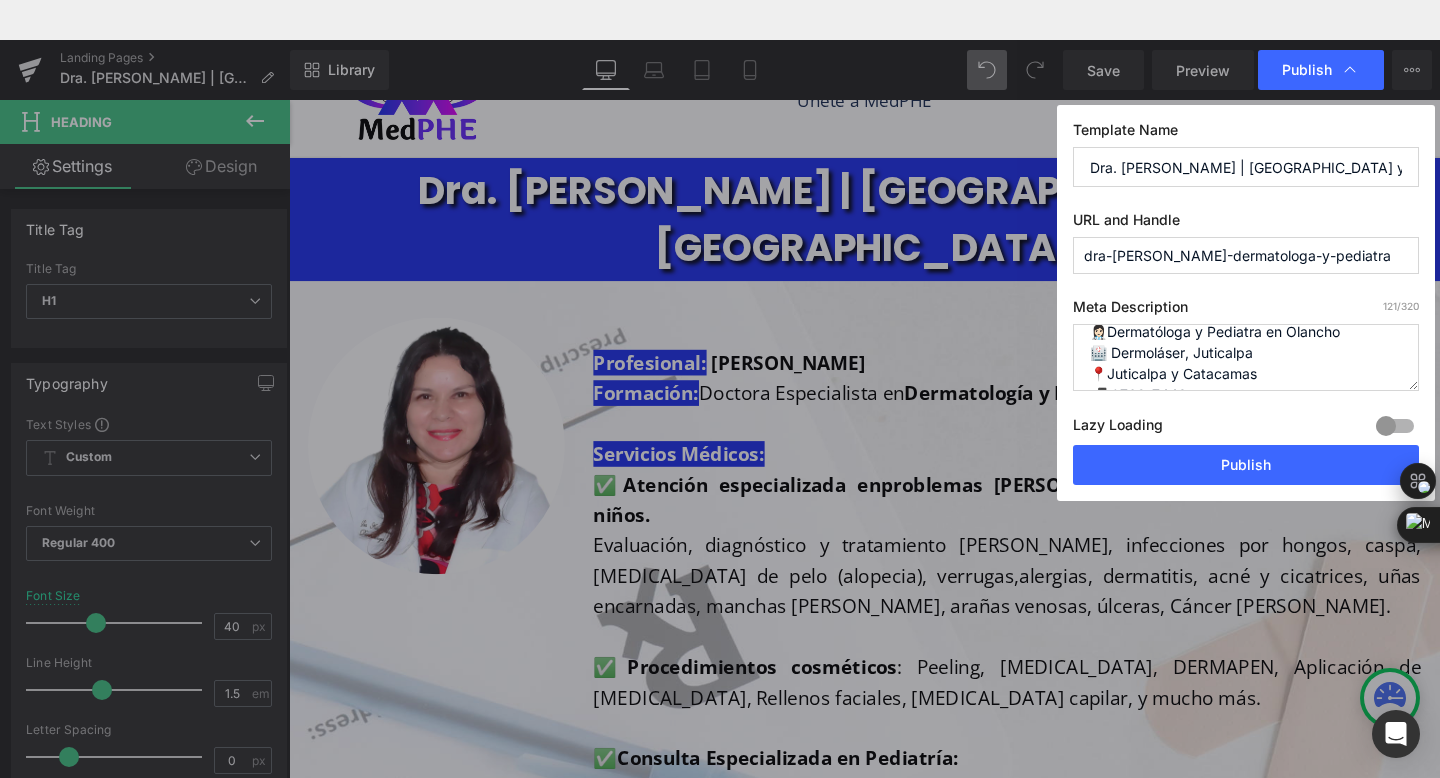 paste 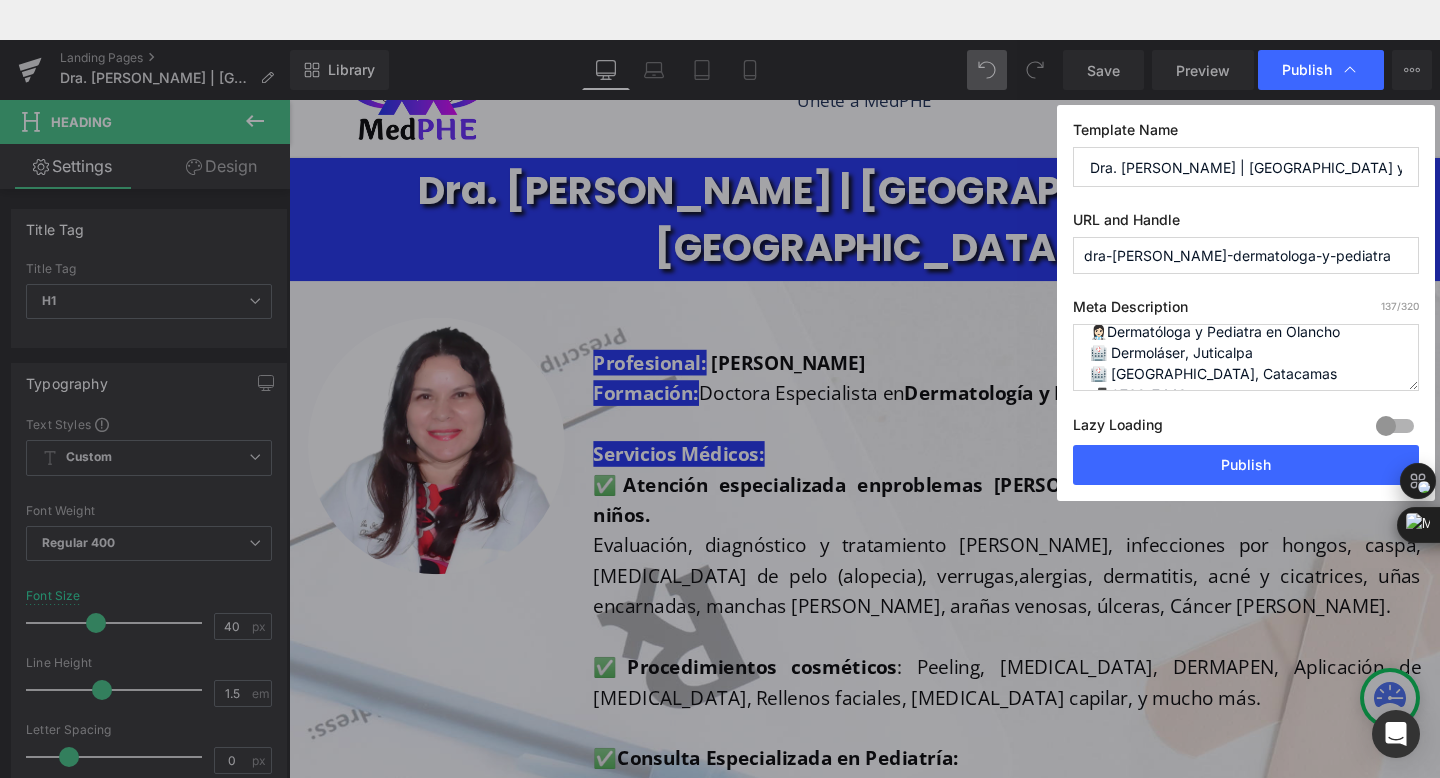 scroll, scrollTop: 45, scrollLeft: 0, axis: vertical 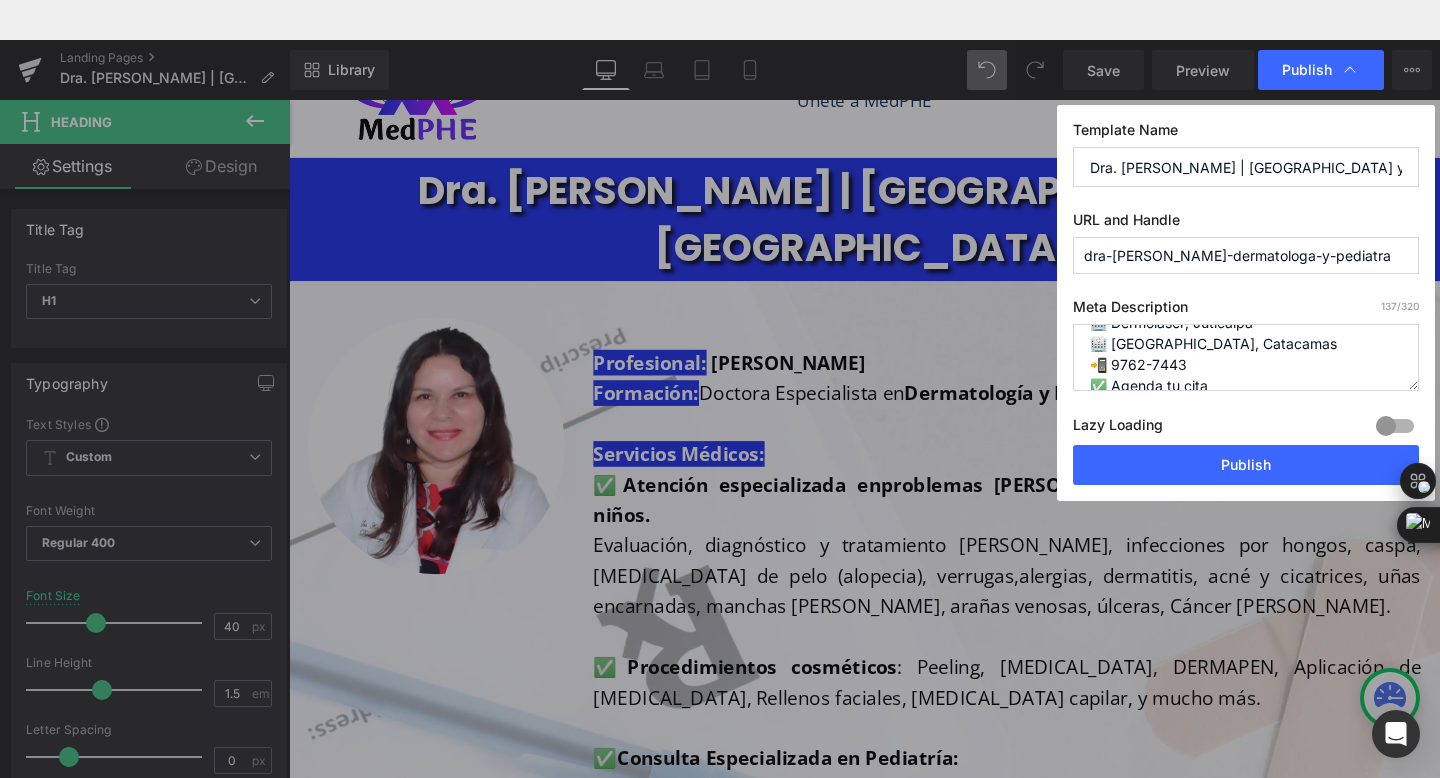 click on "👩🏻‍⚕️Dermatóloga y Pediatra en Olancho
🏥 Dermoláser, Juticalpa
🏥 [GEOGRAPHIC_DATA], Catacamas
📲 9762-7443
✅ Agenda tu cita" at bounding box center (1246, 357) 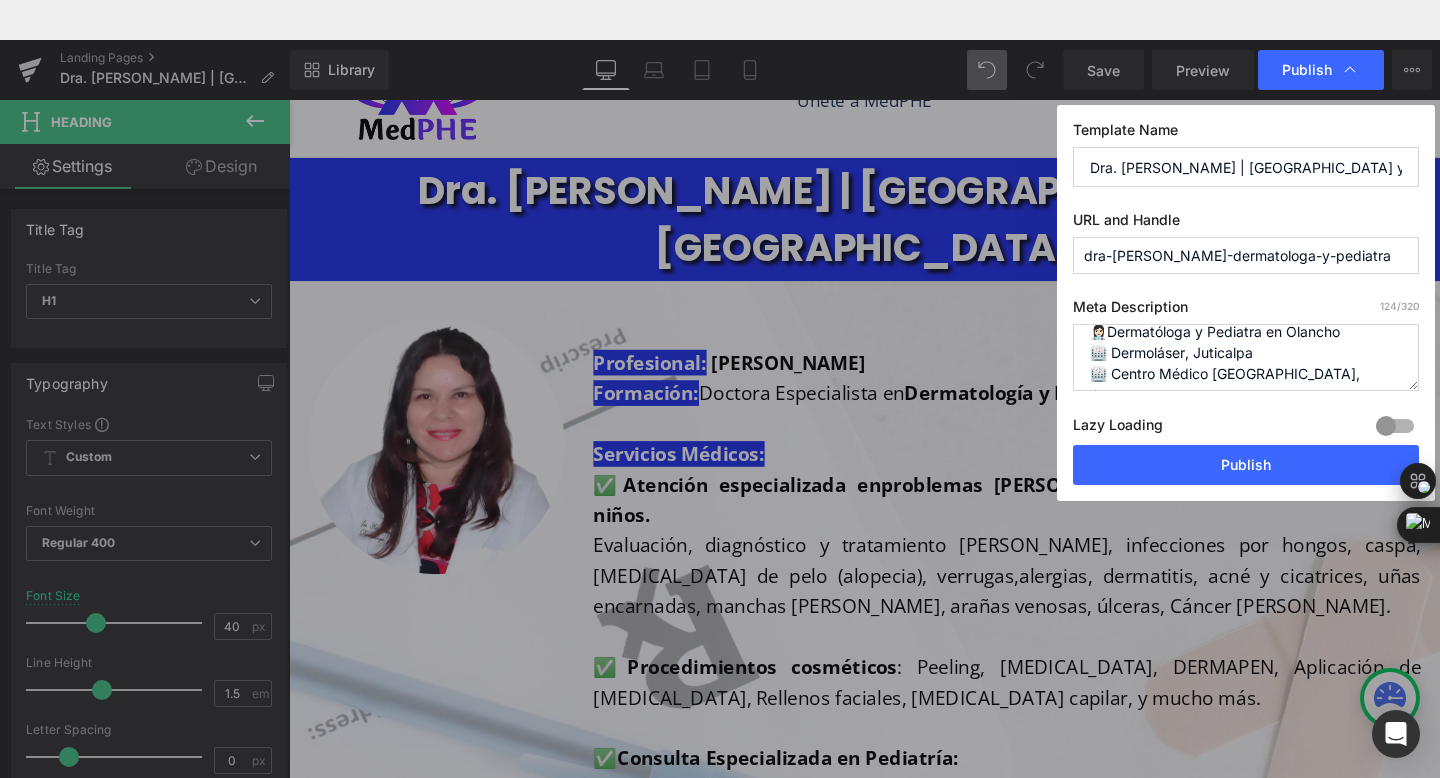 scroll, scrollTop: 0, scrollLeft: 0, axis: both 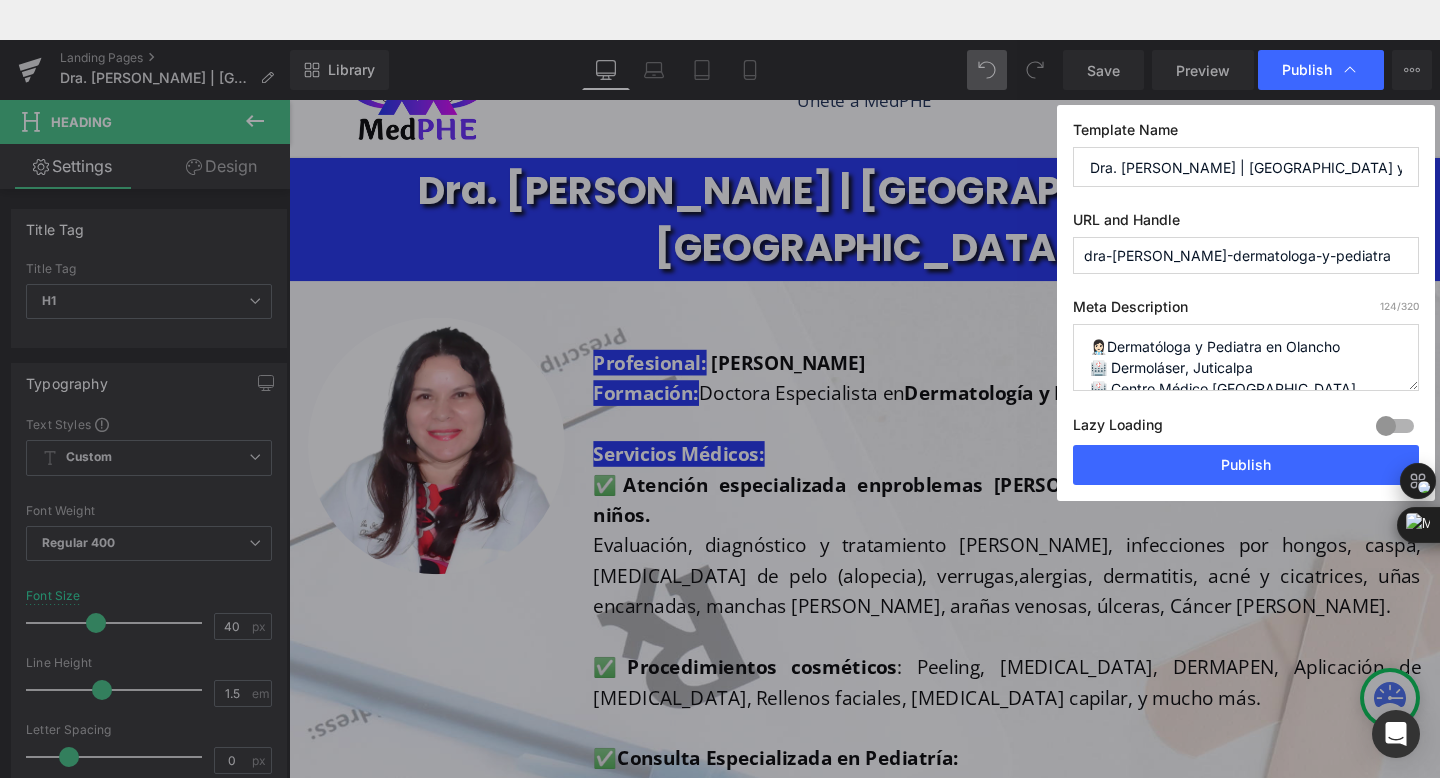 click on "👩🏻‍⚕️Dermatóloga y Pediatra en Olancho
🏥 Dermoláser, Juticalpa
🏥 Centro Médico [GEOGRAPHIC_DATA], Catacamas
✅ Agenda tu cita" at bounding box center (1246, 357) 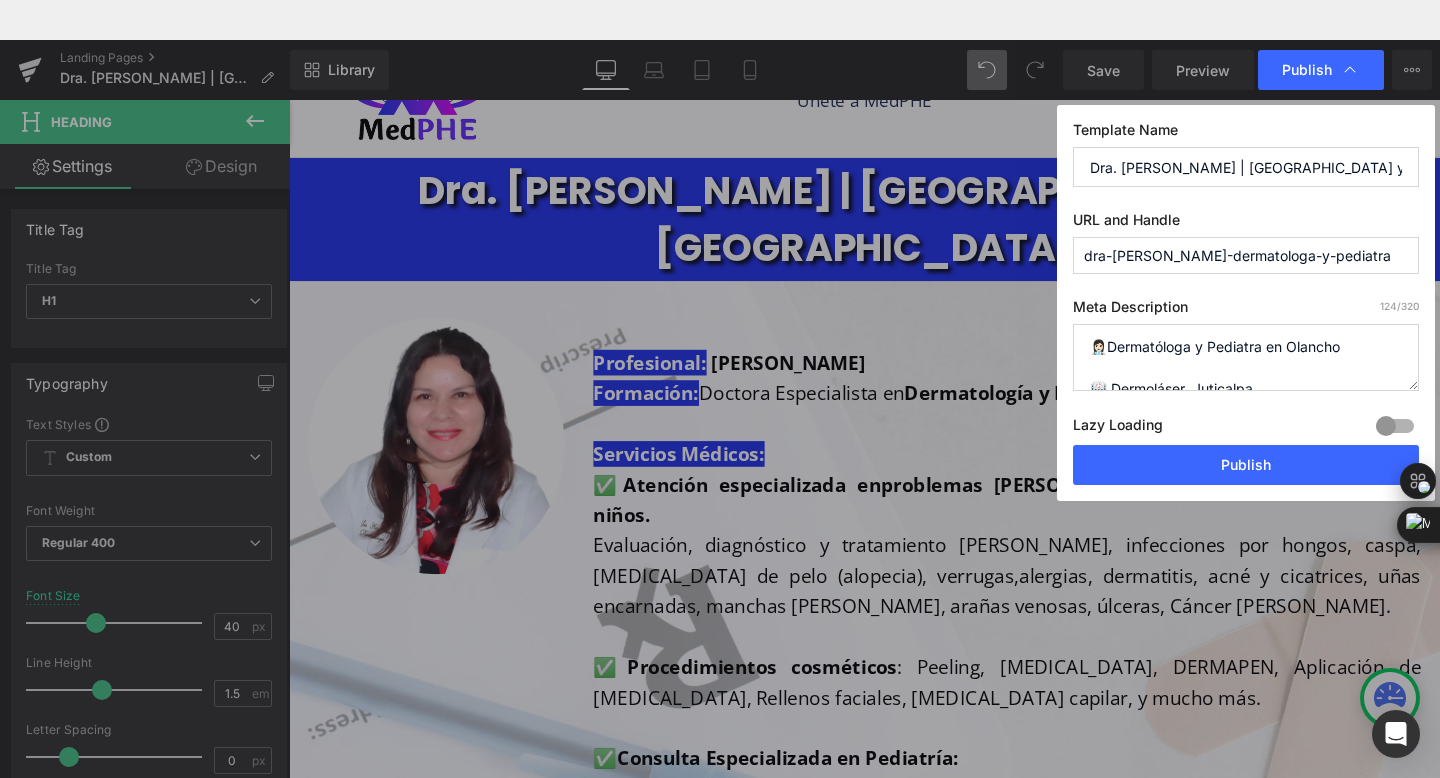 paste on "📲 9762-7443" 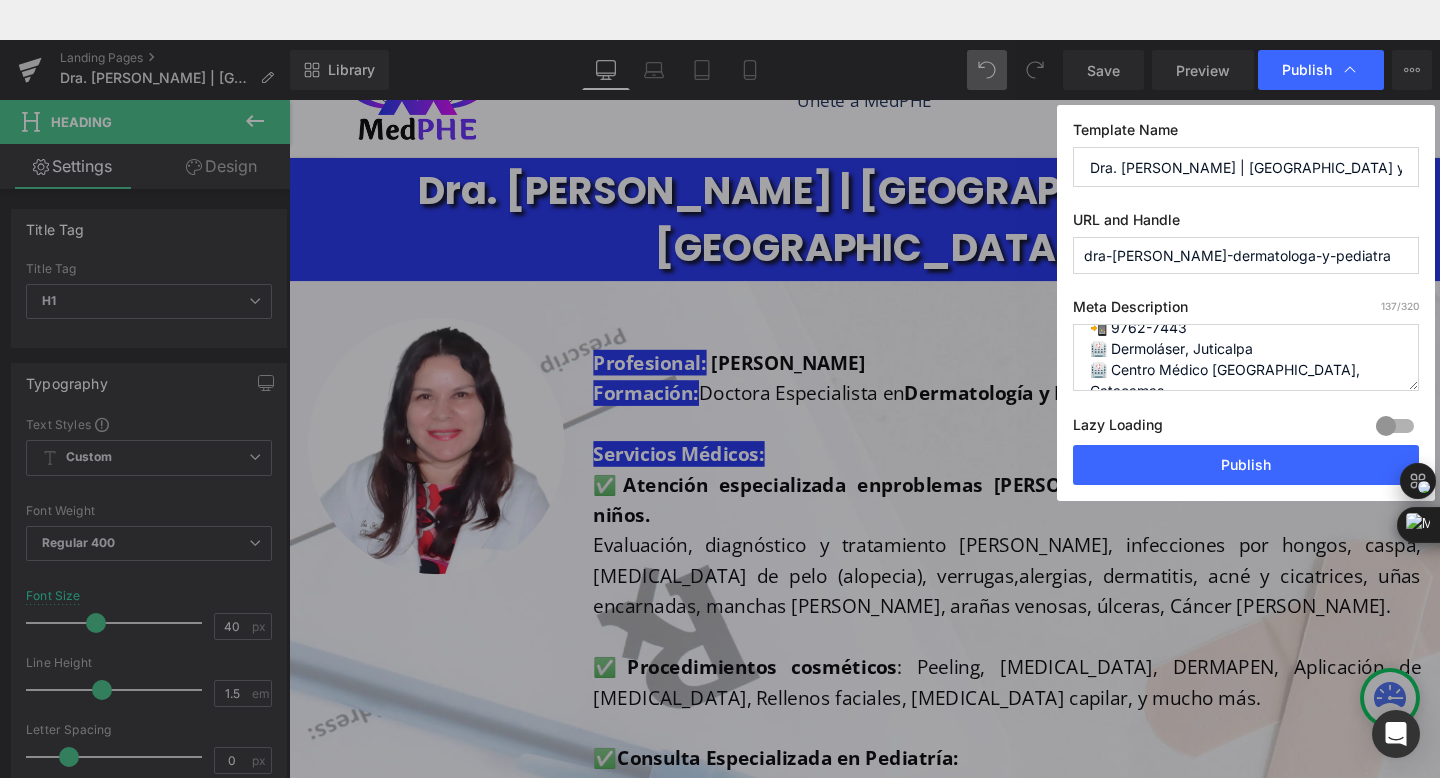 scroll, scrollTop: 35, scrollLeft: 0, axis: vertical 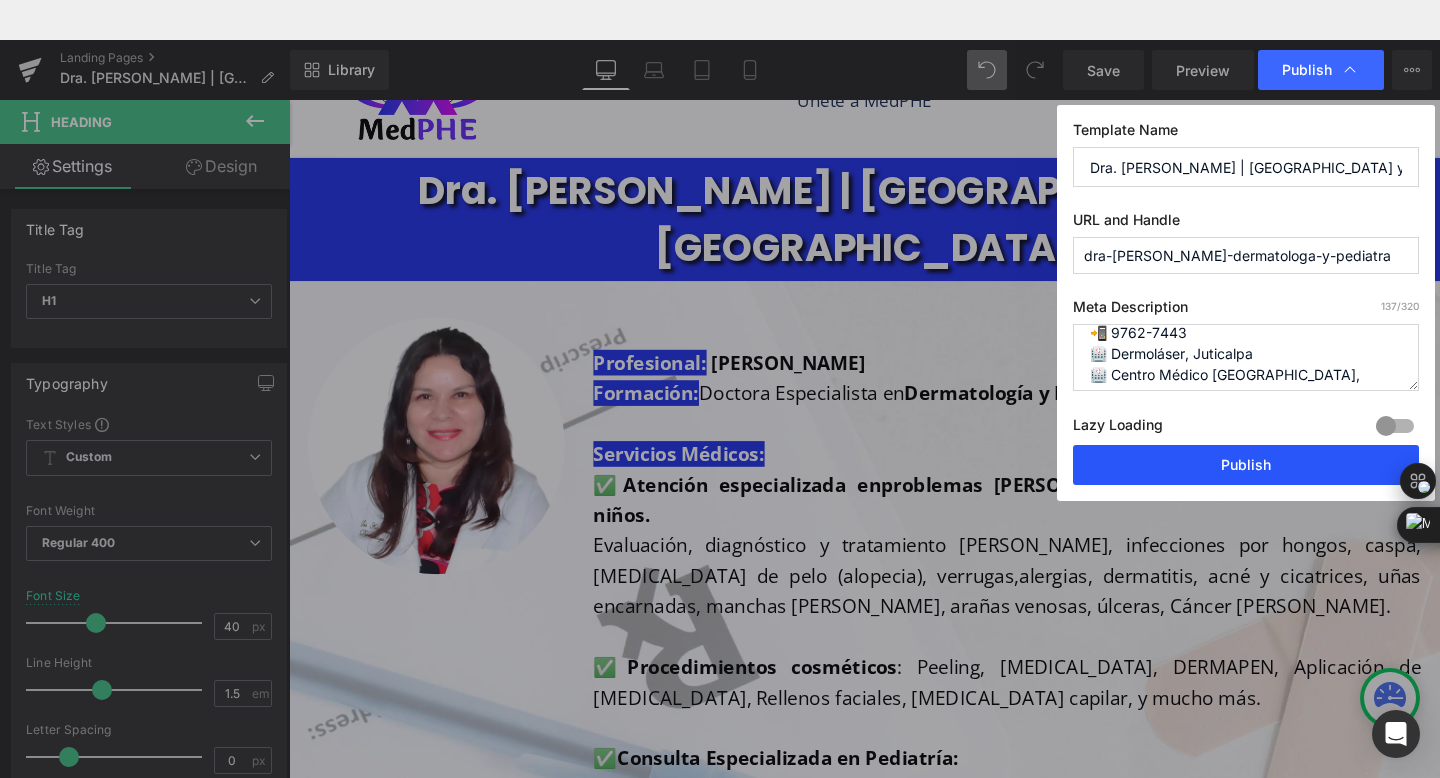 type on "👩🏻‍⚕️Dermatóloga y Pediatra en Olancho
📲 9762-7443
🏥 Dermoláser, Juticalpa
🏥 Centro Médico [GEOGRAPHIC_DATA], Catacamas
✅ Agenda tu cita" 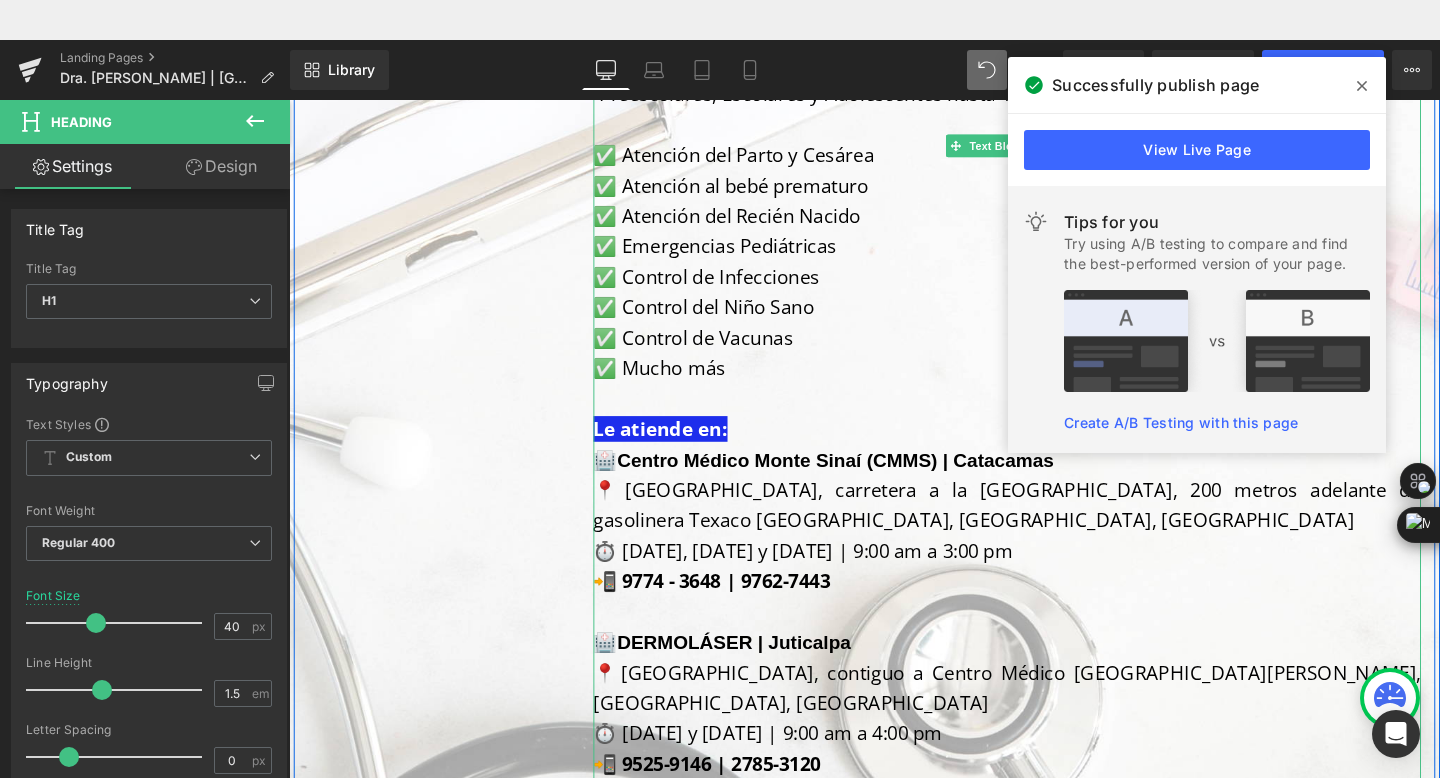 scroll, scrollTop: 918, scrollLeft: 0, axis: vertical 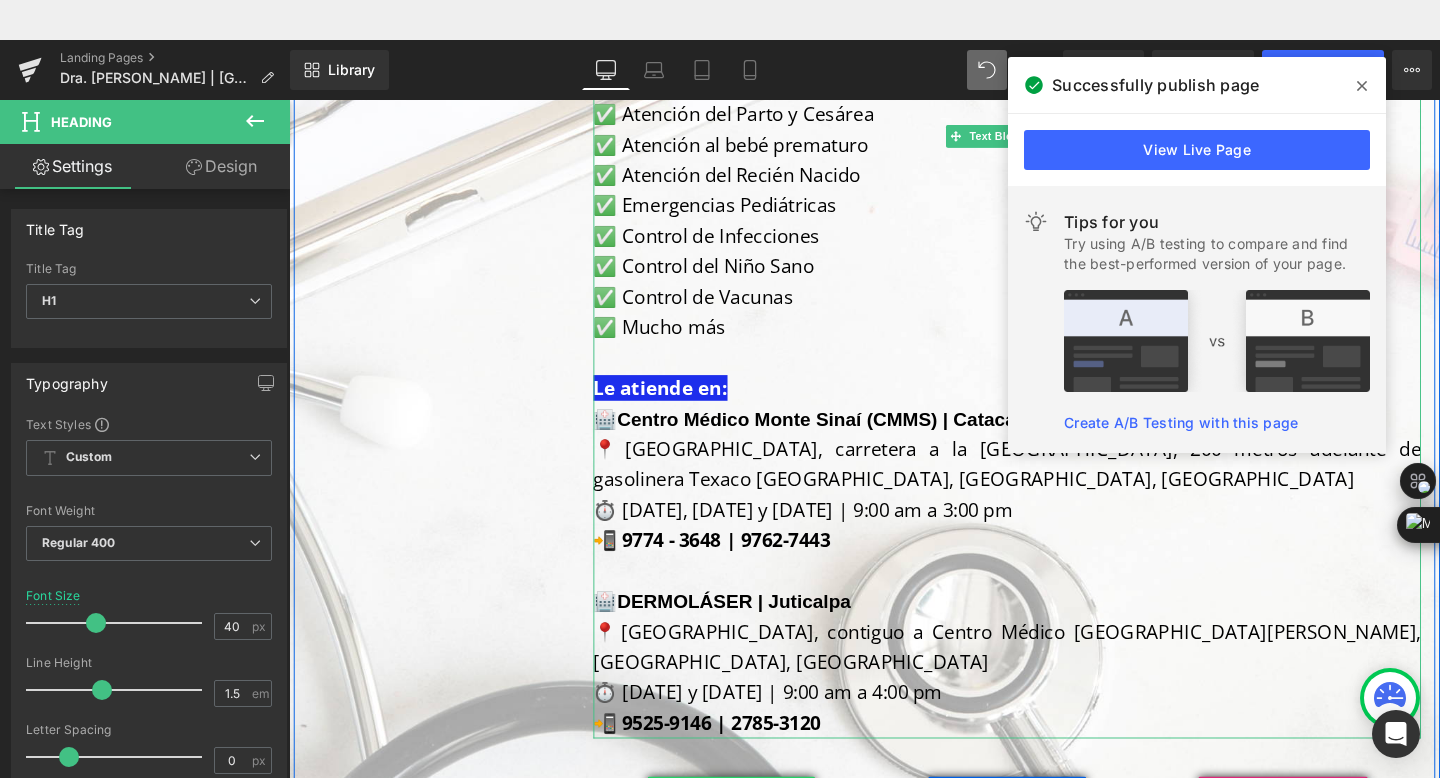 click on "⏱️ [DATE] y [DATE] | 9:00 am a 4:00 pm" at bounding box center [1044, 725] 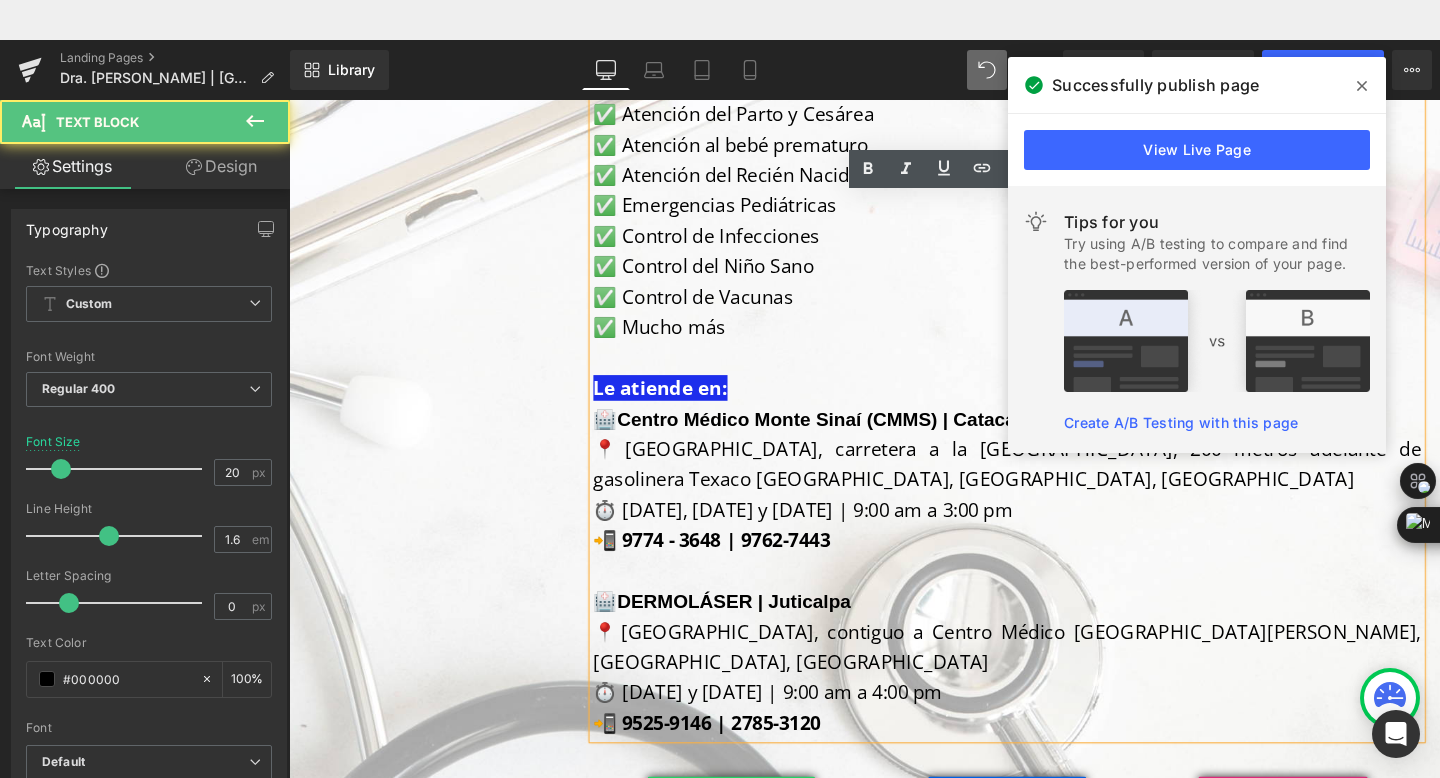 click on "⏱️ [DATE] y [DATE] | 9:00 am a 4:00 pm" at bounding box center [792, 724] 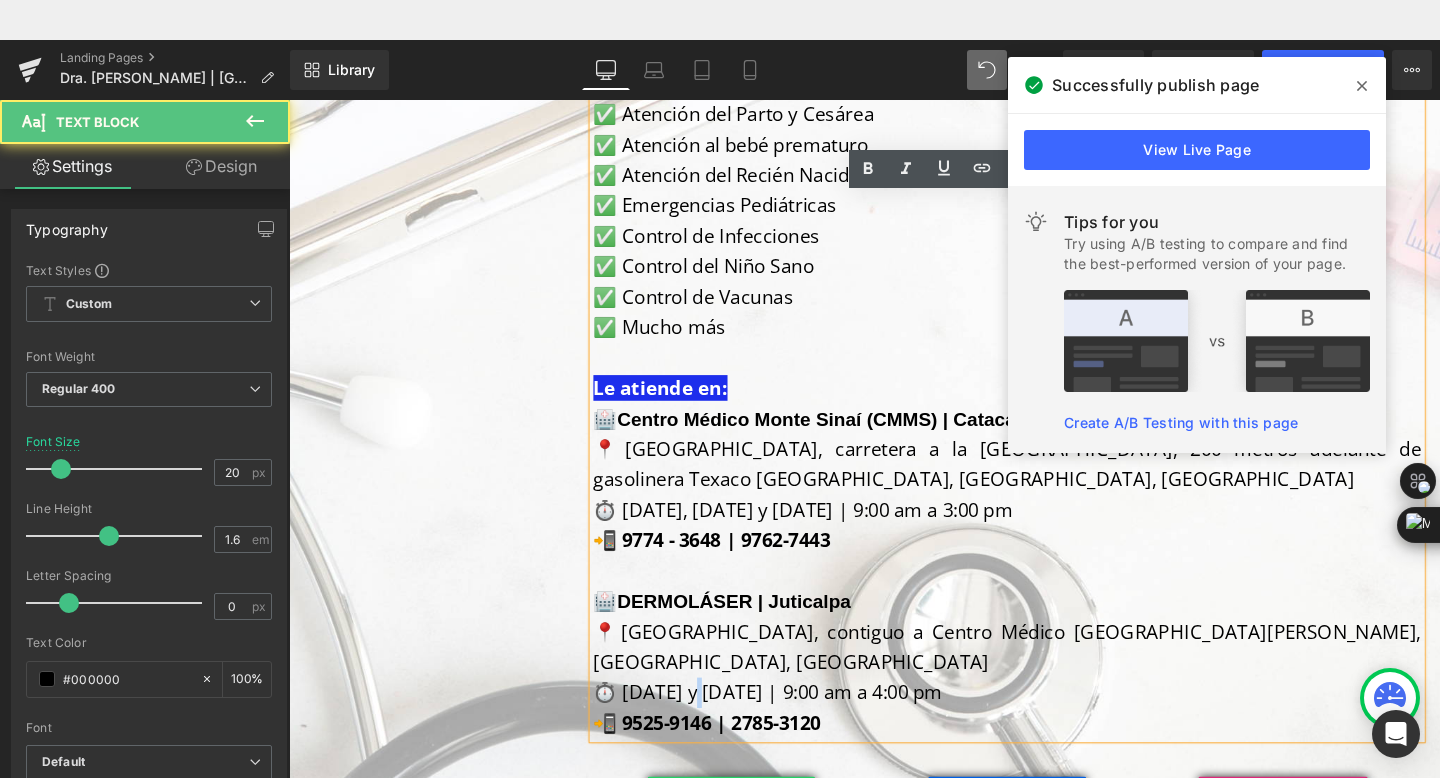 click on "⏱️ [DATE] y [DATE] | 9:00 am a 4:00 pm" at bounding box center [792, 724] 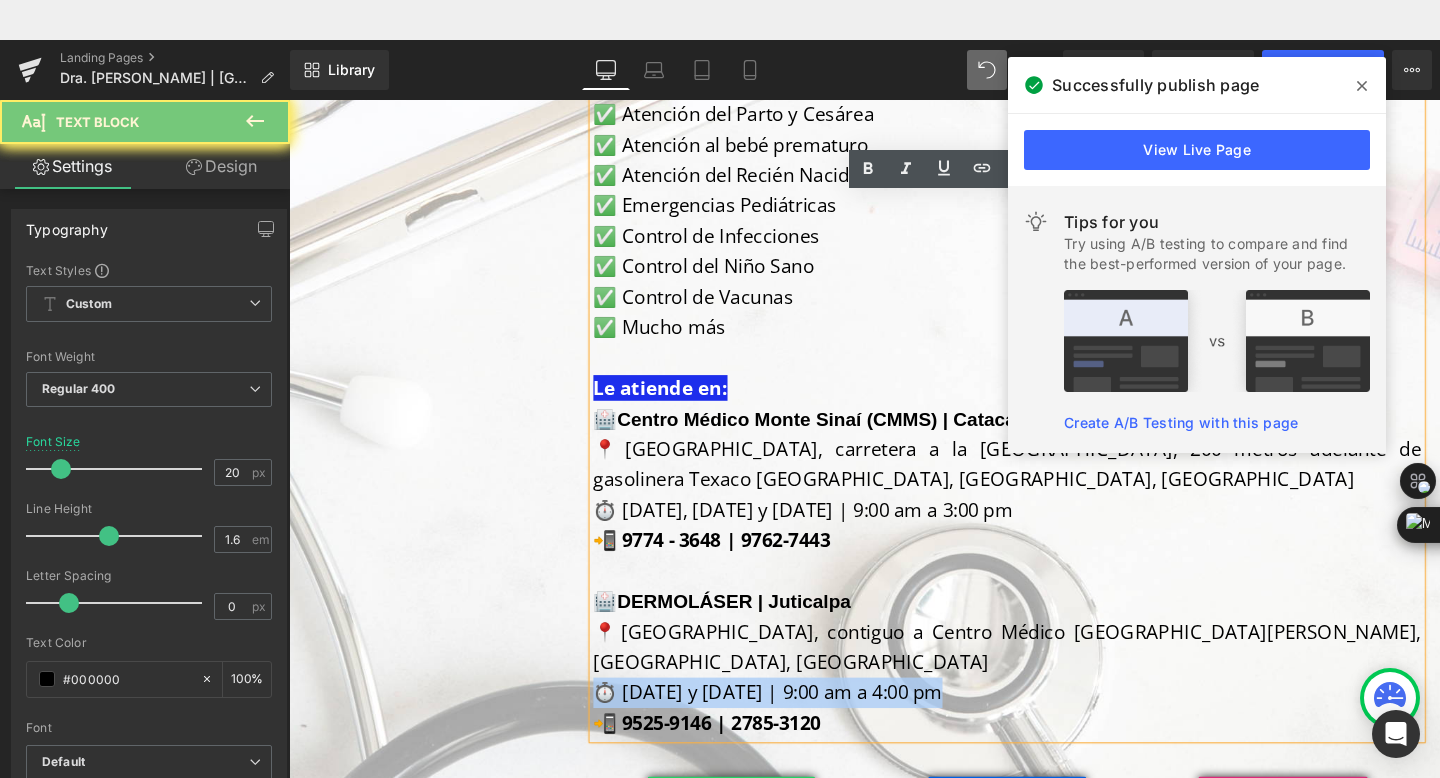 click on "⏱️ [DATE] y [DATE] | 9:00 am a 4:00 pm" at bounding box center (792, 724) 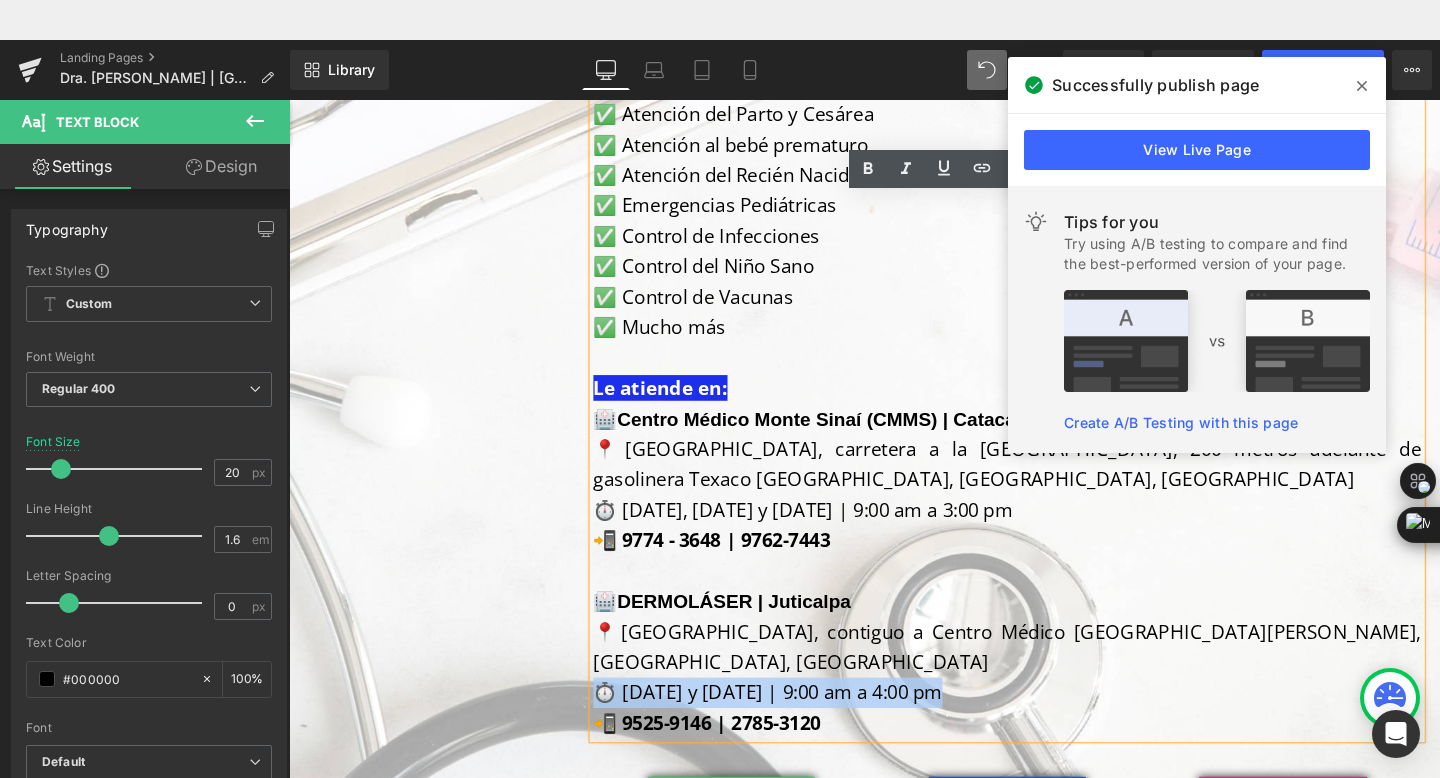 click on "⏱️ [DATE] y [DATE] | 9:00 am a 4:00 pm" at bounding box center (792, 724) 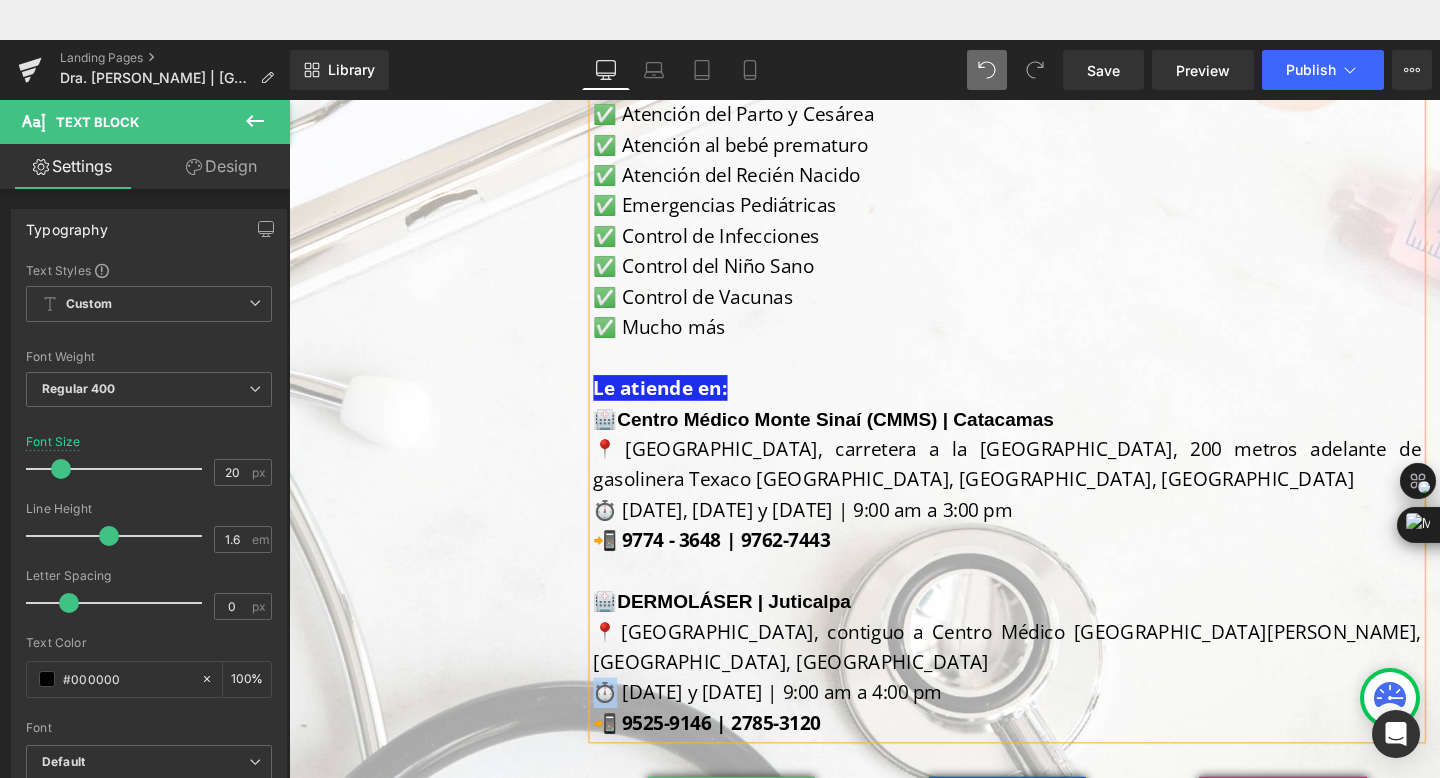 copy on "⏱️" 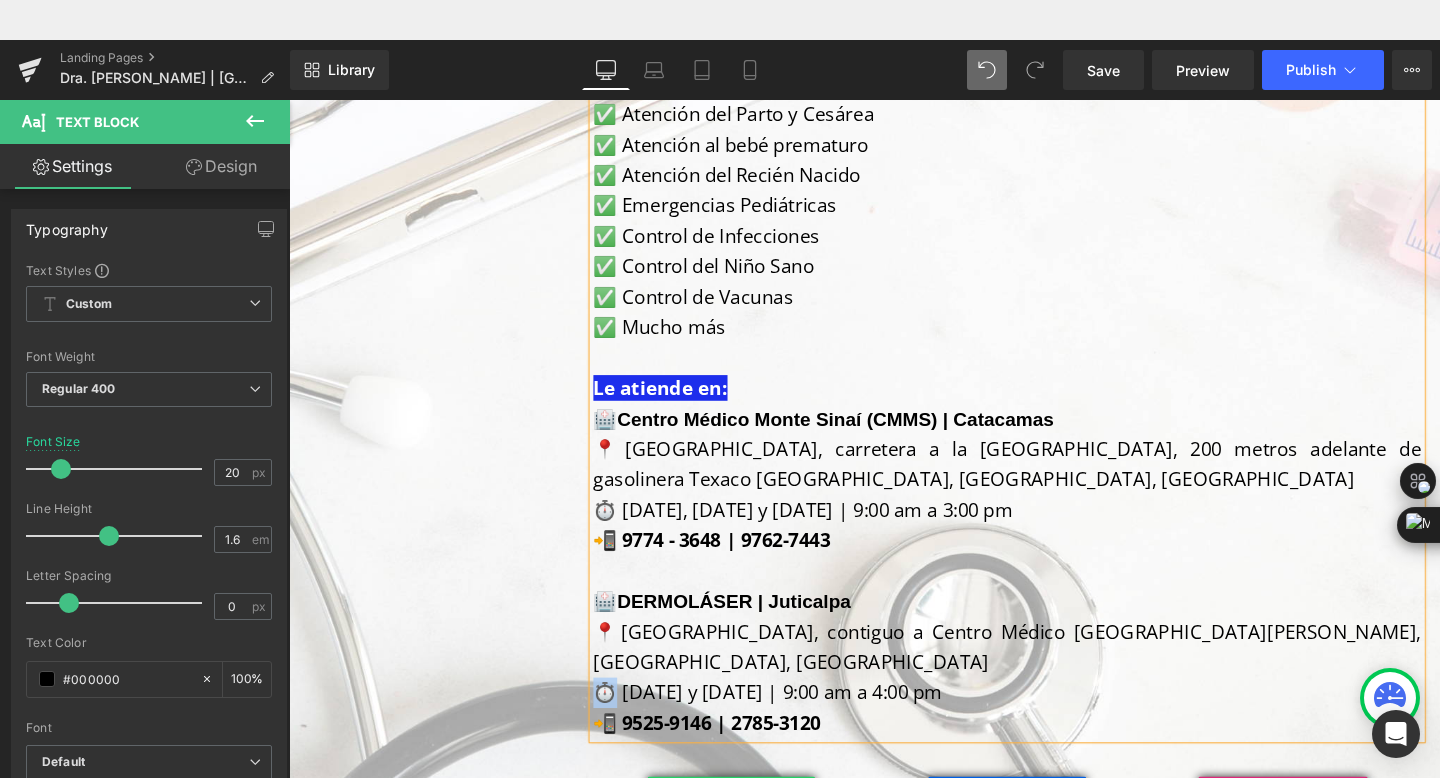 click on "⏱️ [DATE] y [DATE] | 9:00 am a 4:00 pm" at bounding box center (1044, 725) 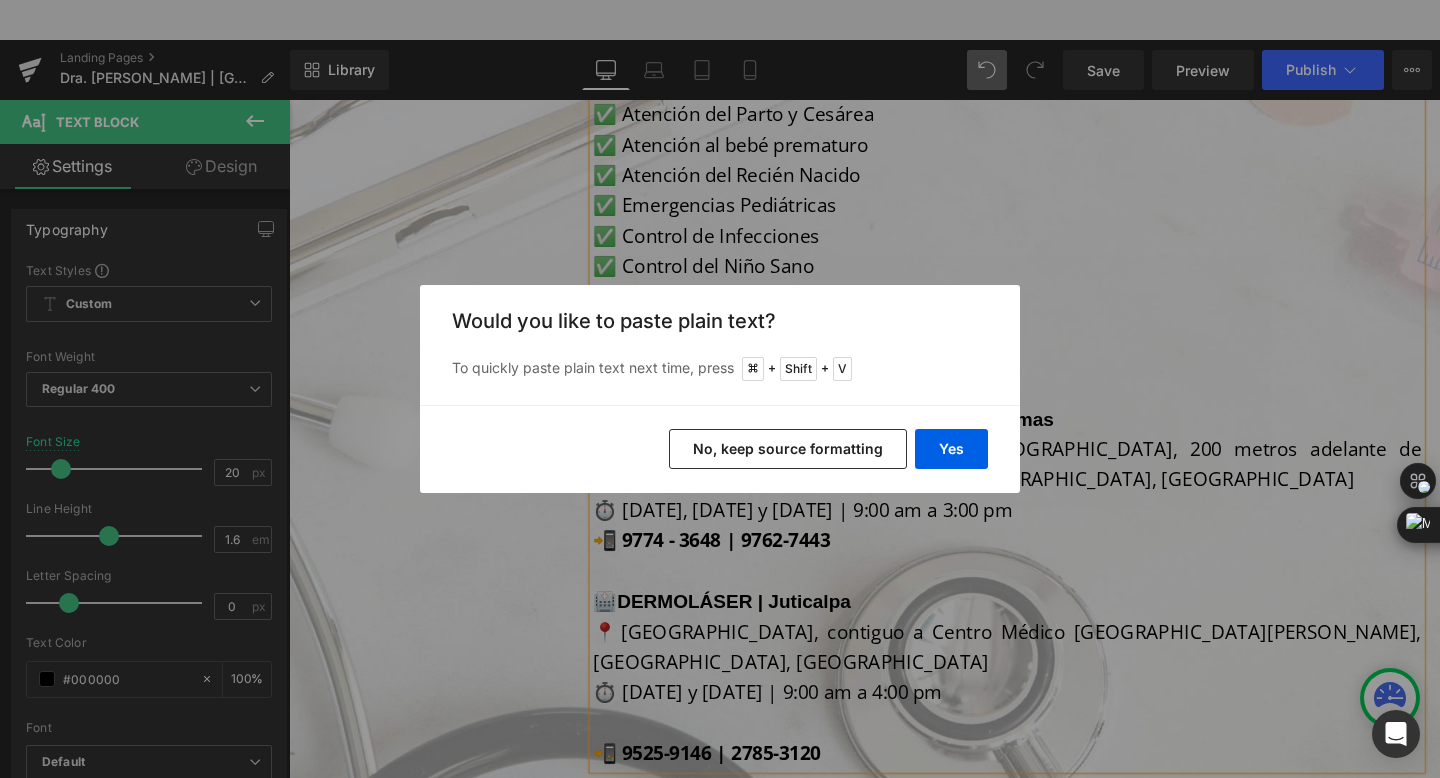 click on "No, keep source formatting" at bounding box center [788, 449] 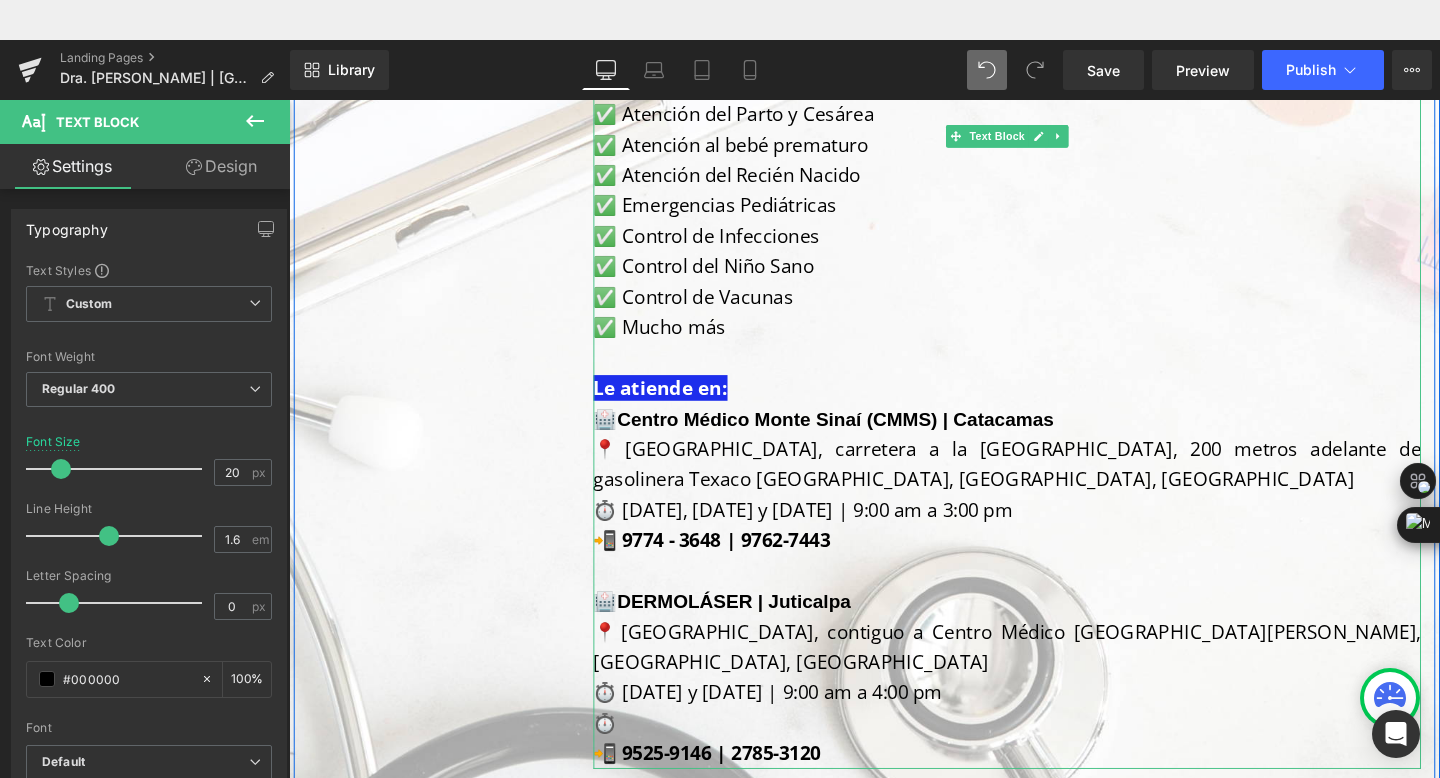 click on "⏱️" at bounding box center [1044, 757] 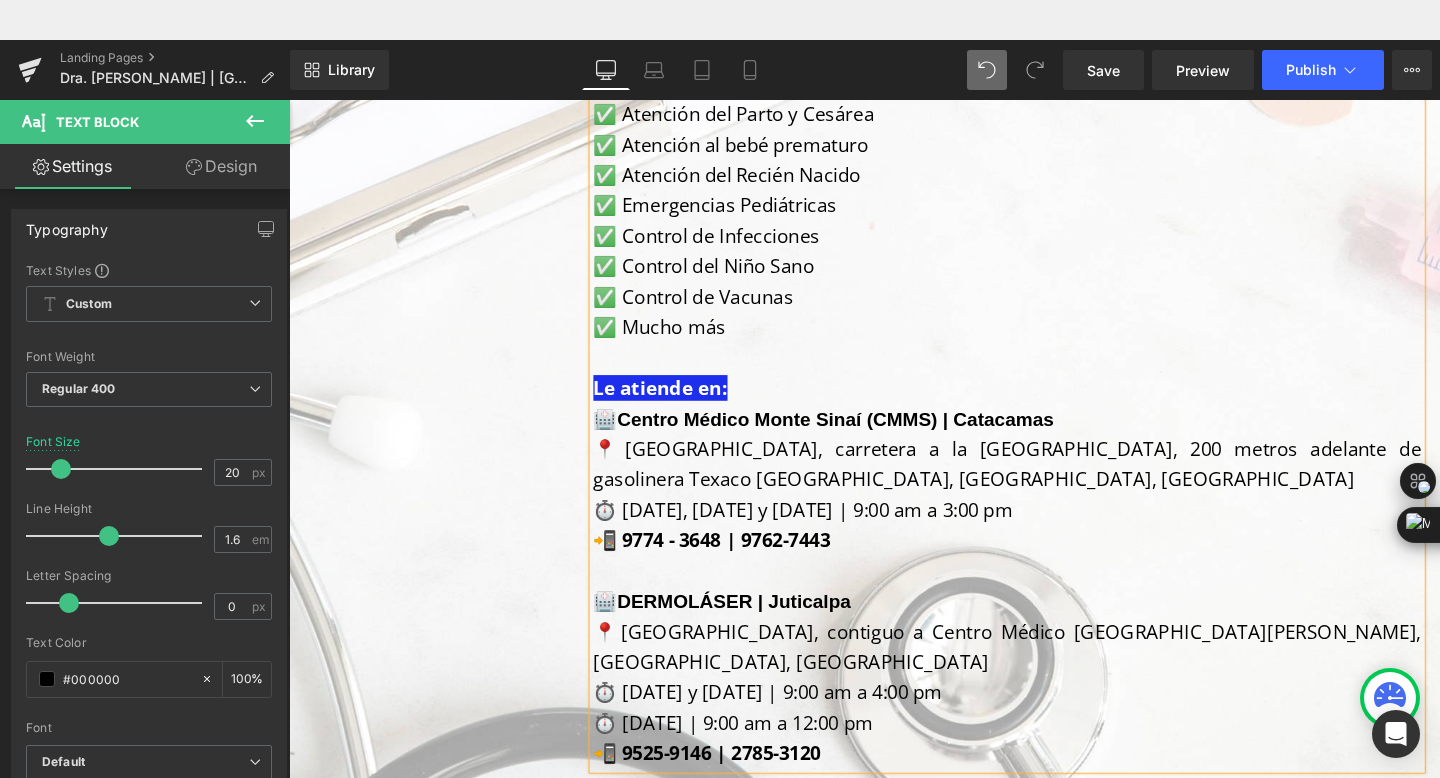 click on "📲 9774 - 3648 | 9762-7443" at bounding box center (733, 564) 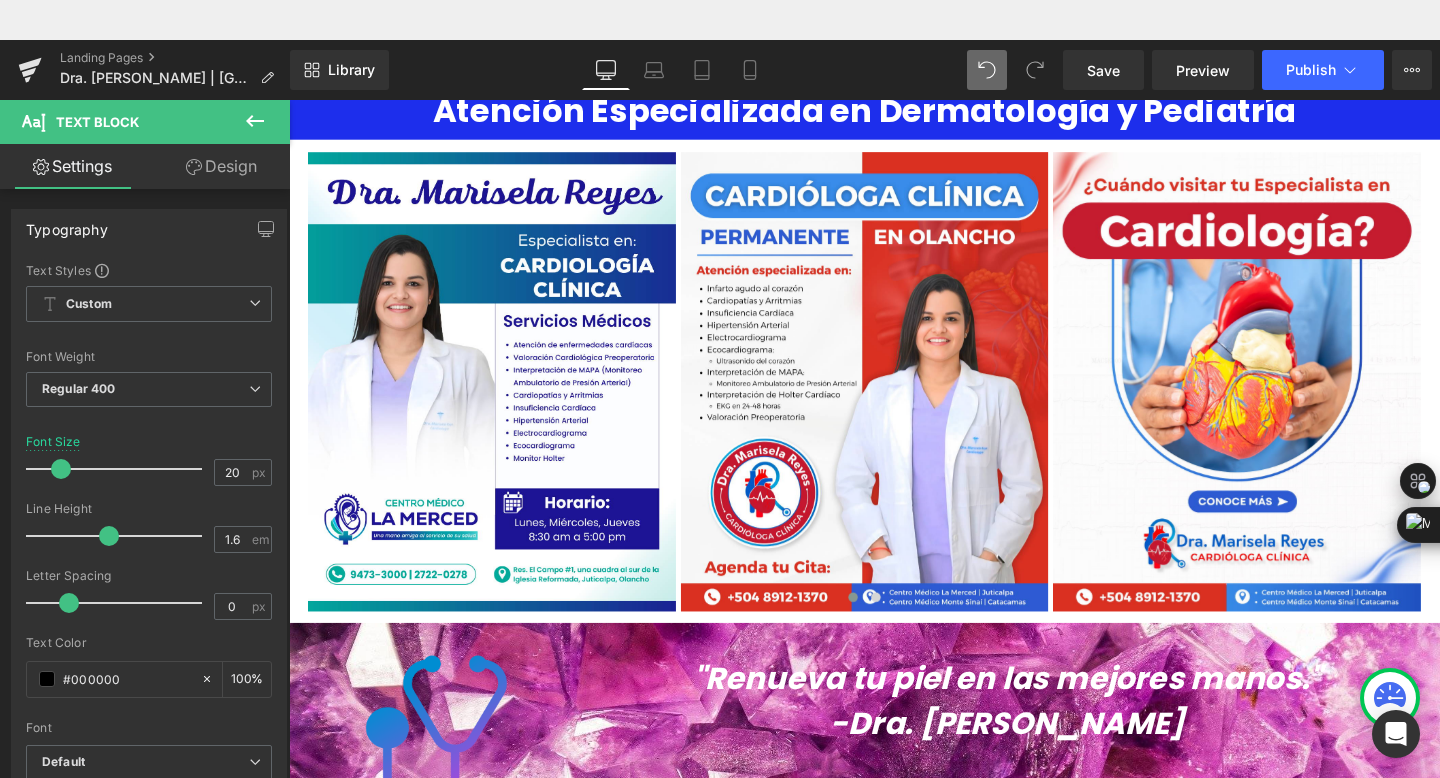 scroll, scrollTop: 1767, scrollLeft: 0, axis: vertical 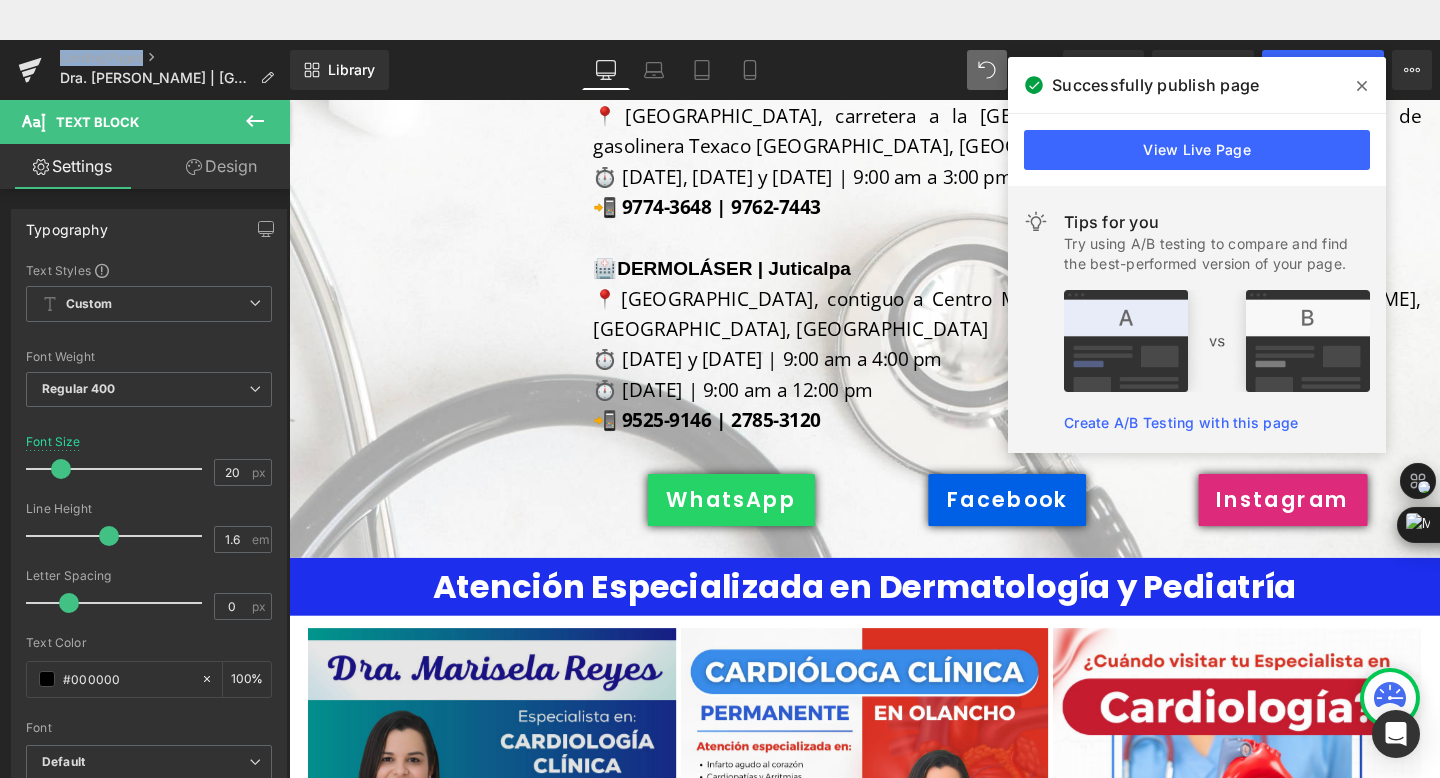 click on "Image         Profesional:   [PERSON_NAME]   Formación:  Doctora Especialista en  Dermatología y Pediatría Servicios Médicos:     ✅   Atención especializada en  problemas [PERSON_NAME], pelo y uñas en adultos y niños.   Evaluación, diagnóstico y tratamiento [PERSON_NAME], i nfecciones por h ongos, c aspa,  [MEDICAL_DATA] de pelo (alopecia), v errugas,  alergias, d ermatitis, a cné y cicatrices, u ñas encarnadas, m anchas [PERSON_NAME], a rañas venosas, ú lceras, Cá ncer [PERSON_NAME]. ✅  Procedimientos cosméticos : Peeling, [MEDICAL_DATA], DERMAPEN, Aplicación de [MEDICAL_DATA], Rellenos faciales, [MEDICAL_DATA] capilar, y mucho más. ✅  Consulta Especializada en Pediatría: -Recién Nacidos (desde el nacimiento hasta los 28 días de vida) -Lactantes Menores (29 días a 12 meses de vida)  -Lactantes Mayores (1 año a 2 años de vida) -Preescolares, Escolares y Adolescentes hasta 17 años. ✅ Atención del Parto y Cesárea  ✅ Atención al bebé prematuro ✅ Atención del Recién Nacido  Le atiende en:" at bounding box center [894, -175] 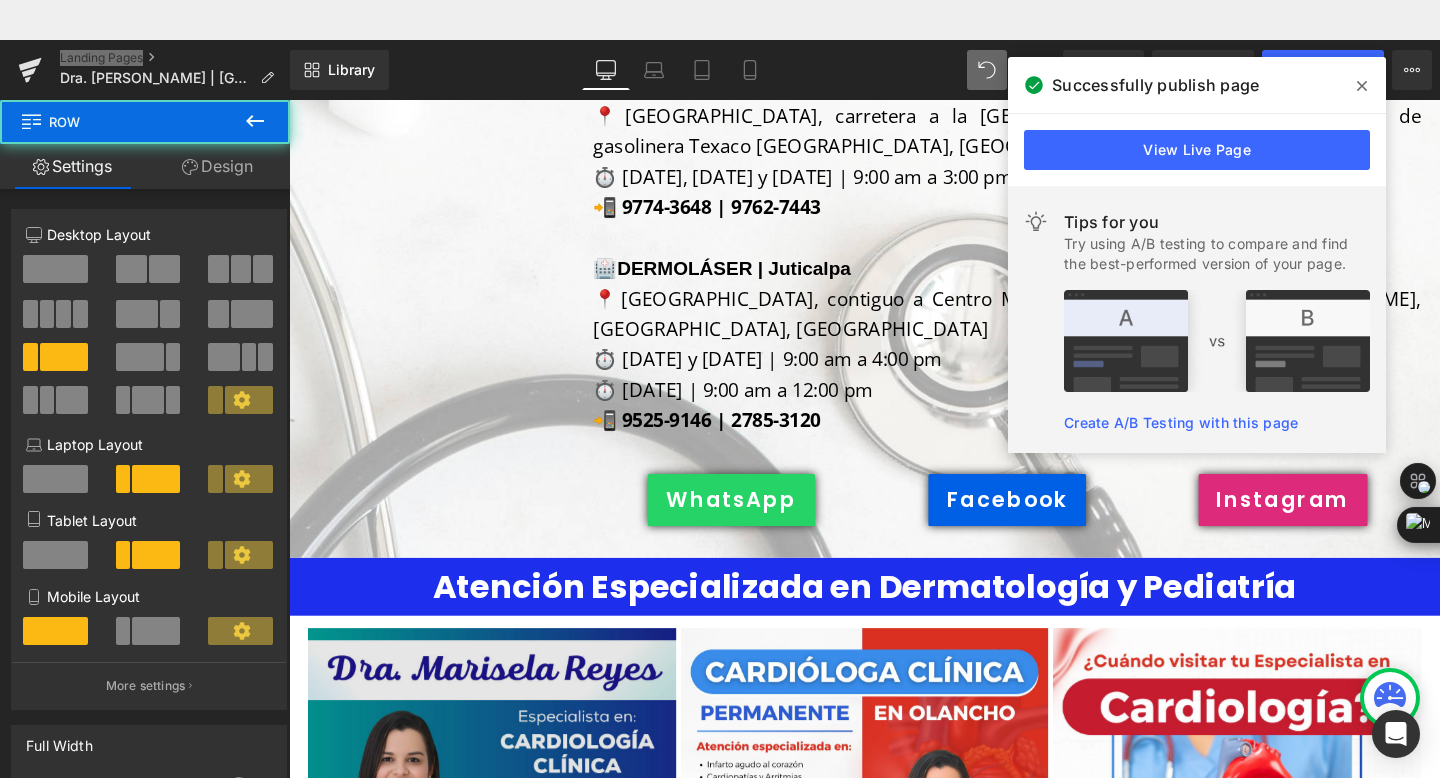 click at bounding box center (502, 898) 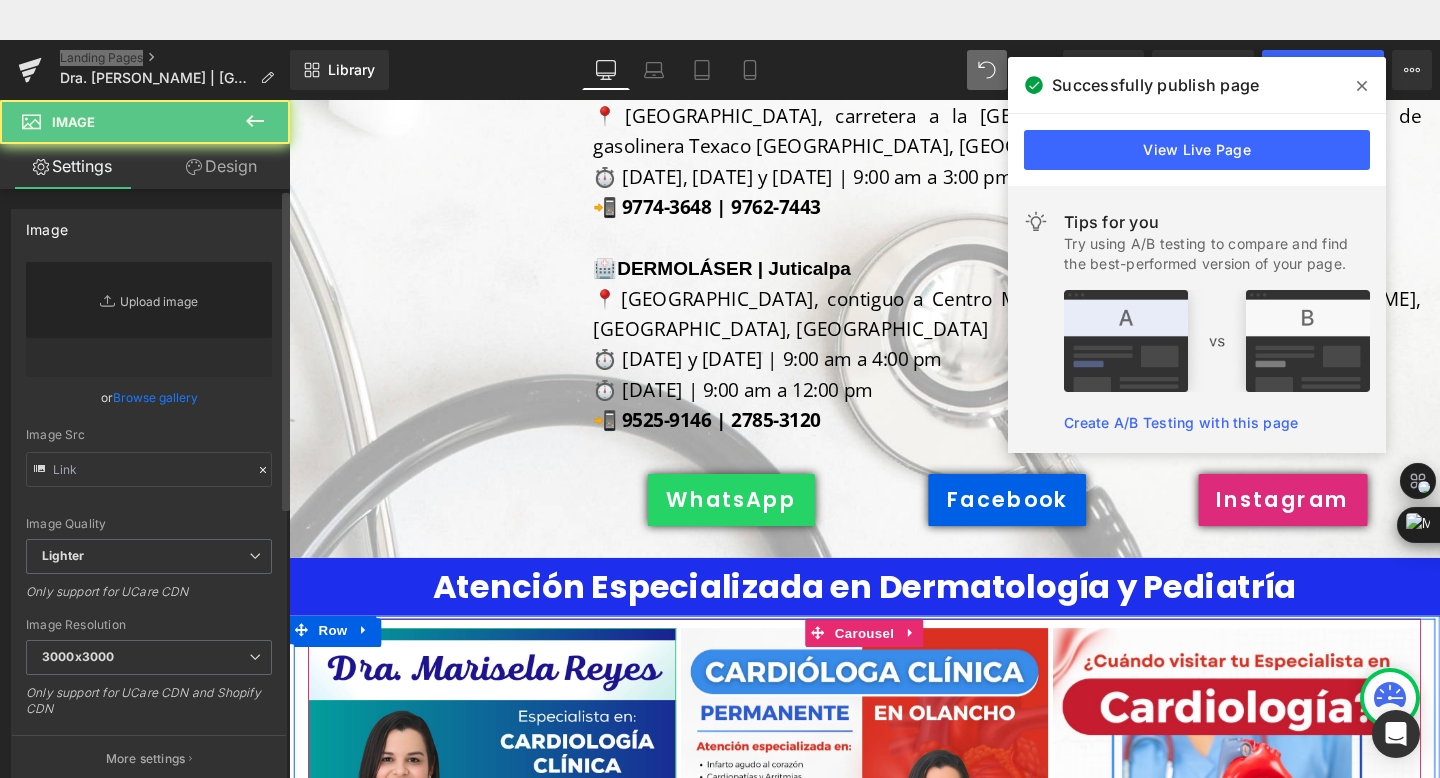 type on "[URL][DOMAIN_NAME]" 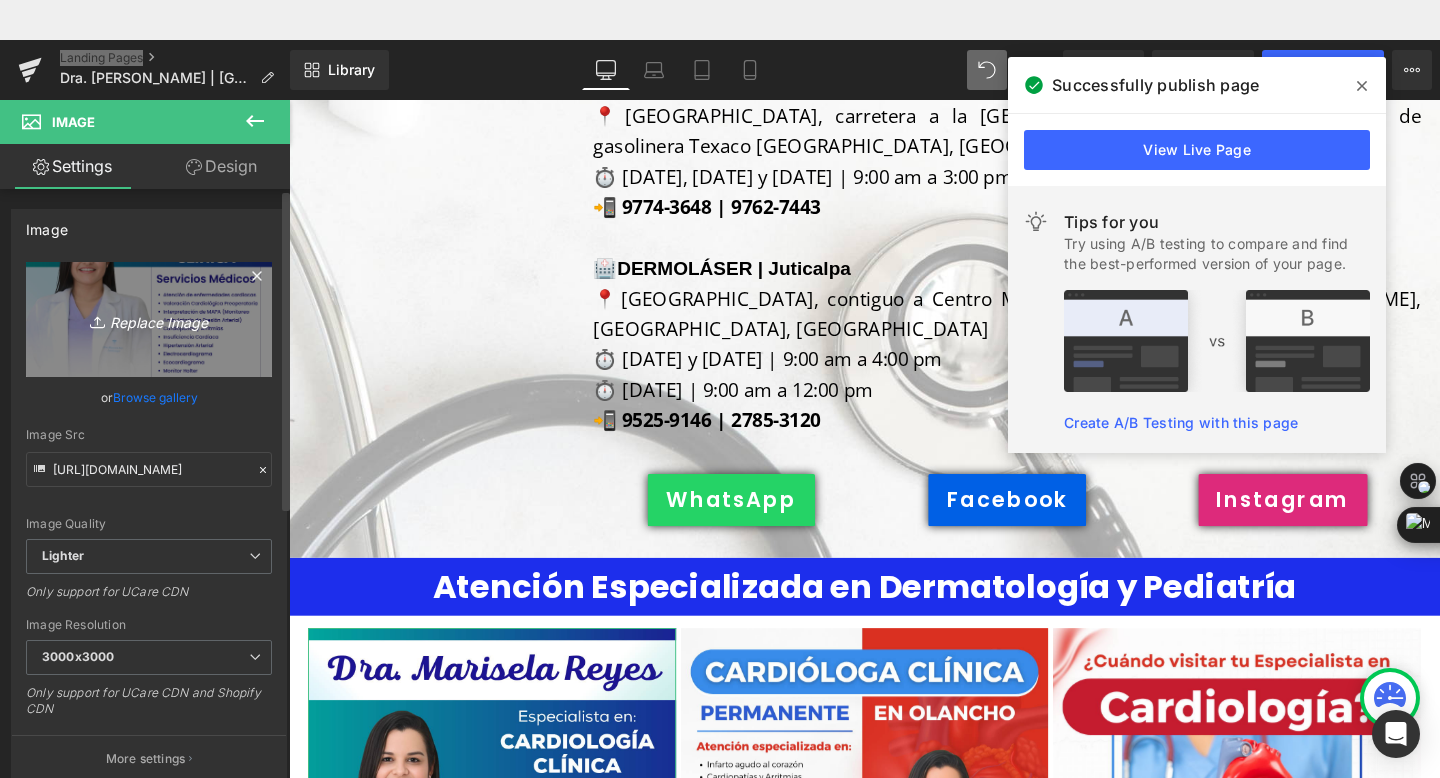 scroll, scrollTop: 1624, scrollLeft: 0, axis: vertical 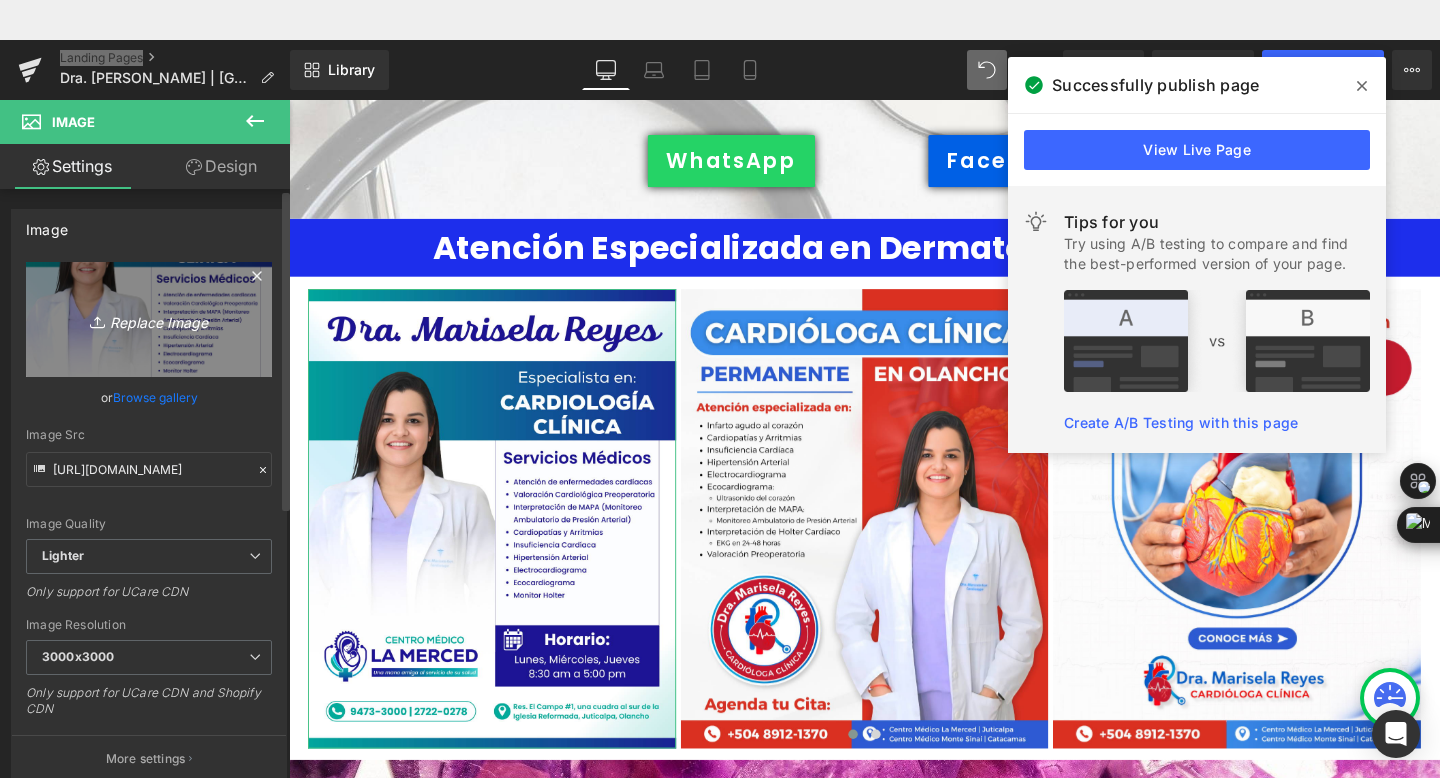 click on "Replace Image" at bounding box center (149, 319) 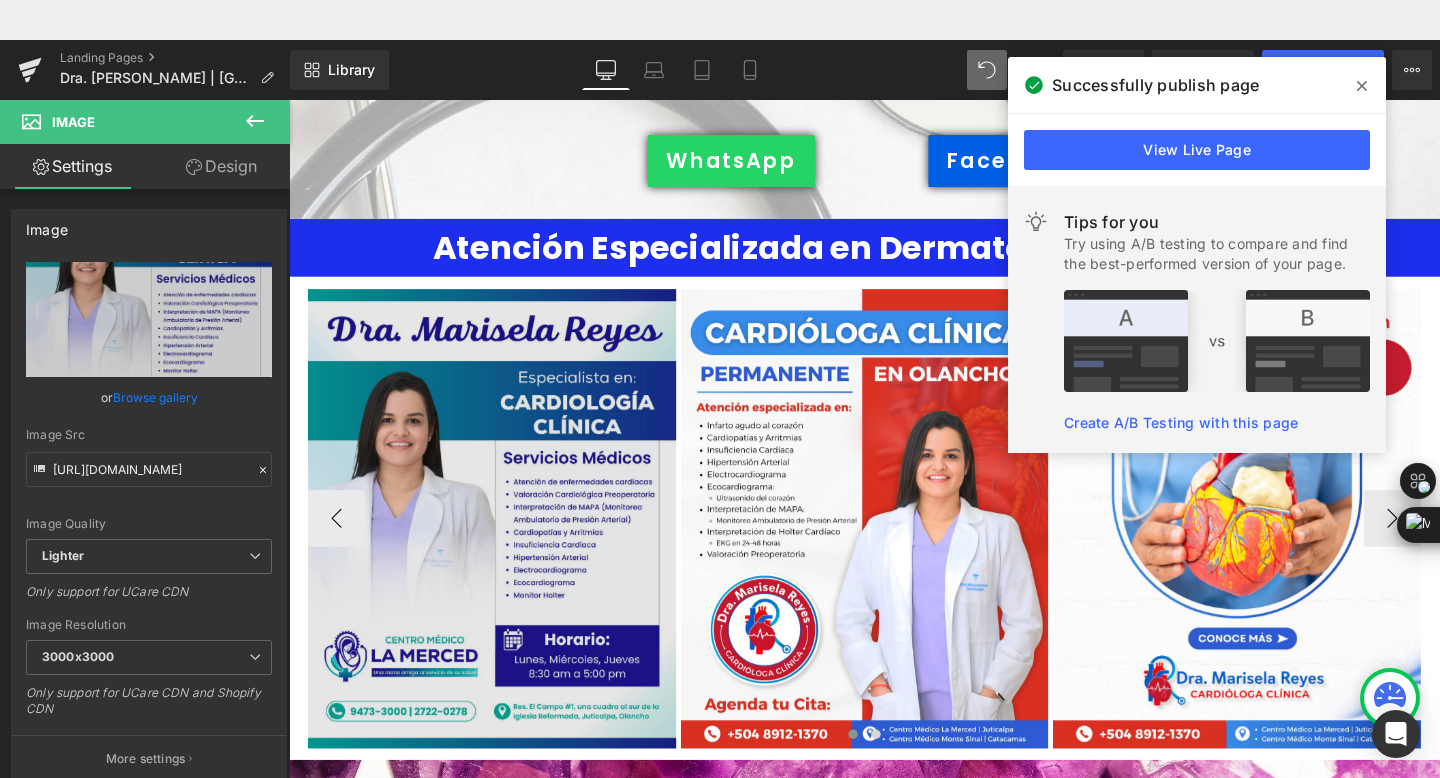 type on "C:\fakepath\481076465_2498069900536202_8697358815934965291_n.jpg" 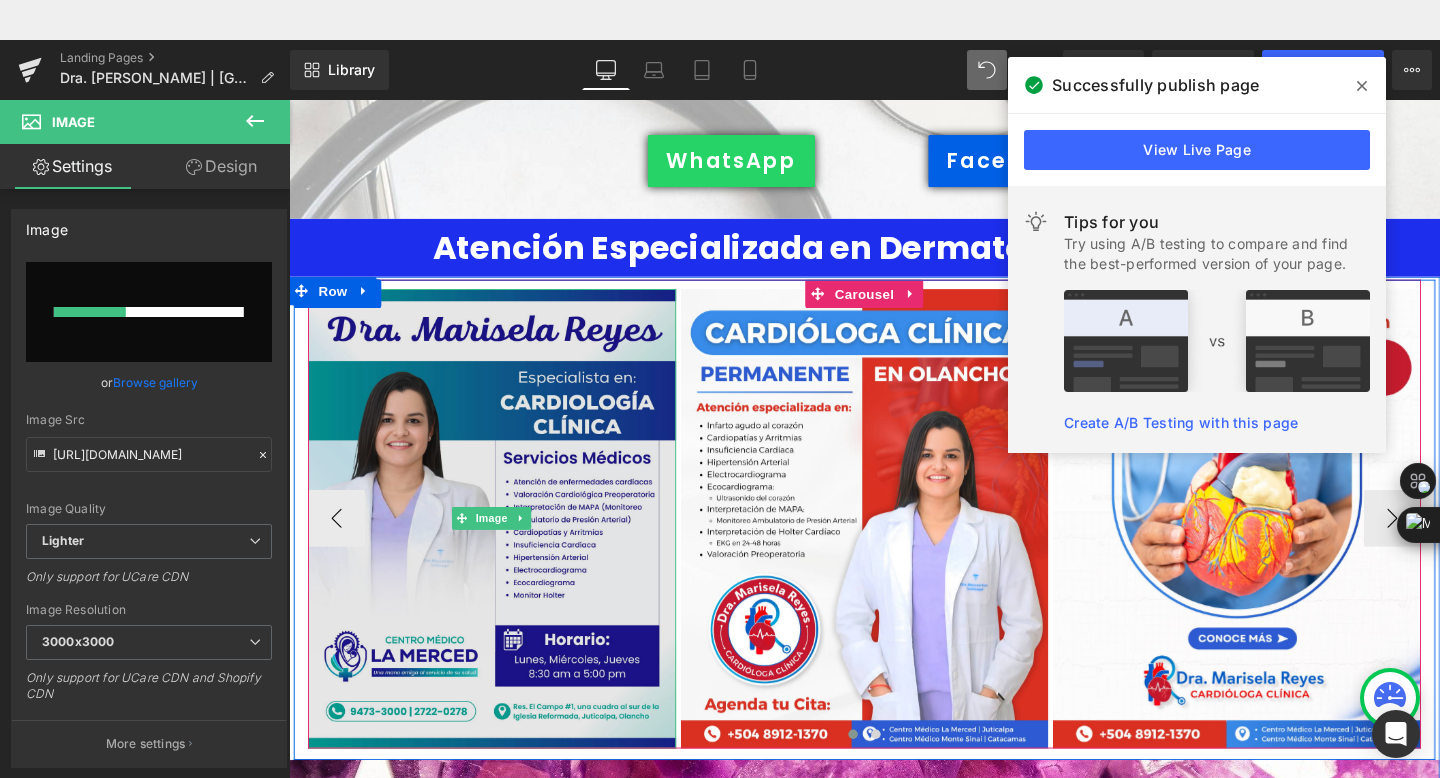 type 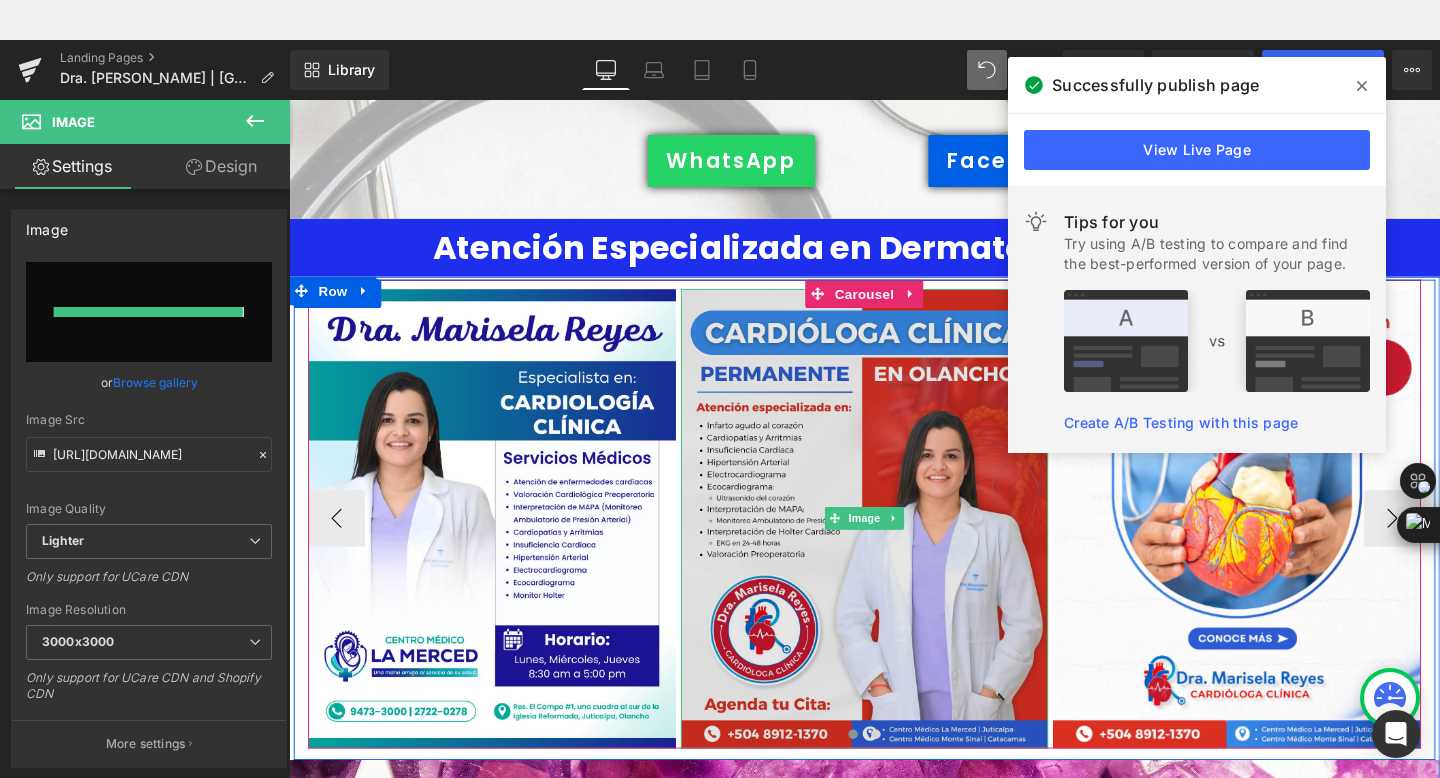 type on "[URL][DOMAIN_NAME]" 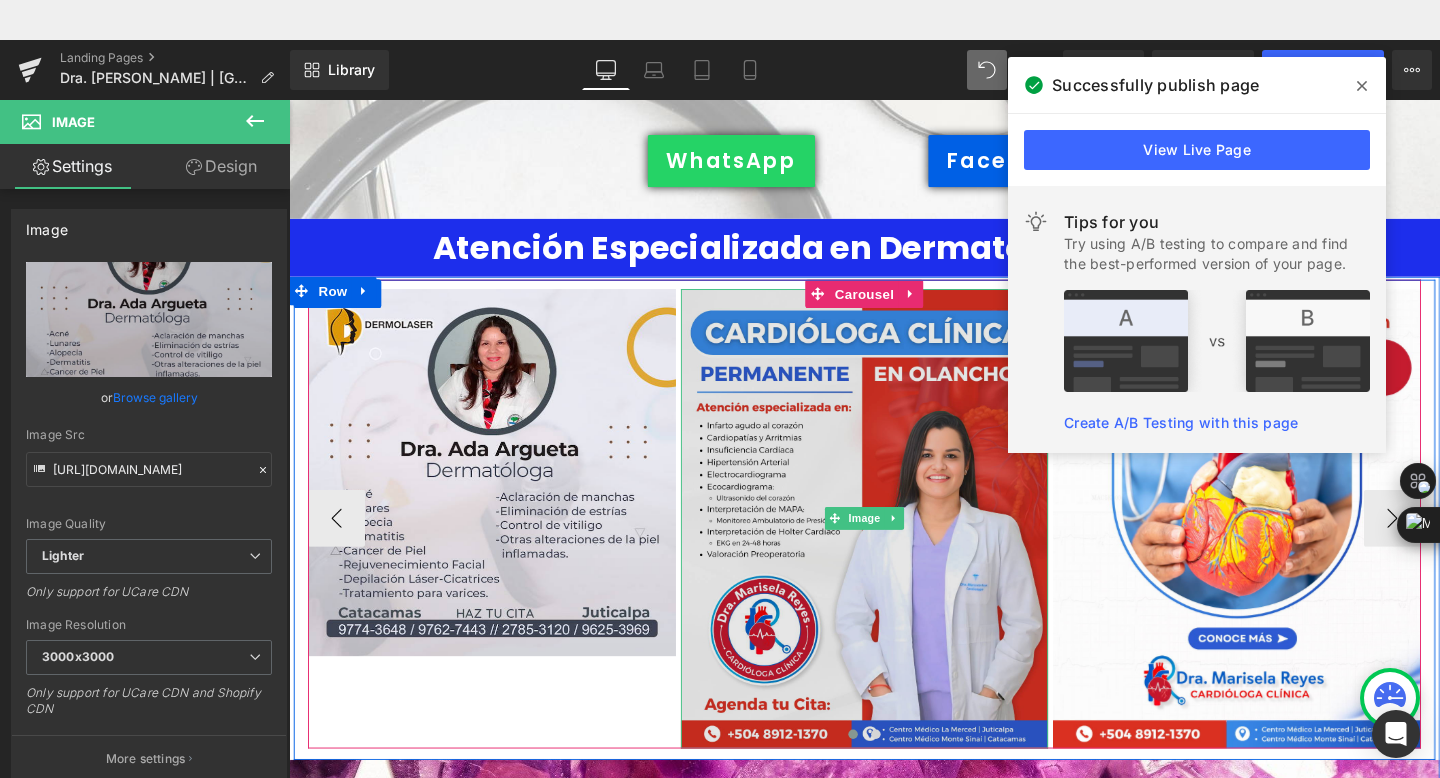 click at bounding box center (894, 542) 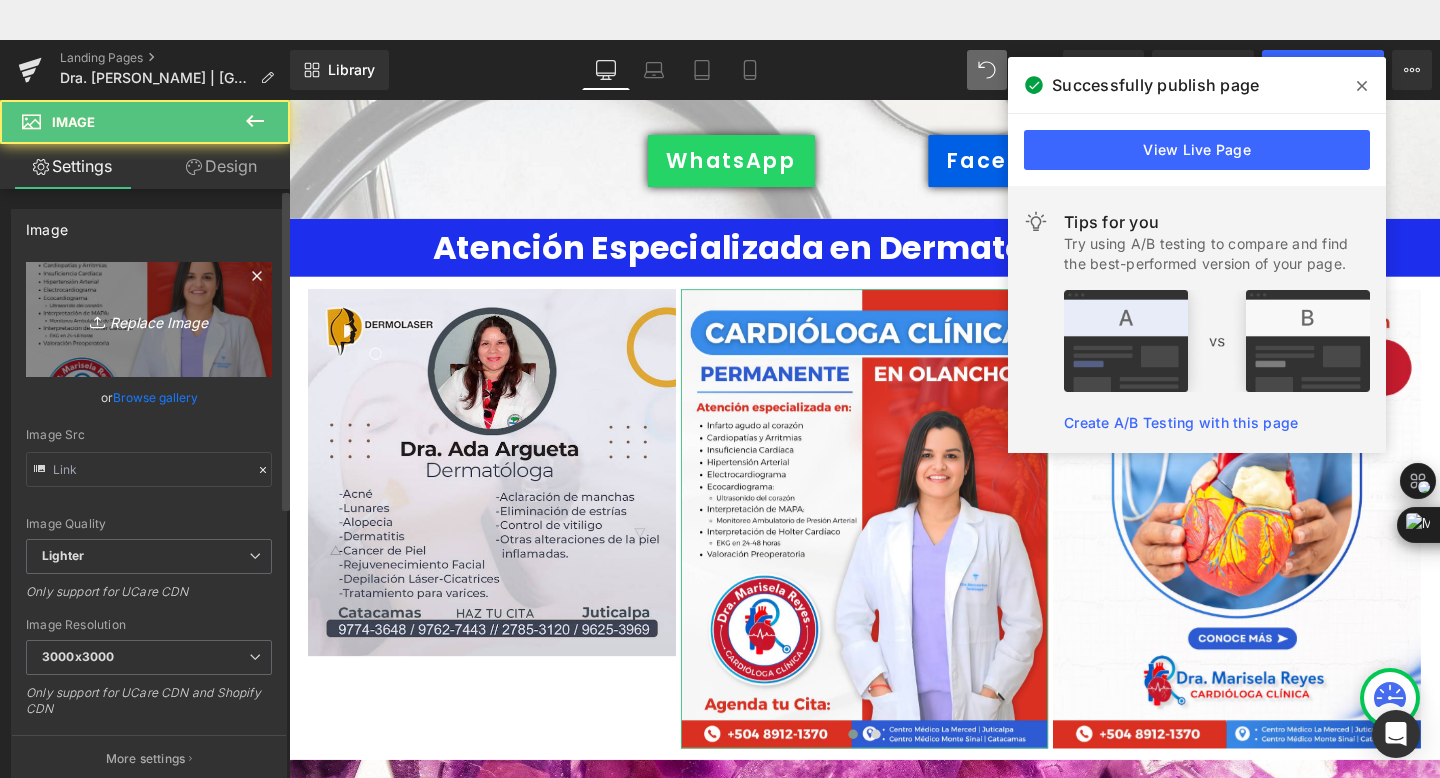 type on "[URL][DOMAIN_NAME]" 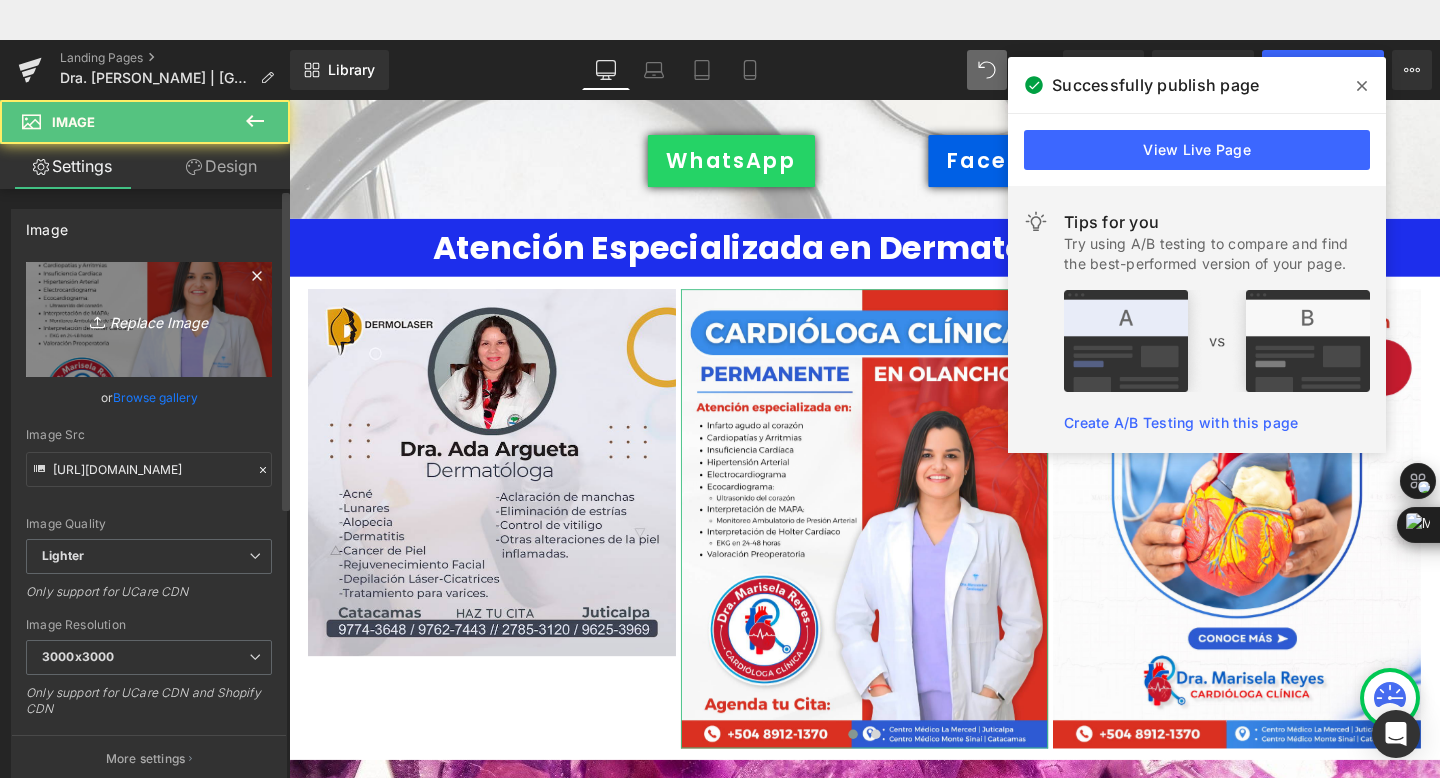 click on "Replace Image" at bounding box center [149, 319] 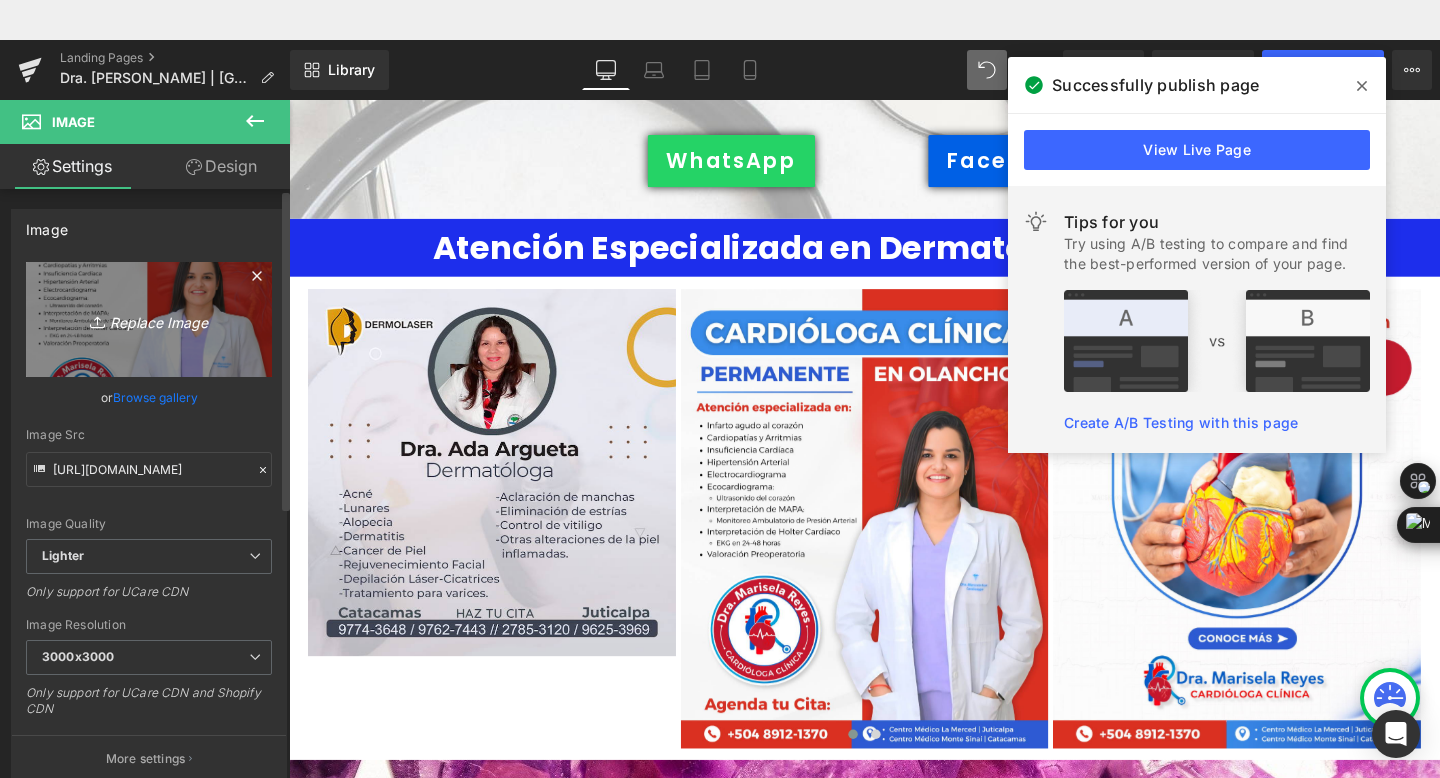 type on "C:\fakepath\484571301_1200723755389710_6219697043818354853_n.jpg" 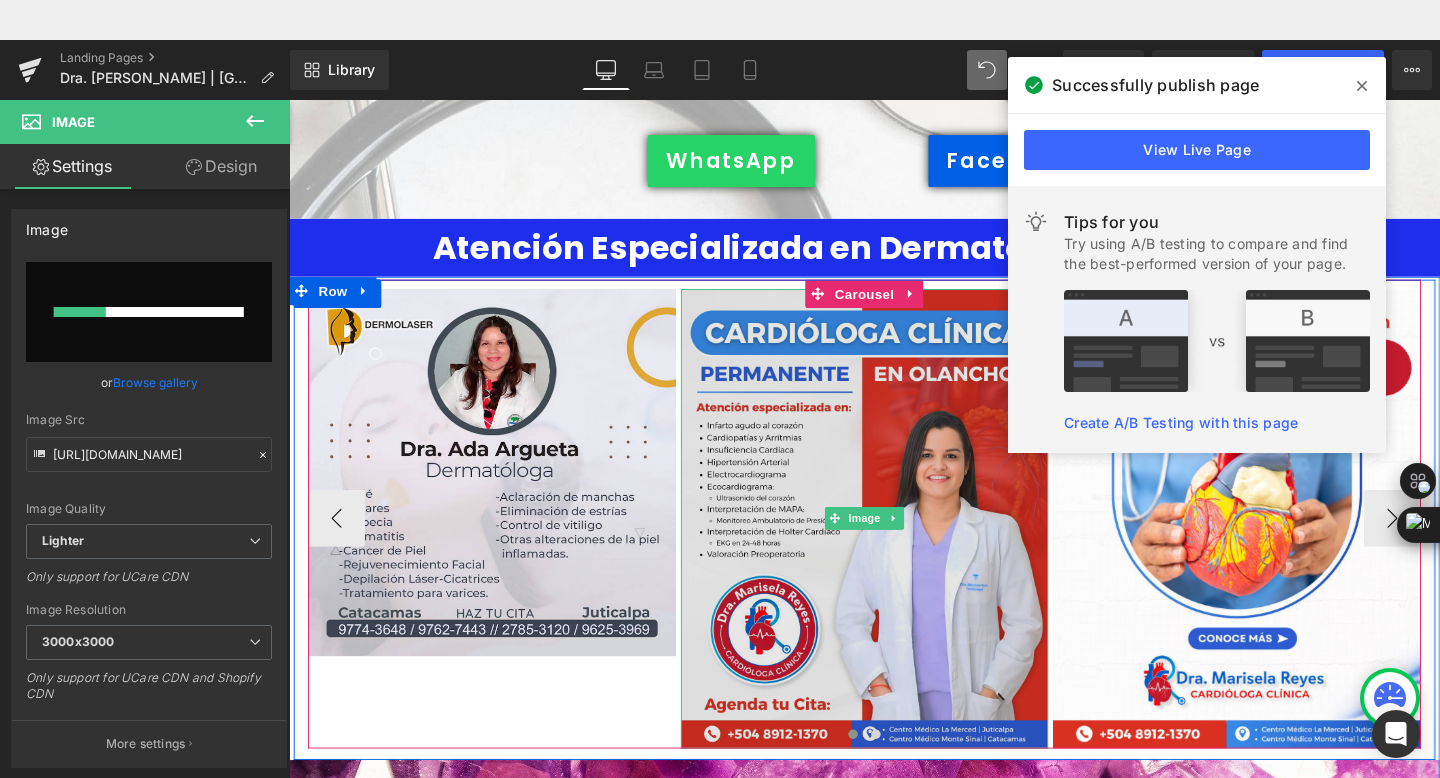 type 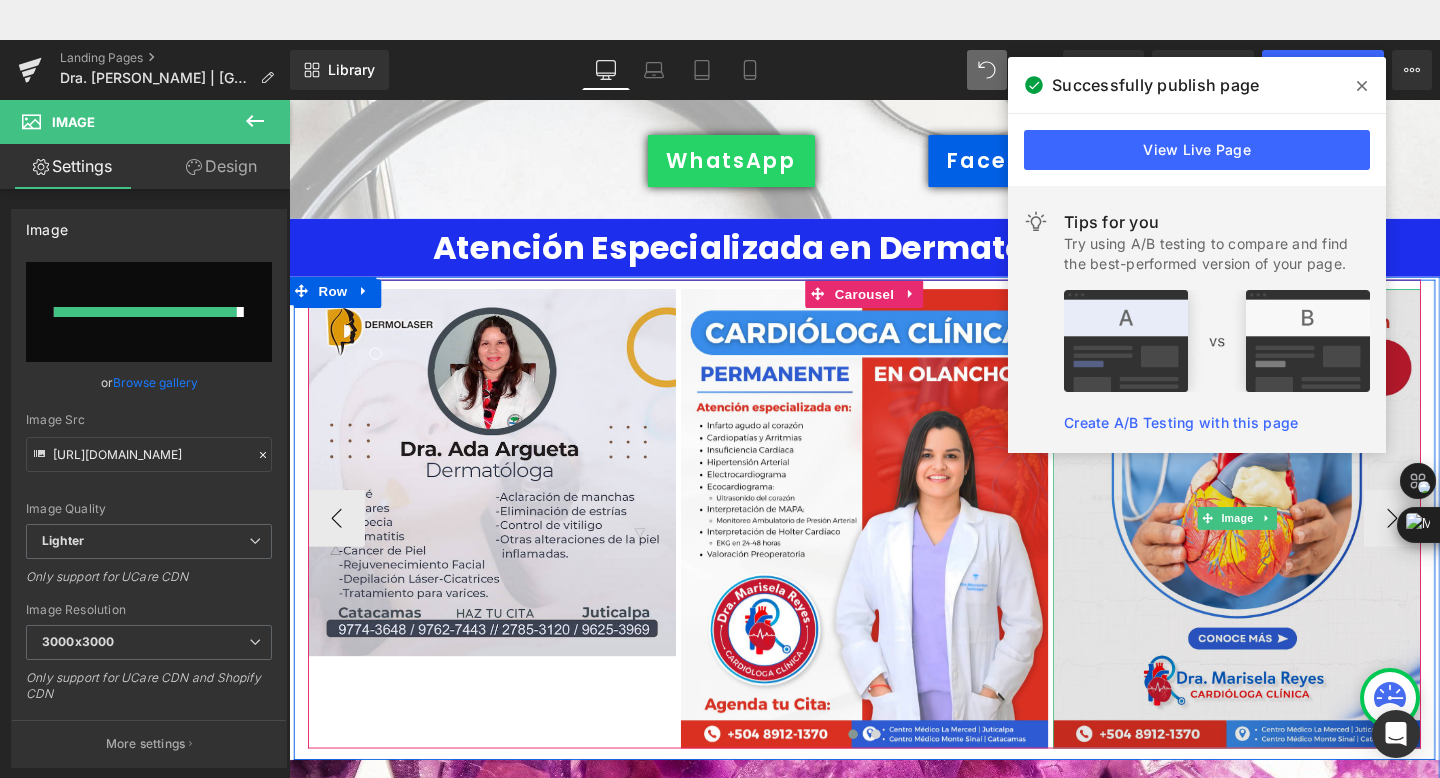 type on "[URL][DOMAIN_NAME]" 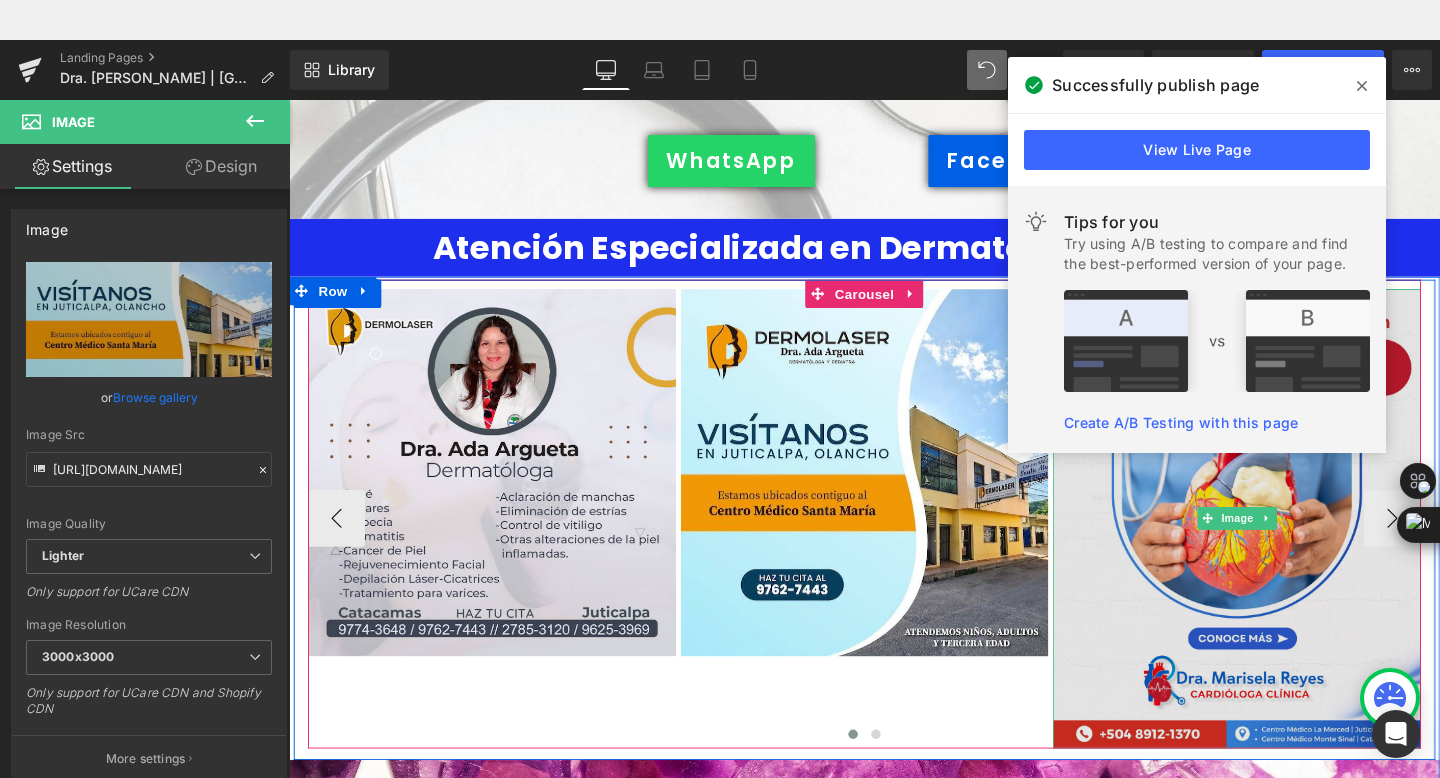 click at bounding box center (1285, 542) 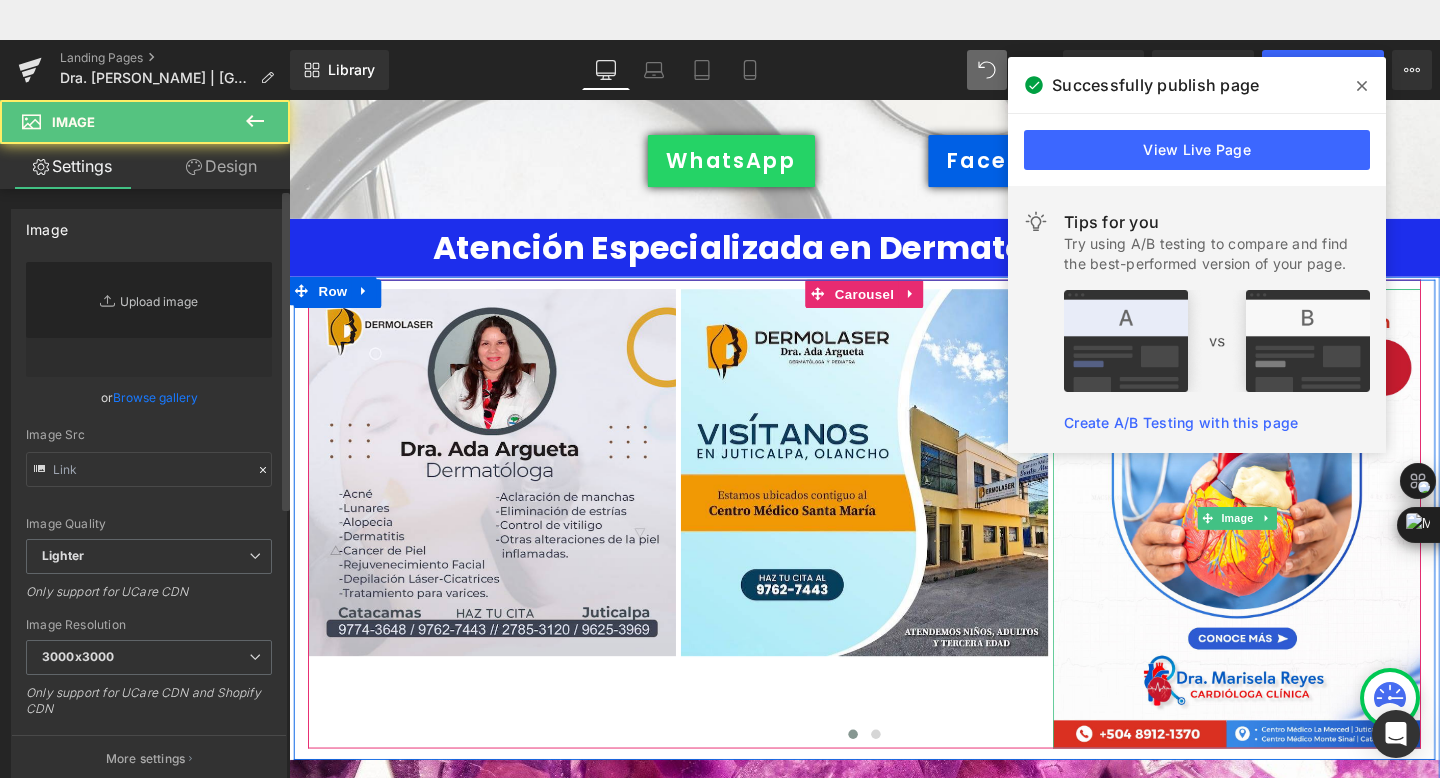 type on "[URL][DOMAIN_NAME]" 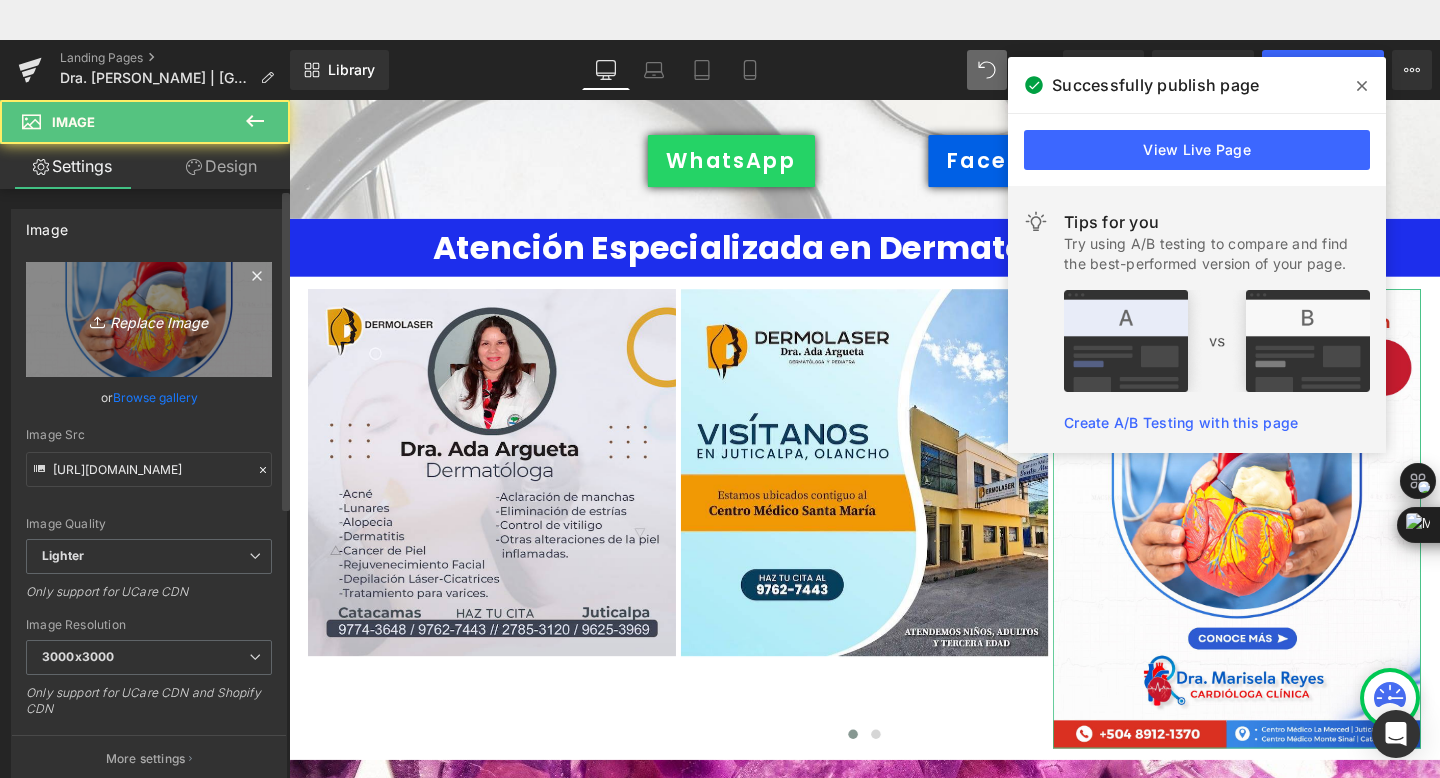 click on "Replace Image" at bounding box center (149, 319) 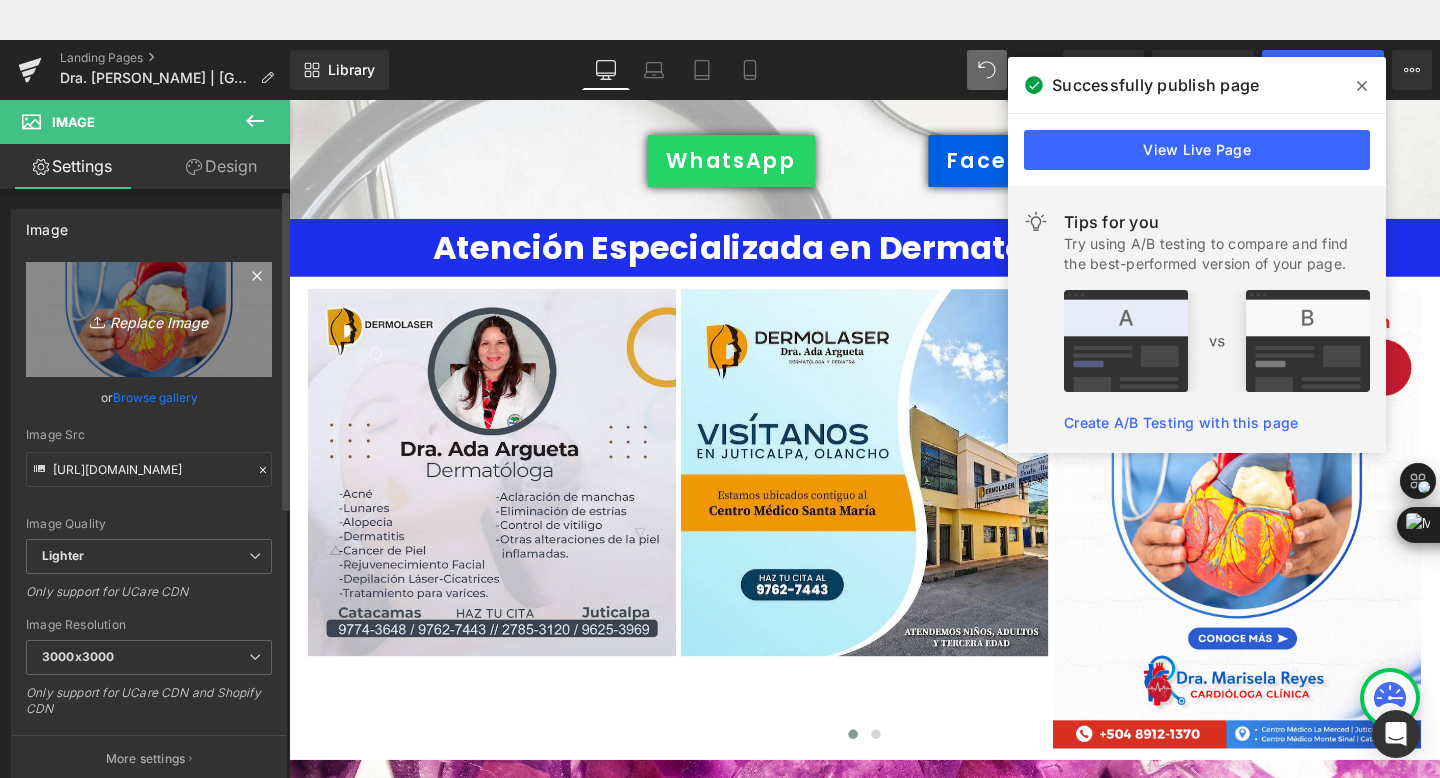 type on "C:\fakepath\492492159_1239056678223084_4404171615732270984_n.jpg" 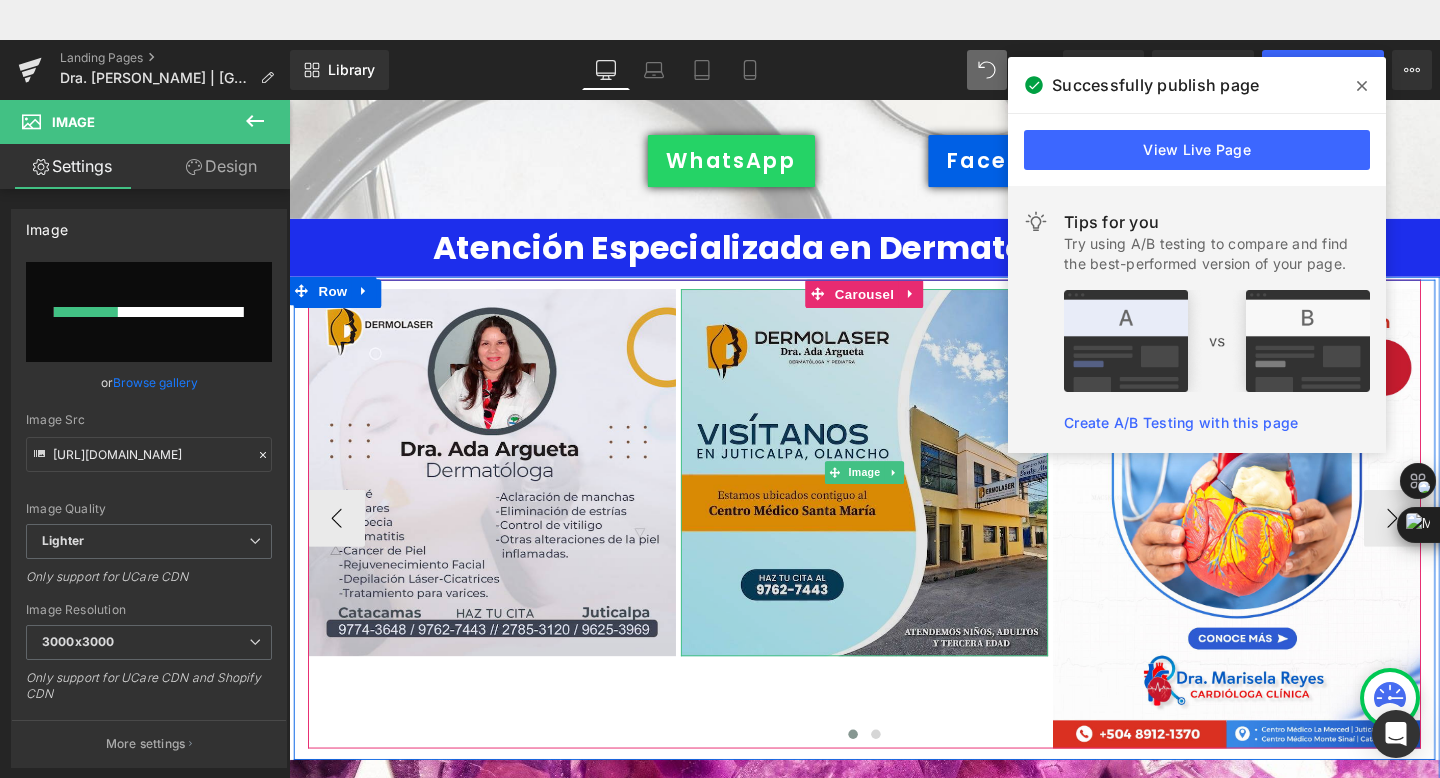 type 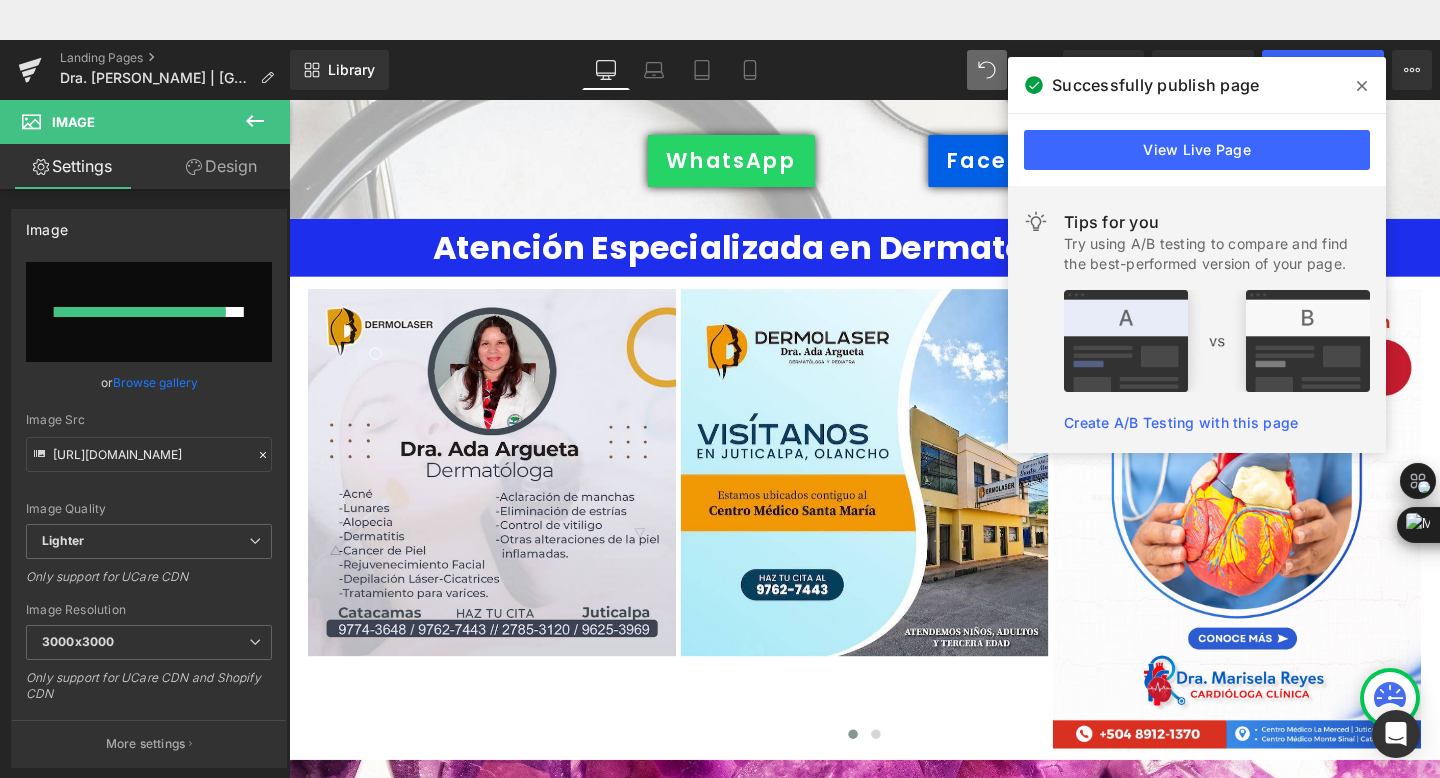 type on "[URL][DOMAIN_NAME]" 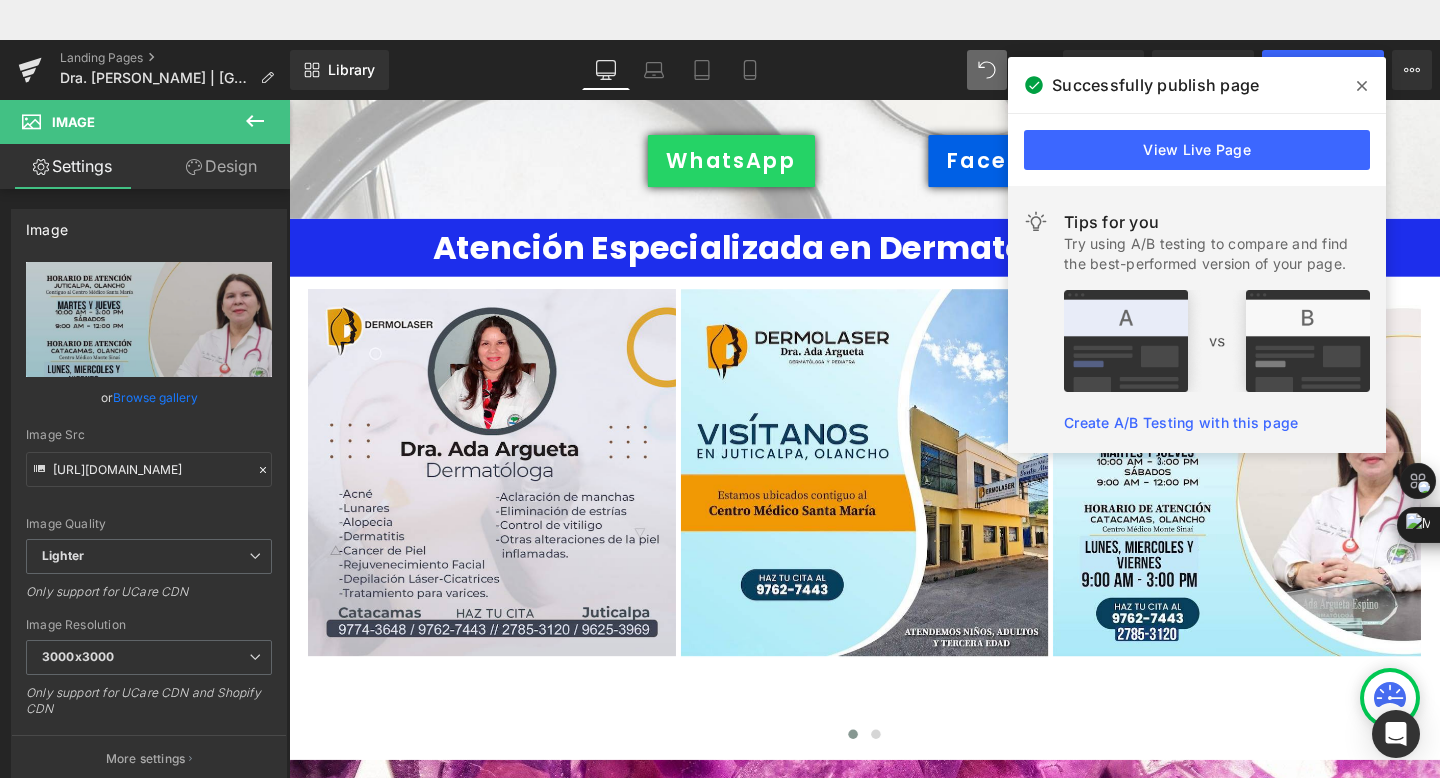 click at bounding box center (1362, 86) 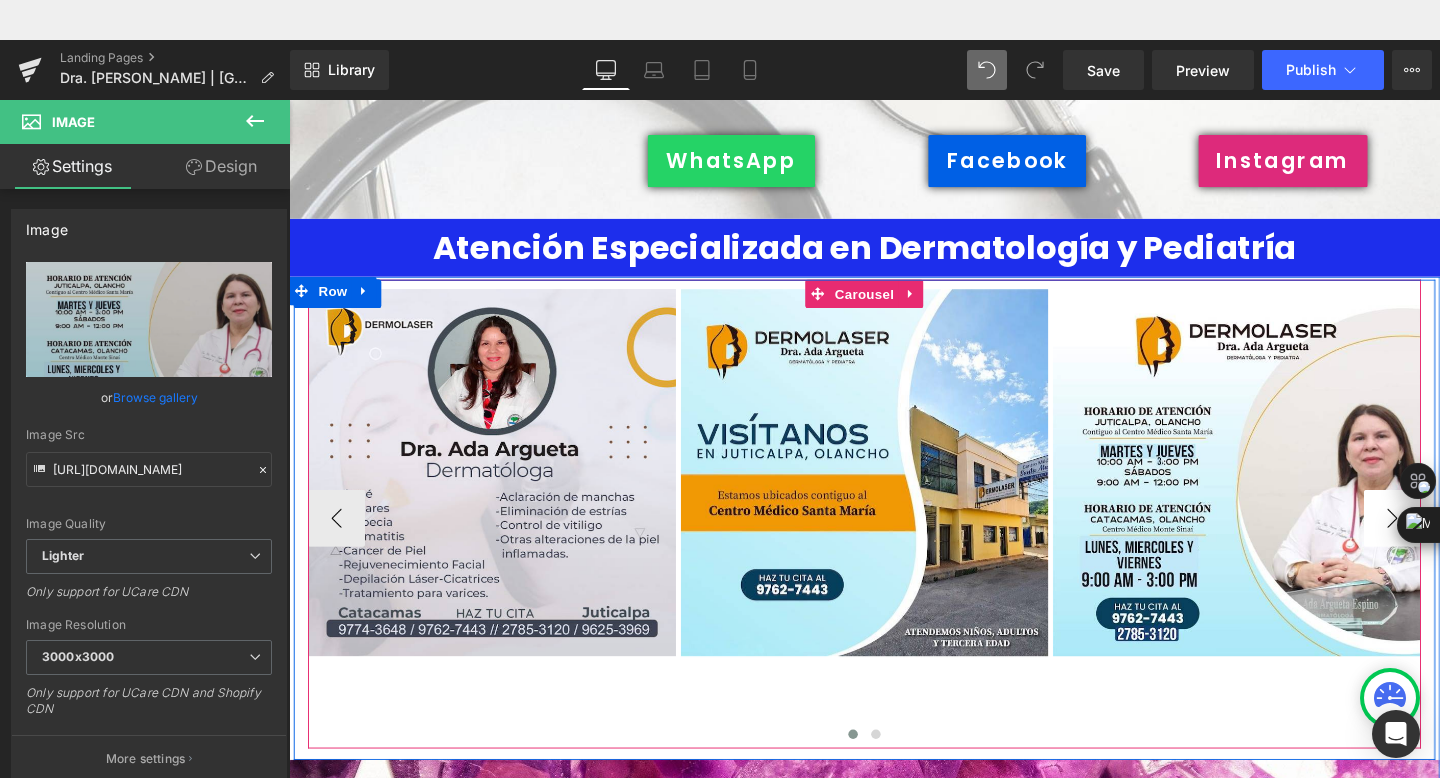 click on "›" at bounding box center [1449, 542] 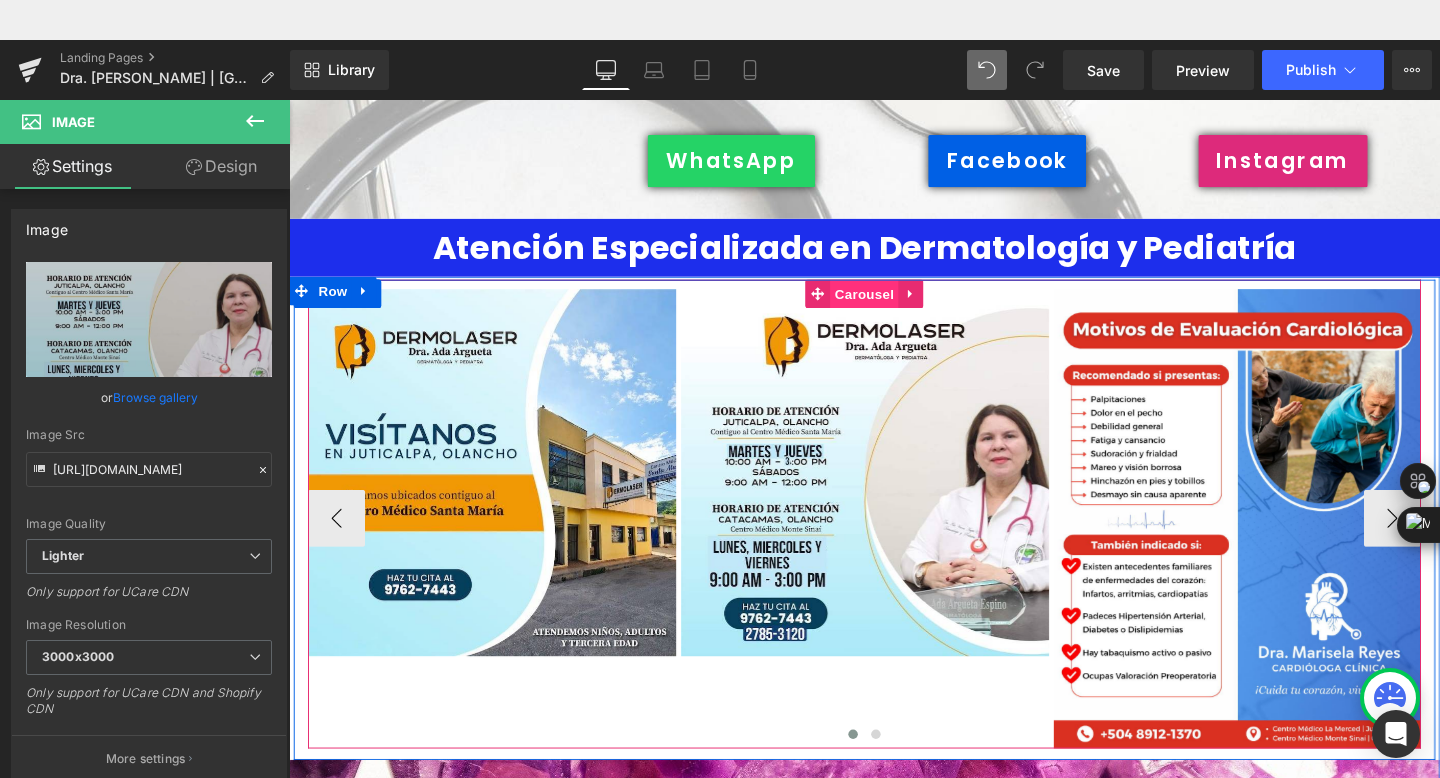 click on "Carousel" at bounding box center [894, 306] 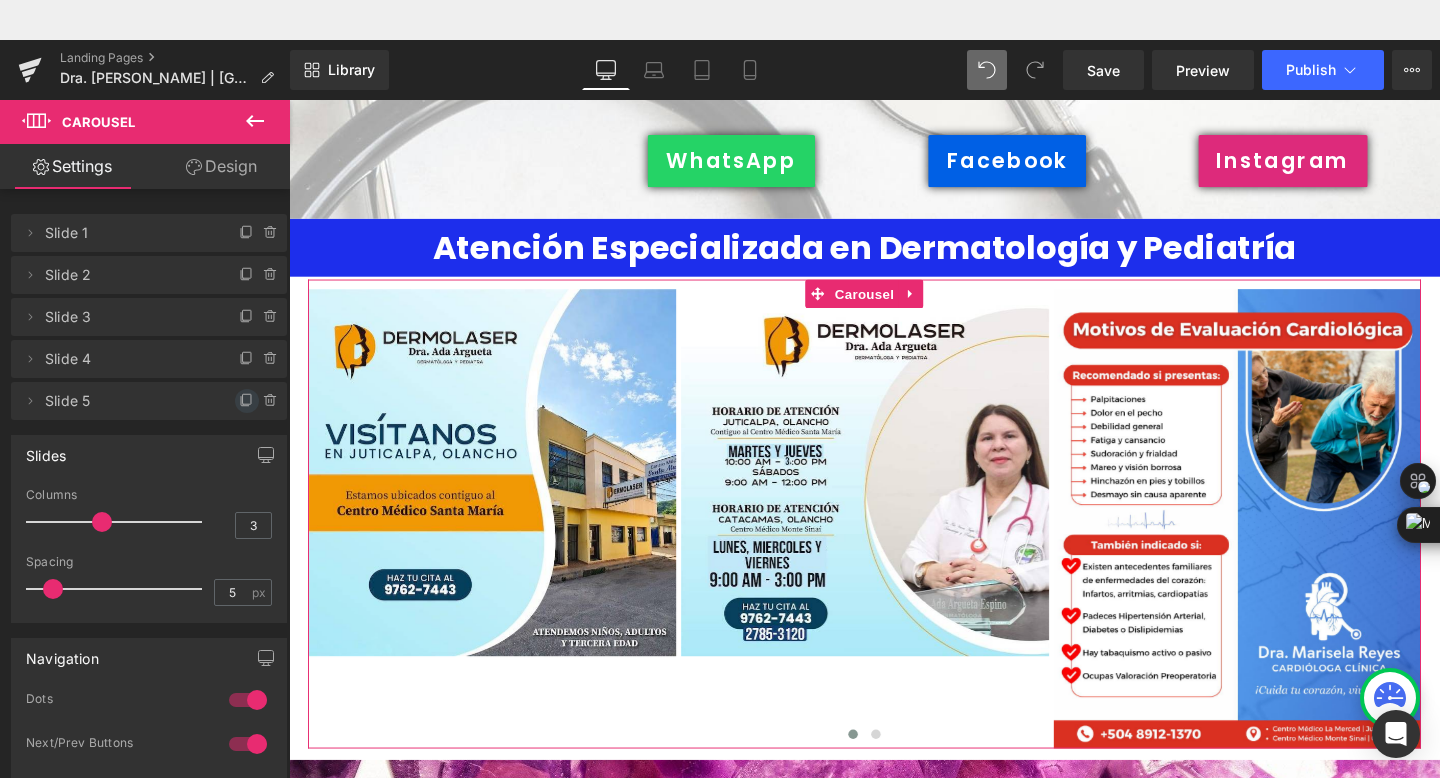 click 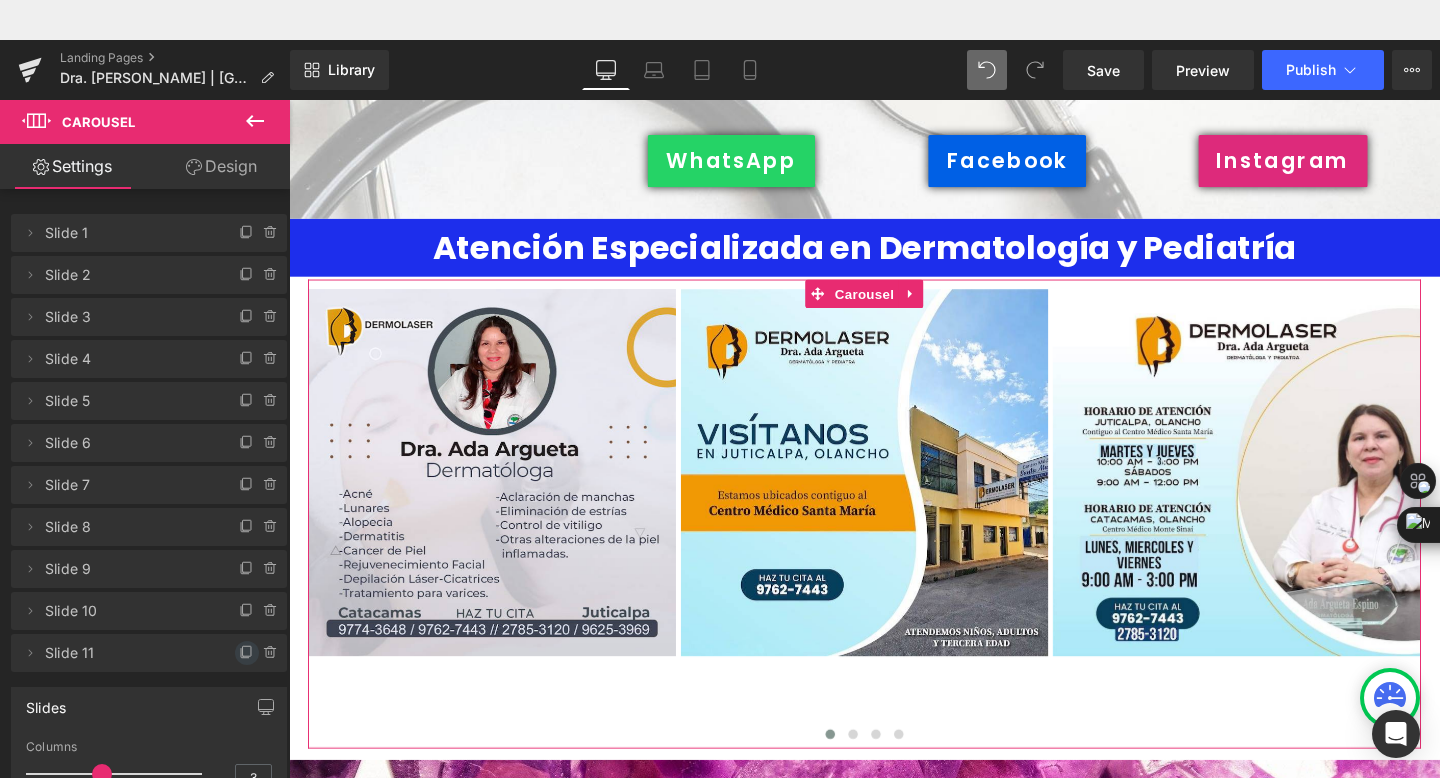 click 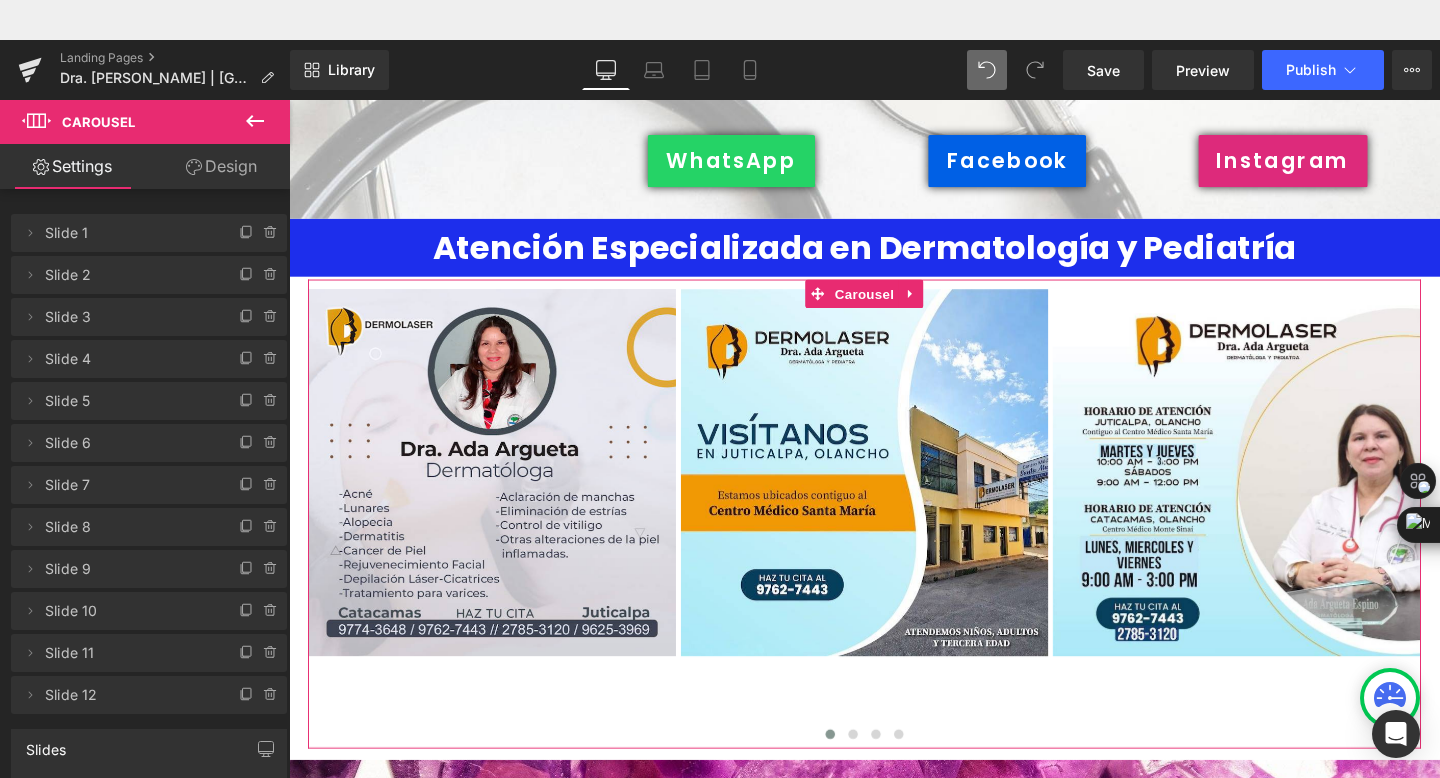 scroll, scrollTop: 79, scrollLeft: 0, axis: vertical 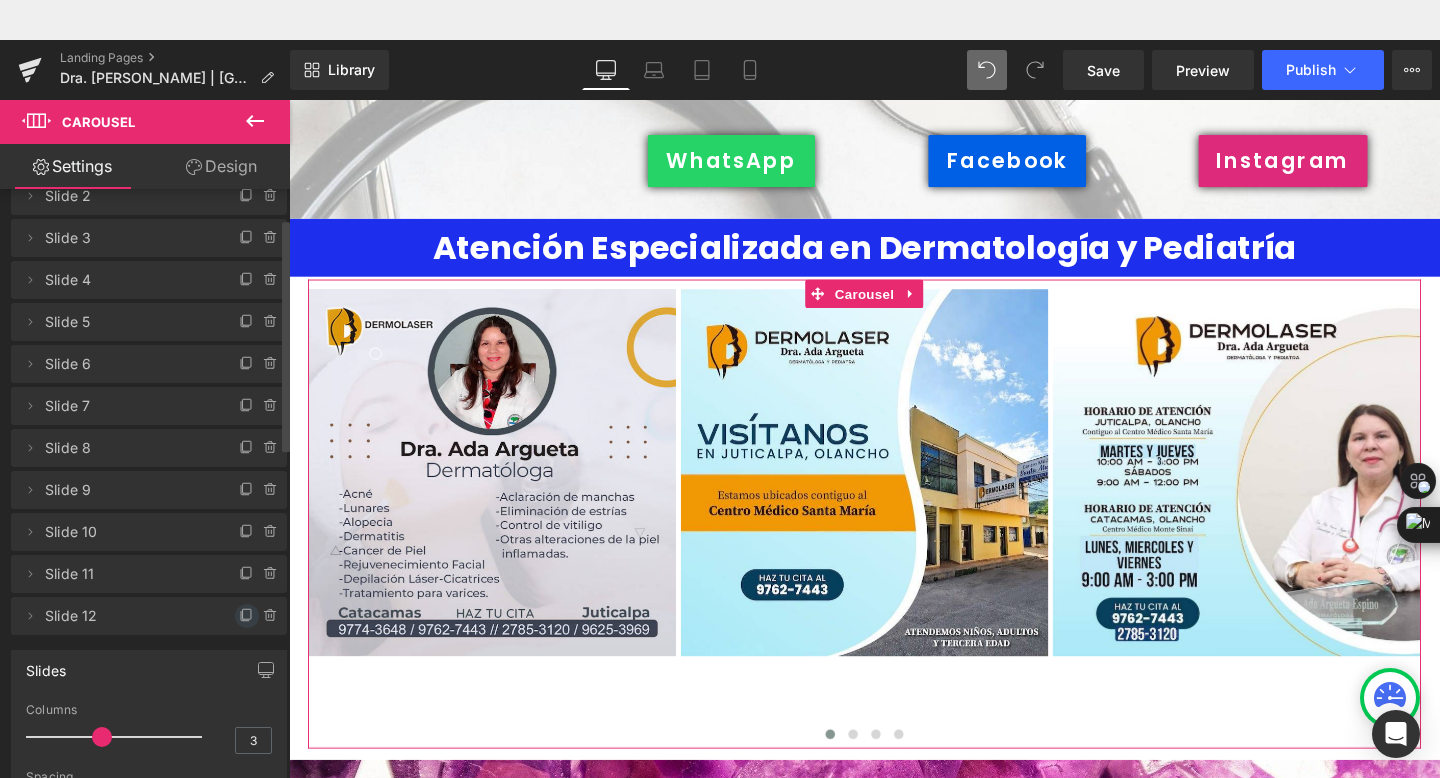 click 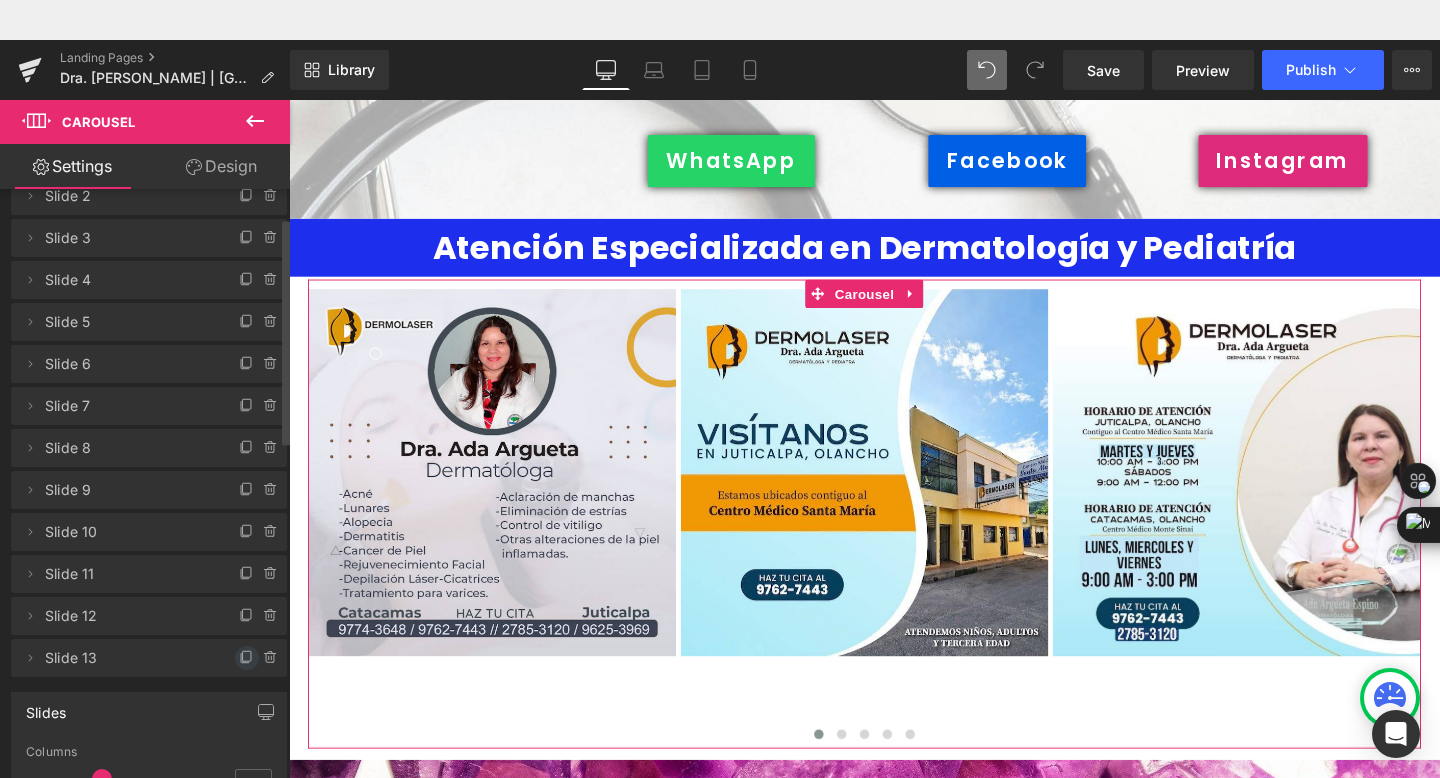 click 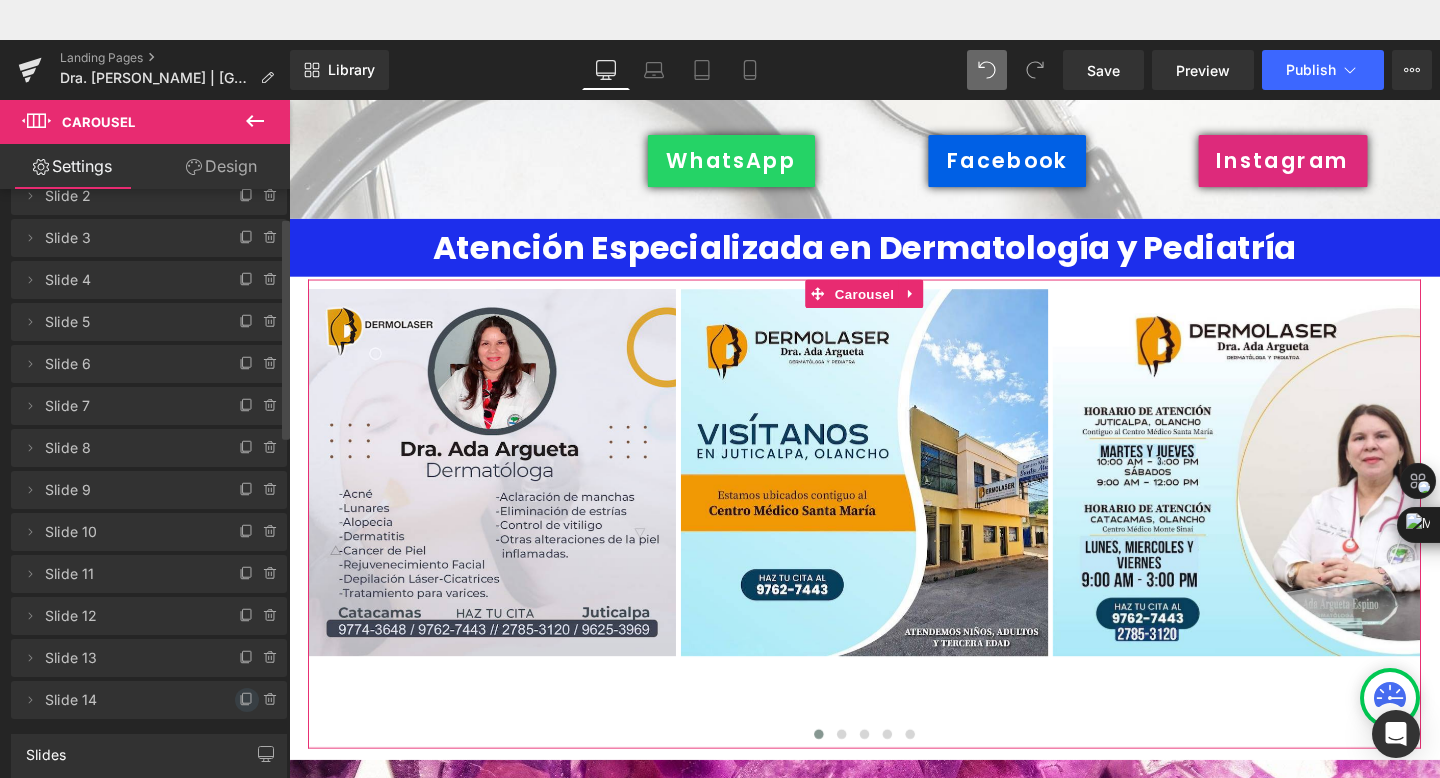 click 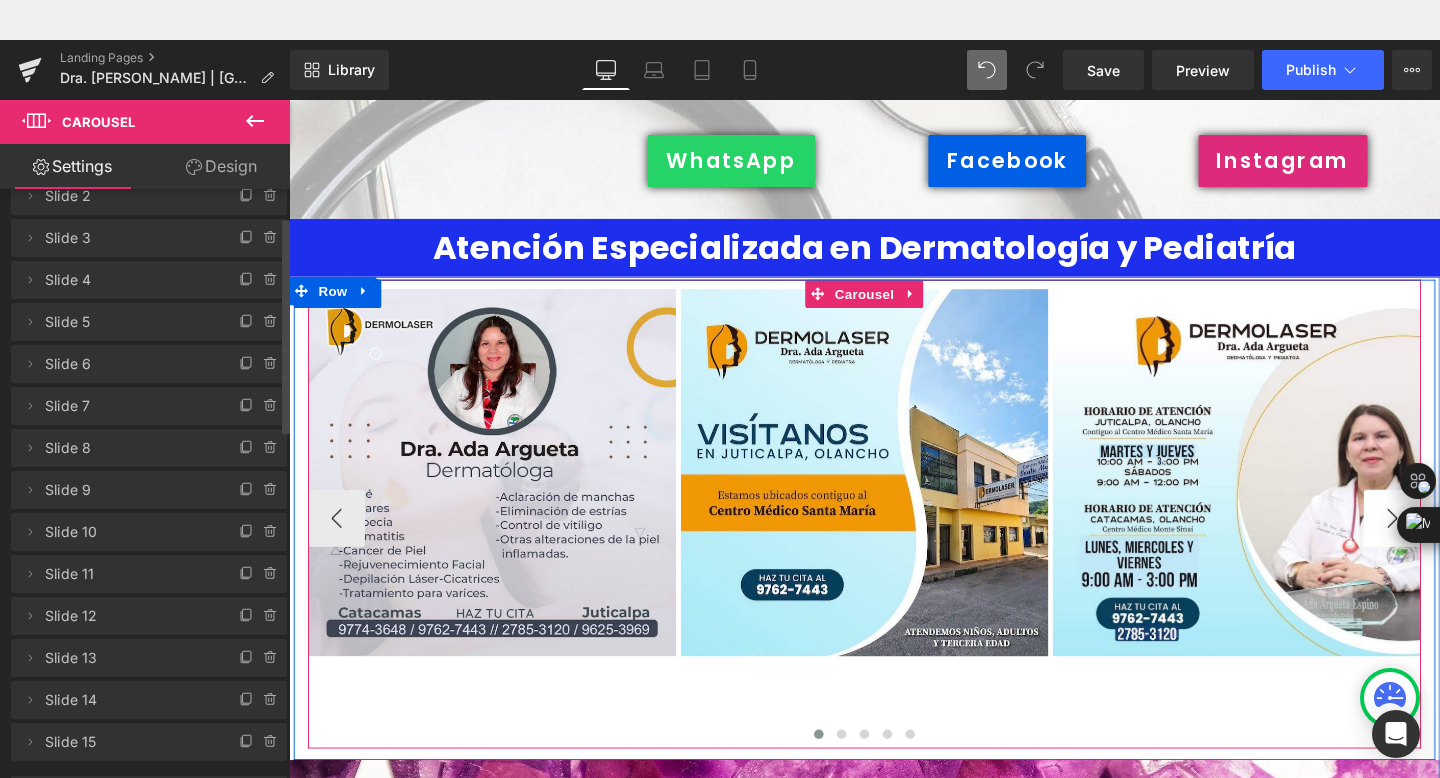 click on "›" at bounding box center [1449, 542] 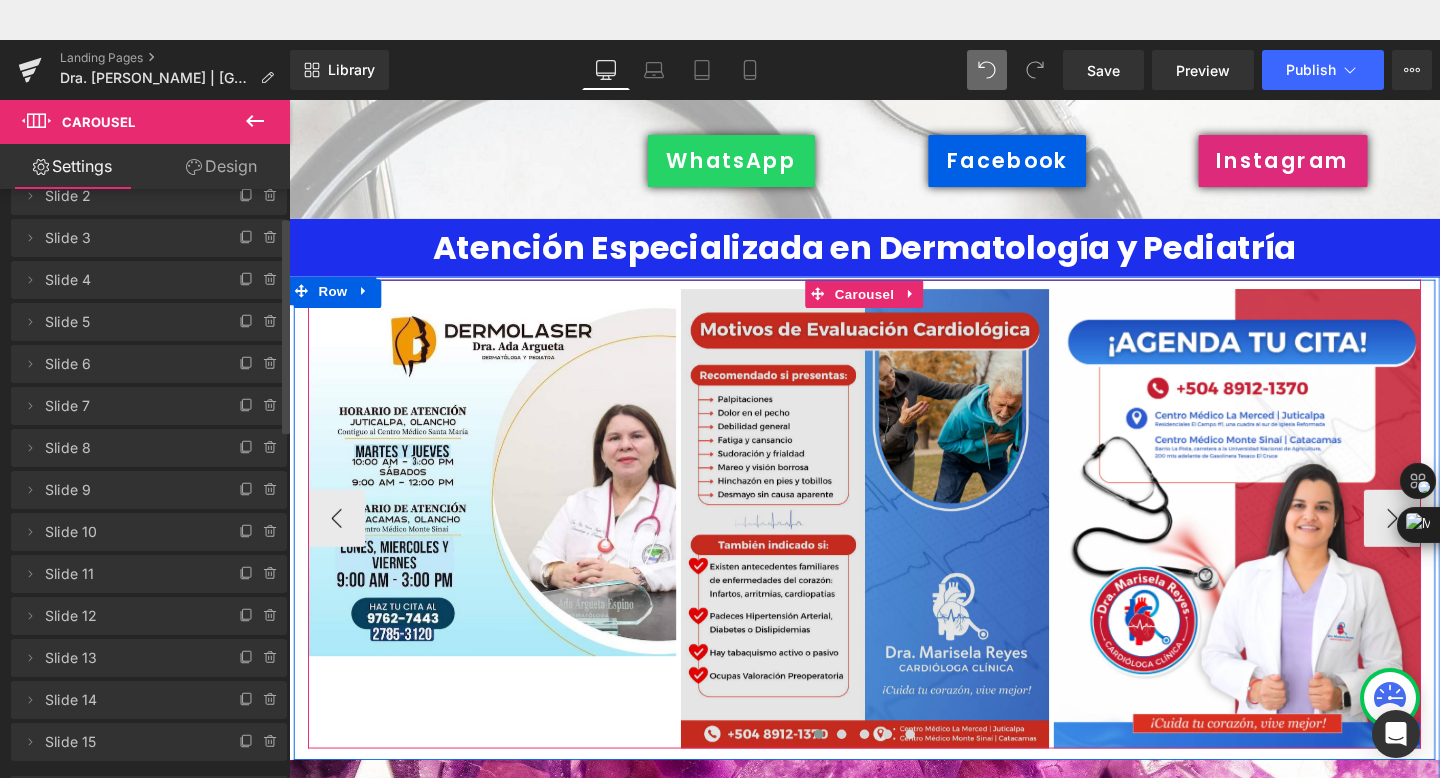 click at bounding box center [894, 542] 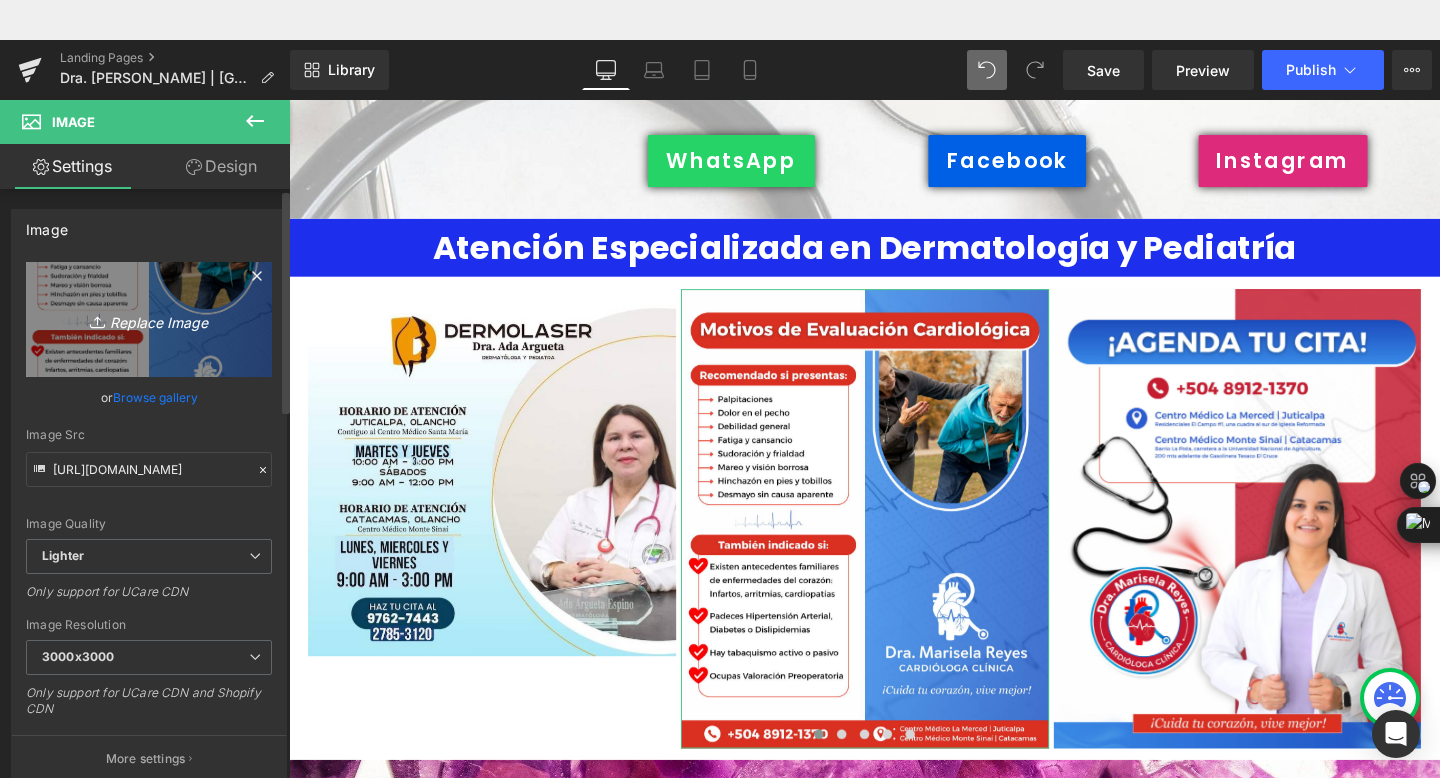 click on "Replace Image" at bounding box center (149, 319) 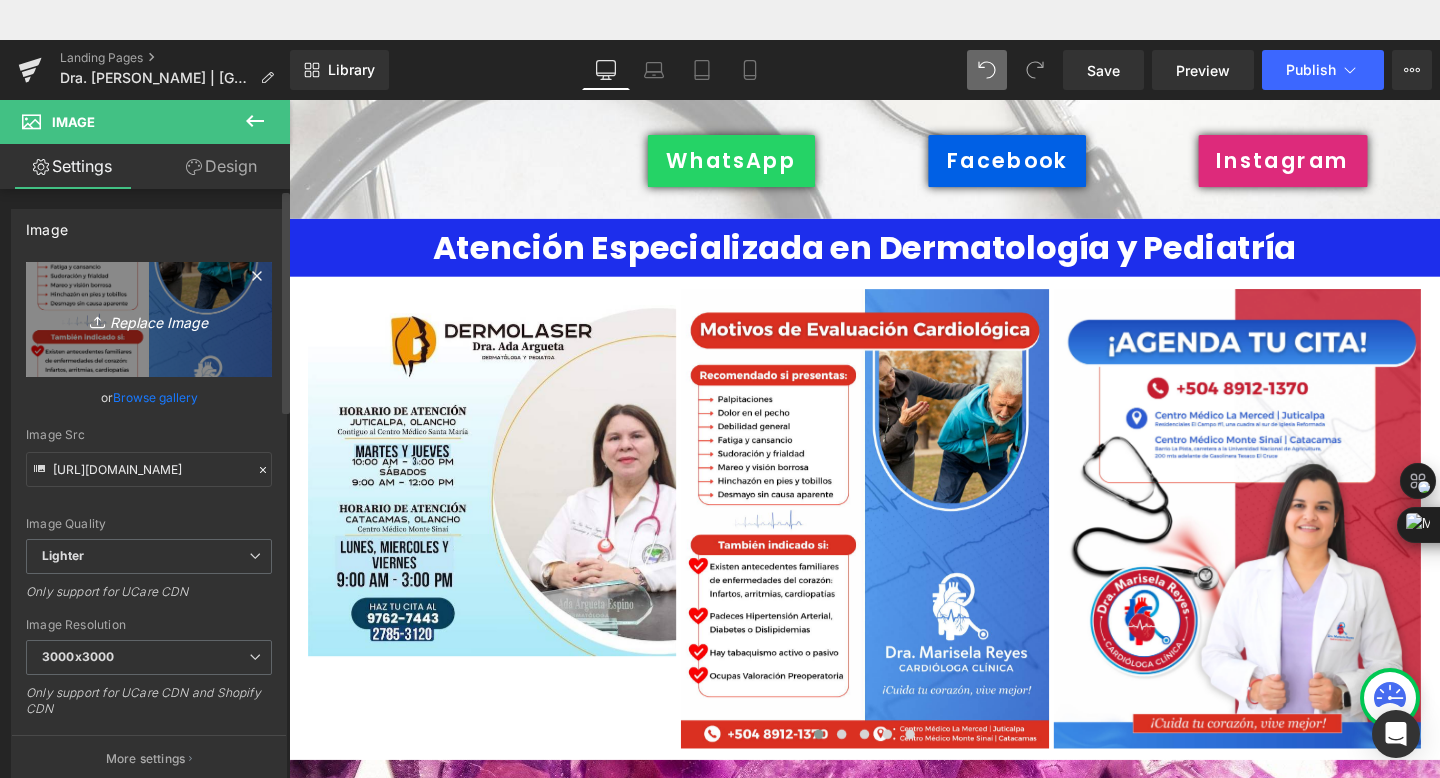 type on "C:\fakepath\480612146_2497185513957974_872567670193150139_n.jpg" 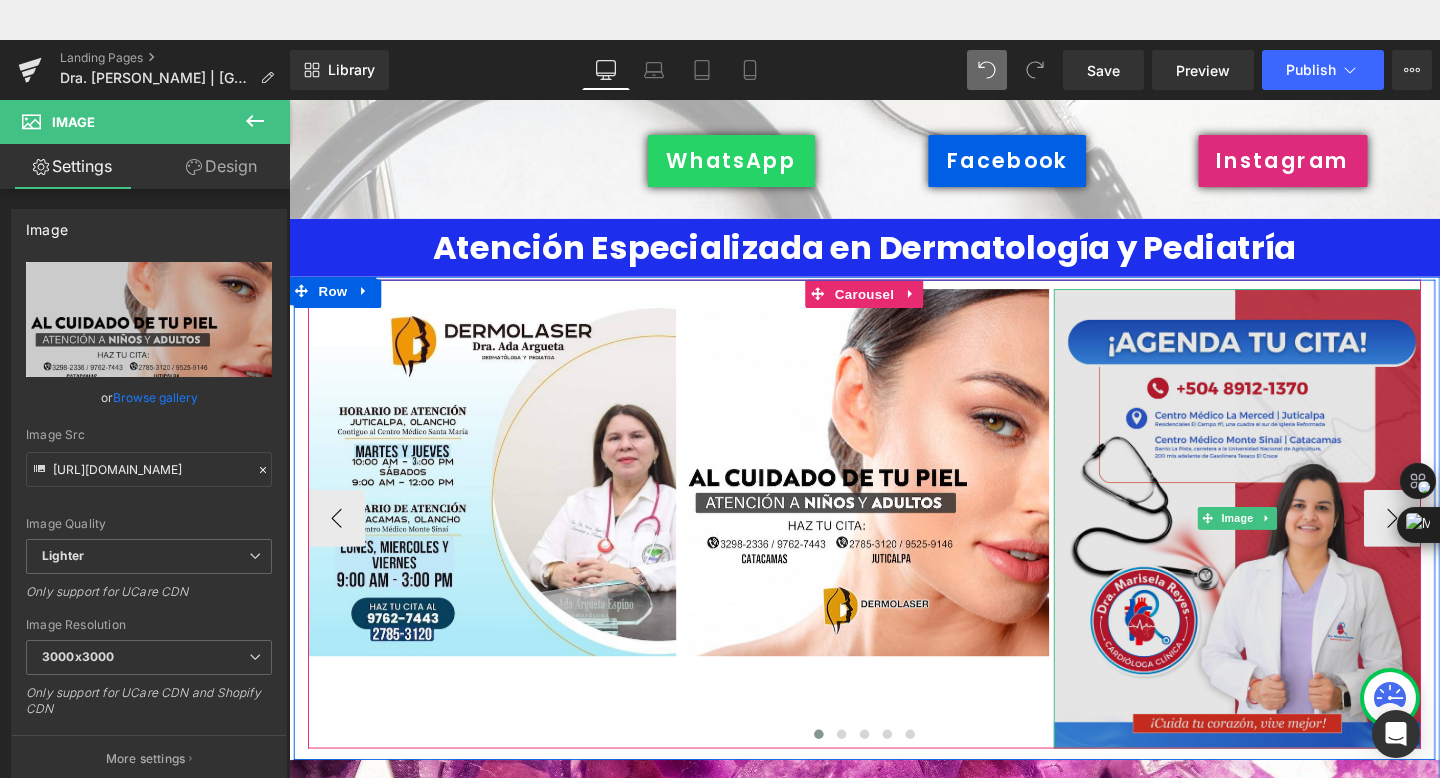 click at bounding box center (1286, 542) 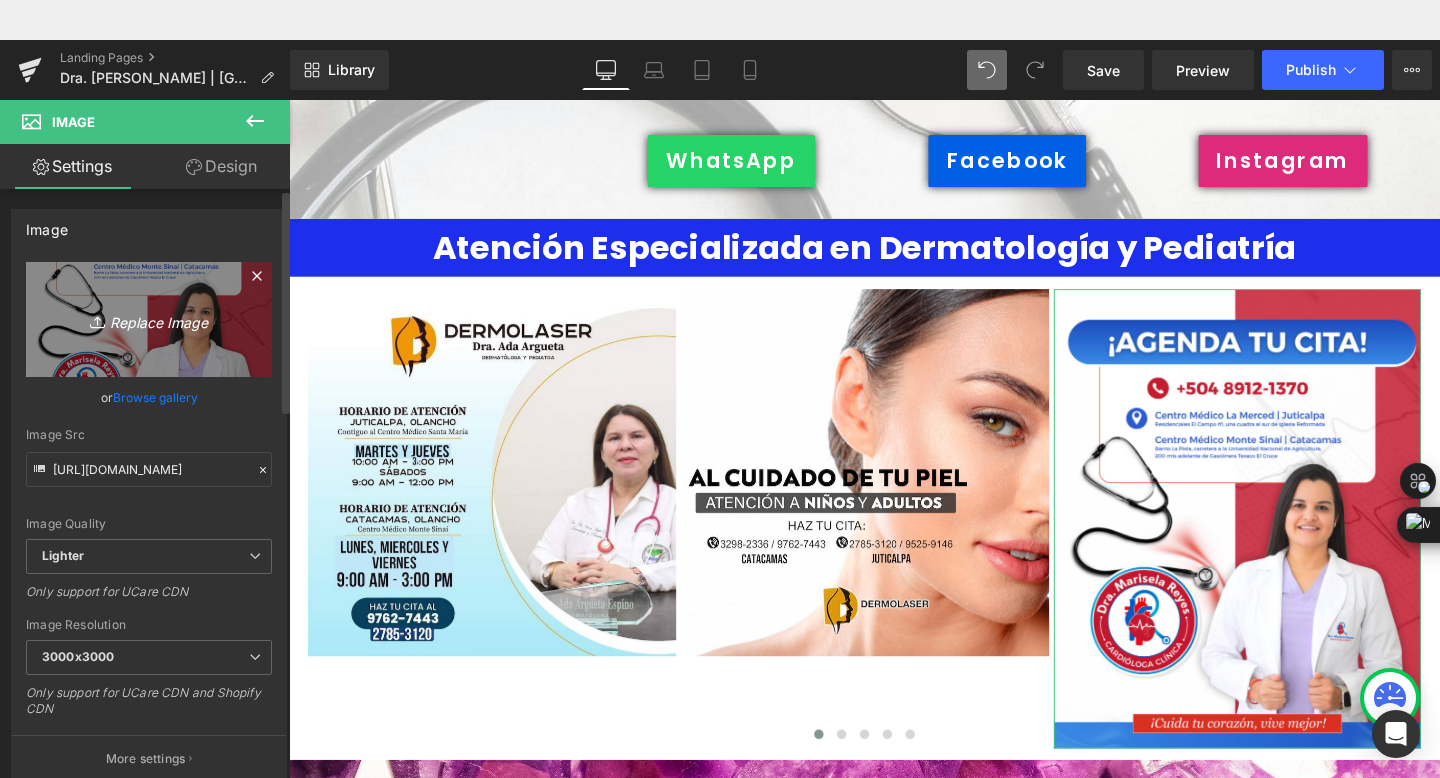 click on "Replace Image" at bounding box center [149, 319] 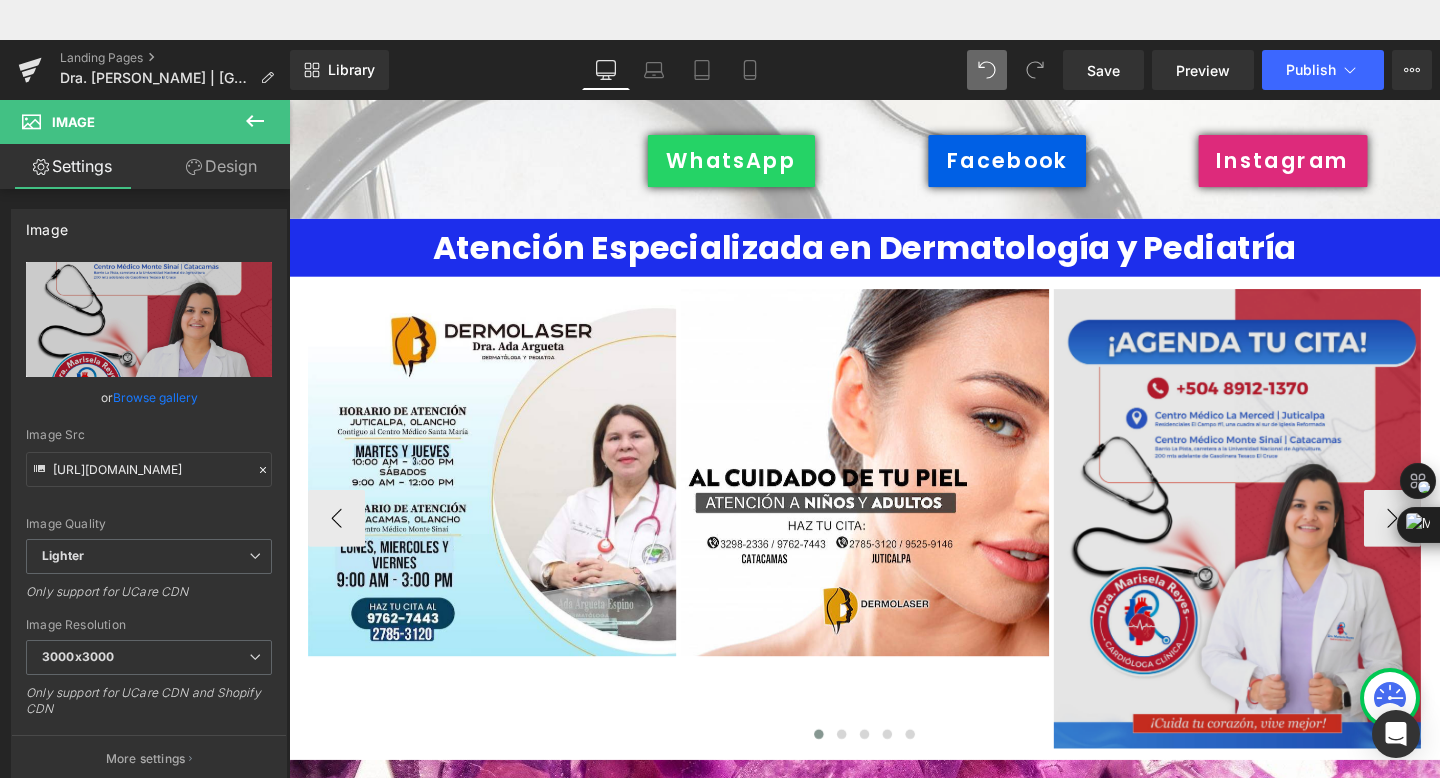 type on "C:\fakepath\472257680_2463149477361578_9178850428460929874_n.jpg" 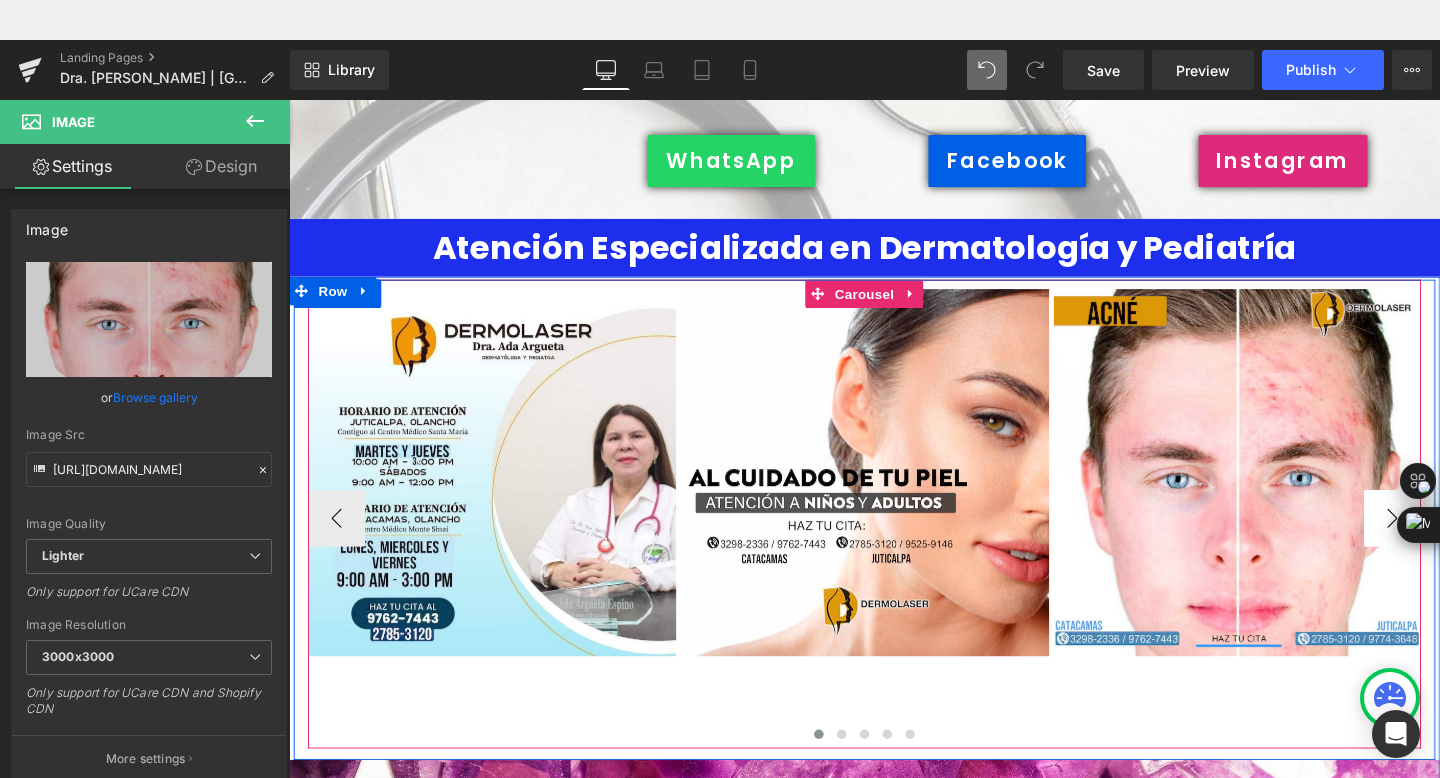 click on "›" at bounding box center (1449, 542) 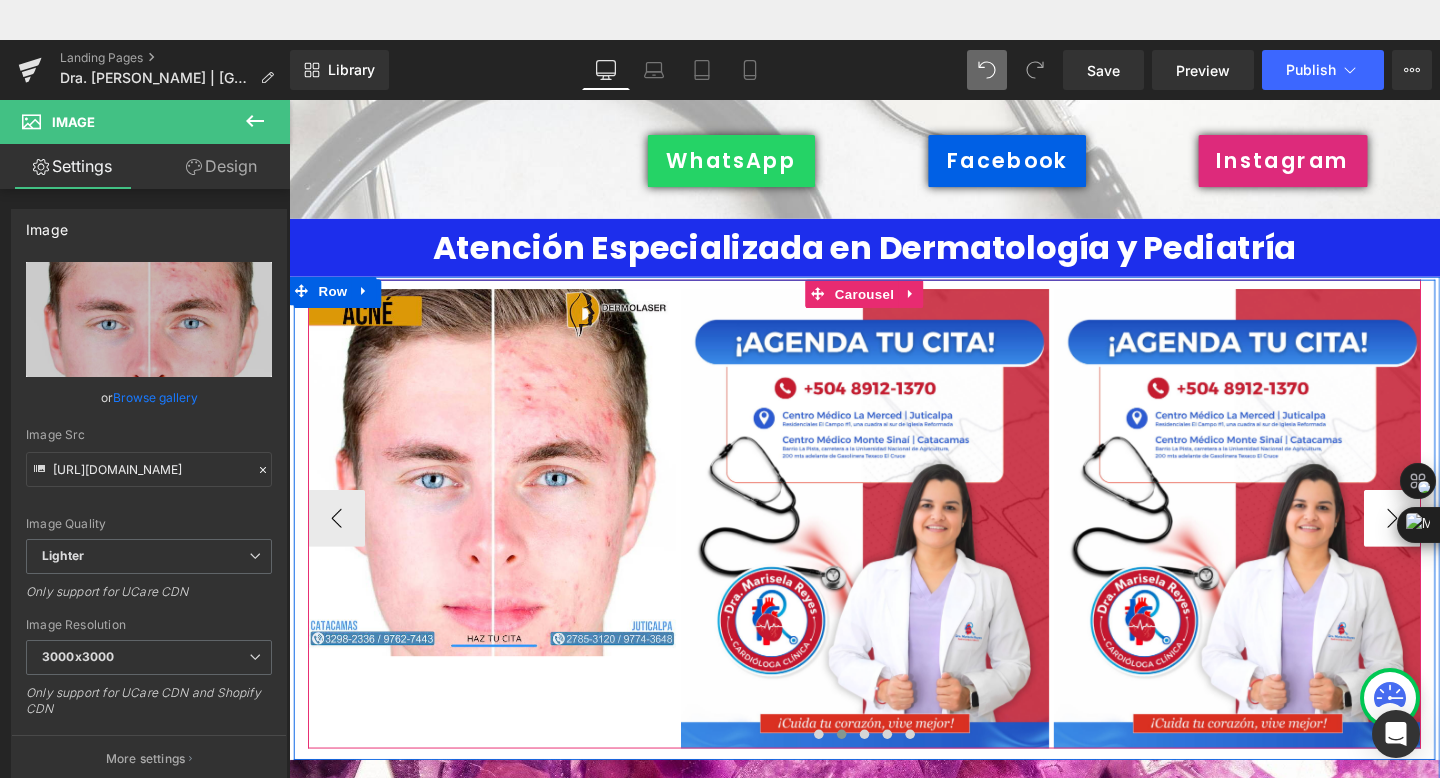 click on "›" at bounding box center (1449, 542) 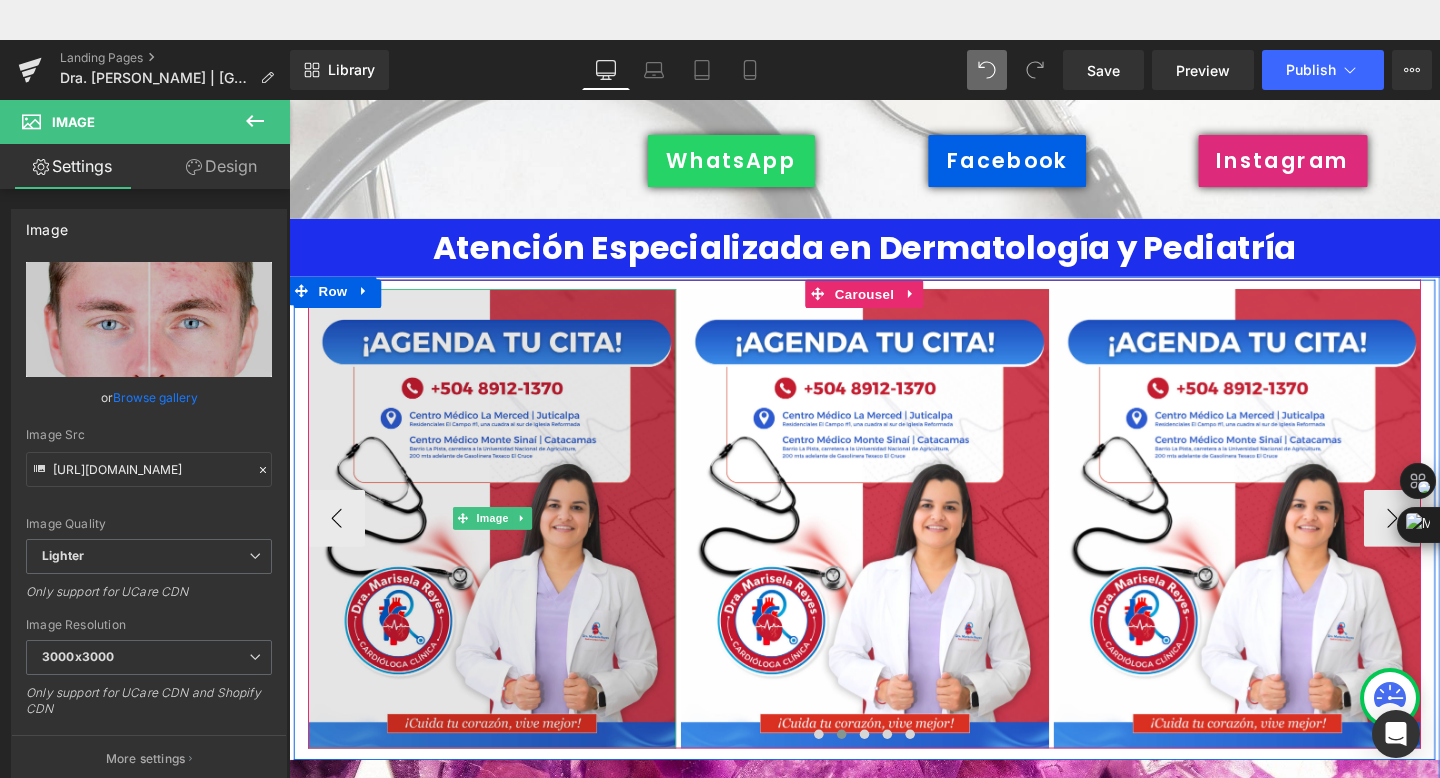 click at bounding box center [502, 542] 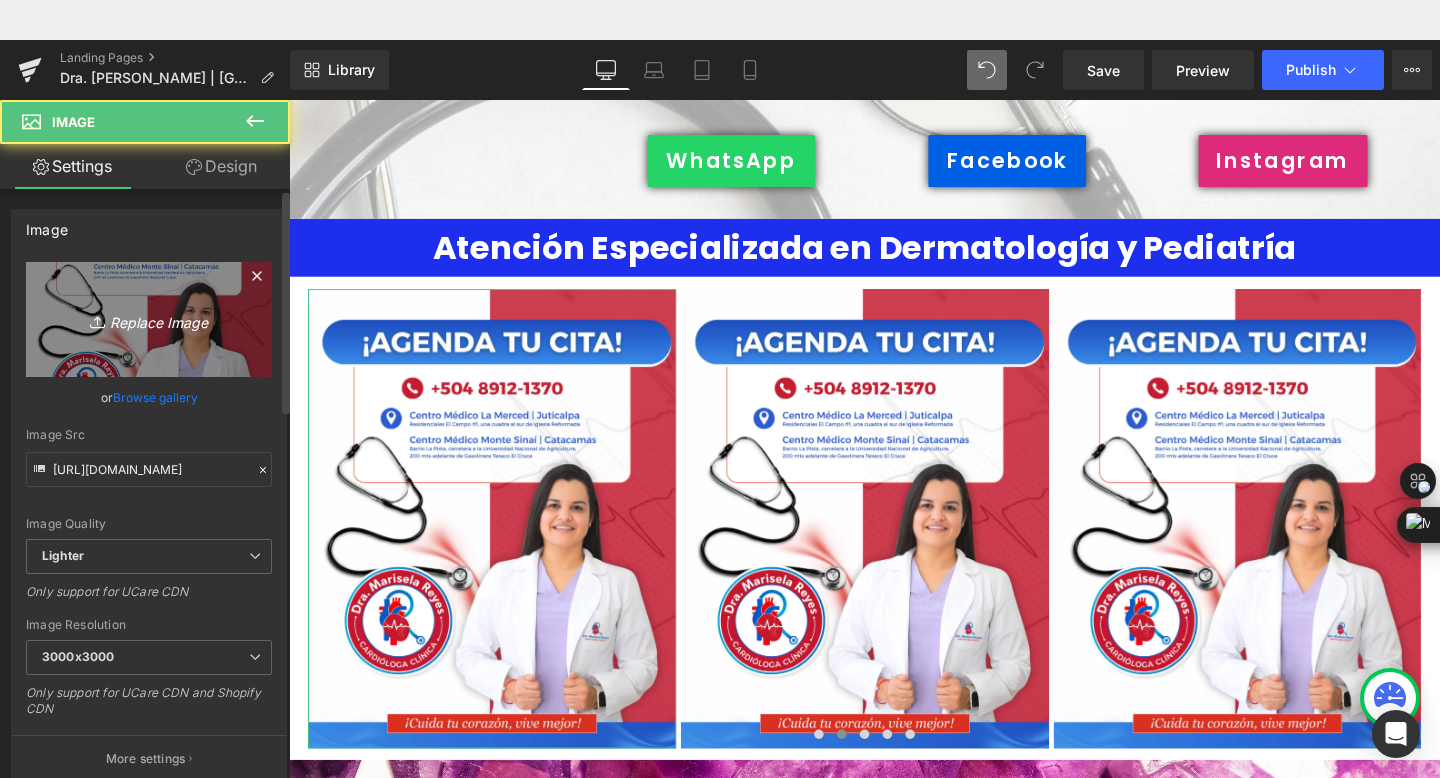 click on "Replace Image" at bounding box center [149, 319] 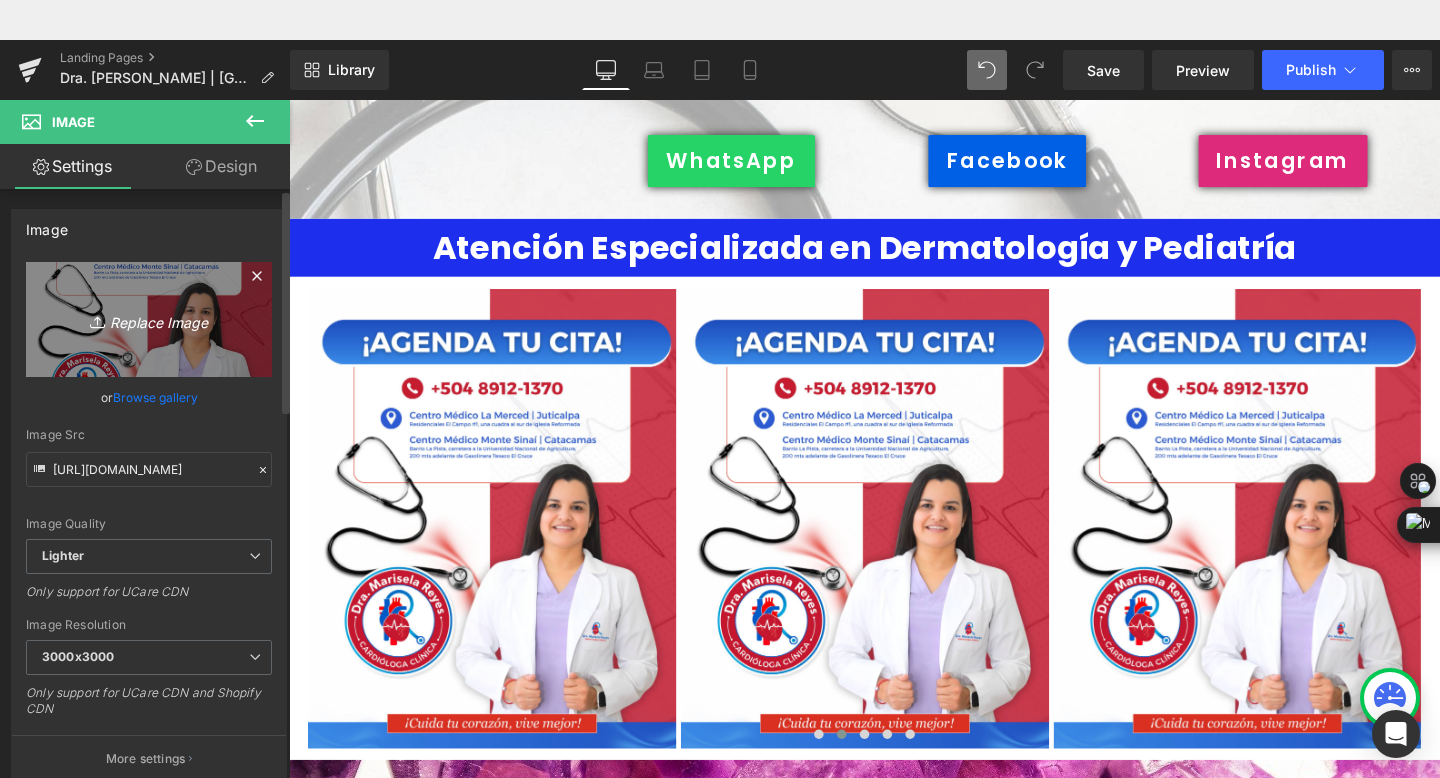 type on "C:\fakepath\466733741_2425957457747447_6909957016770923033_n.jpg" 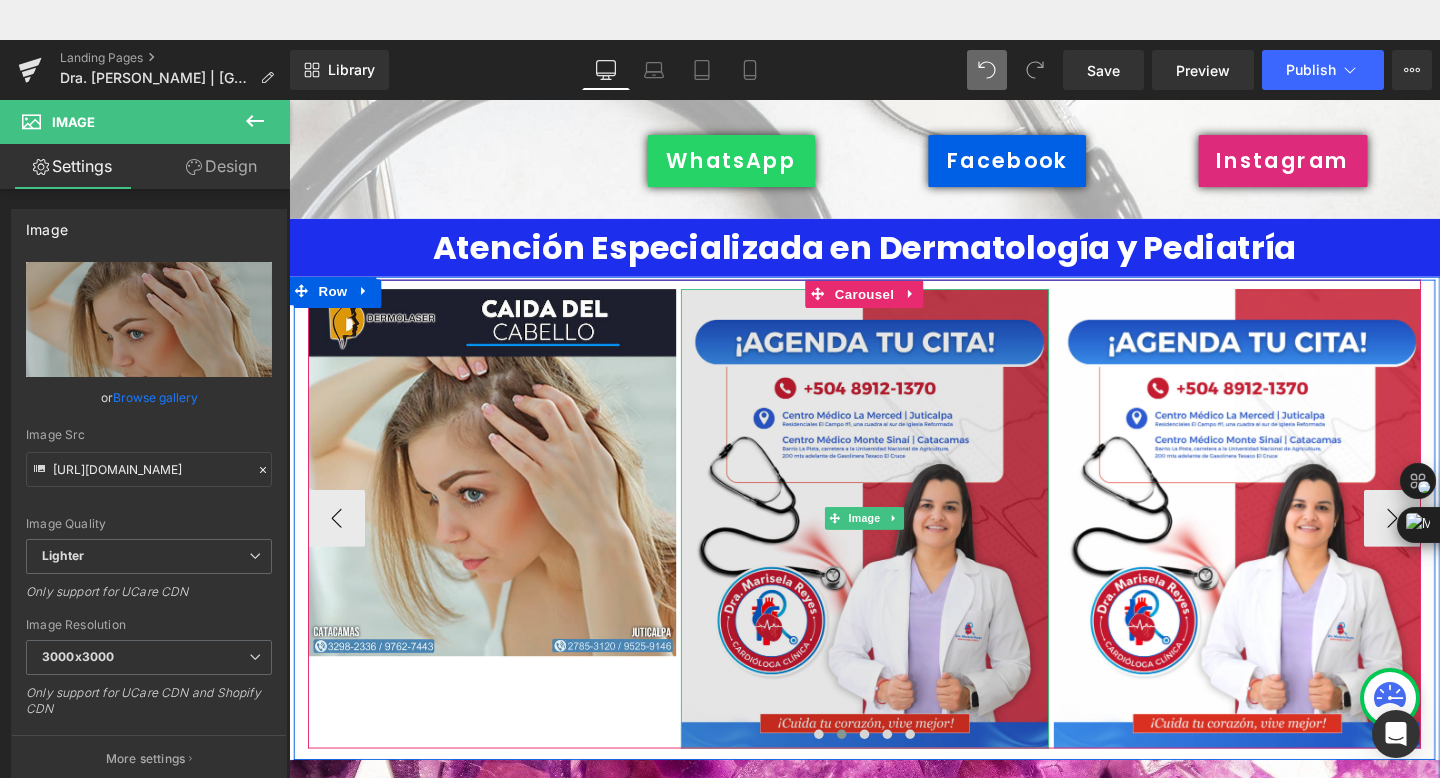 click at bounding box center (894, 542) 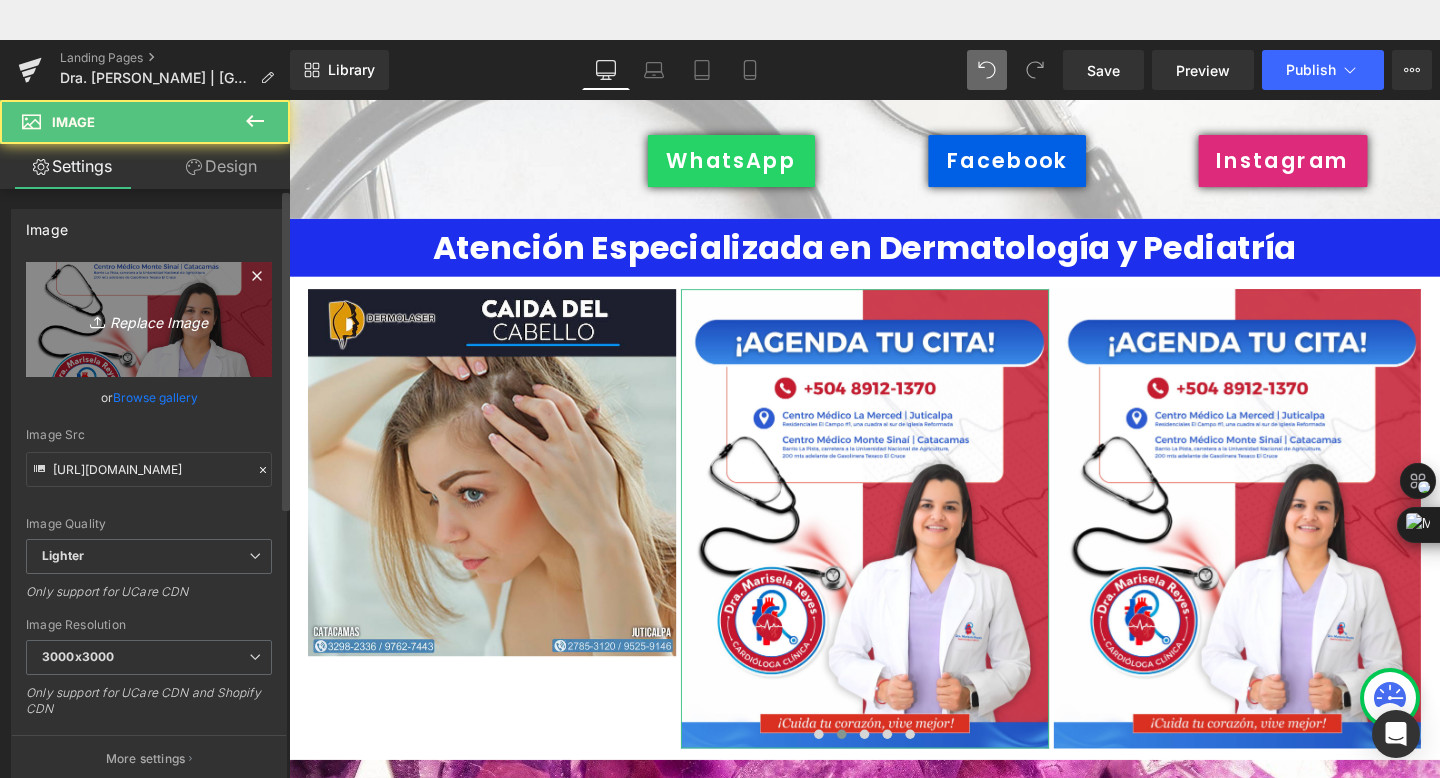 click on "Replace Image" at bounding box center (149, 319) 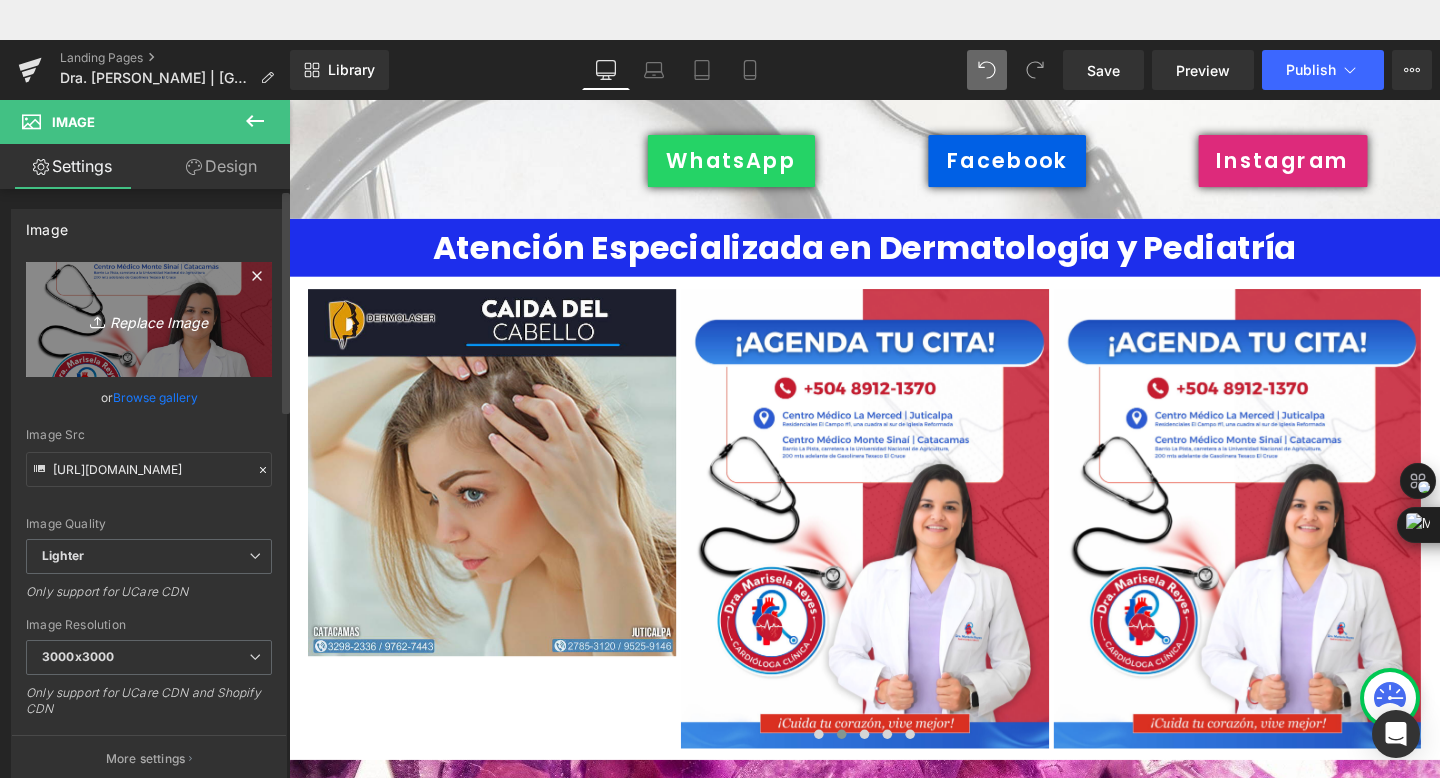 type on "C:\fakepath\201804757_1544842489192286_7347877233479118962_n.jpg" 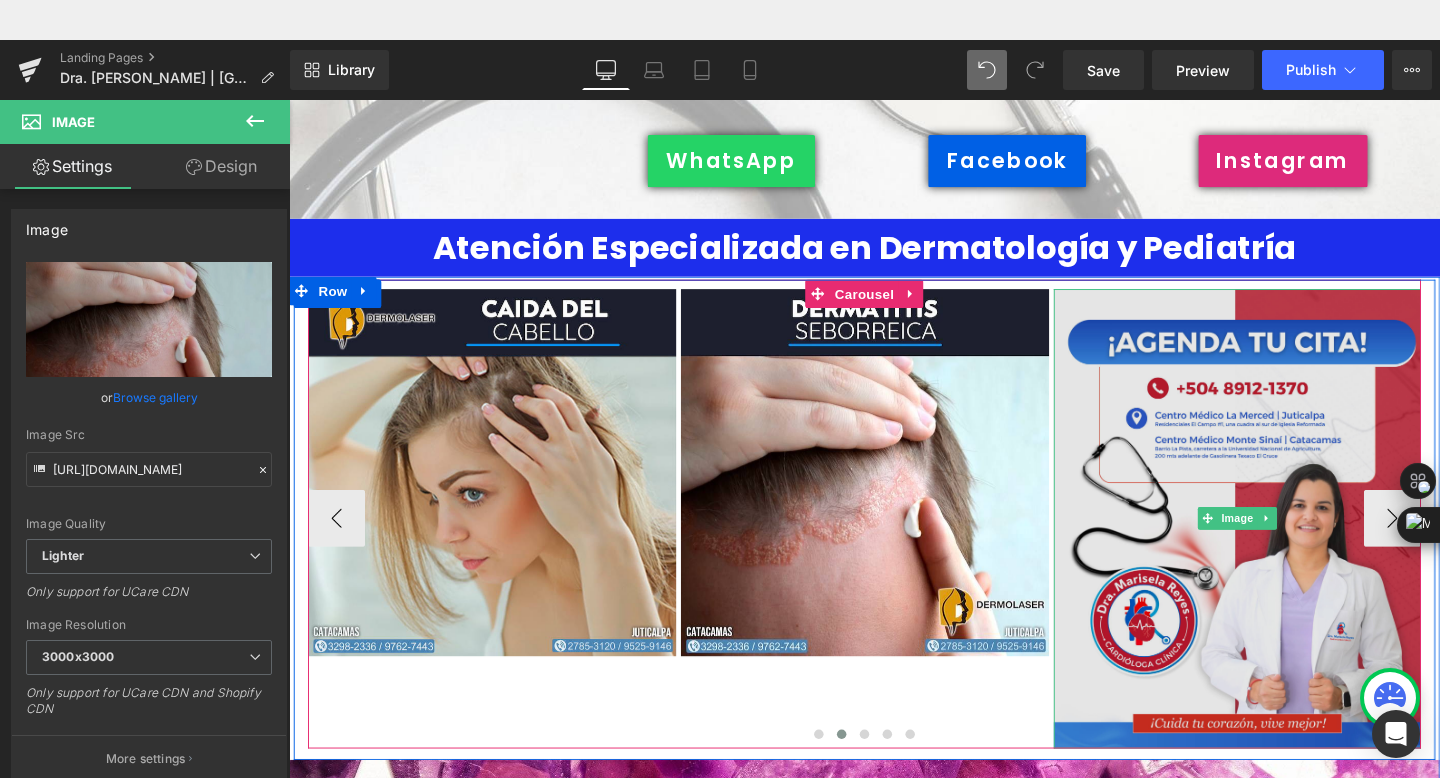 click at bounding box center [1286, 542] 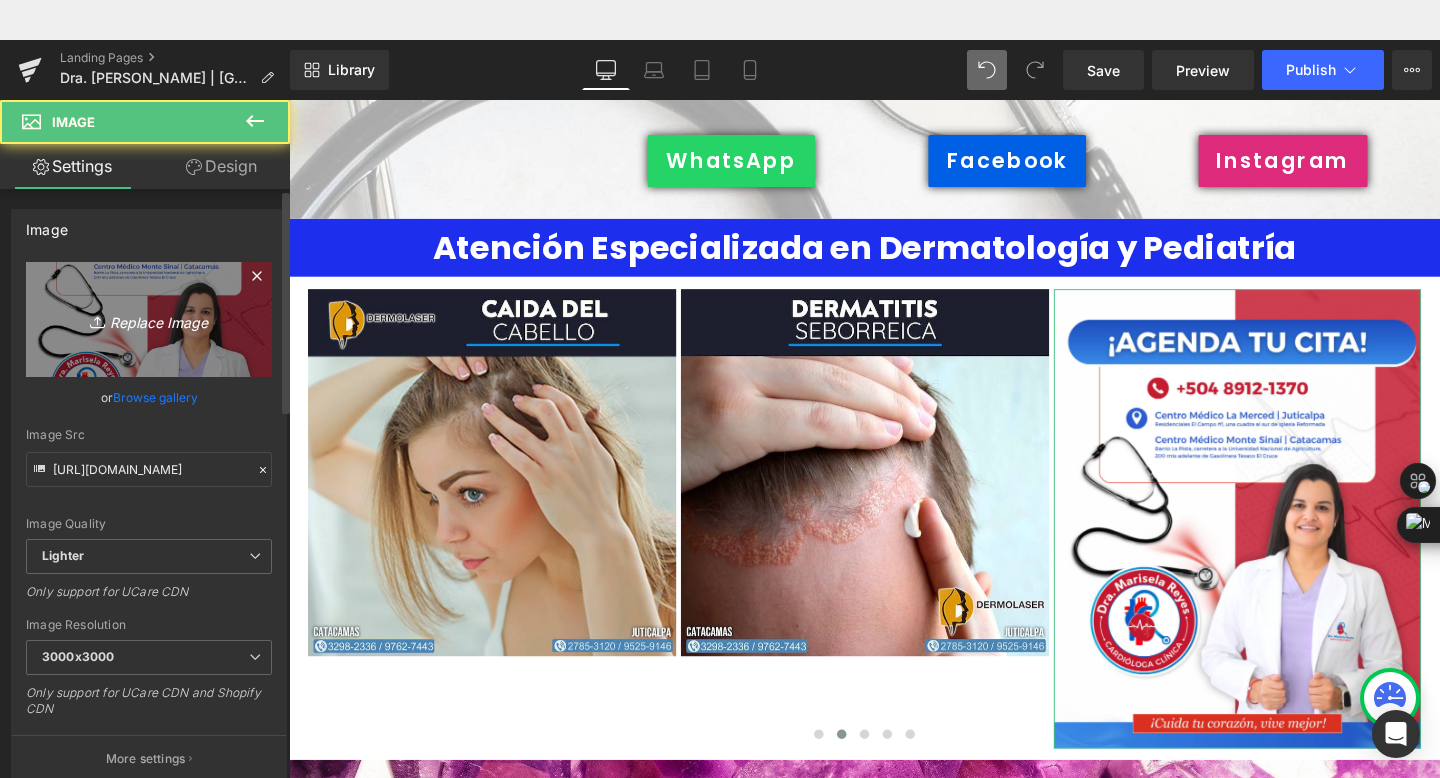 click on "Replace Image" at bounding box center [149, 319] 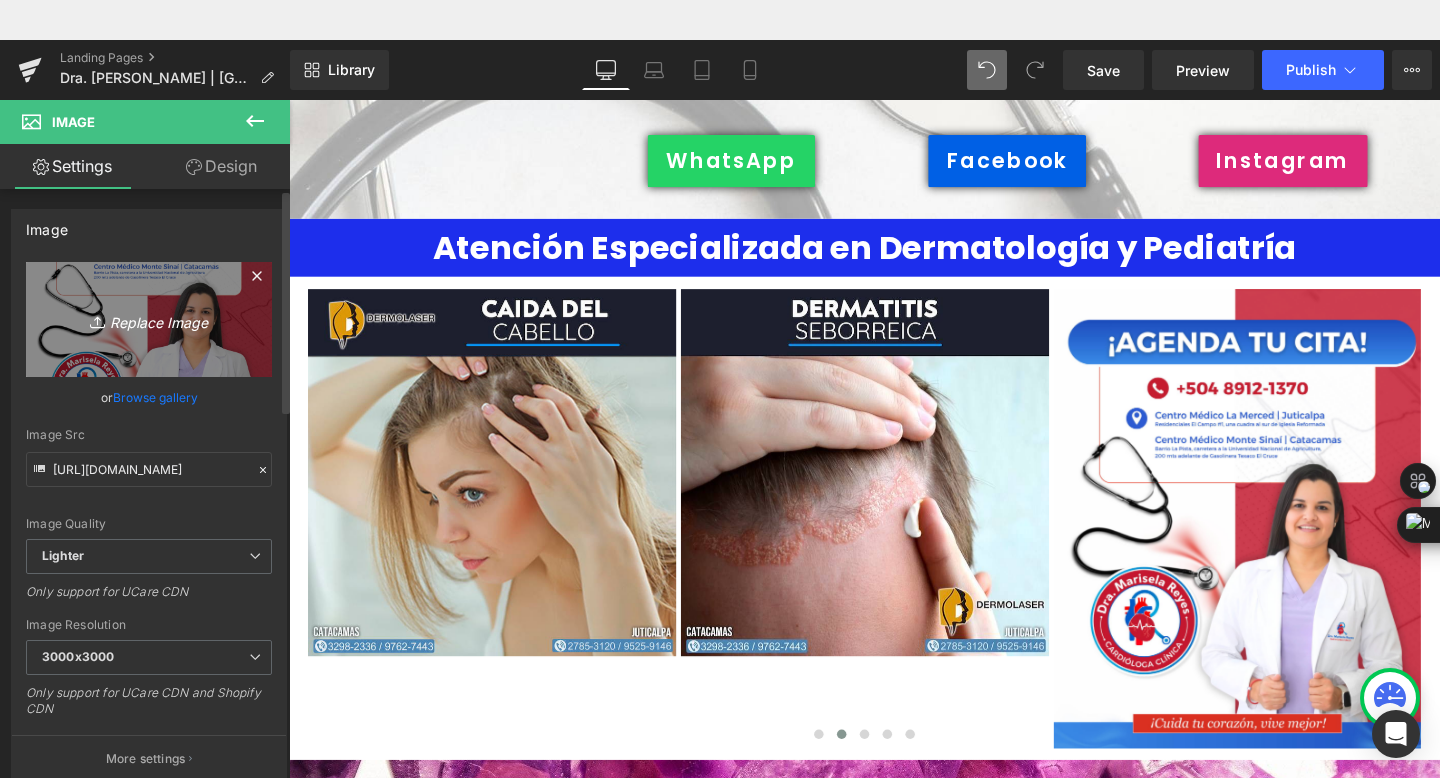 type on "C:\fakepath\191169647_1525207651155770_4171926838522828311_n.jpg" 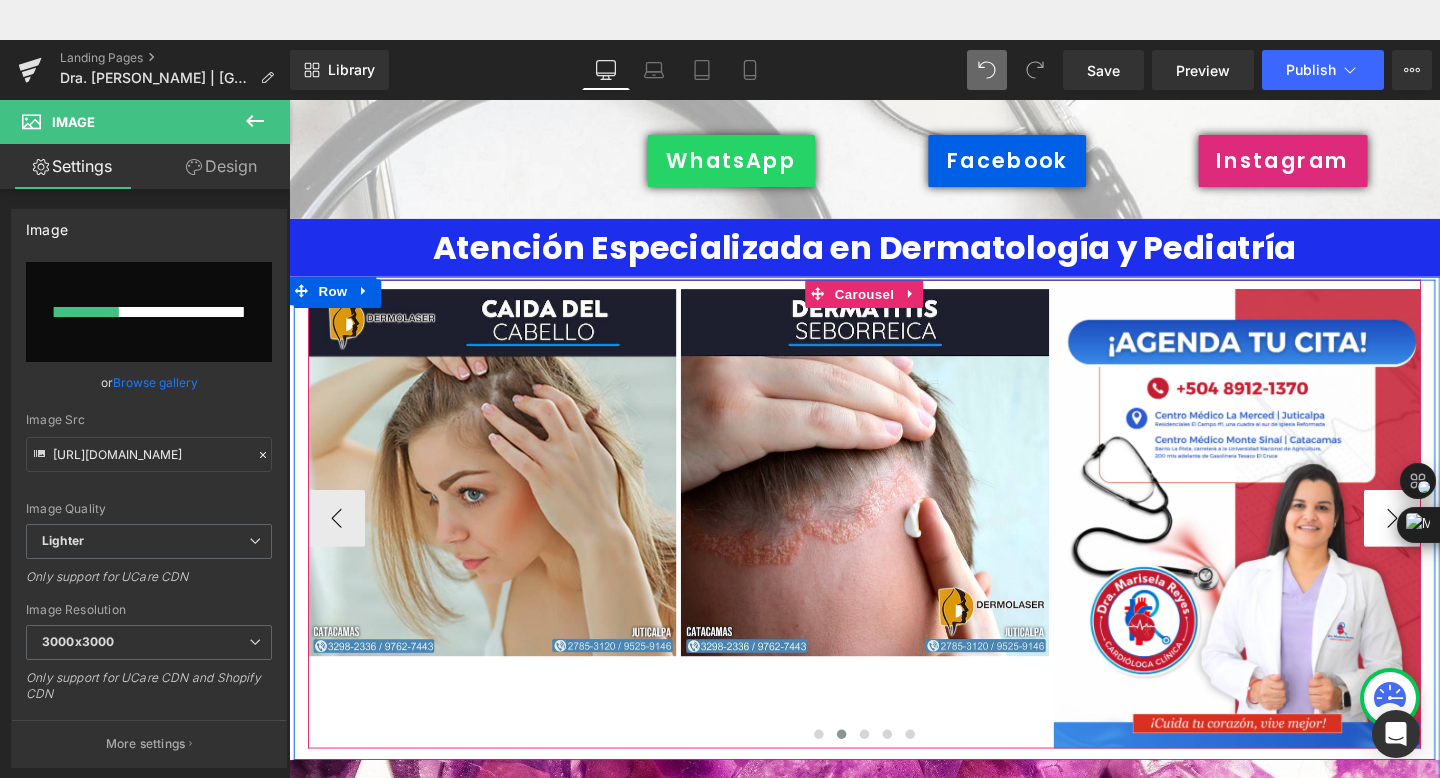 click on "›" at bounding box center [1449, 542] 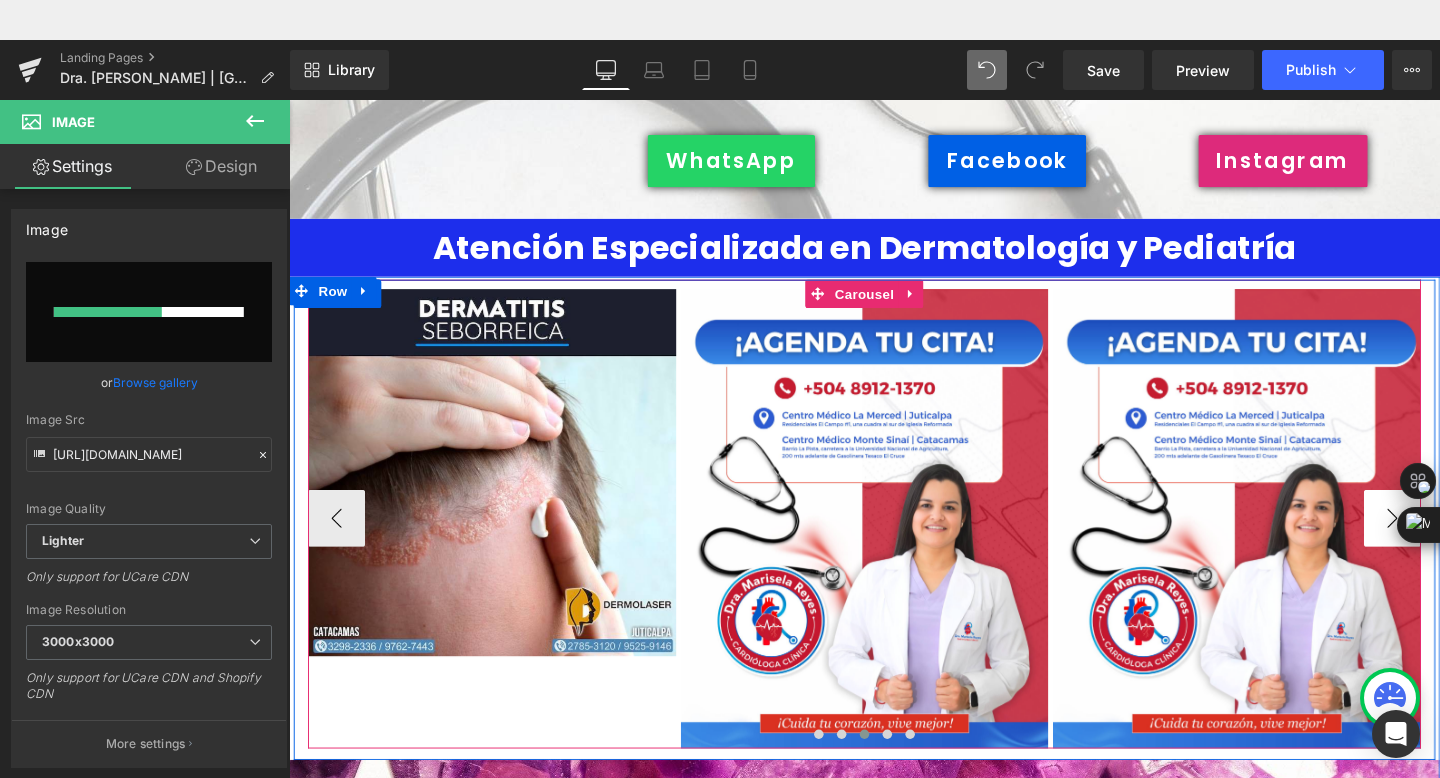click on "›" at bounding box center (1449, 542) 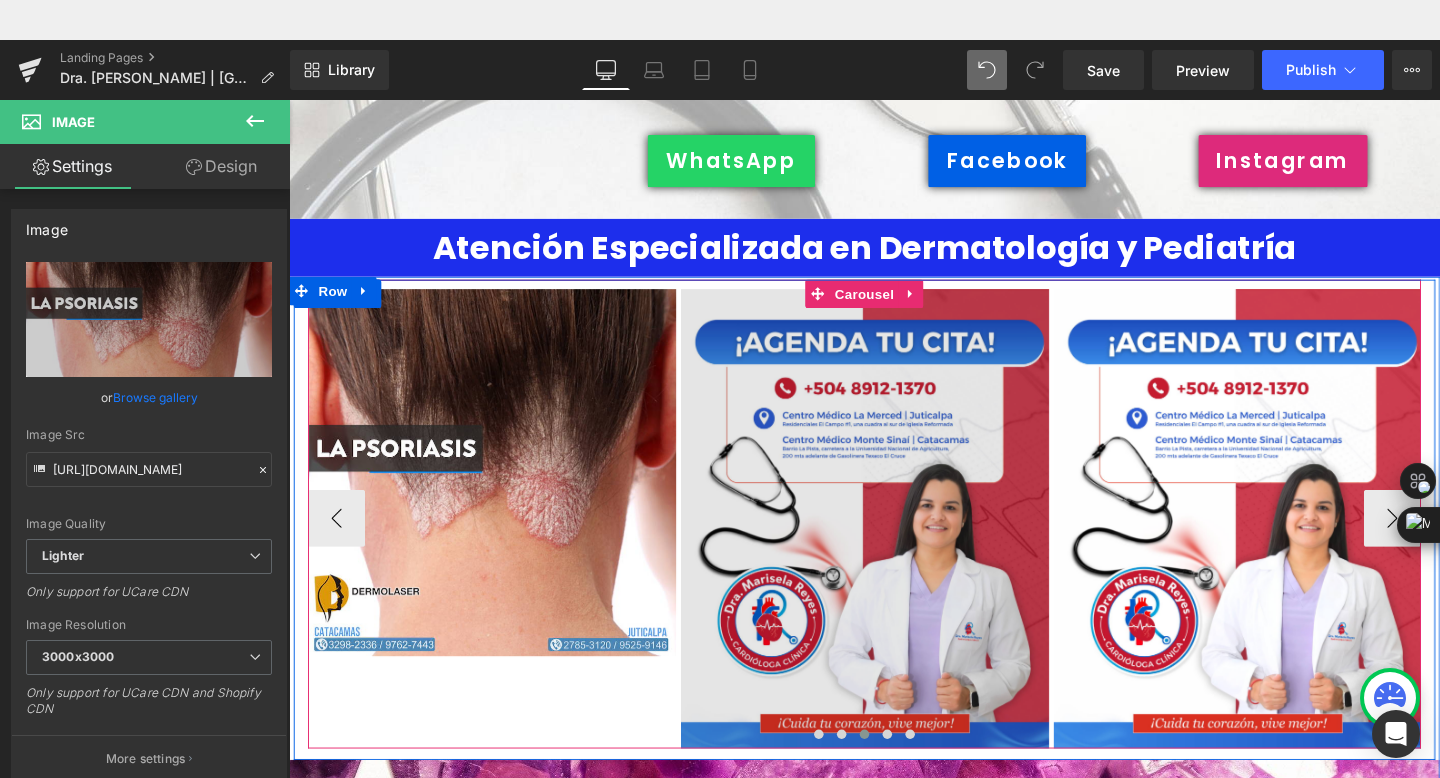 click at bounding box center (894, 542) 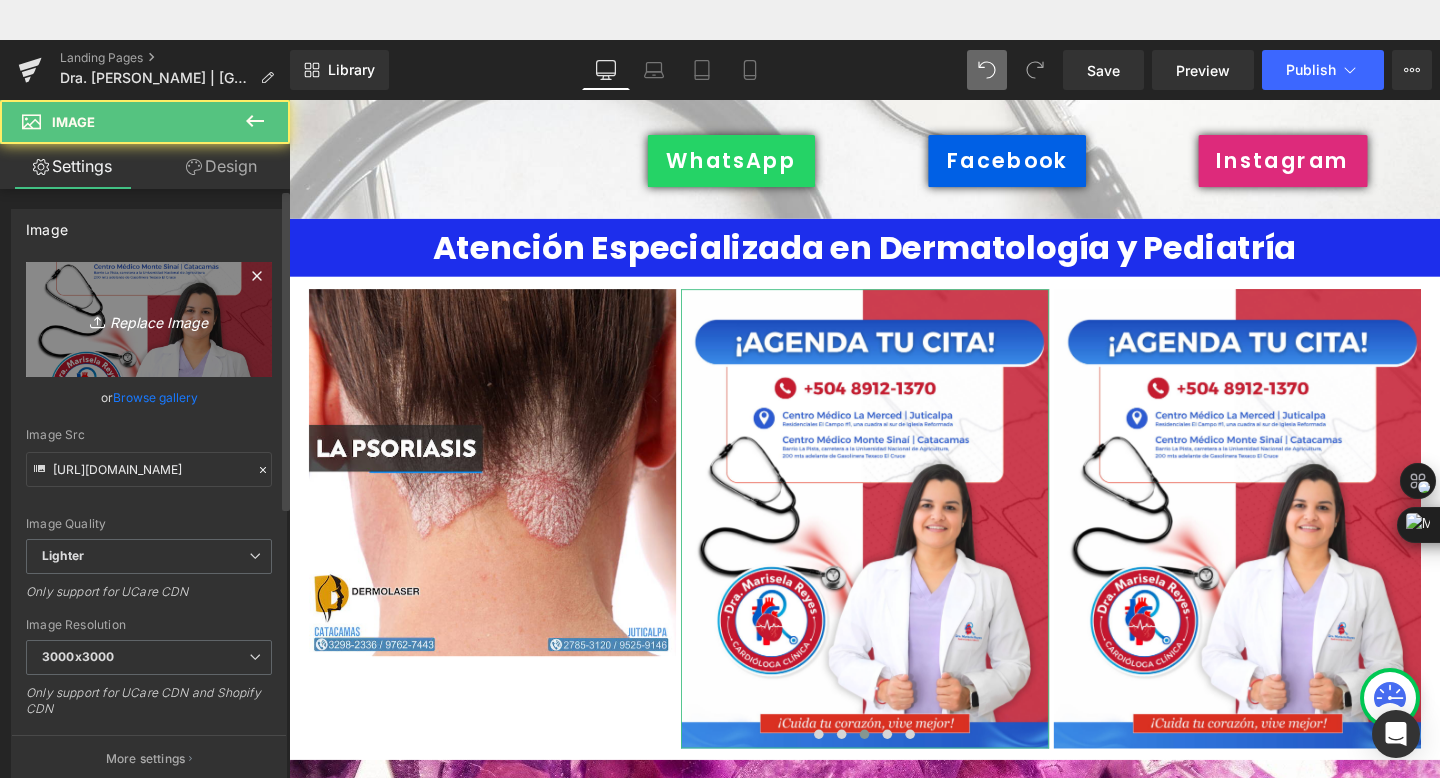 click on "Replace Image" at bounding box center (149, 319) 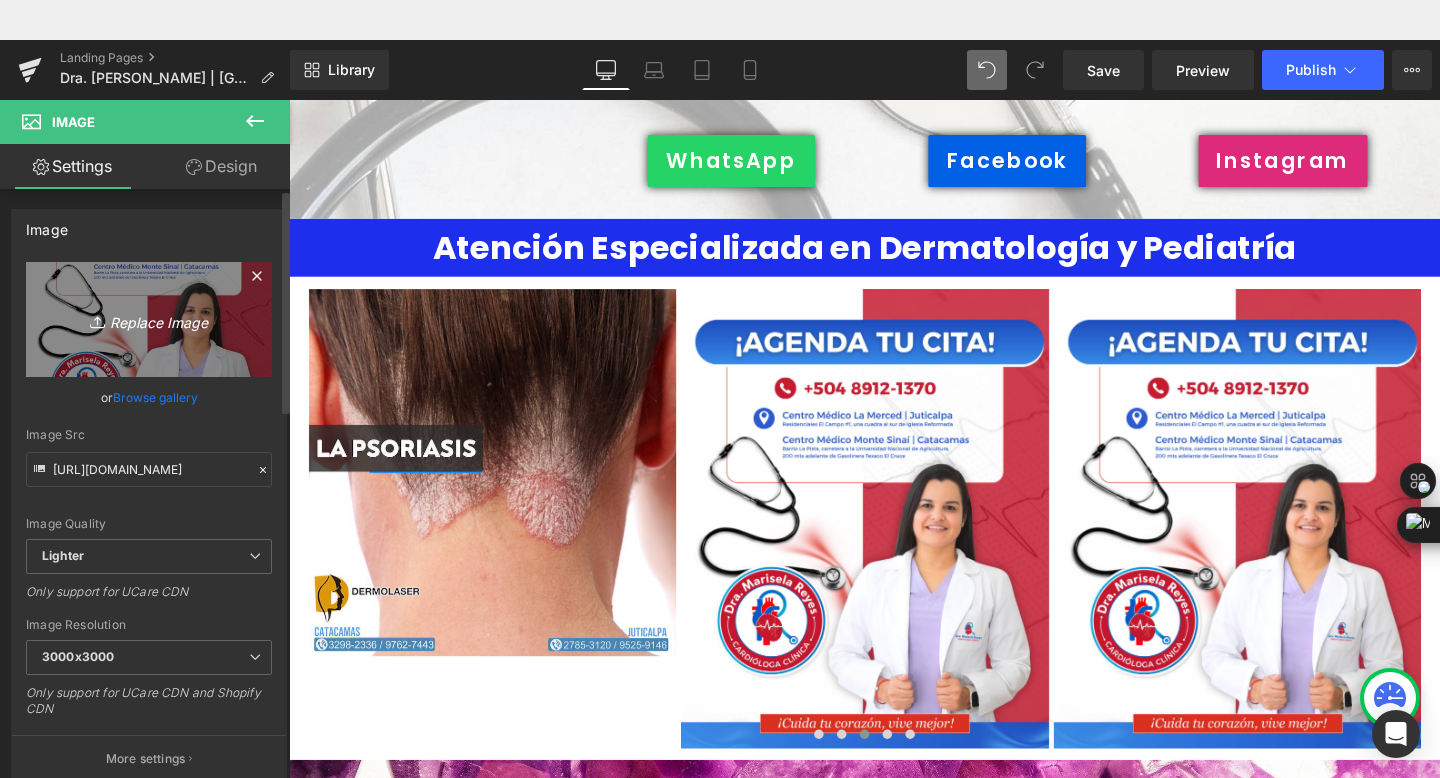 type on "C:\fakepath\480887387_2501719470171245_8428802684650770528_n.jpg" 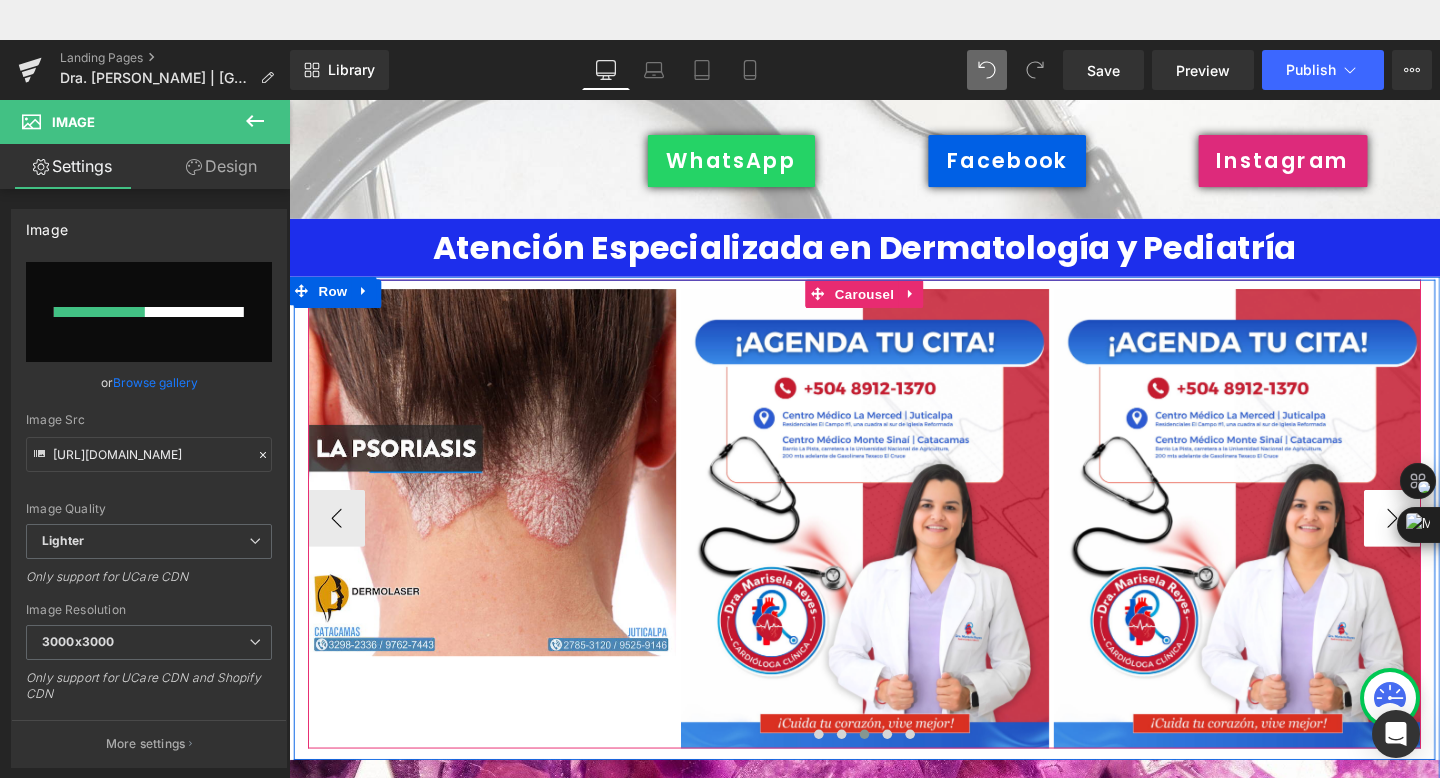 click on "›" at bounding box center (1449, 542) 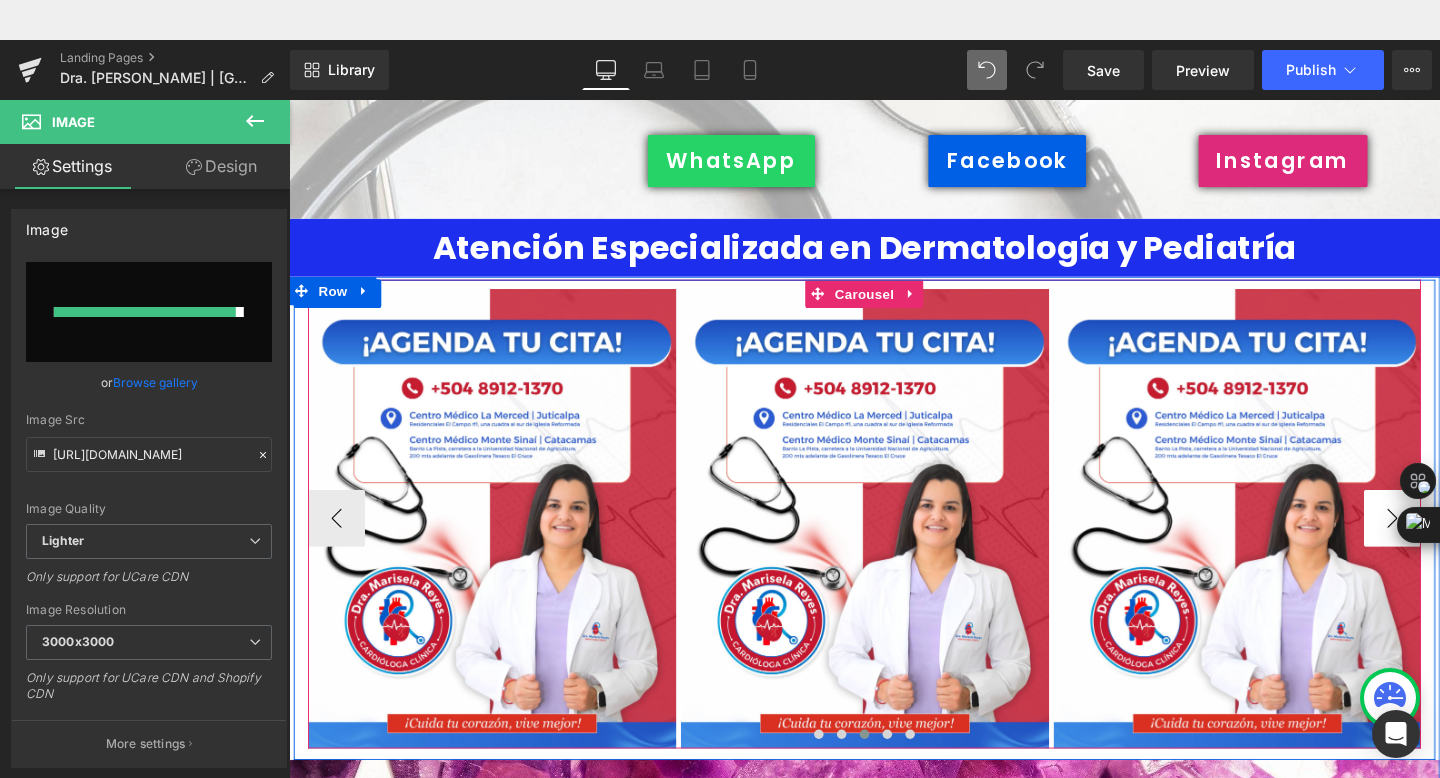 click on "›" at bounding box center (1449, 542) 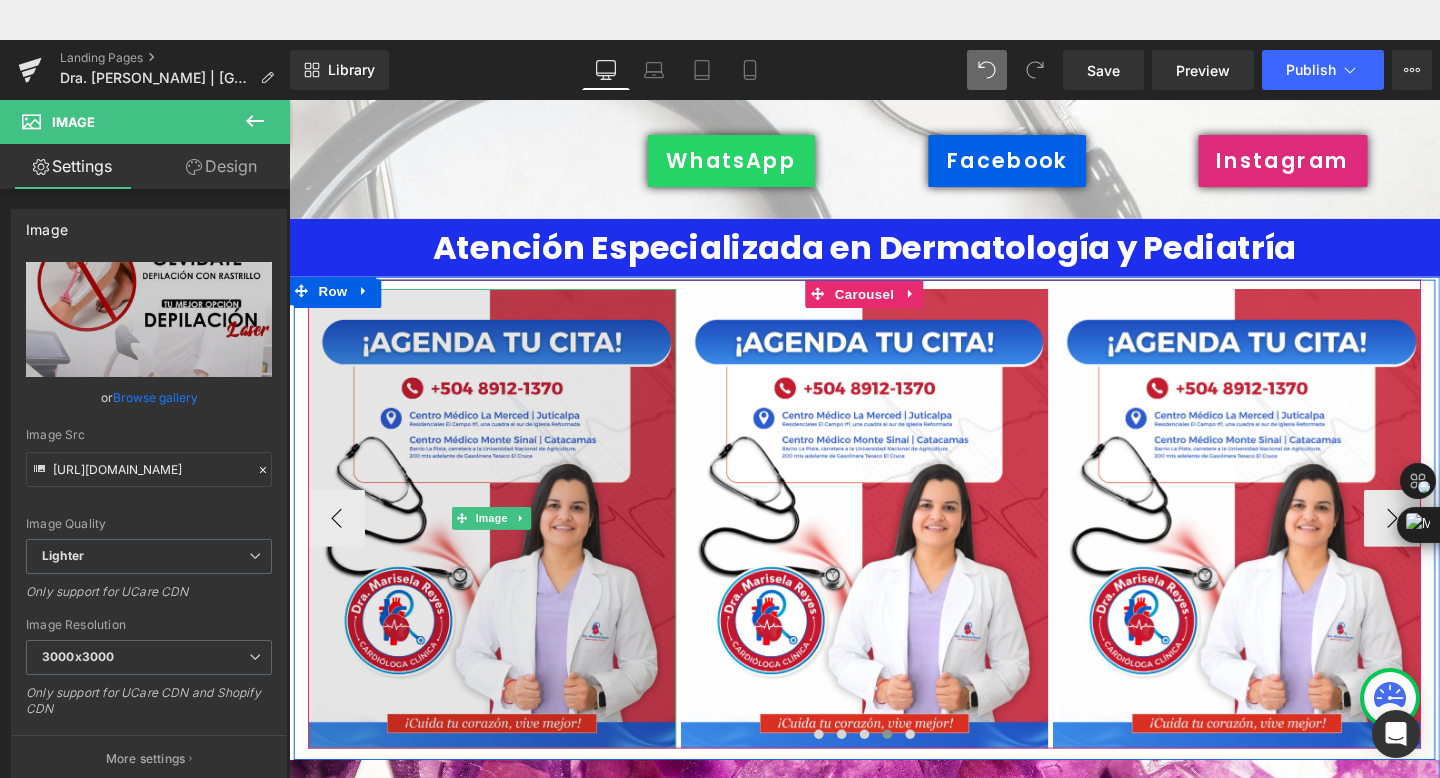 click at bounding box center (502, 542) 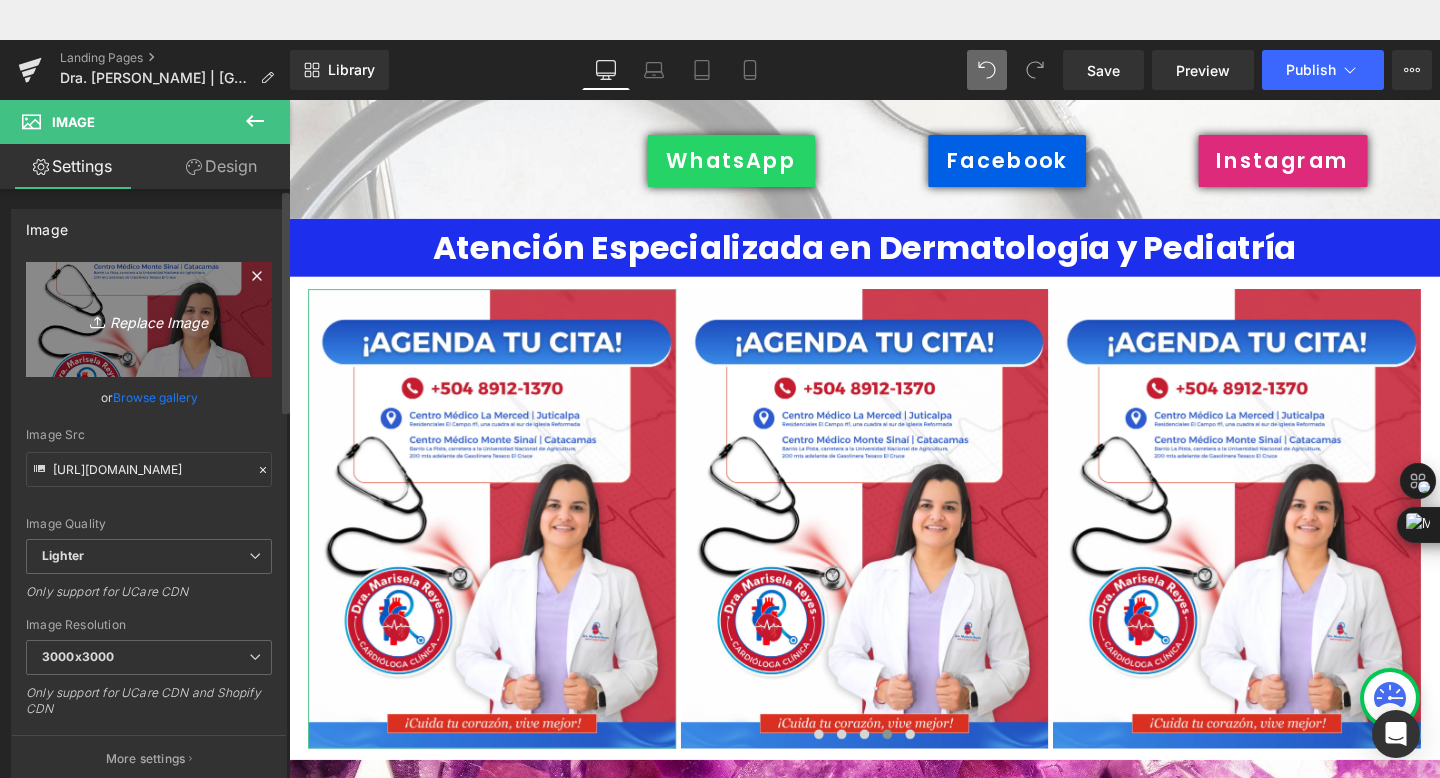 click on "Replace Image" at bounding box center [149, 319] 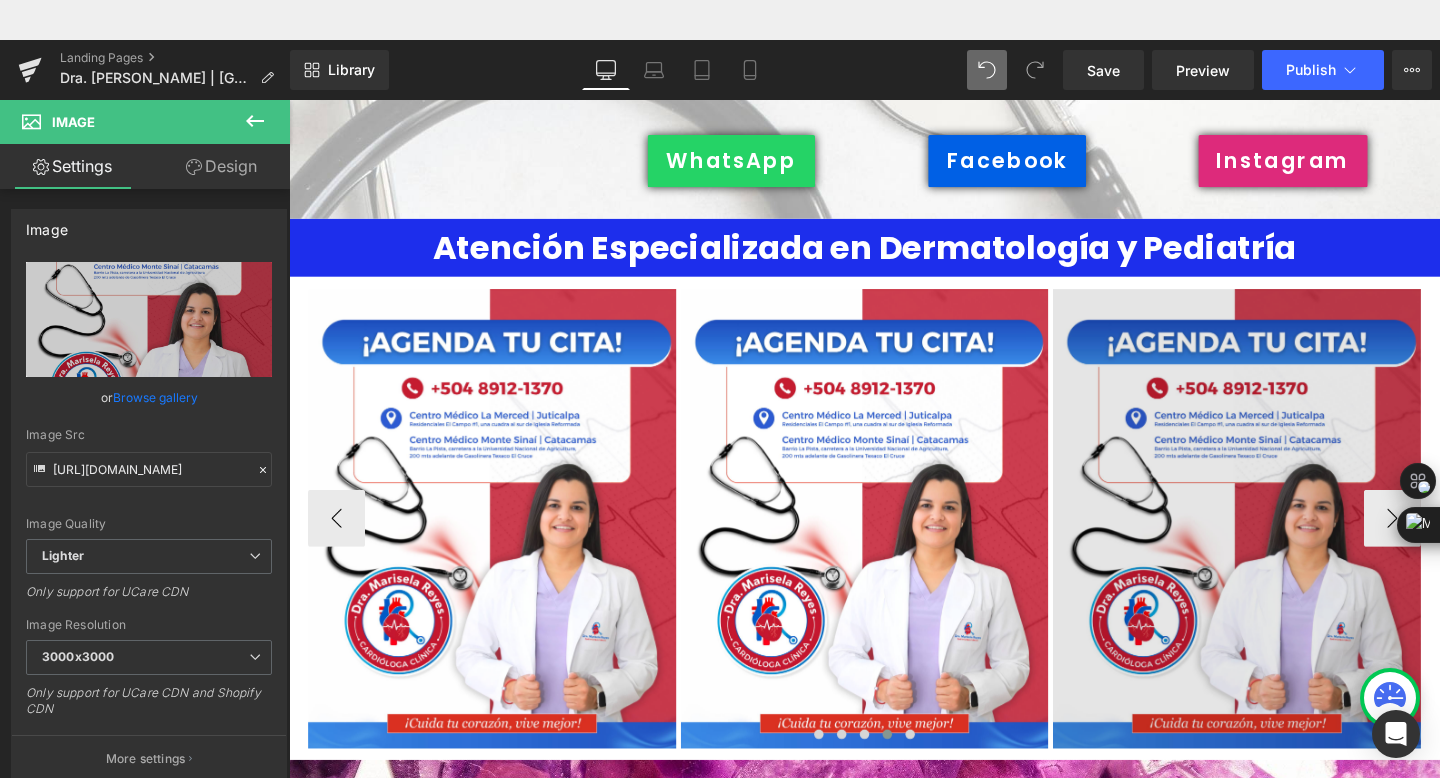type on "C:\fakepath\490709444_1231777182284367_5650023438267425216_n.jpg" 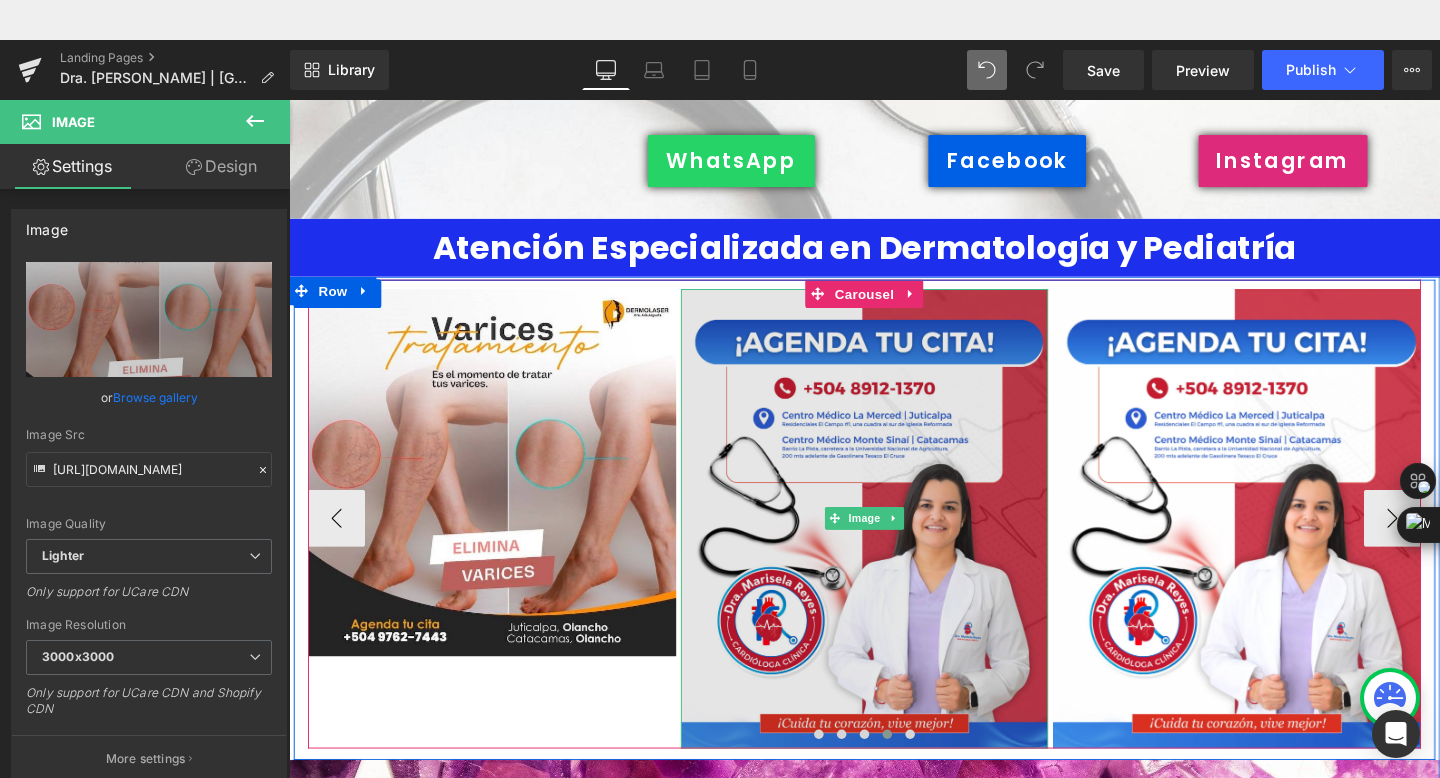 click at bounding box center [894, 542] 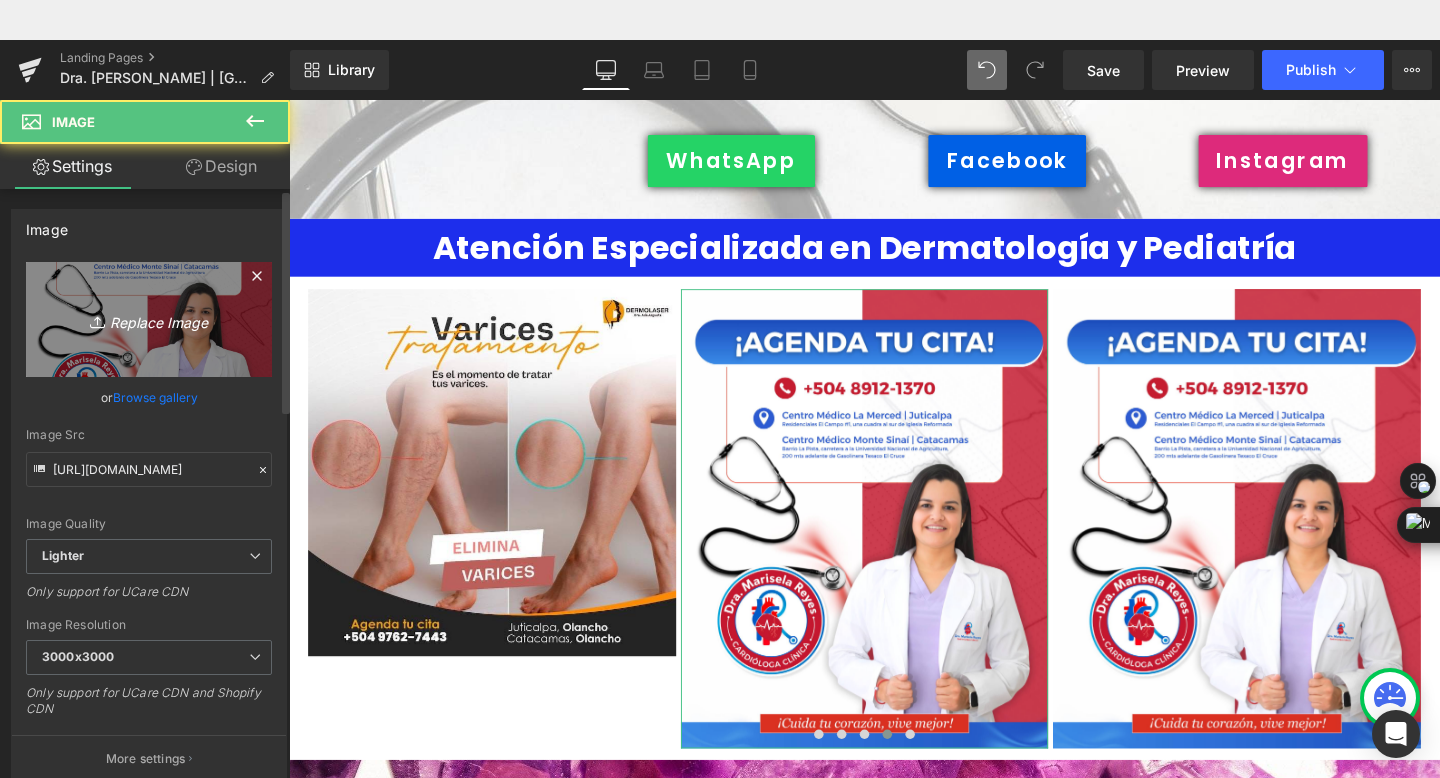 click on "Replace Image" at bounding box center (149, 319) 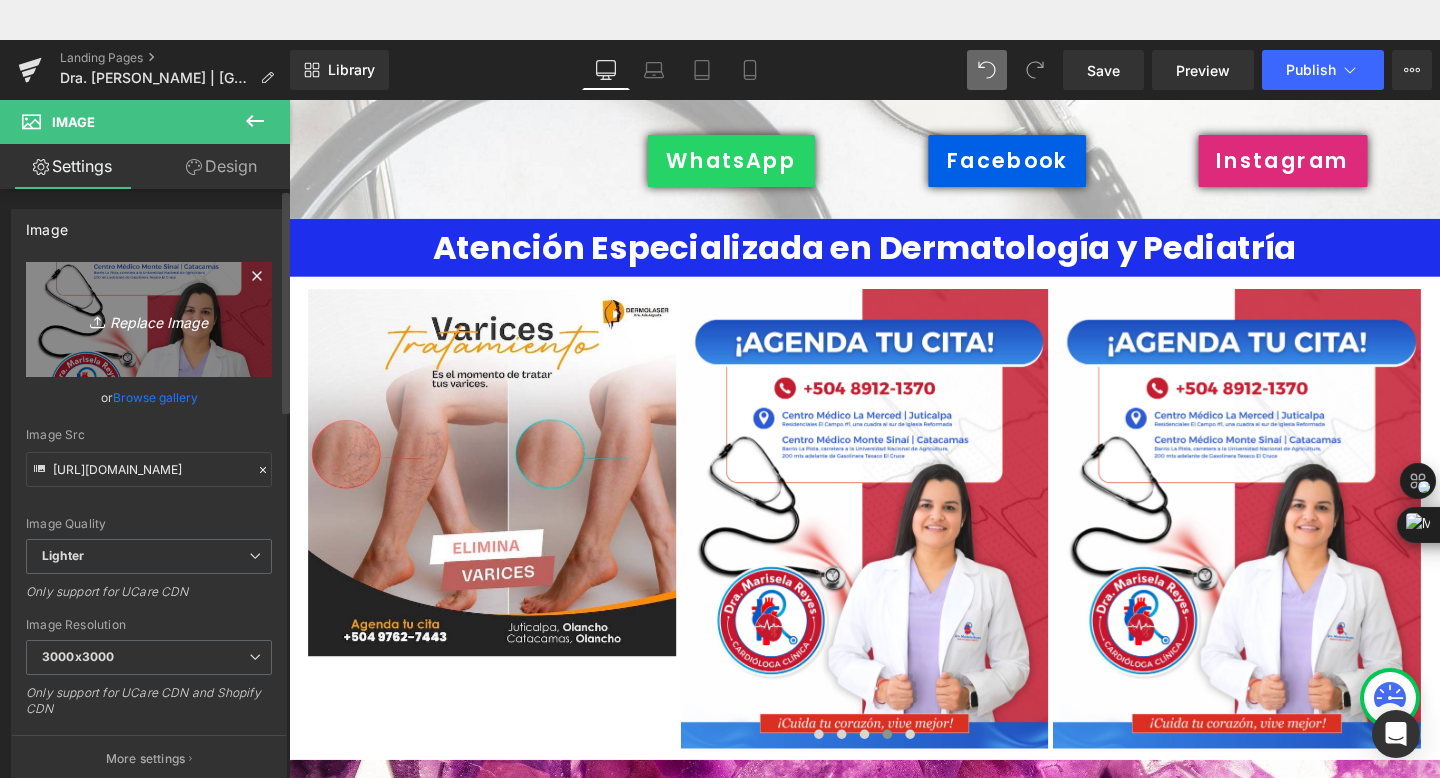 type on "C:\fakepath\492027079_1231572838971468_3891691027236677988_n.jpg" 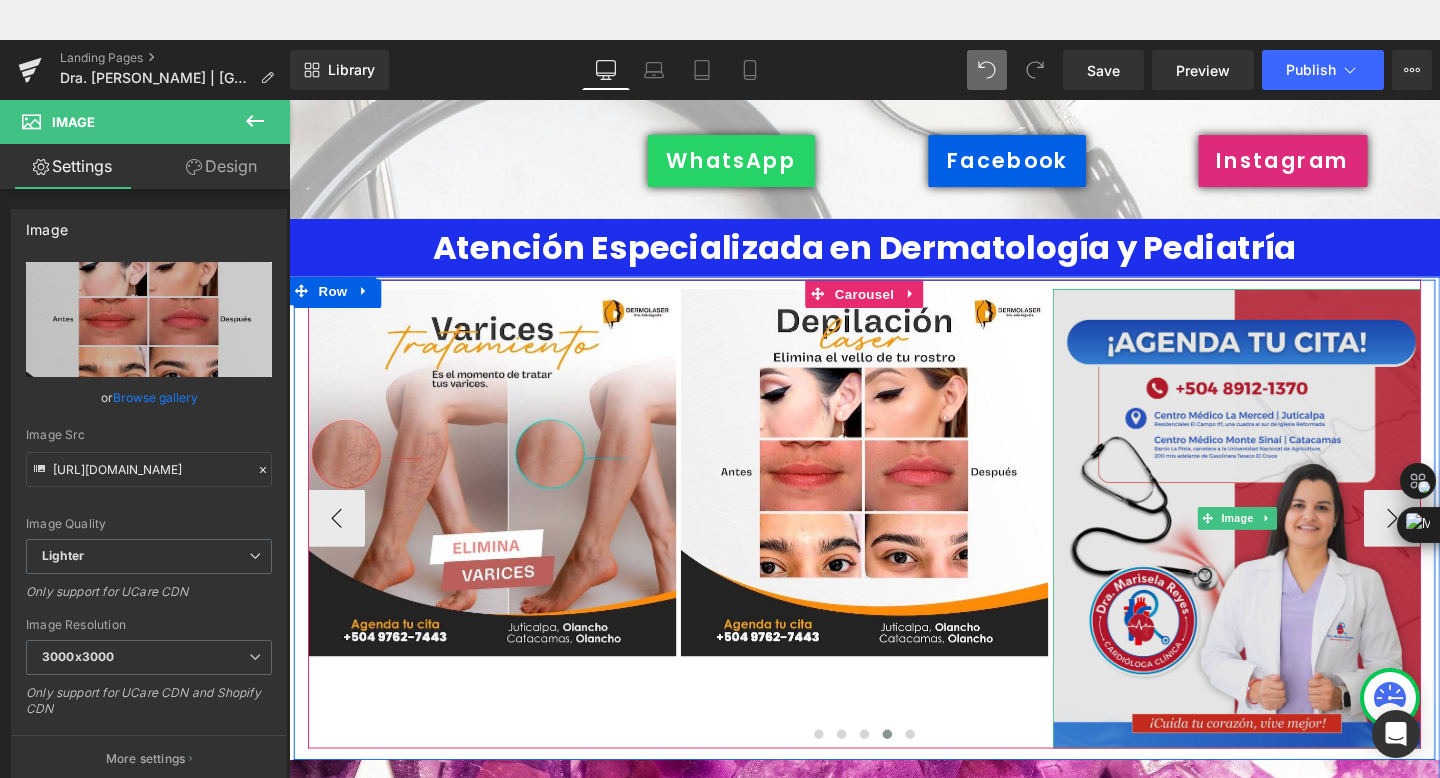 click at bounding box center (1285, 542) 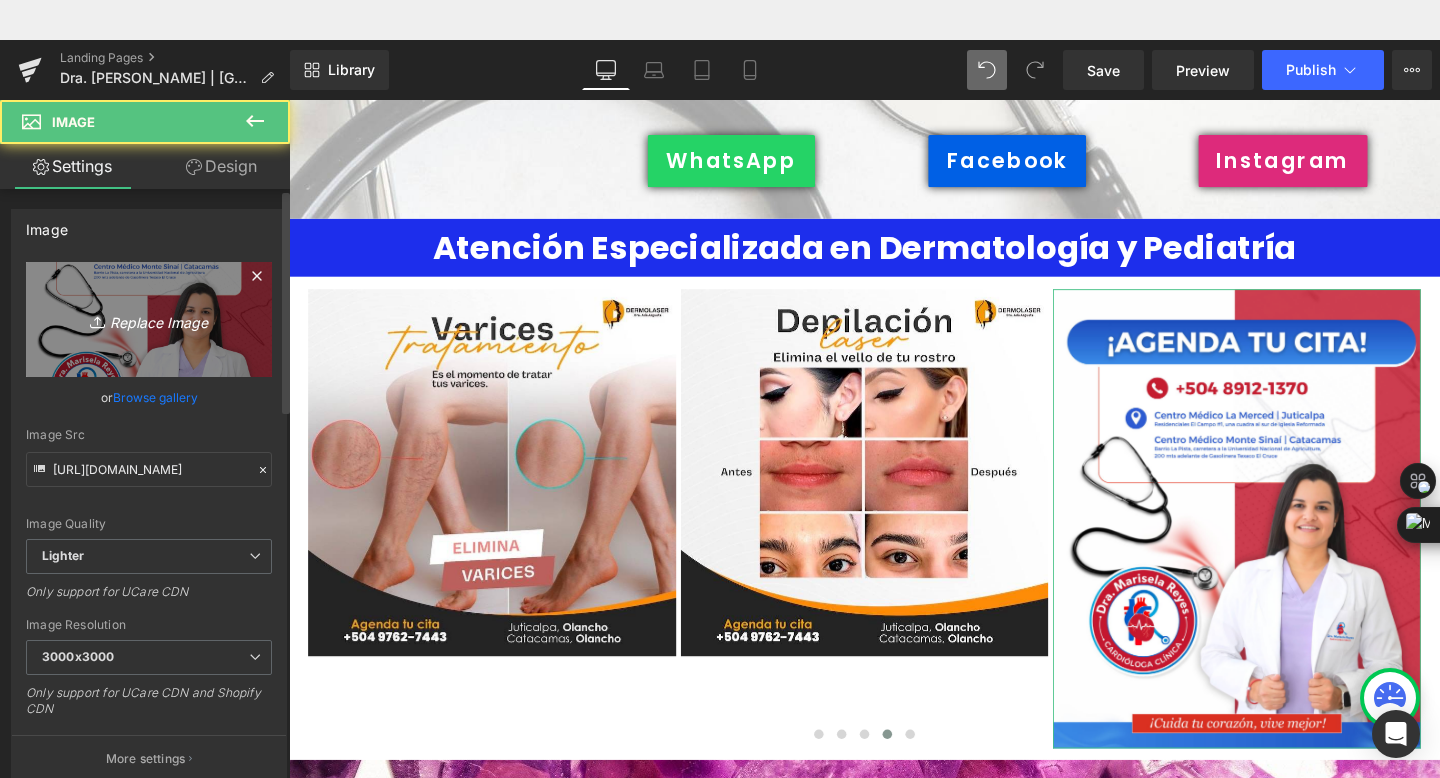 click on "Replace Image" at bounding box center [149, 319] 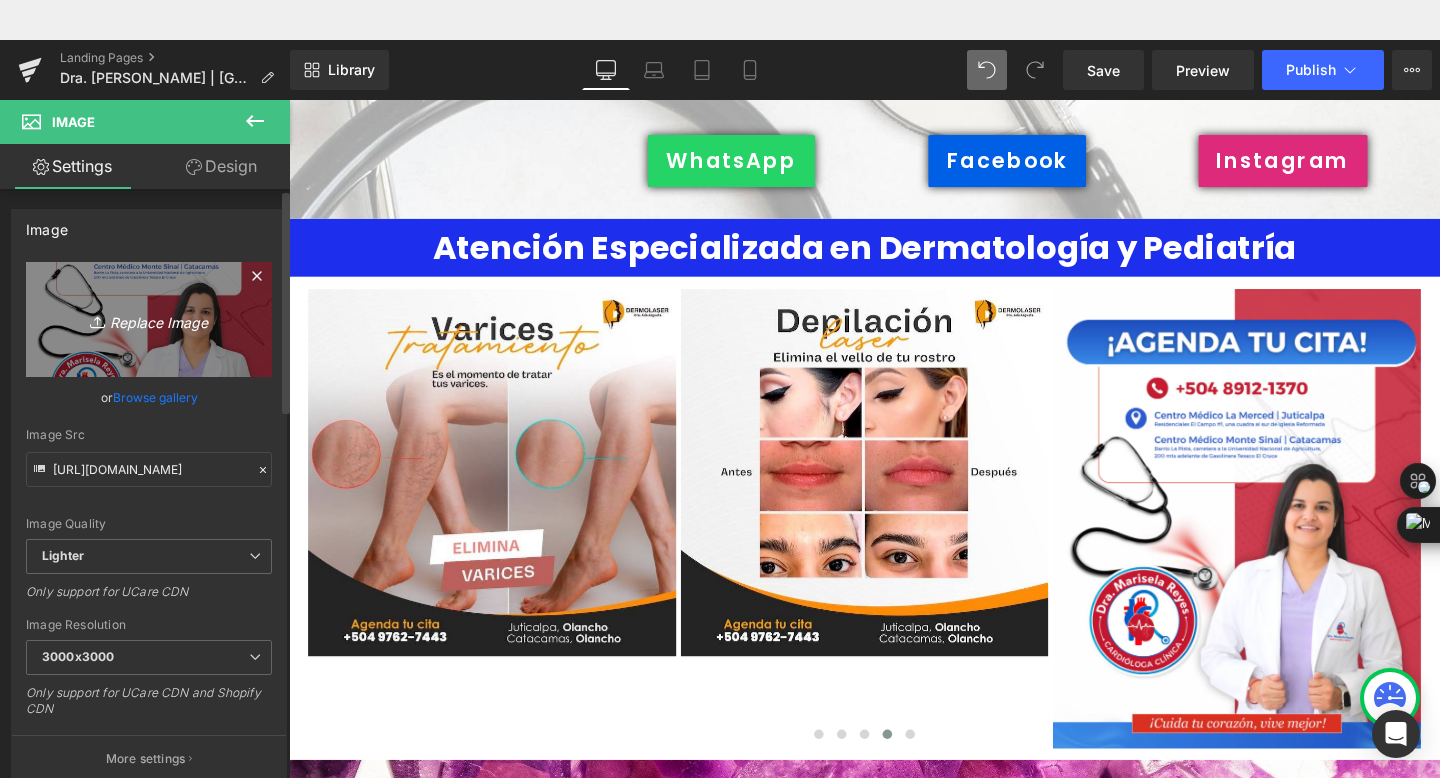 type on "C:\fakepath\491621125_1232384845556934_7560820226503409869_n.jpg" 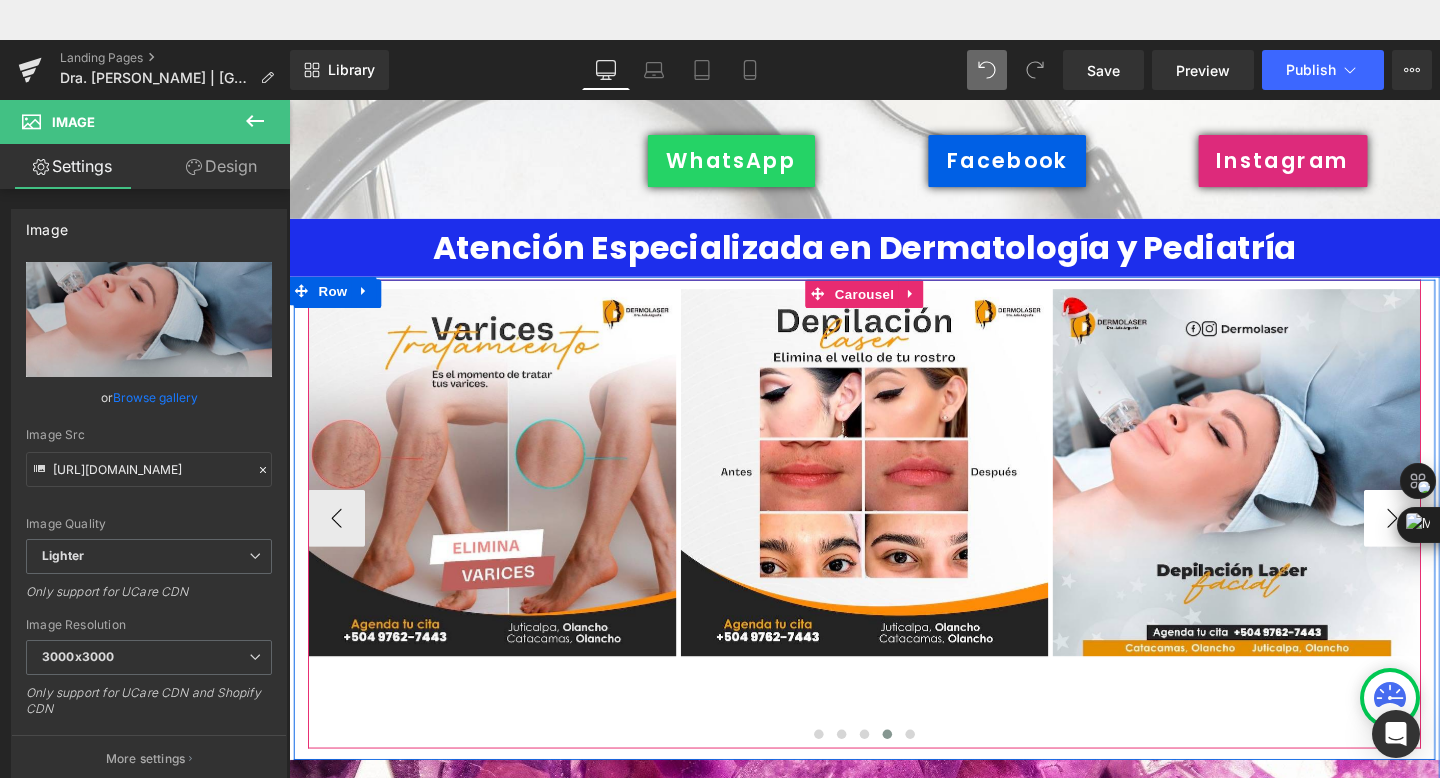click on "›" at bounding box center [1449, 542] 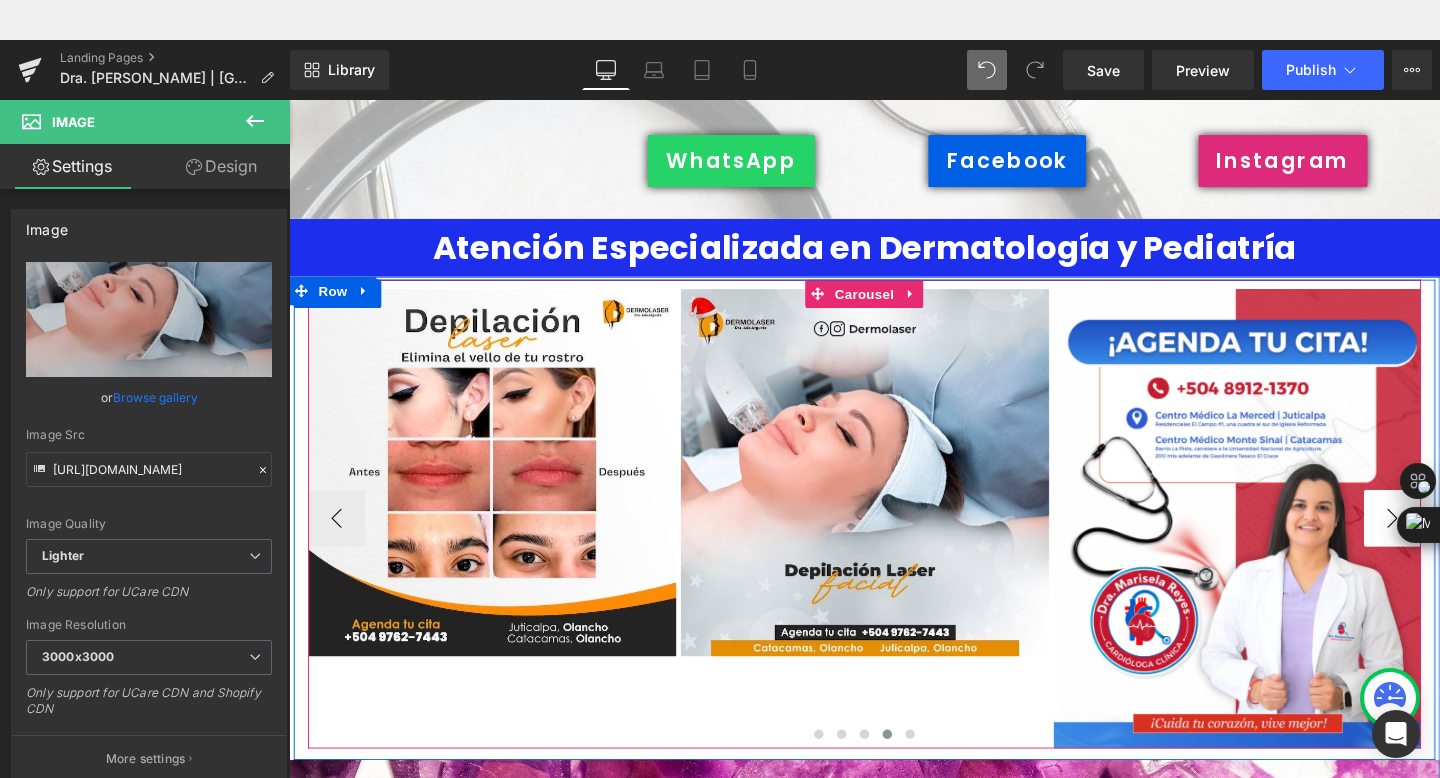 click on "›" at bounding box center [1449, 542] 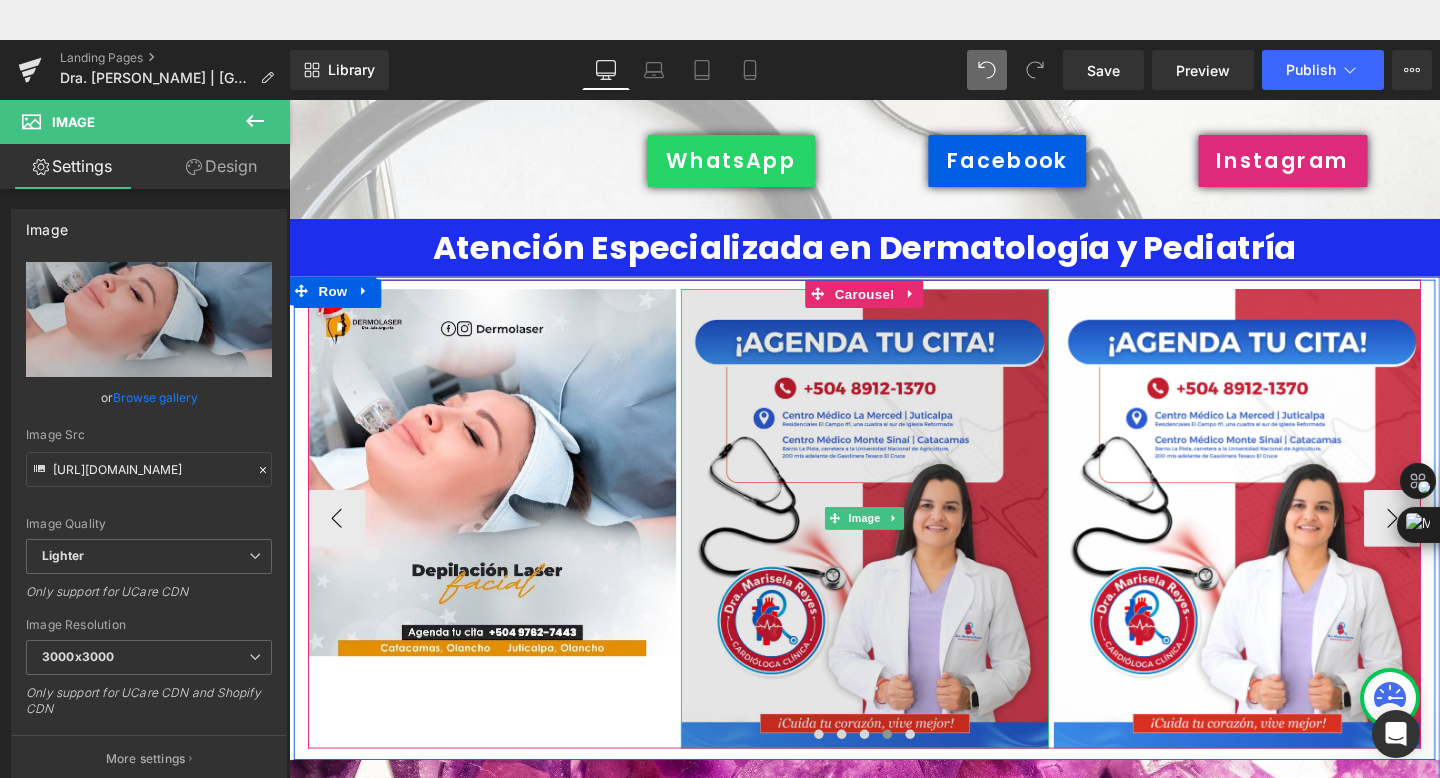 click at bounding box center [894, 542] 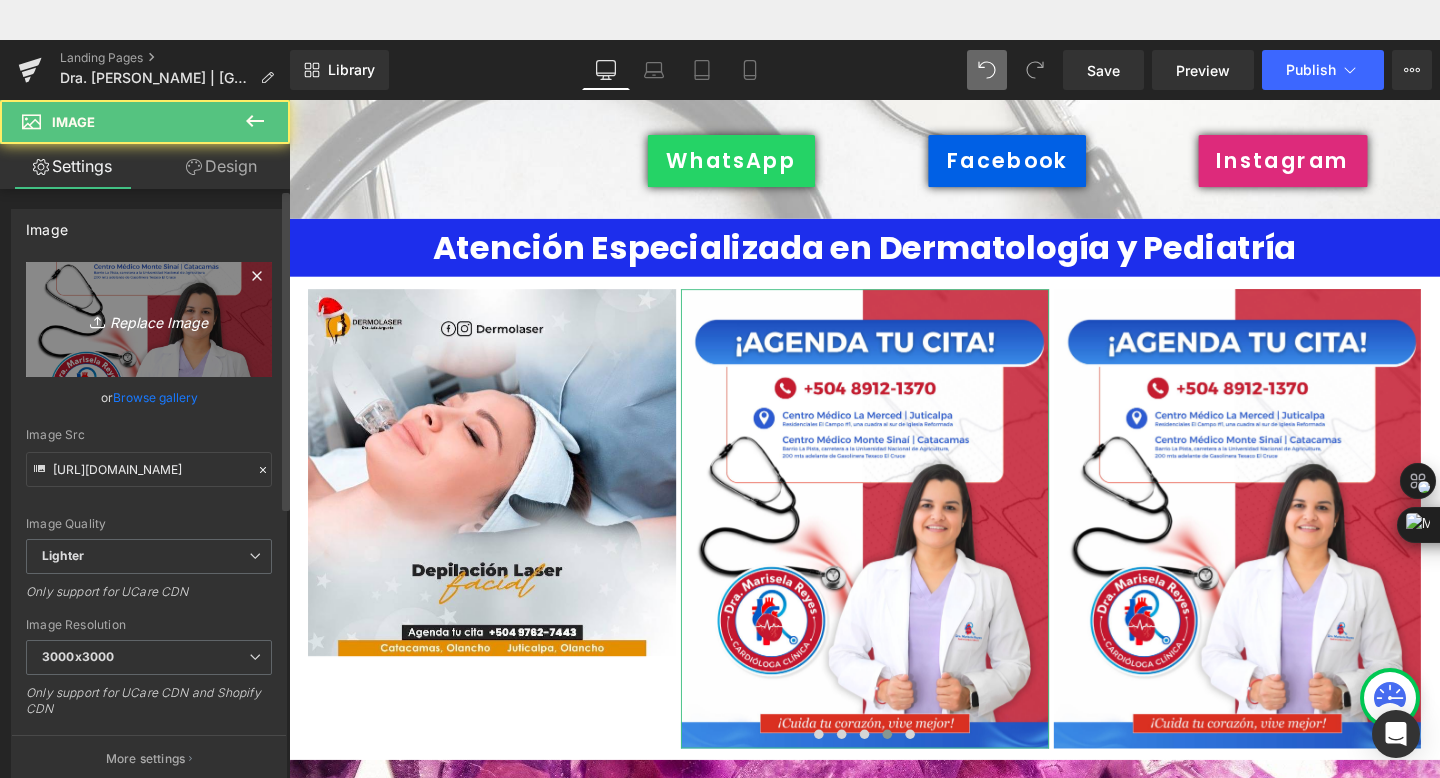 click on "Replace Image" at bounding box center [149, 319] 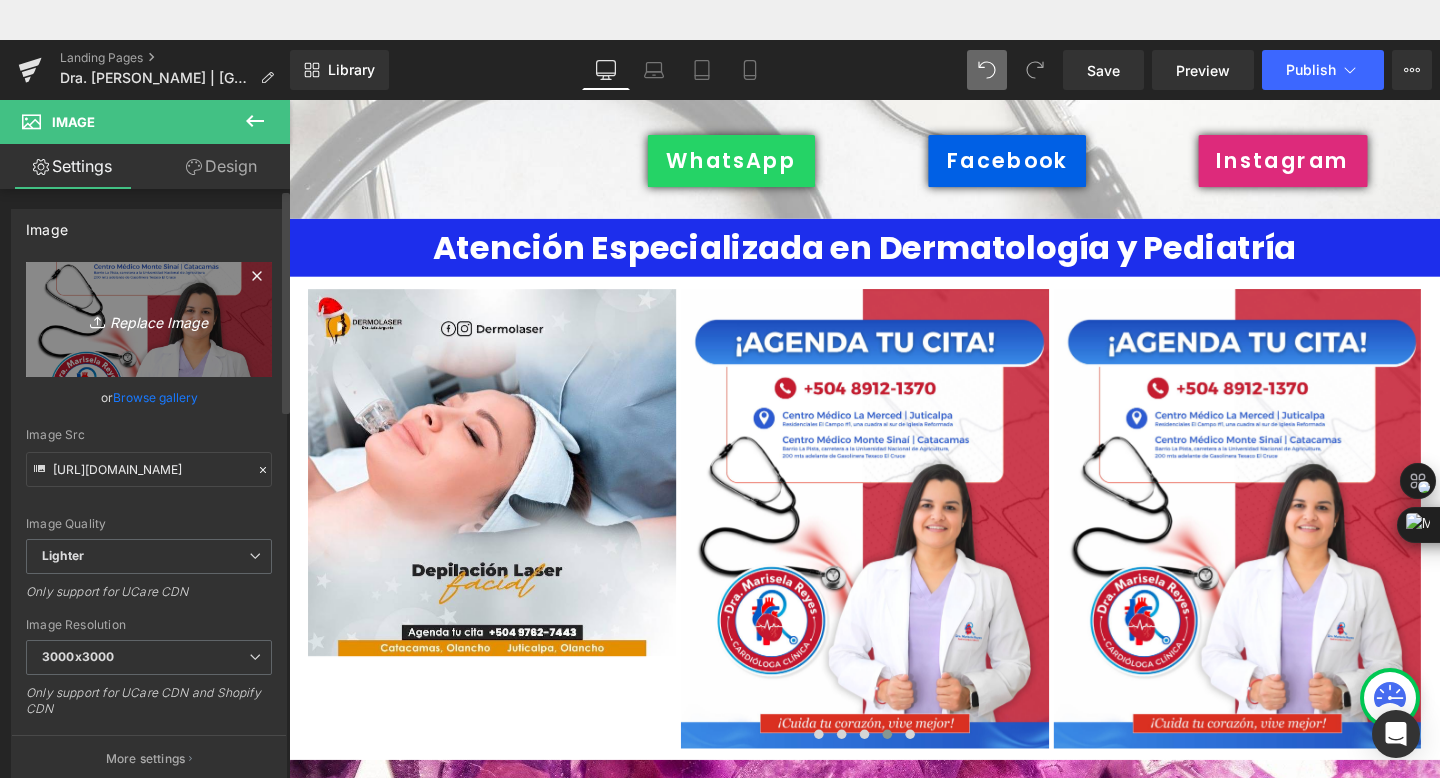 type on "C:\fakepath\490785053_1230944472367638_4633264341908347674_n.jpg" 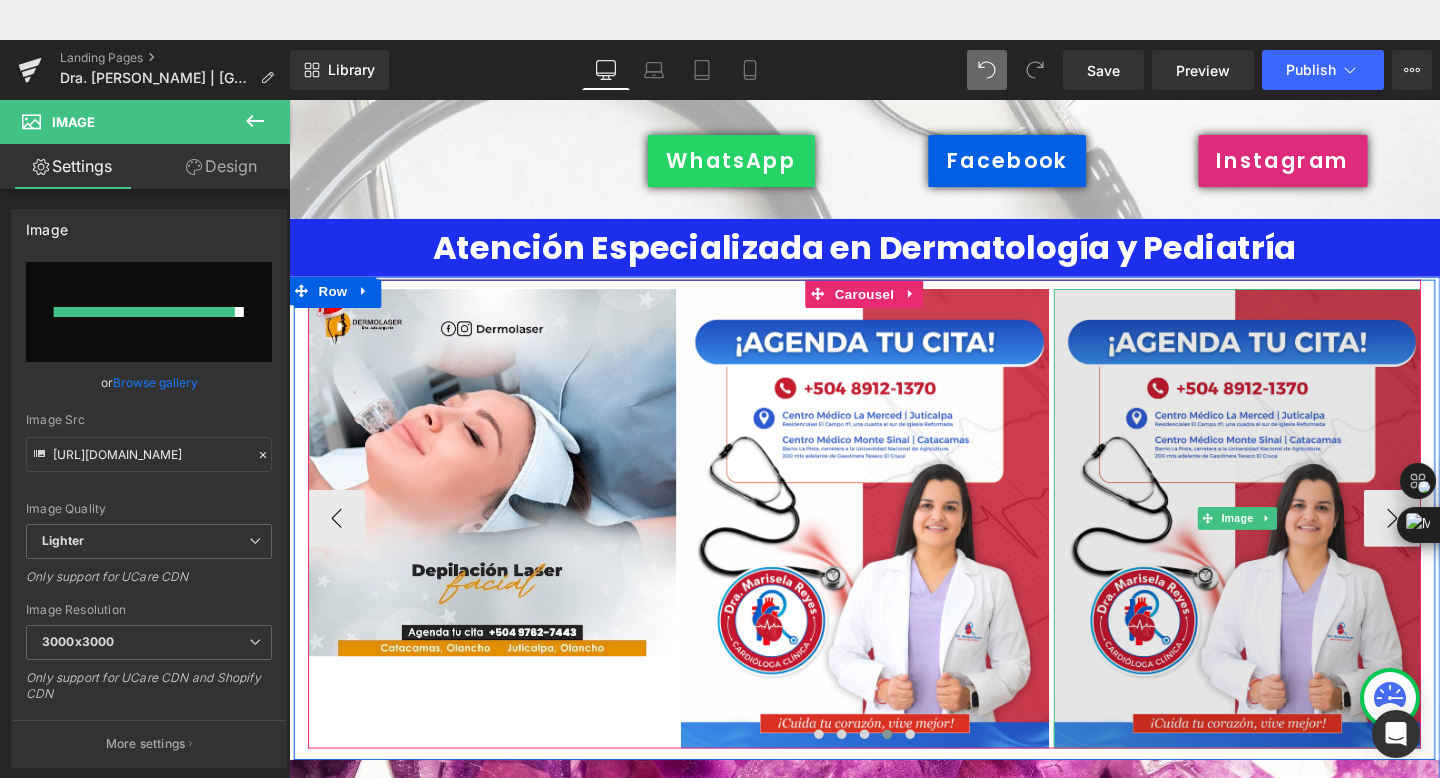 click at bounding box center [1286, 542] 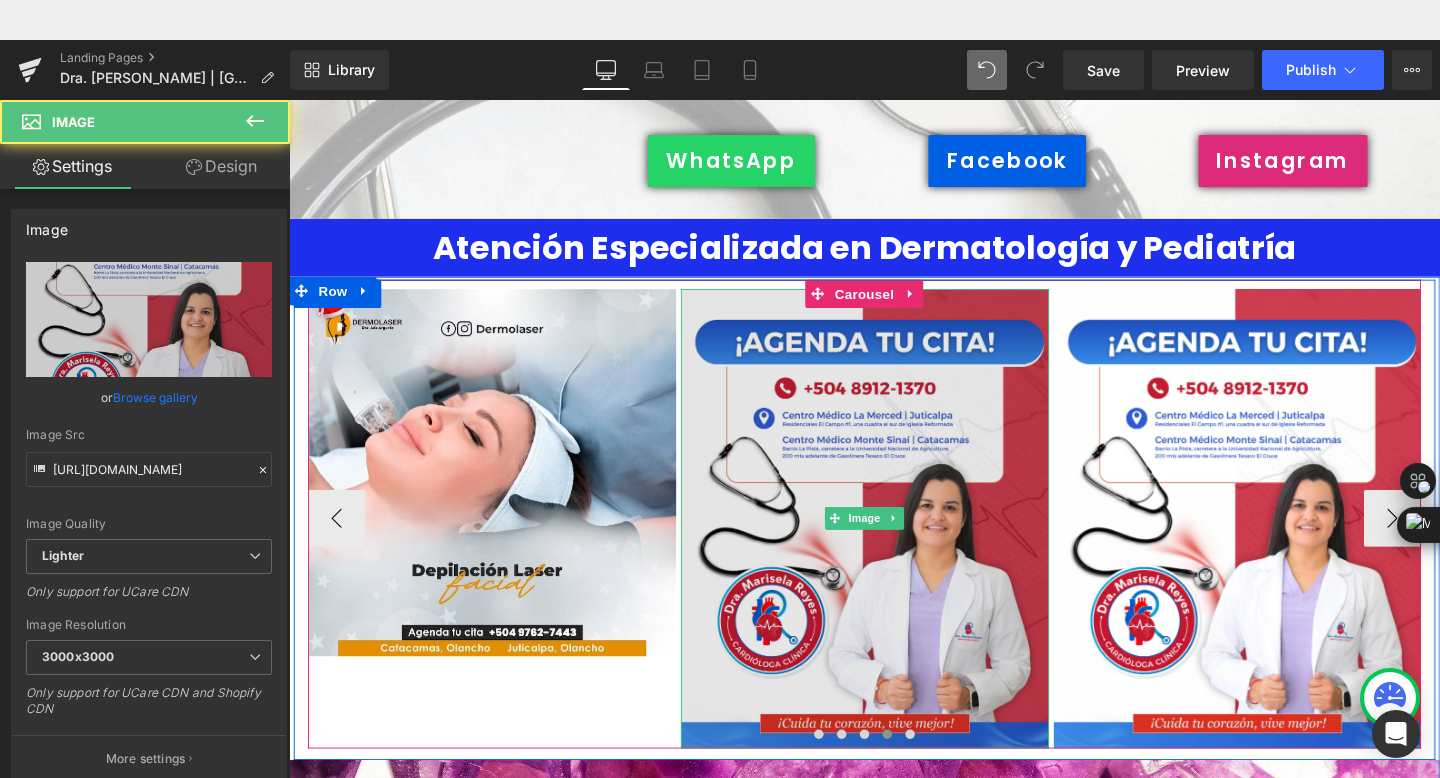 click at bounding box center [894, 542] 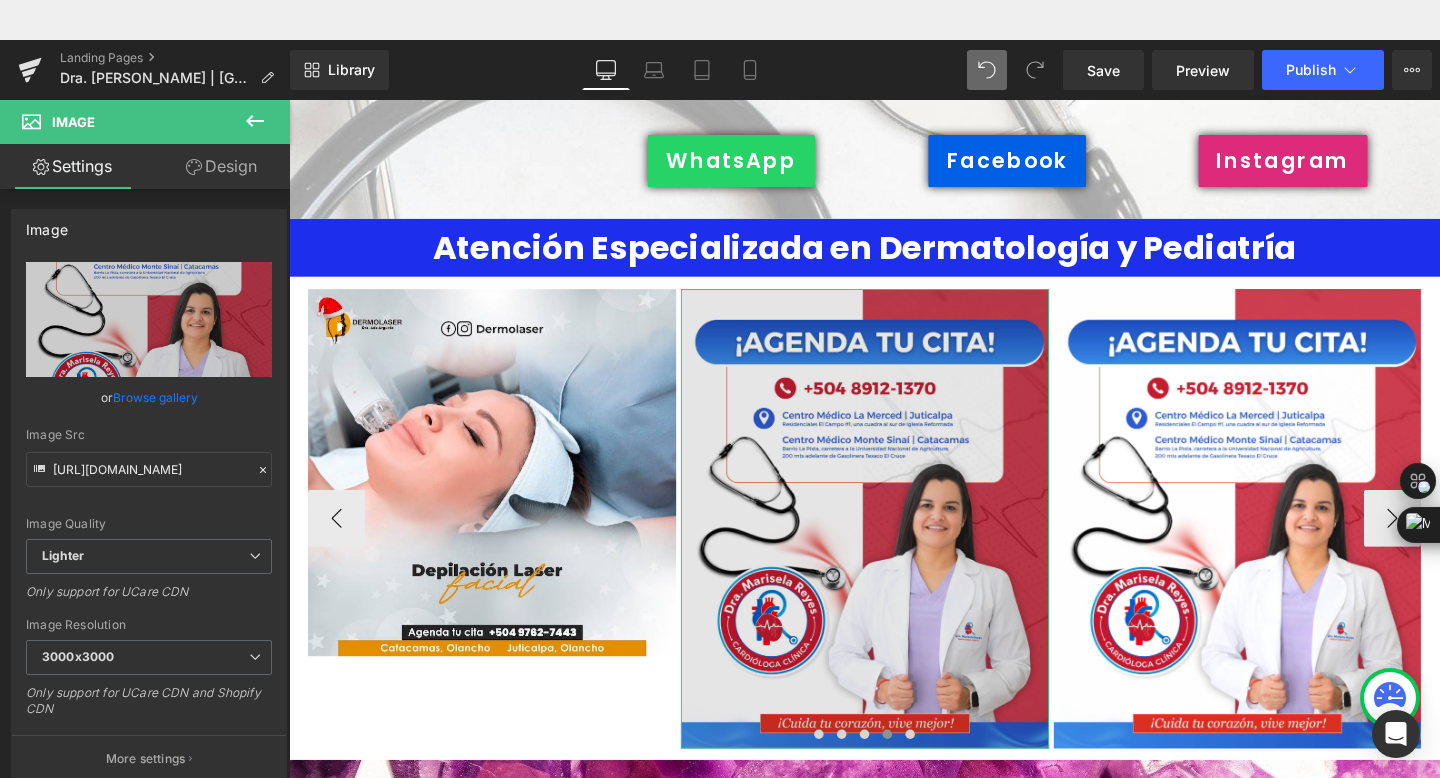 click on "Replace Image" at bounding box center (149, 319) 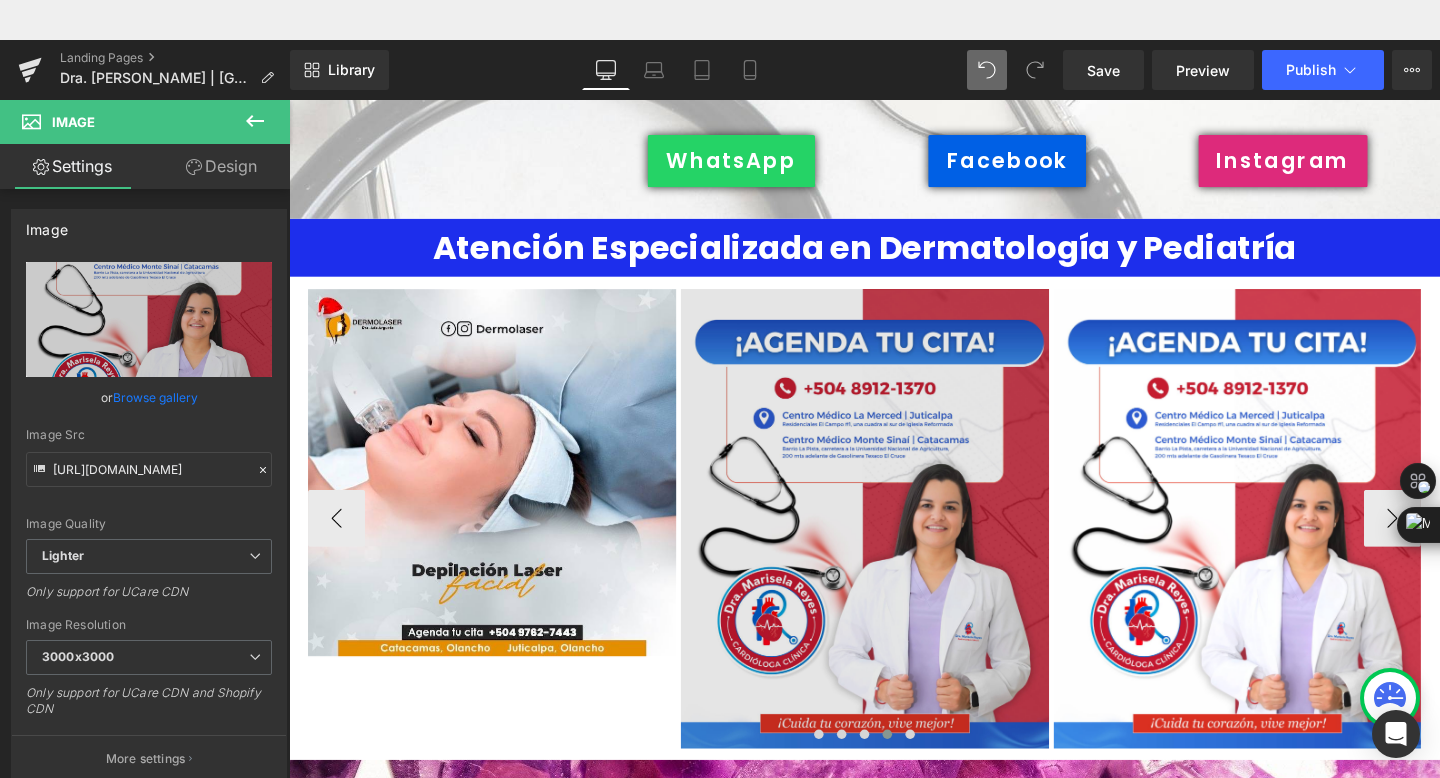 type on "C:\fakepath\491653547_1230903722371713_2236805047215159689_n.jpg" 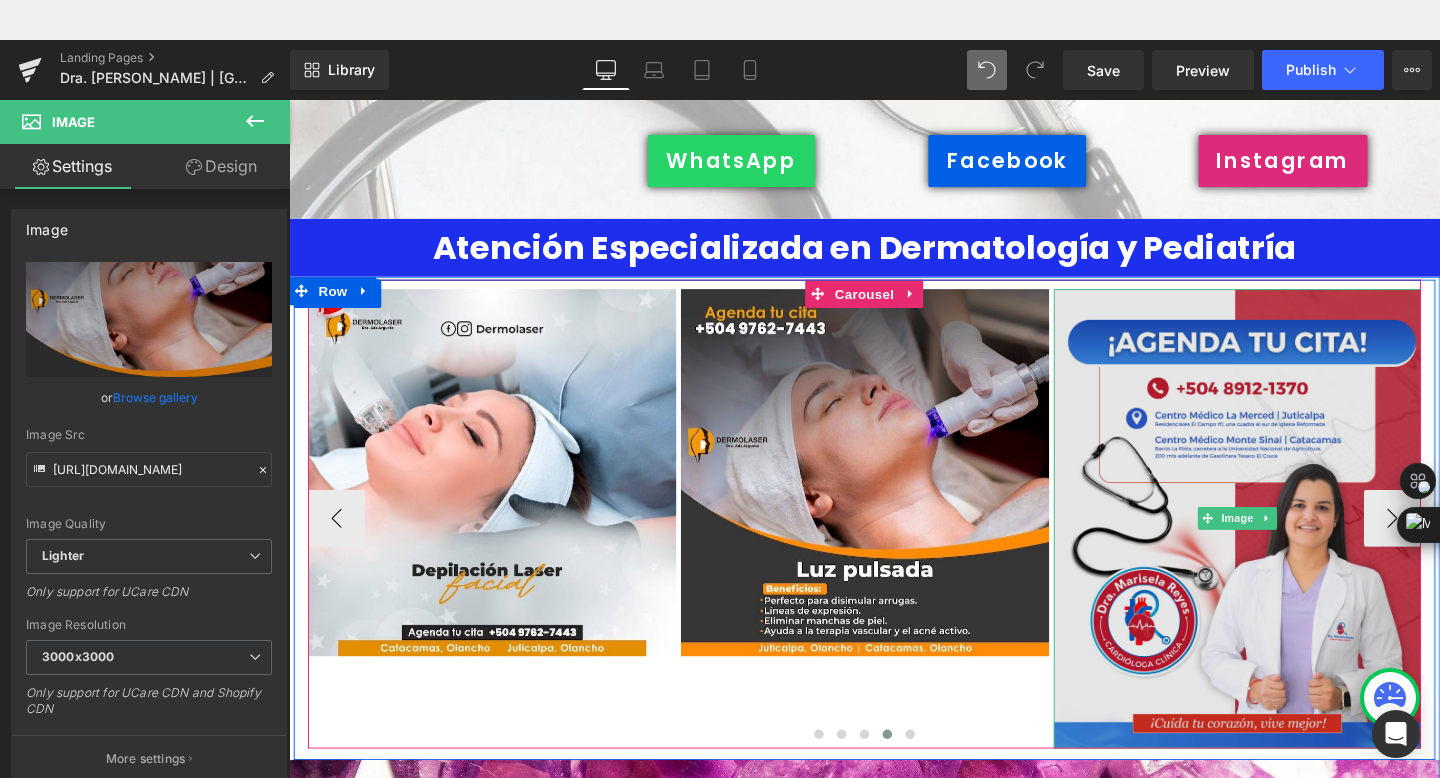 click at bounding box center [1286, 542] 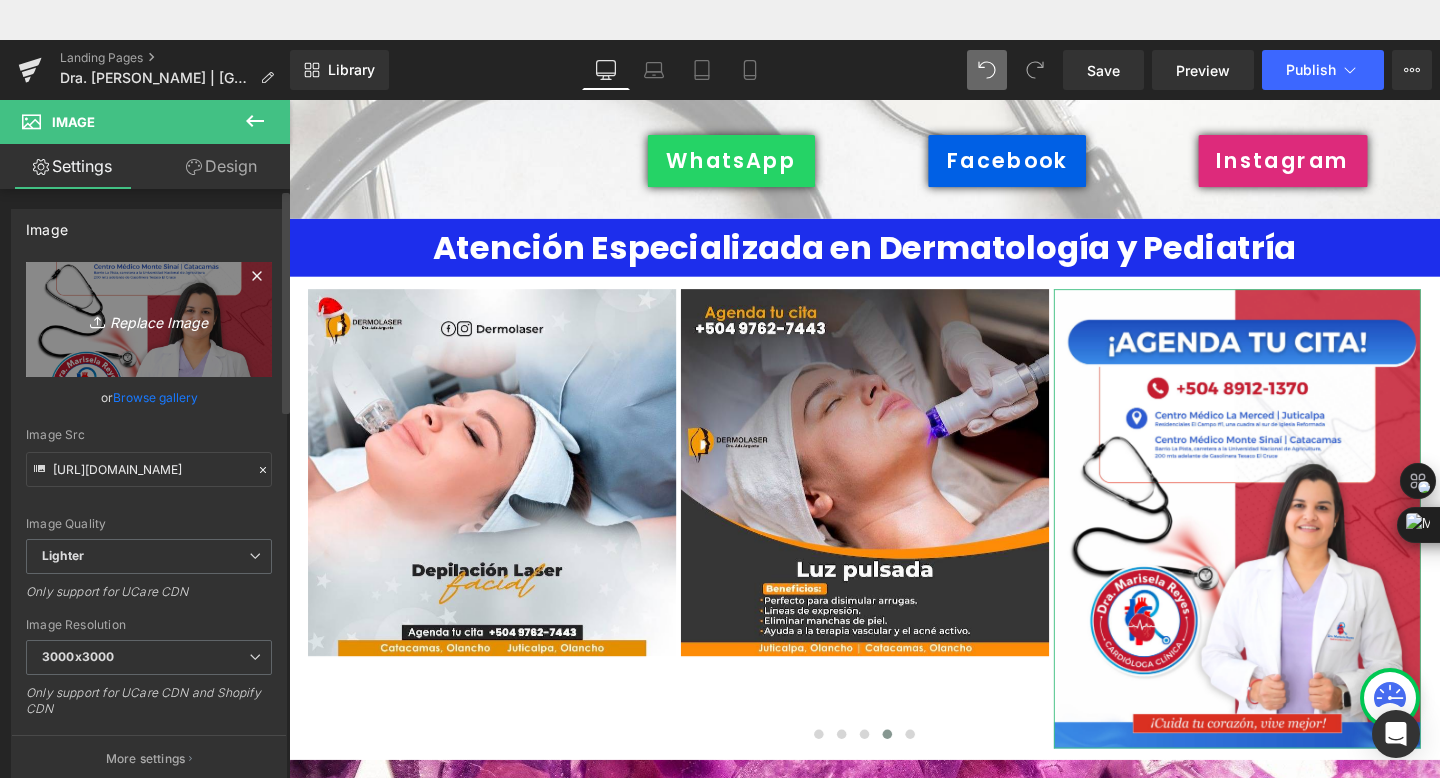 click on "Replace Image" at bounding box center [149, 319] 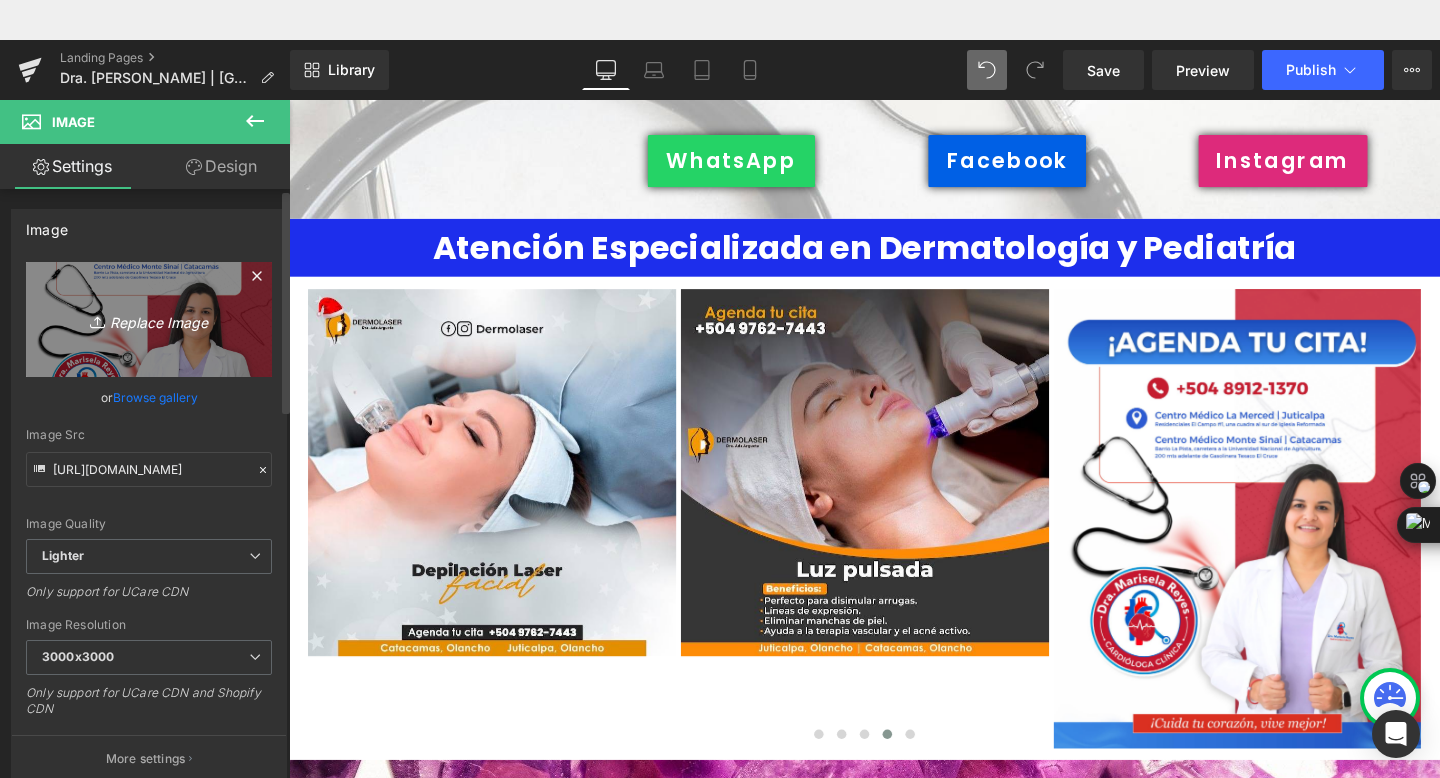 type on "C:\fakepath\491728056_1231661208962631_3735196924088766942_n.jpg" 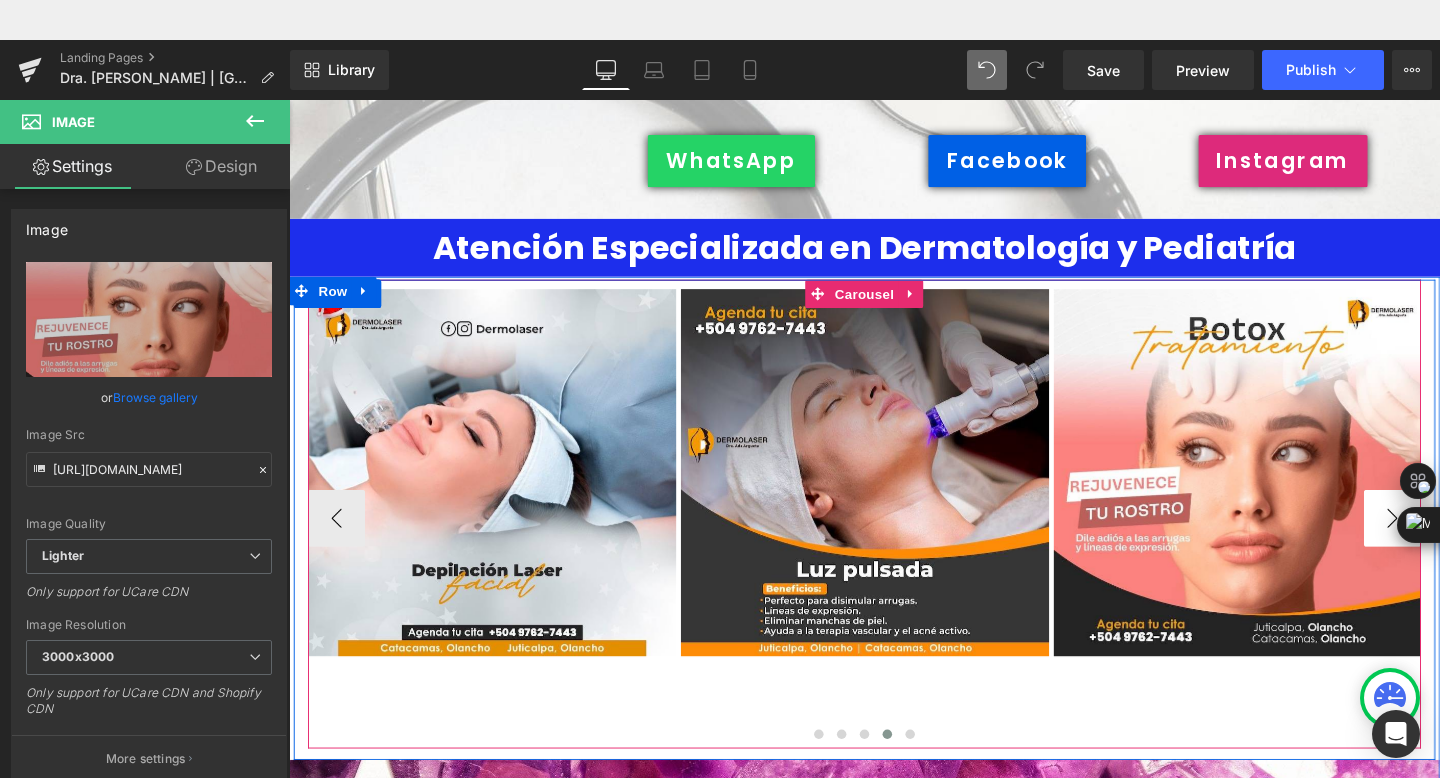 click on "›" at bounding box center [1449, 542] 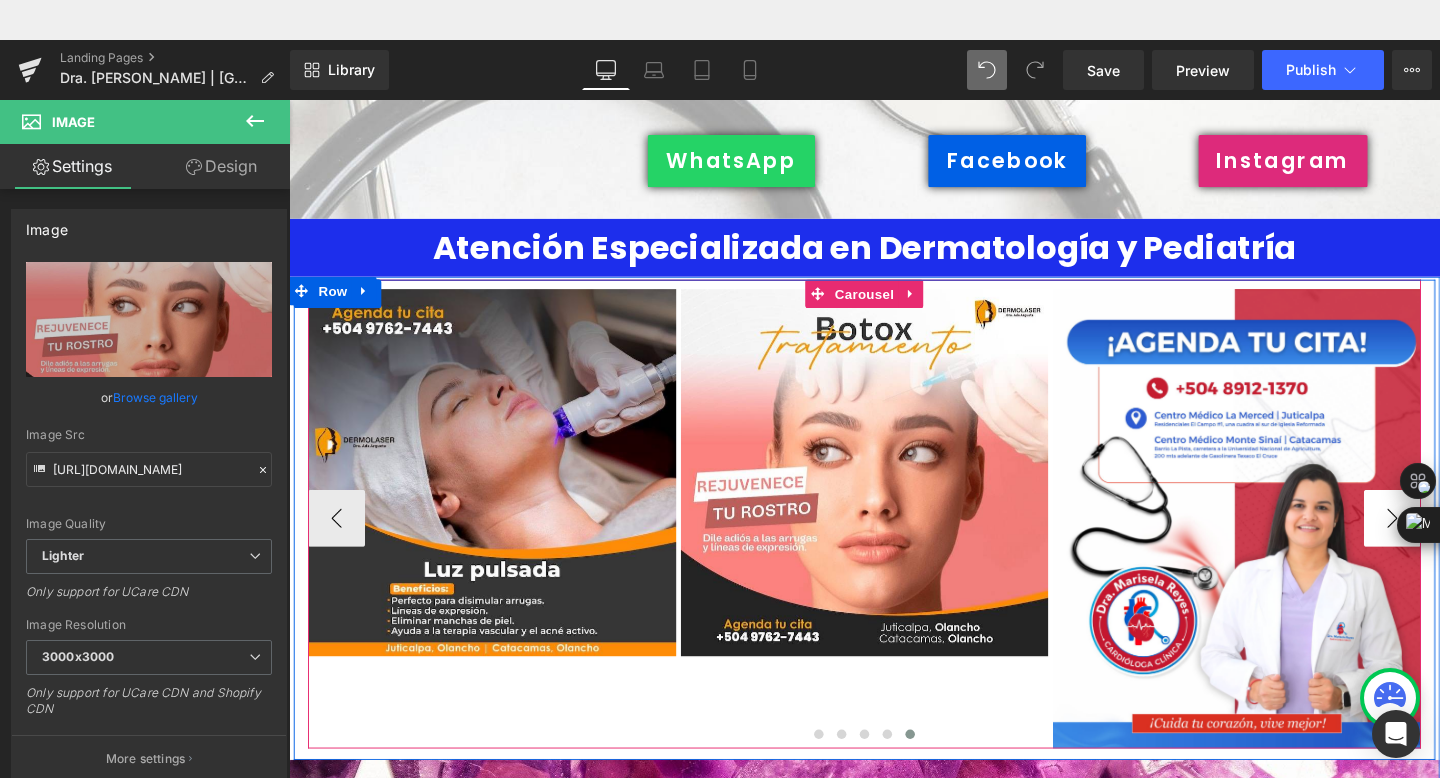 click on "›" at bounding box center [1449, 542] 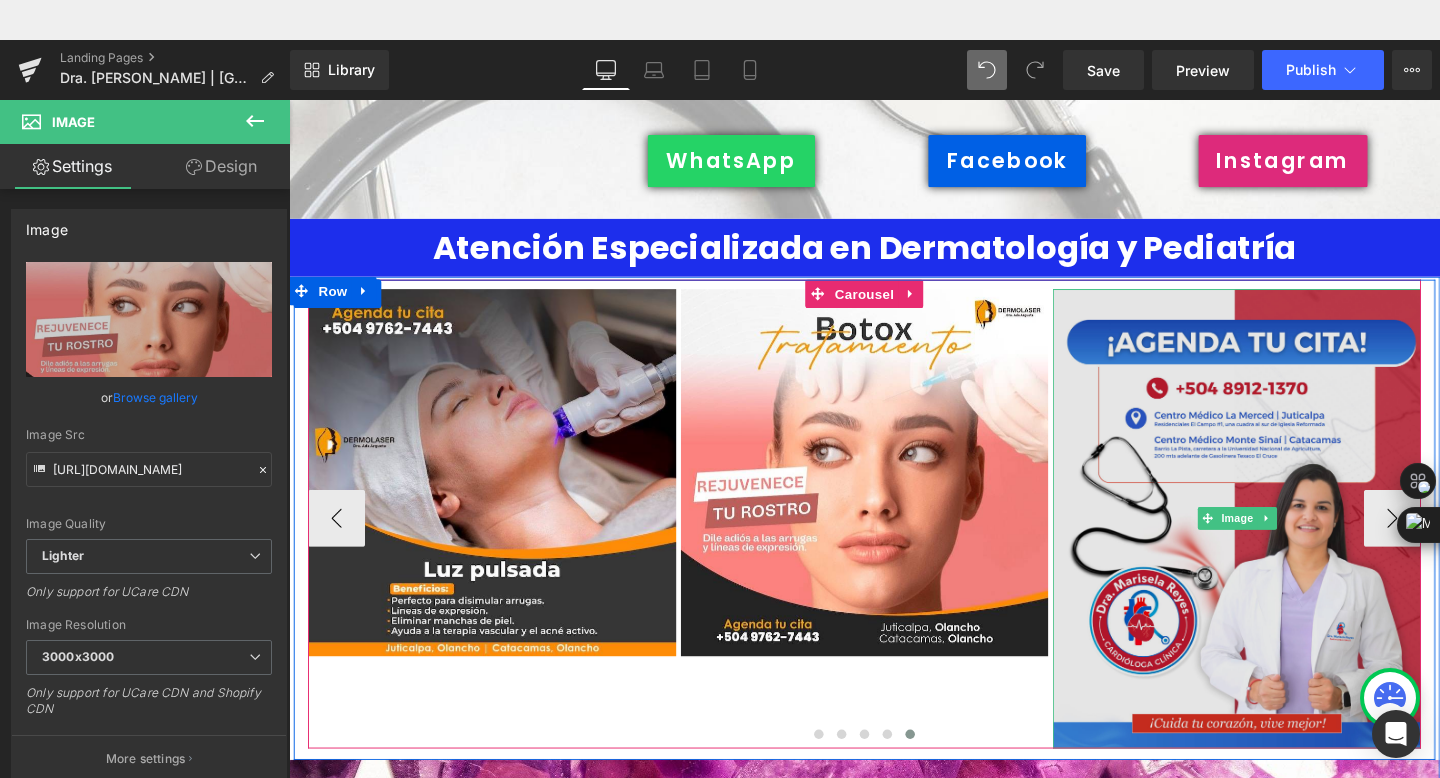 click at bounding box center (1285, 542) 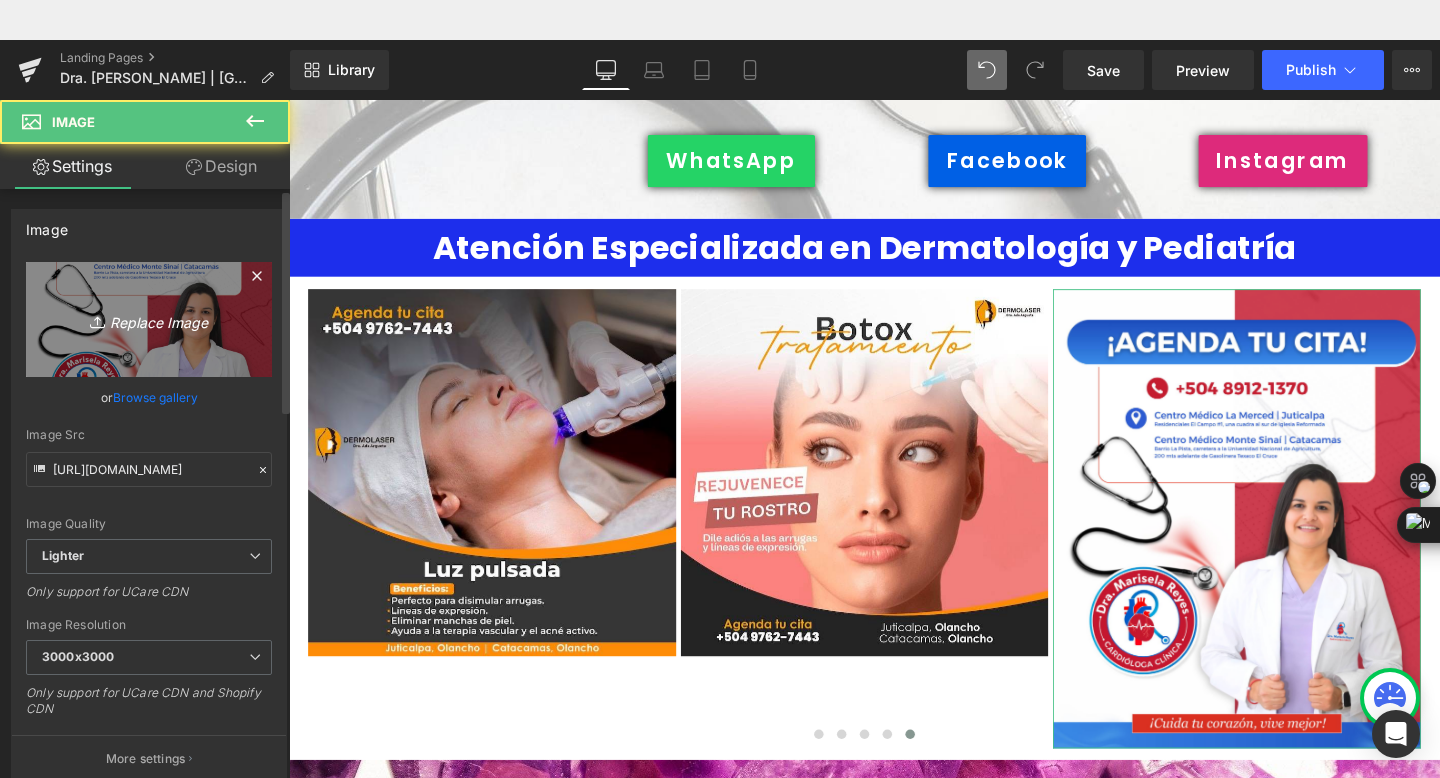 click on "Replace Image" at bounding box center (149, 319) 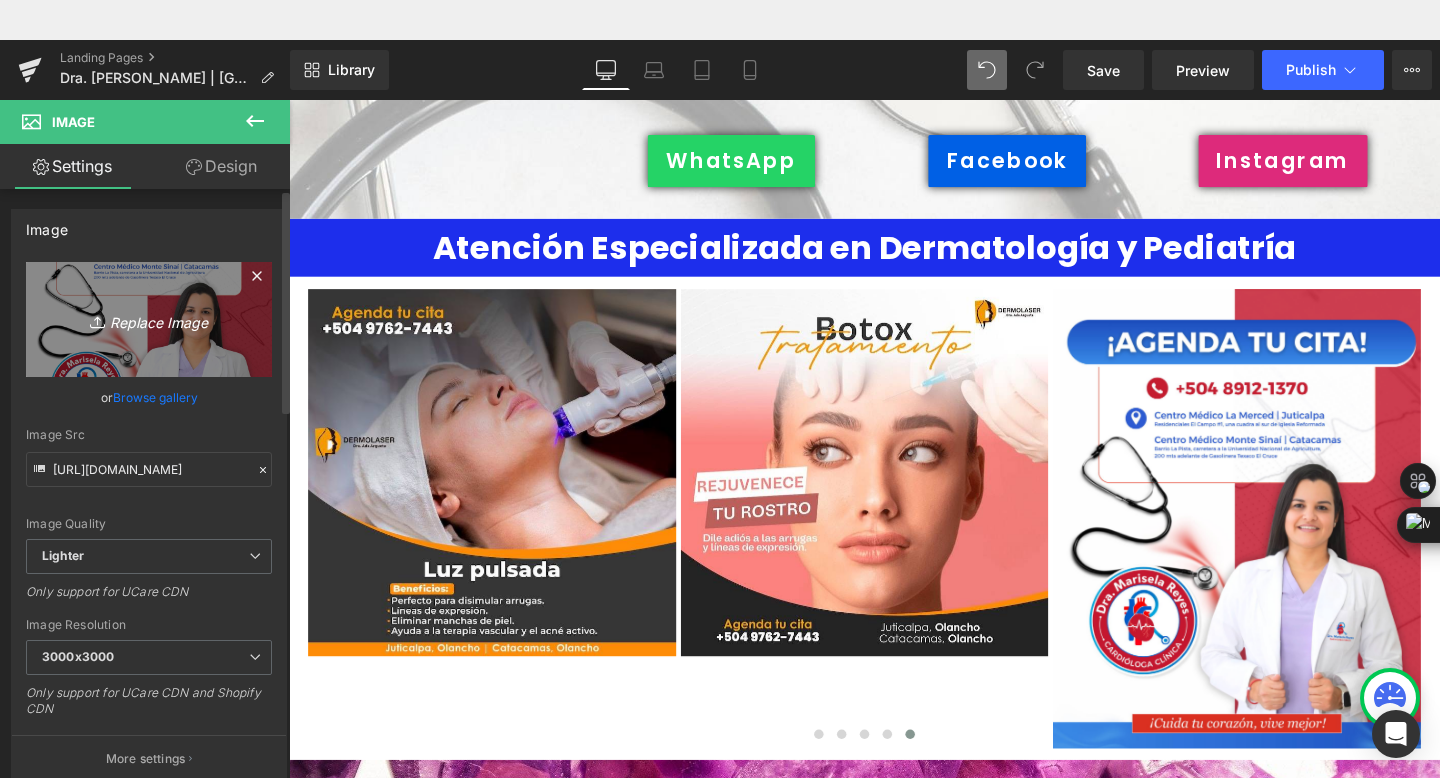 type on "C:\fakepath\492009518_1230744892387596_7428978637749026859_n.jpg" 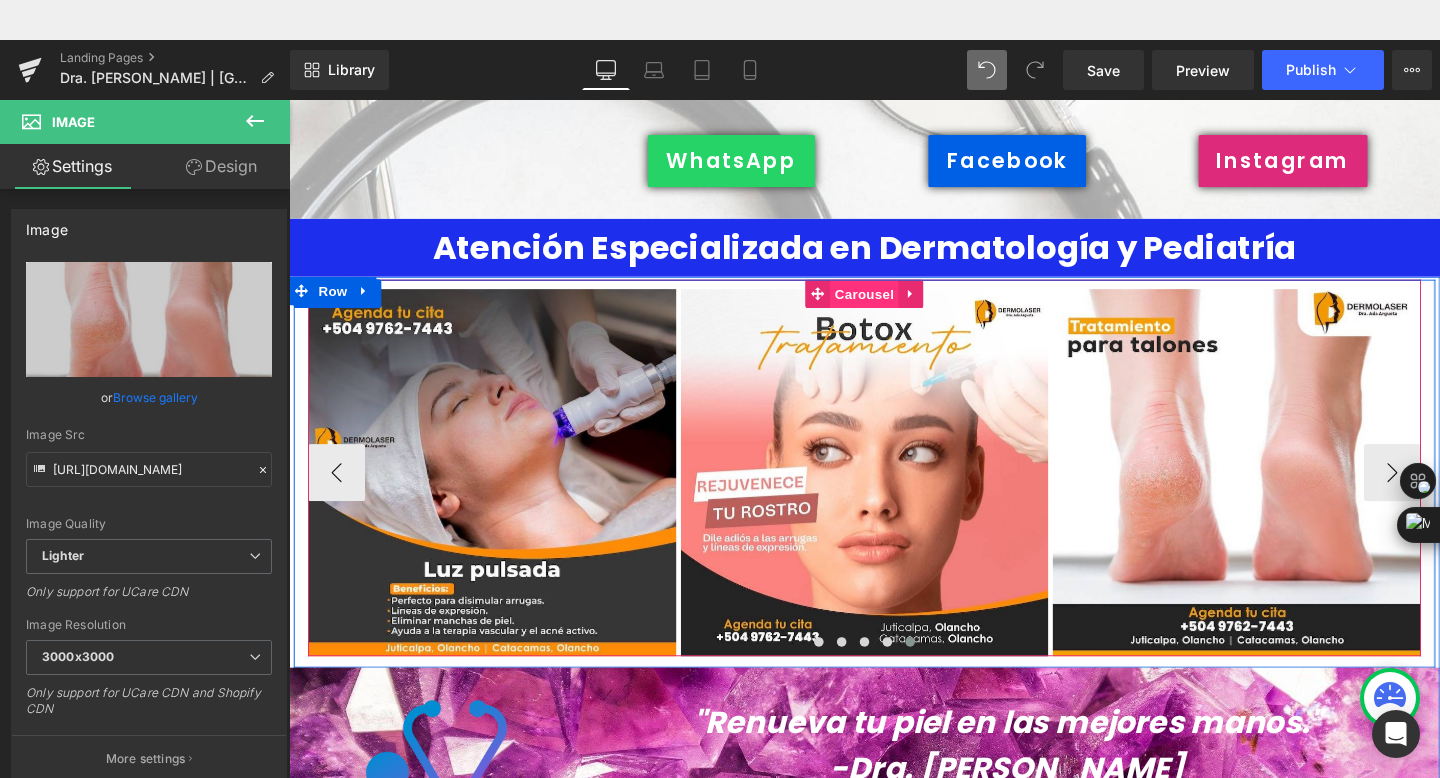 click on "Carousel" at bounding box center (894, 306) 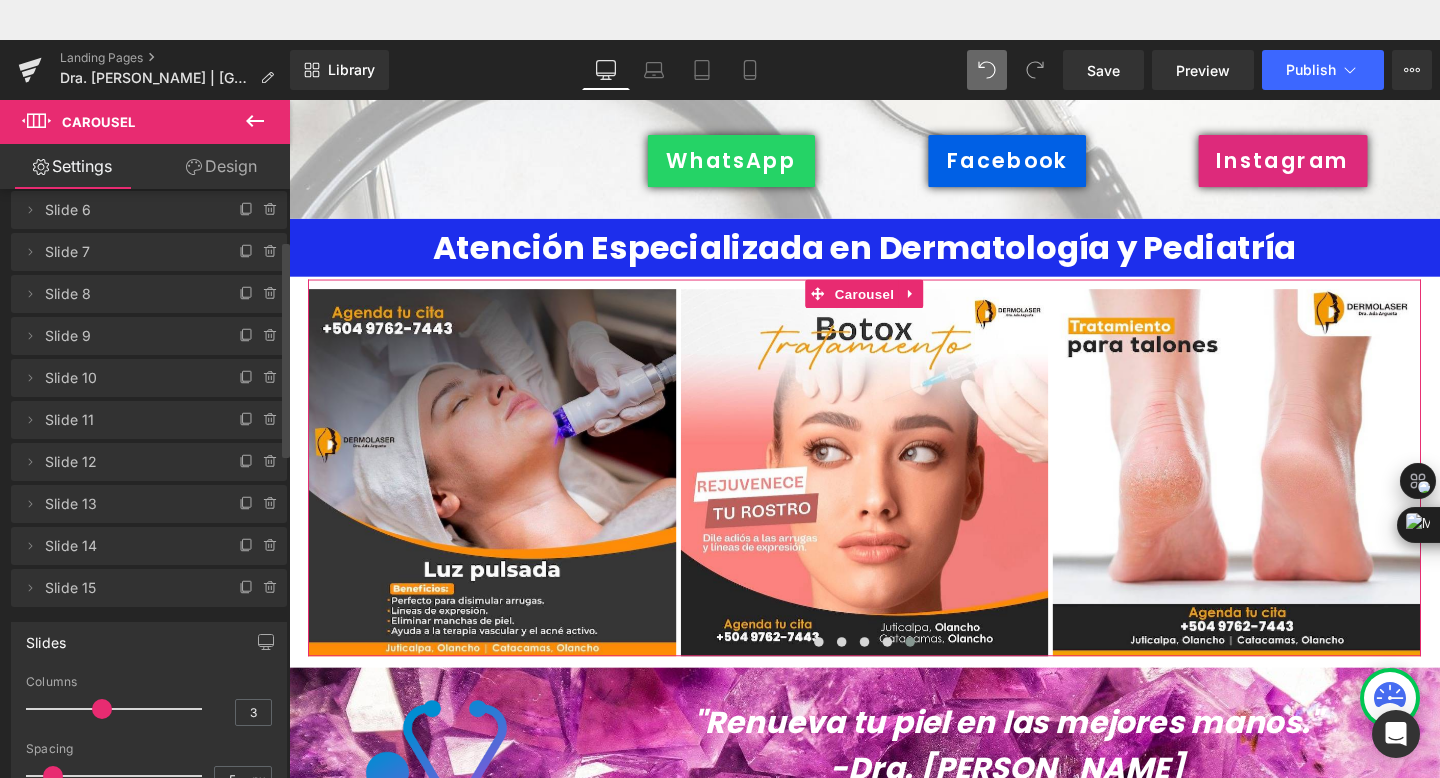 scroll, scrollTop: 359, scrollLeft: 0, axis: vertical 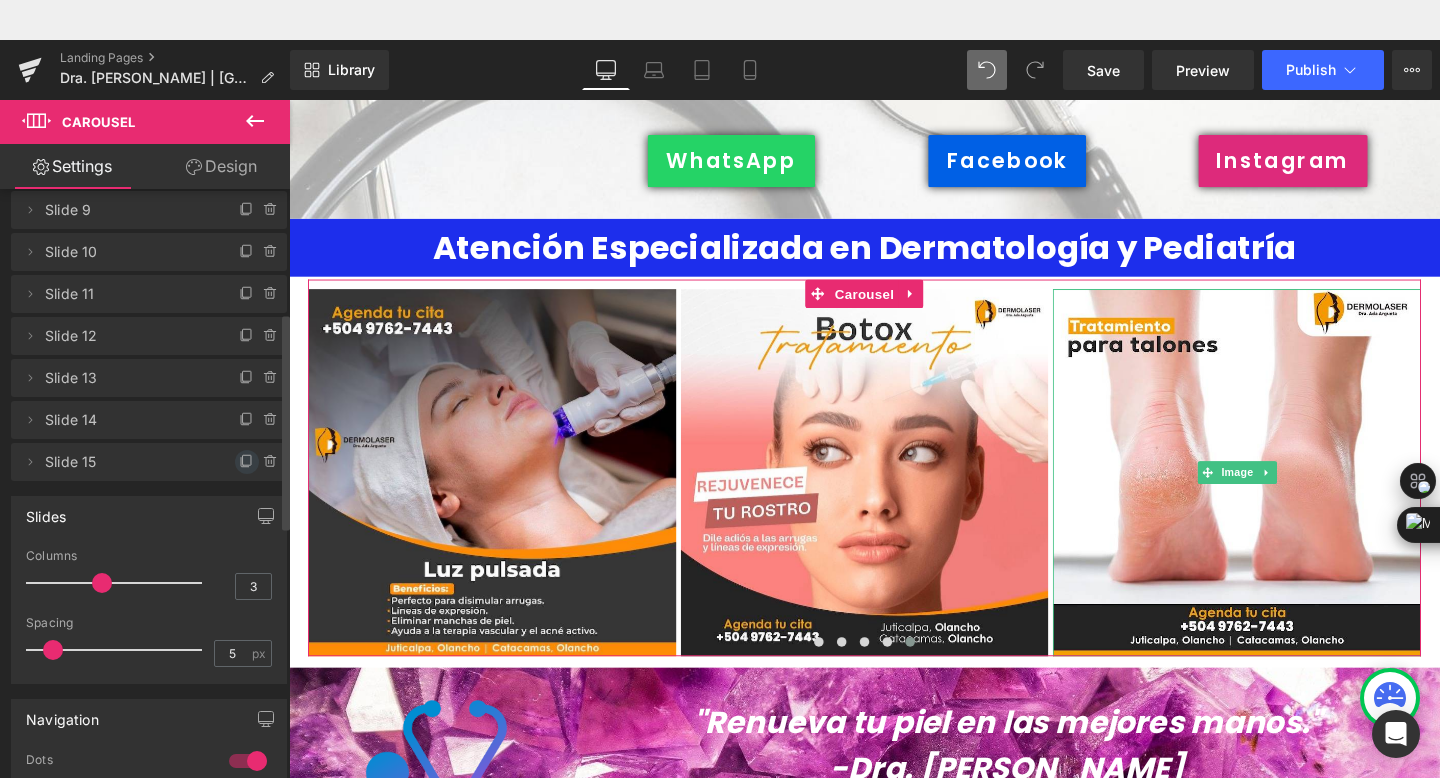 click 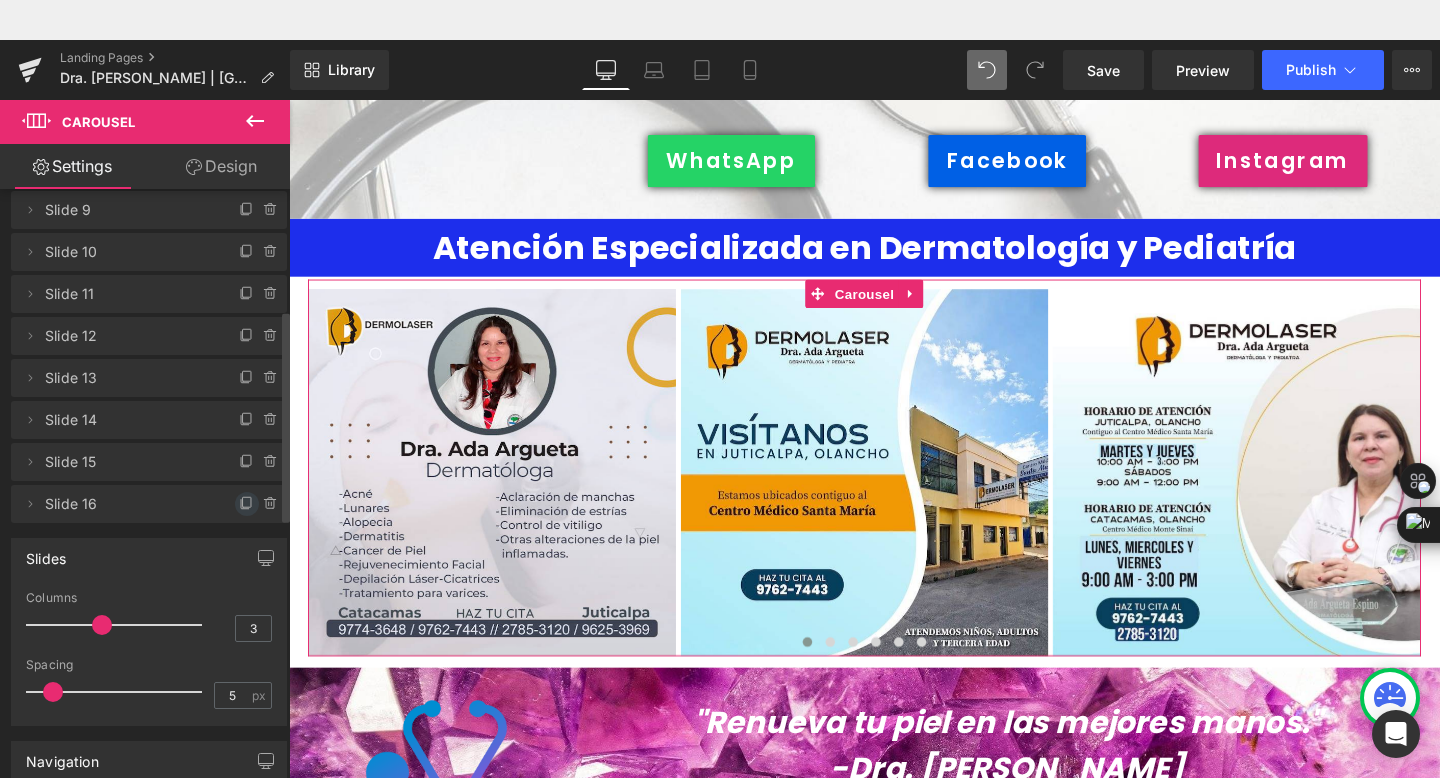click 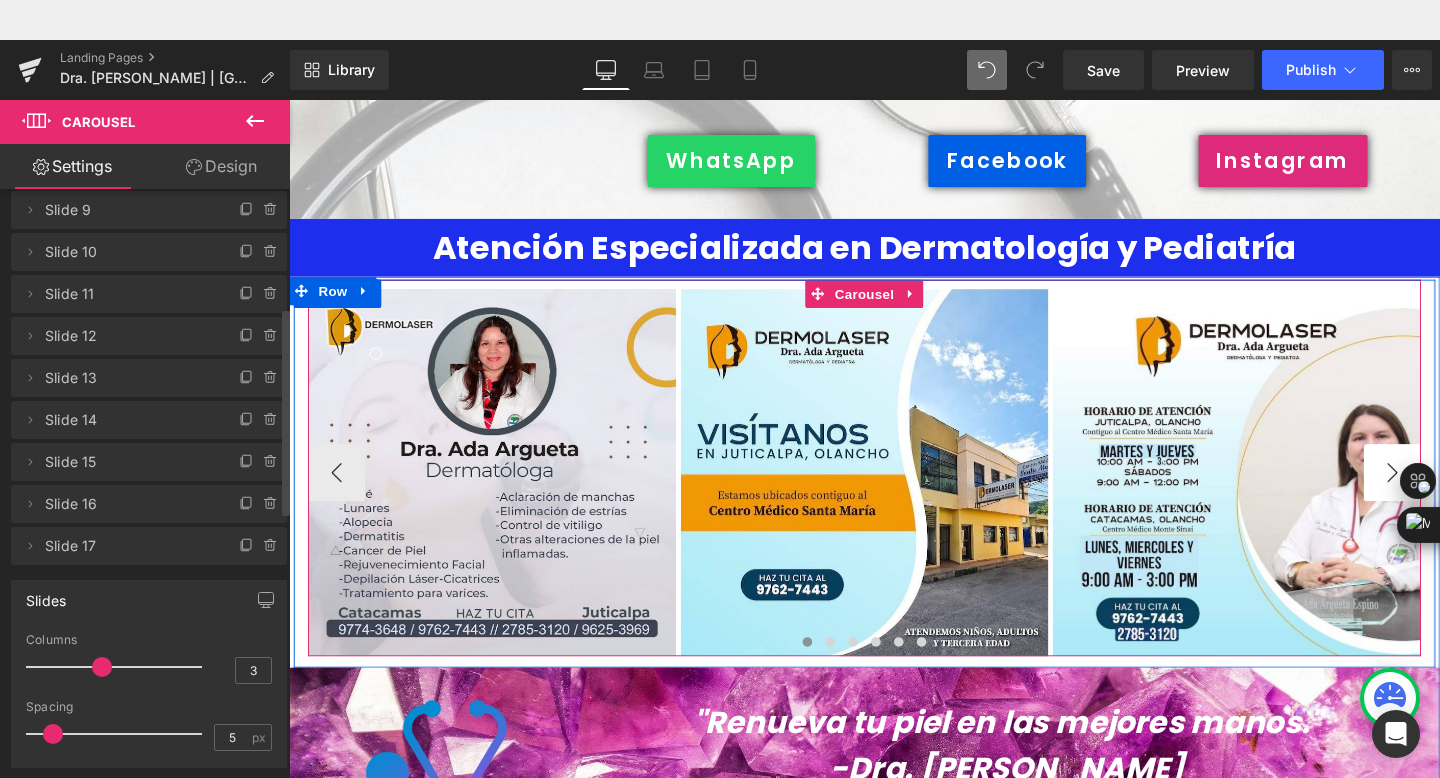 click on "›" at bounding box center (1449, 494) 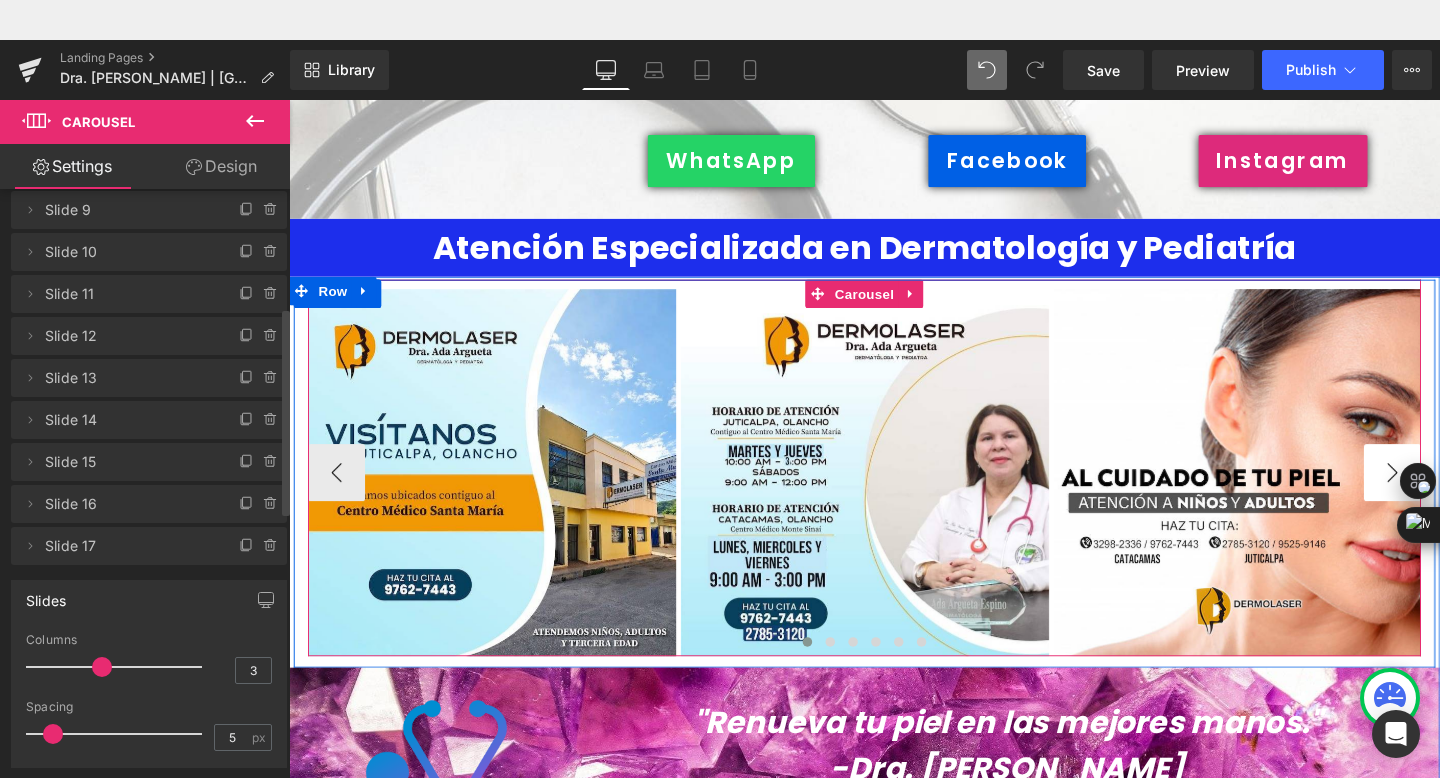 click on "›" at bounding box center (1449, 494) 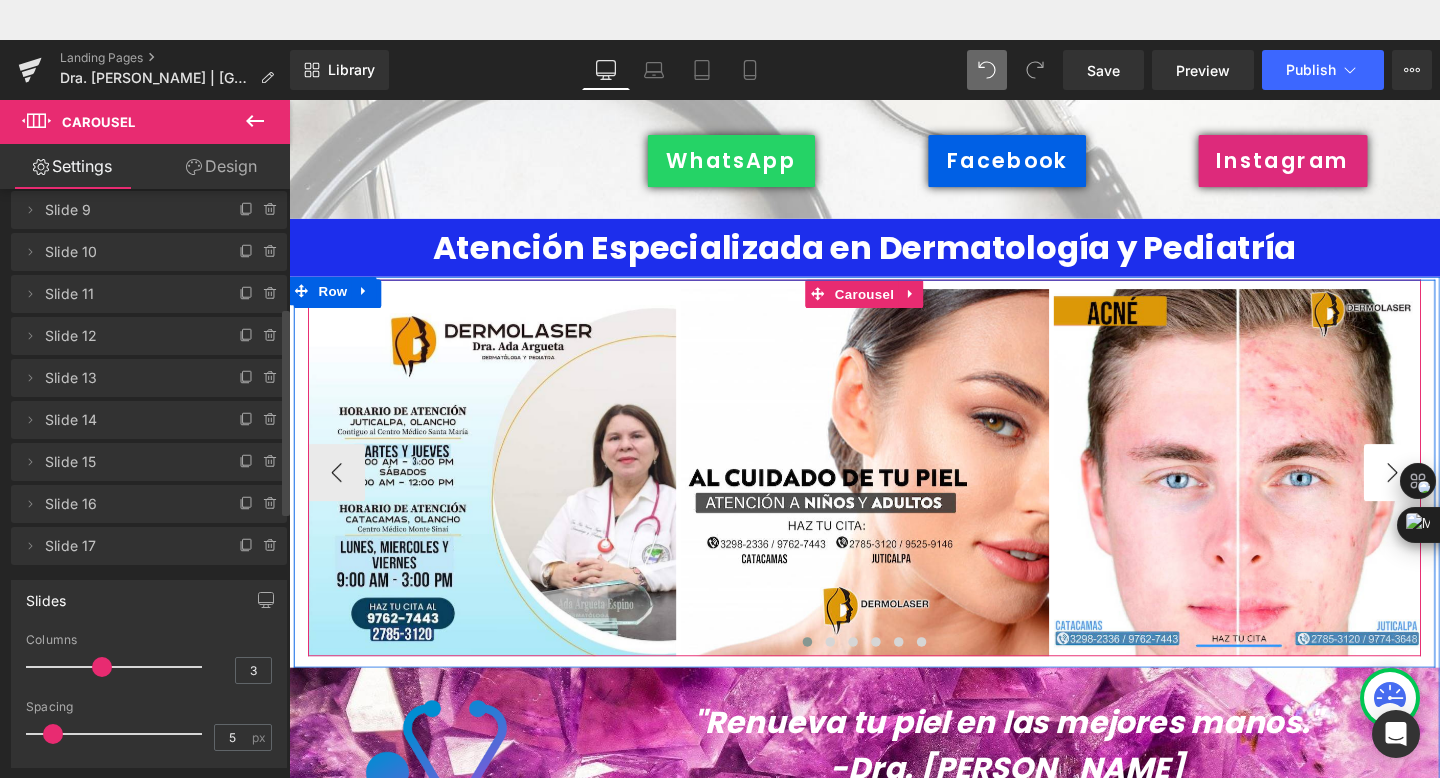 click on "›" at bounding box center (1449, 494) 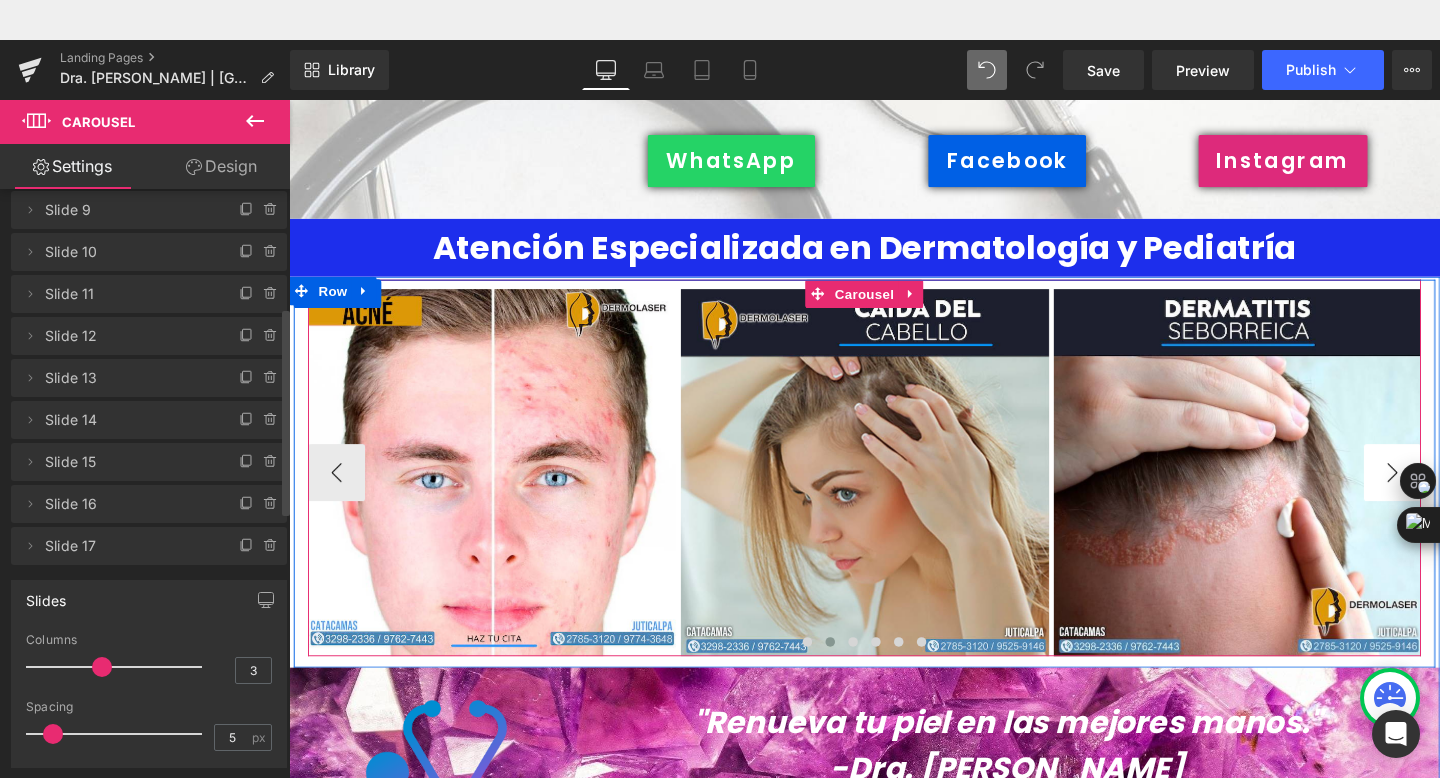 click on "›" at bounding box center (1449, 494) 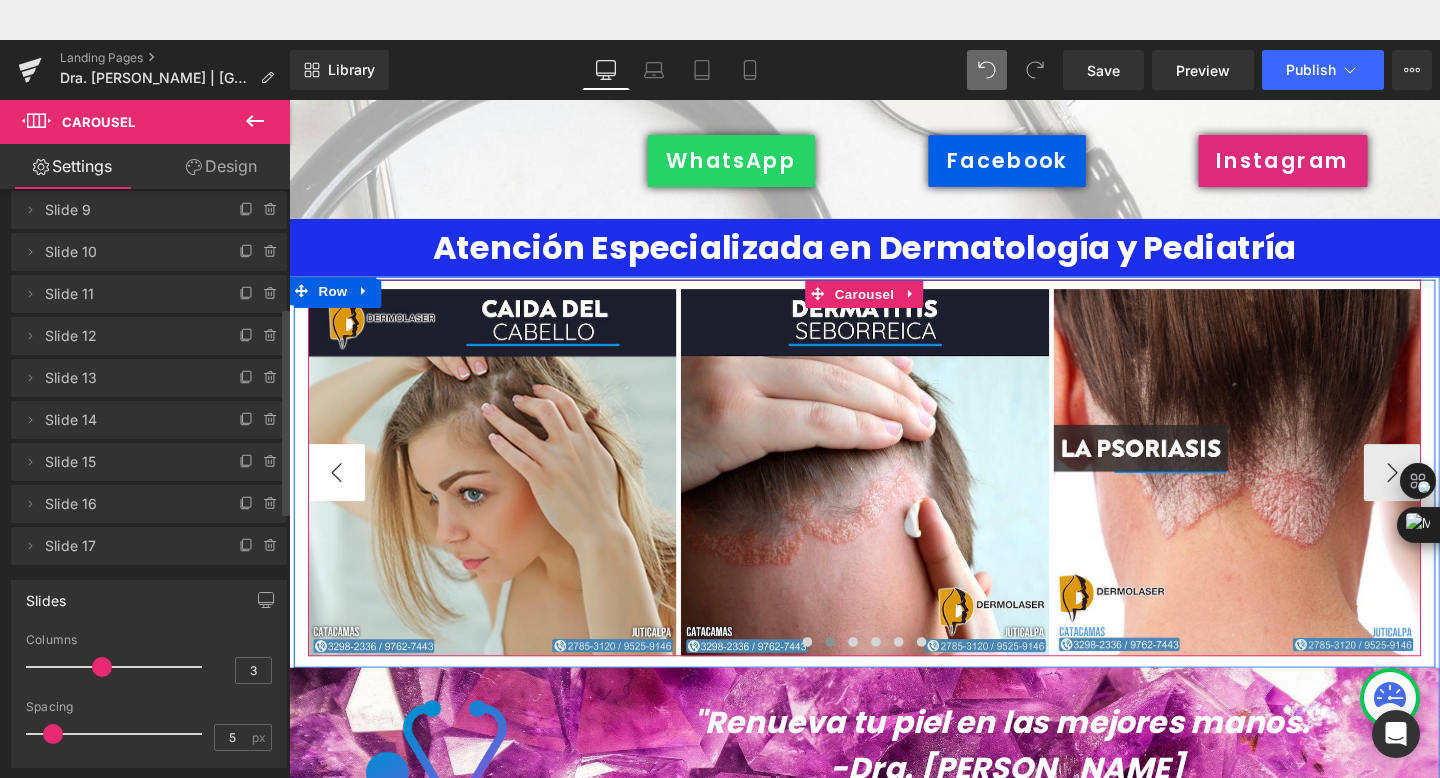 click on "‹" at bounding box center [339, 494] 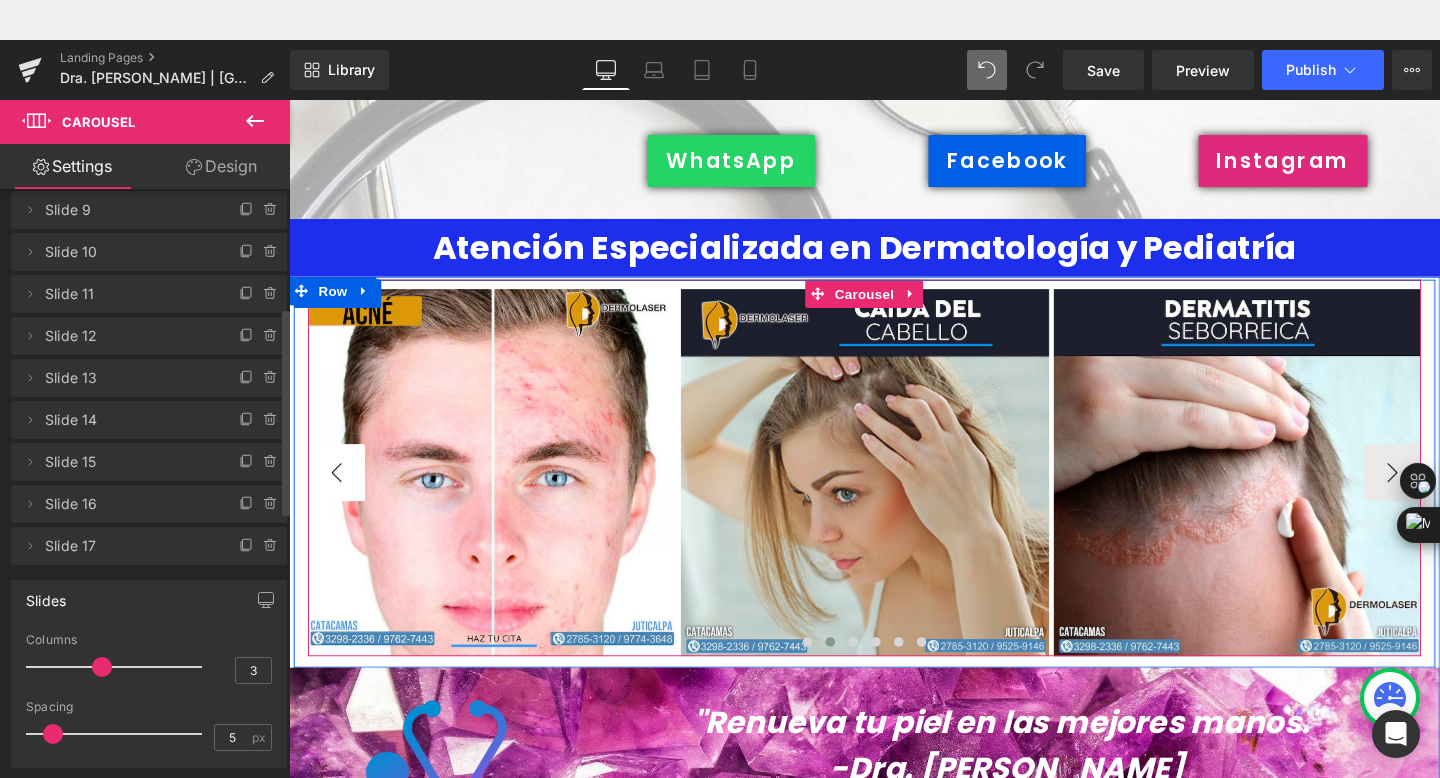 click on "‹" at bounding box center (339, 494) 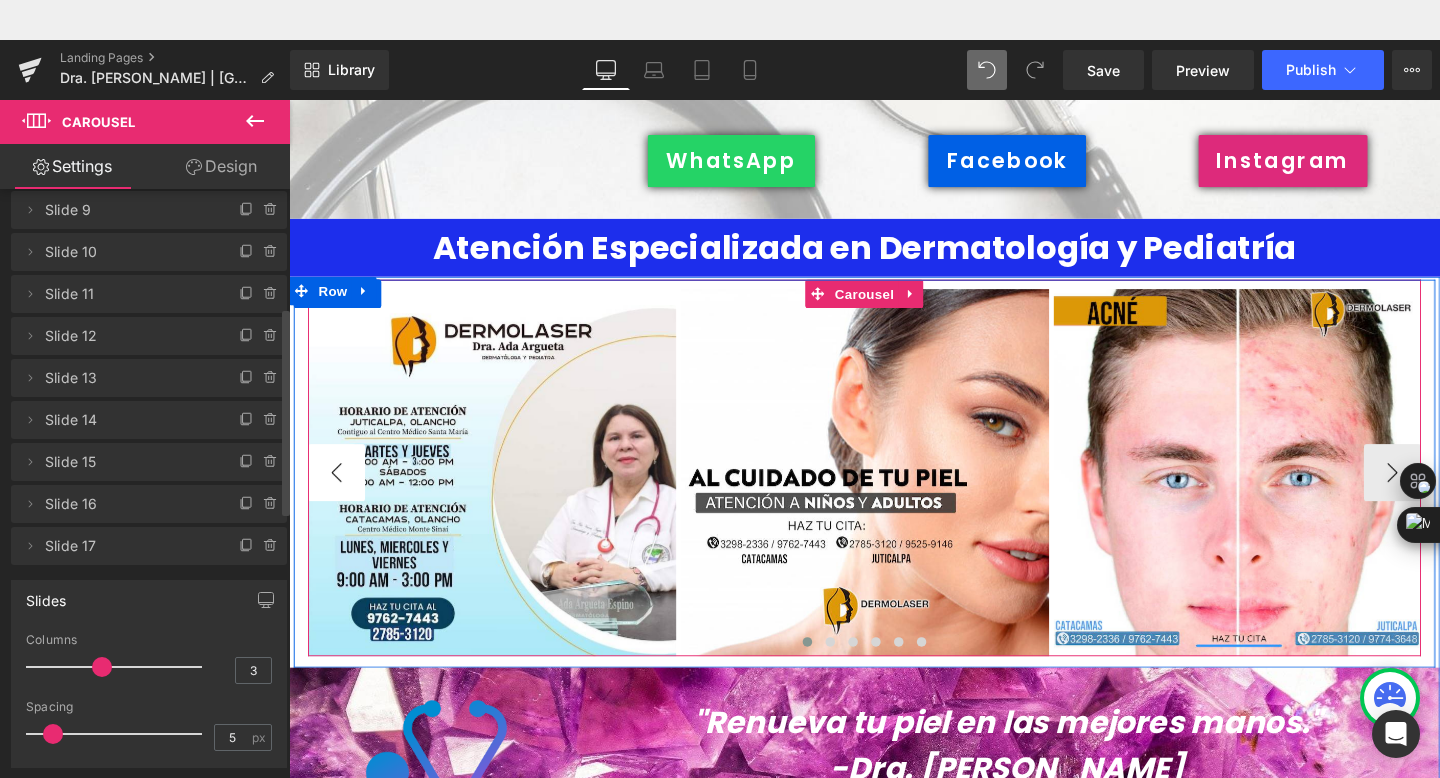 click on "‹" at bounding box center [339, 494] 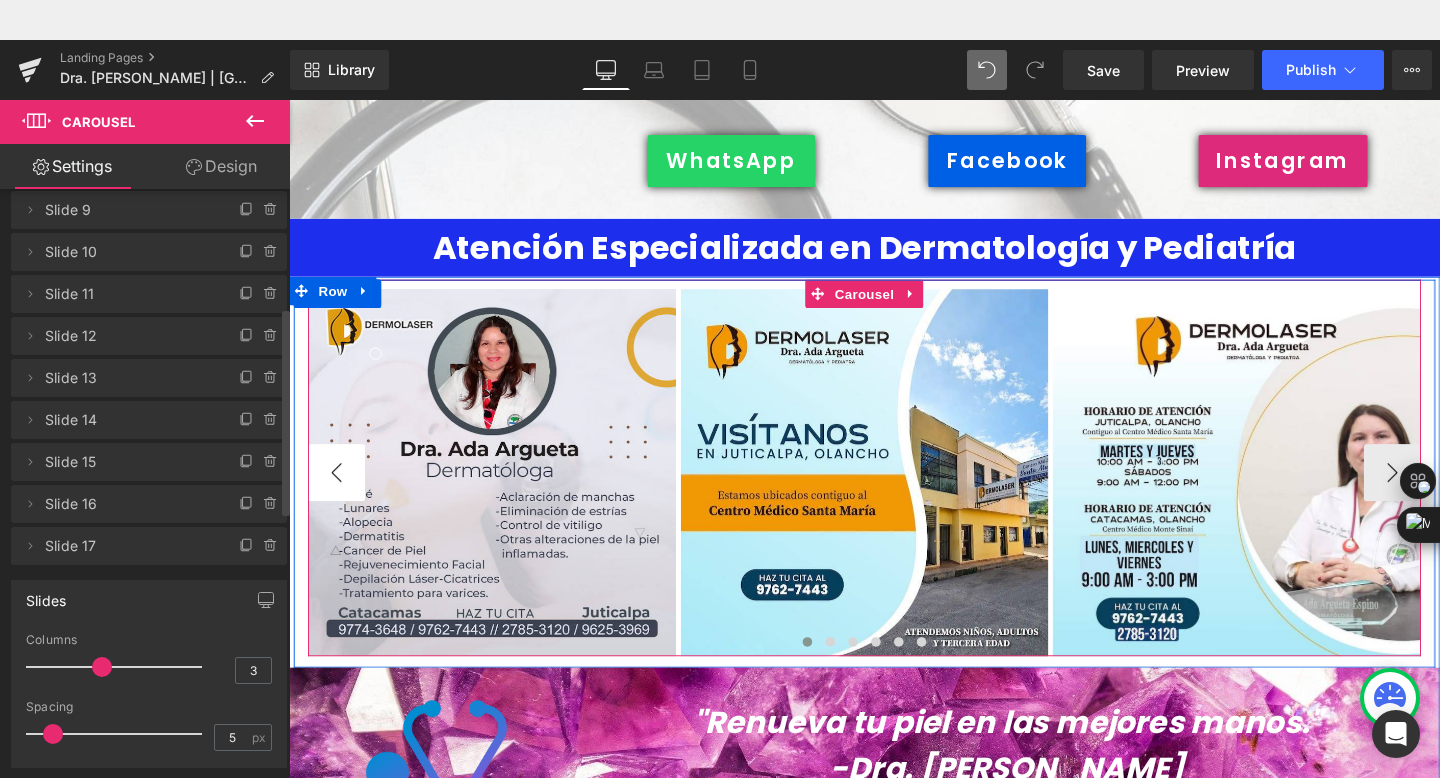click on "‹" at bounding box center [339, 494] 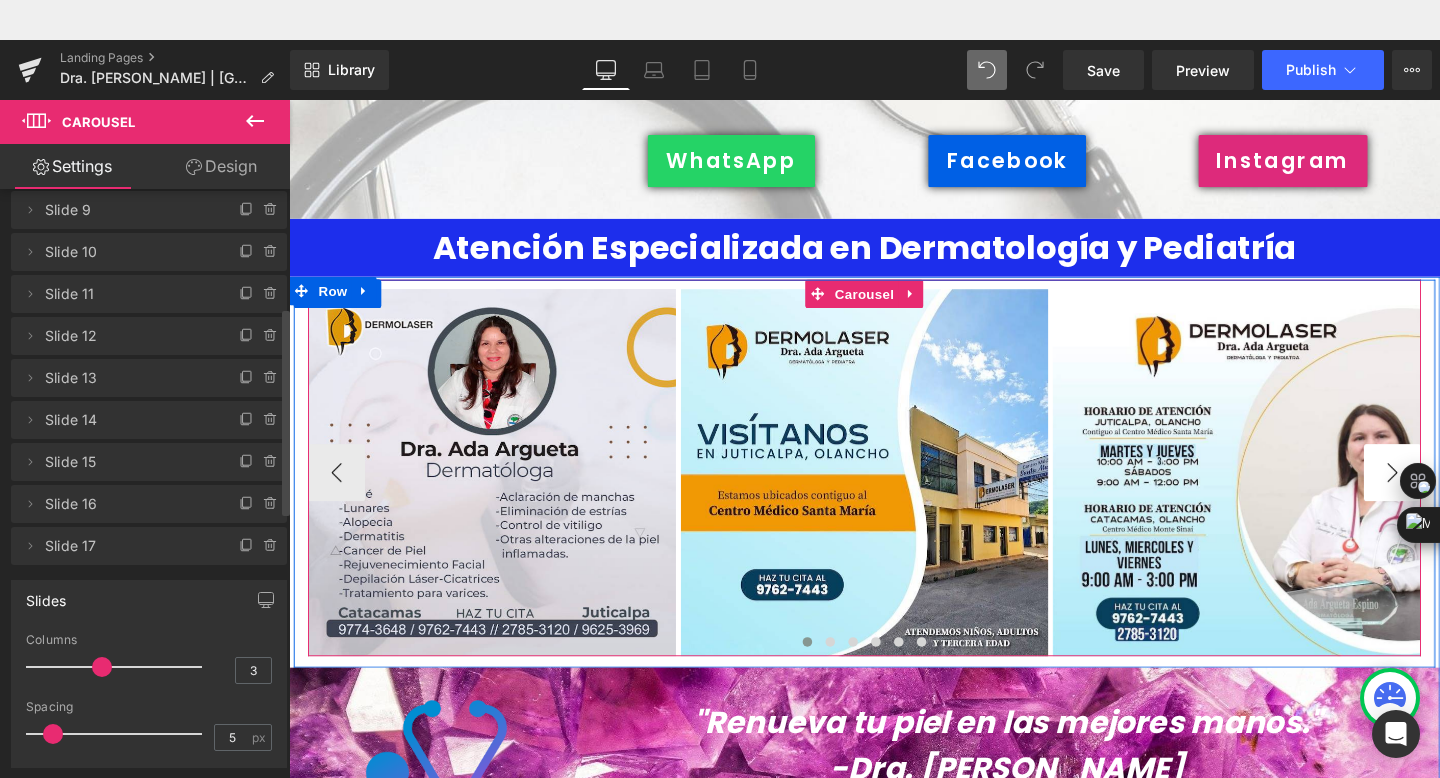click on "›" at bounding box center (1449, 494) 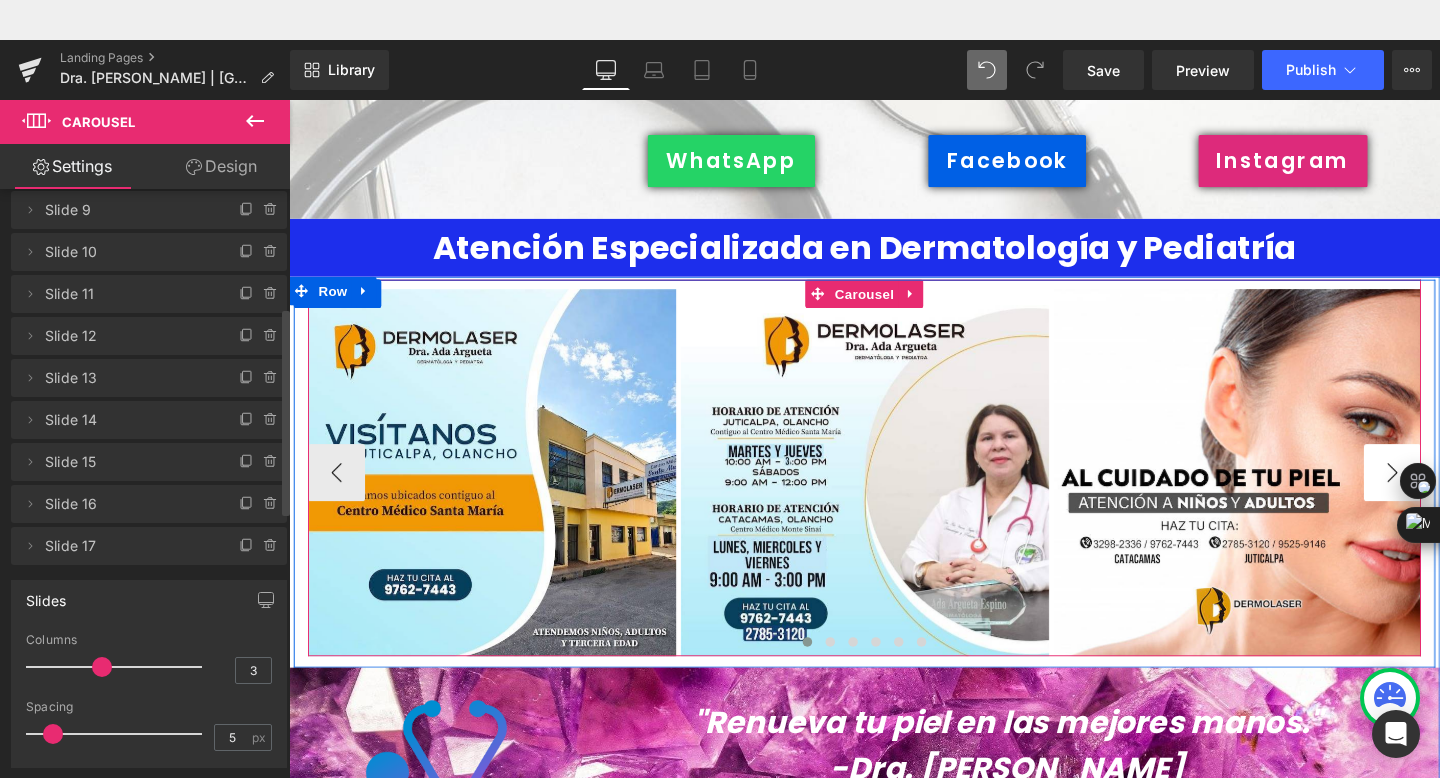click on "›" at bounding box center [1449, 494] 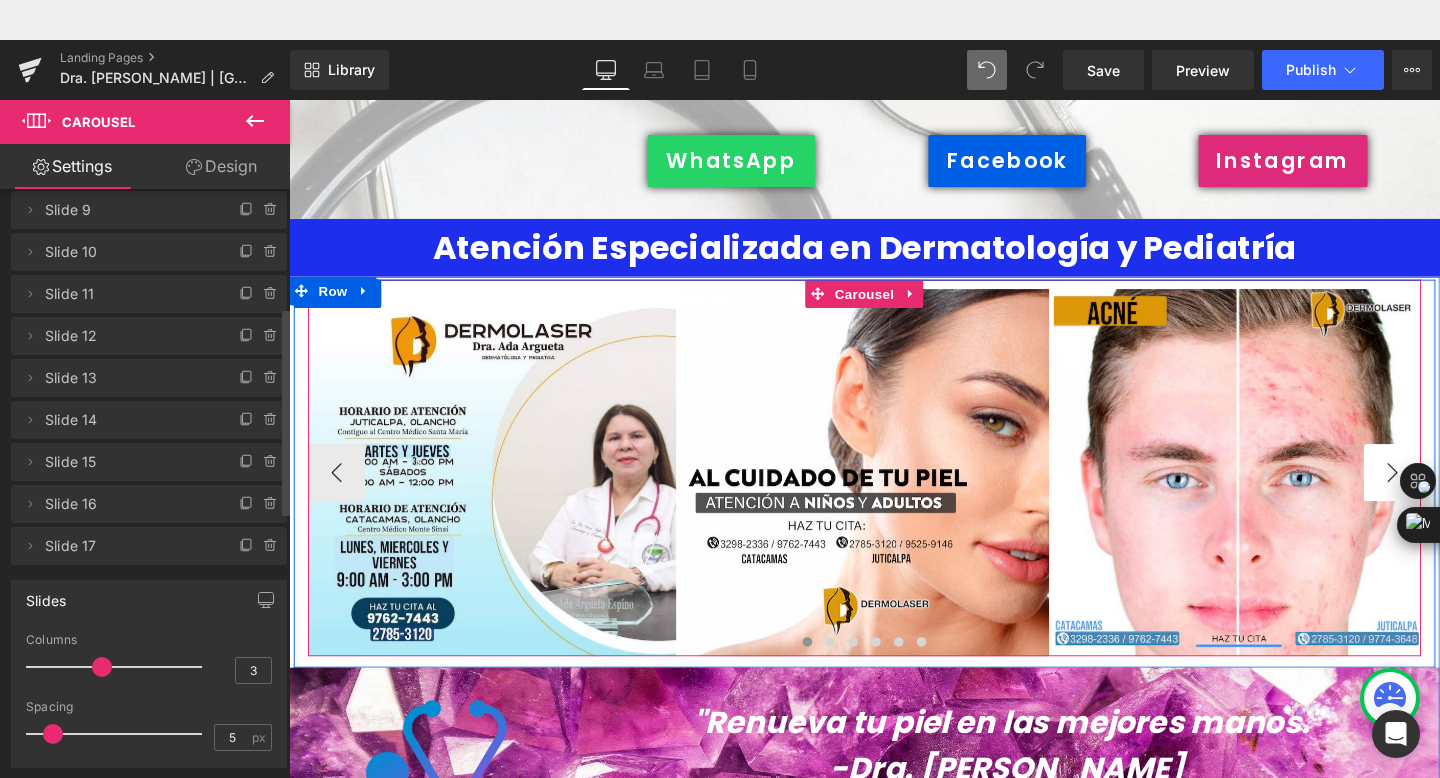 click on "›" at bounding box center (1449, 494) 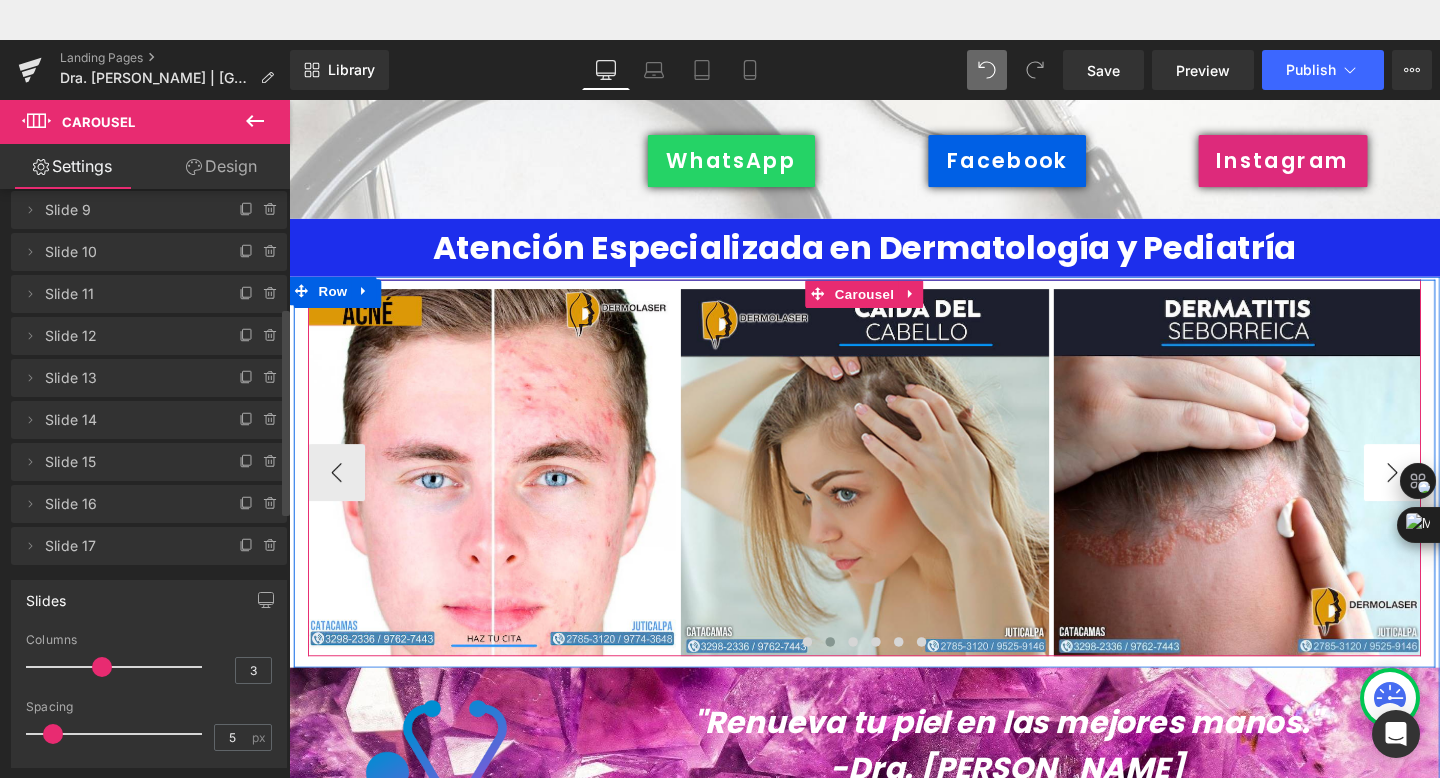 click on "›" at bounding box center [1449, 494] 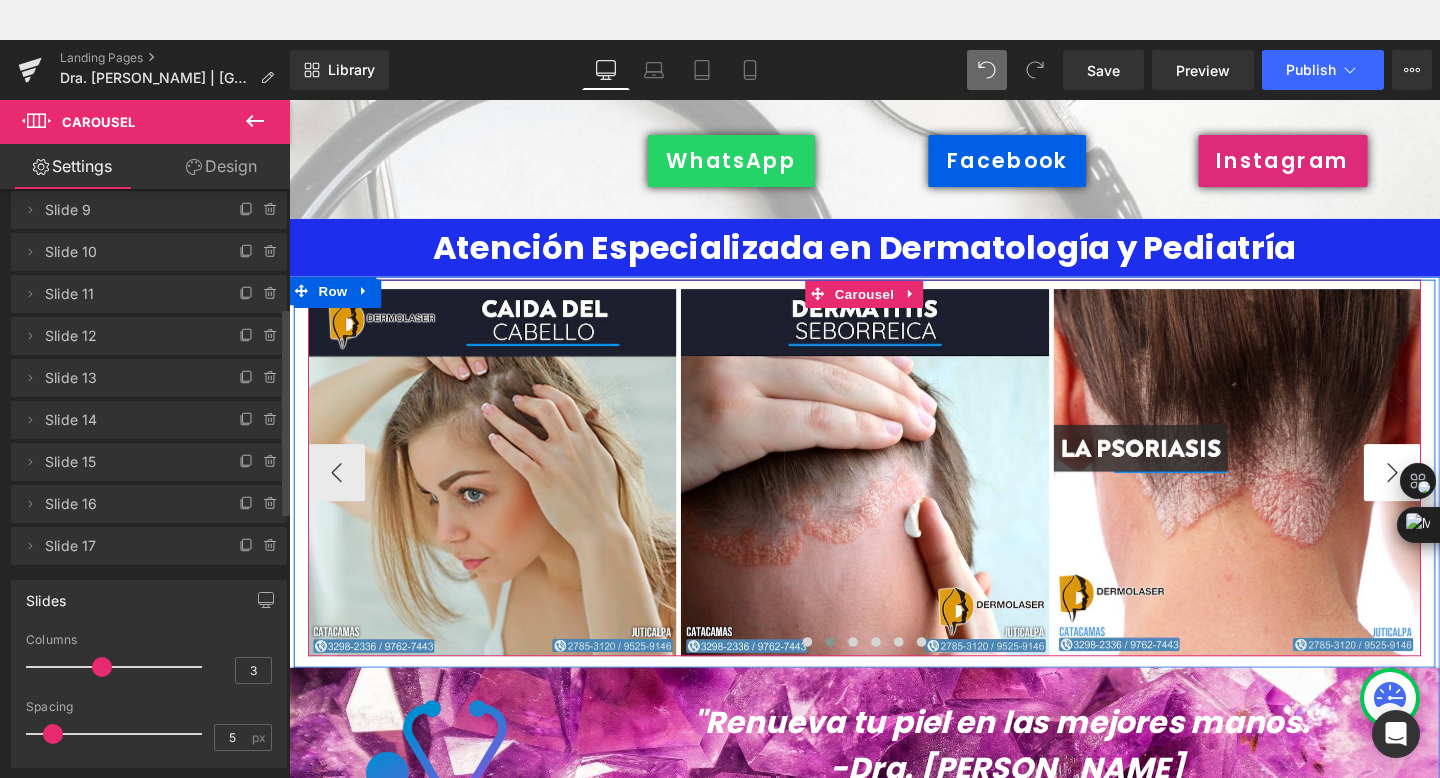 click on "›" at bounding box center (1449, 494) 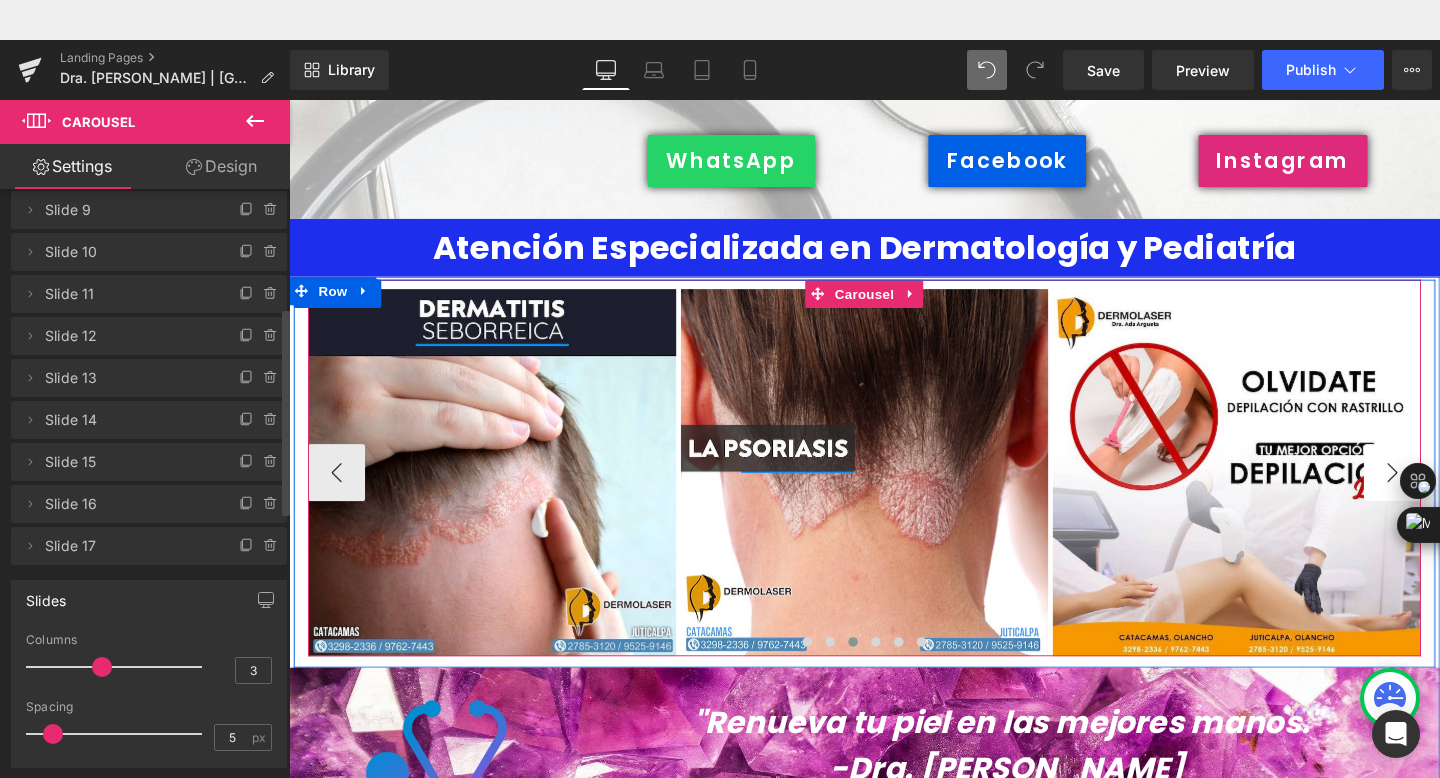 click on "›" at bounding box center (1449, 494) 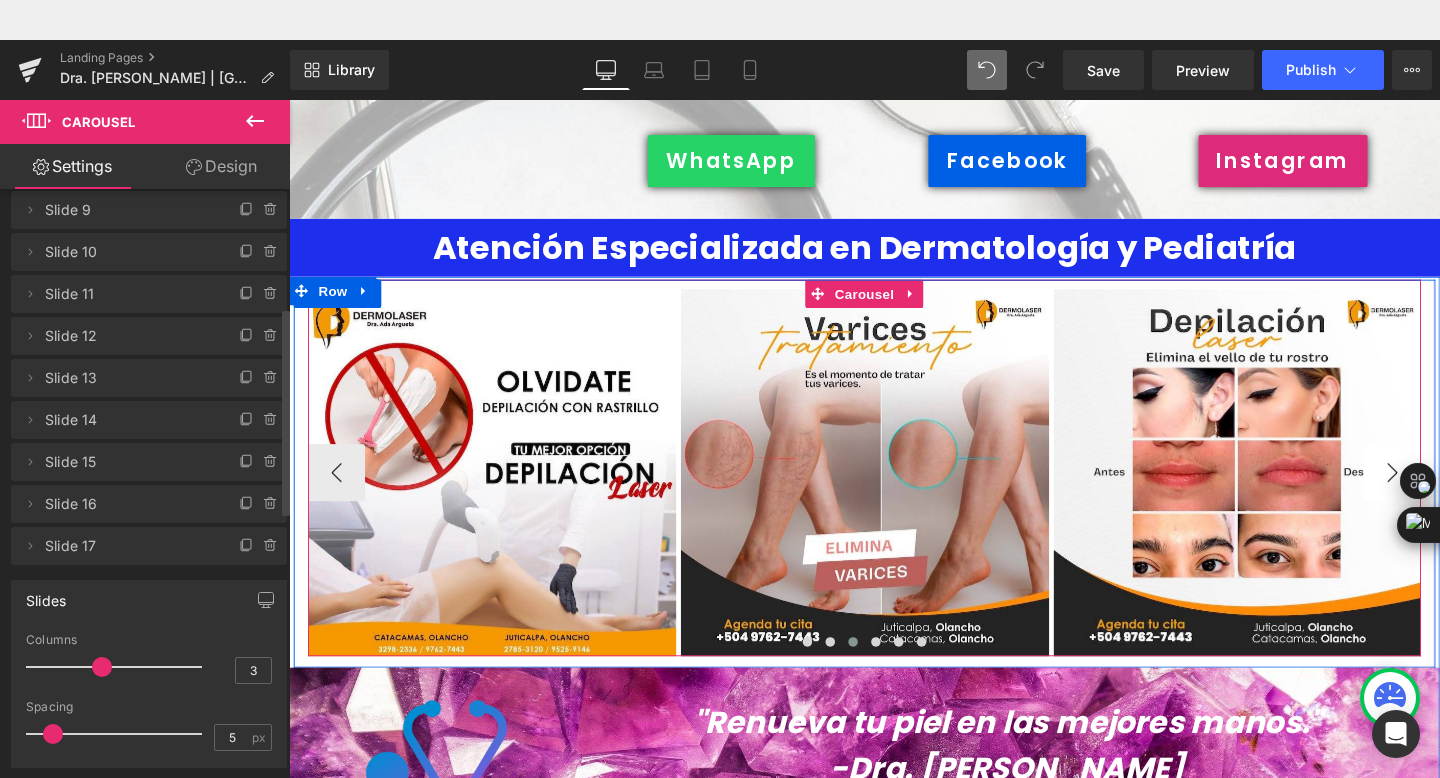 click on "›" at bounding box center [1449, 494] 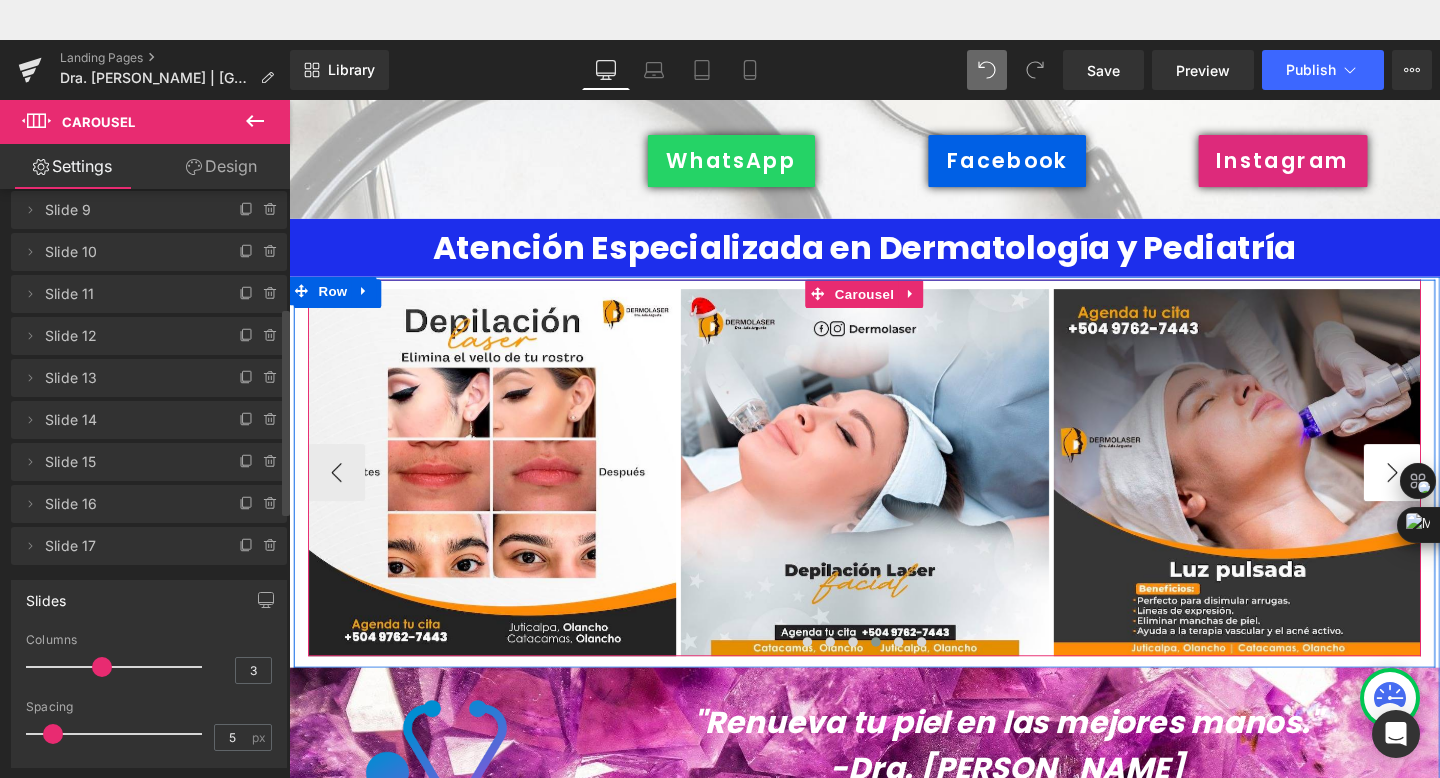 click on "›" at bounding box center (1449, 494) 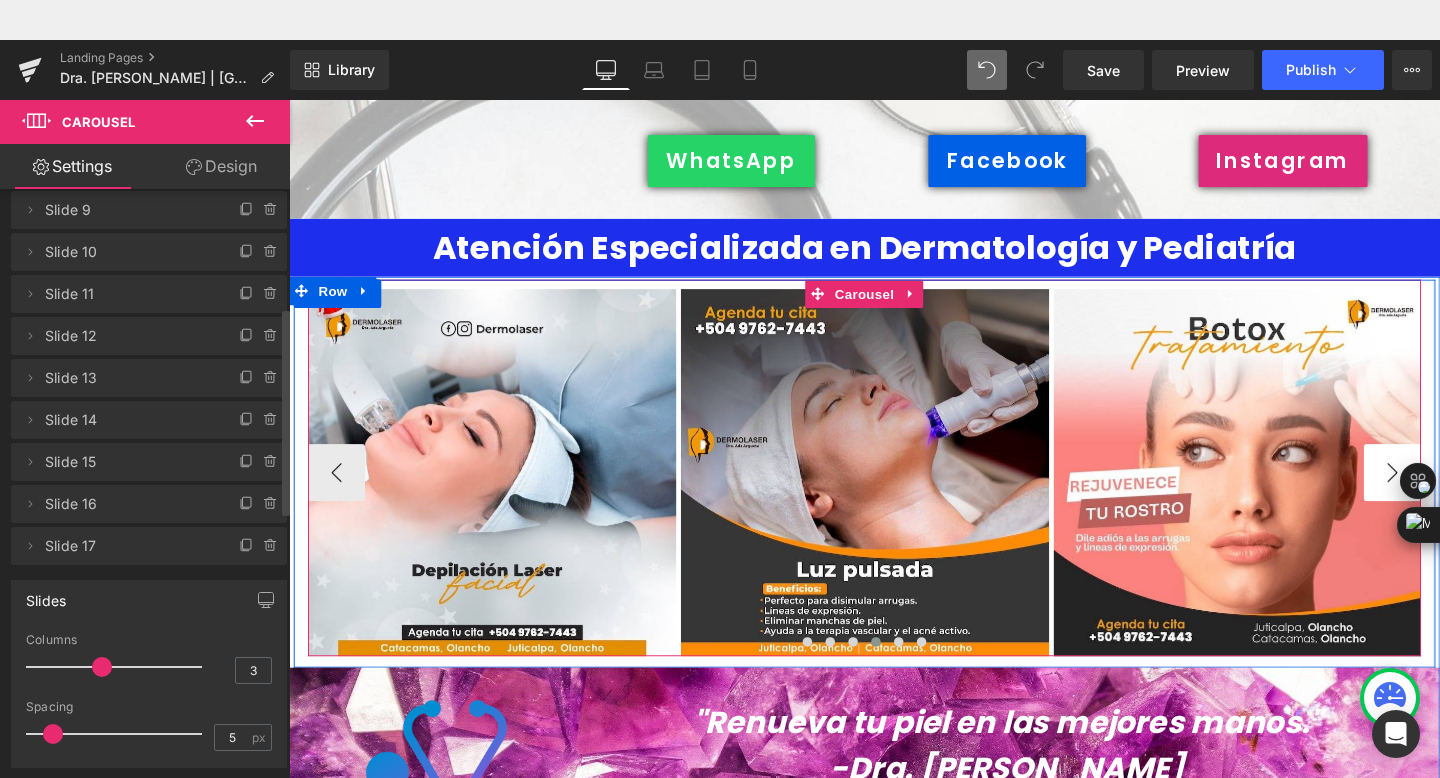 click on "›" at bounding box center [1449, 494] 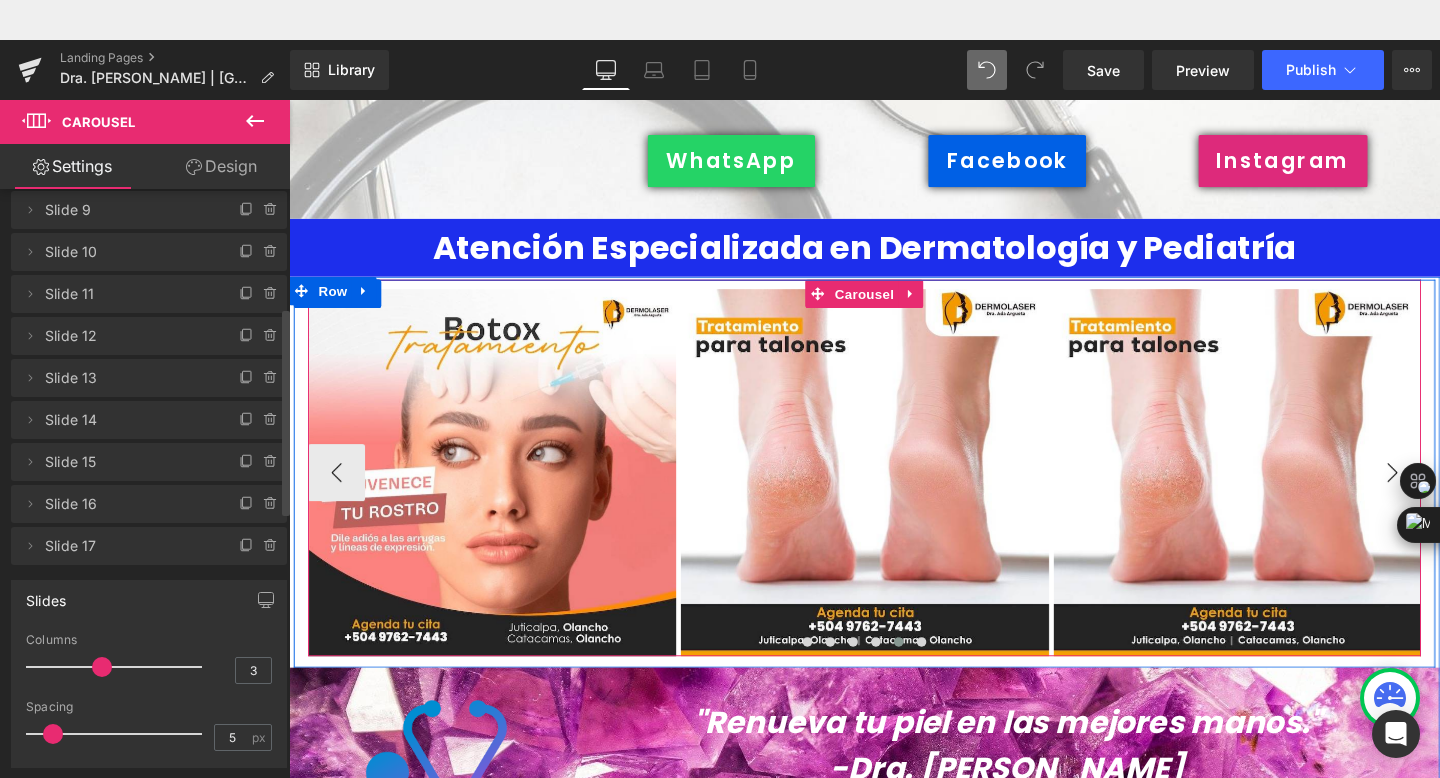 click on "›" at bounding box center [1449, 494] 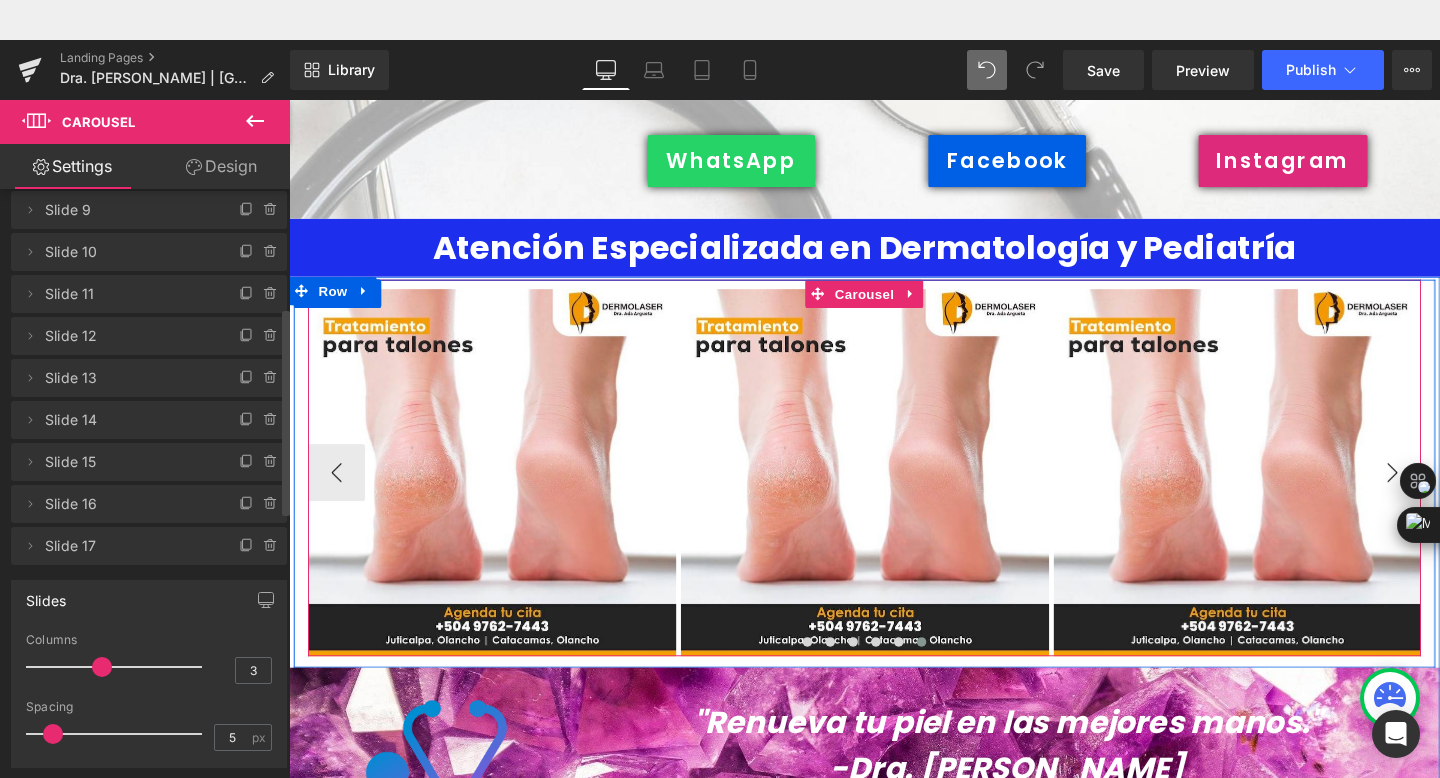 click on "›" at bounding box center (1449, 494) 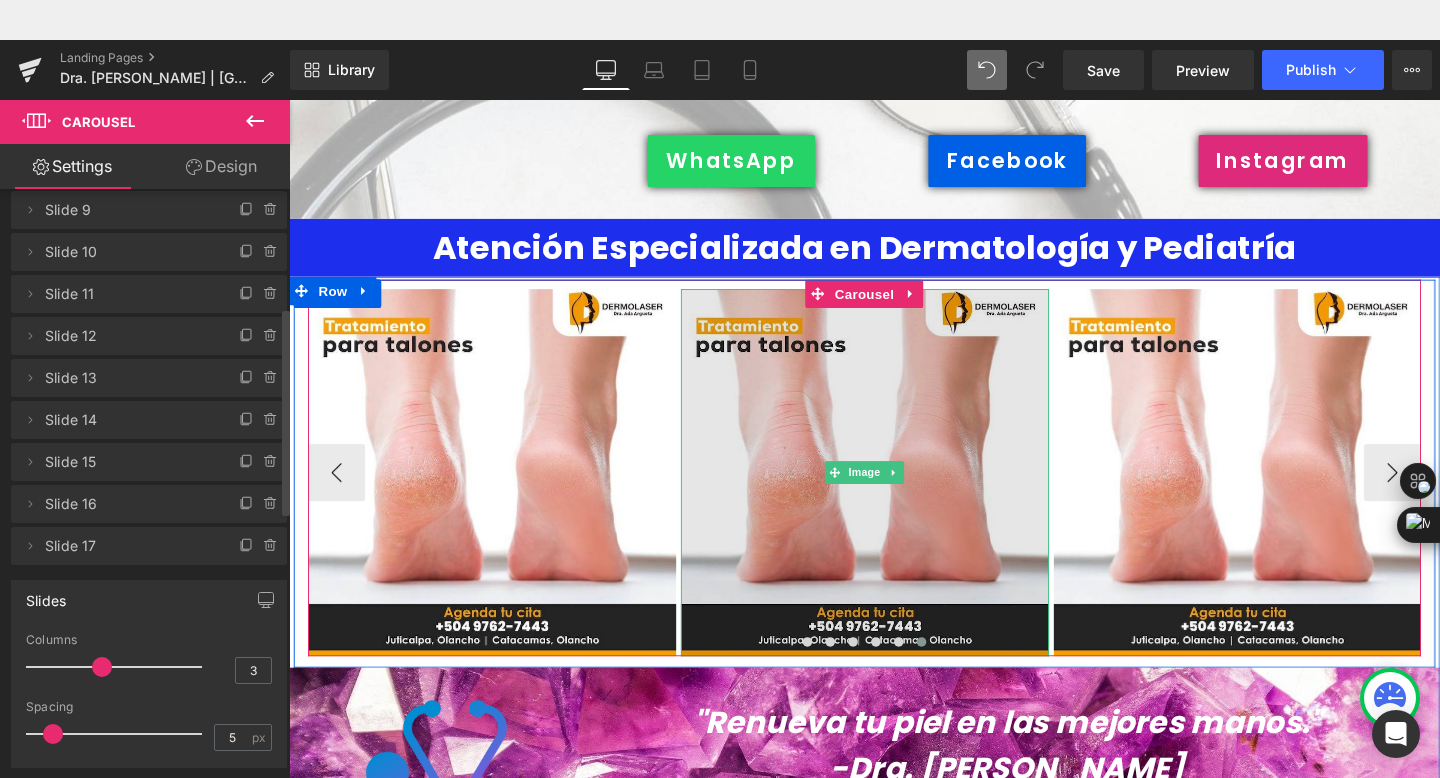 click at bounding box center [894, 494] 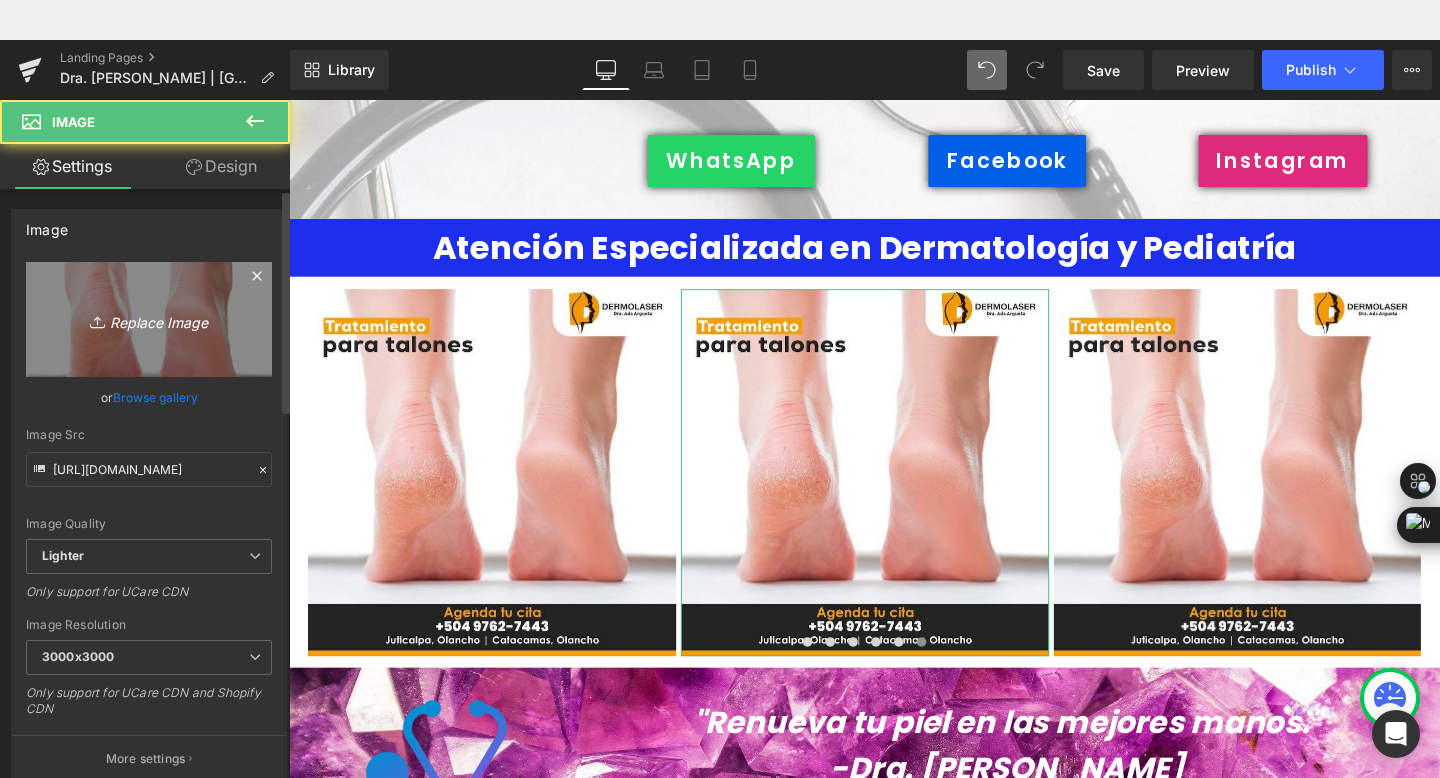 click on "Replace Image" at bounding box center (149, 319) 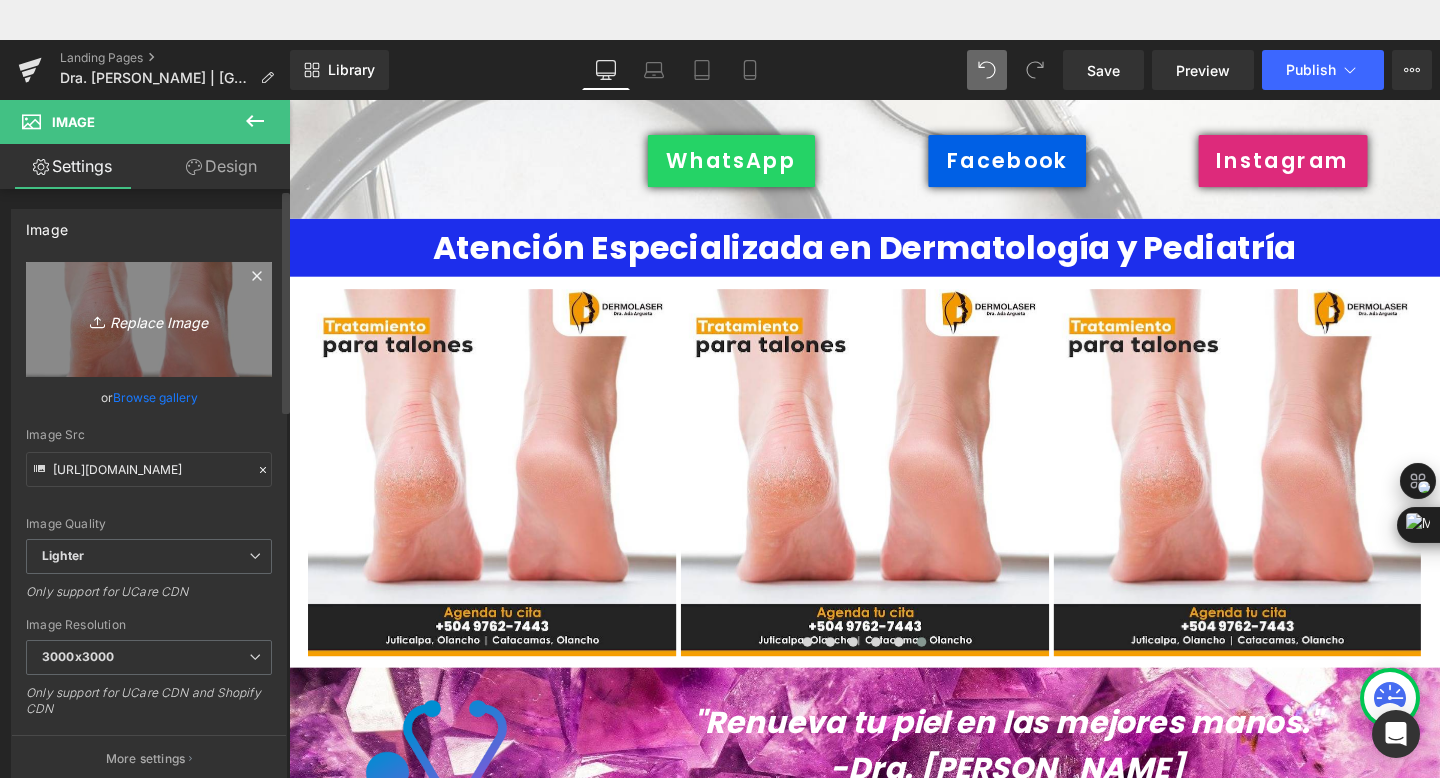 type on "C:\fakepath\481263643_2501465263529999_6675647108463460840_n.jpg" 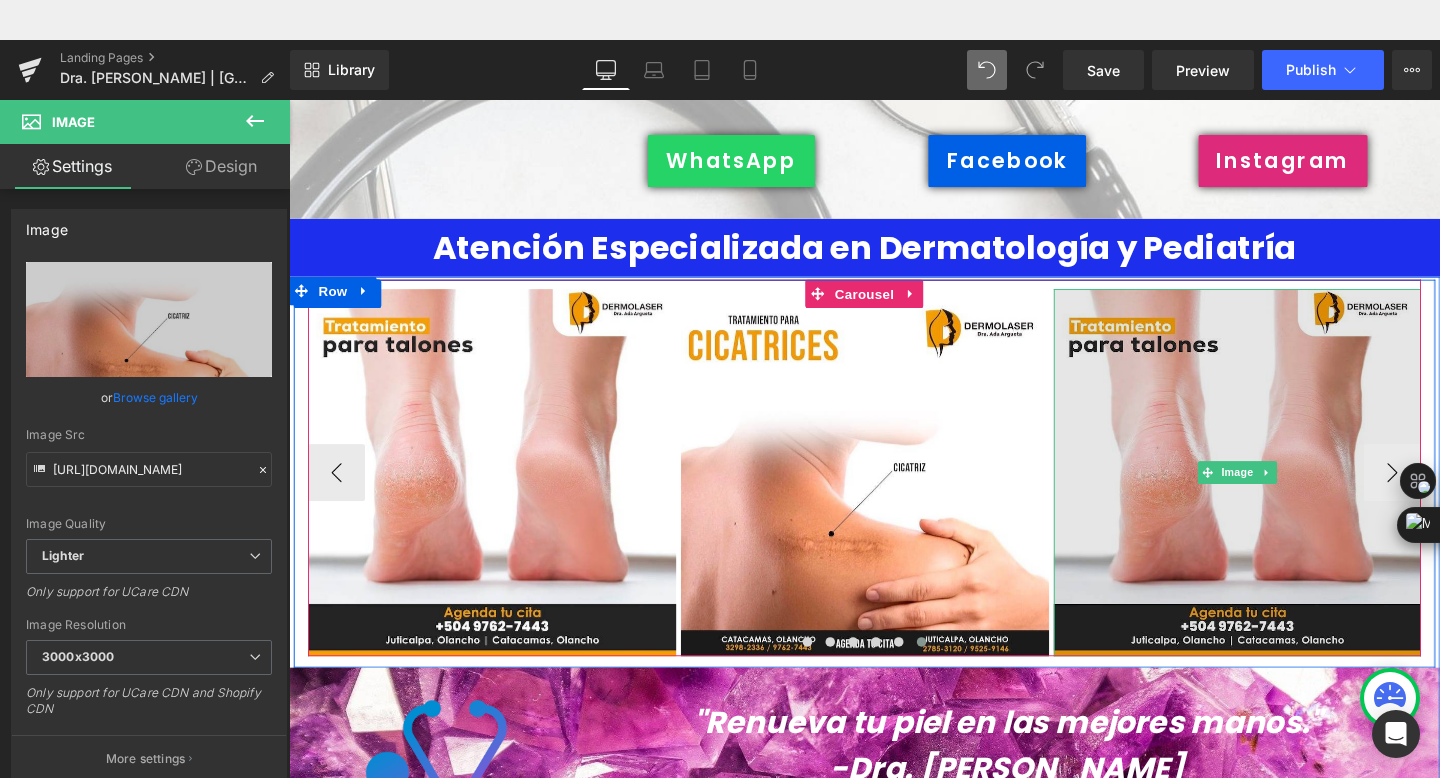 click at bounding box center (1286, 494) 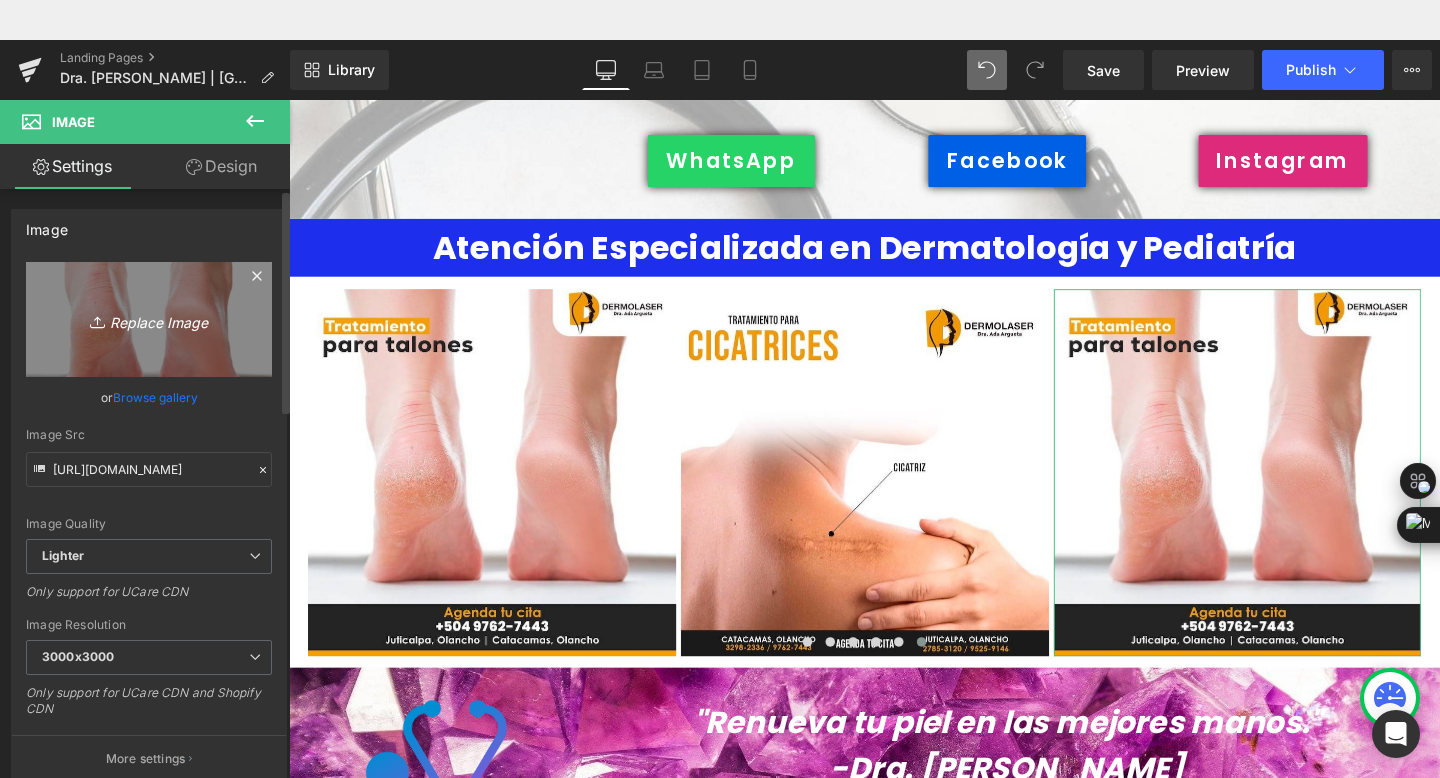 click on "Replace Image" at bounding box center (149, 319) 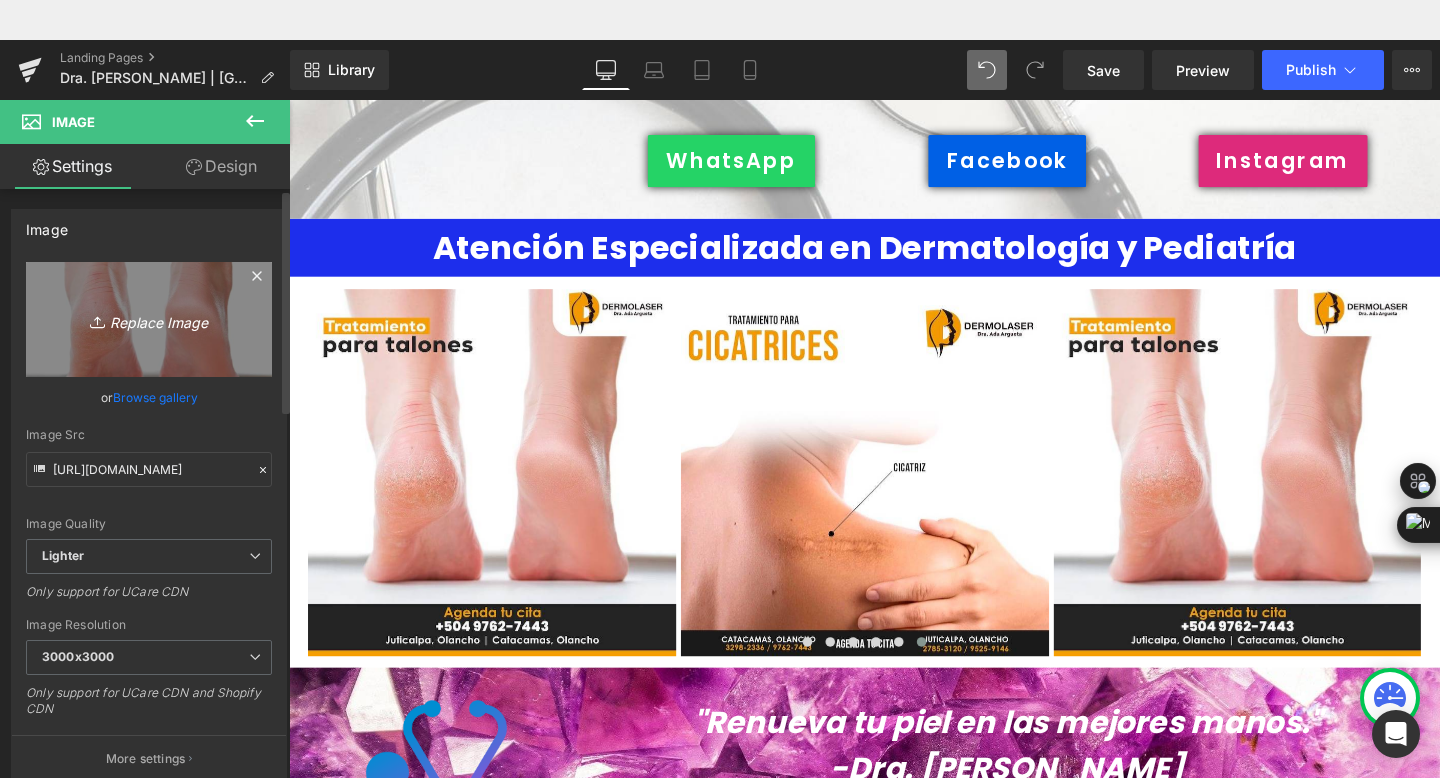 type on "C:\fakepath\490983349_1230974452364640_2823856874396672556_n.jpg" 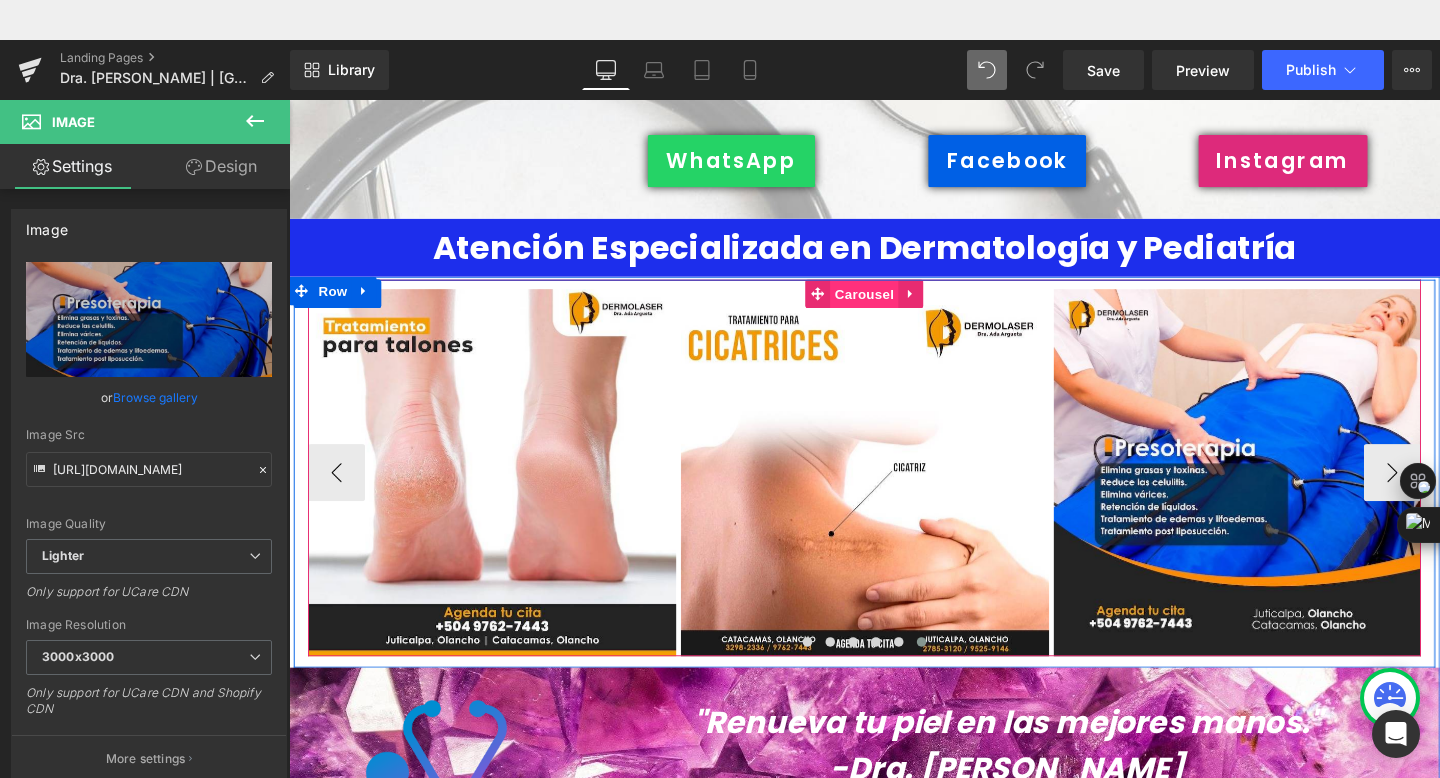 click on "Carousel" at bounding box center [894, 306] 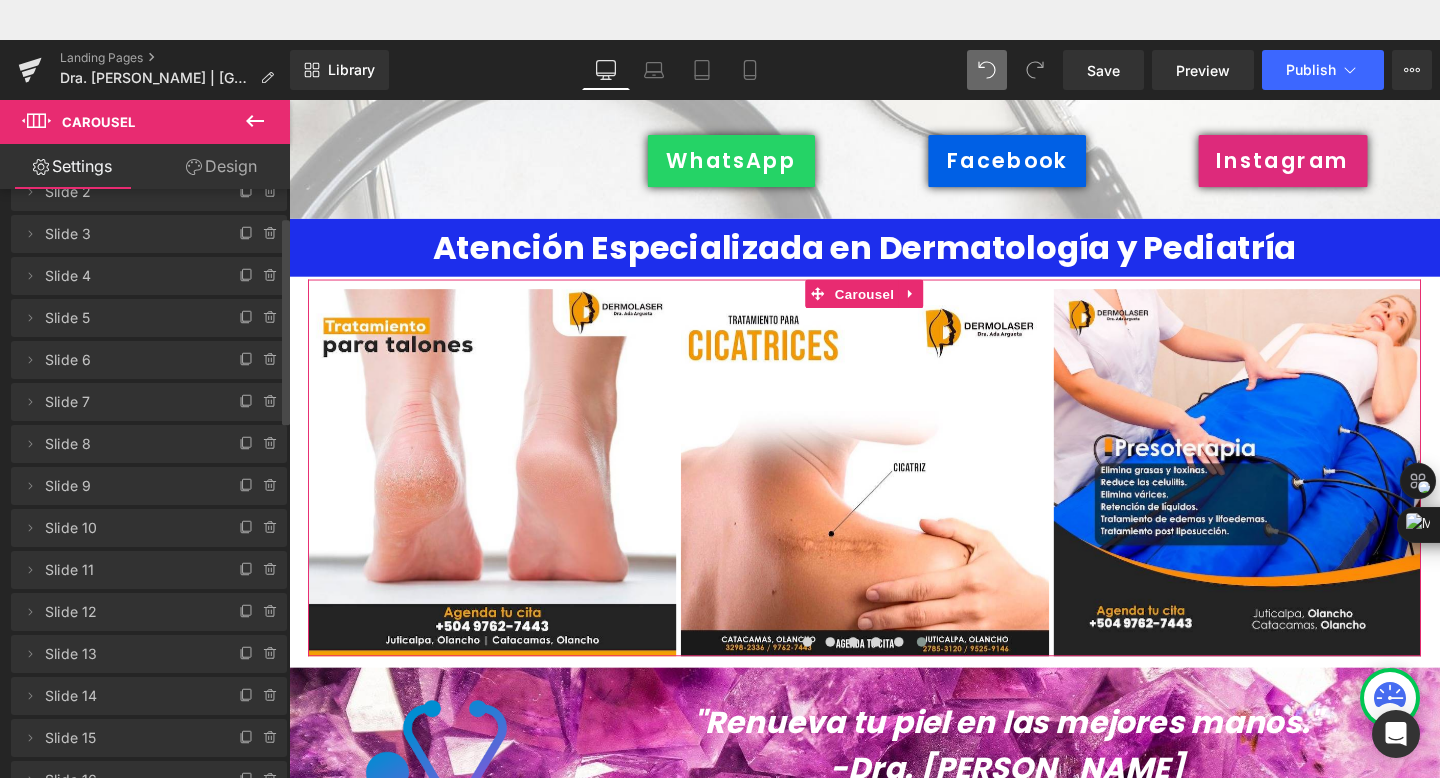 scroll, scrollTop: 213, scrollLeft: 0, axis: vertical 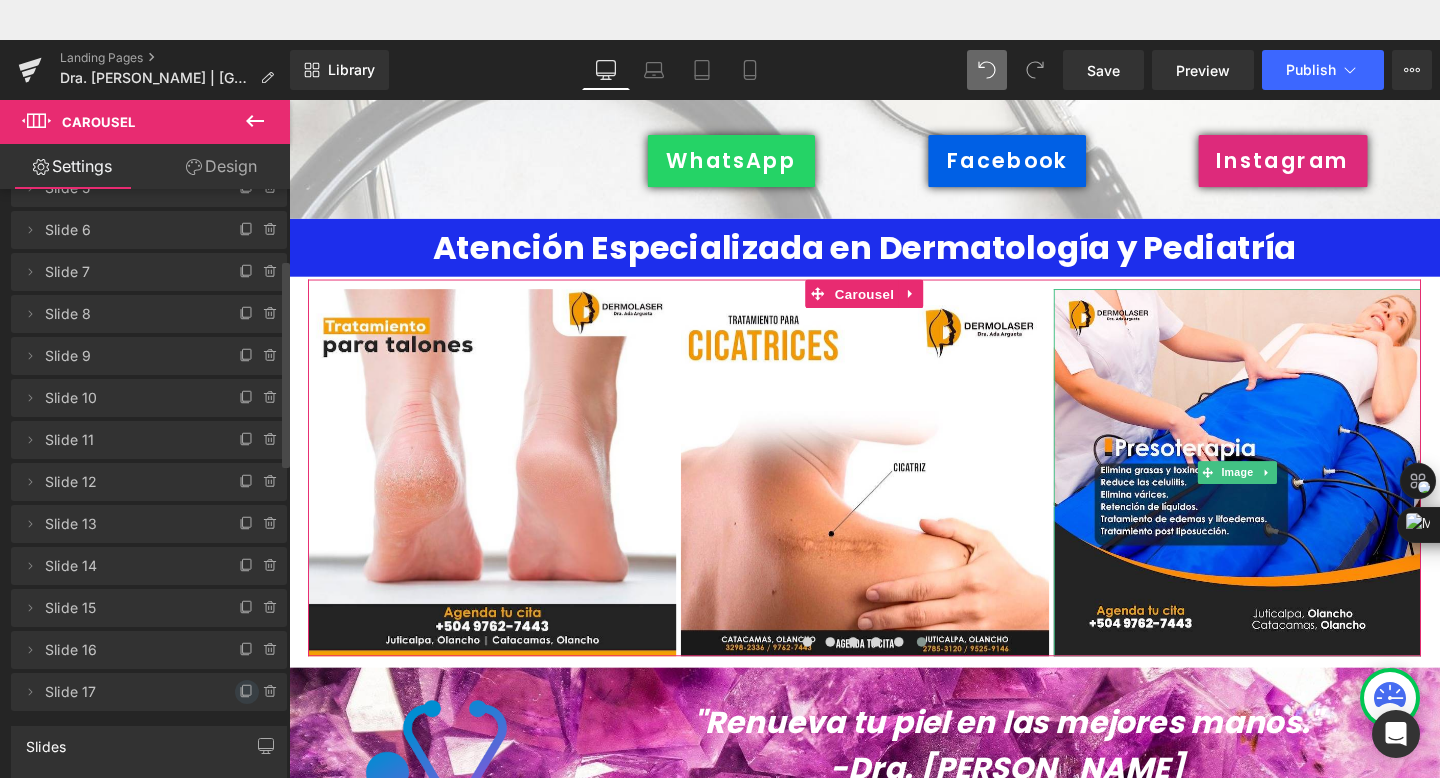 click 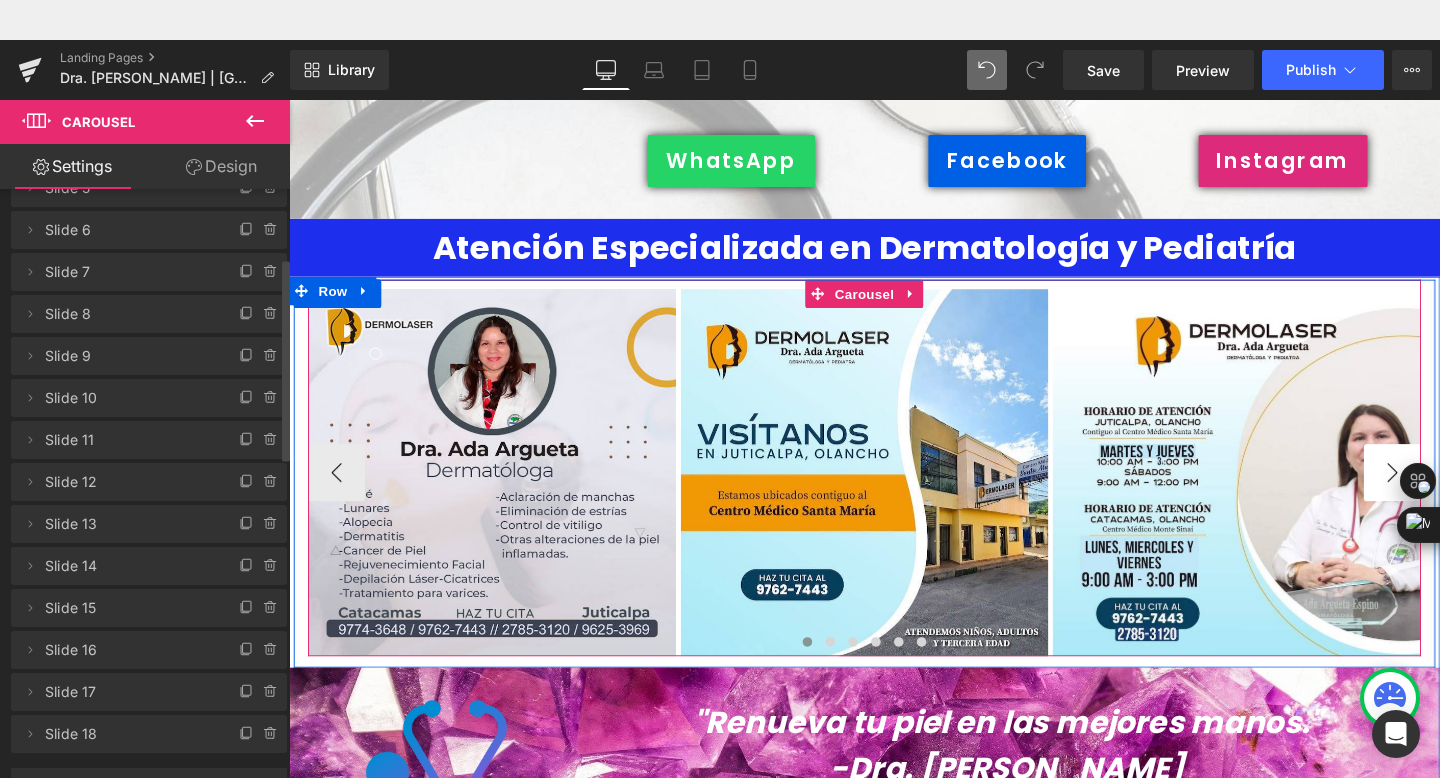 click on "›" at bounding box center [1449, 494] 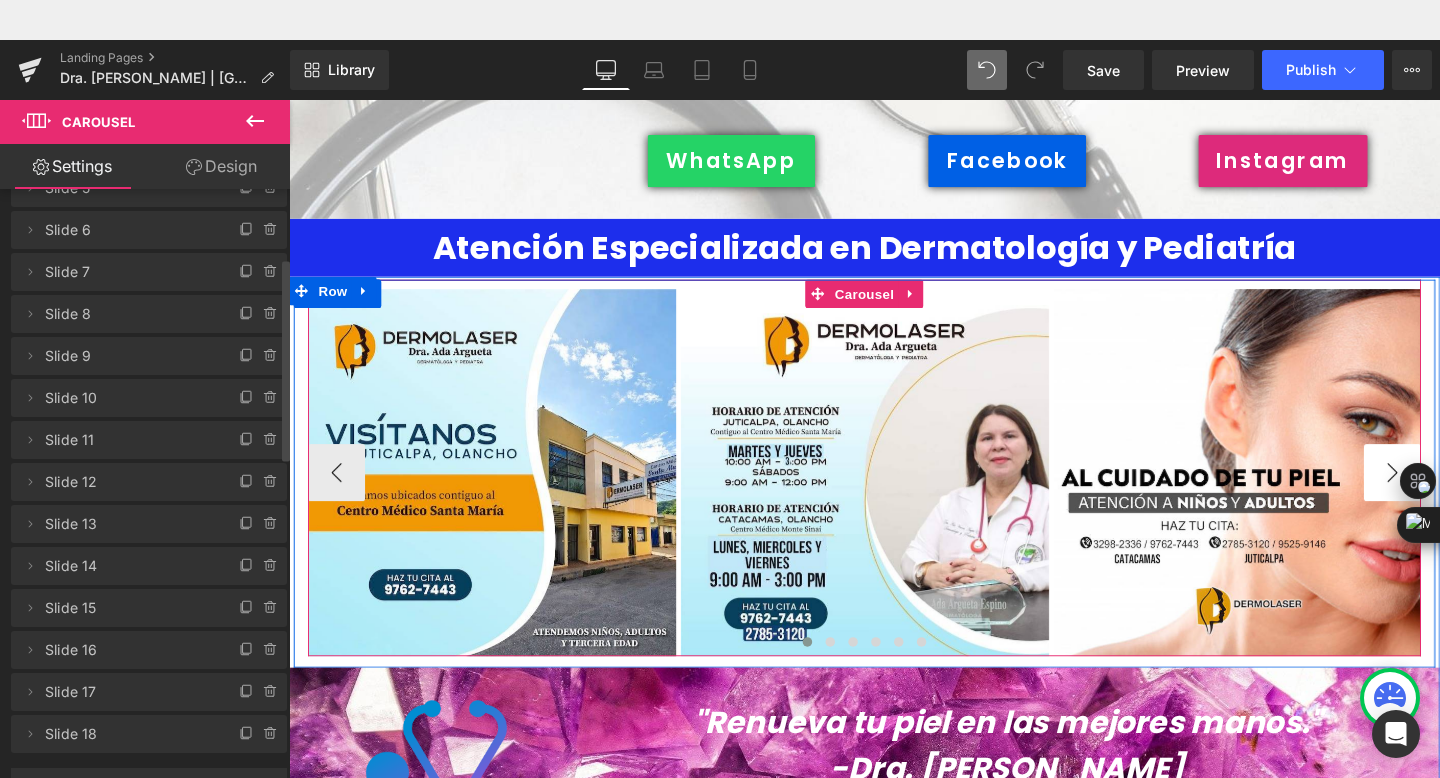 click on "›" at bounding box center [1449, 494] 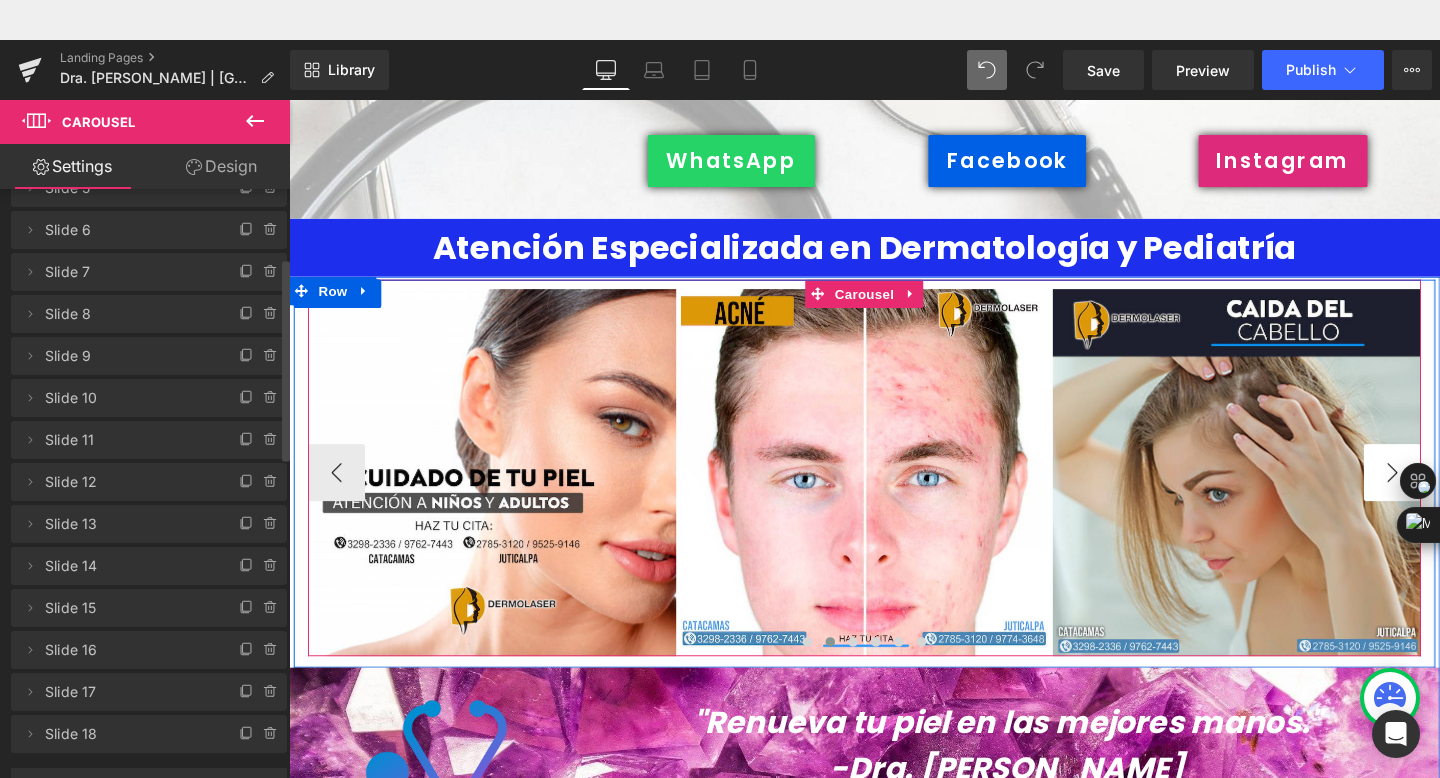 click on "›" at bounding box center [1449, 494] 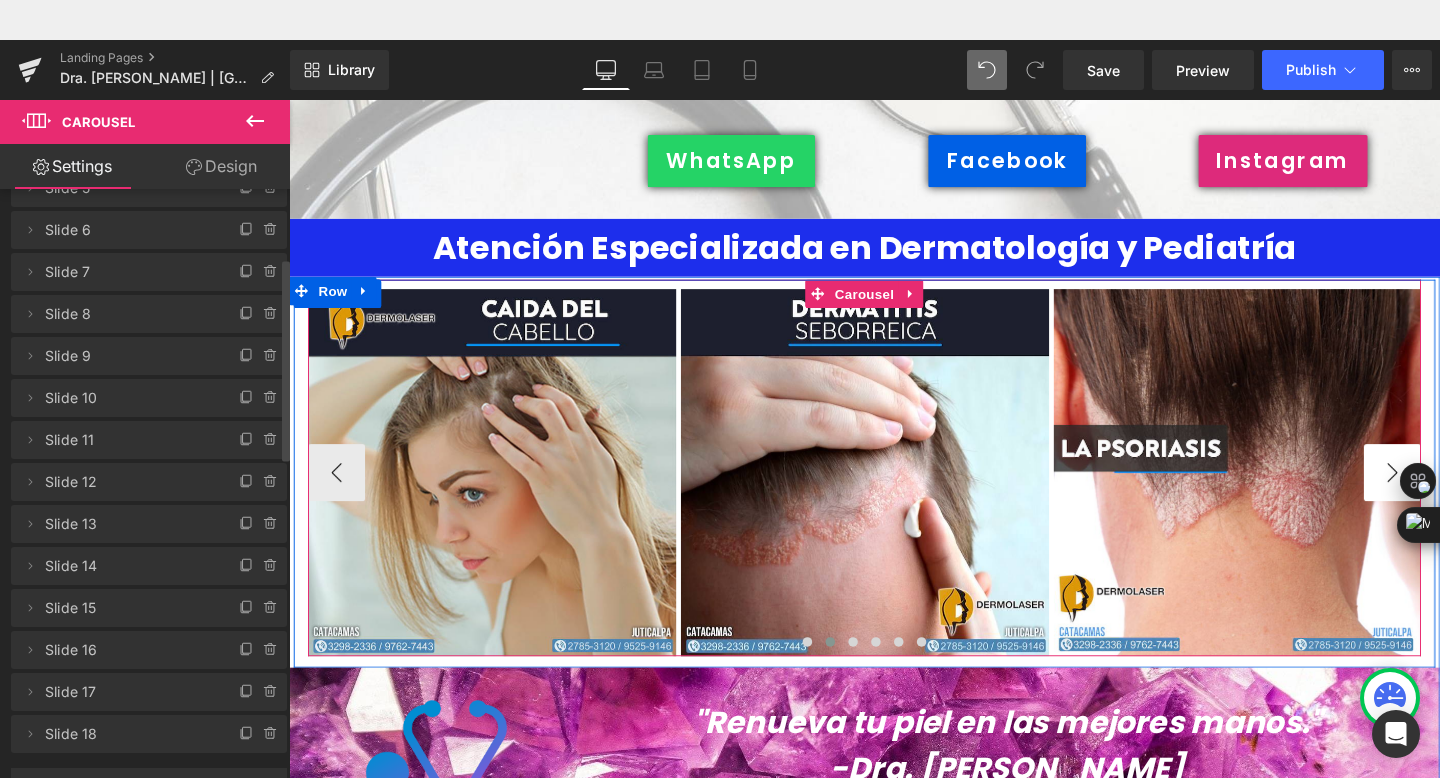 click on "›" at bounding box center (1449, 494) 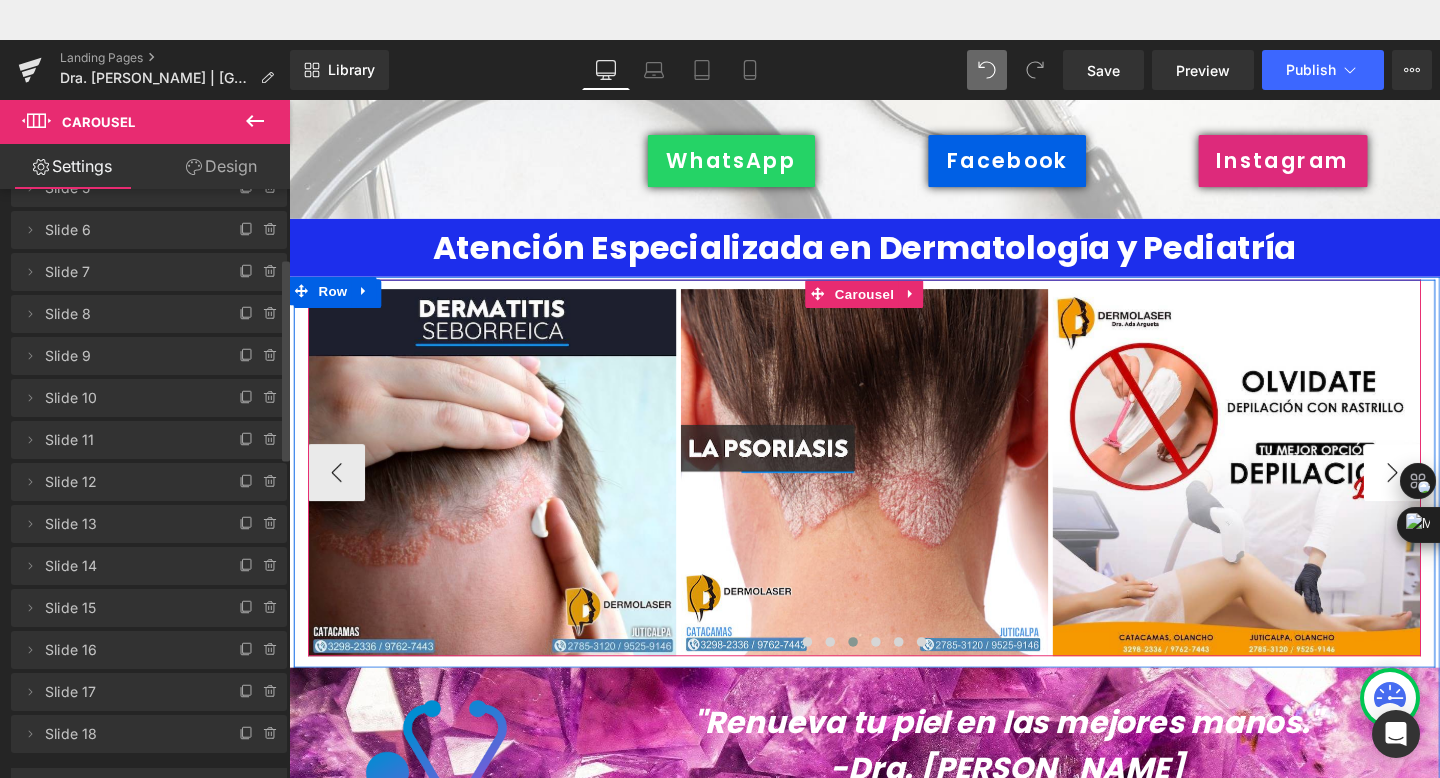 click on "›" at bounding box center (1449, 494) 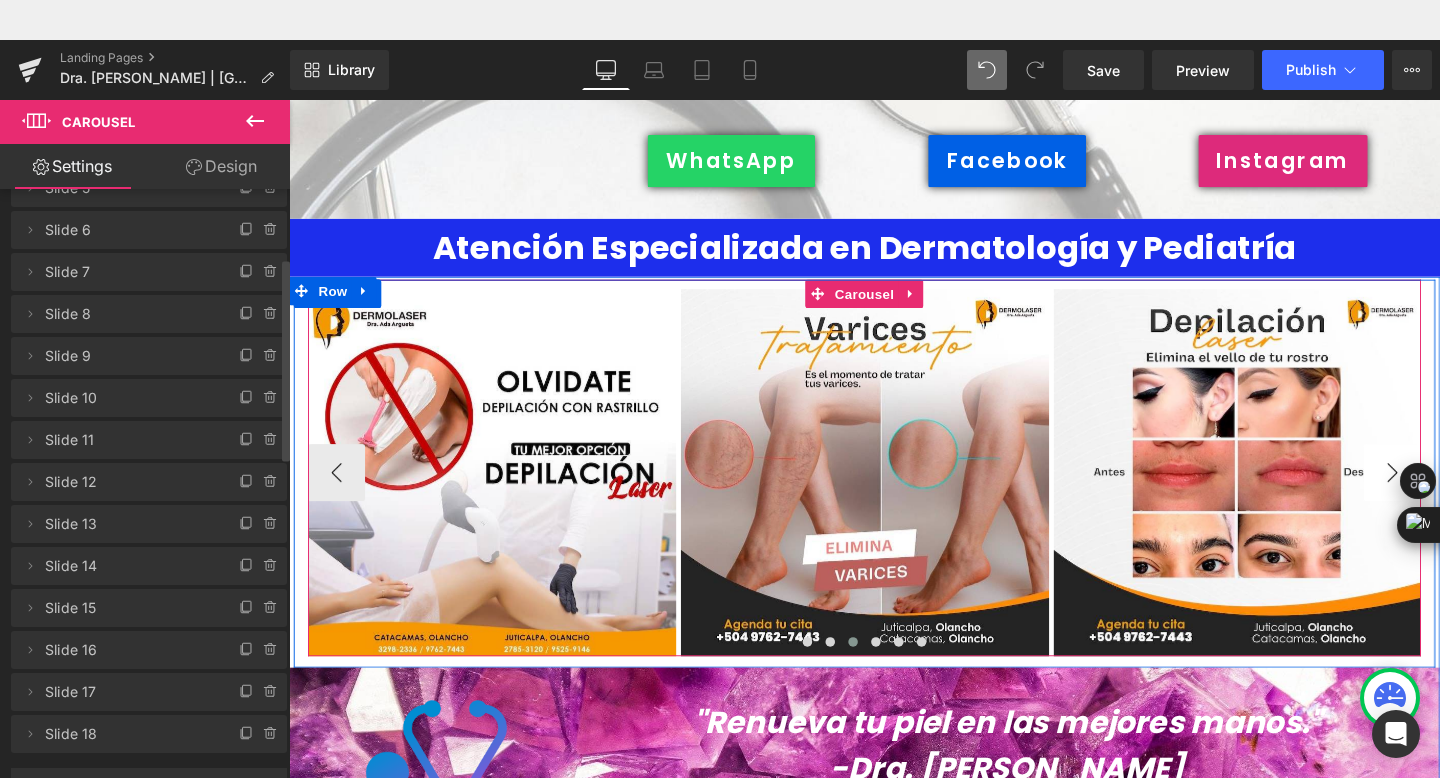 click on "›" at bounding box center (1449, 494) 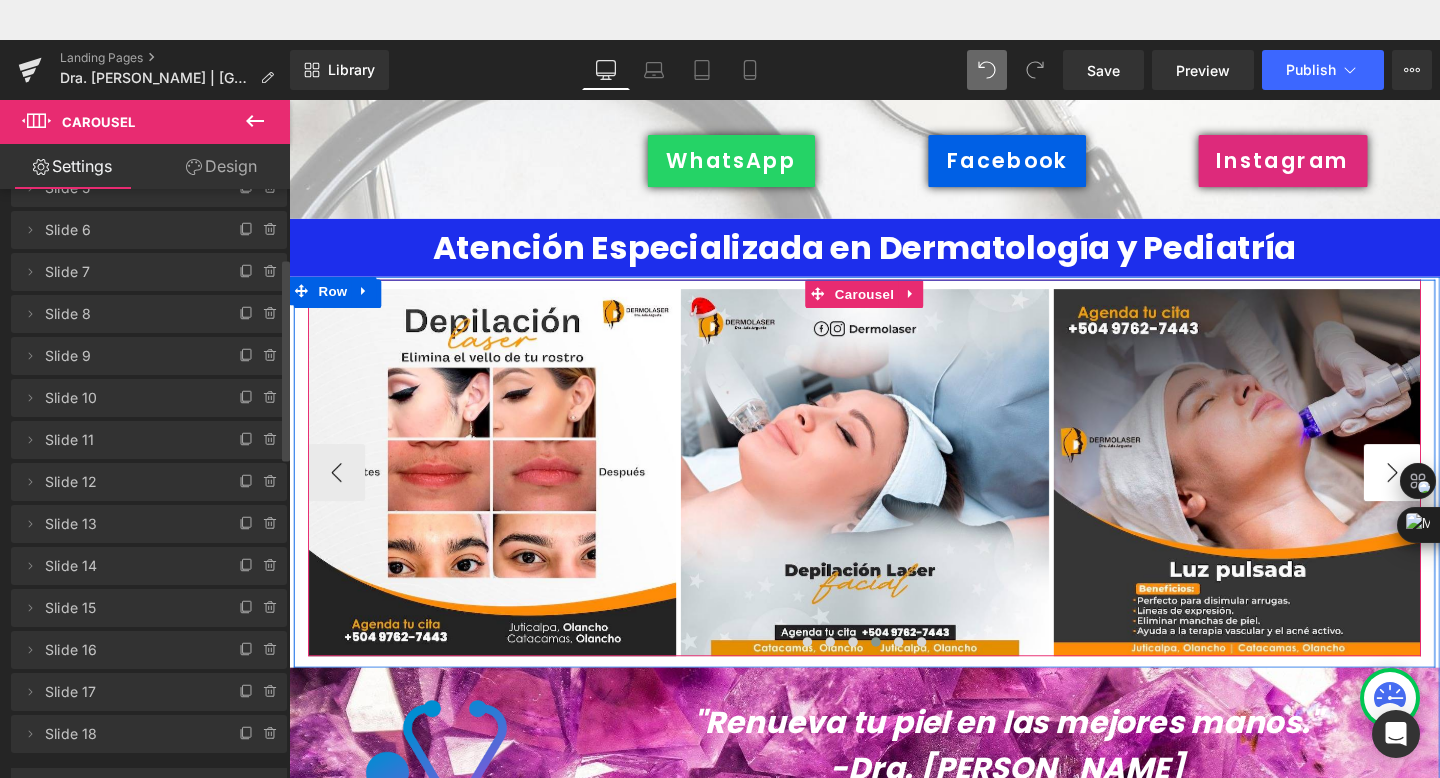 click on "›" at bounding box center (1449, 494) 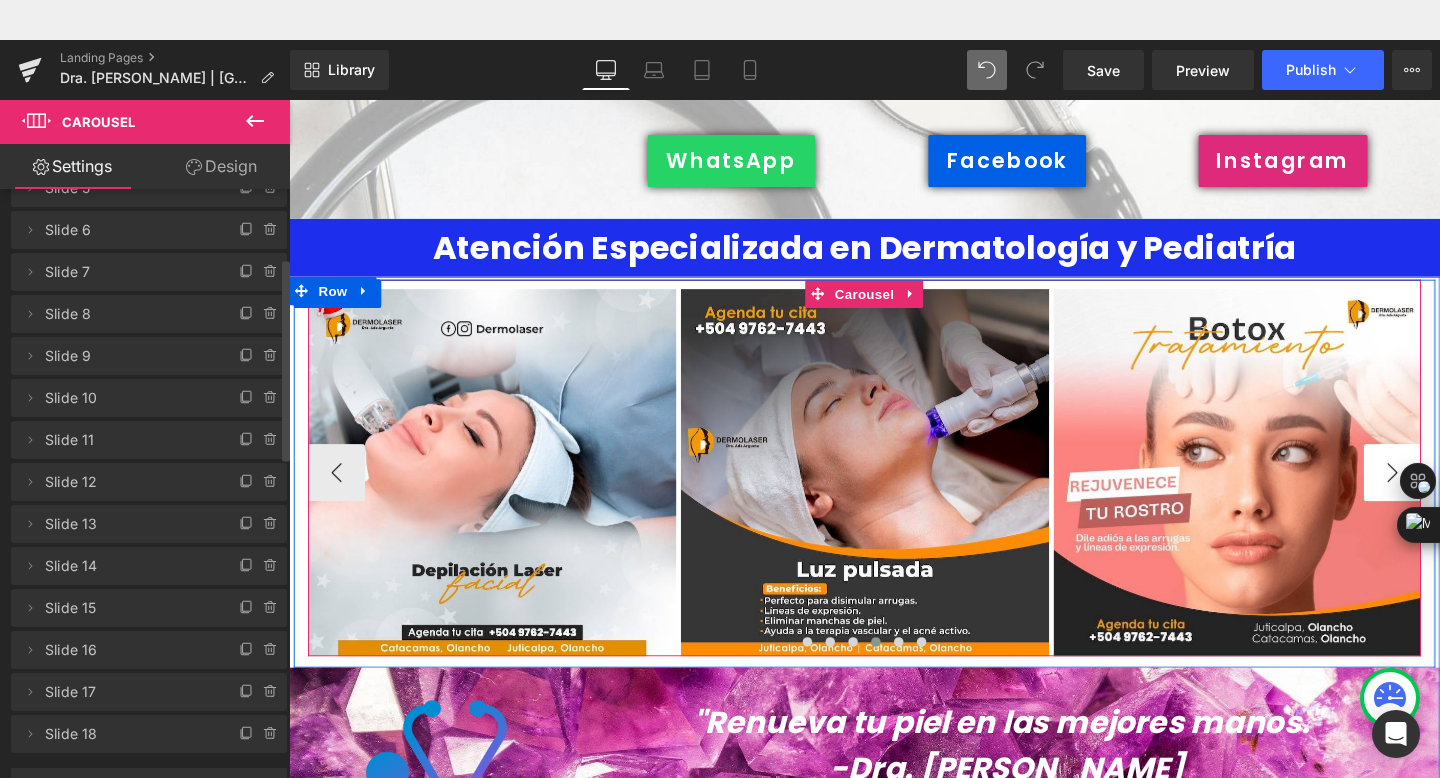 click on "›" at bounding box center (1449, 494) 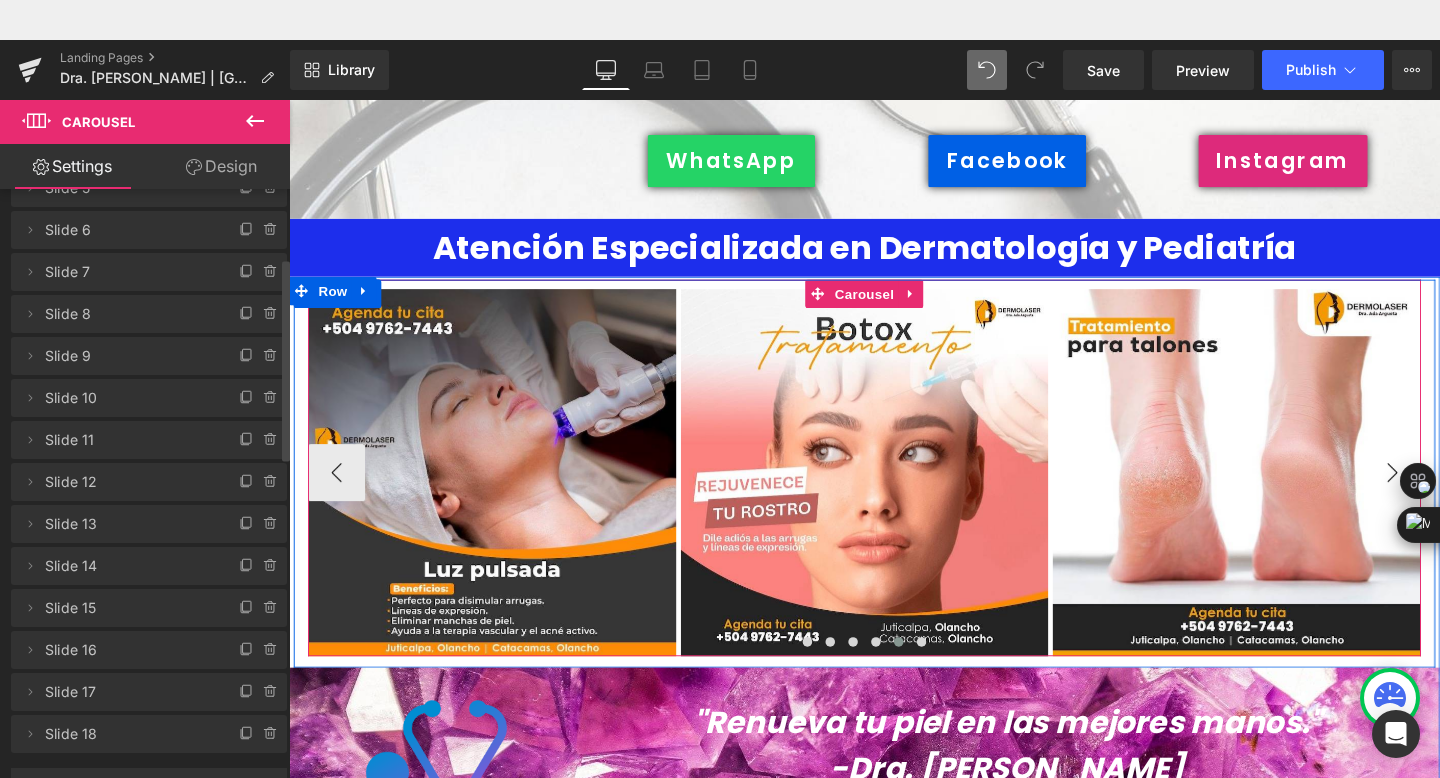 click on "›" at bounding box center (1449, 494) 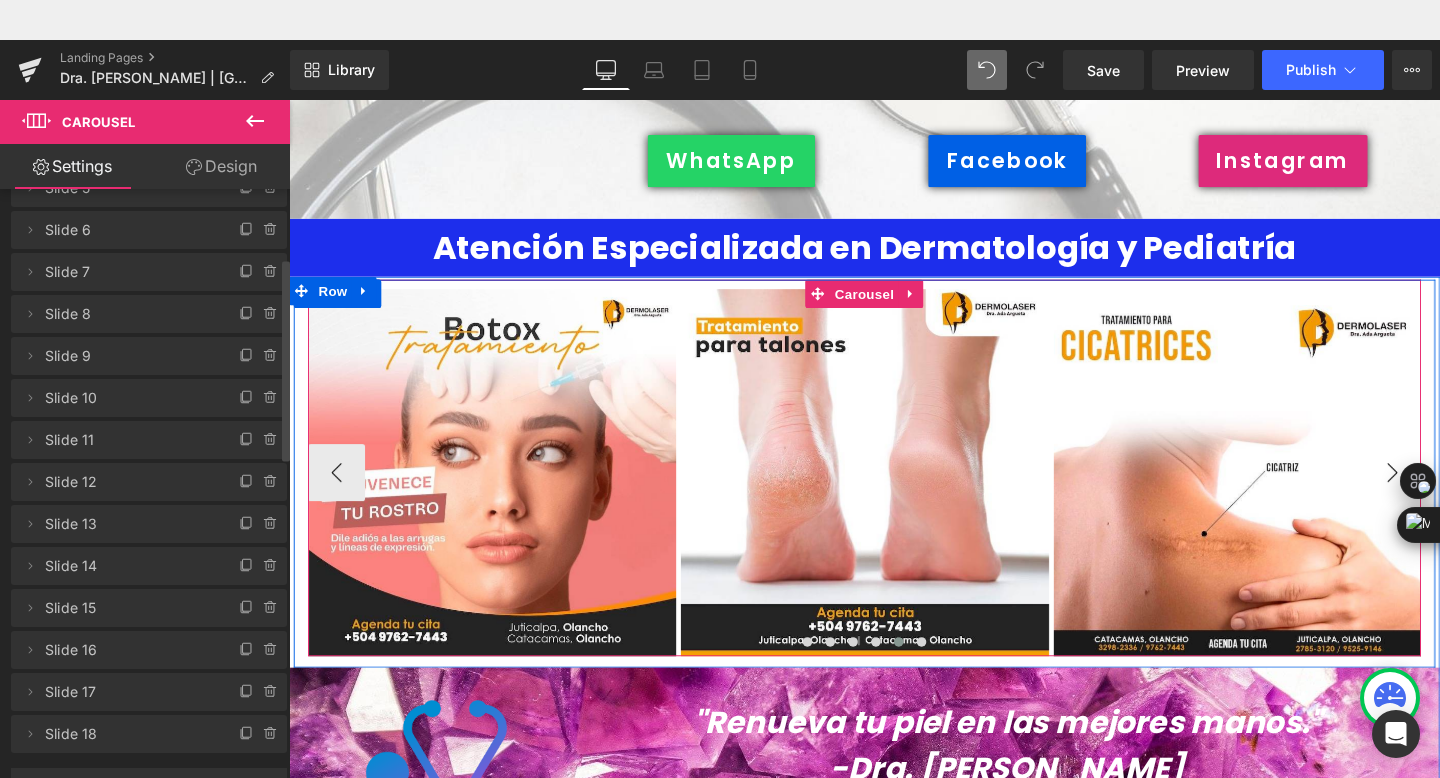 click on "›" at bounding box center [1449, 494] 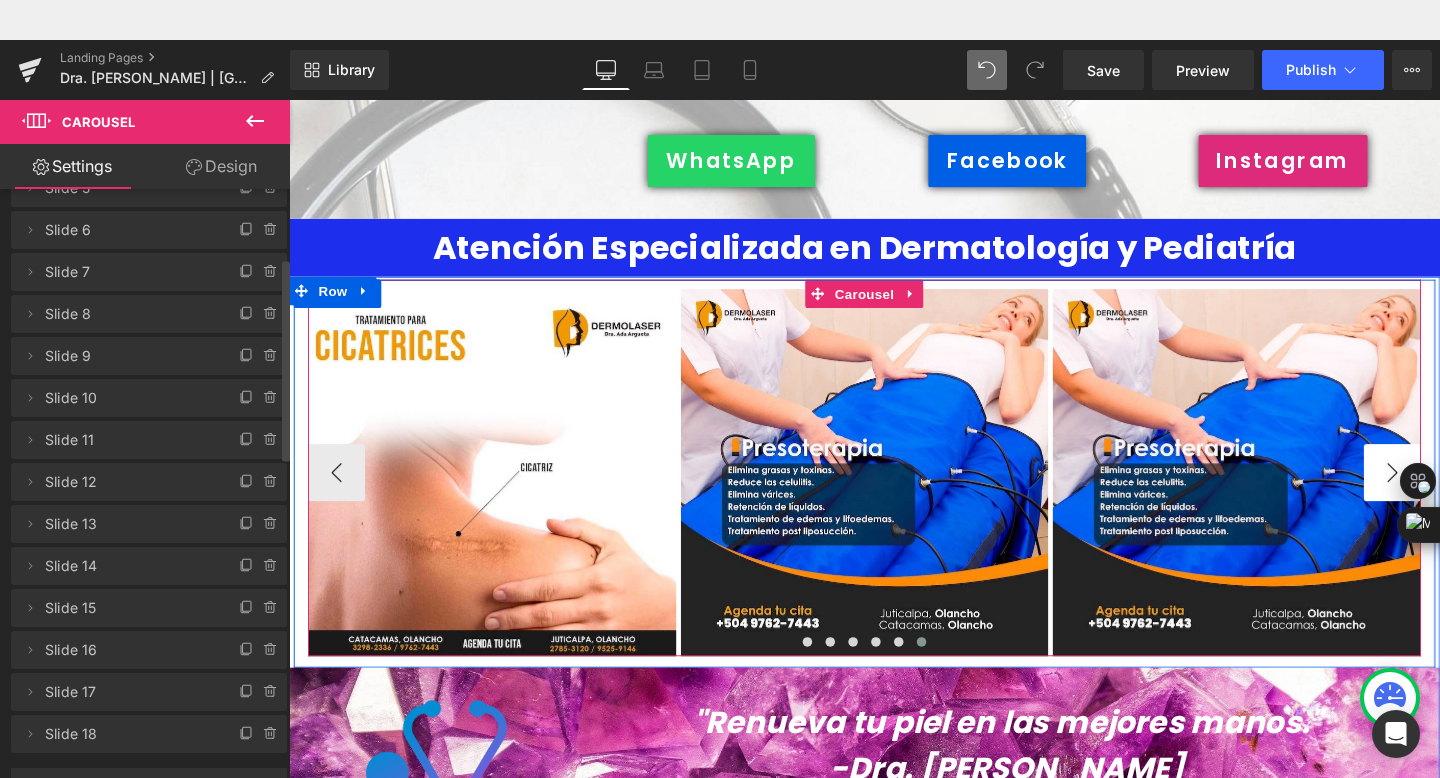 click on "›" at bounding box center [1449, 494] 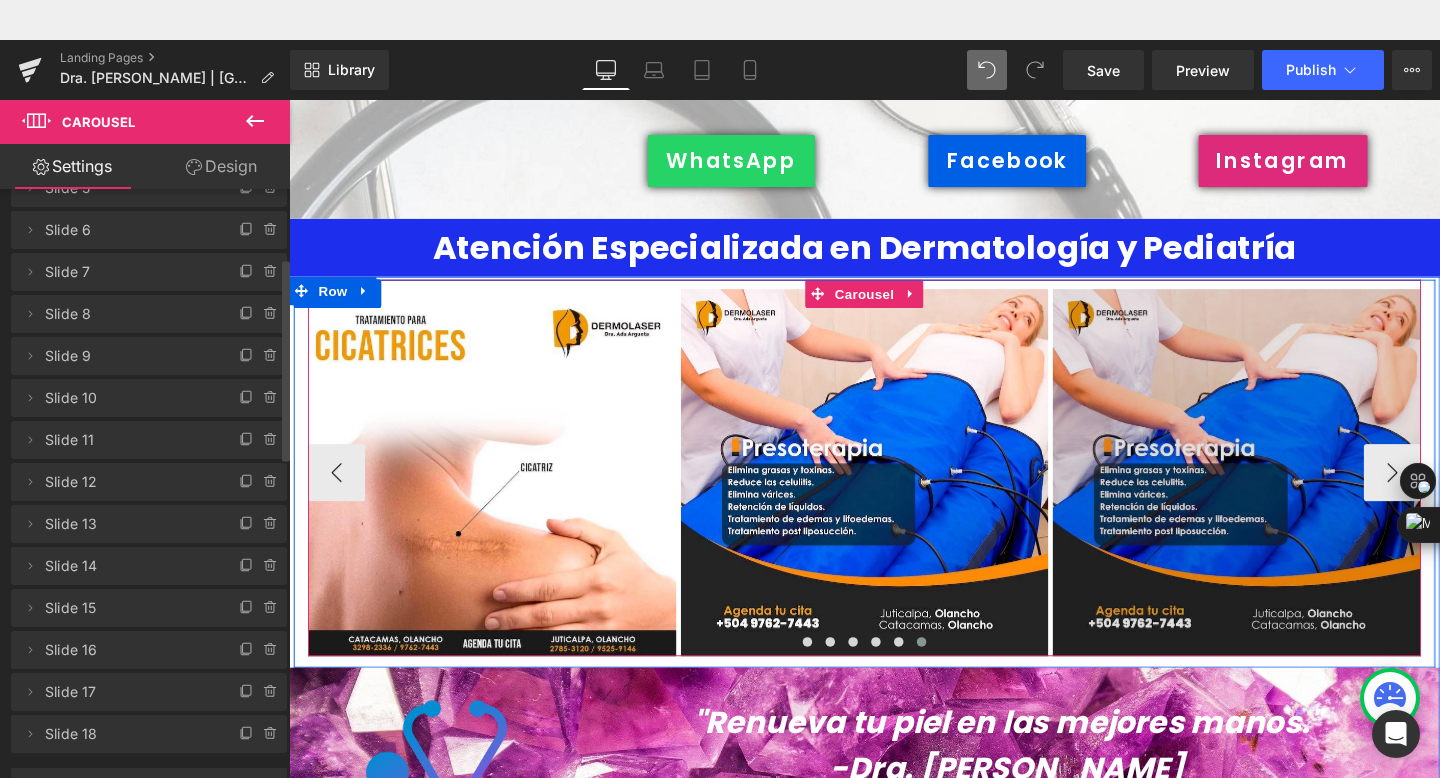 click at bounding box center [1285, 494] 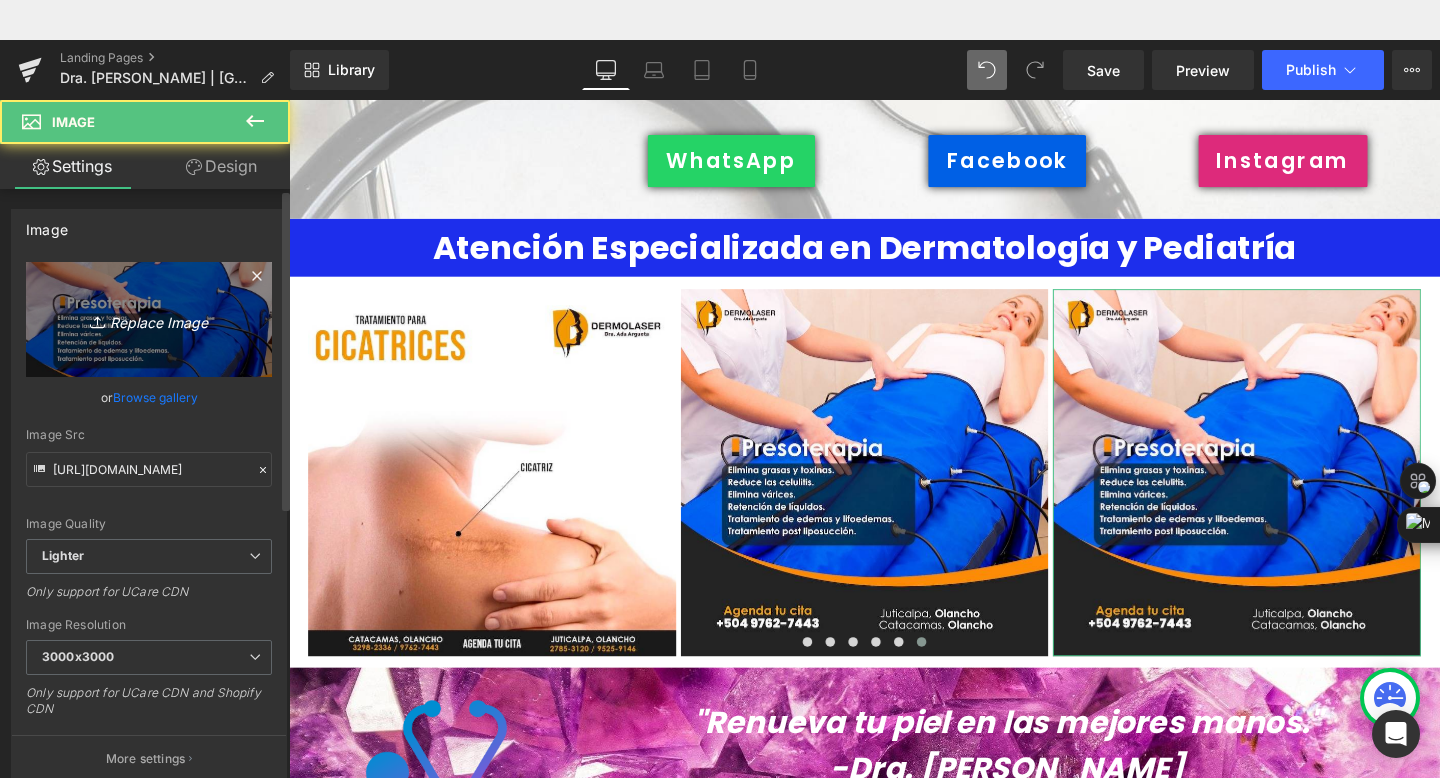 click on "Replace Image" at bounding box center [149, 319] 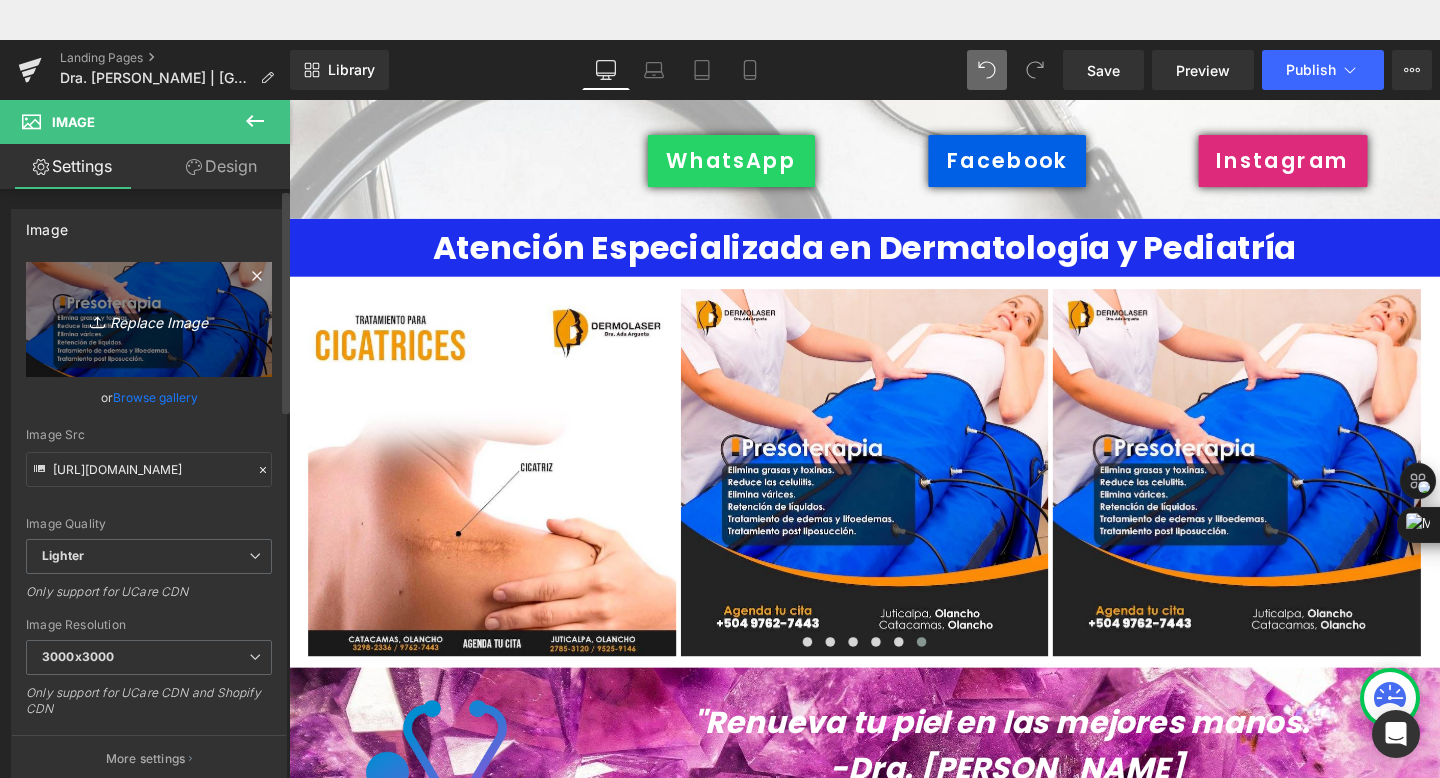 type on "C:\fakepath\492229608_1238912014904217_1577052737057854945_n.jpg" 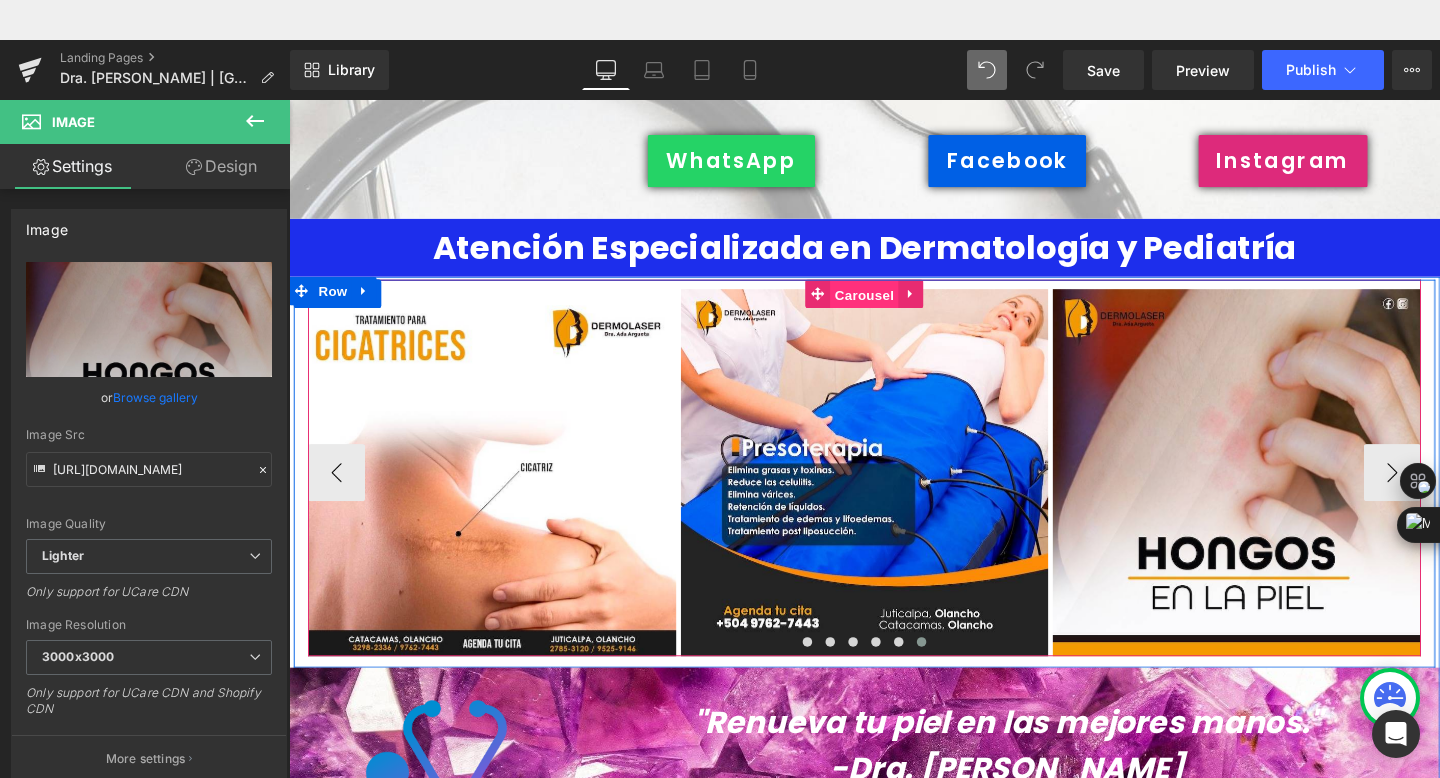 click on "Carousel" at bounding box center (894, 307) 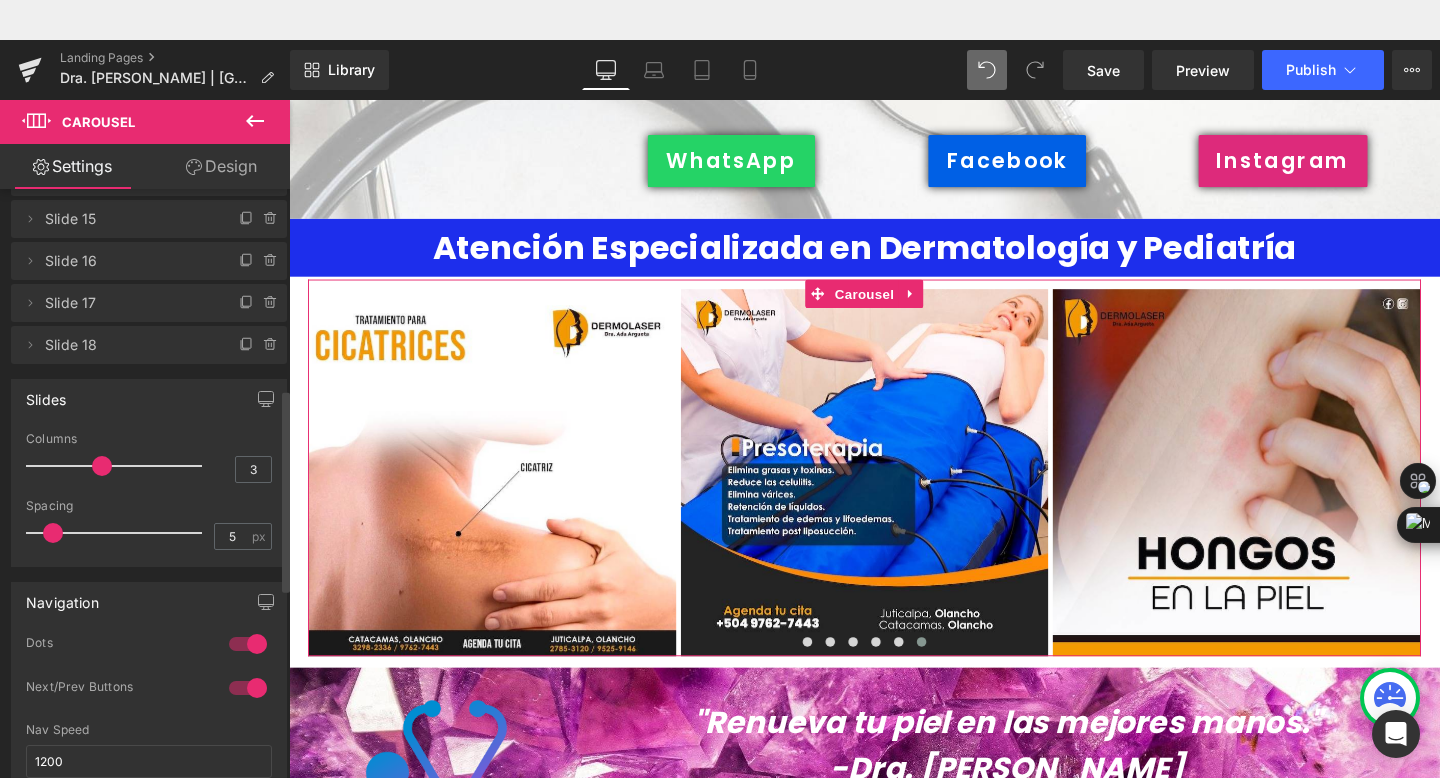 scroll, scrollTop: 599, scrollLeft: 0, axis: vertical 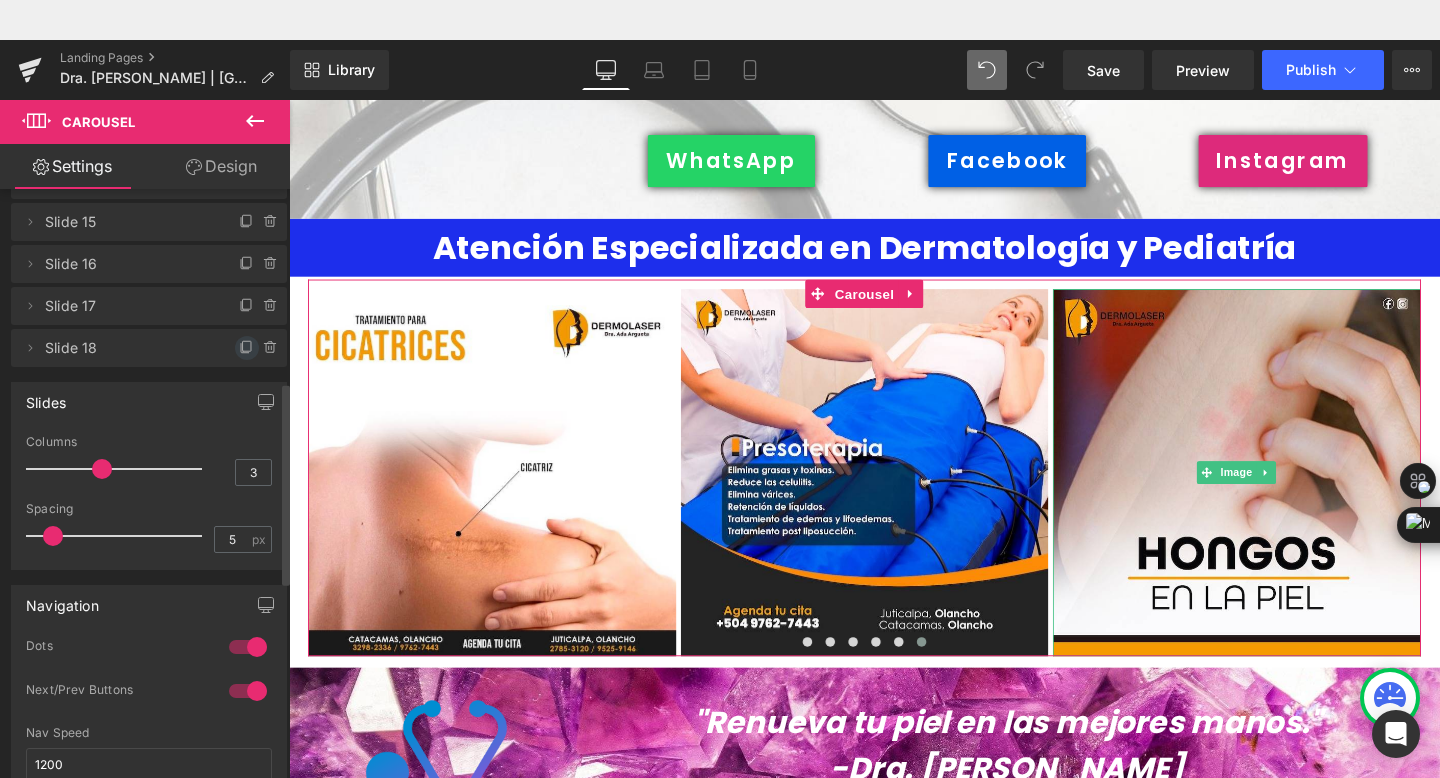 click 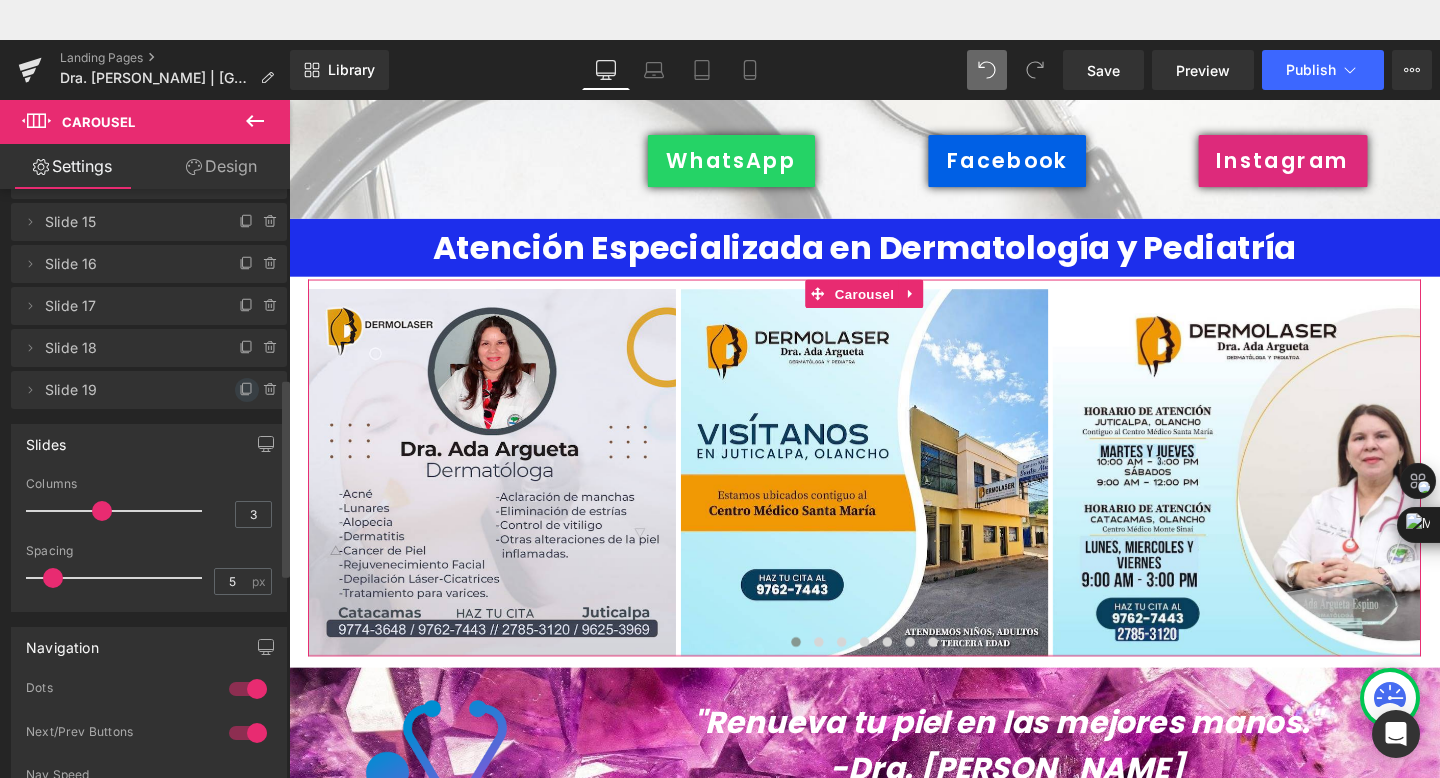 click at bounding box center [247, 390] 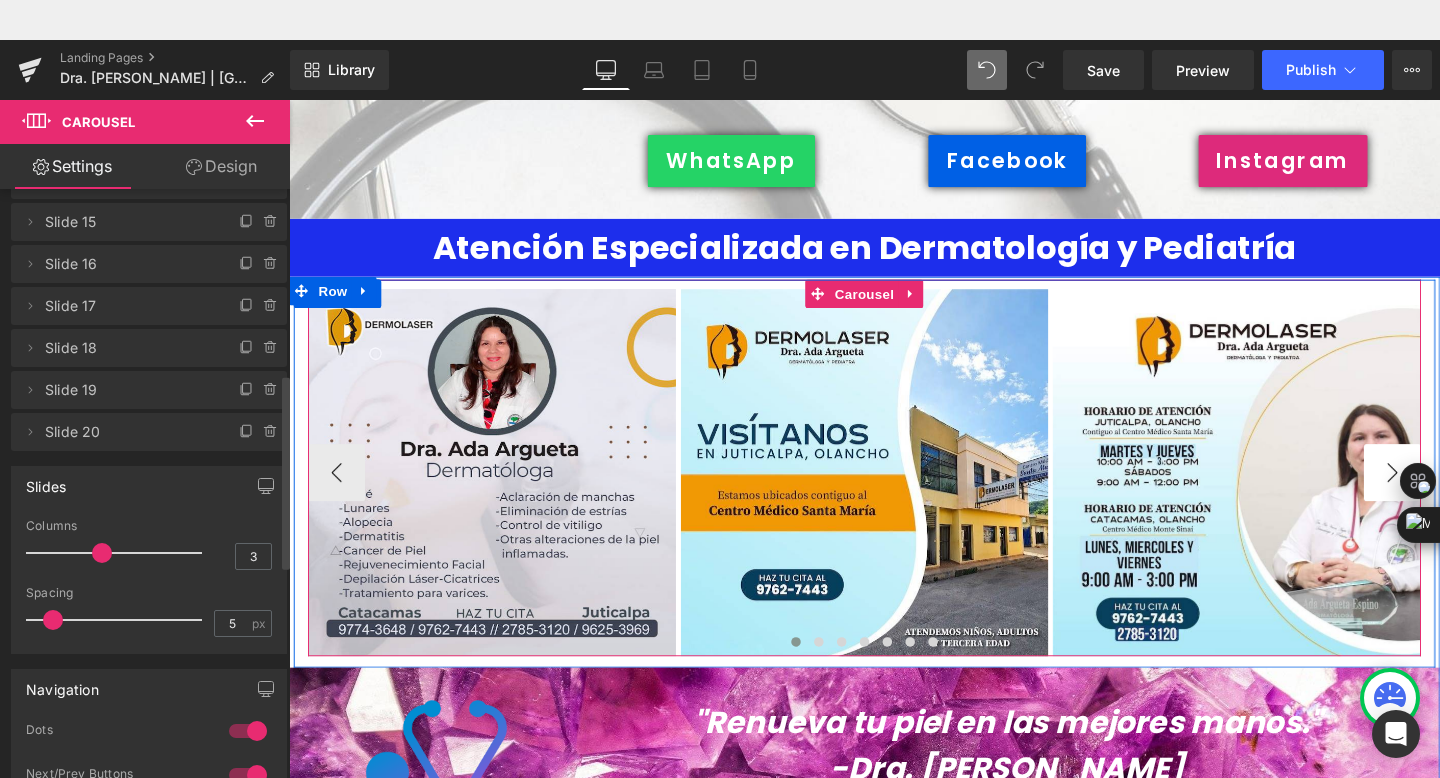 click on "›" at bounding box center (1449, 494) 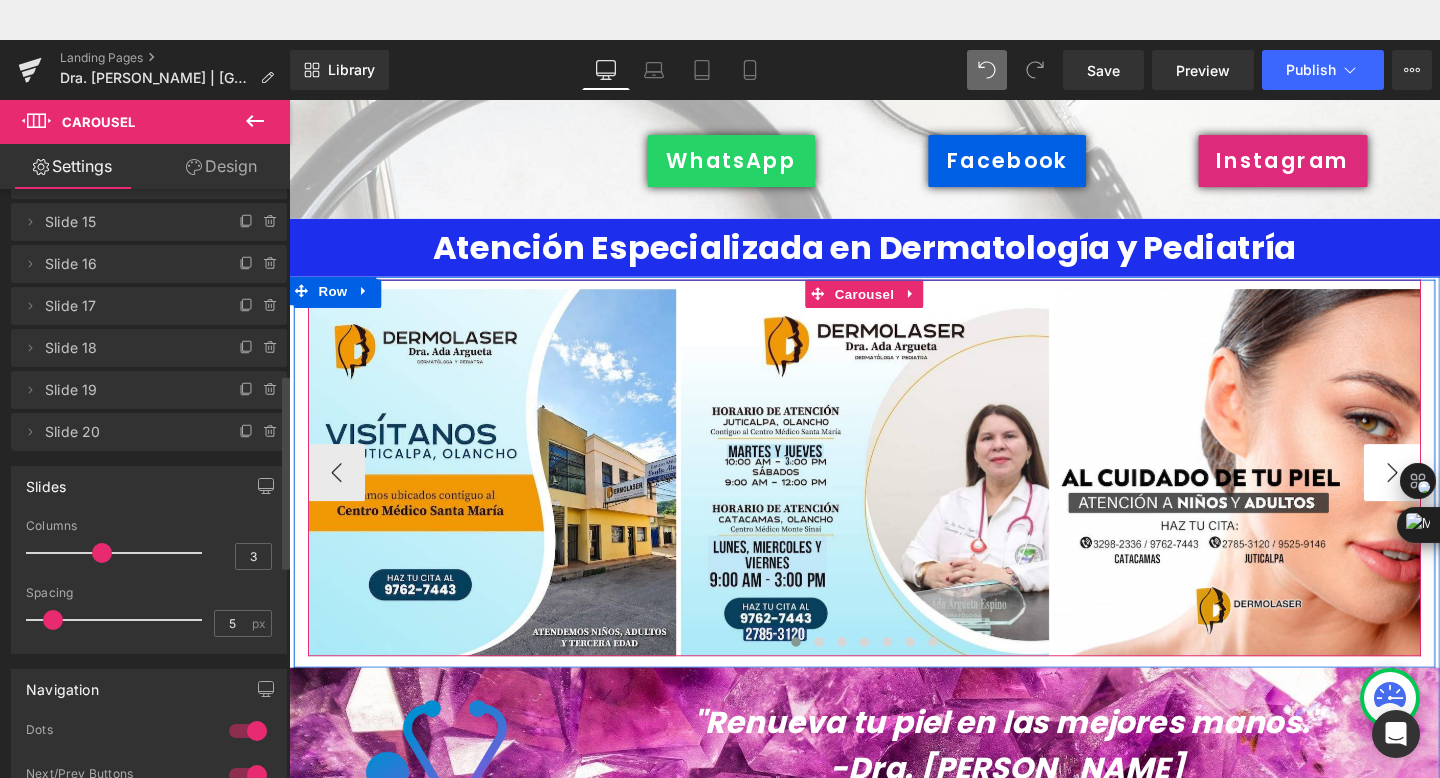 click on "›" at bounding box center [1449, 494] 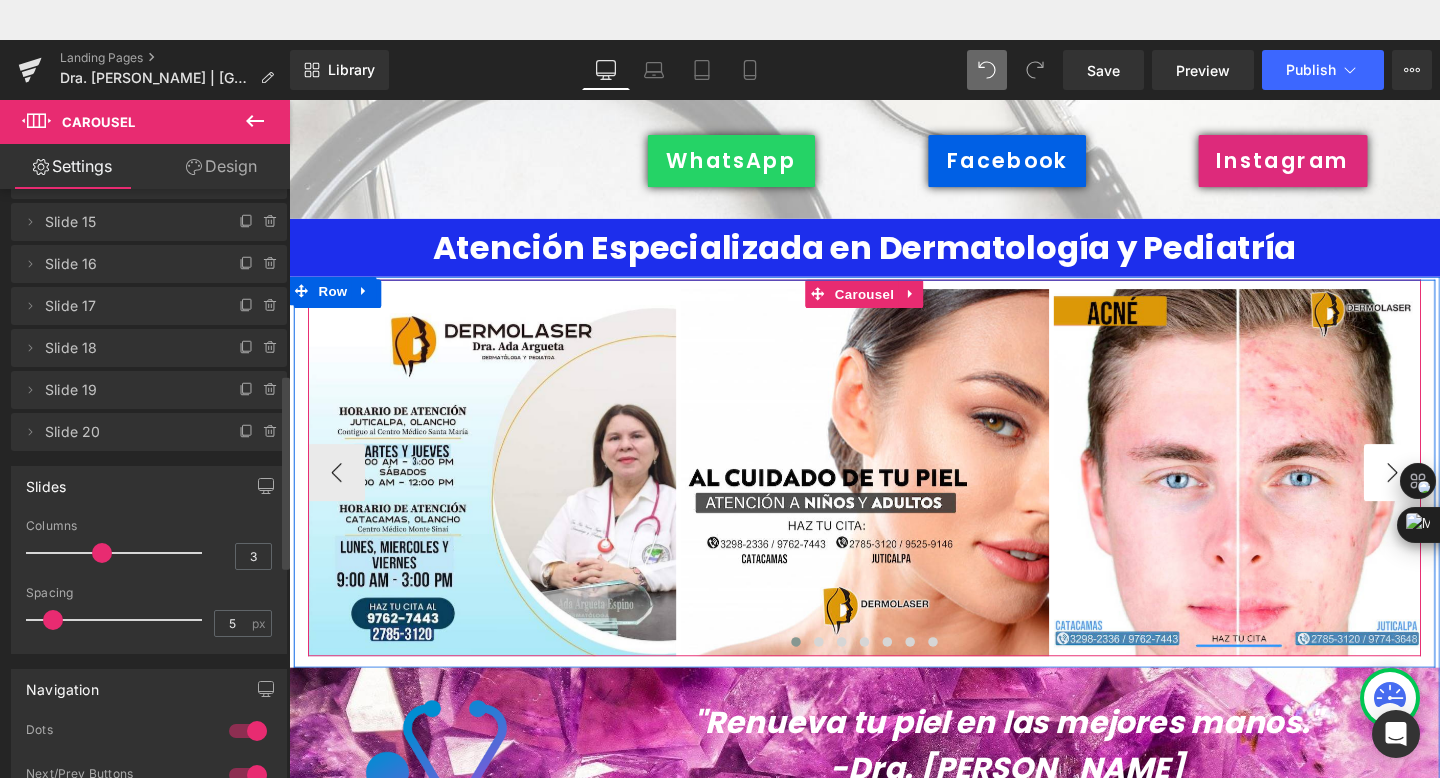 click on "›" at bounding box center (1449, 494) 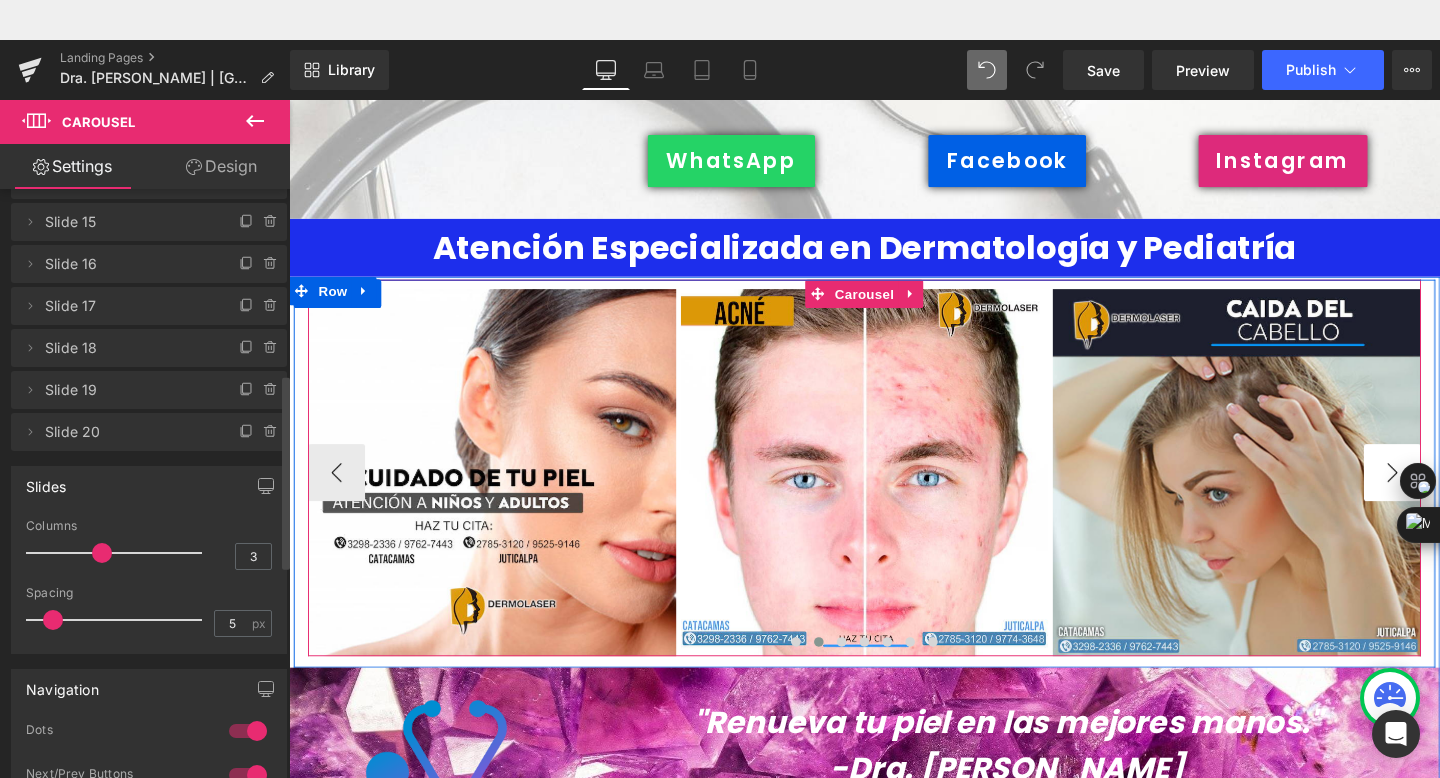 click on "›" at bounding box center (1449, 494) 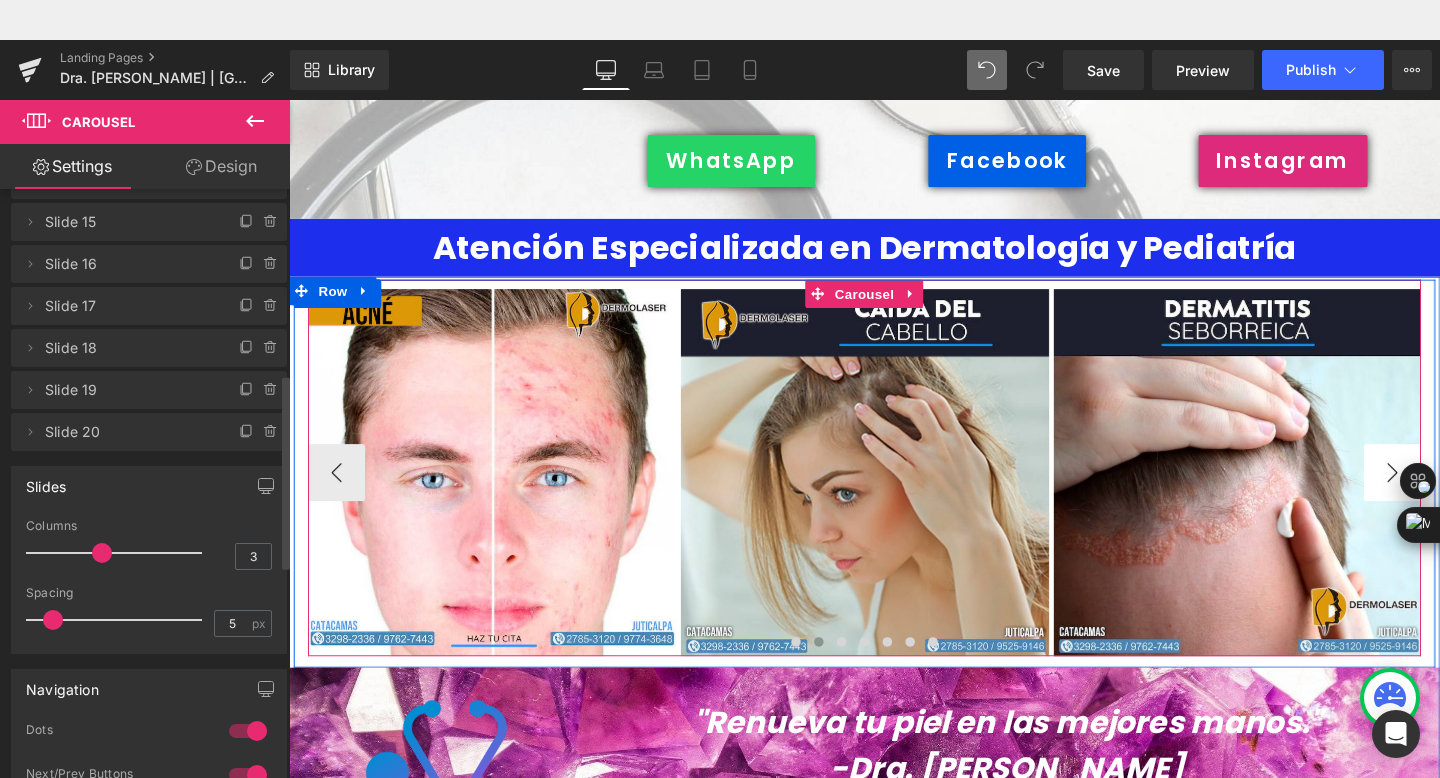 click on "›" at bounding box center (1449, 494) 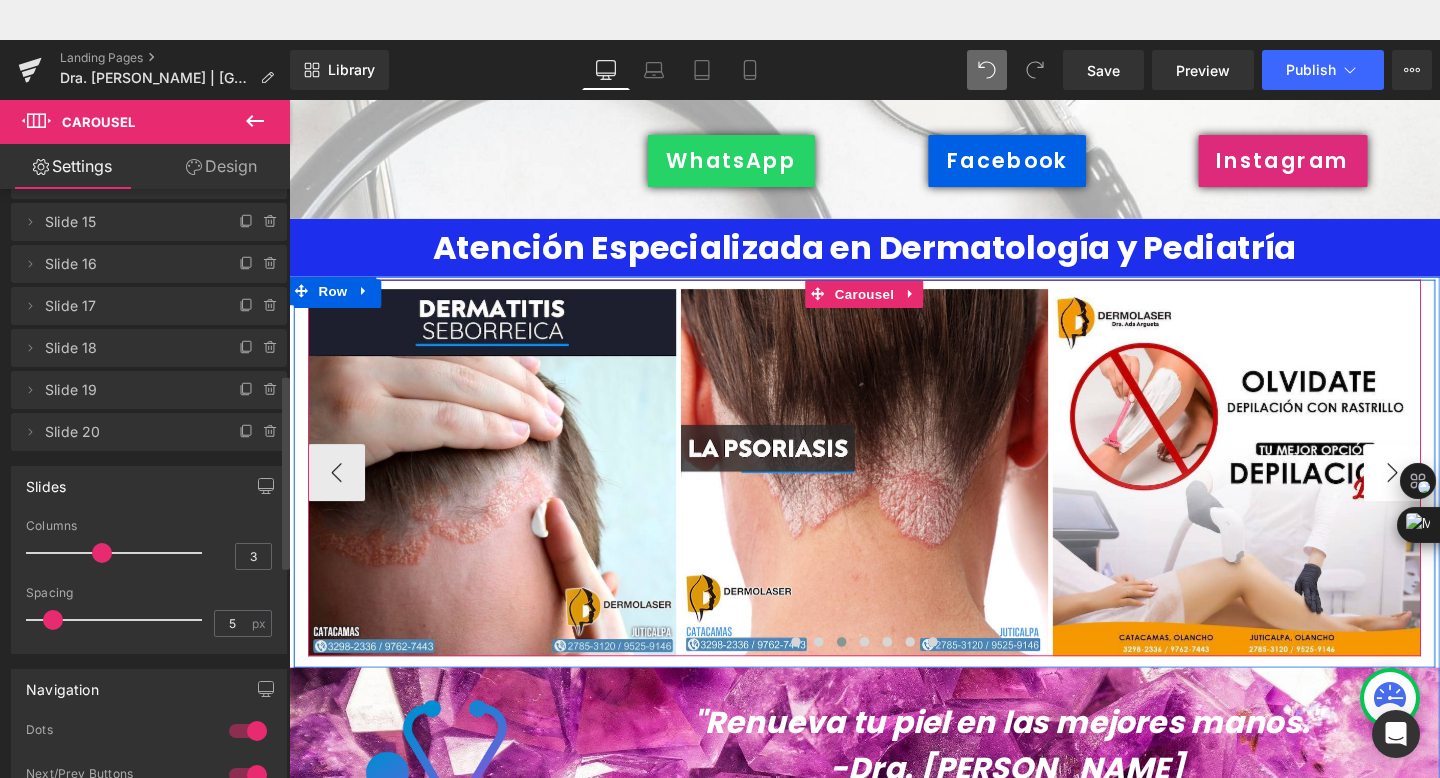 click on "›" at bounding box center [1449, 494] 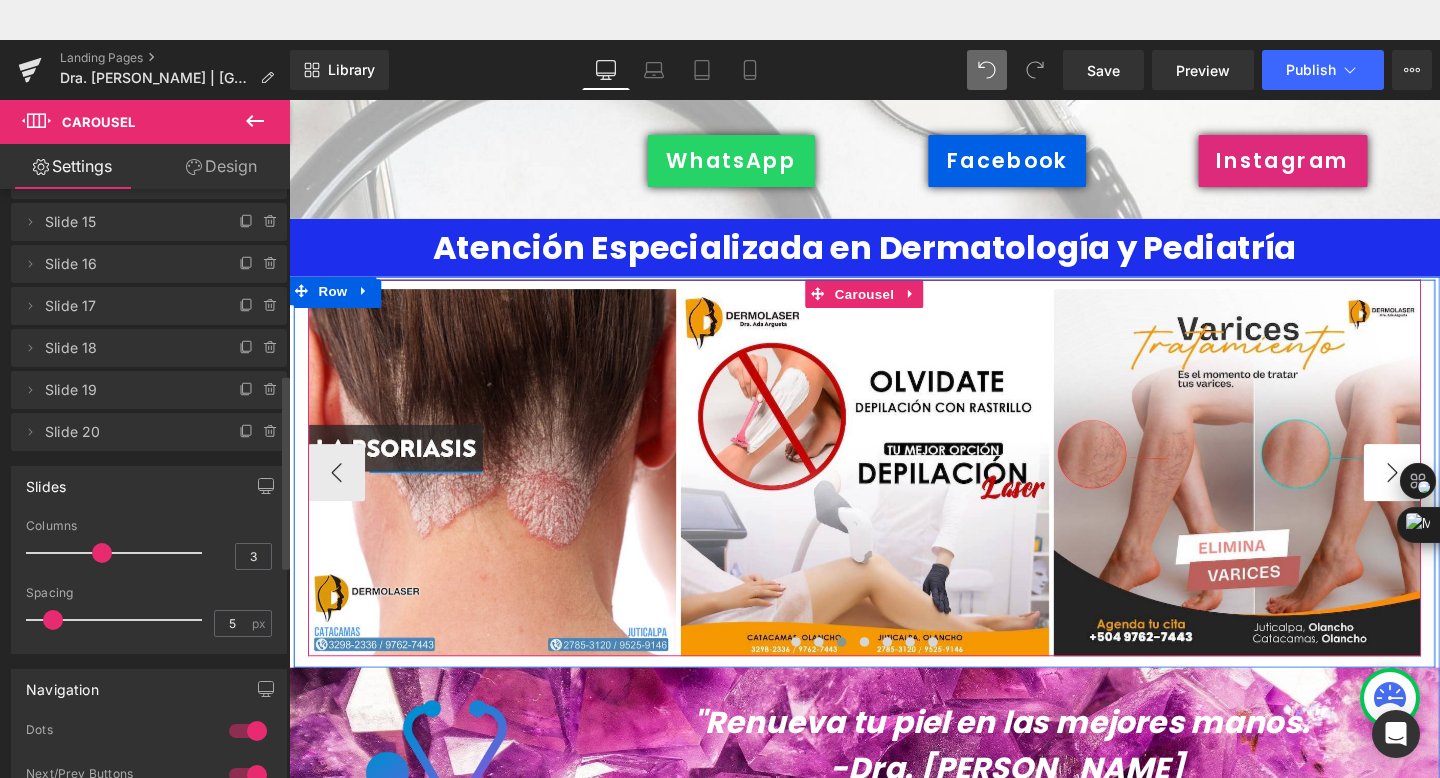 click on "›" at bounding box center (1449, 494) 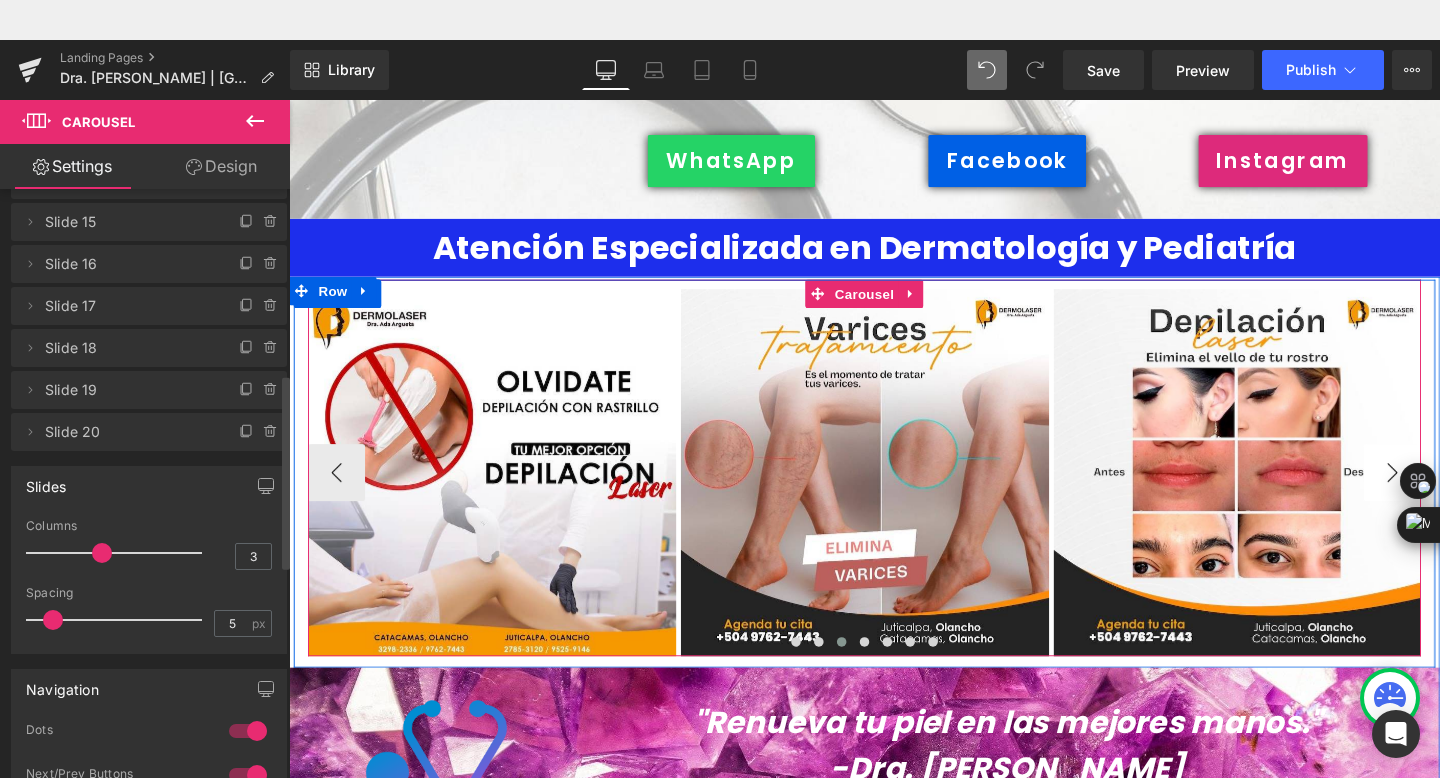 click on "›" at bounding box center [1449, 494] 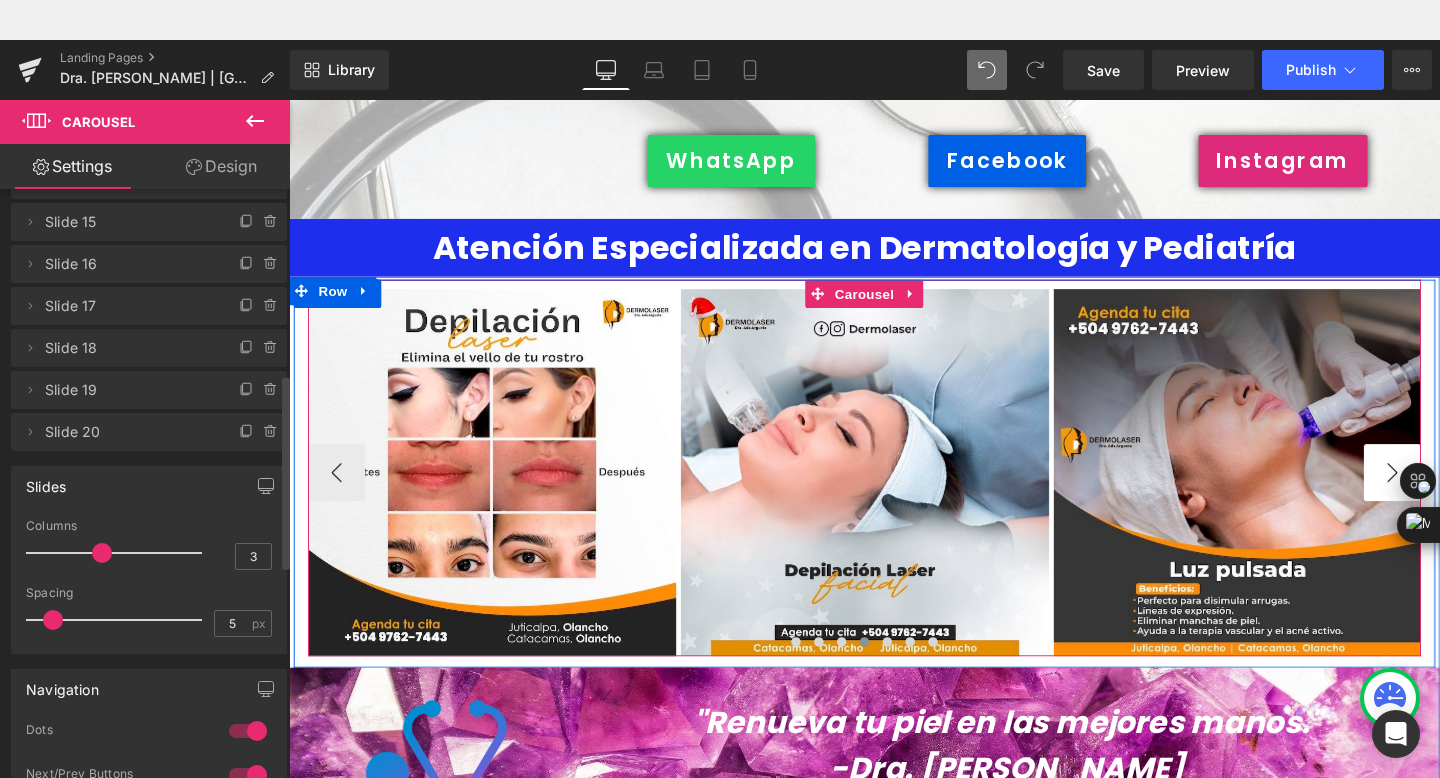click on "›" at bounding box center (1449, 494) 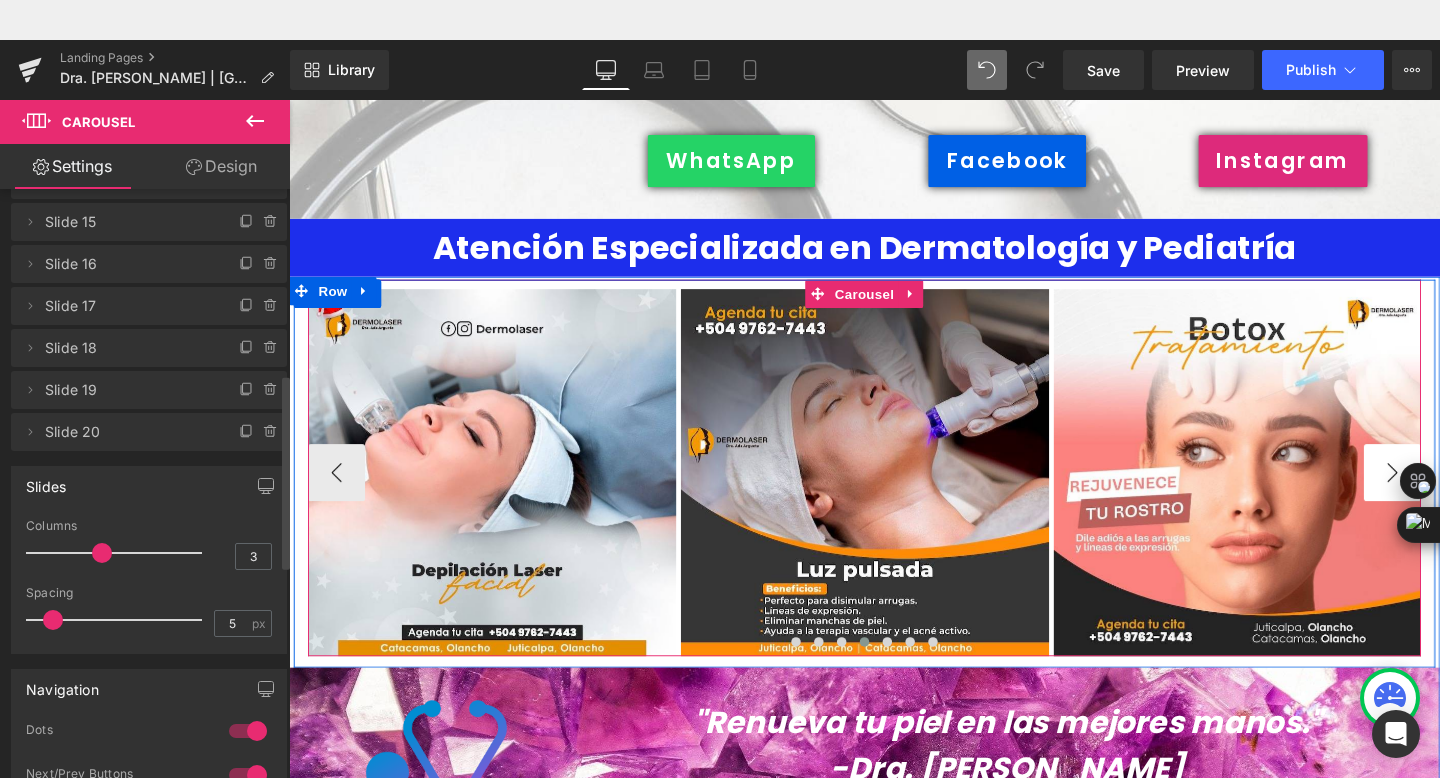 click on "›" at bounding box center (1449, 494) 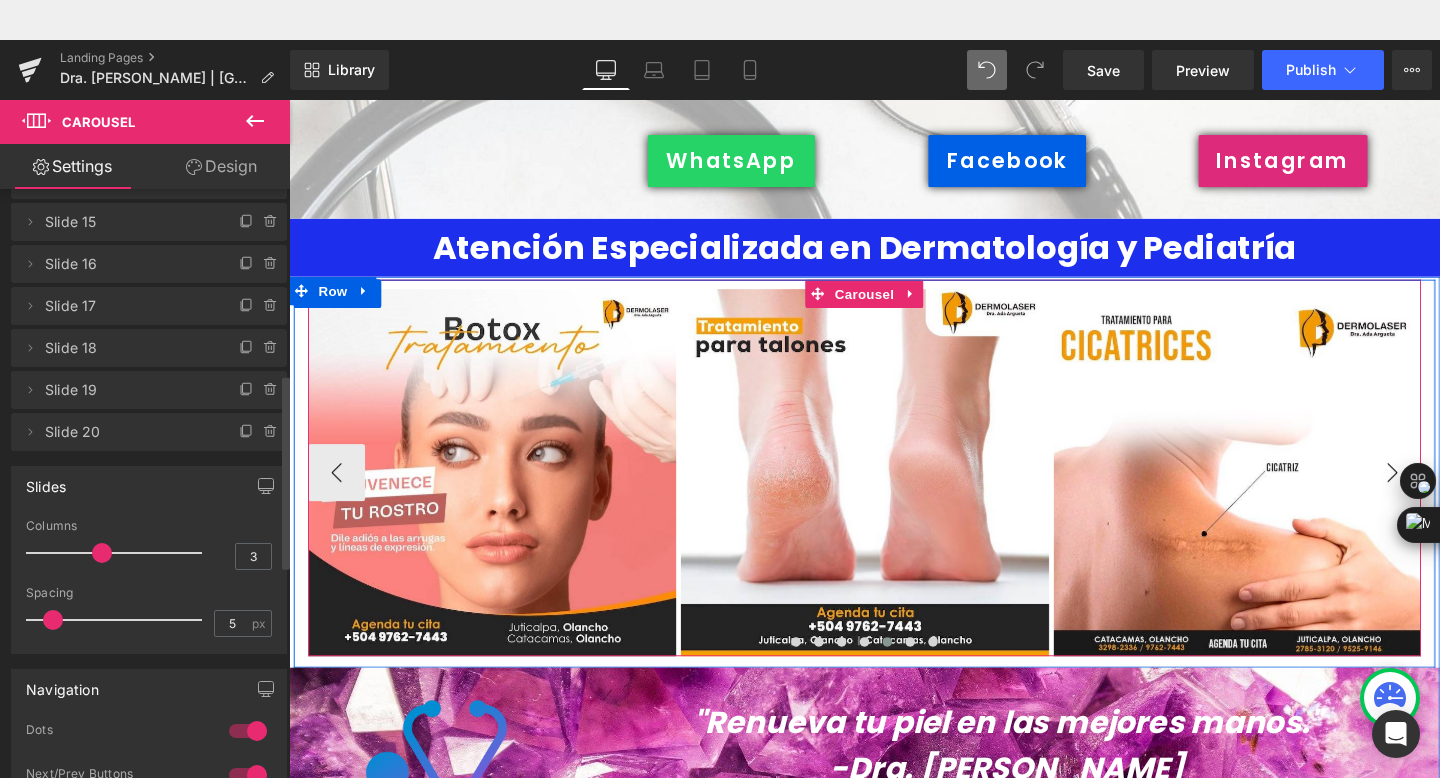 click on "›" at bounding box center [1449, 494] 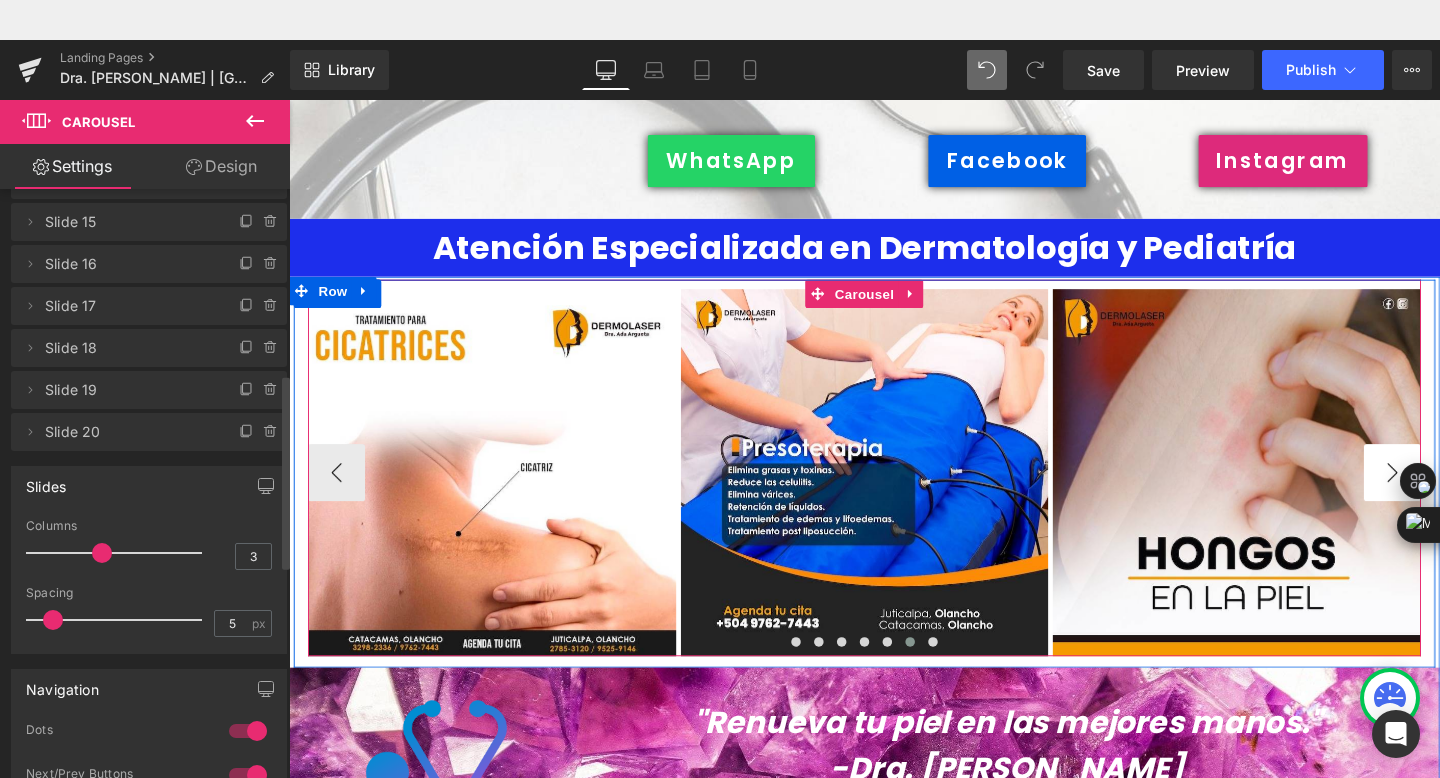 click on "›" at bounding box center (1449, 494) 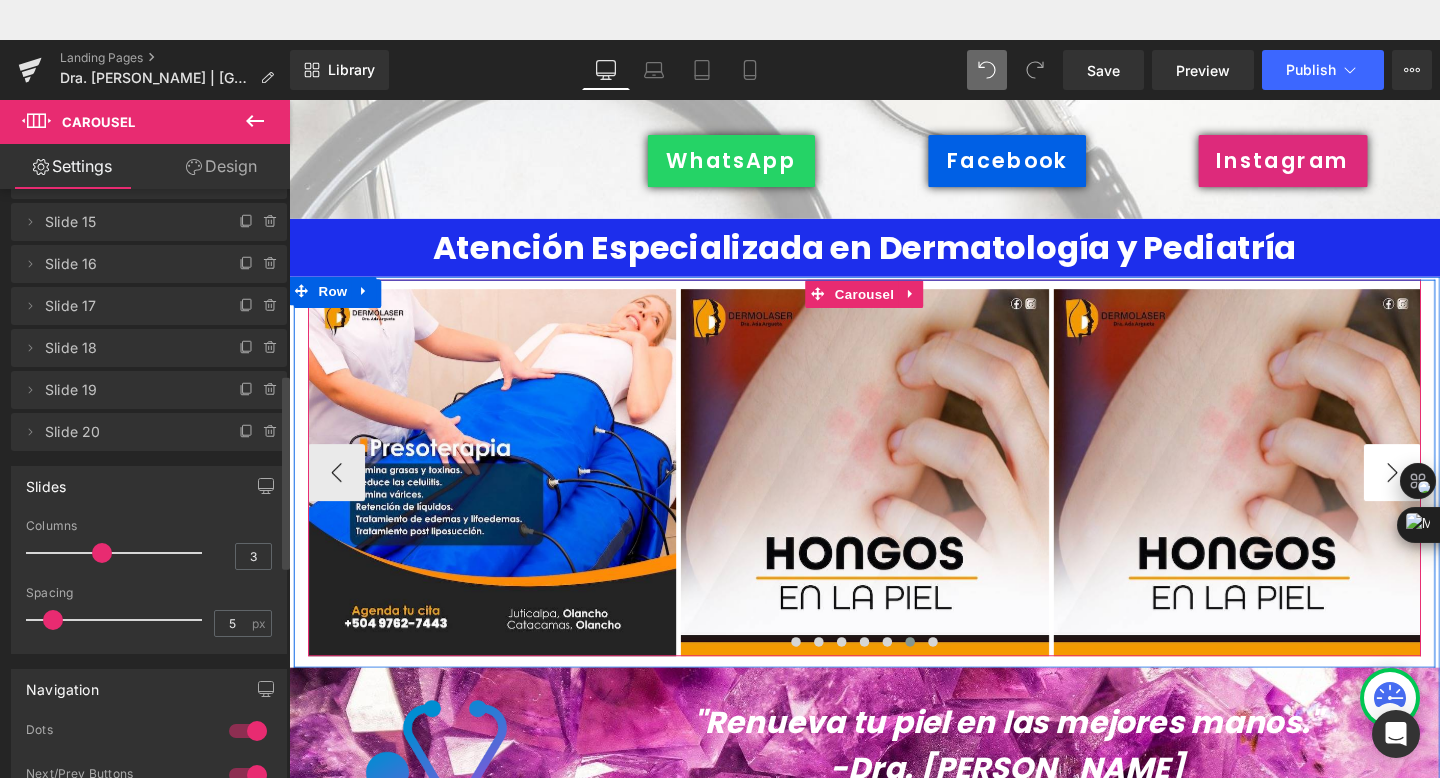 click on "›" at bounding box center [1449, 494] 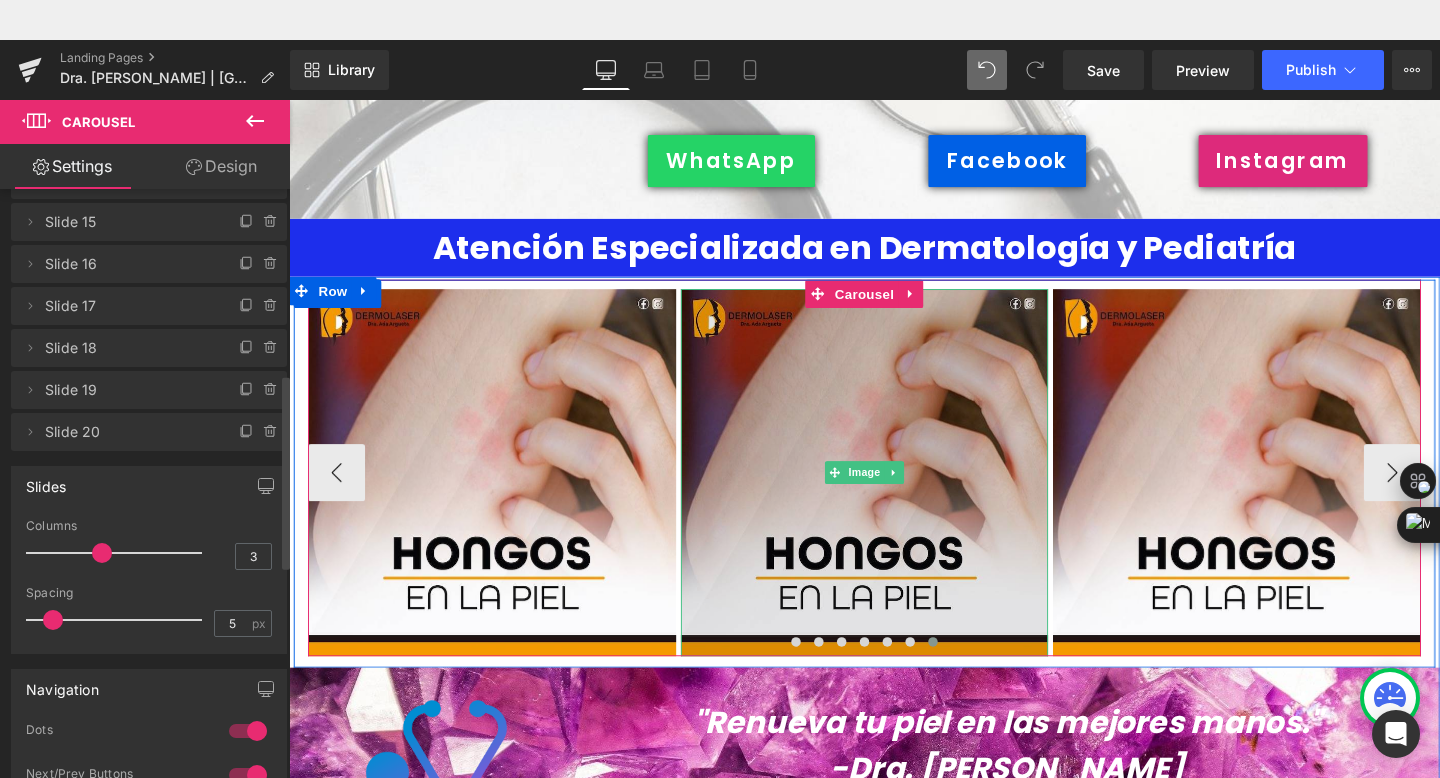 click at bounding box center [894, 494] 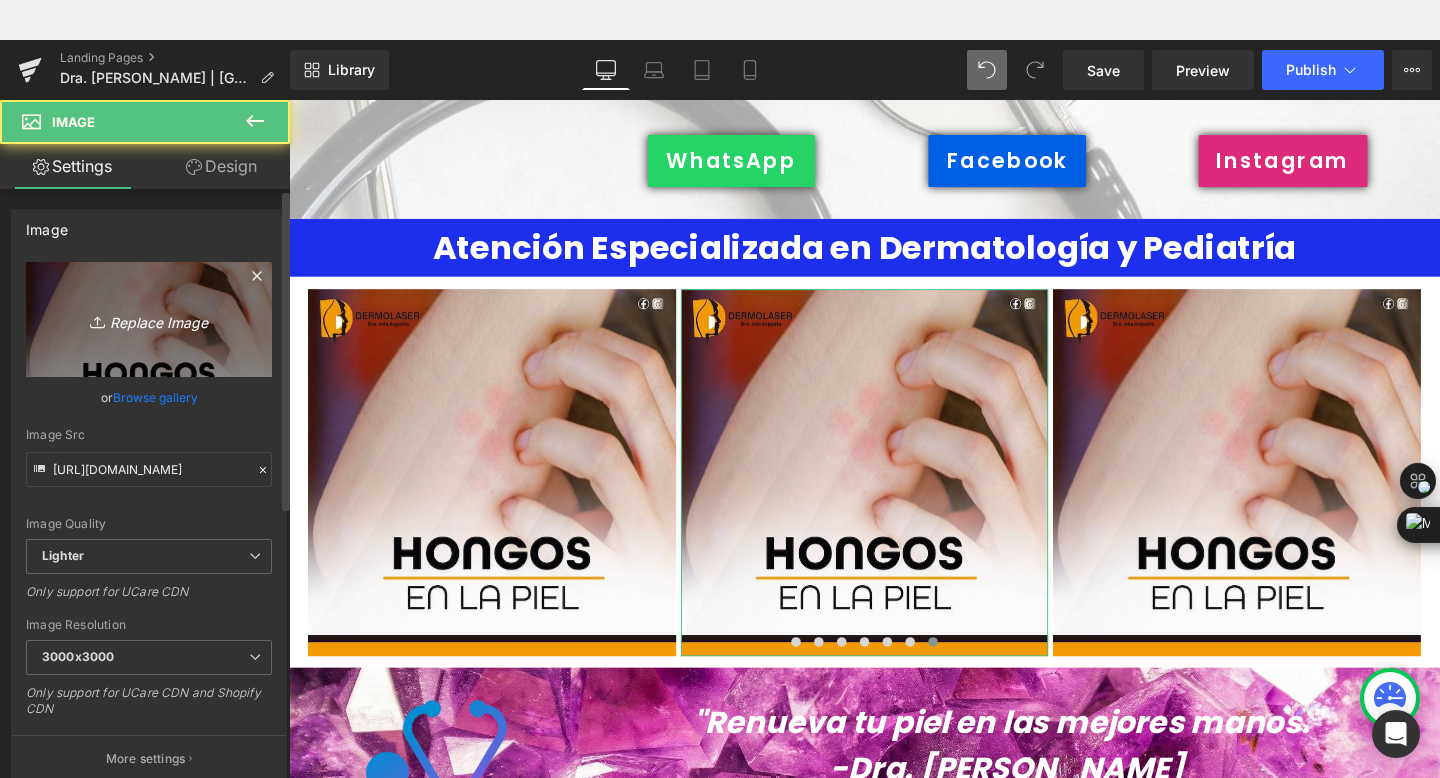 click on "Replace Image" at bounding box center [149, 319] 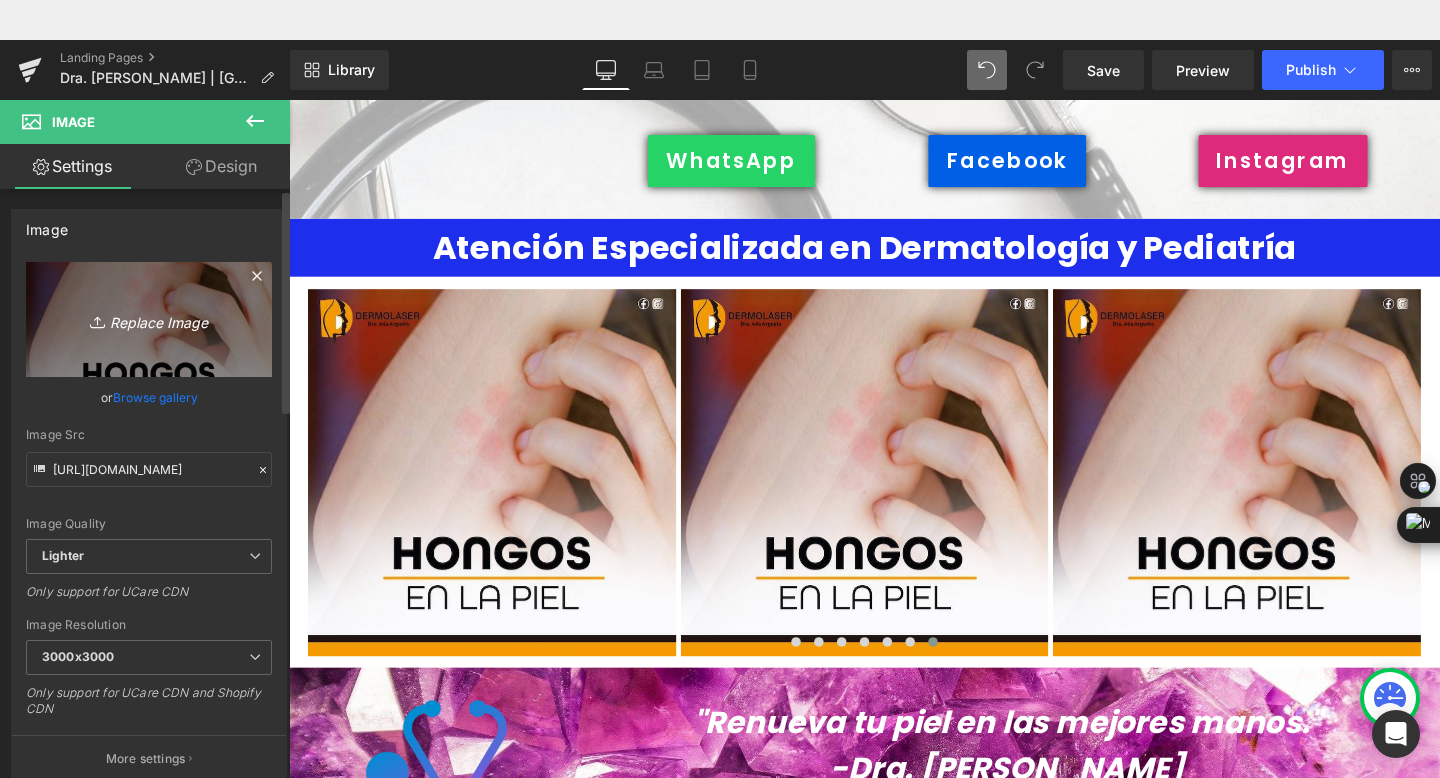 type on "C:\fakepath\493813331_1238806274914791_2250951957539182907_n.jpg" 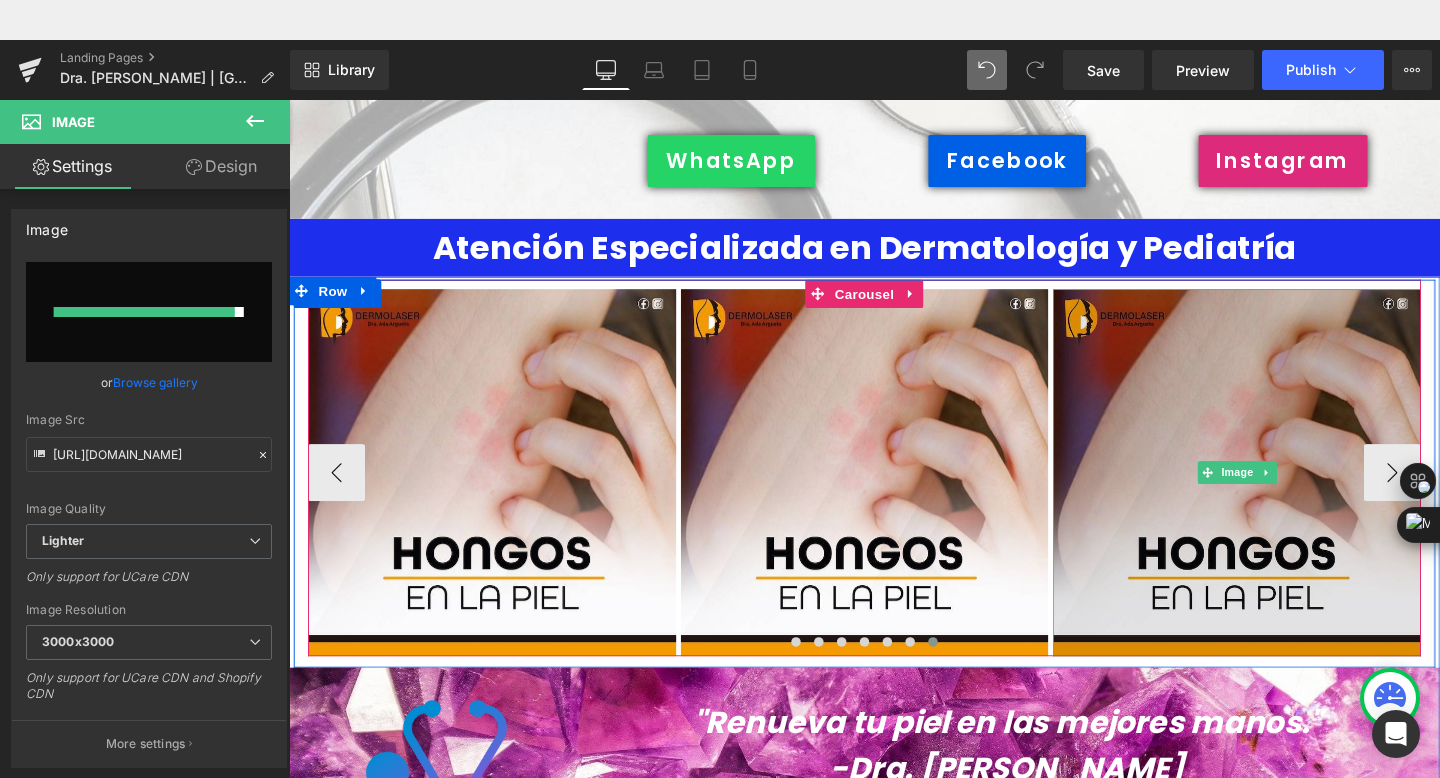 click at bounding box center [1285, 494] 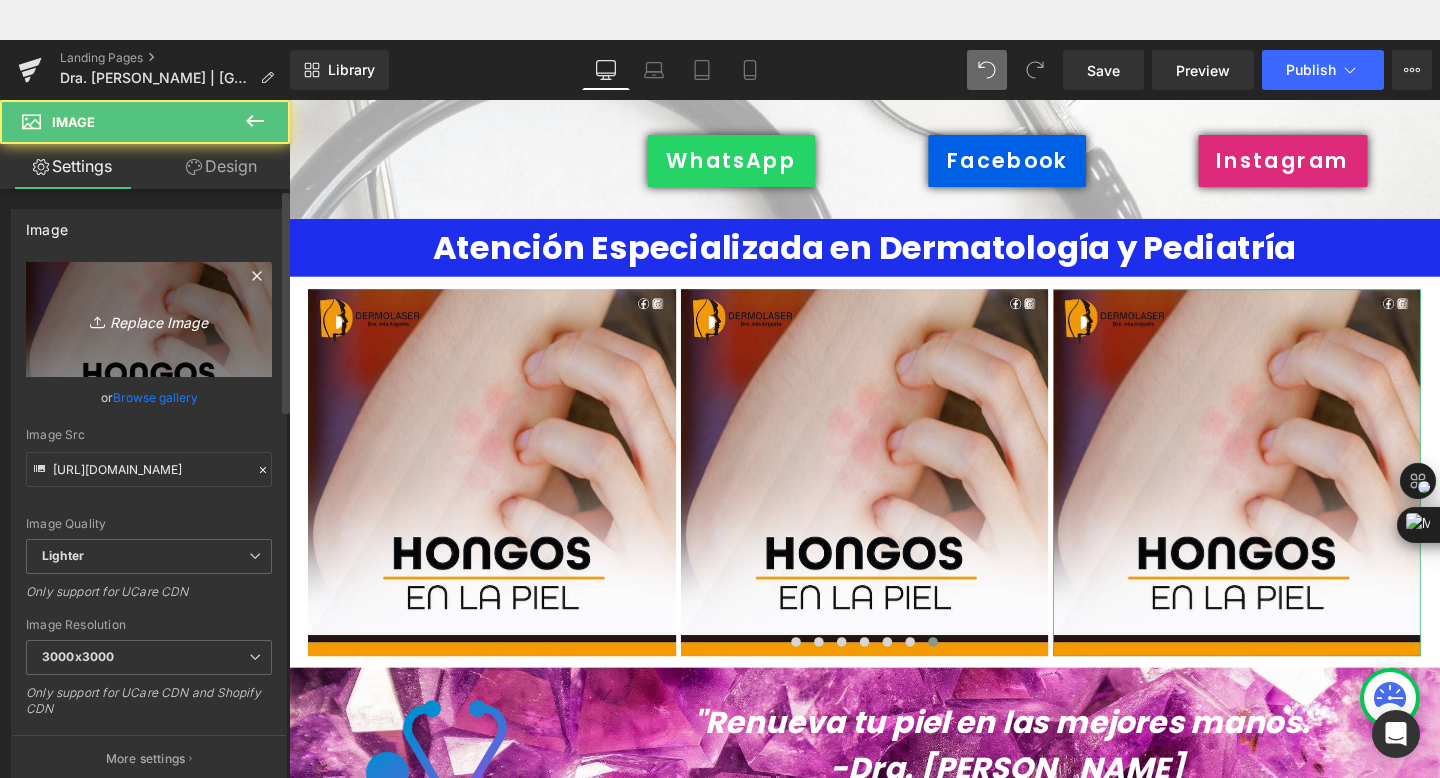 click on "Replace Image" at bounding box center (149, 319) 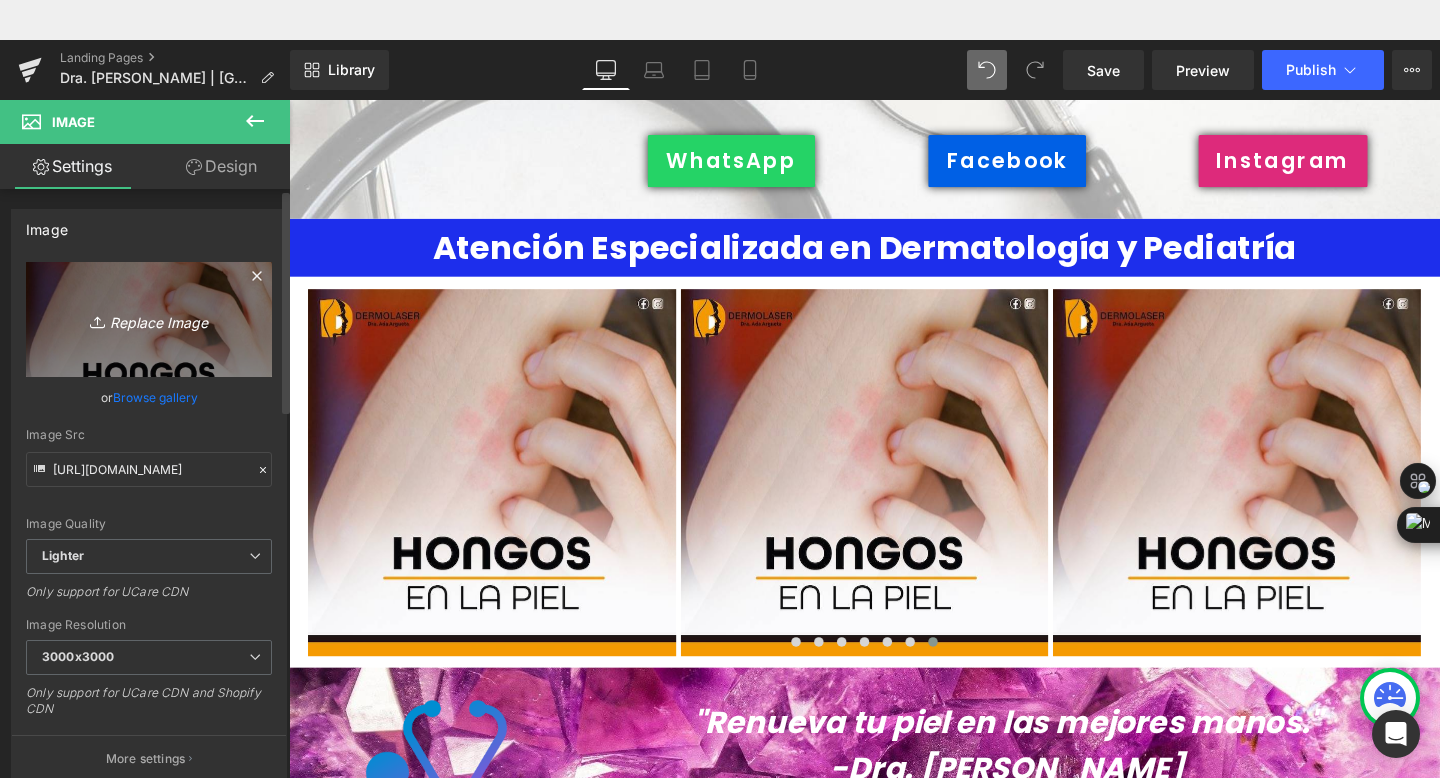 type on "C:\fakepath\492373953_1238149774980441_4721729519846879977_n.jpg" 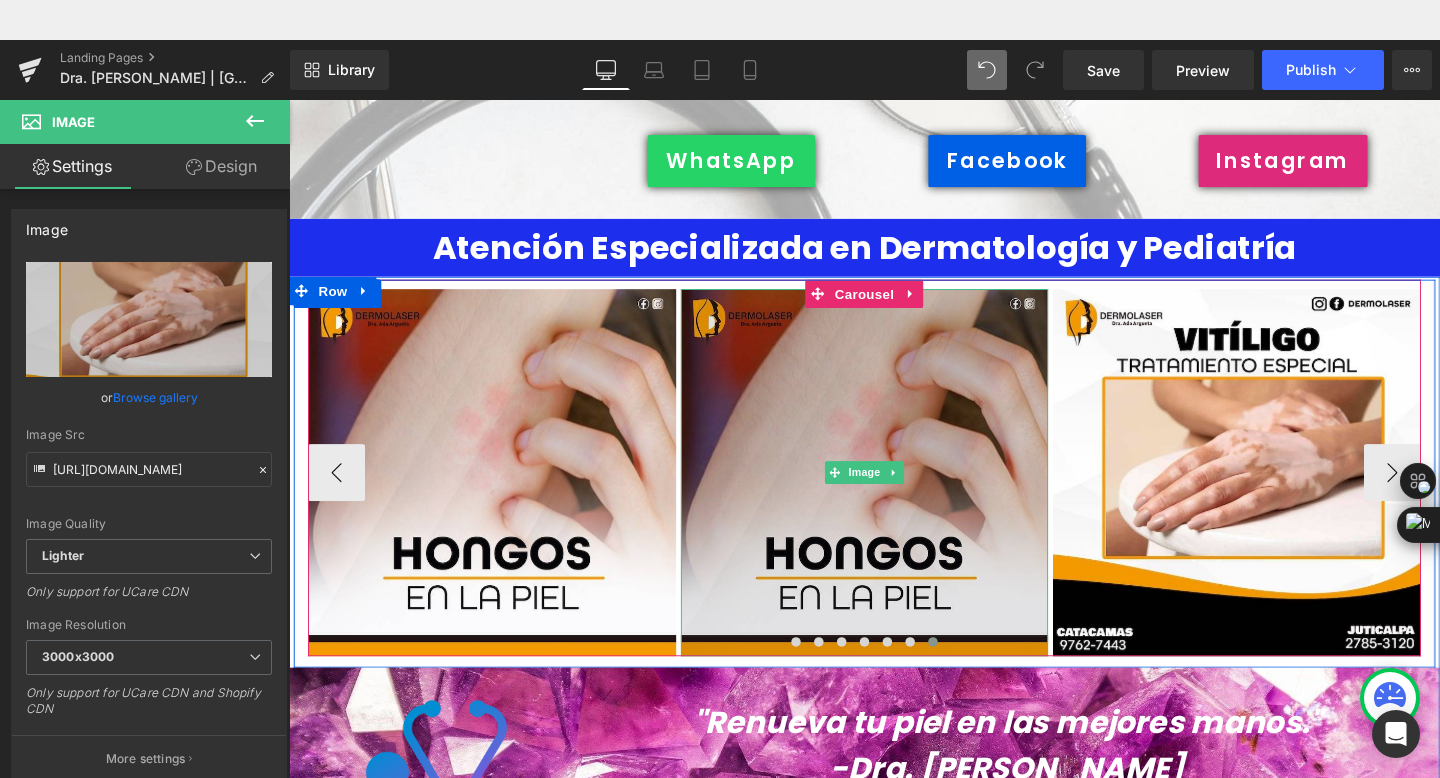 click at bounding box center (894, 494) 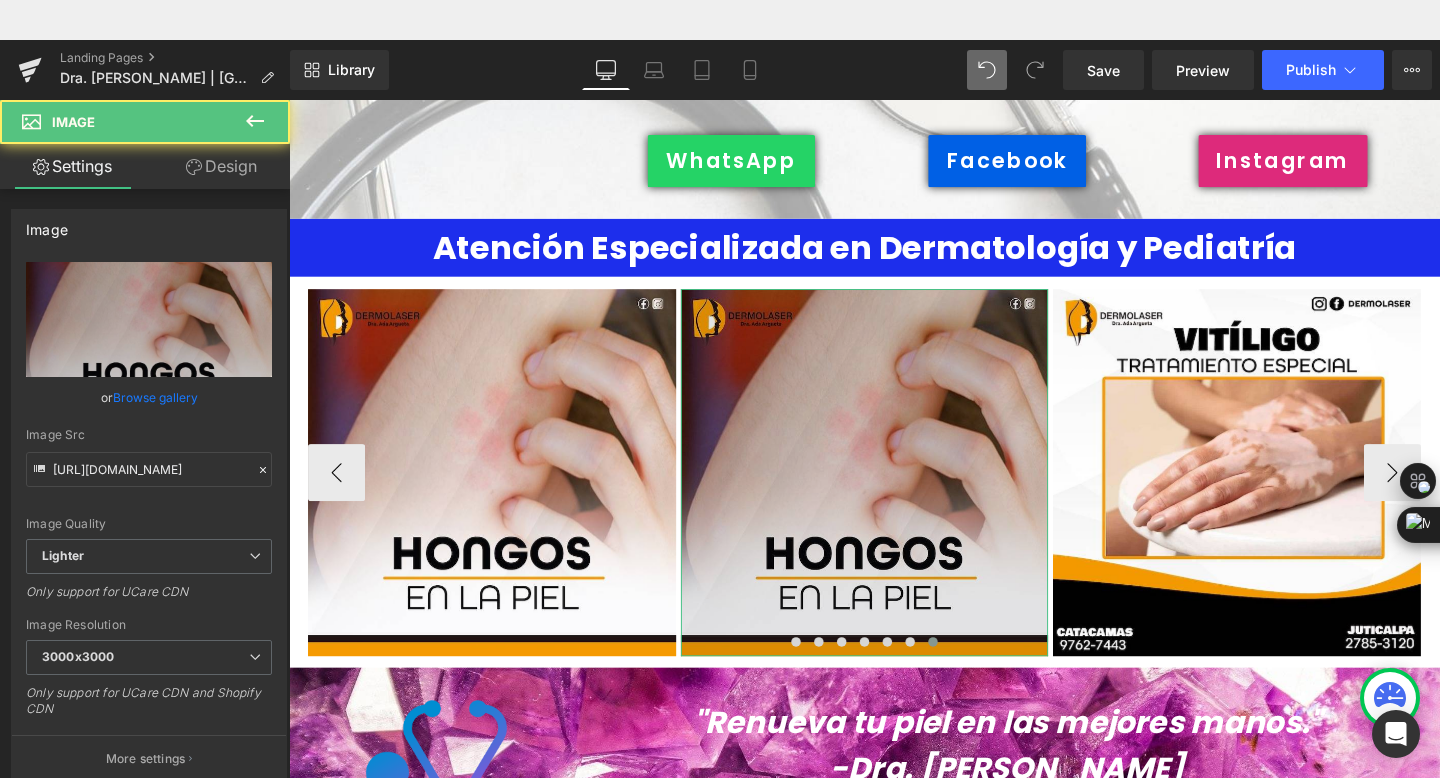 click on "Replace Image" at bounding box center (0, 0) 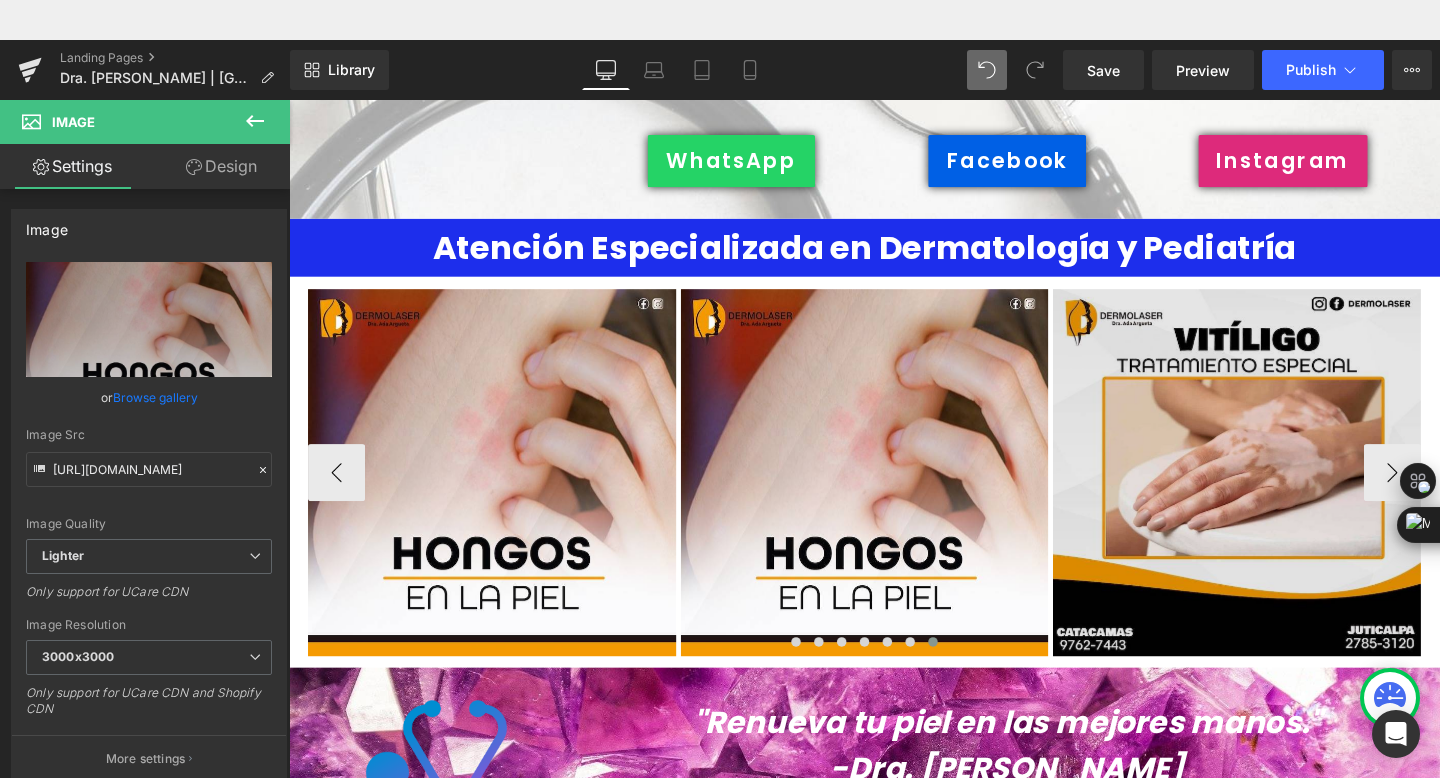 type on "C:\fakepath\493813331_1238806274914791_2250951957539182907_n.jpg" 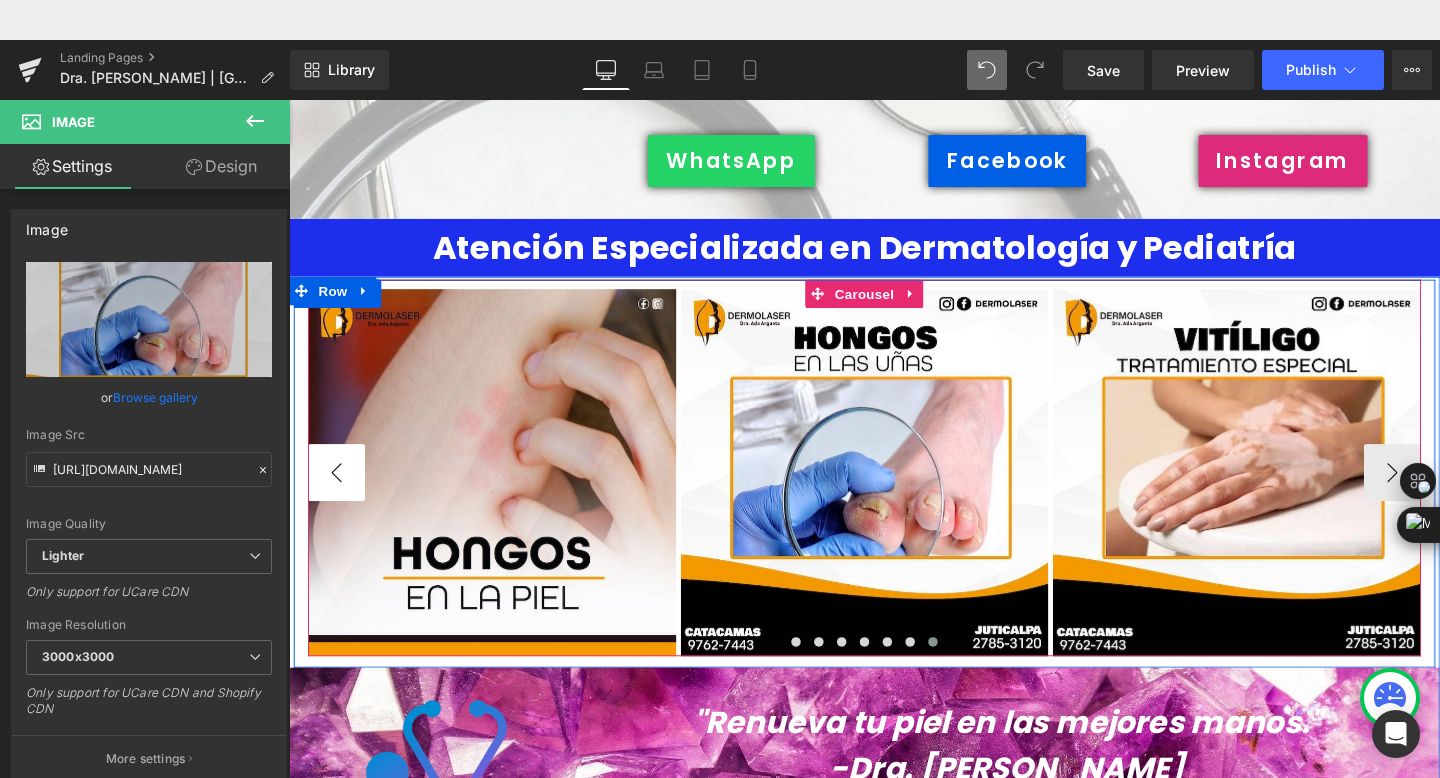 click on "‹" at bounding box center [339, 494] 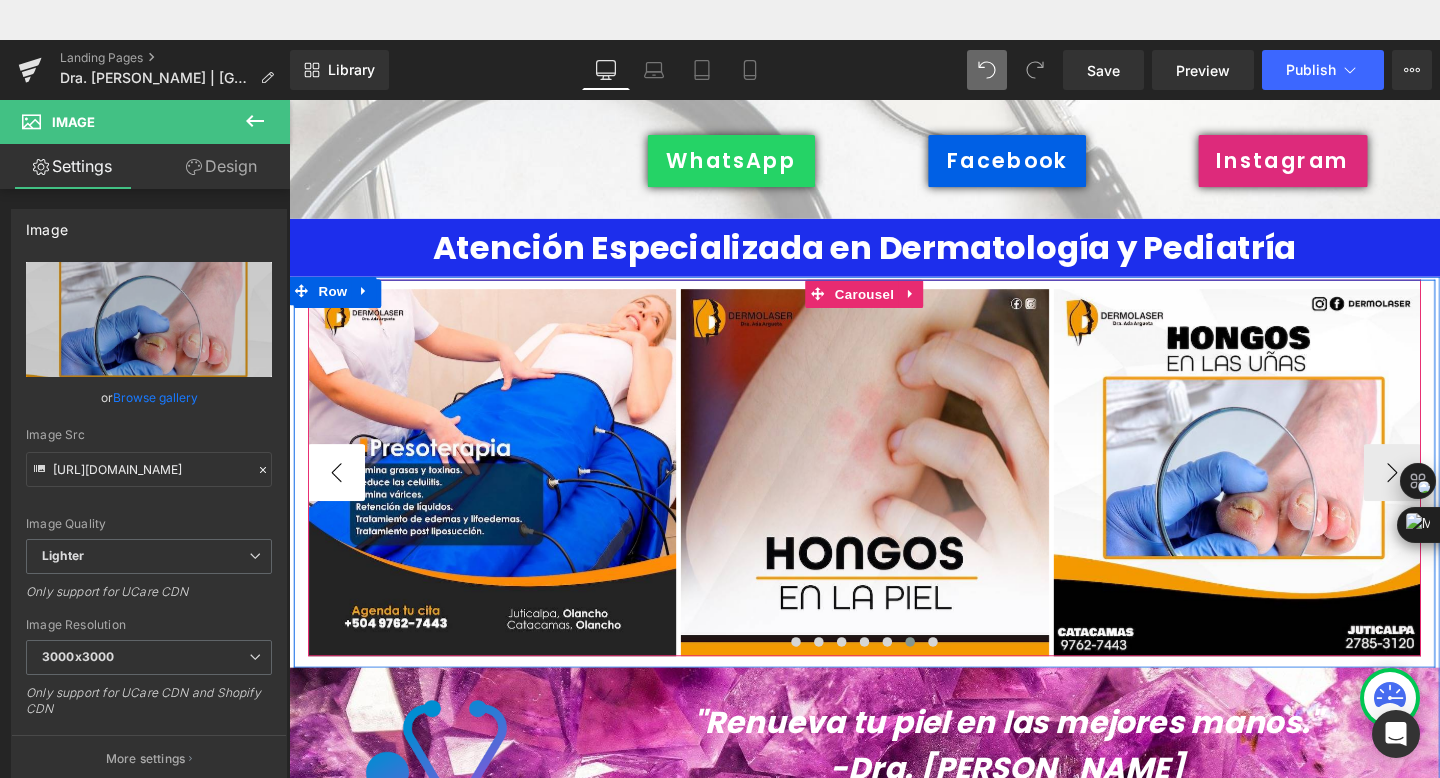 click on "‹" at bounding box center (339, 494) 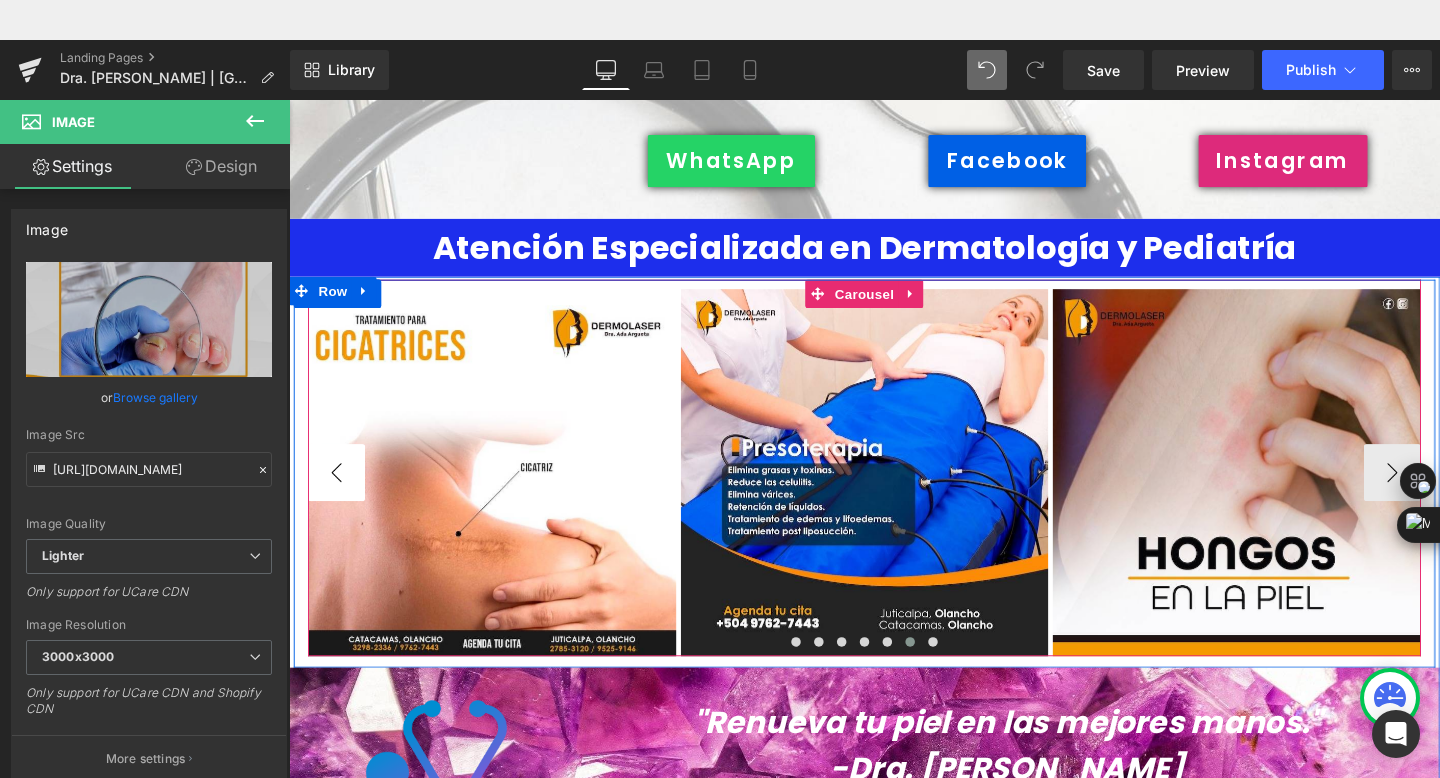 click on "‹" at bounding box center [339, 494] 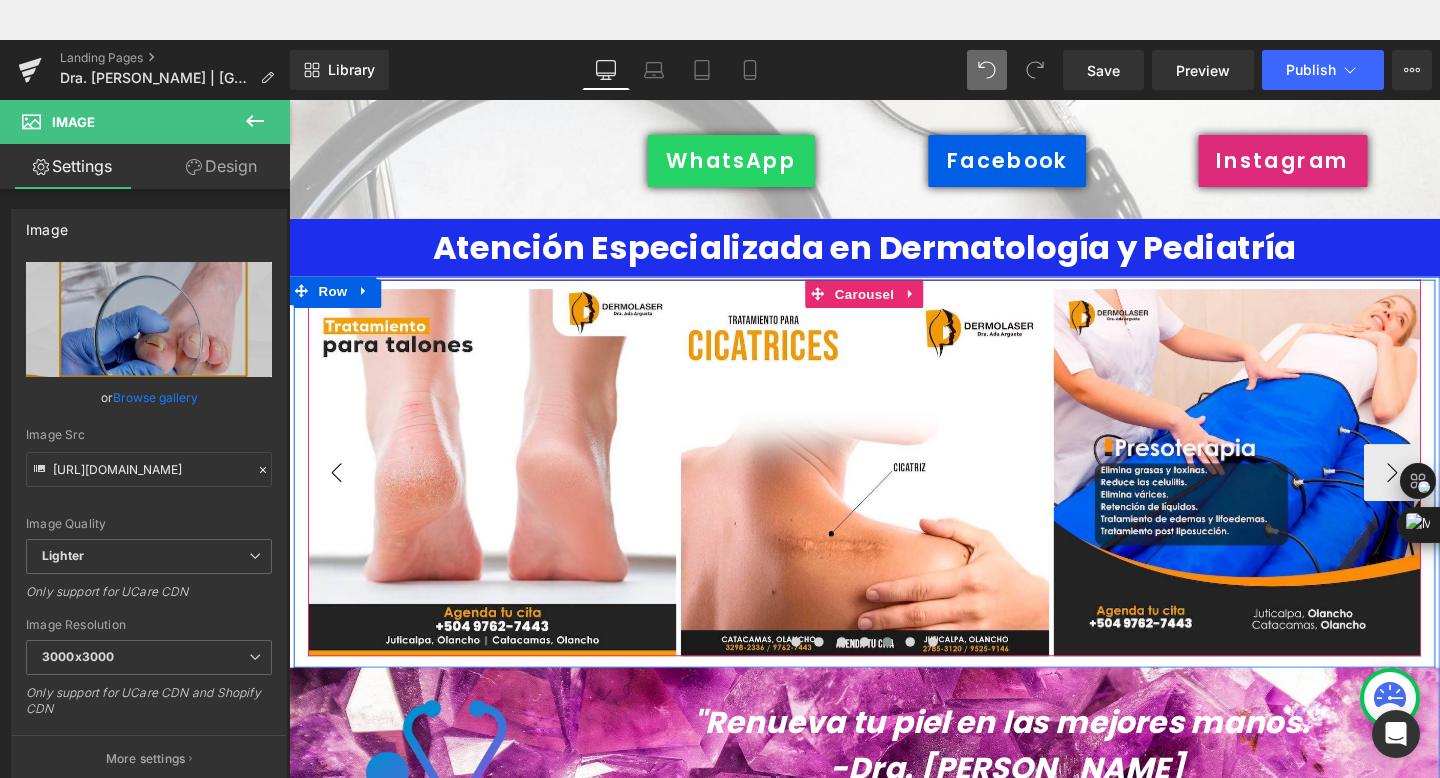 click on "‹" at bounding box center [339, 494] 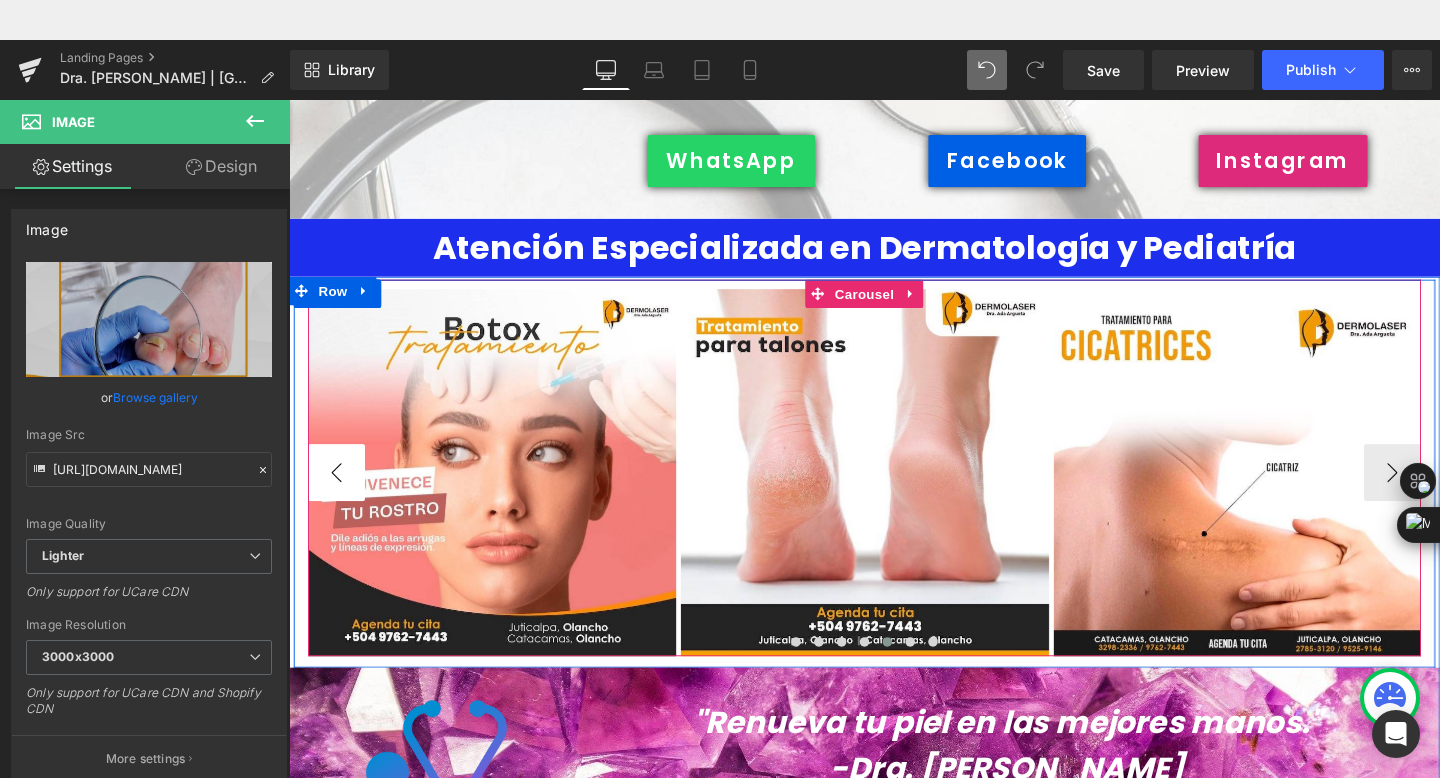 click on "‹" at bounding box center (339, 494) 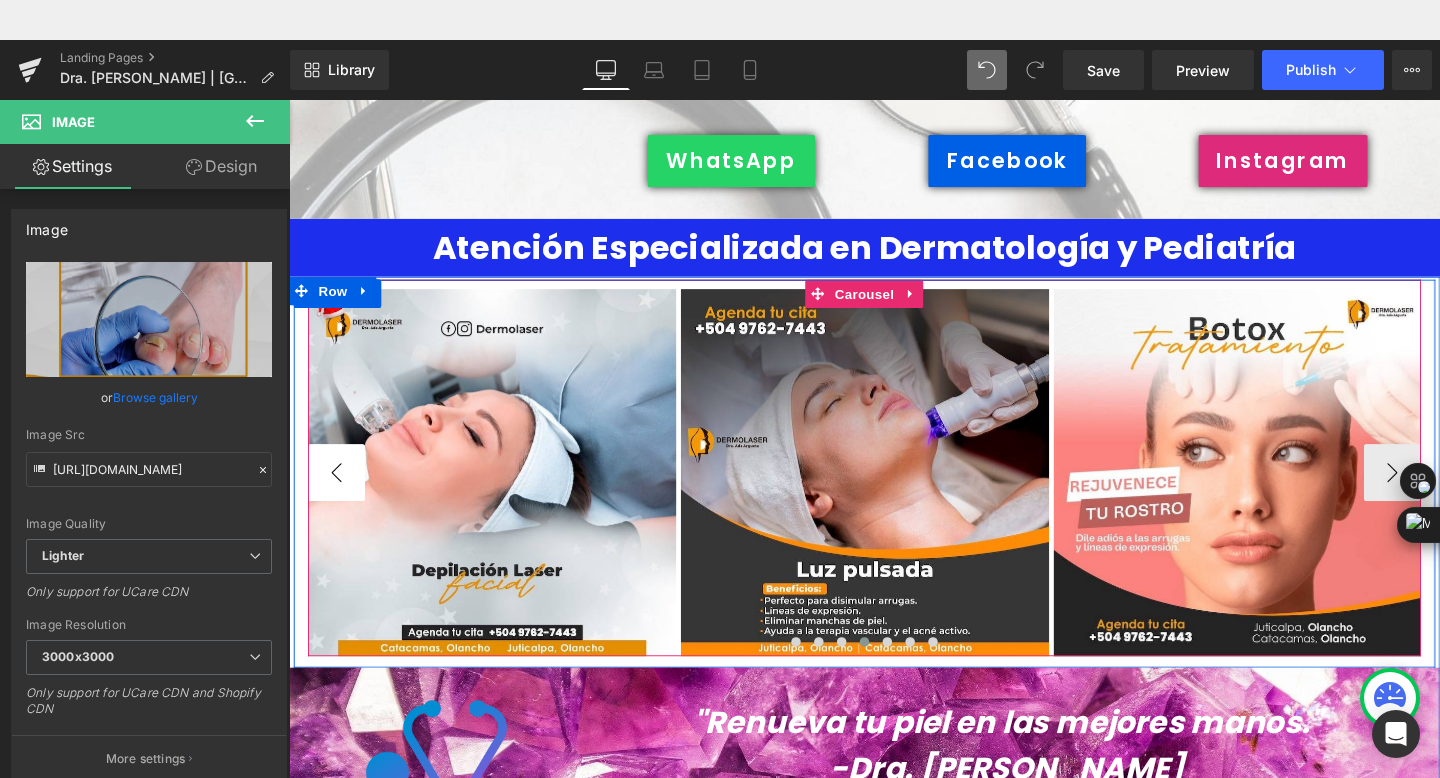 click on "‹" at bounding box center [339, 494] 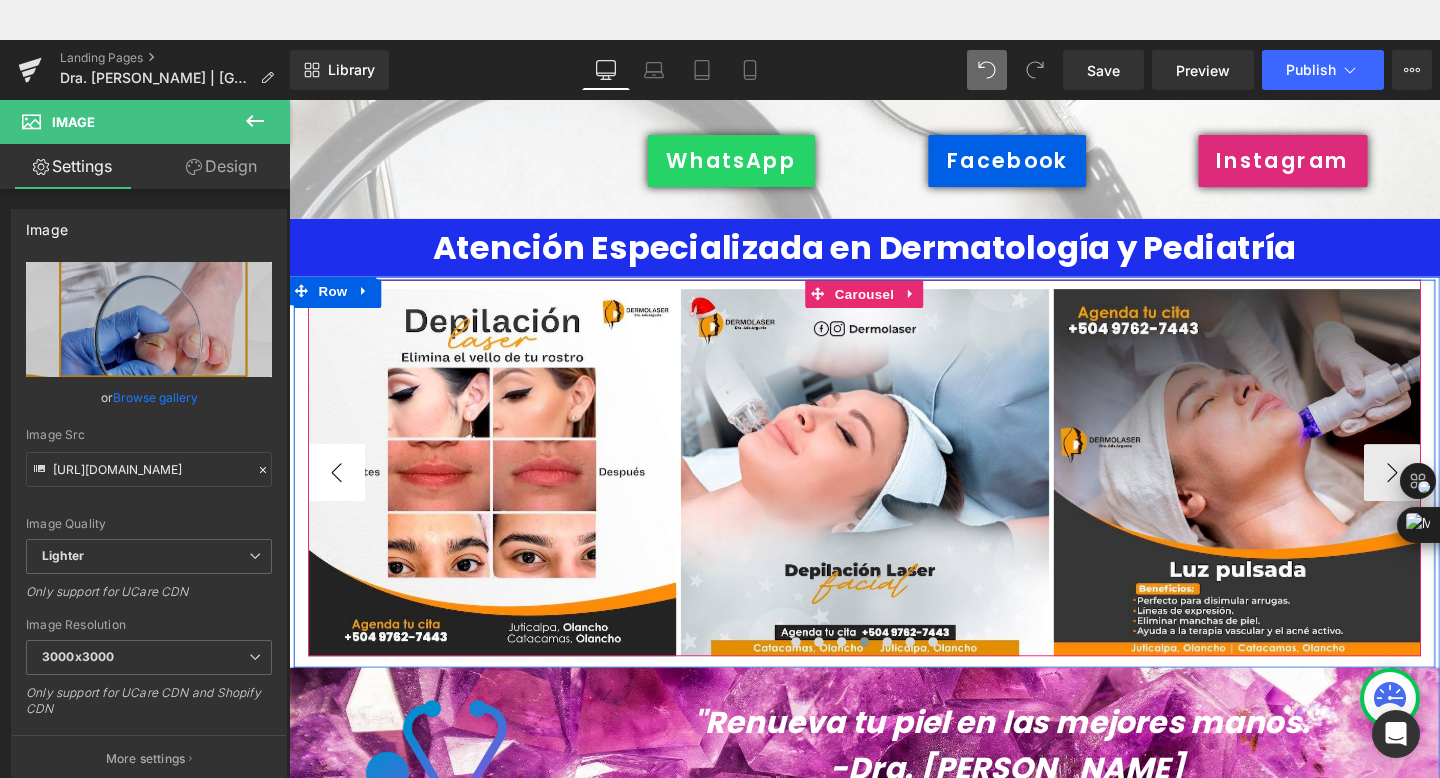 click on "‹" at bounding box center [339, 494] 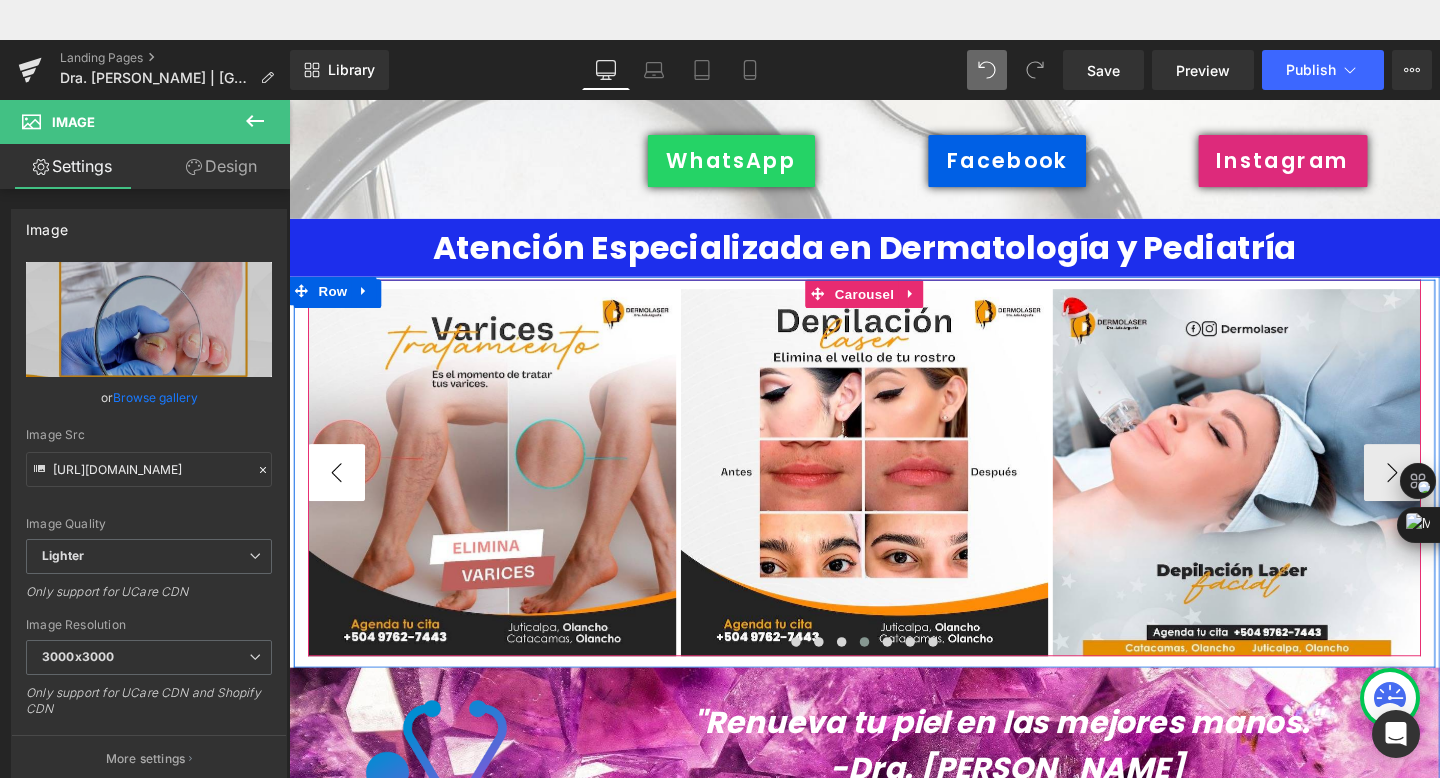 click on "‹" at bounding box center (339, 494) 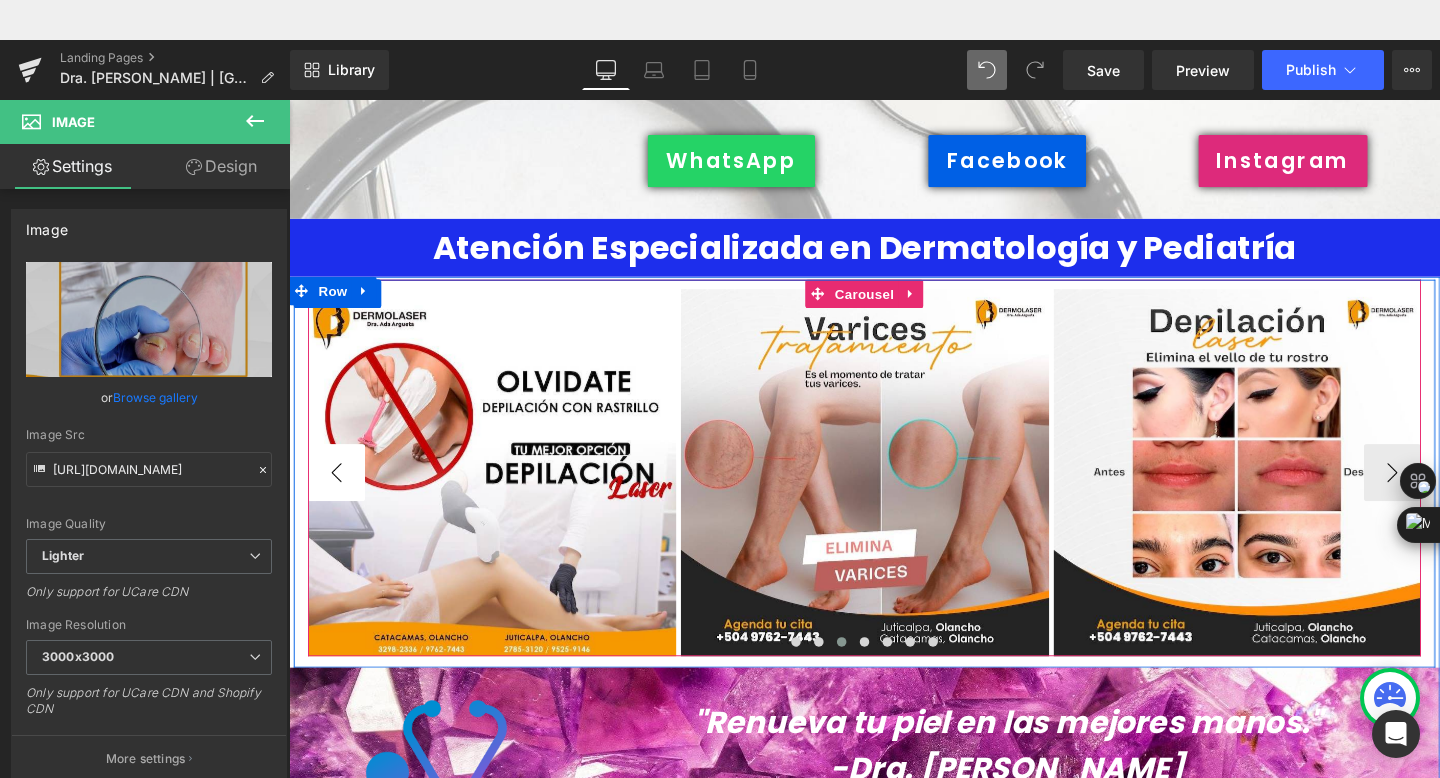 click on "‹" at bounding box center [339, 494] 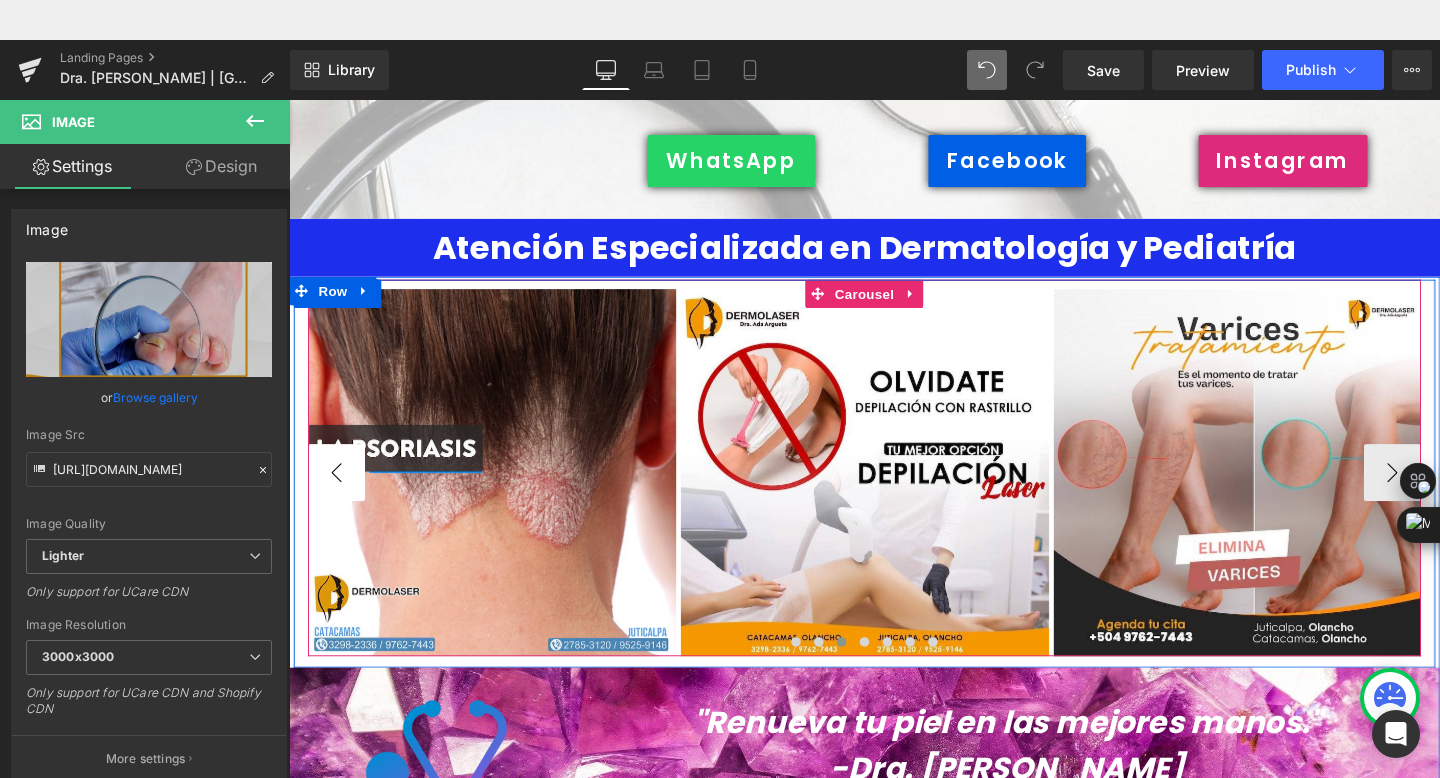 click on "‹" at bounding box center (339, 494) 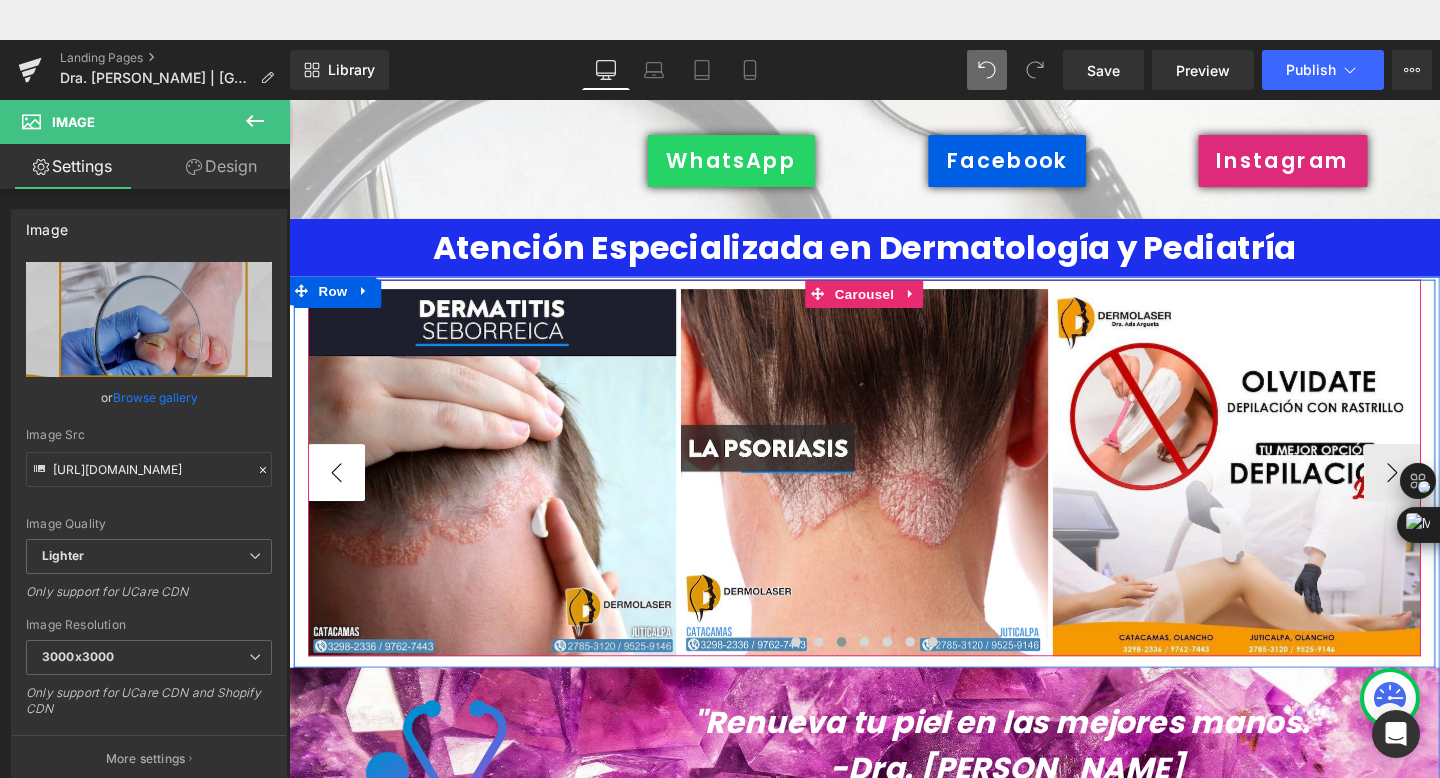 click on "‹" at bounding box center [339, 494] 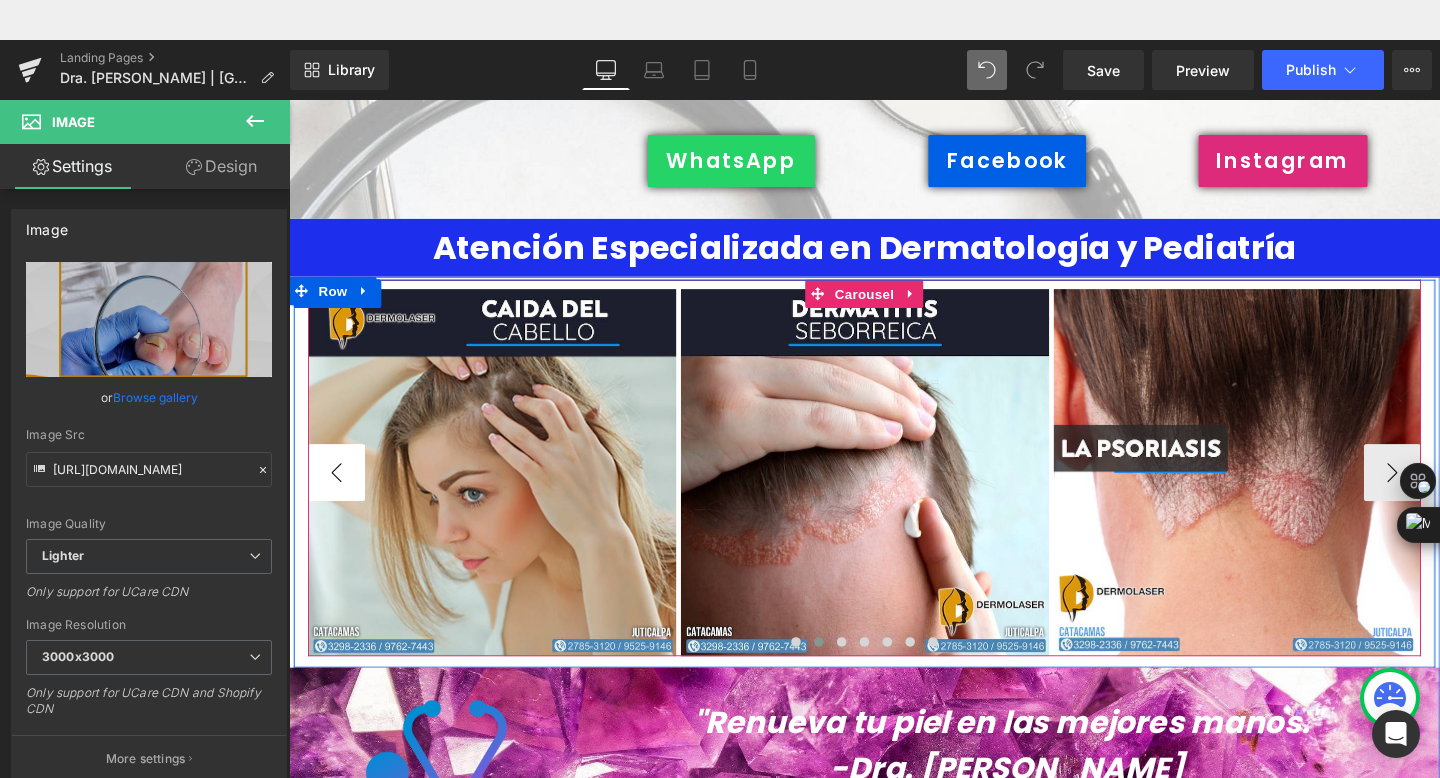 click on "‹" at bounding box center [339, 494] 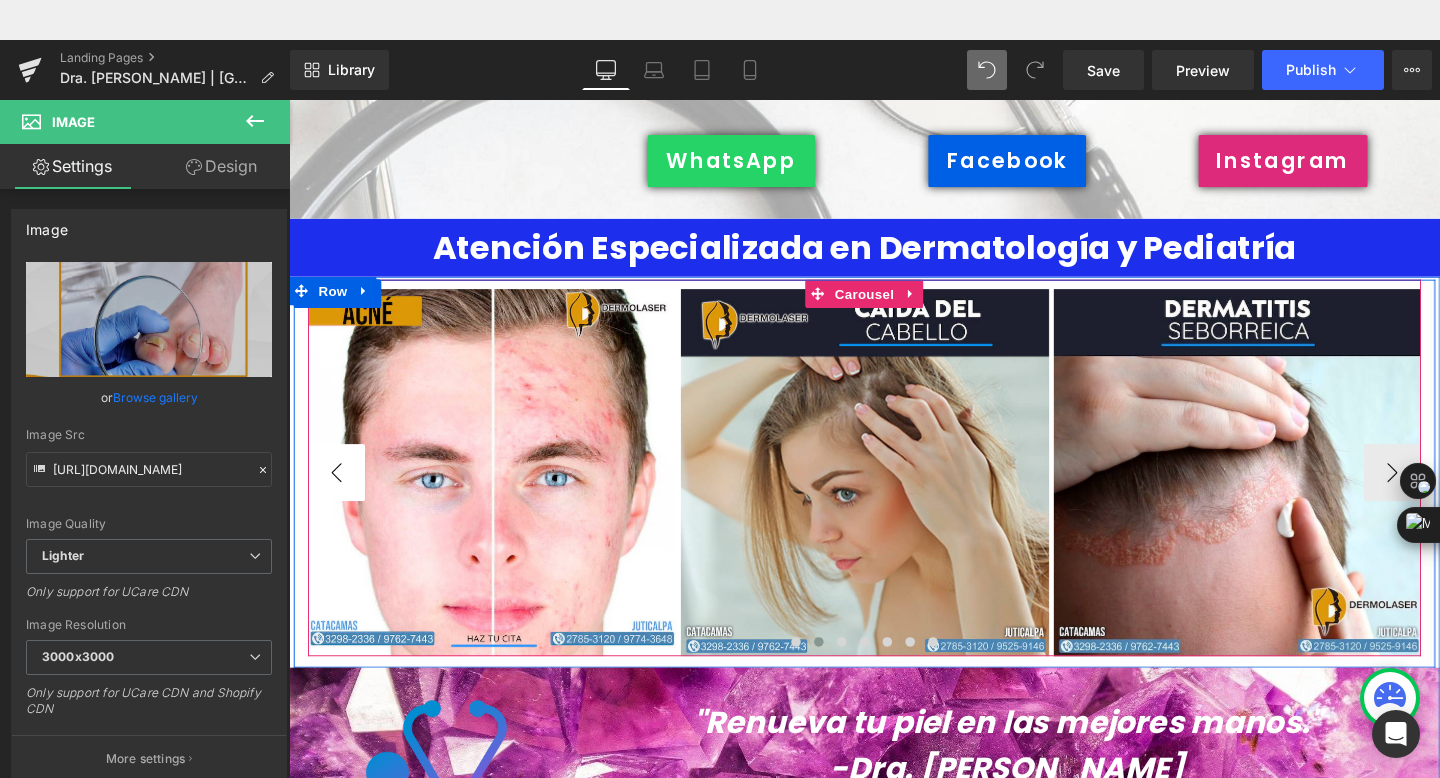 click on "‹" at bounding box center [339, 494] 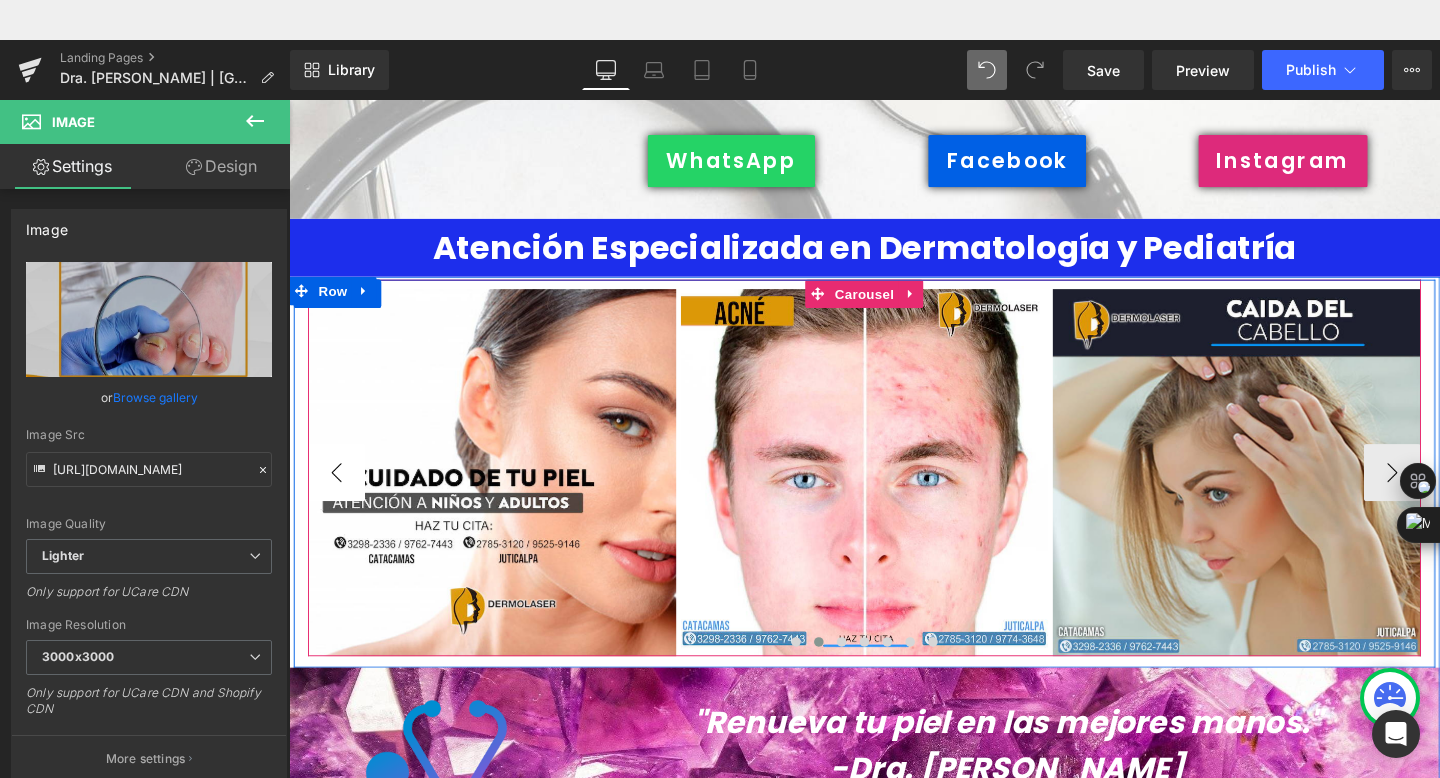 click on "‹" at bounding box center [339, 494] 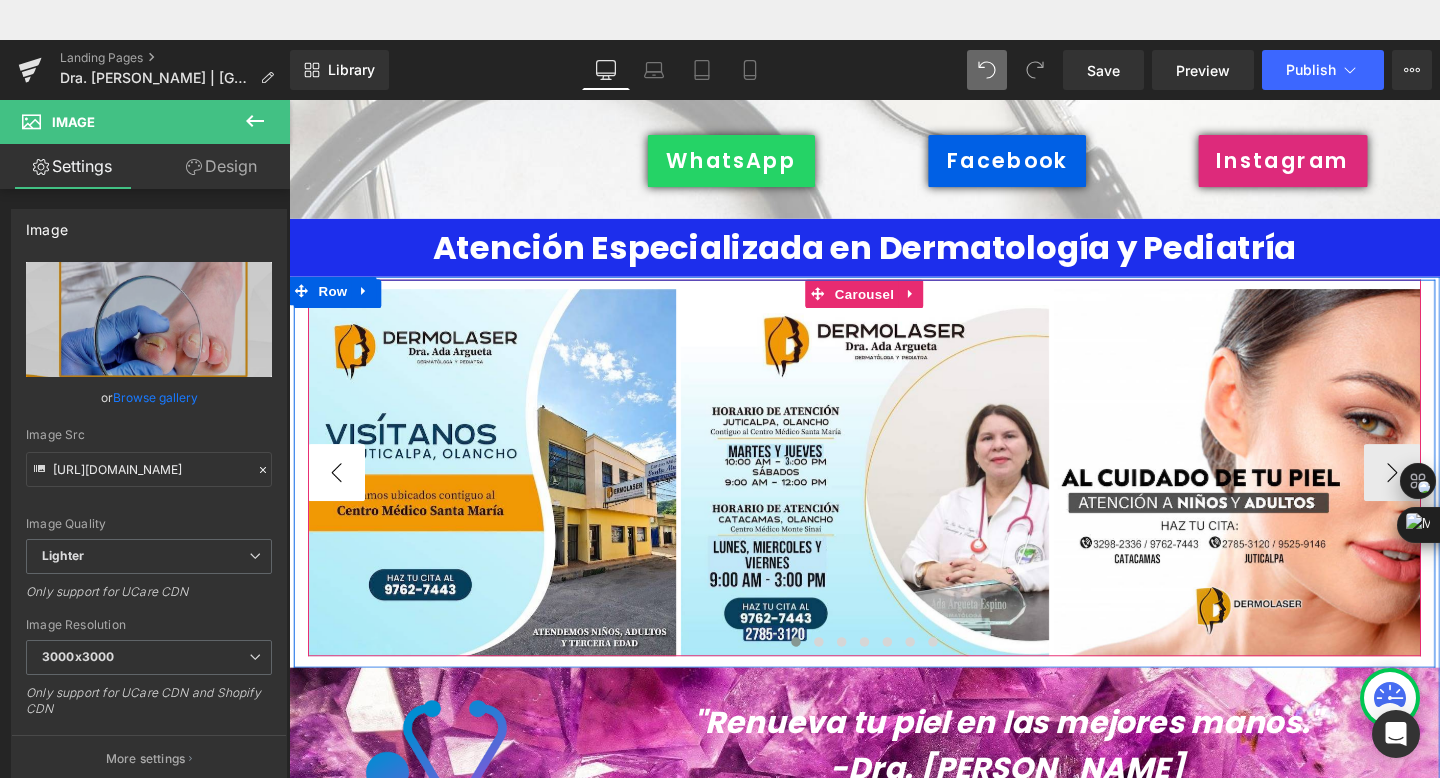 click on "‹" at bounding box center [339, 494] 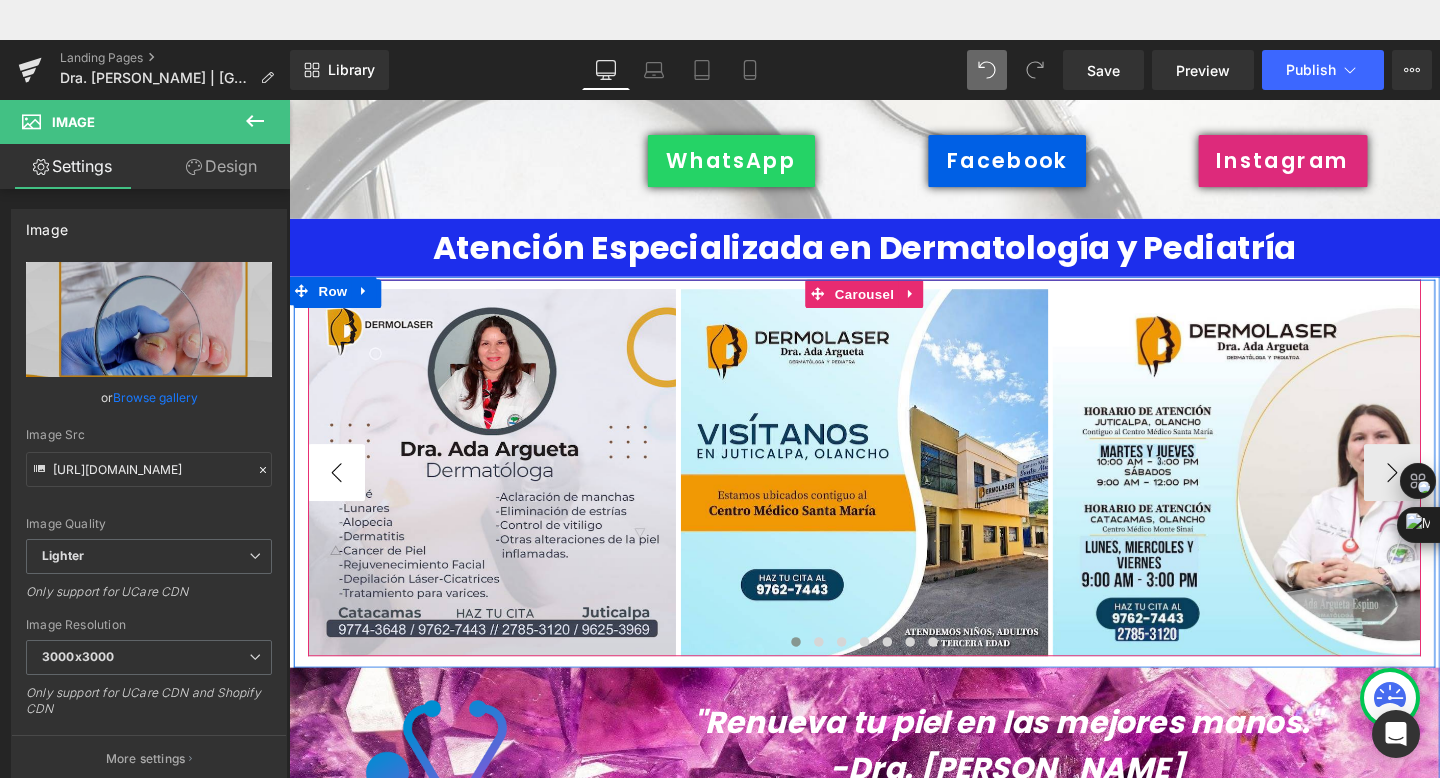 click on "‹" at bounding box center (339, 494) 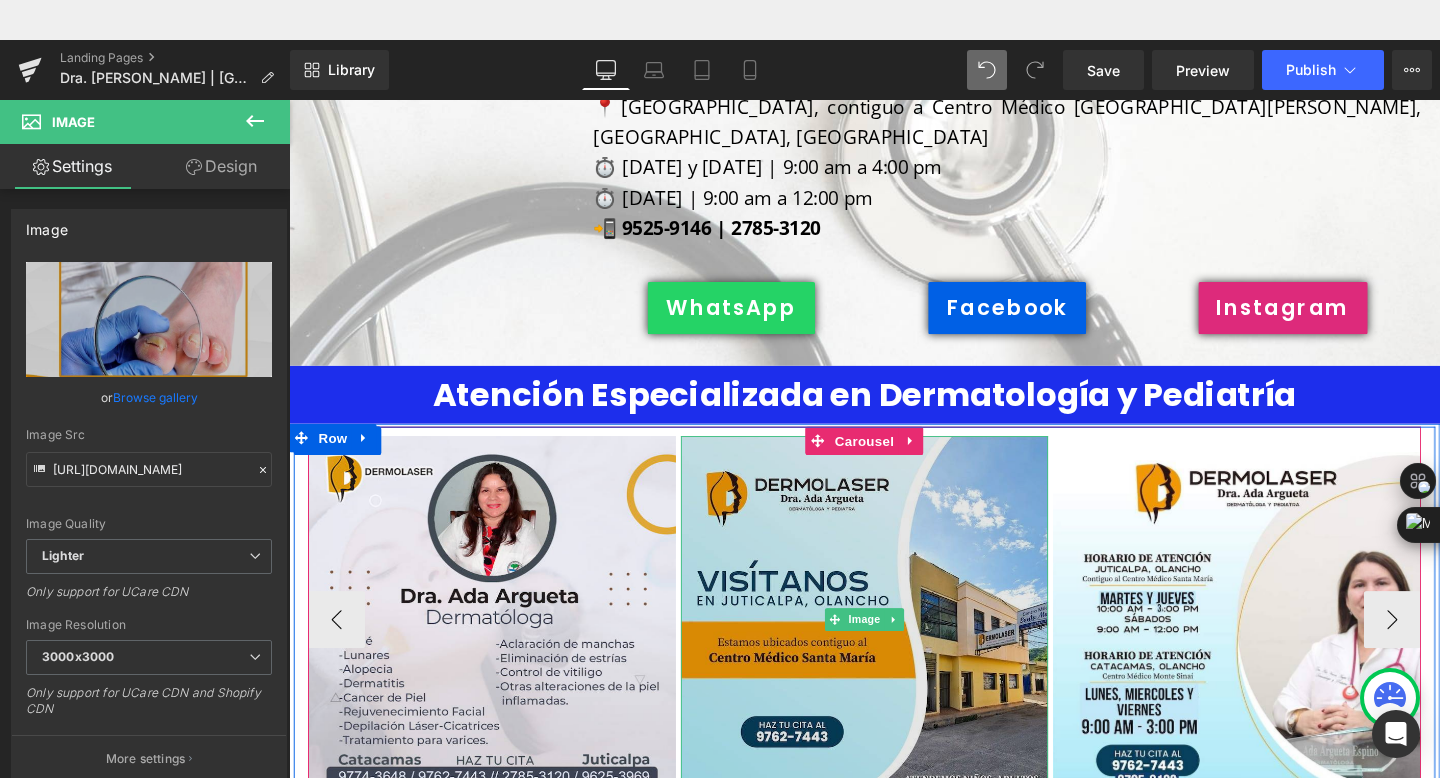 scroll, scrollTop: 1465, scrollLeft: 0, axis: vertical 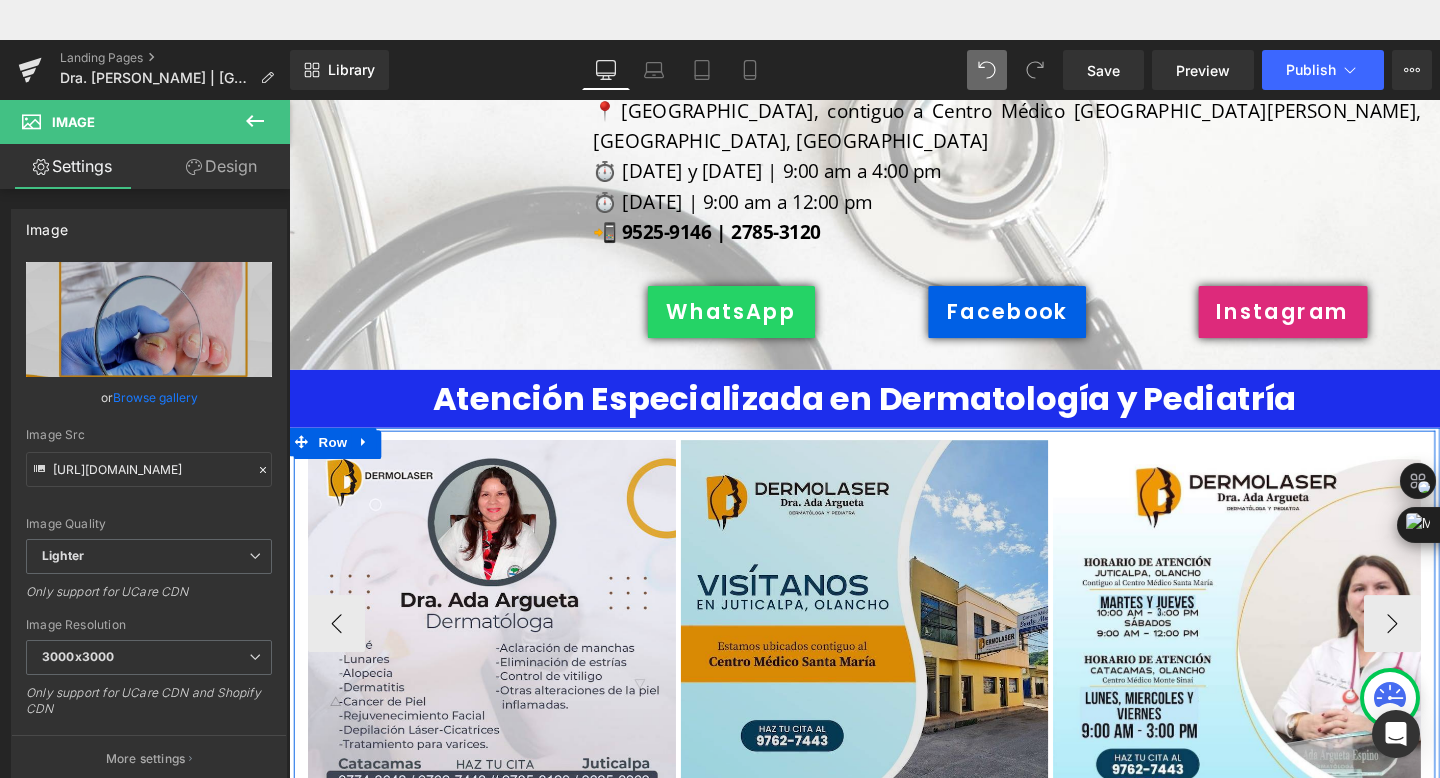 type 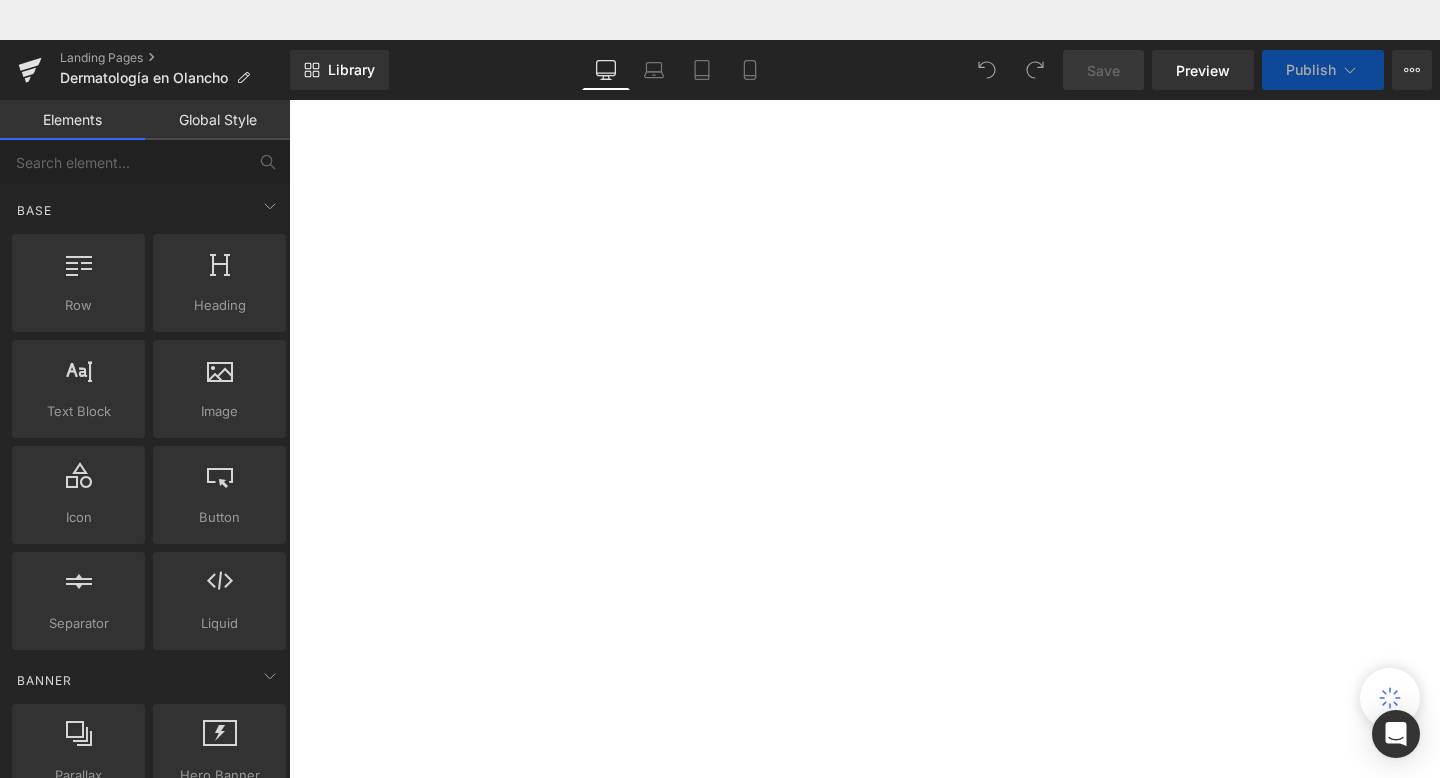 scroll, scrollTop: 0, scrollLeft: 0, axis: both 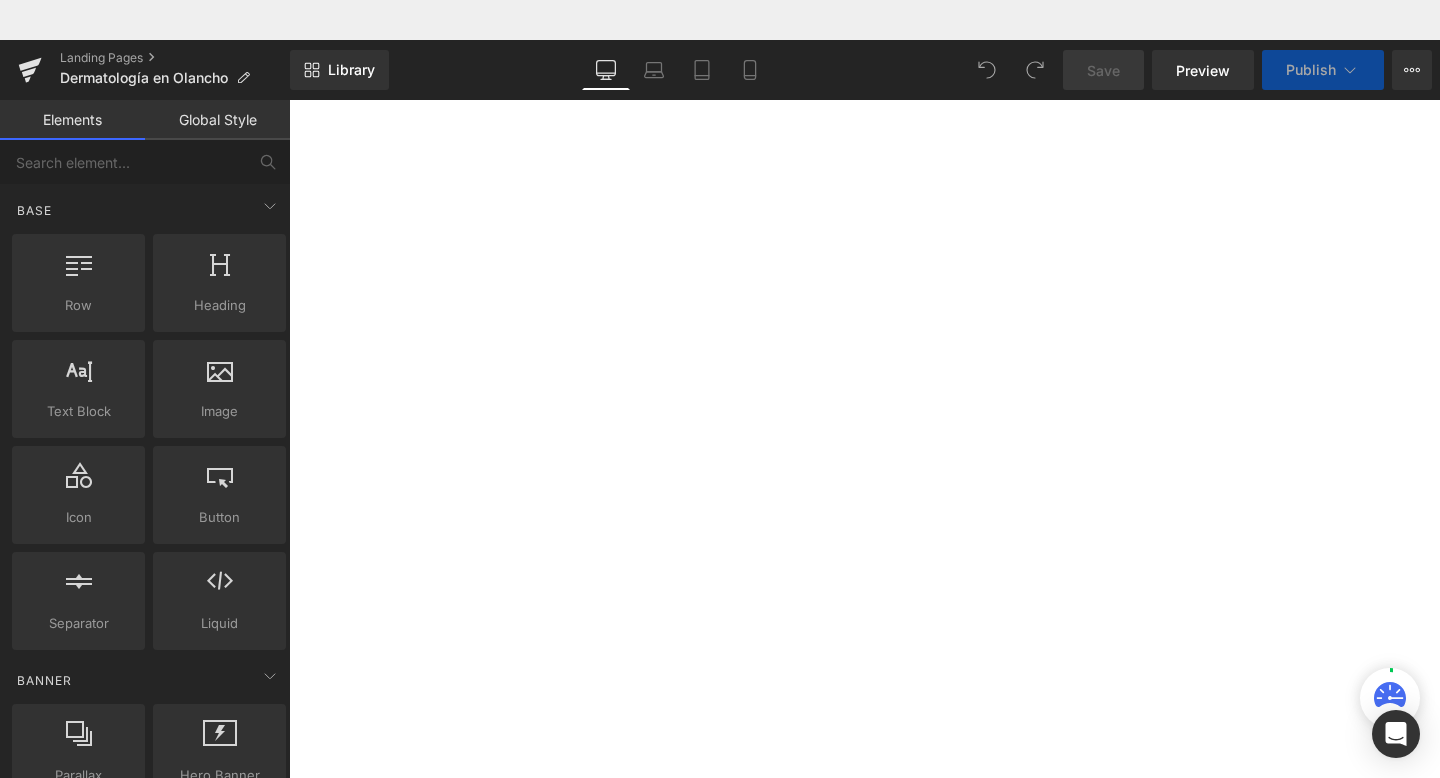 click 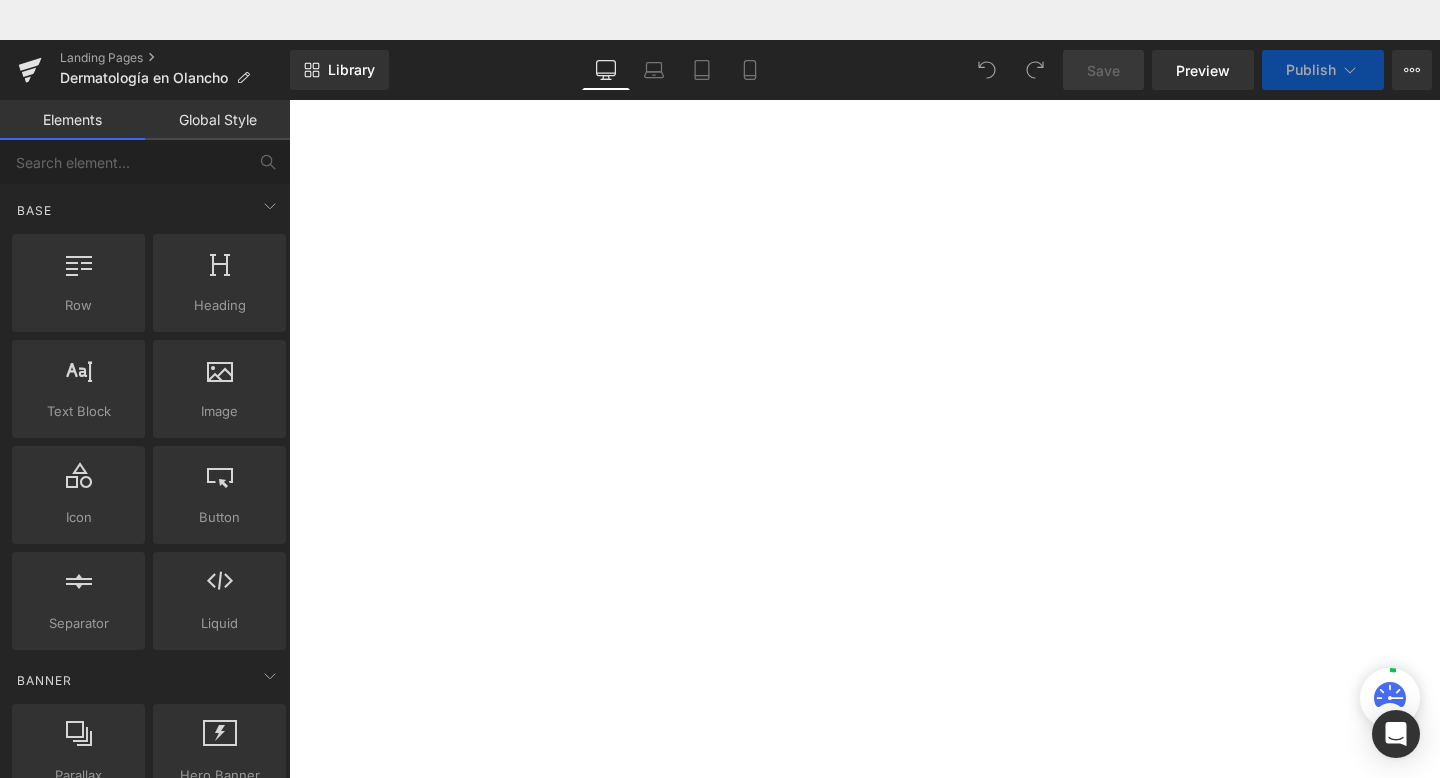 click at bounding box center [289, 60] 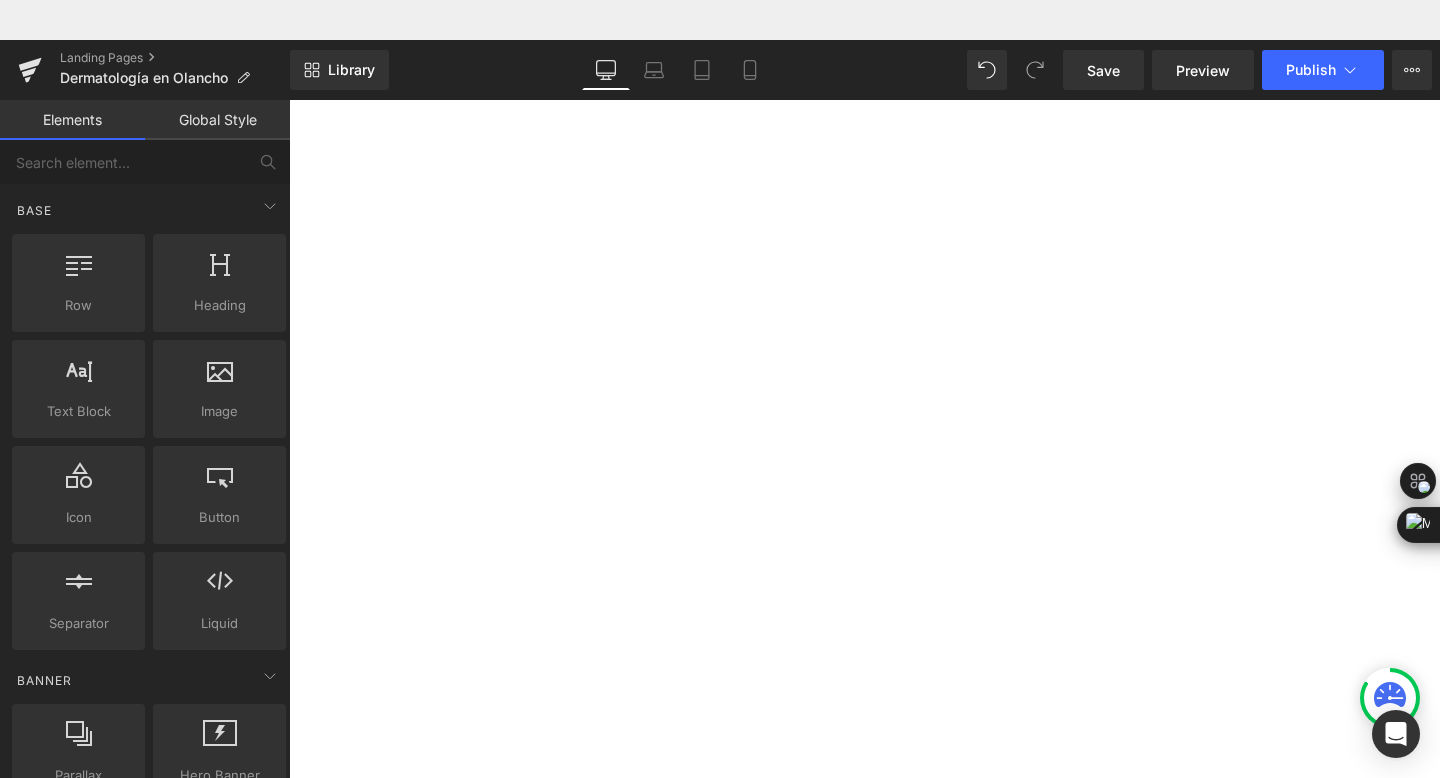 scroll, scrollTop: 461, scrollLeft: 0, axis: vertical 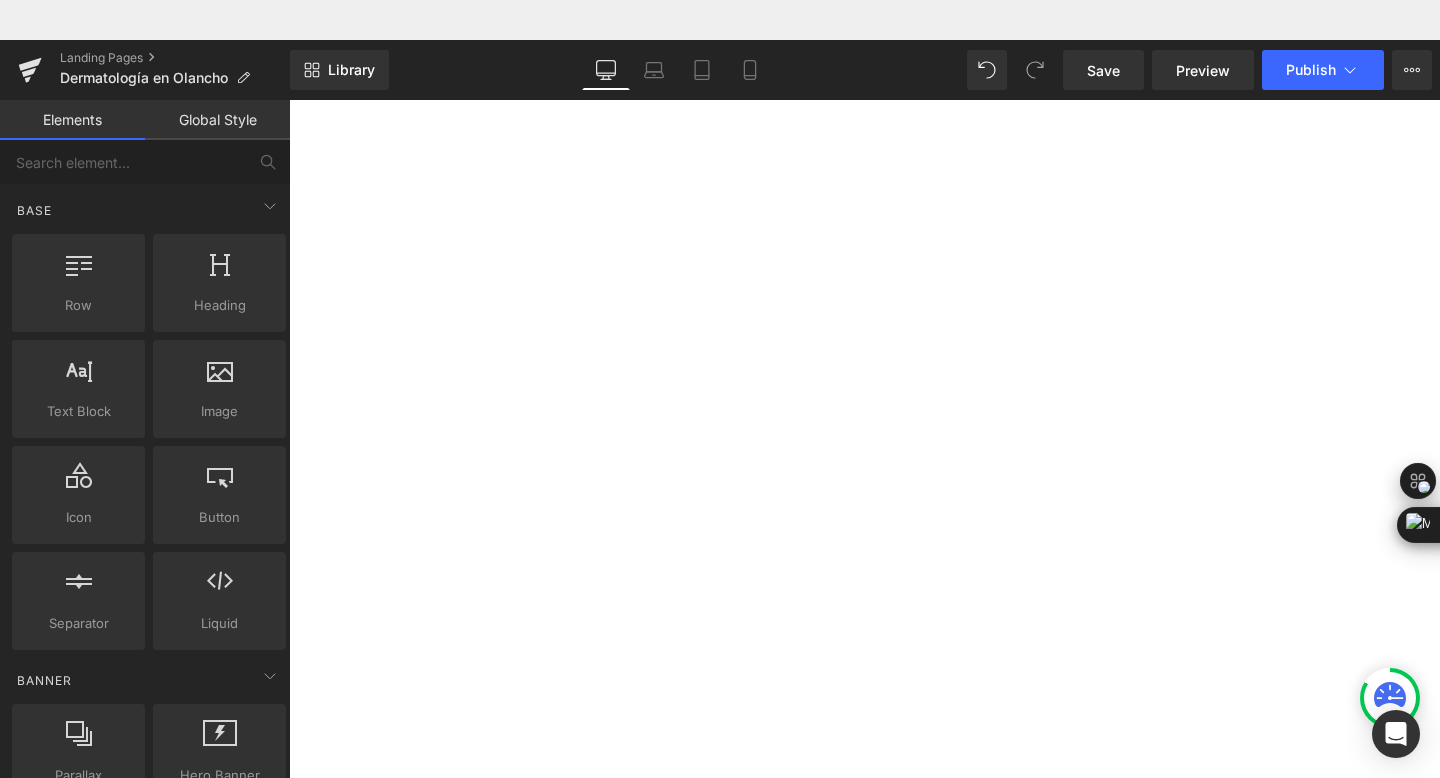 click 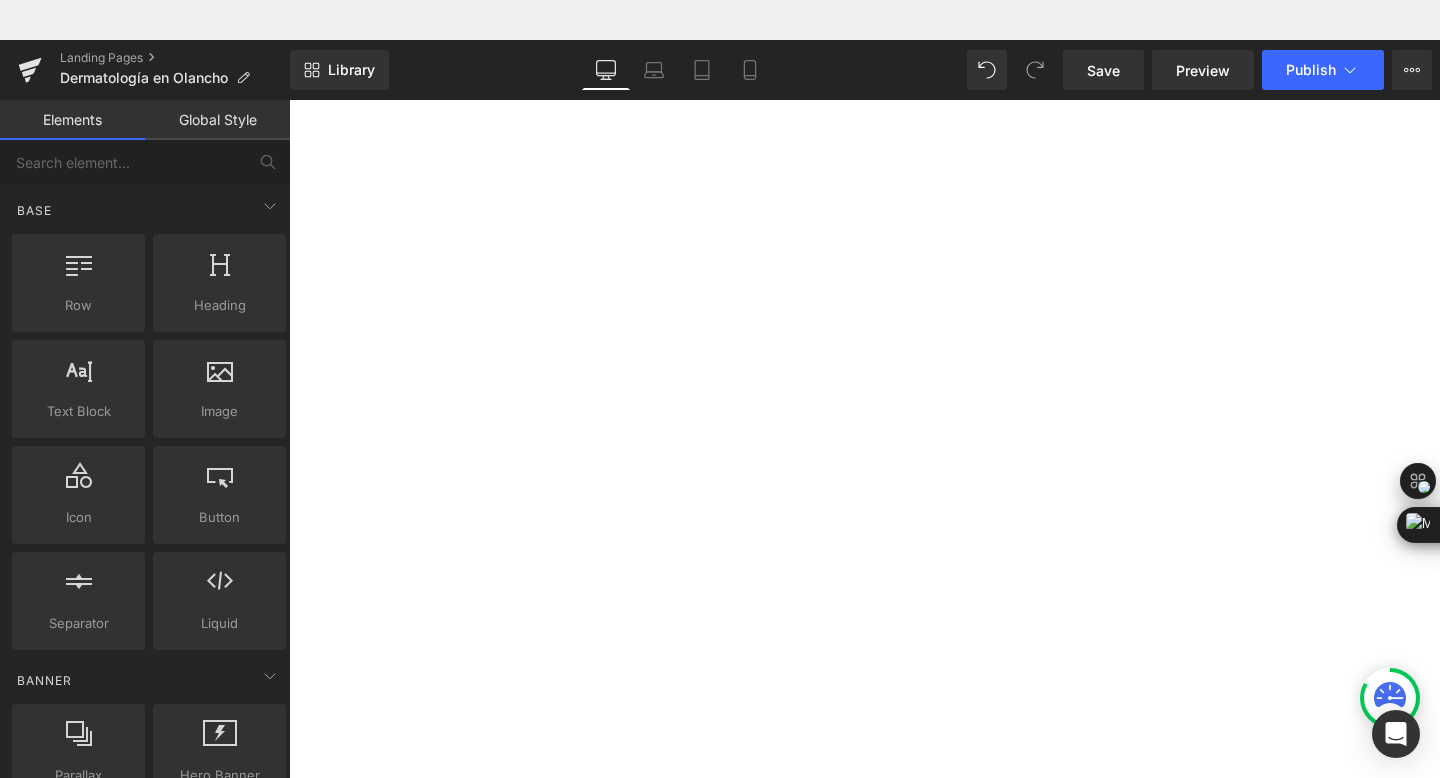 click 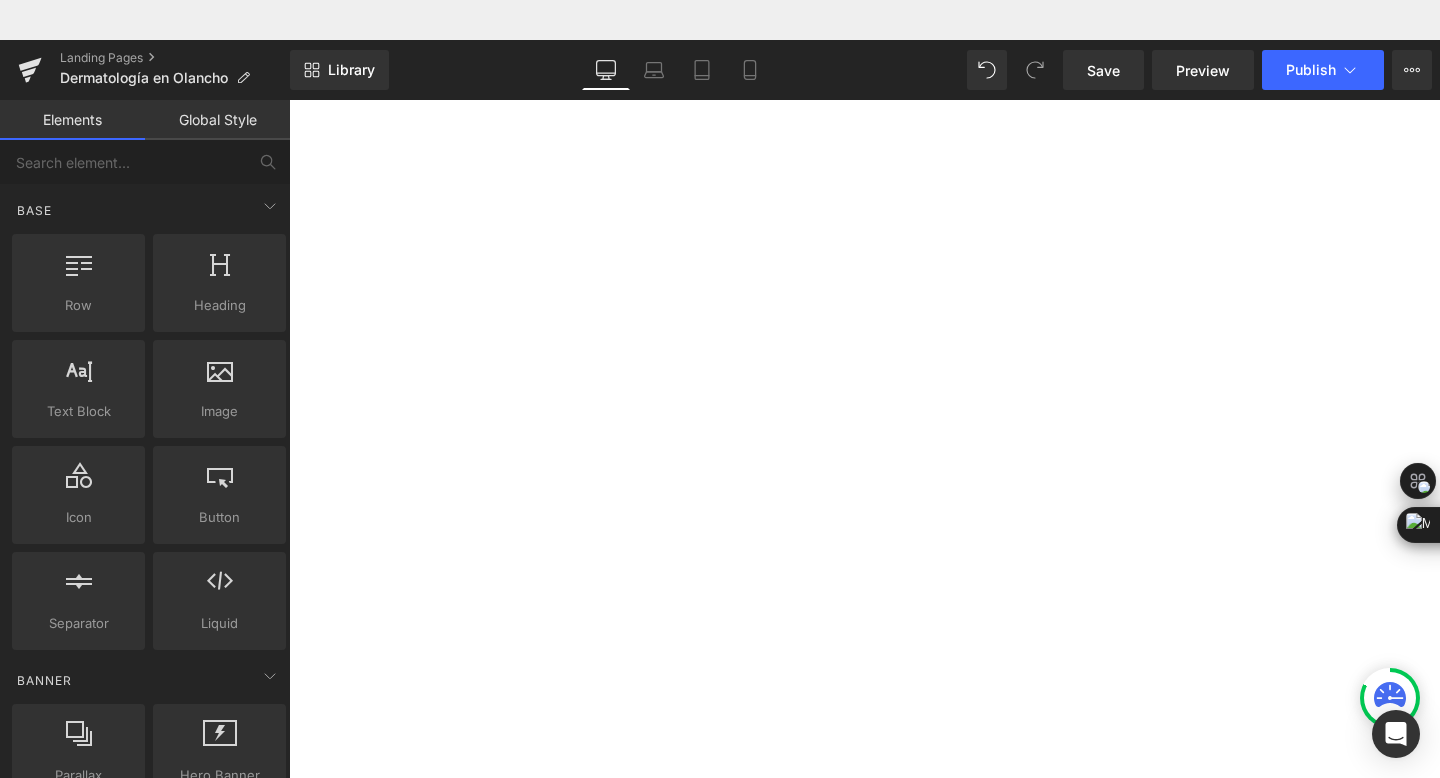 scroll, scrollTop: 114, scrollLeft: 0, axis: vertical 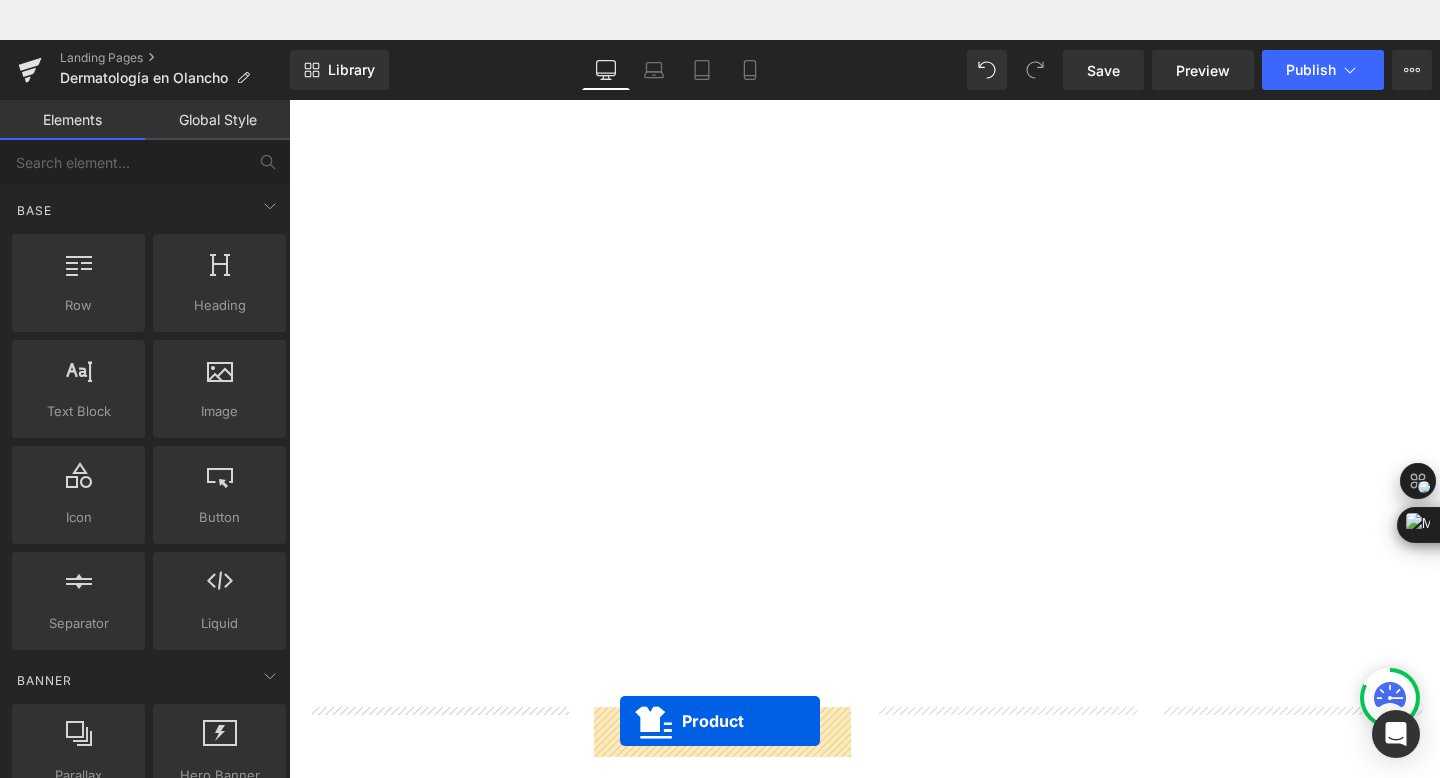 drag, startPoint x: 1301, startPoint y: 207, endPoint x: 637, endPoint y: 713, distance: 834.8245 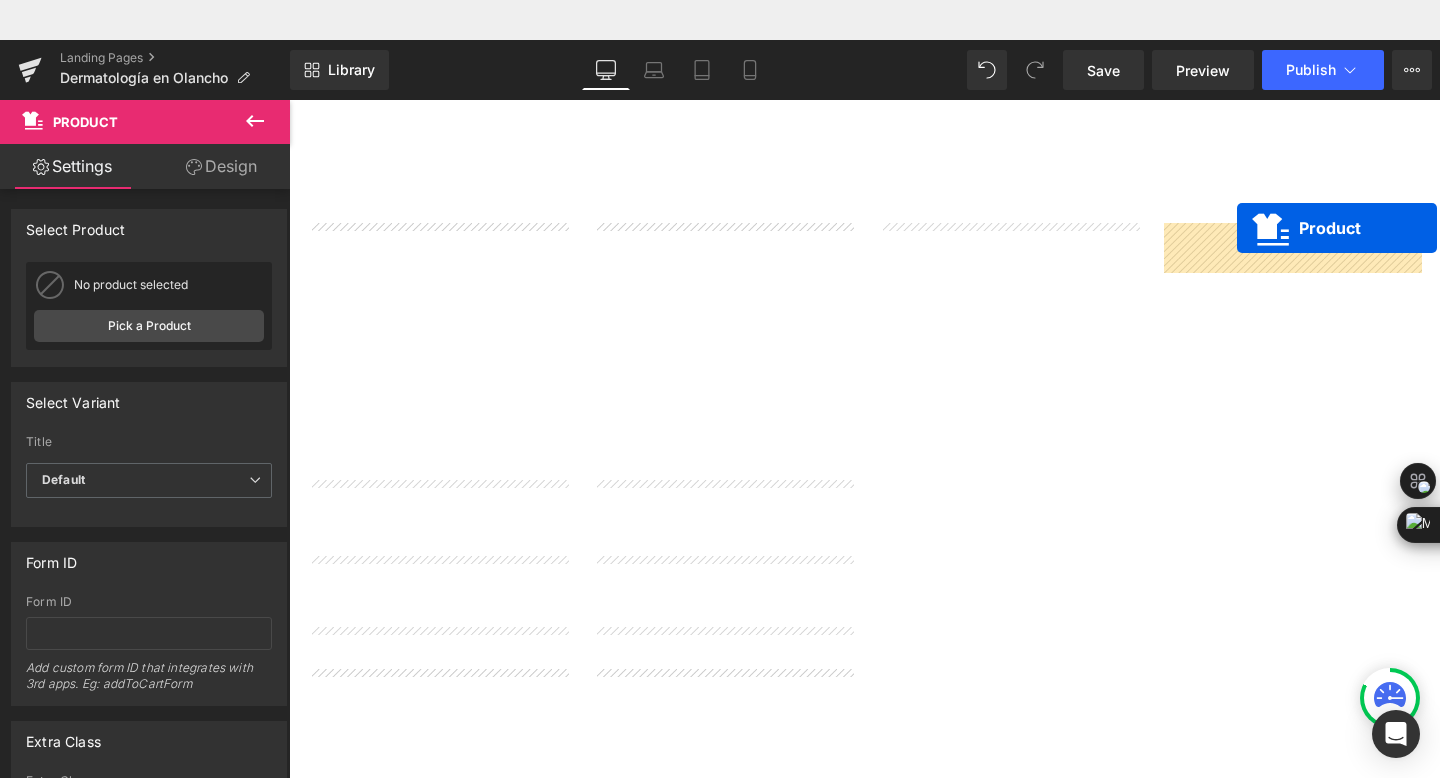 drag, startPoint x: 998, startPoint y: 209, endPoint x: 1286, endPoint y: 194, distance: 288.39035 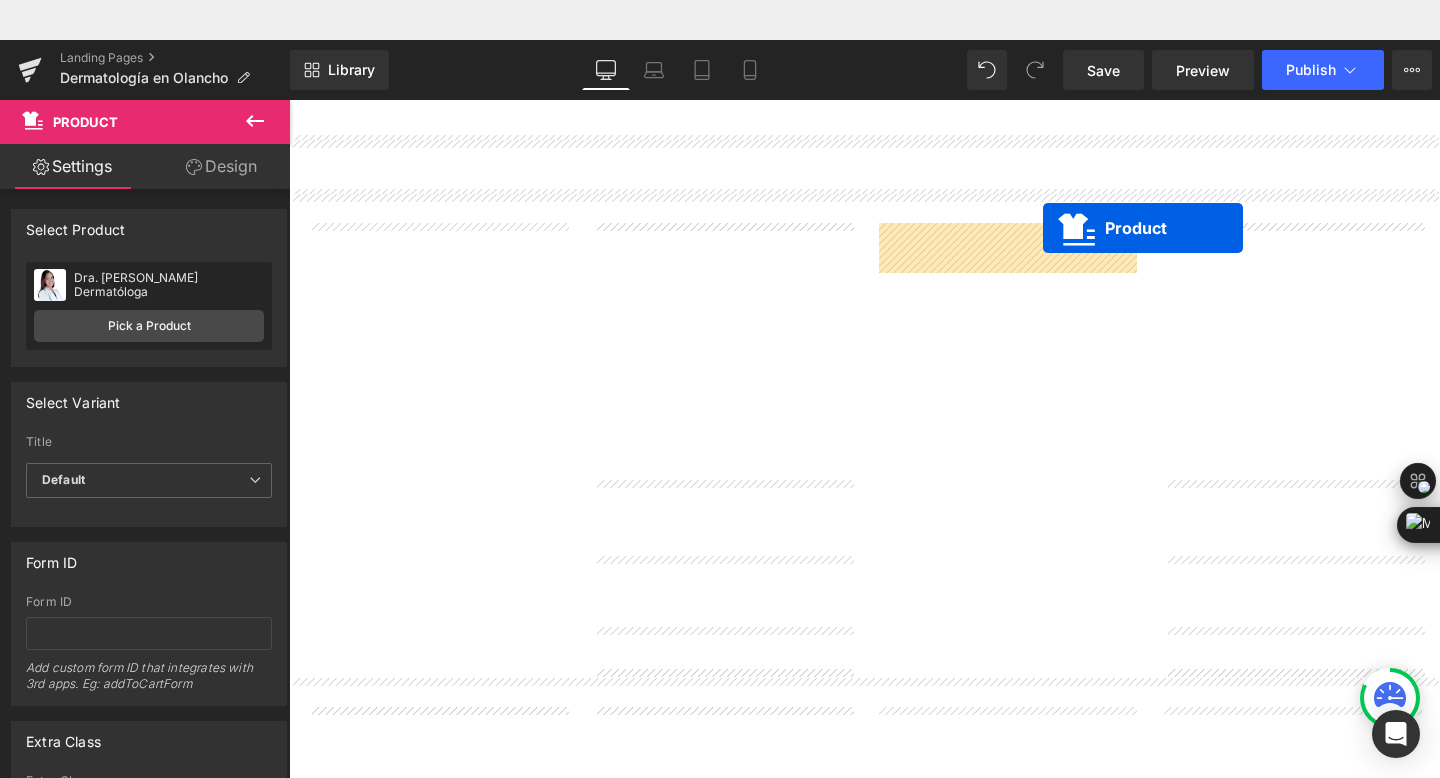drag, startPoint x: 395, startPoint y: 206, endPoint x: 1082, endPoint y: 195, distance: 687.0881 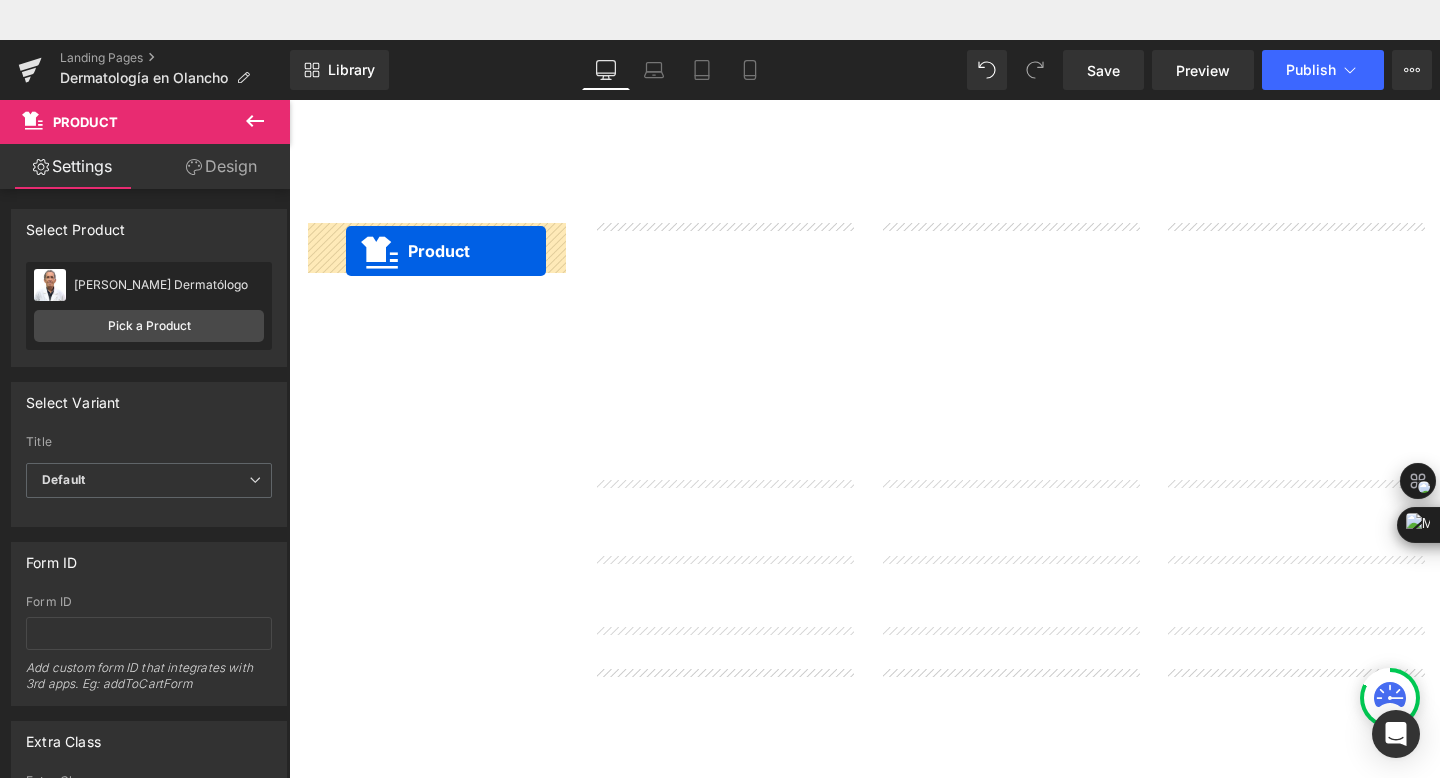 drag, startPoint x: 394, startPoint y: 714, endPoint x: 349, endPoint y: 219, distance: 497.04126 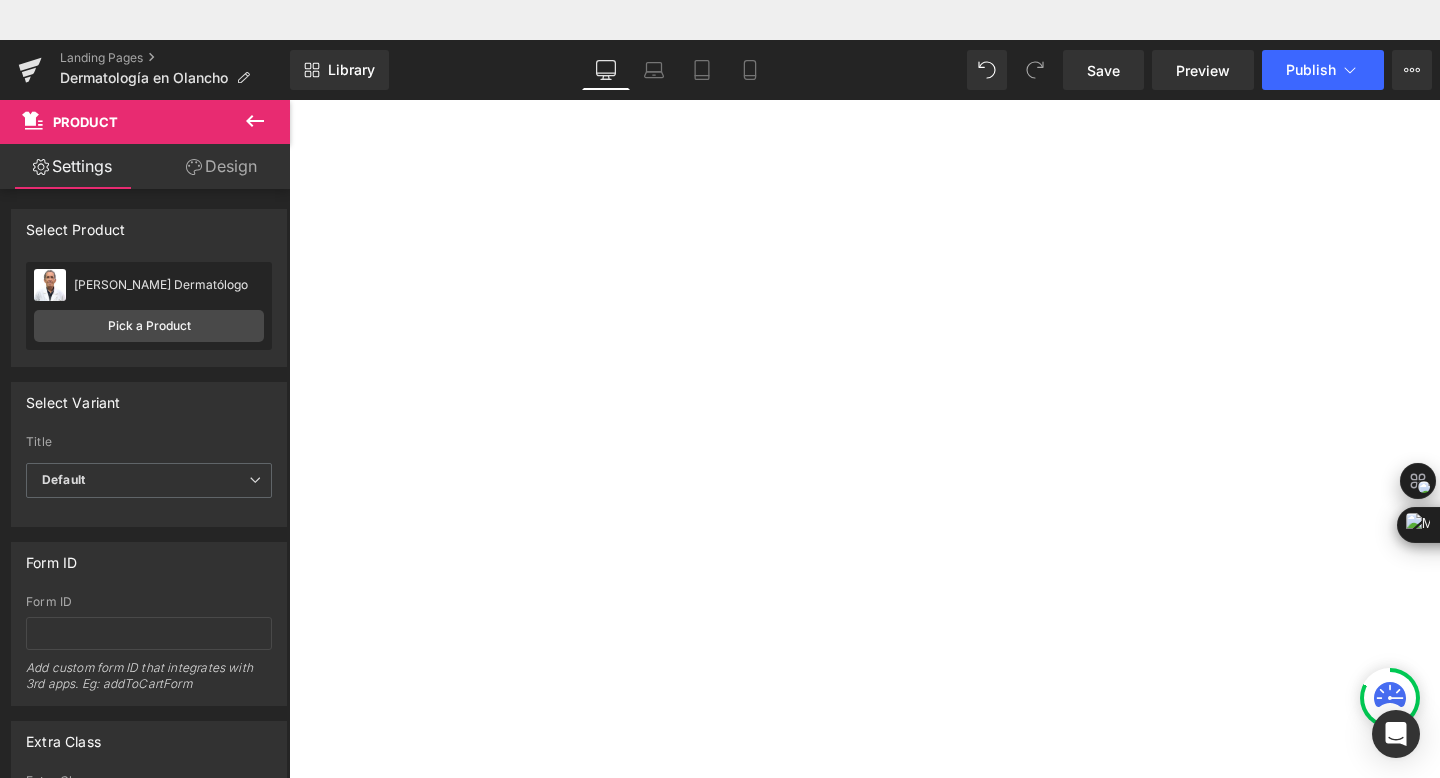 scroll, scrollTop: 209, scrollLeft: 0, axis: vertical 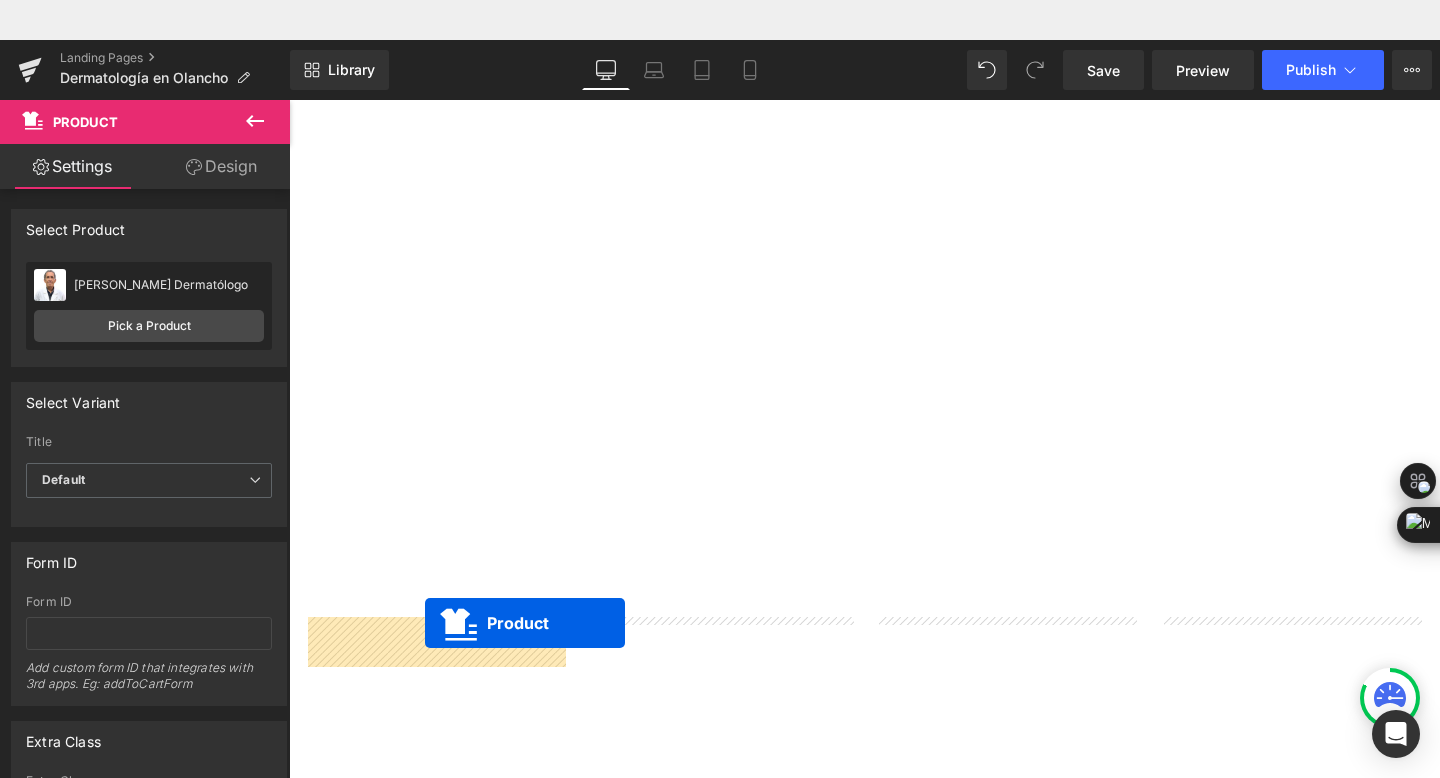 drag, startPoint x: 701, startPoint y: 624, endPoint x: 432, endPoint y: 610, distance: 269.36407 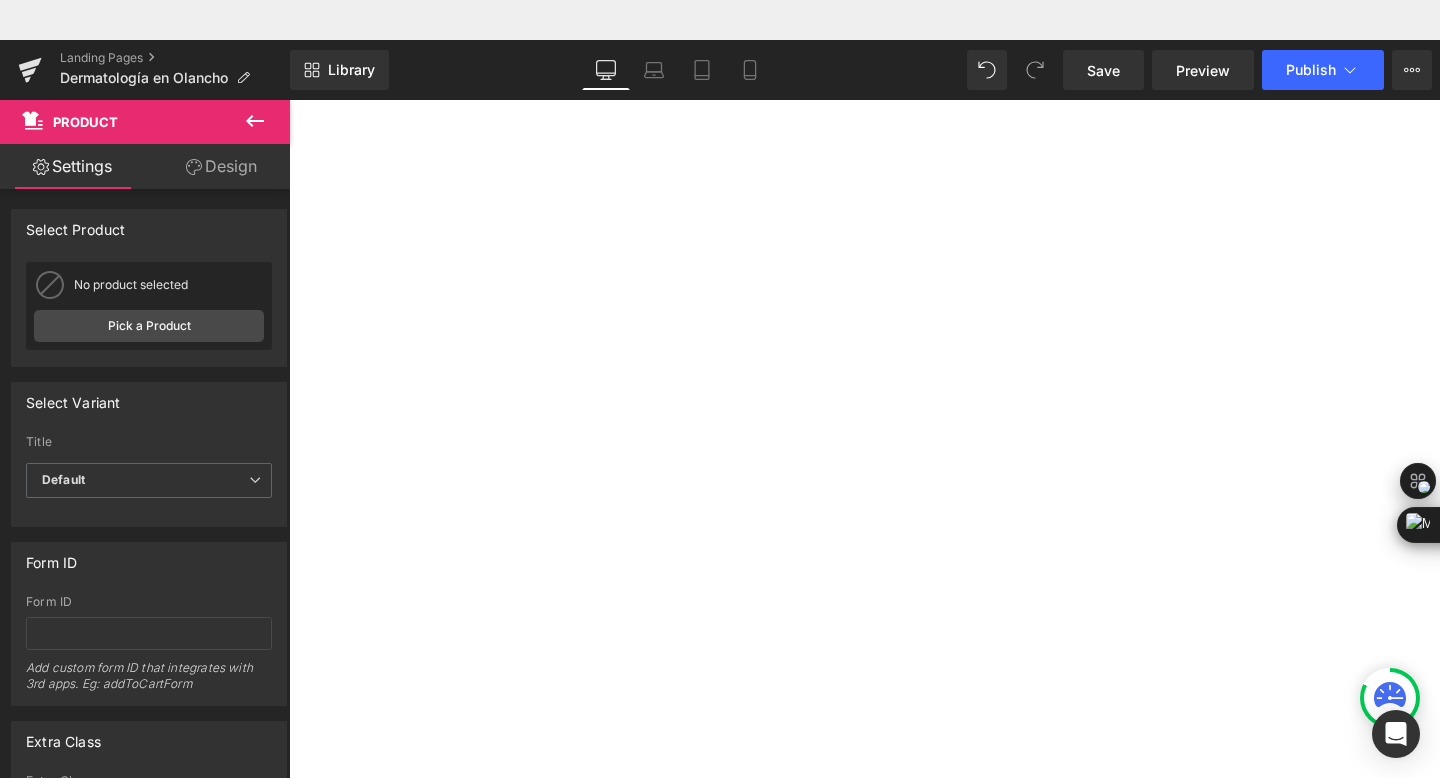 click at bounding box center [289, 60] 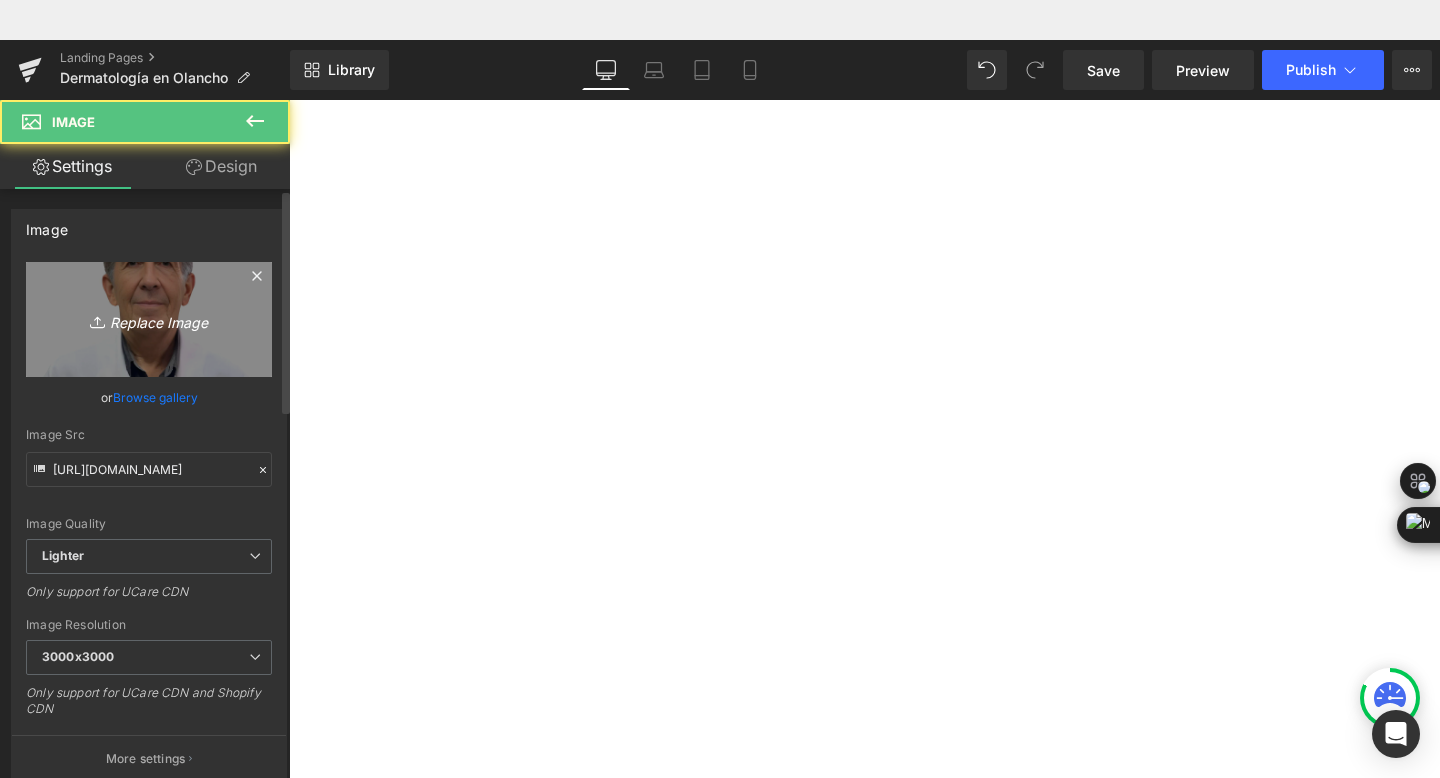 click on "Replace Image" at bounding box center [149, 319] 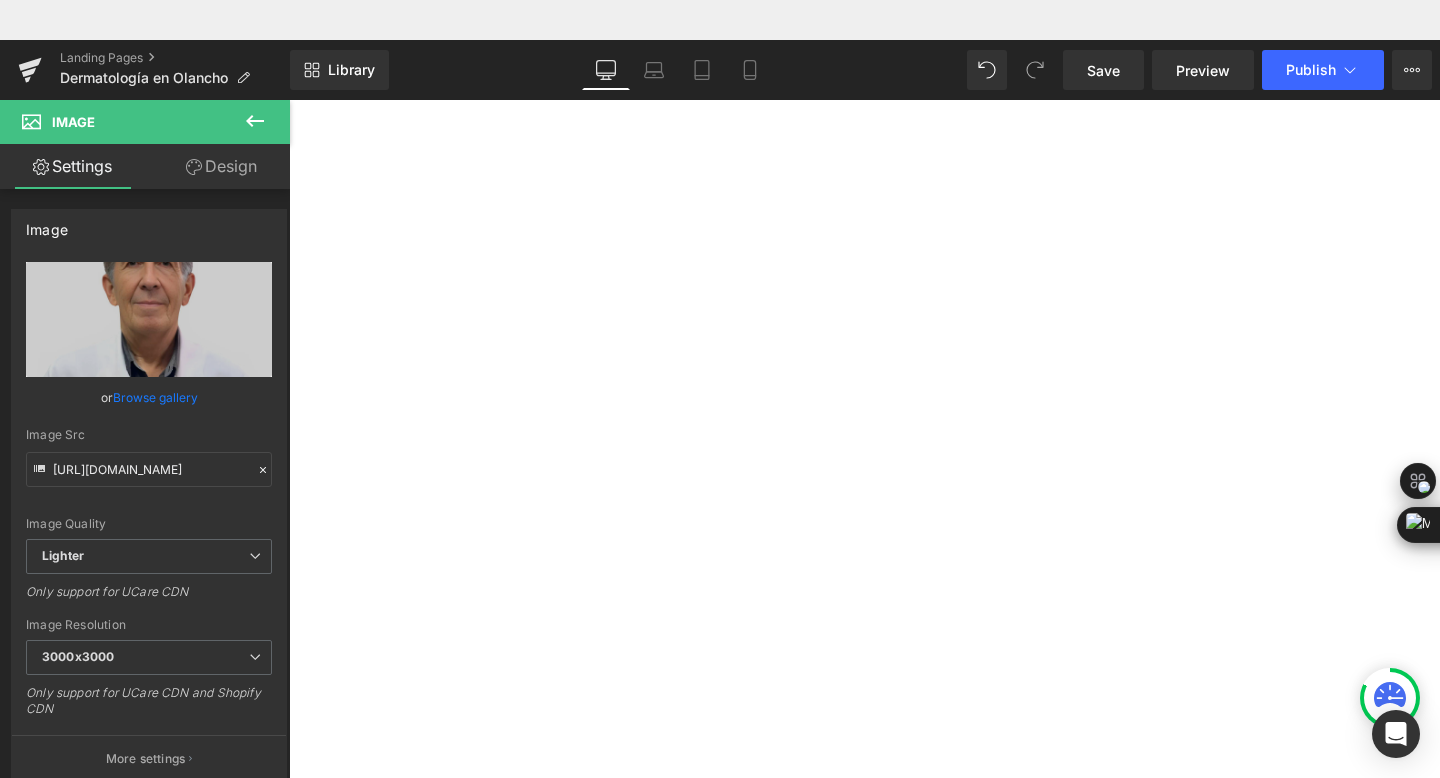 type on "C:\fakepath\Dra [PERSON_NAME] foto perfil.jpg" 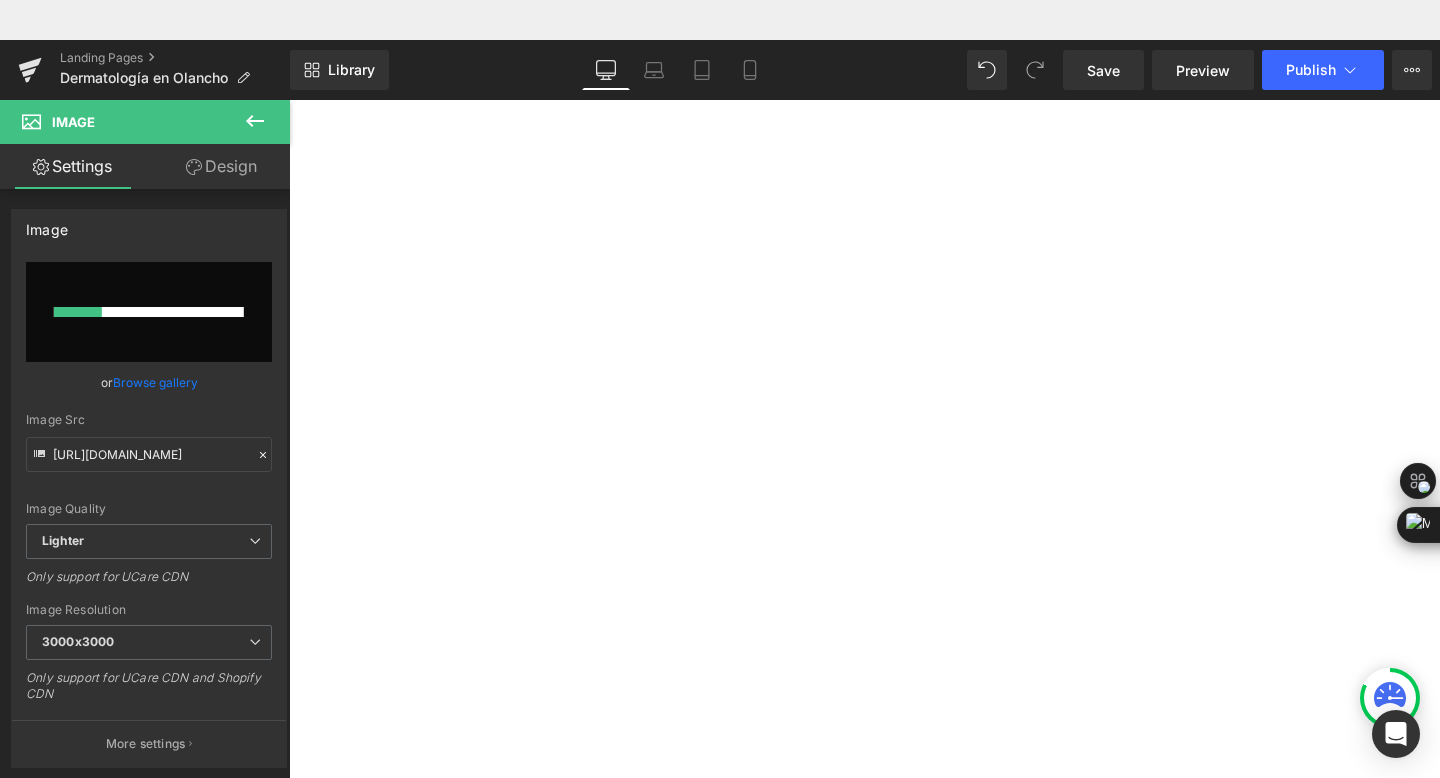 click on "Agenda tu Cita" at bounding box center (289, 60) 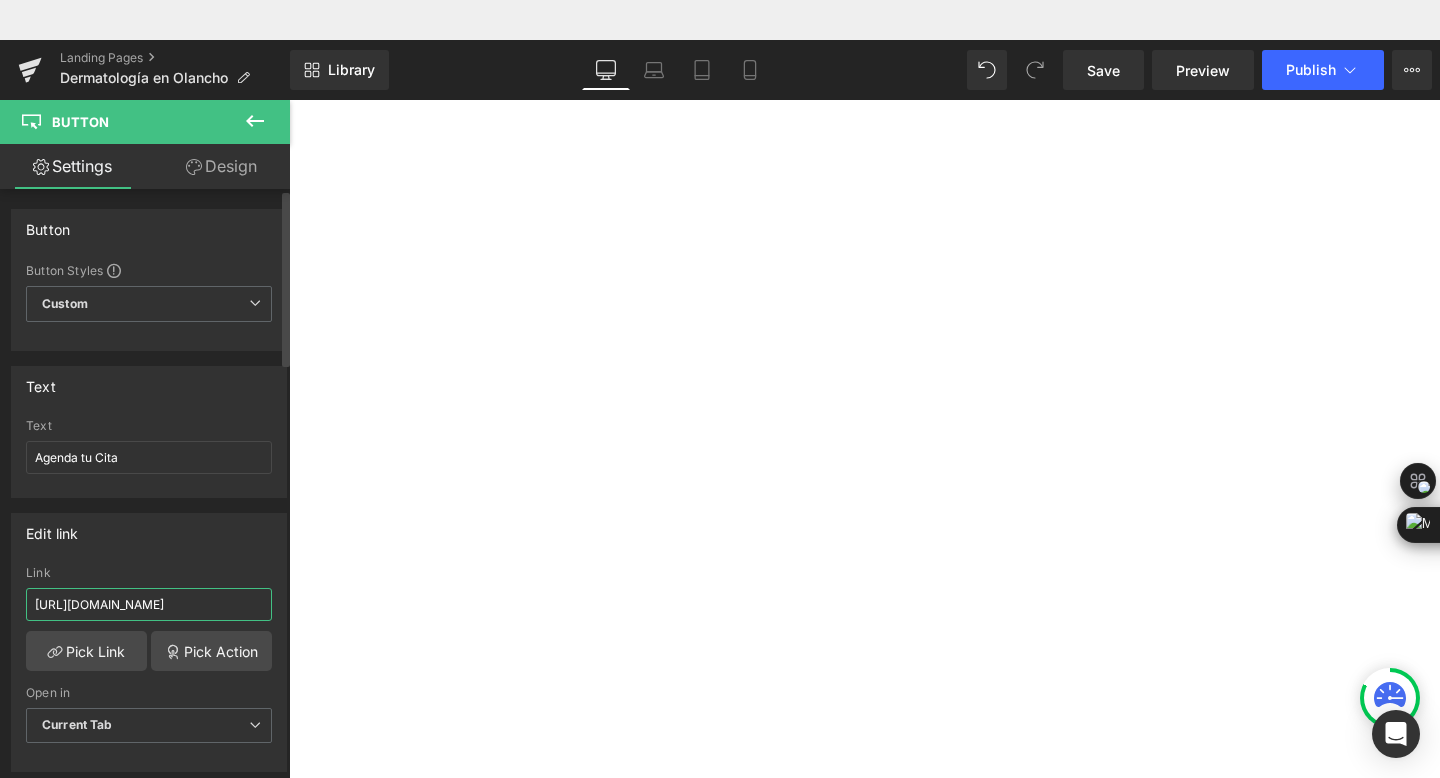 click on "https://wa.me/50433685825" at bounding box center [149, 604] 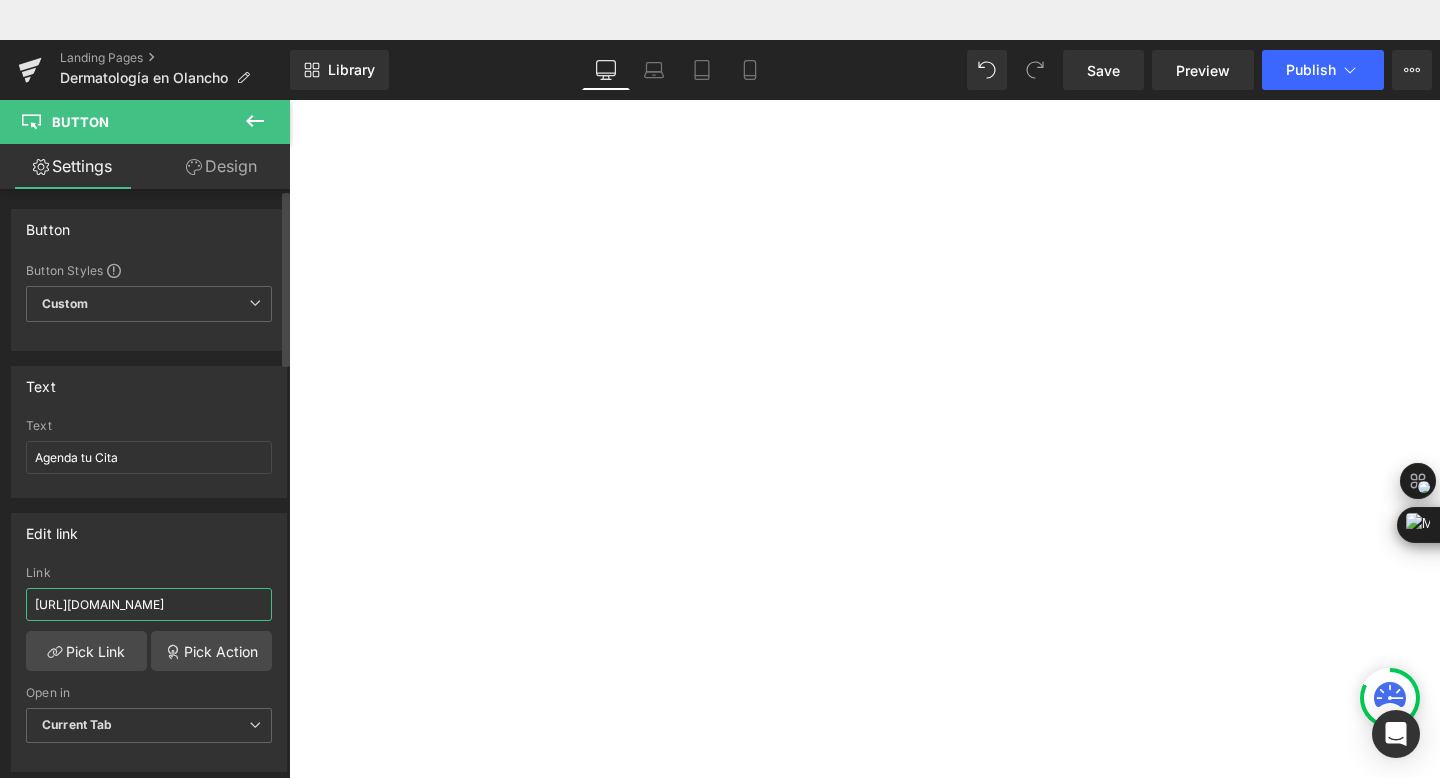 paste on "9762-7443" 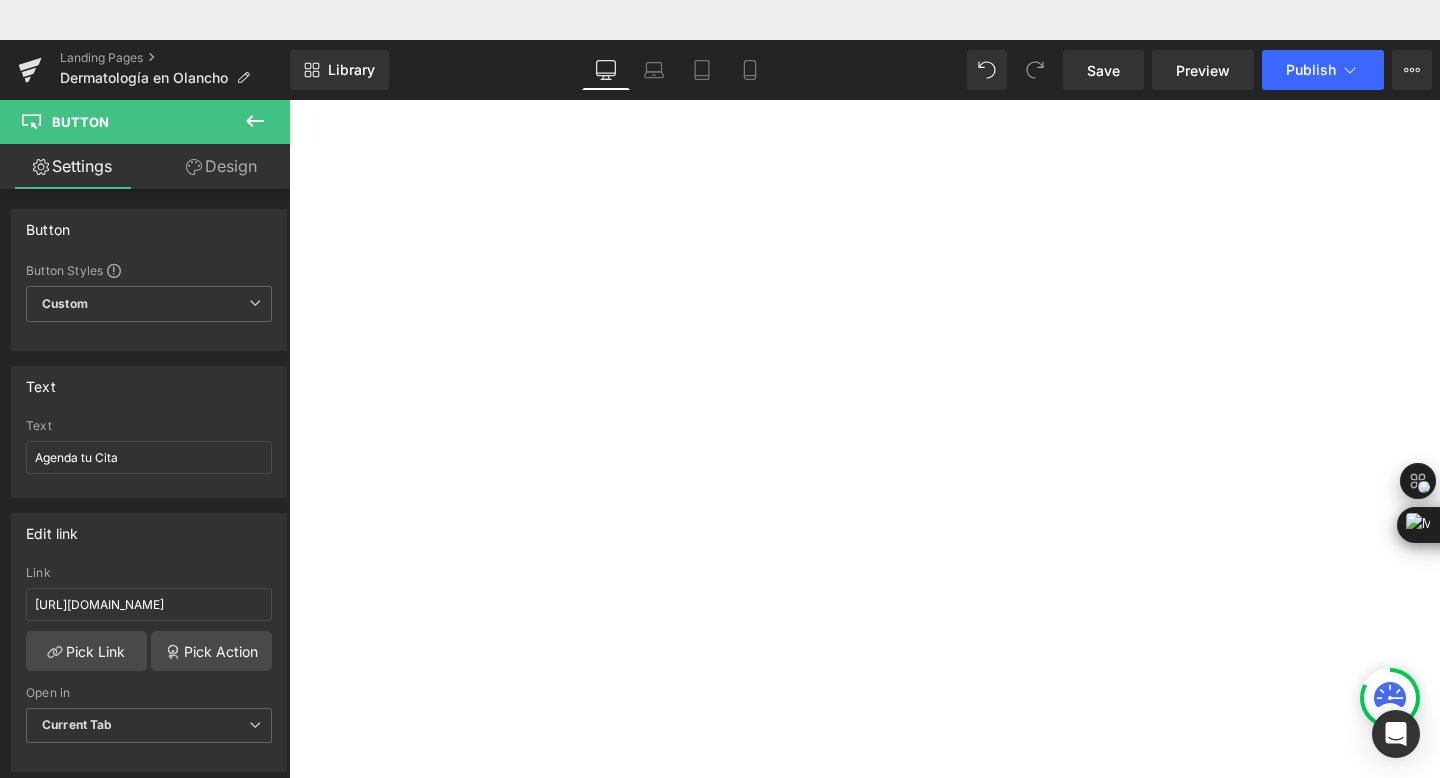 click on "Agenda tu Cita" at bounding box center [289, 60] 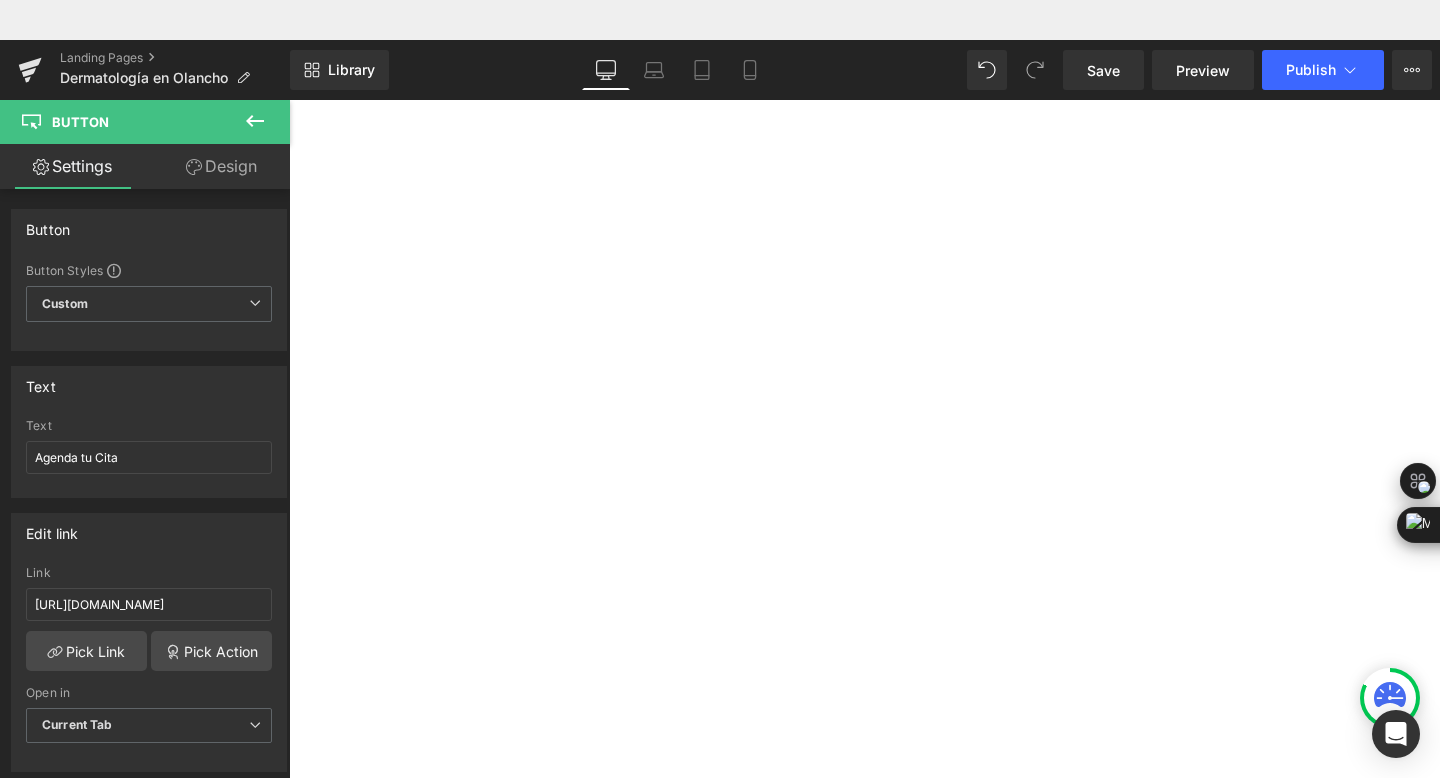 click at bounding box center (289, 60) 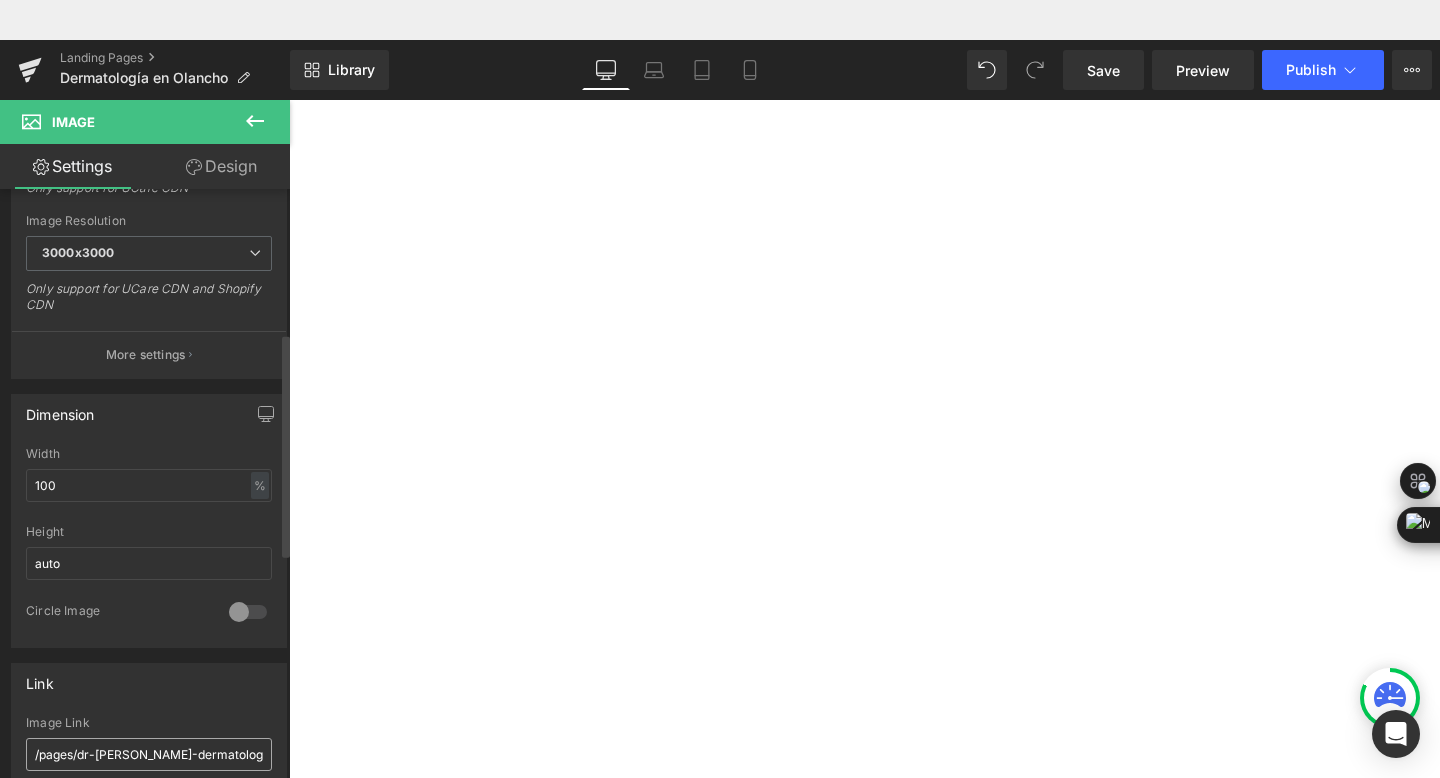 scroll, scrollTop: 617, scrollLeft: 0, axis: vertical 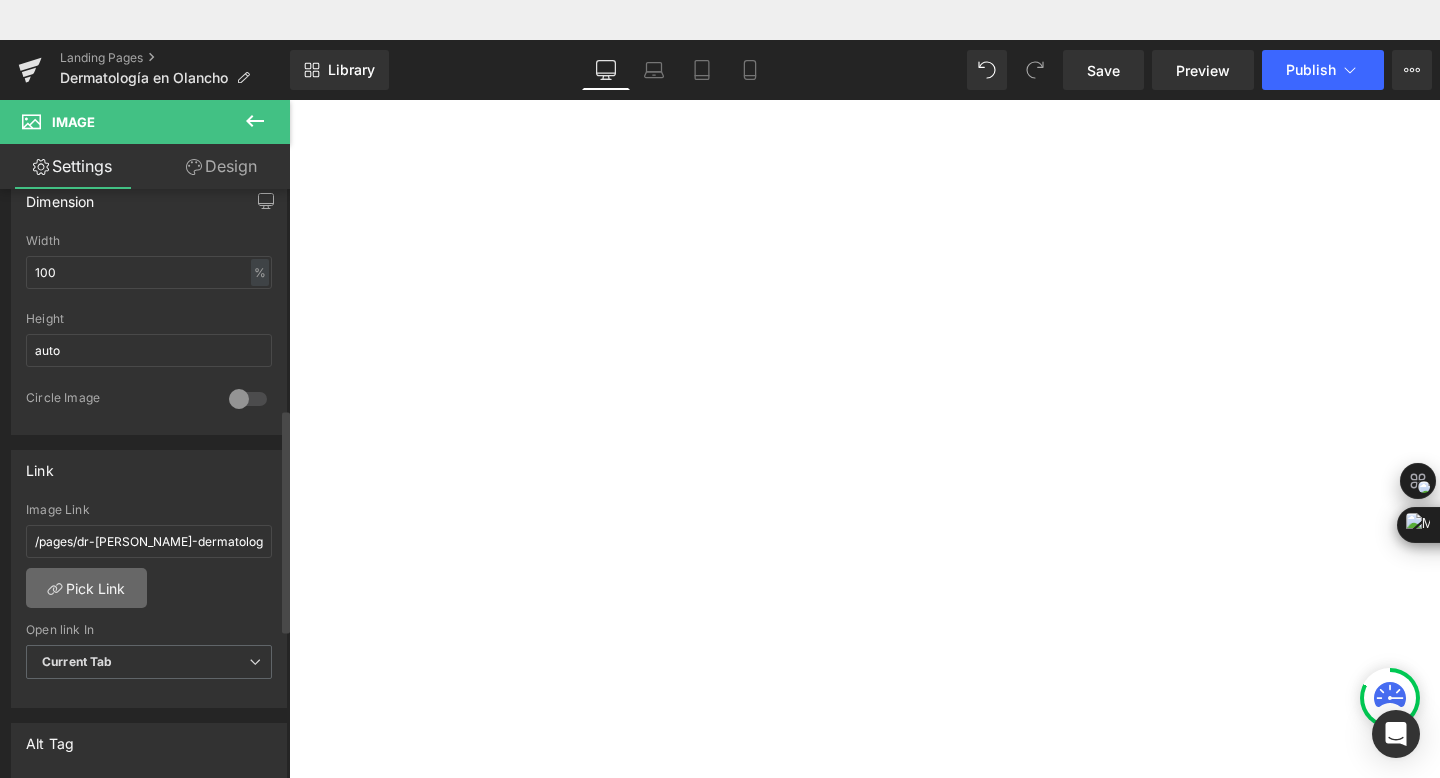 click on "Pick Link" at bounding box center [86, 588] 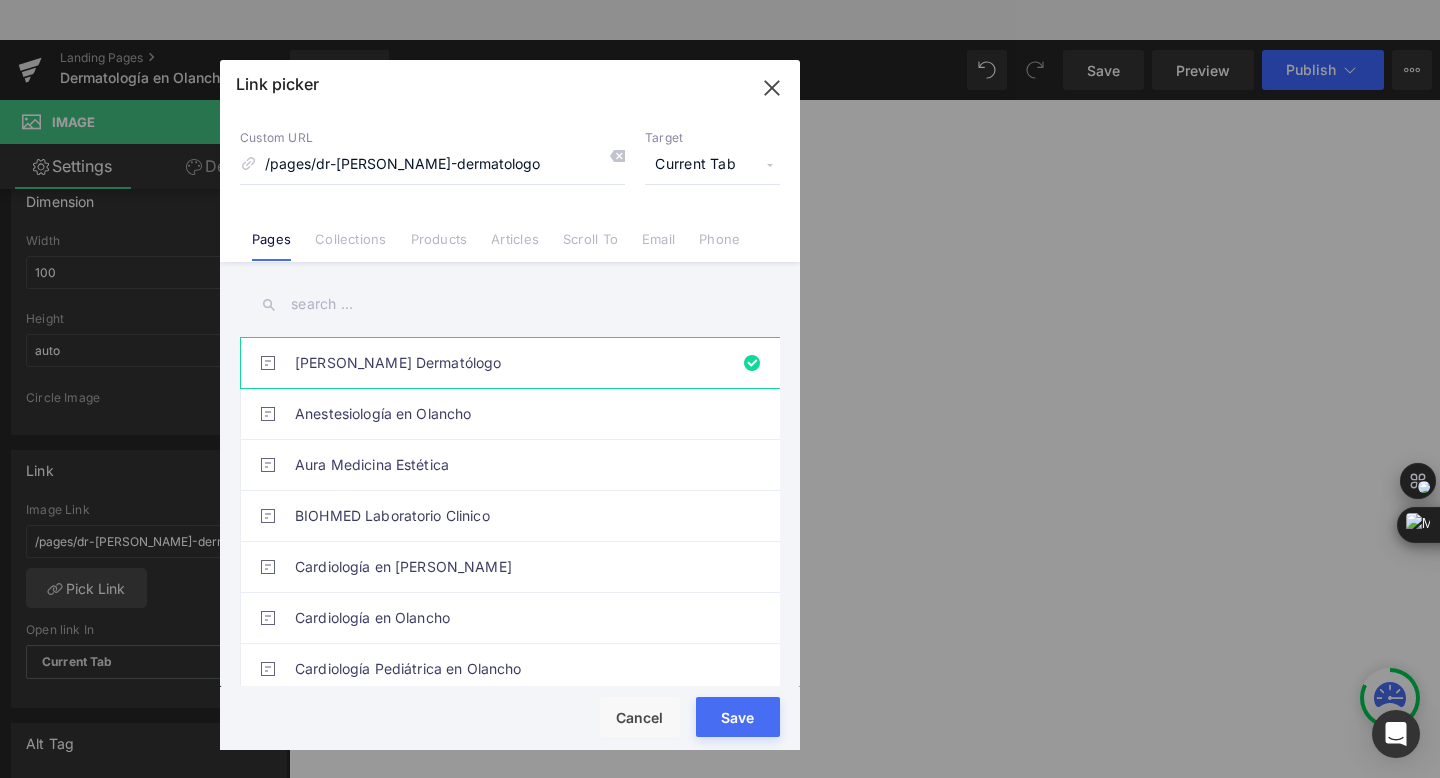 click at bounding box center (510, 304) 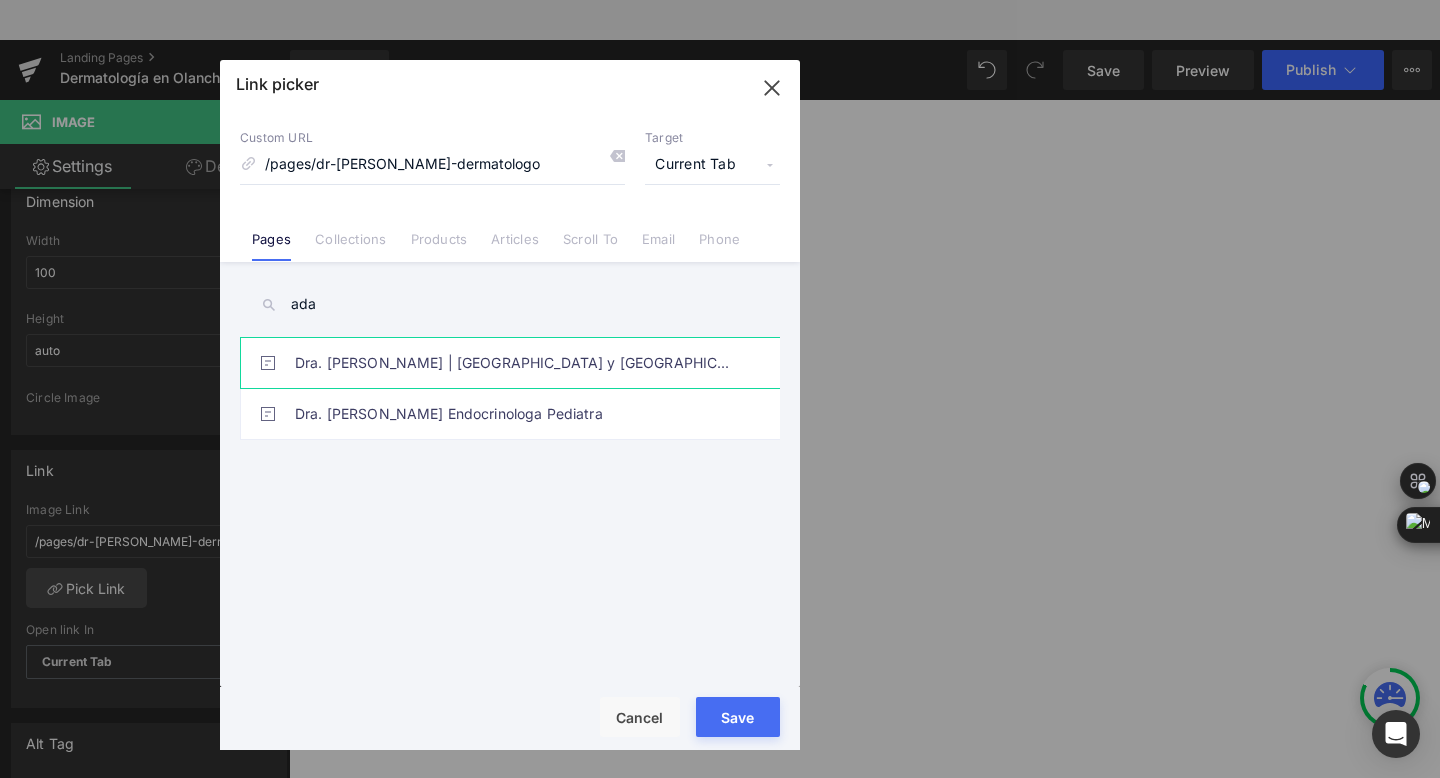 type on "ada" 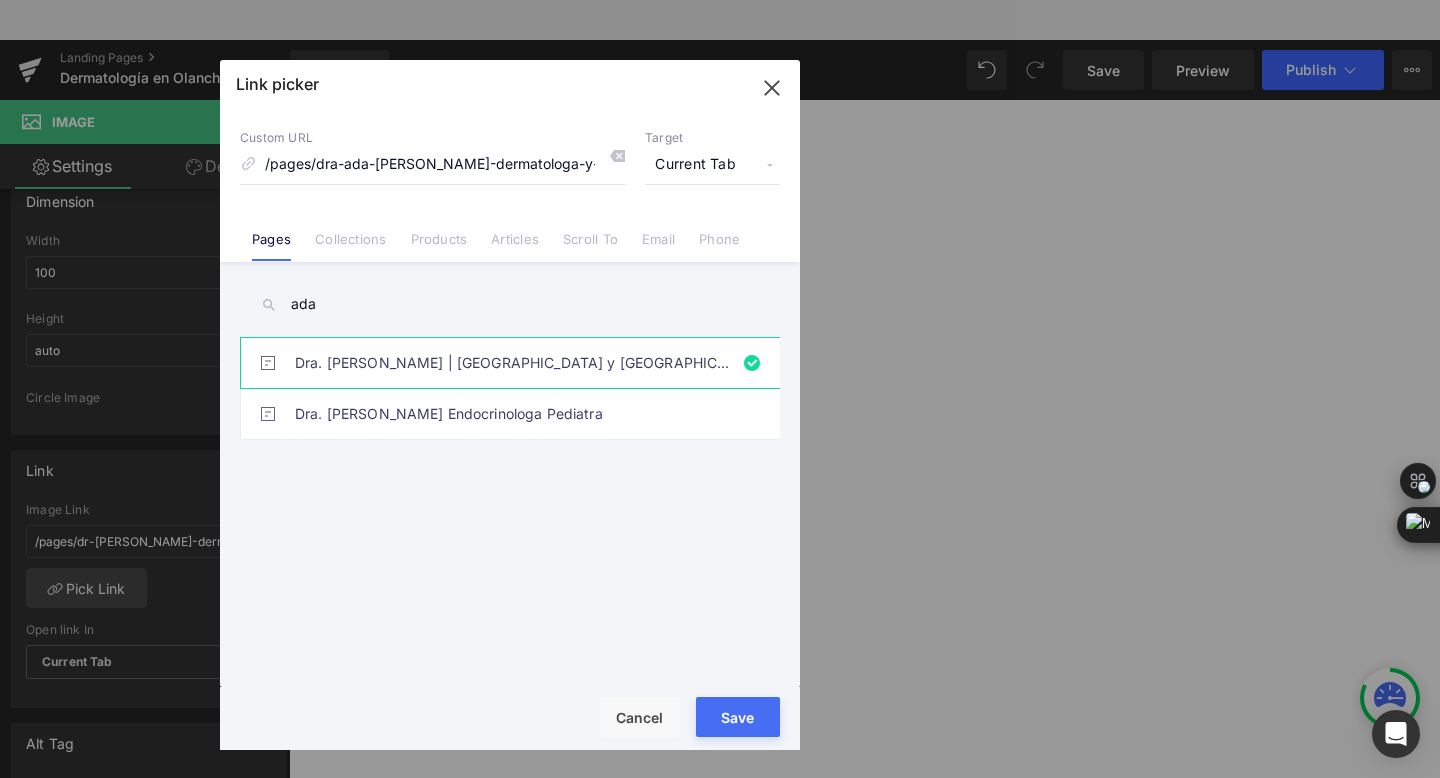 click on "Save" at bounding box center (738, 717) 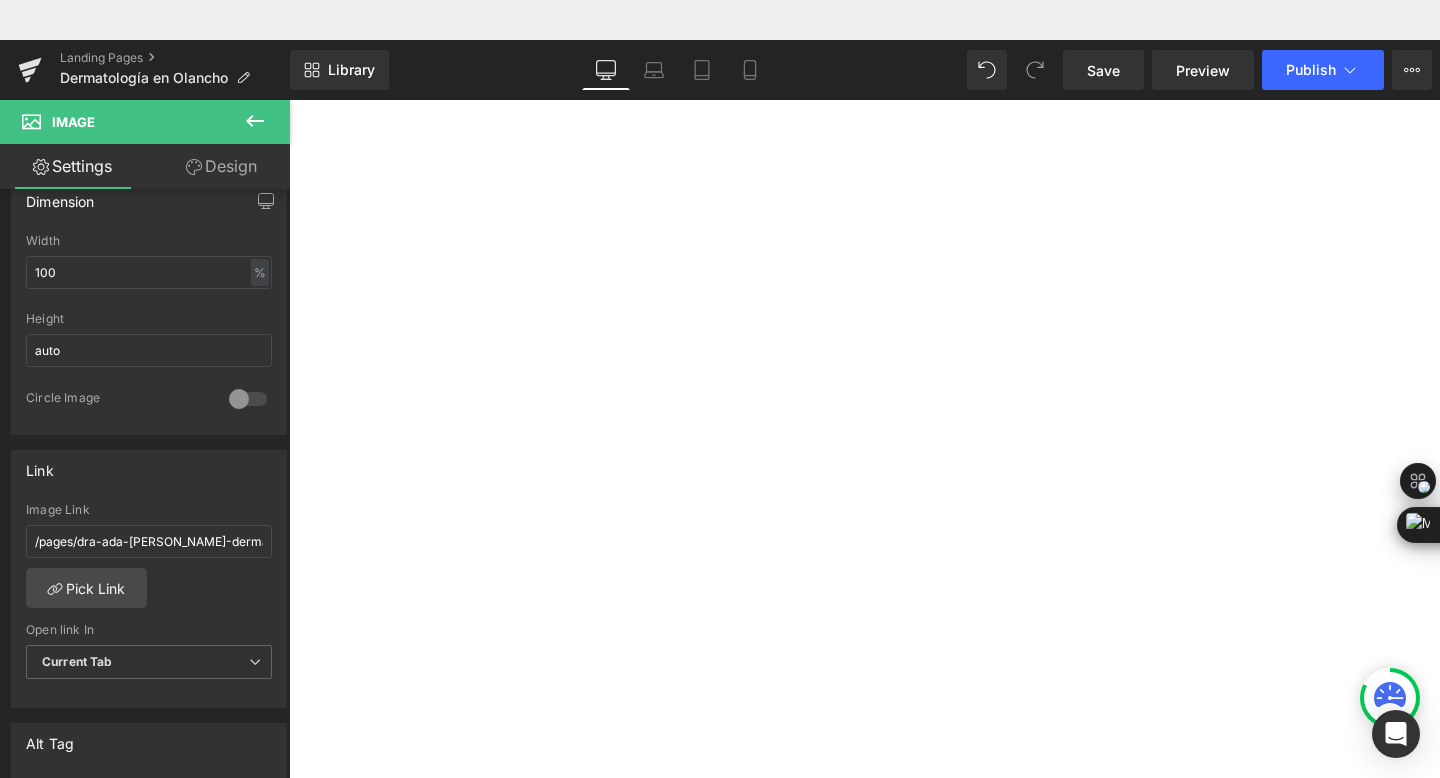 click on "Dr. A. Edelman" at bounding box center (289, 60) 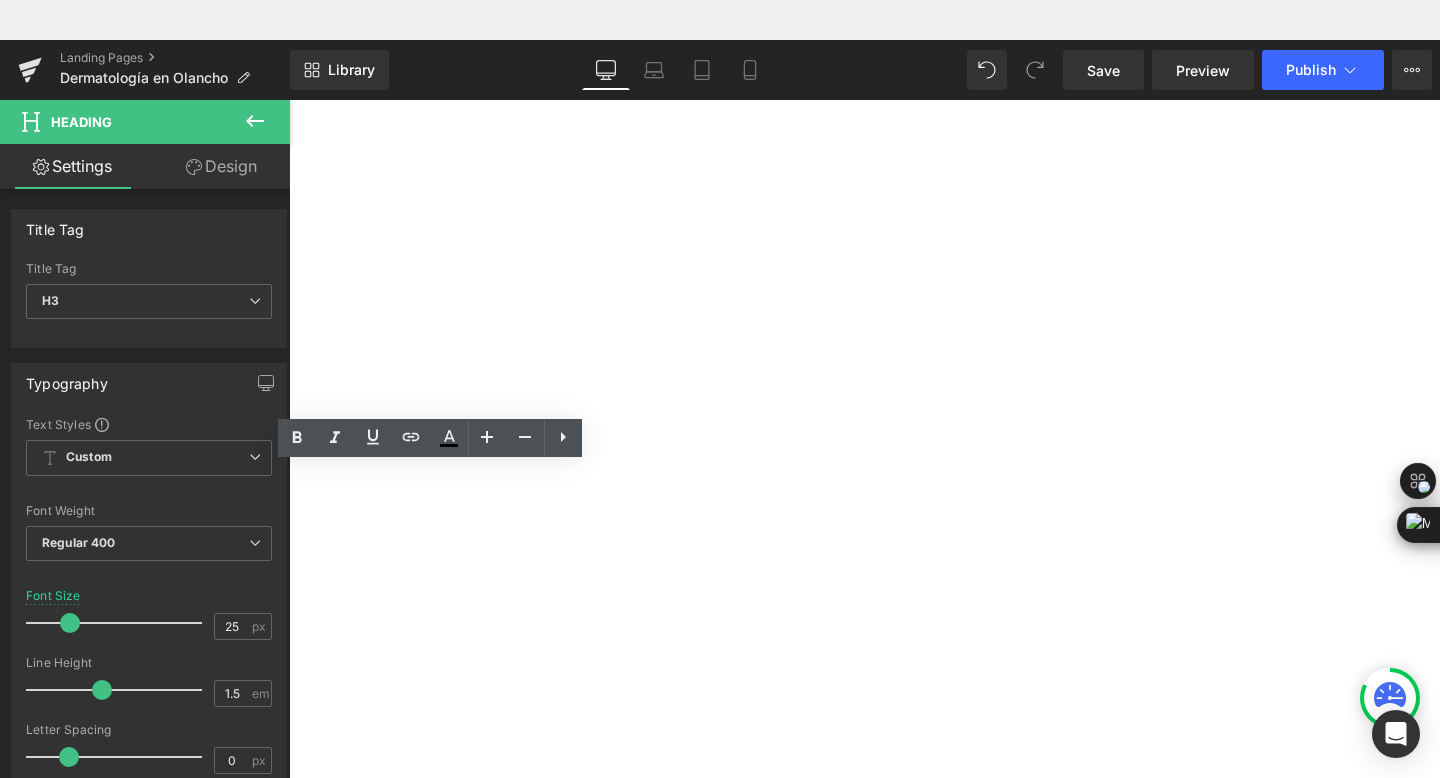 click on "Dermatólogo" at bounding box center (289, 60) 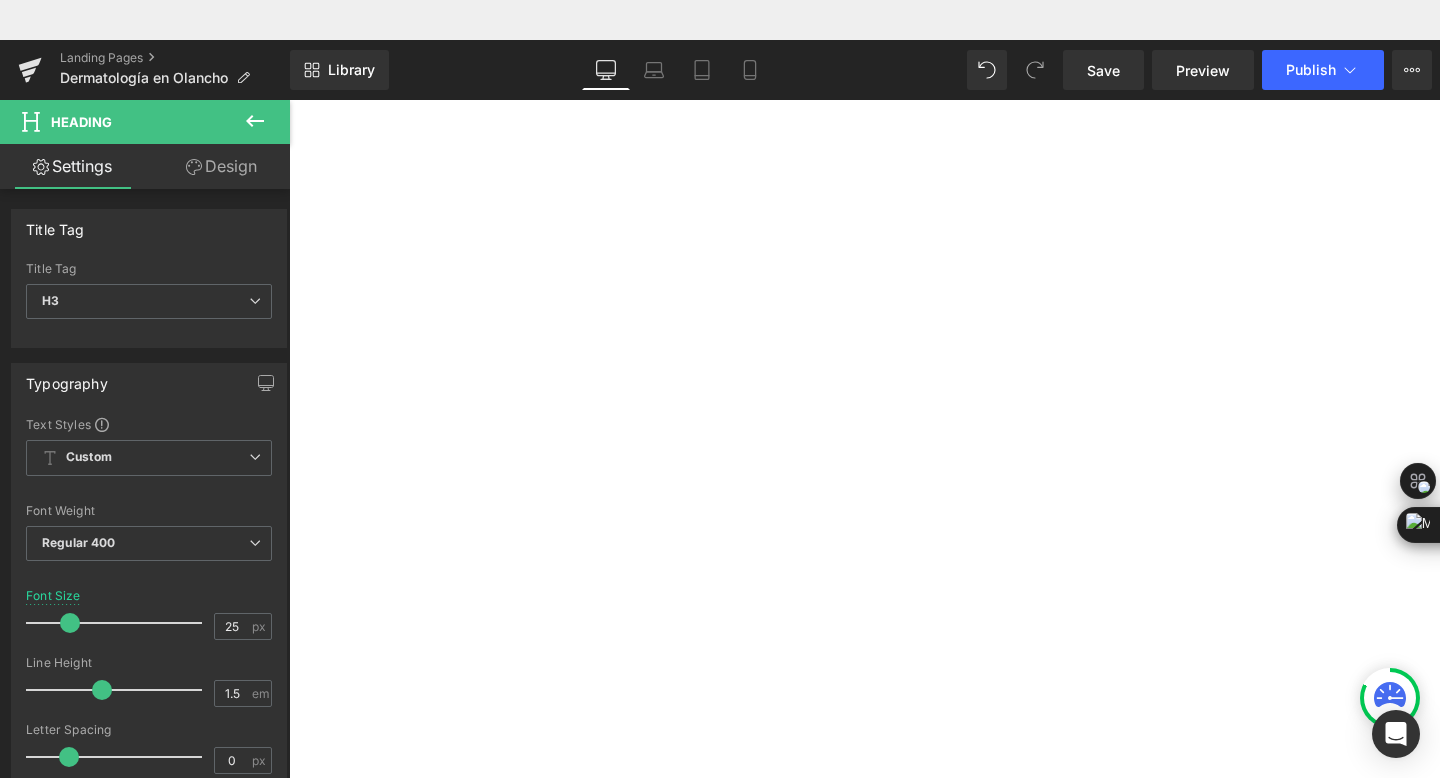 type 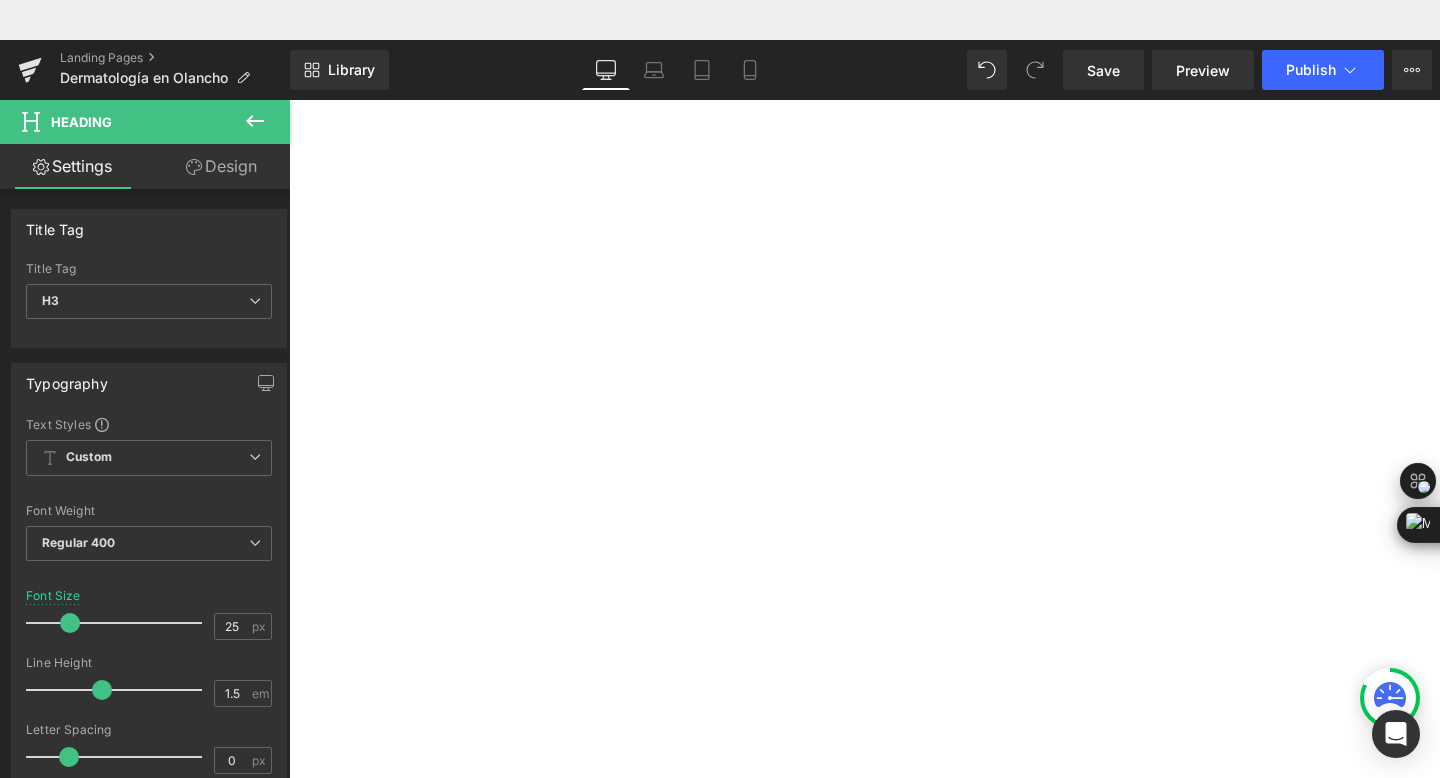 click on "Dr. A. Argueta" at bounding box center [289, 60] 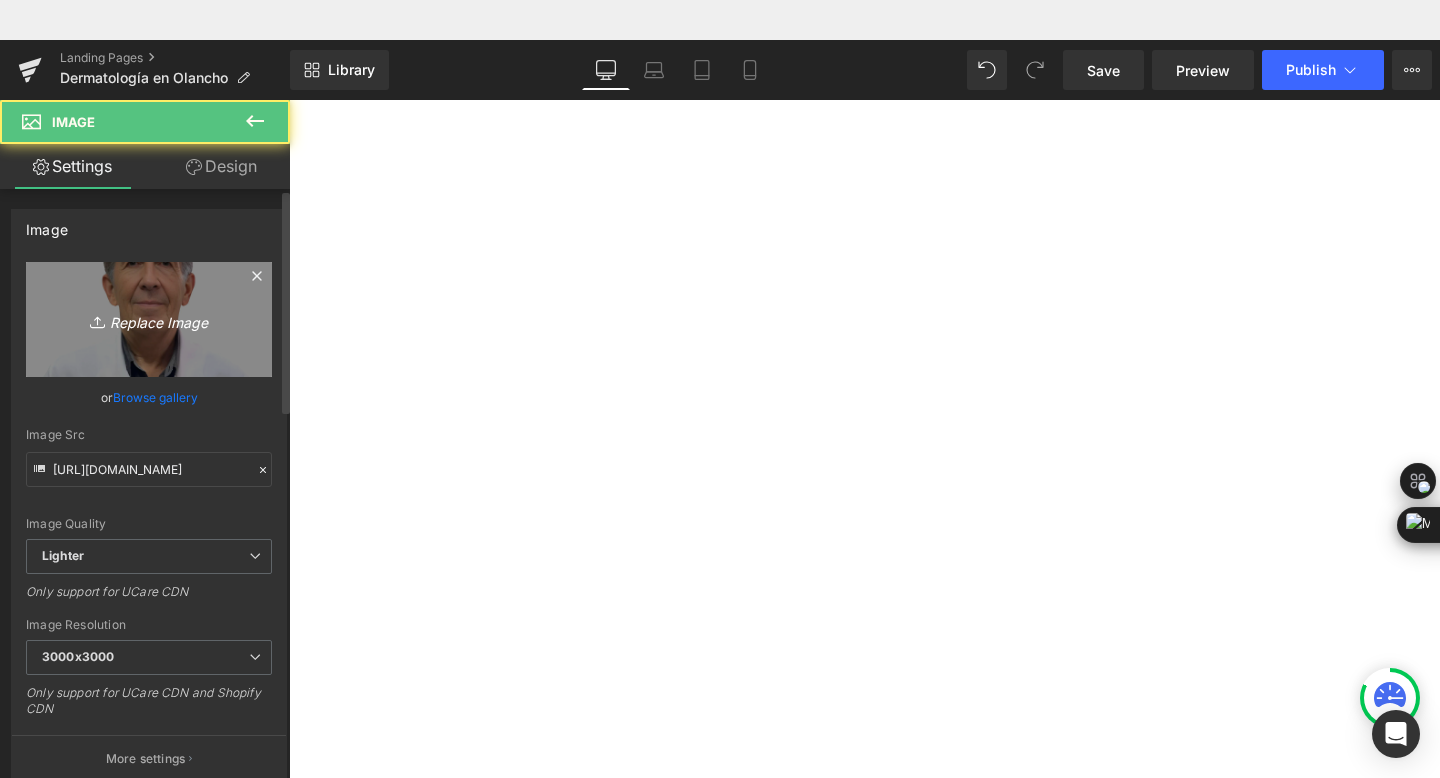click on "Replace Image" at bounding box center (149, 319) 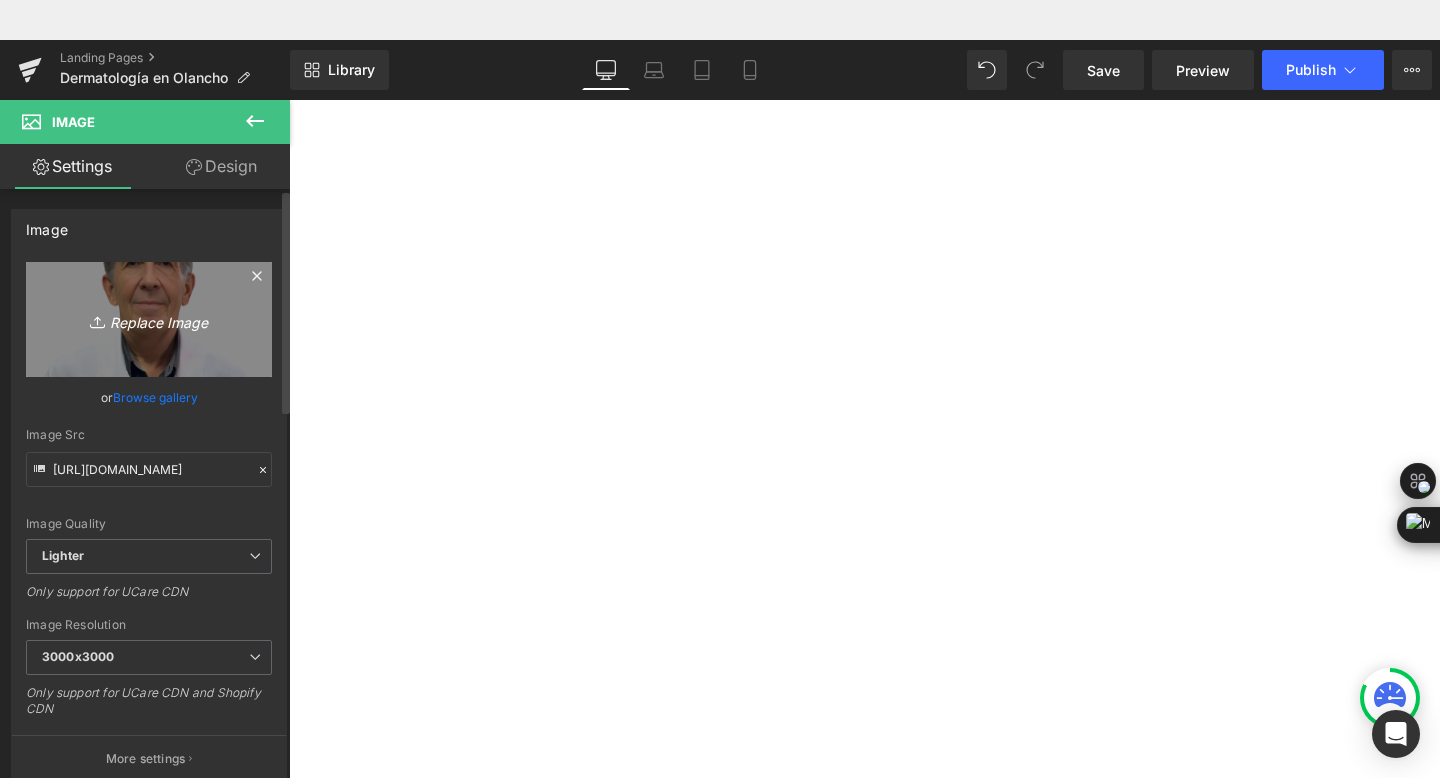 type on "C:\fakepath\Dra [PERSON_NAME] foto perfil.jpg" 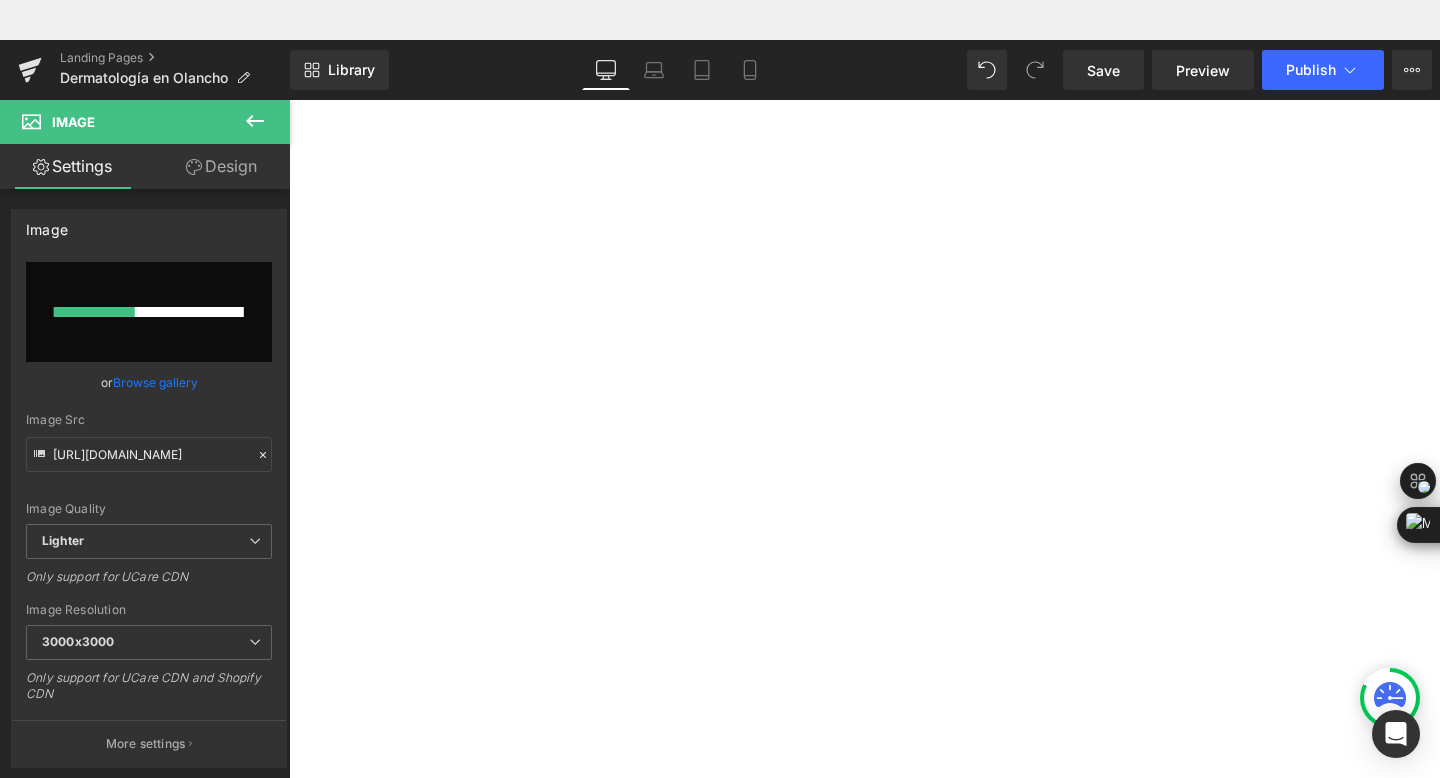 type 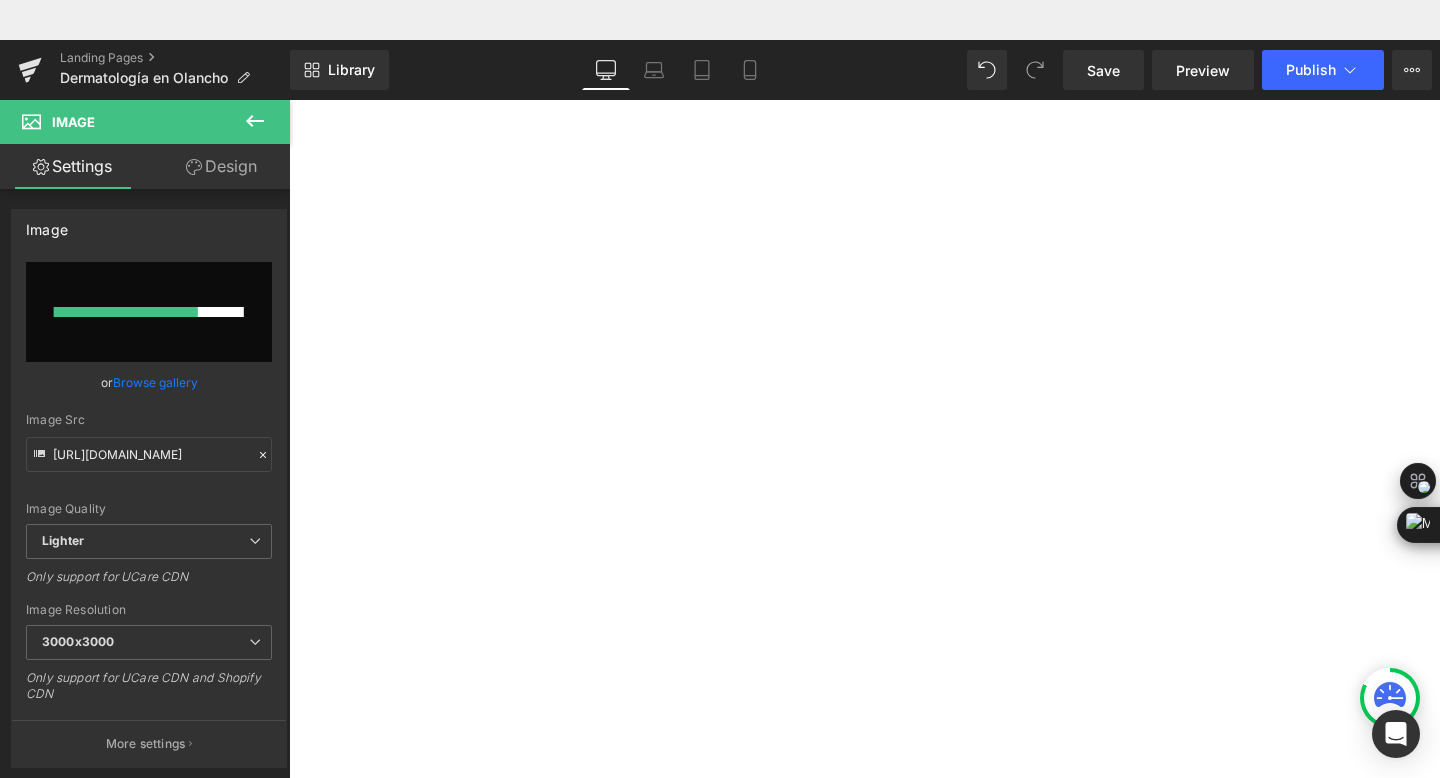 scroll, scrollTop: 121, scrollLeft: 0, axis: vertical 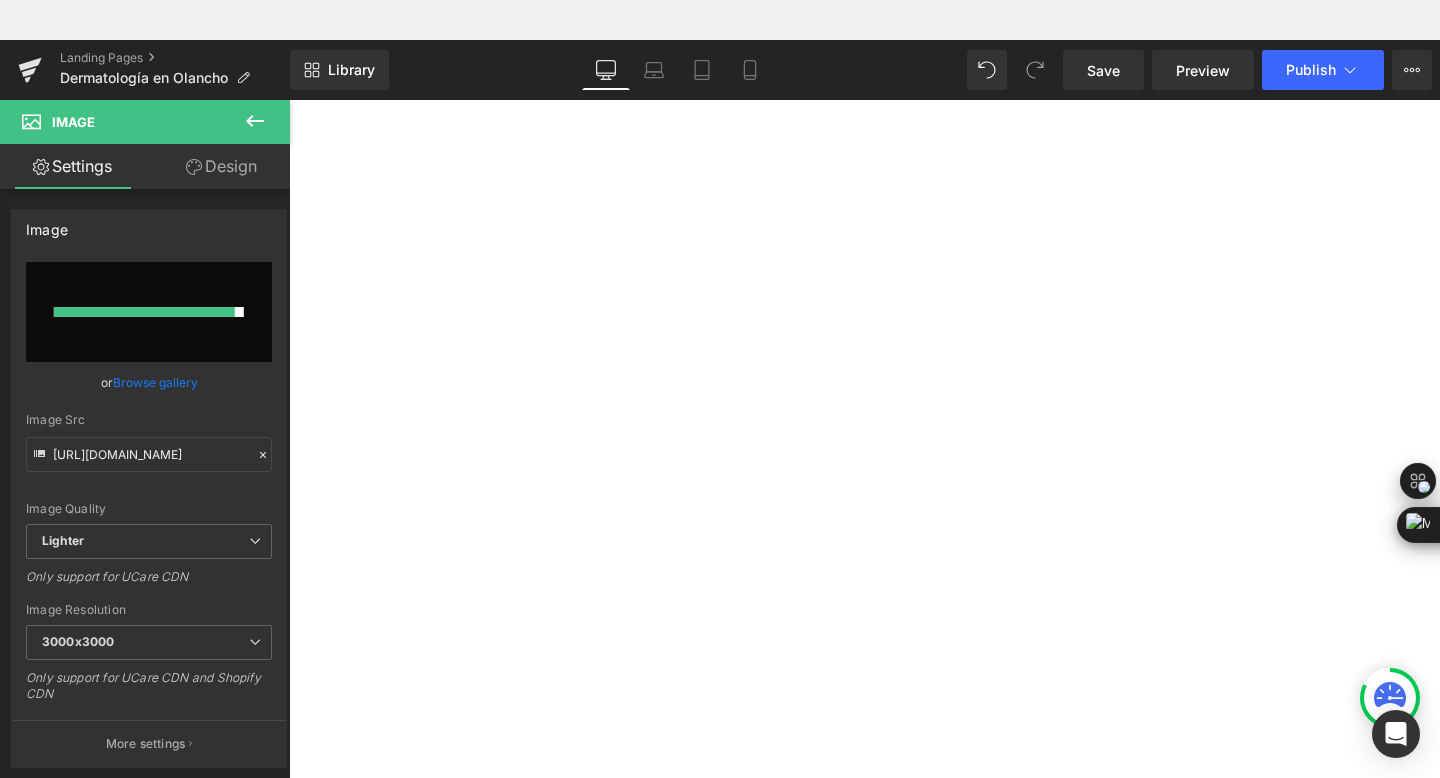 type on "https://ucarecdn.com/b79e70f8-3451-4ee1-b582-855dbc985e3a/-/format/auto/-/preview/3000x3000/-/quality/lighter/Dra%20Ada%20Argueta%20foto%20perfil.jpg" 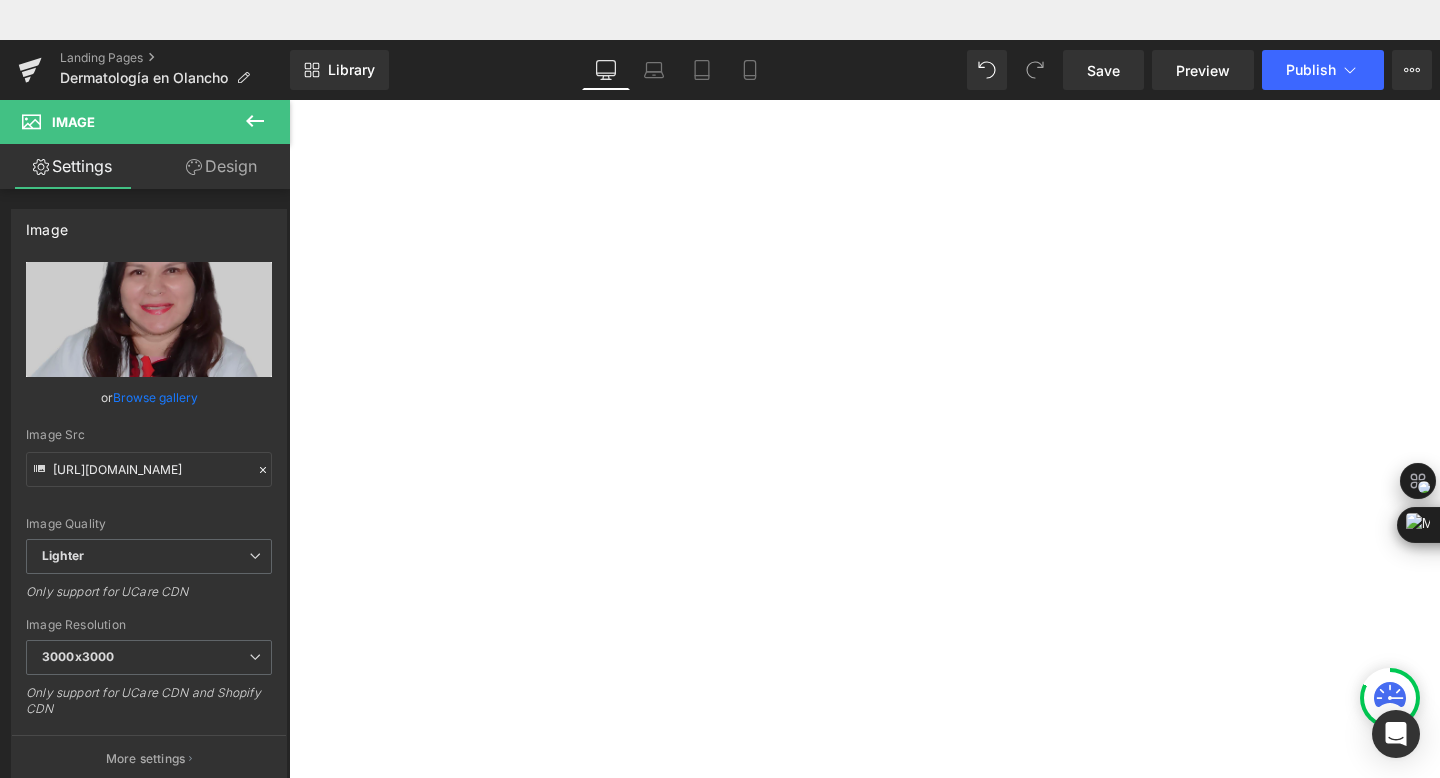 scroll, scrollTop: 14, scrollLeft: 0, axis: vertical 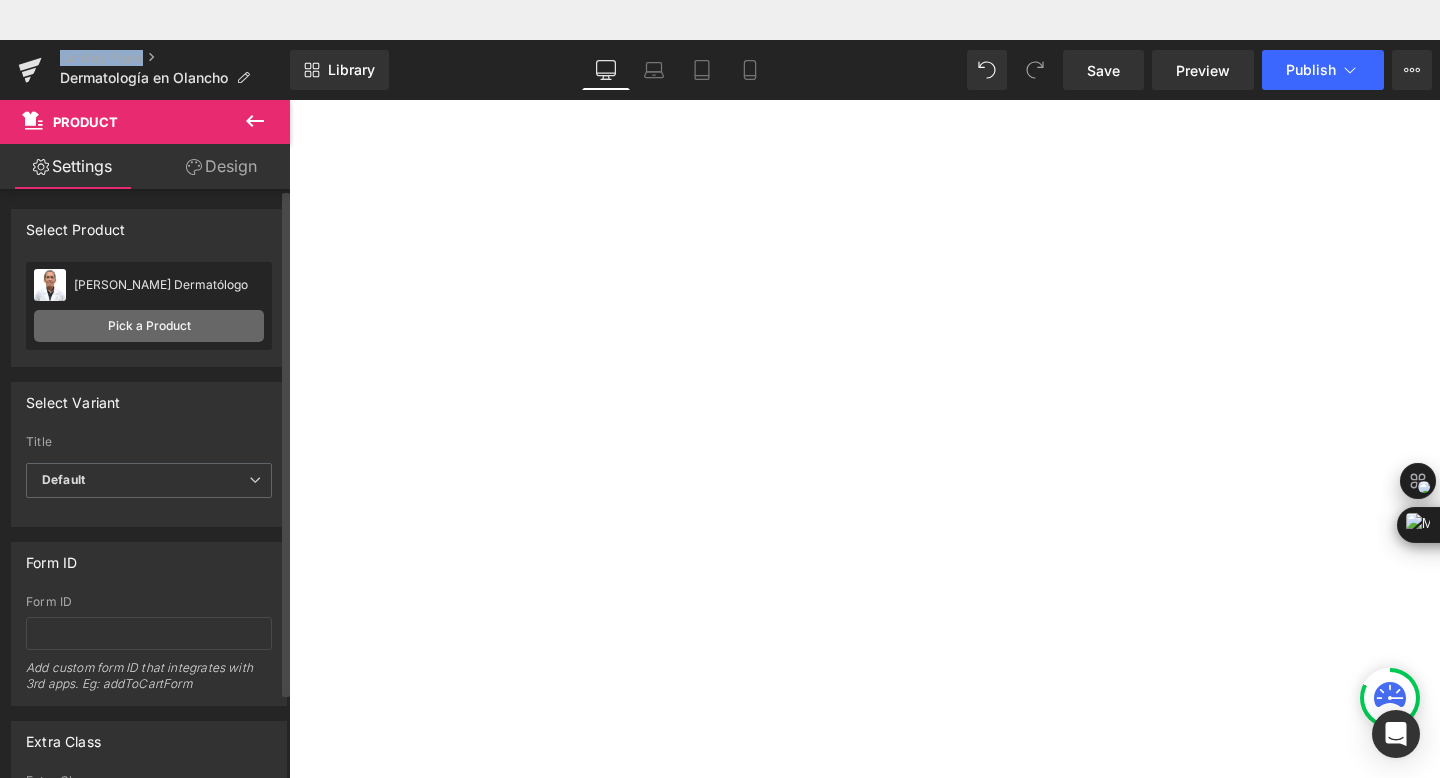 click on "Pick a Product" at bounding box center [149, 326] 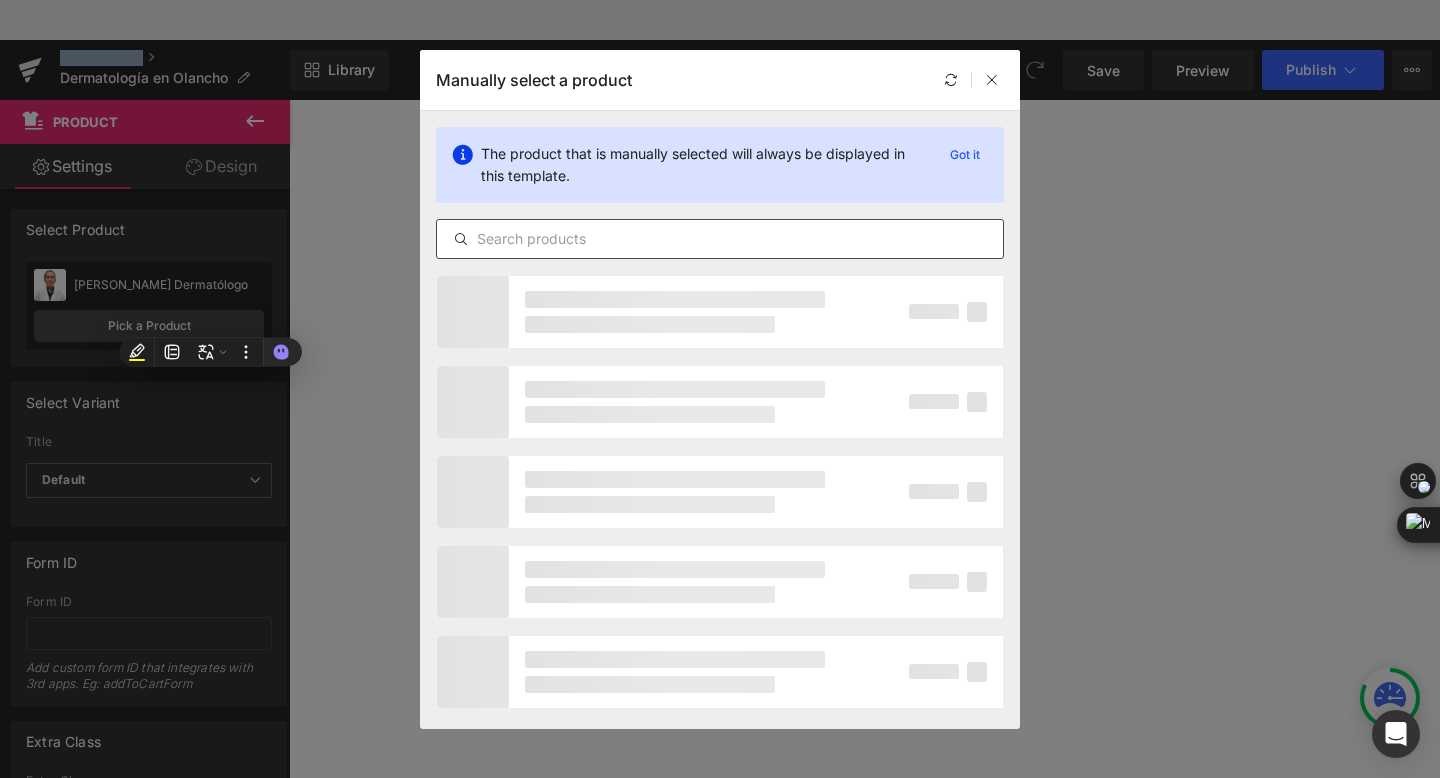 click at bounding box center (720, 239) 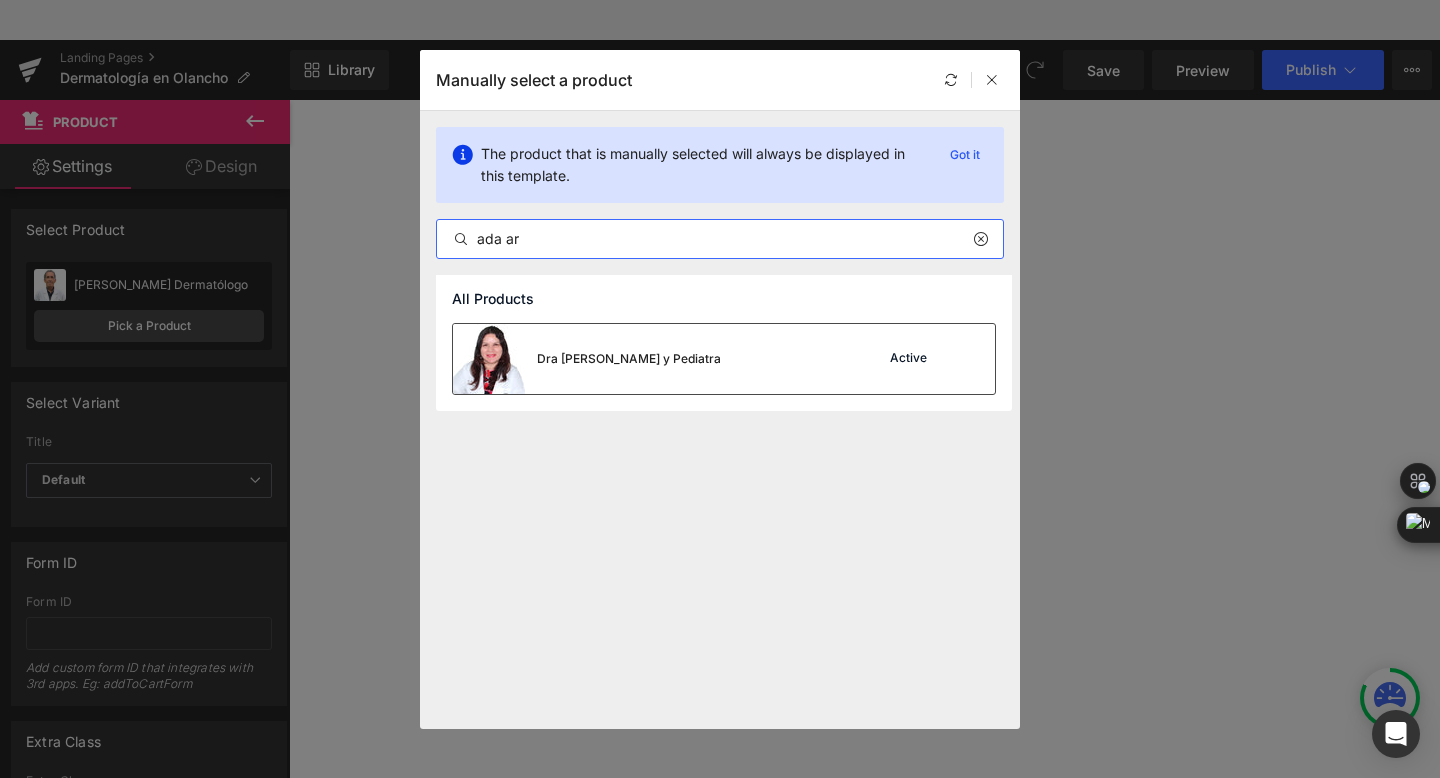 type on "ada ar" 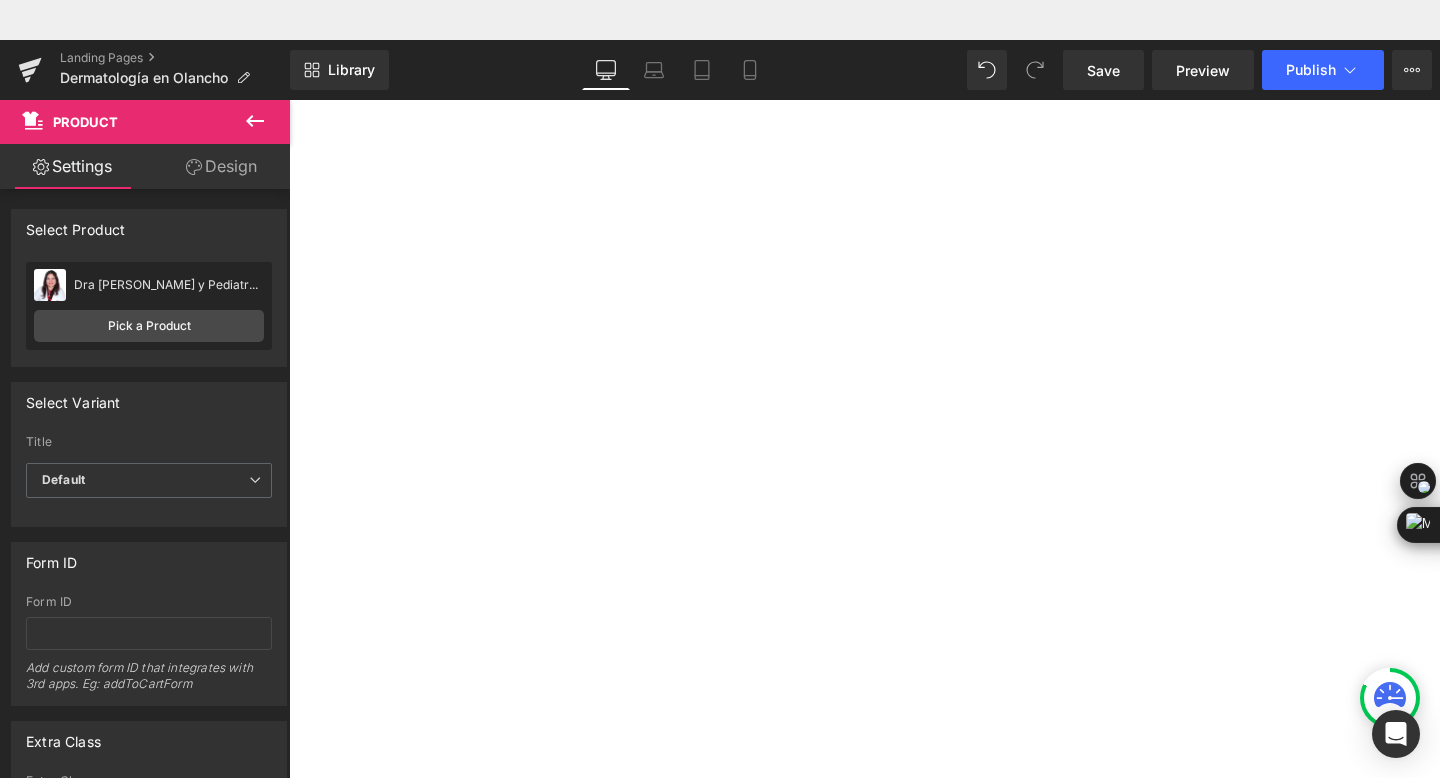 click on "Product" at bounding box center [289, 60] 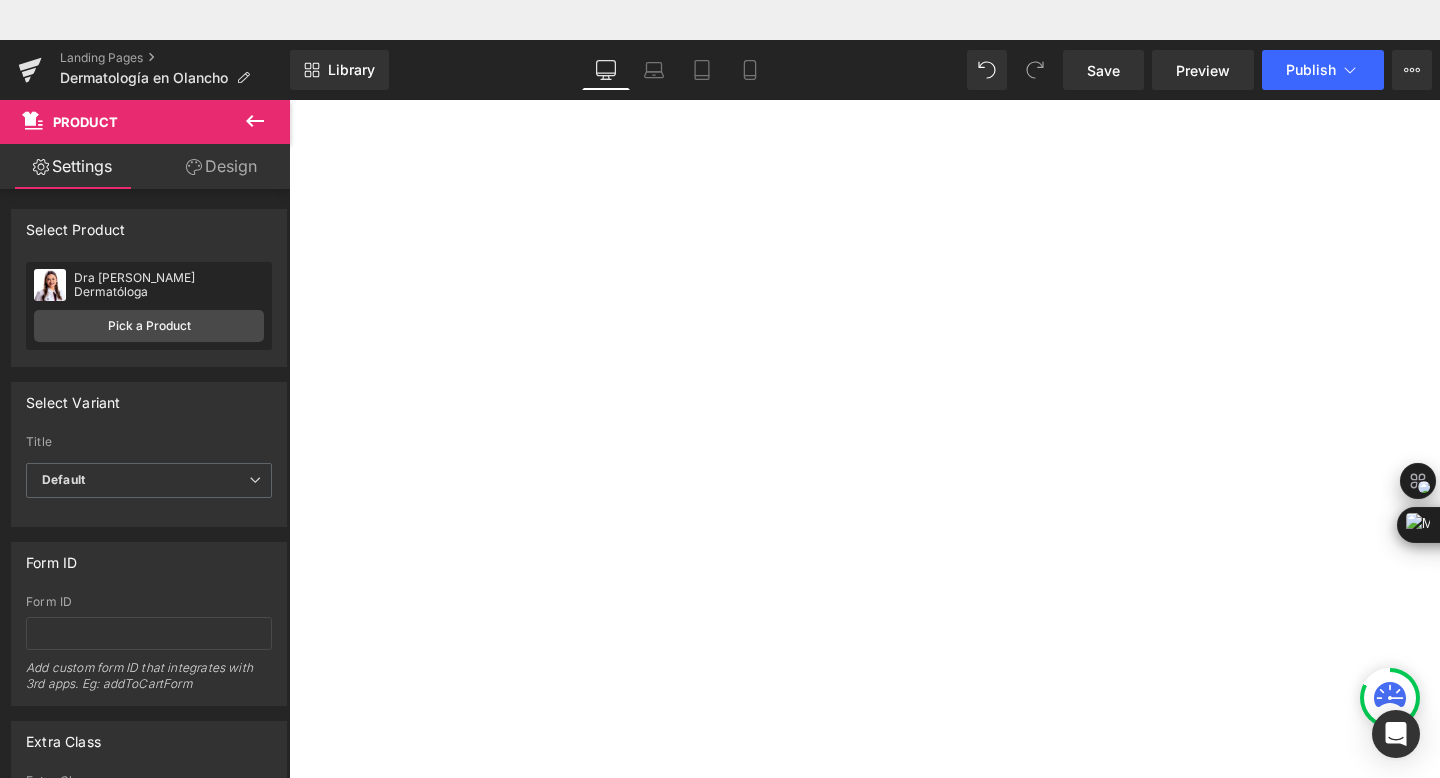 click on "Product" at bounding box center [289, 60] 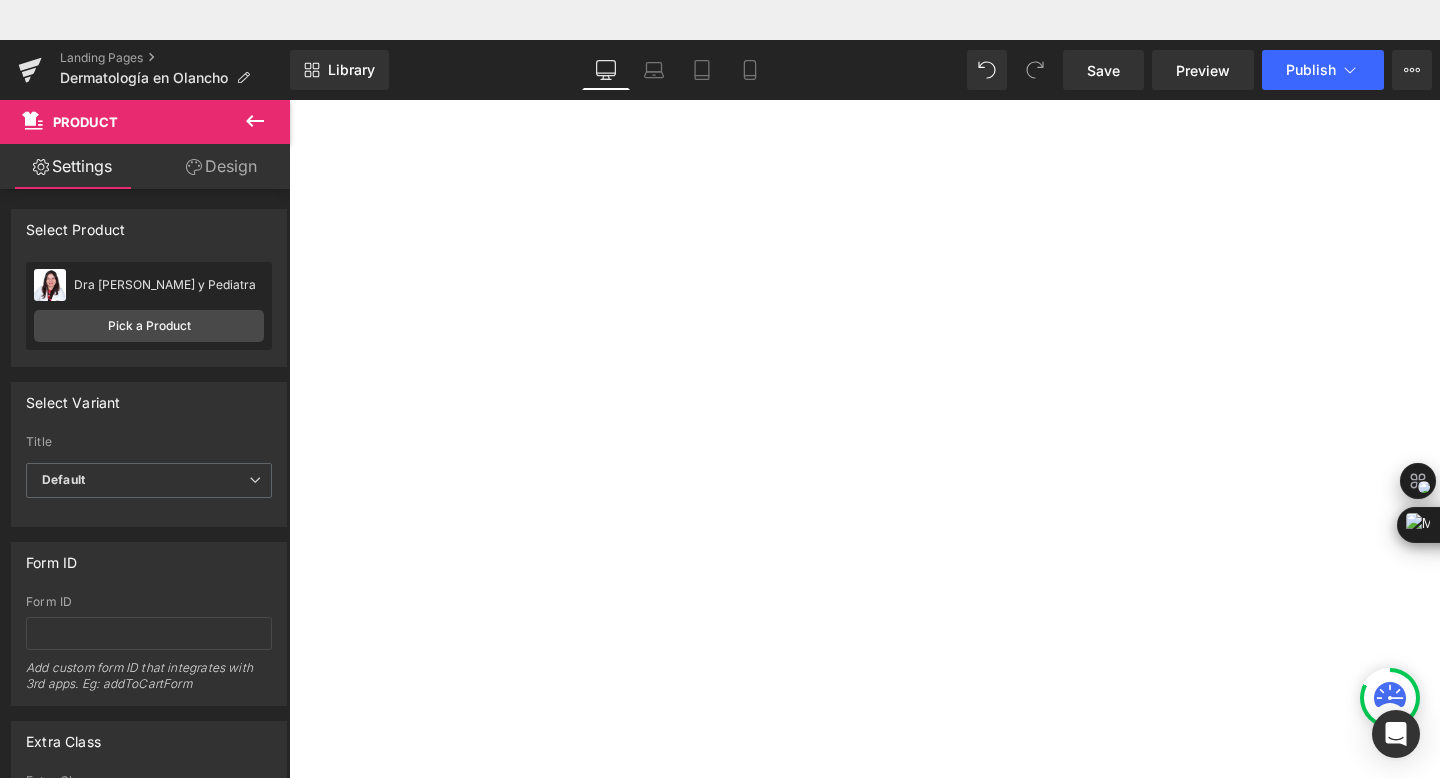 click on "Product" at bounding box center [289, 60] 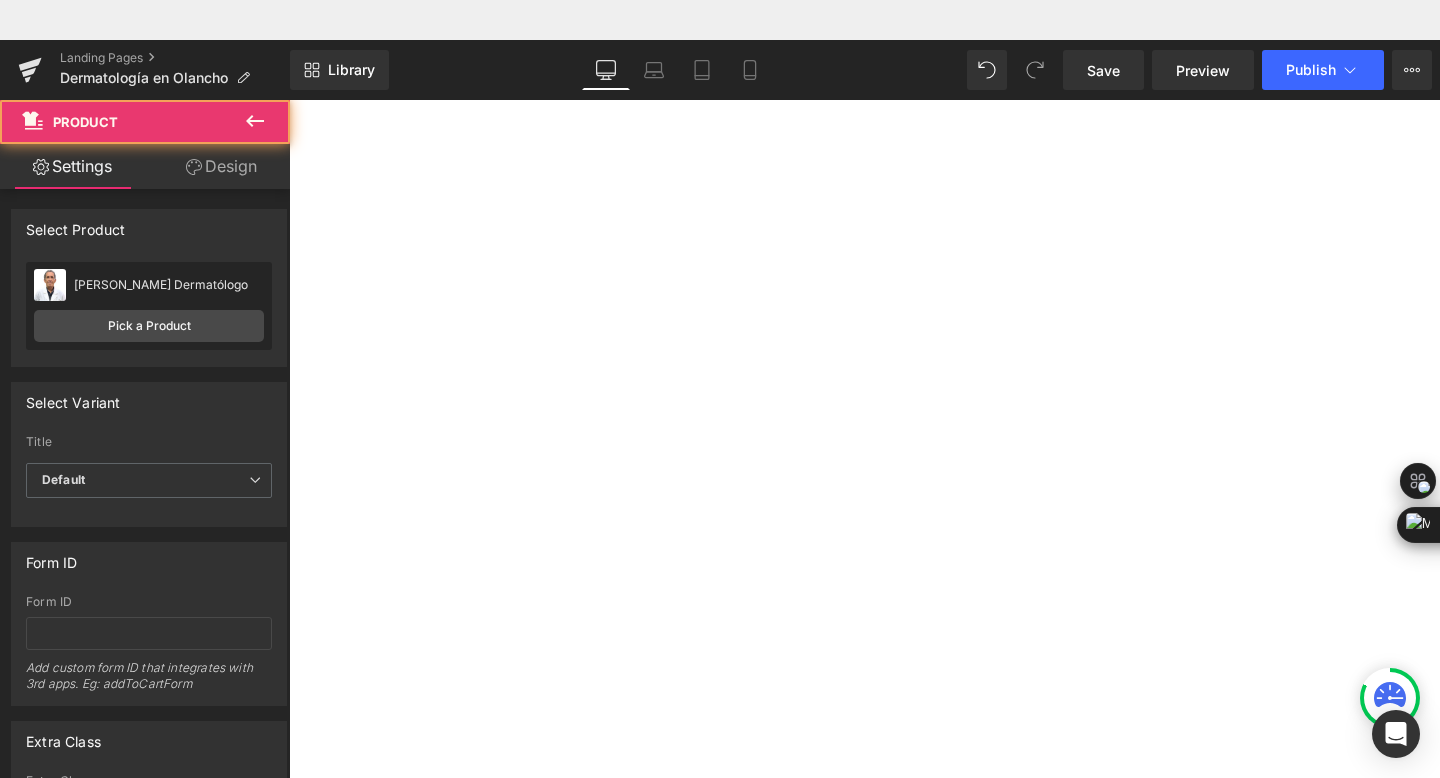 click on "Product" at bounding box center [289, 60] 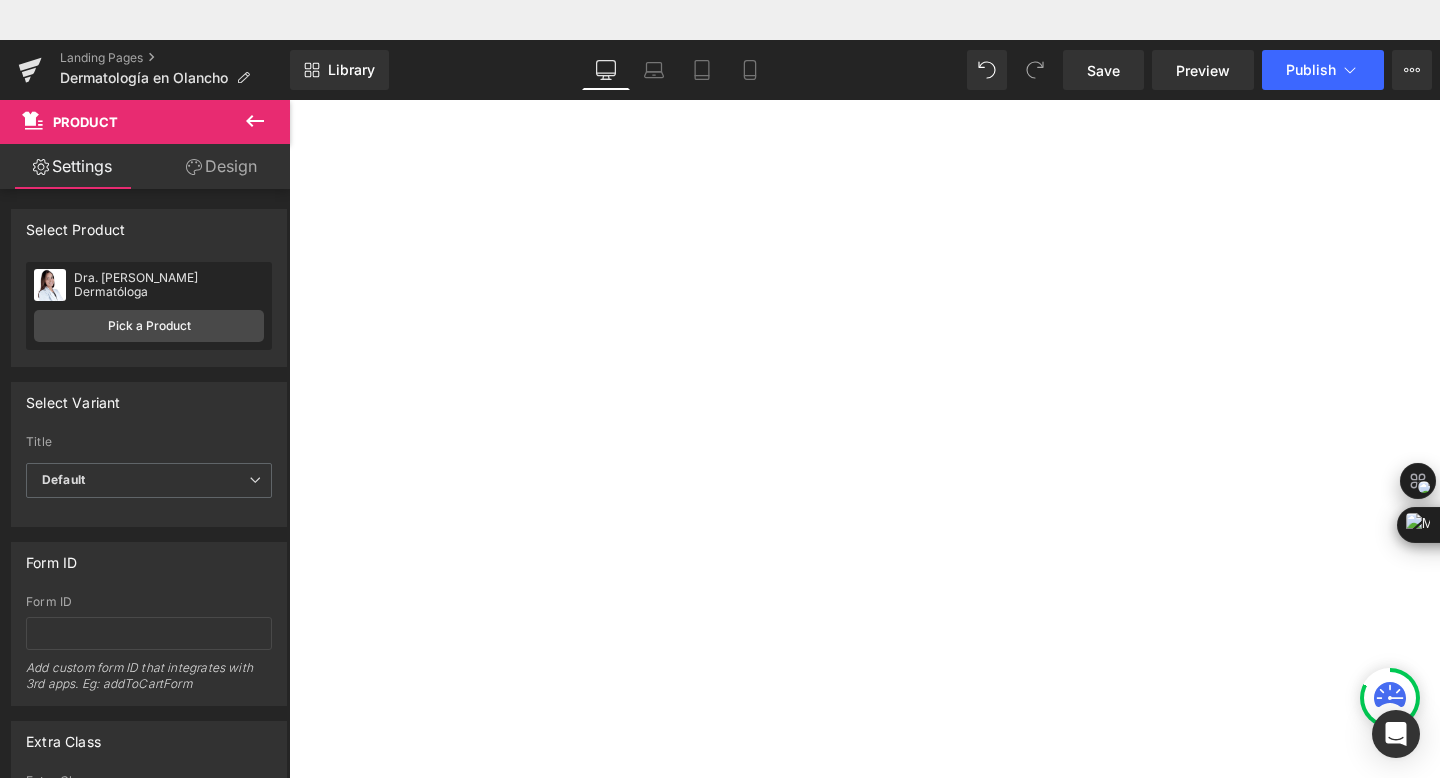 scroll, scrollTop: 380, scrollLeft: 0, axis: vertical 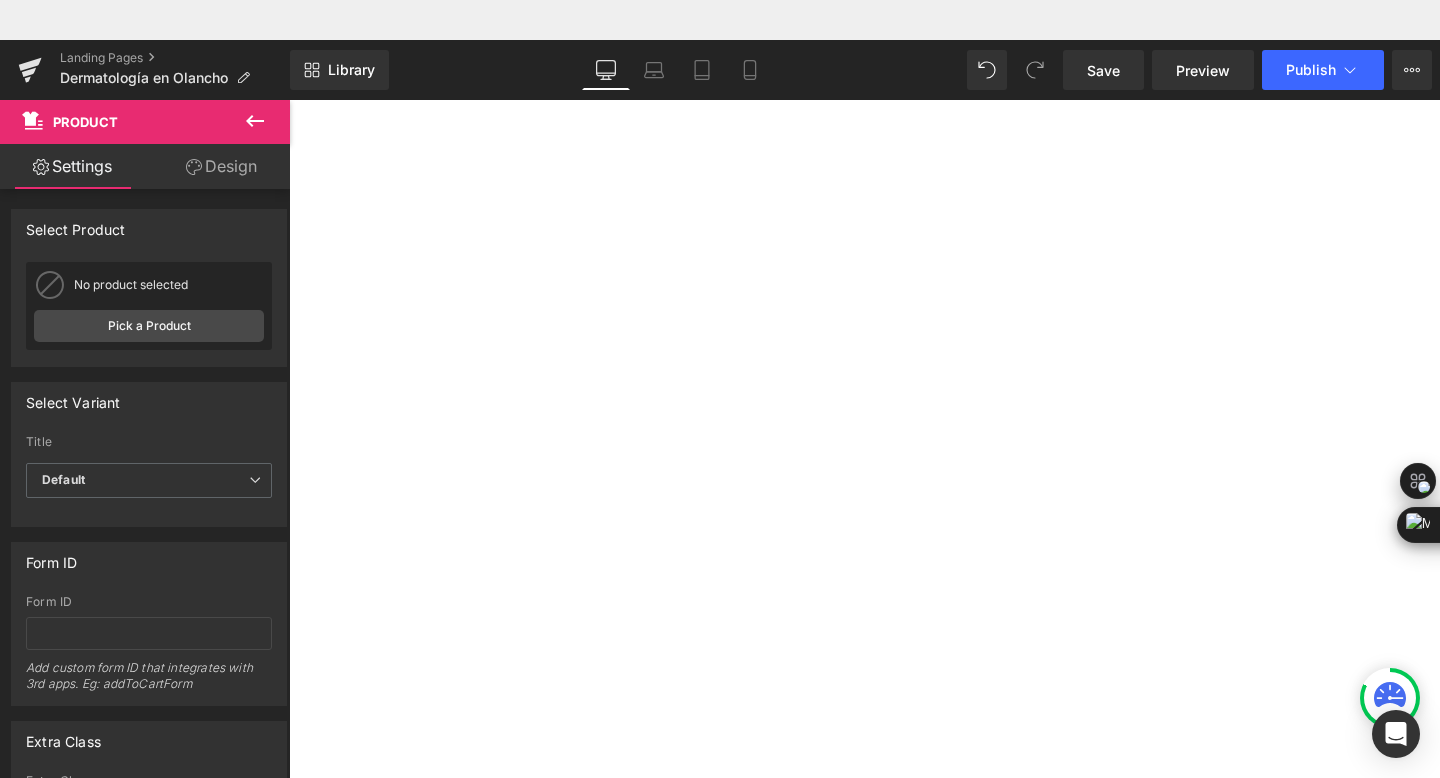 click on "Product" at bounding box center (289, 60) 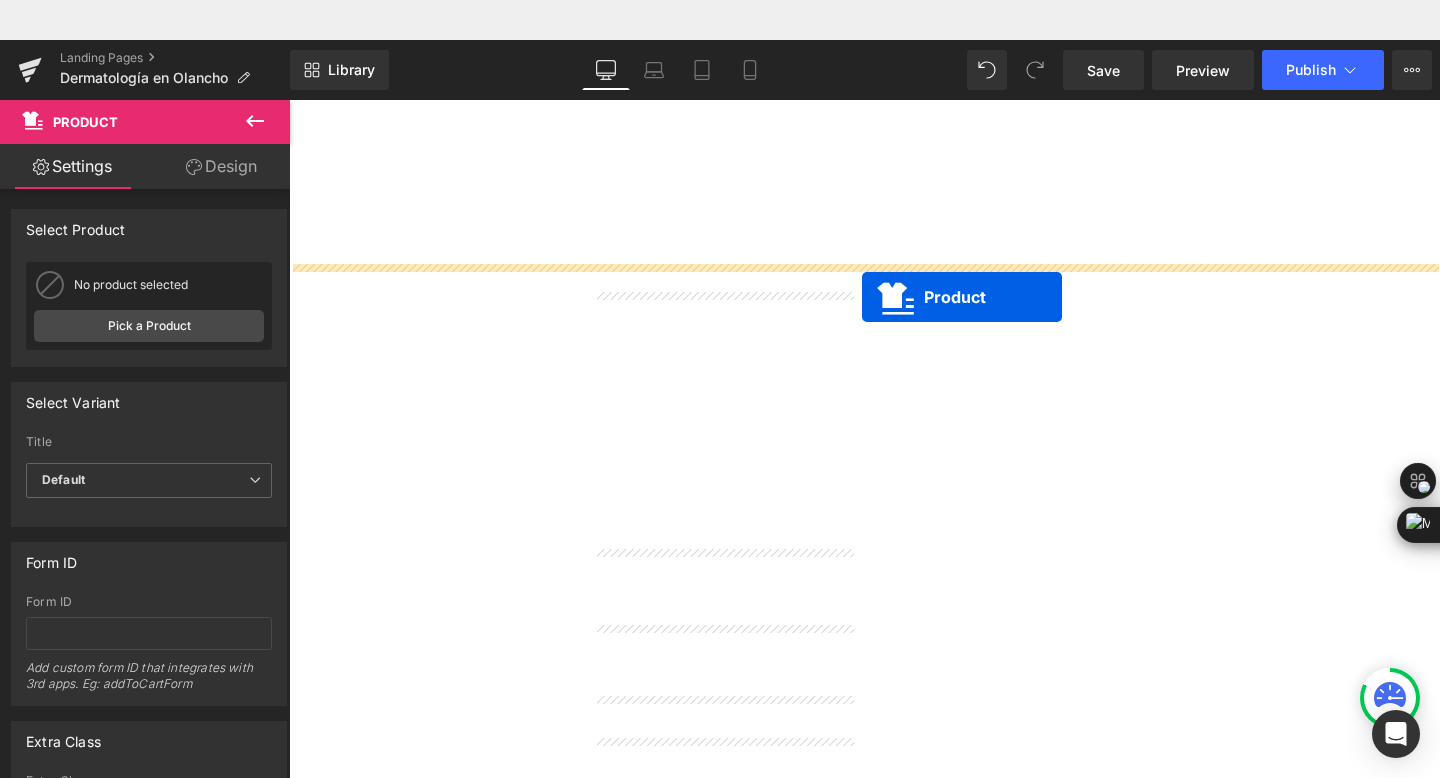 drag, startPoint x: 1004, startPoint y: 281, endPoint x: 893, endPoint y: 267, distance: 111.8794 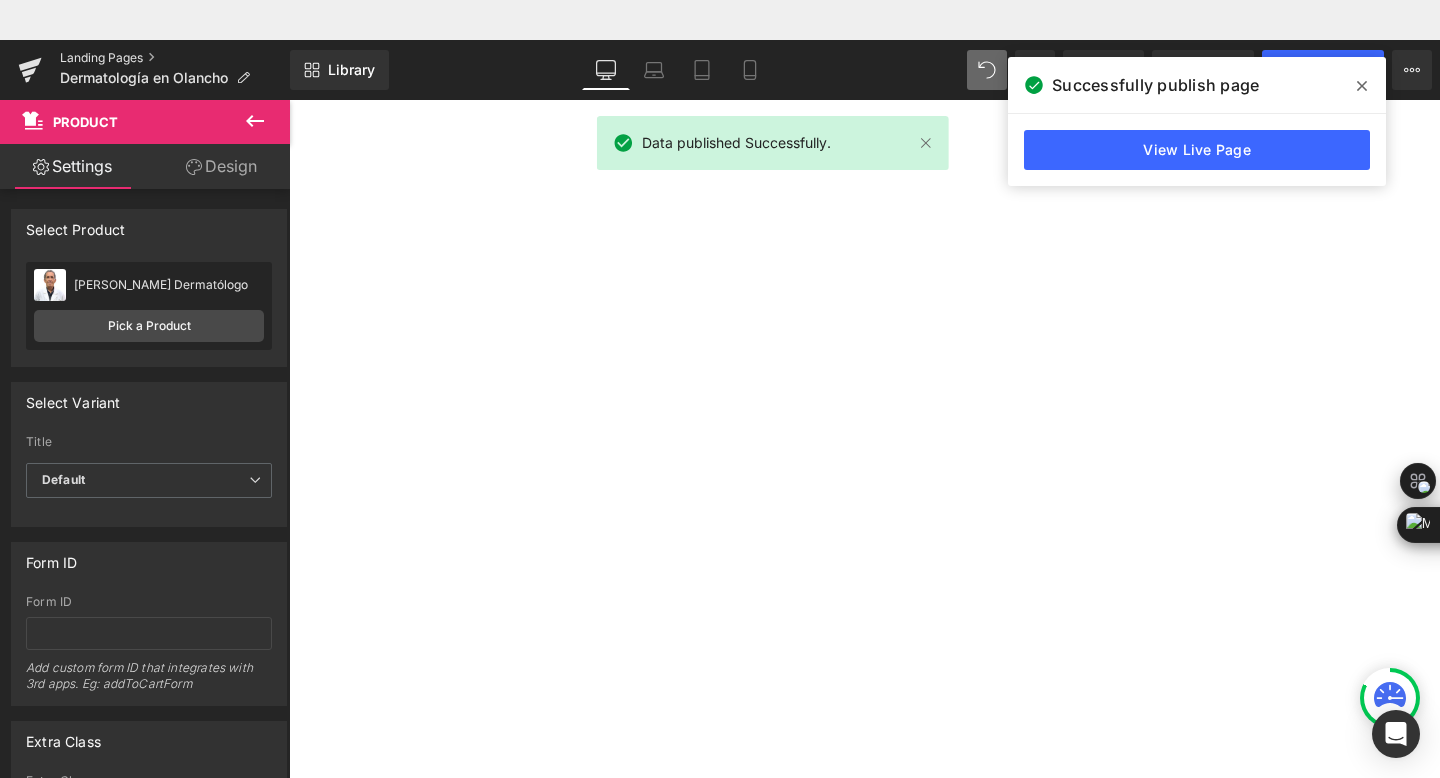 click on "Landing Pages" at bounding box center [175, 58] 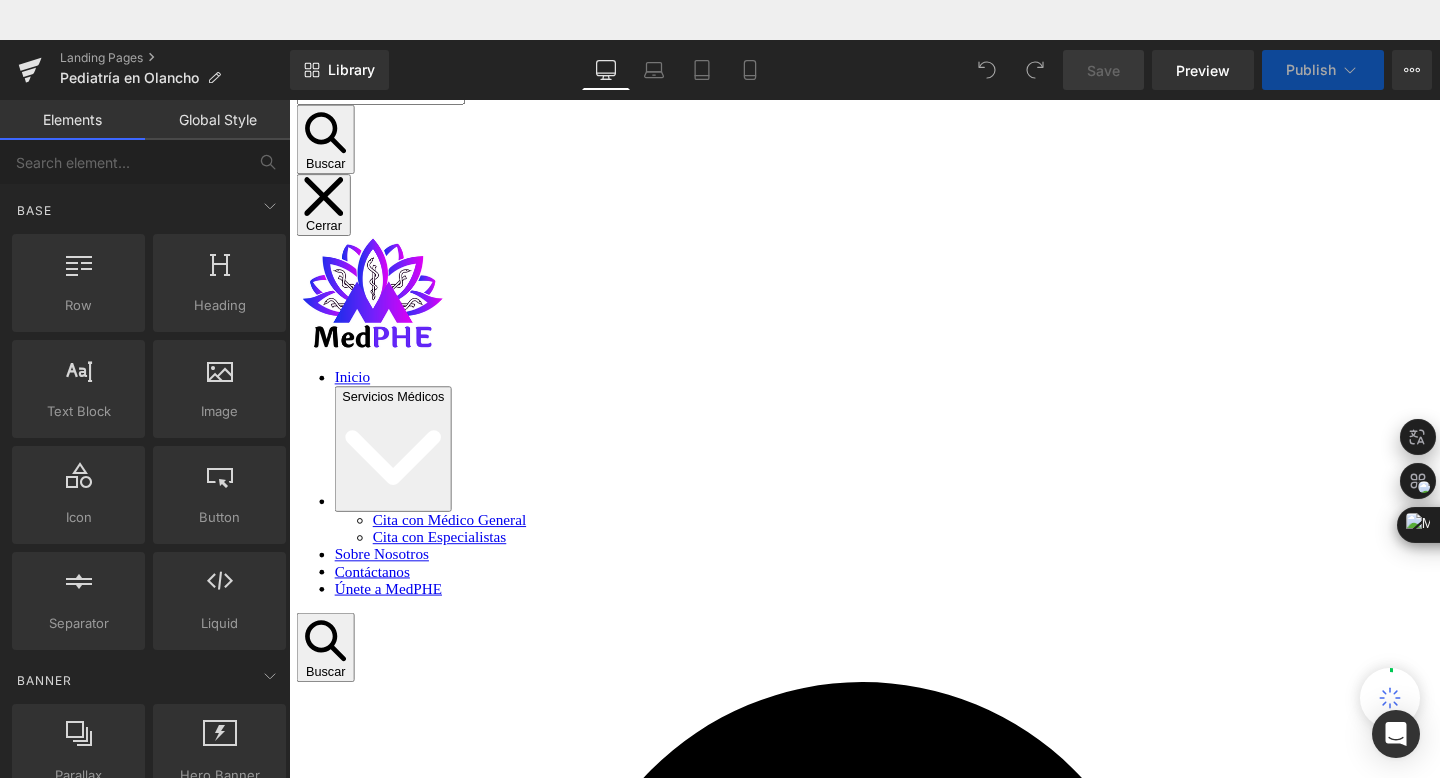 scroll, scrollTop: 2290, scrollLeft: 0, axis: vertical 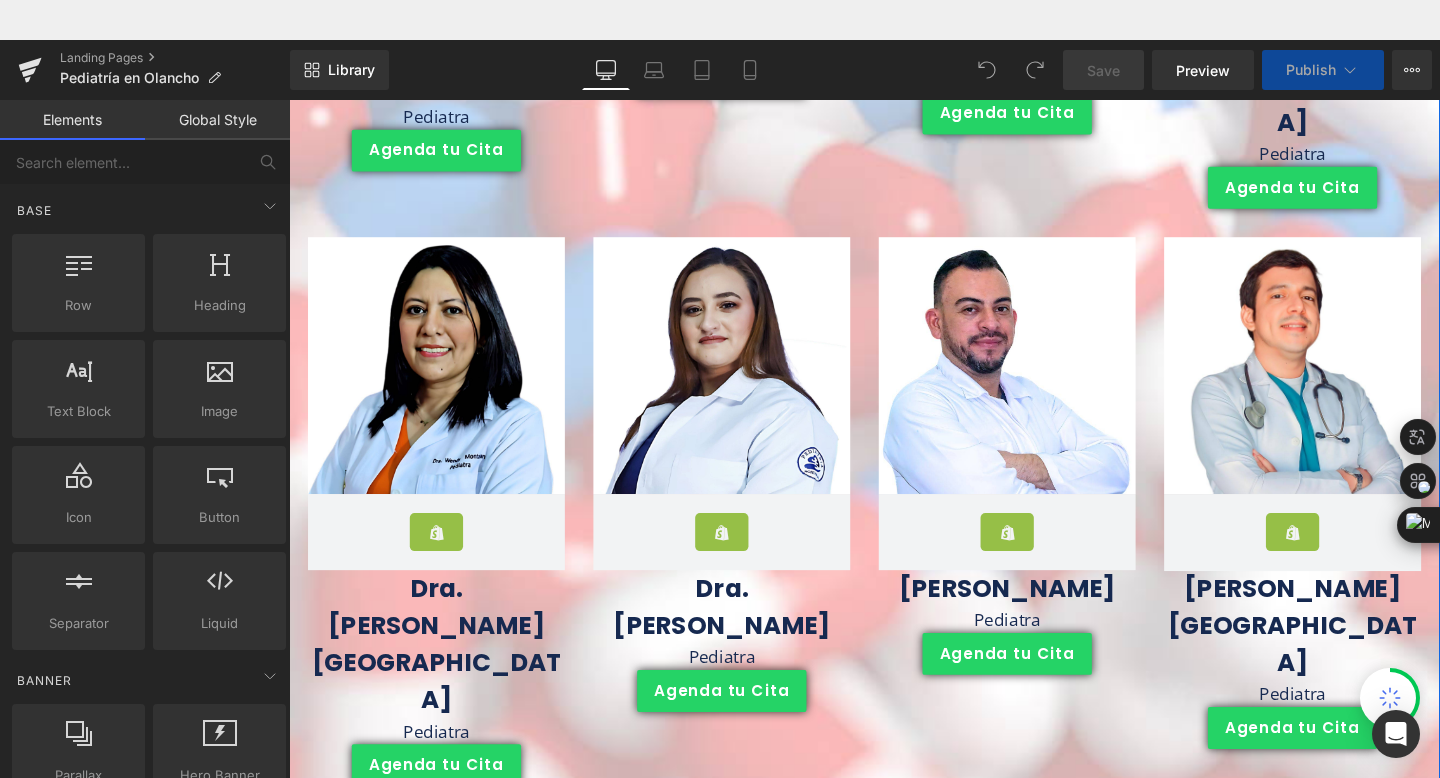 click at bounding box center [444, 988] 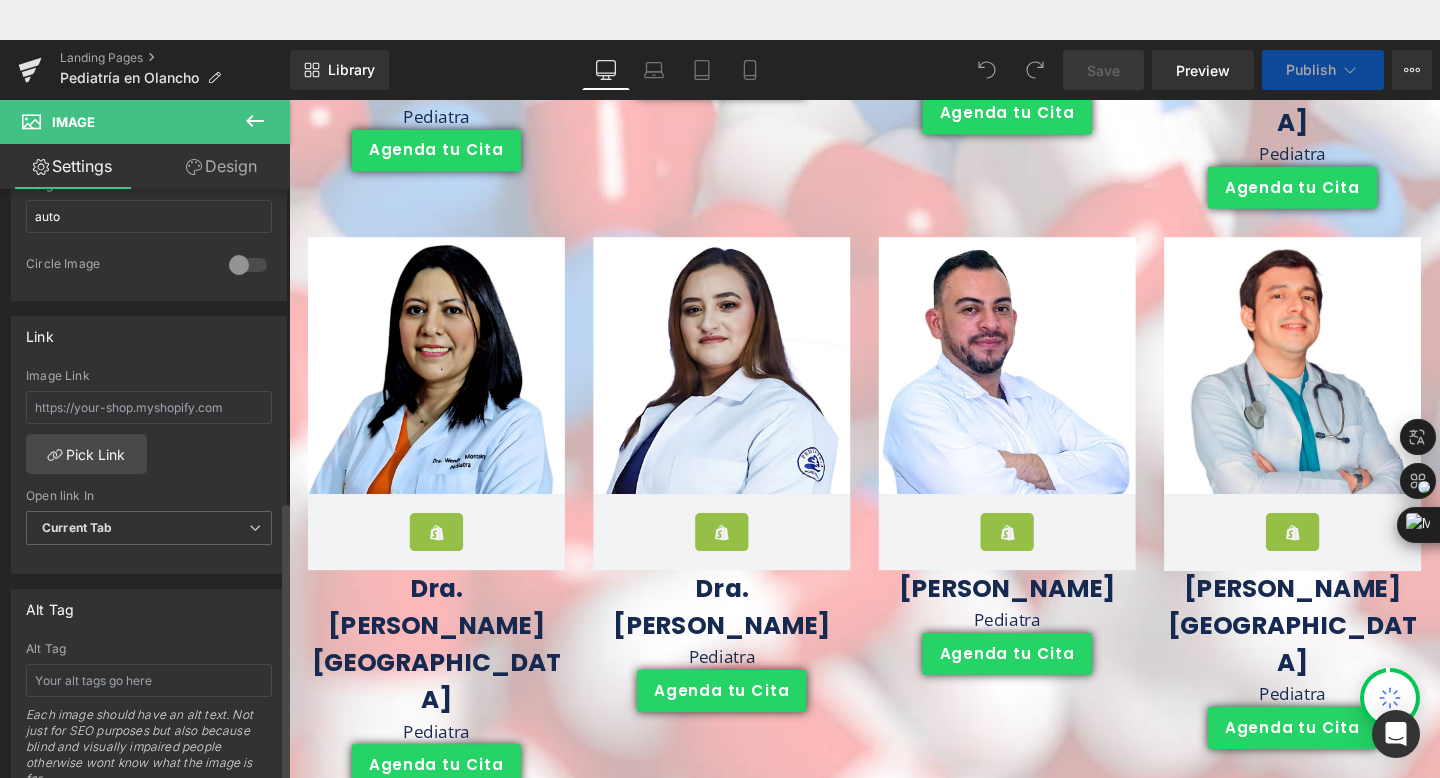 scroll, scrollTop: 756, scrollLeft: 0, axis: vertical 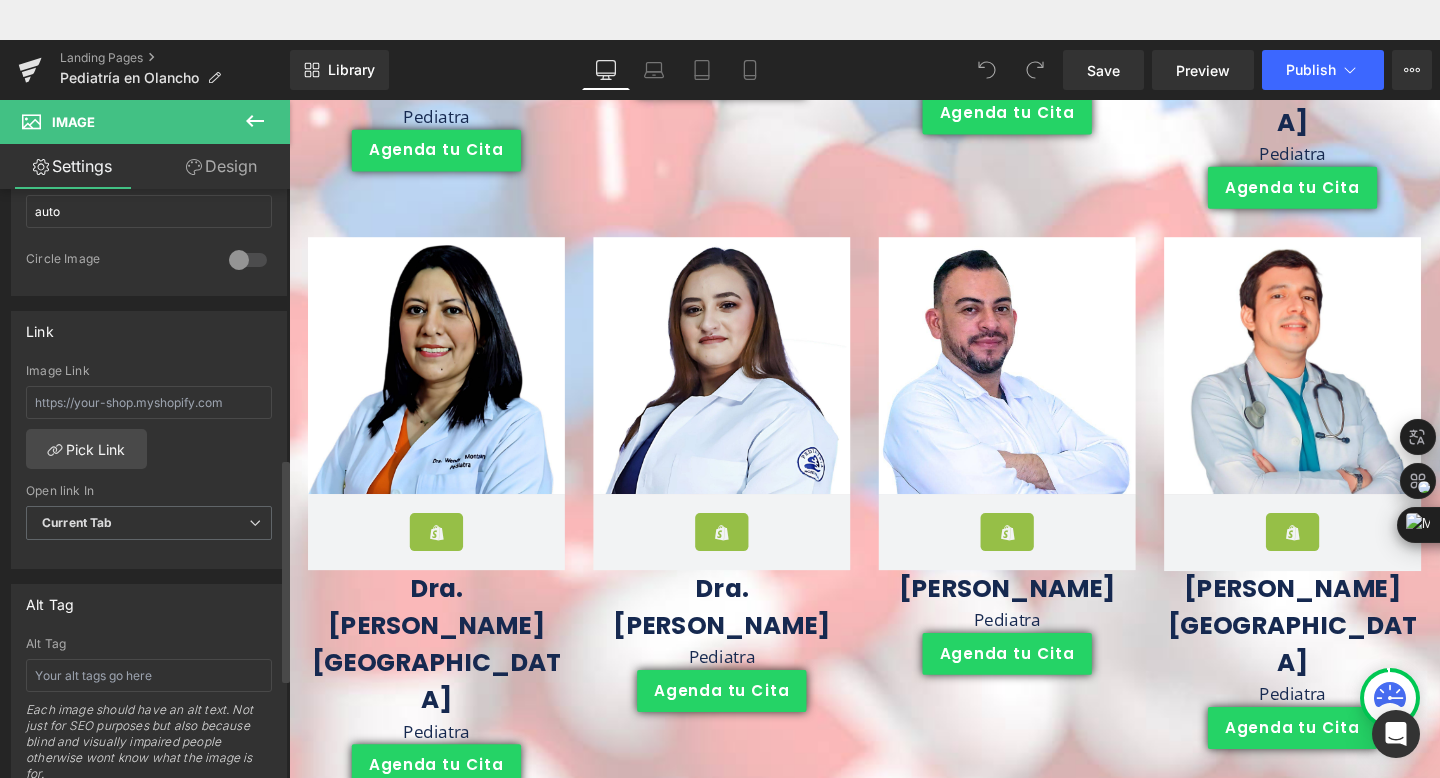 click at bounding box center [149, 402] 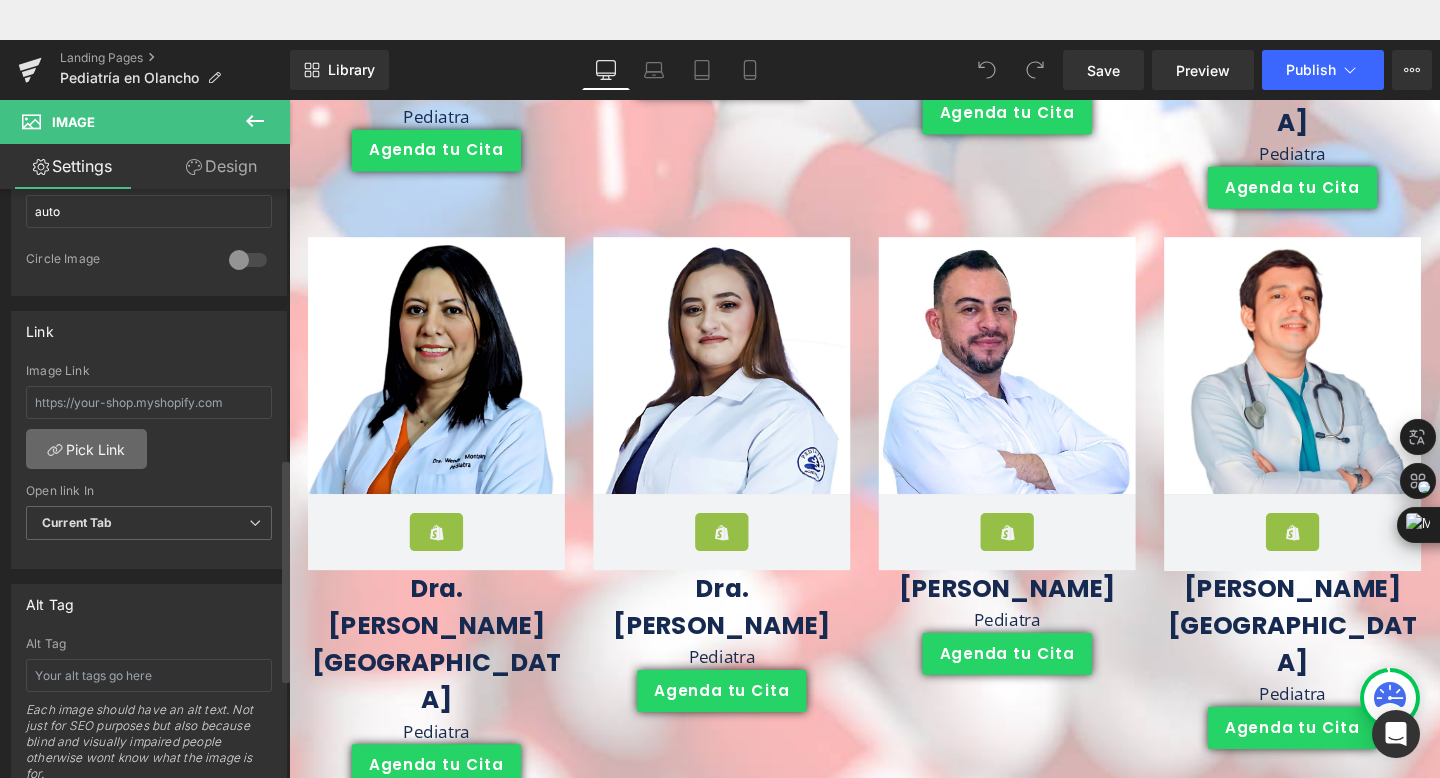 click on "Pick Link" at bounding box center [86, 449] 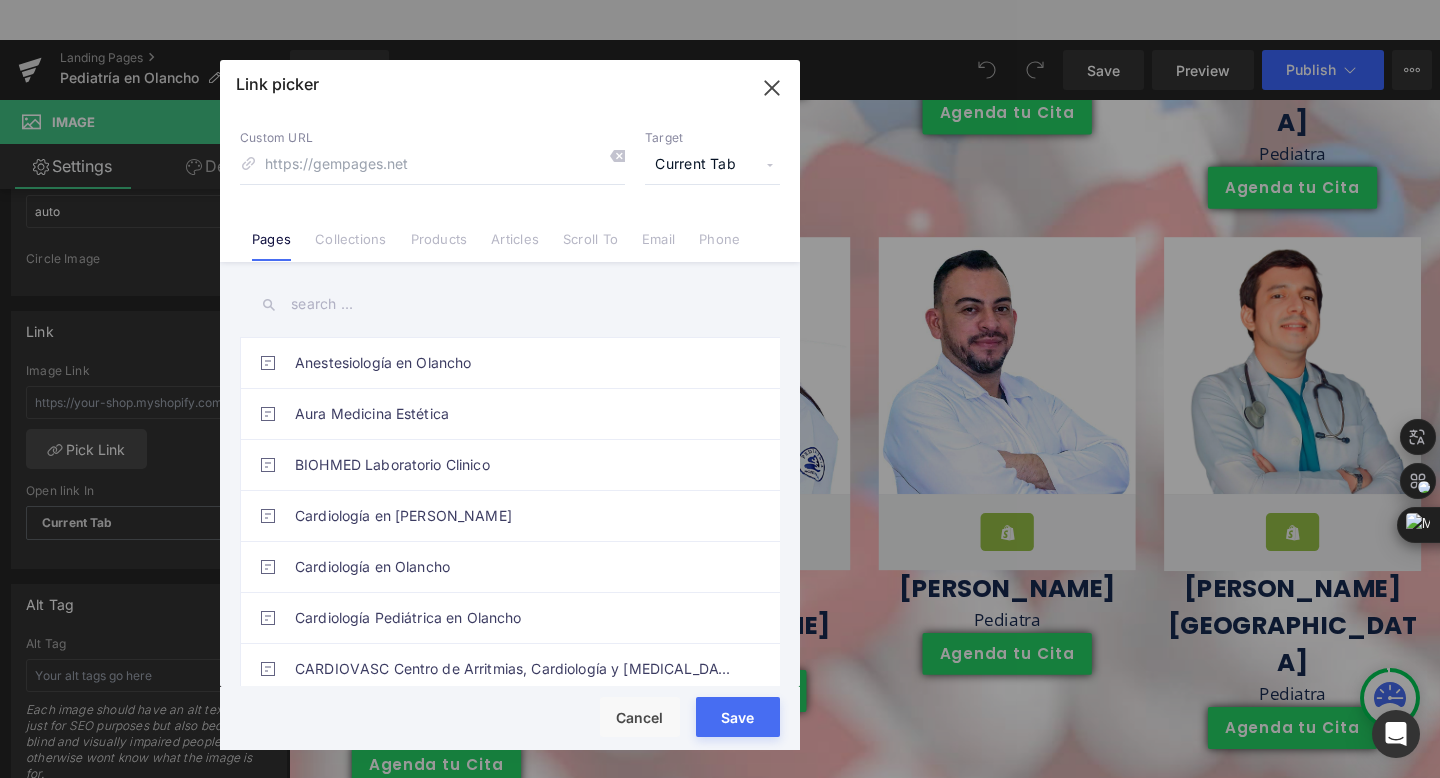 click at bounding box center (510, 304) 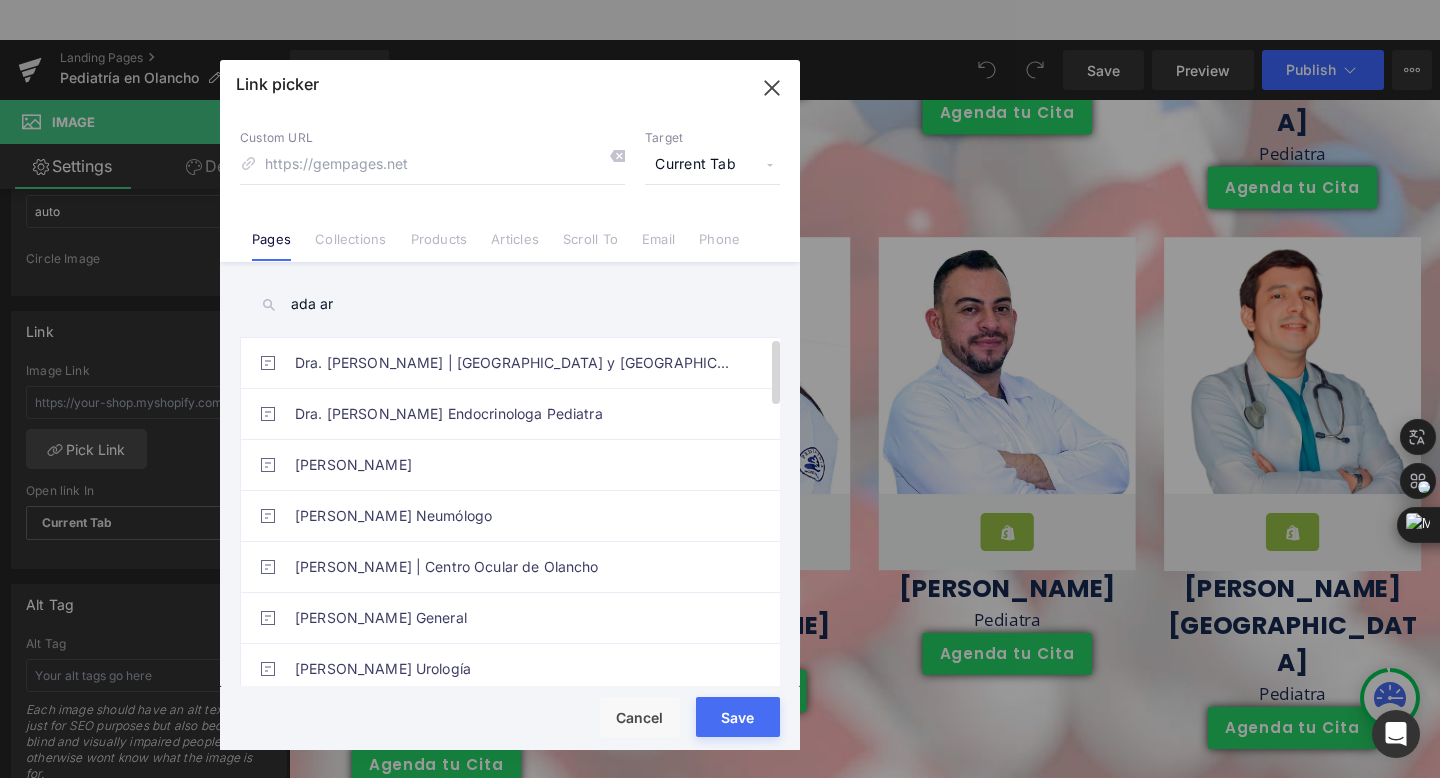 type on "ada ar" 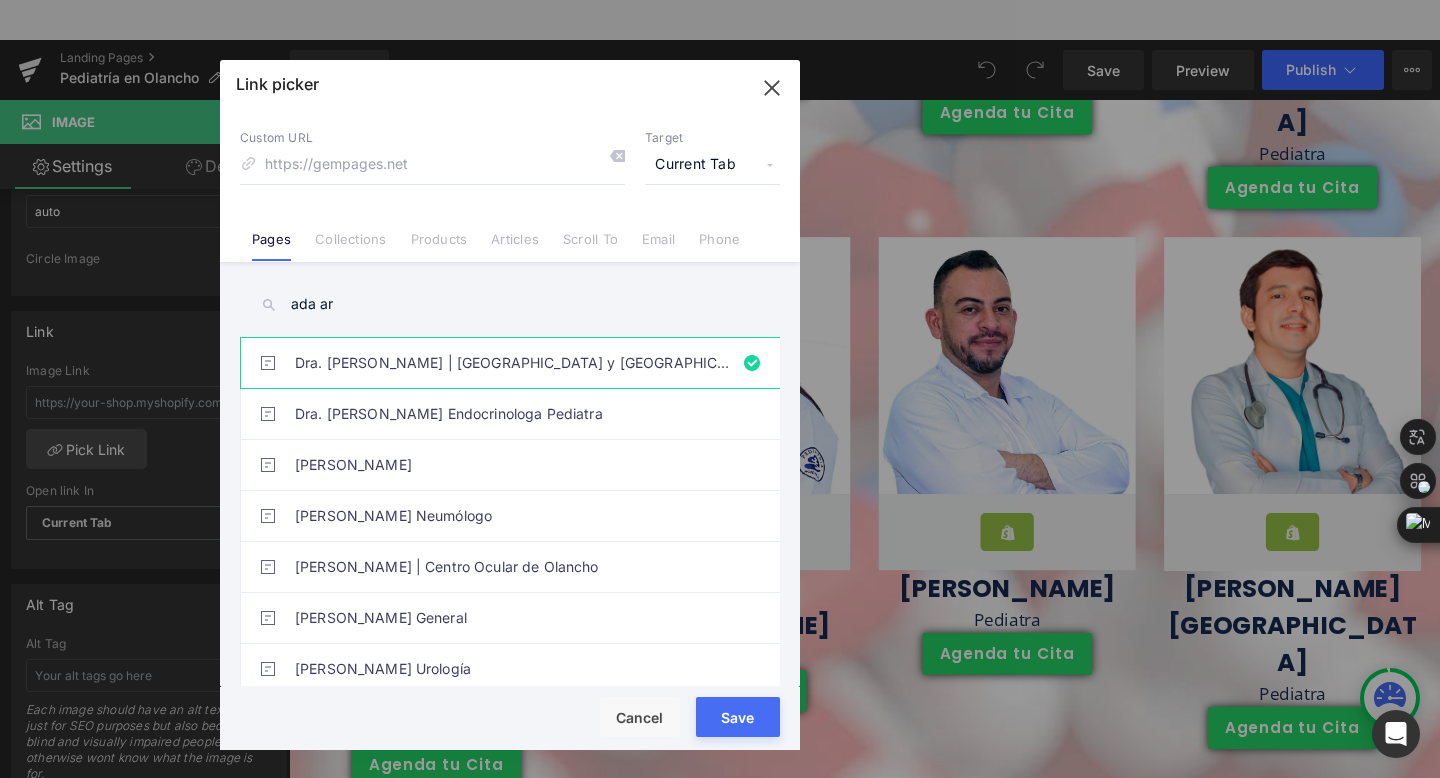 click on "Save" at bounding box center [738, 717] 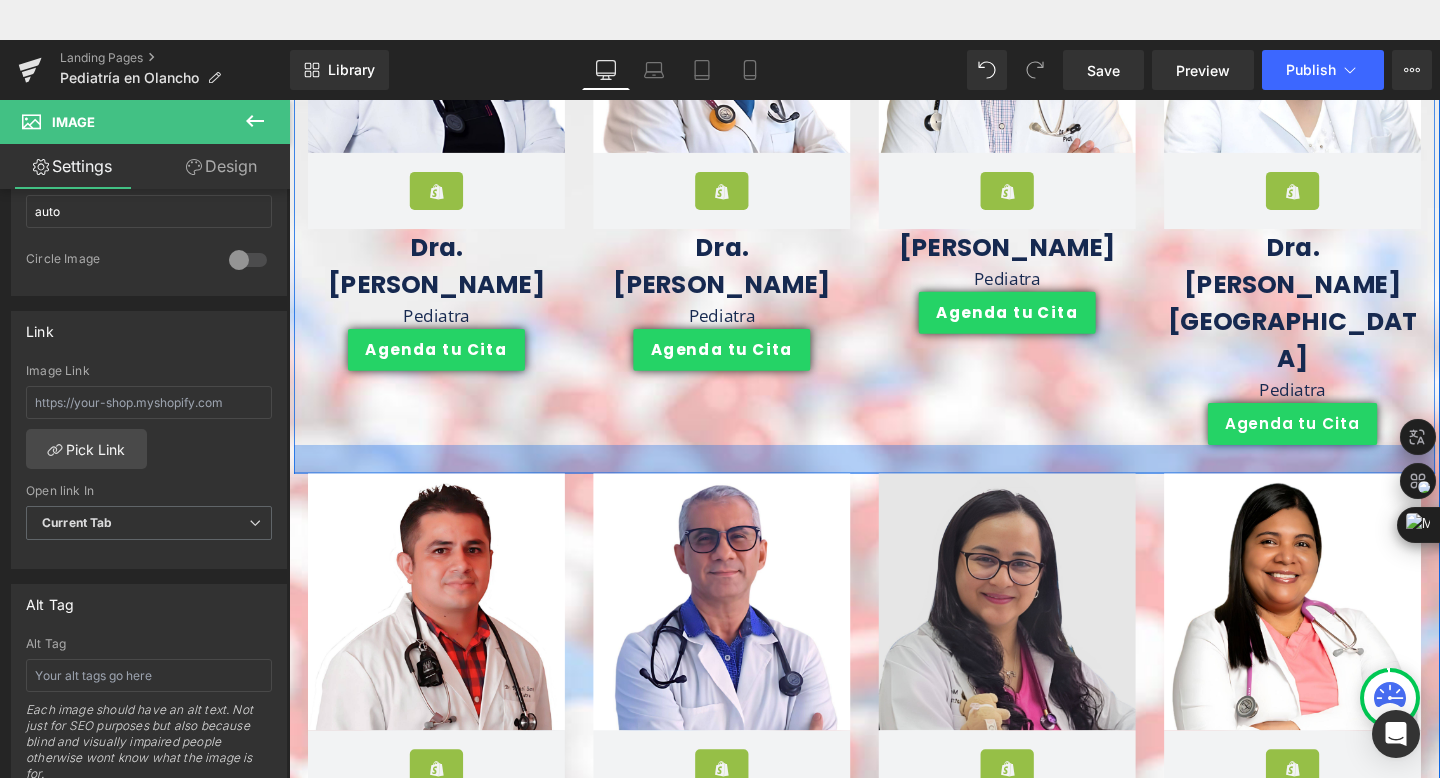 scroll, scrollTop: 415, scrollLeft: 0, axis: vertical 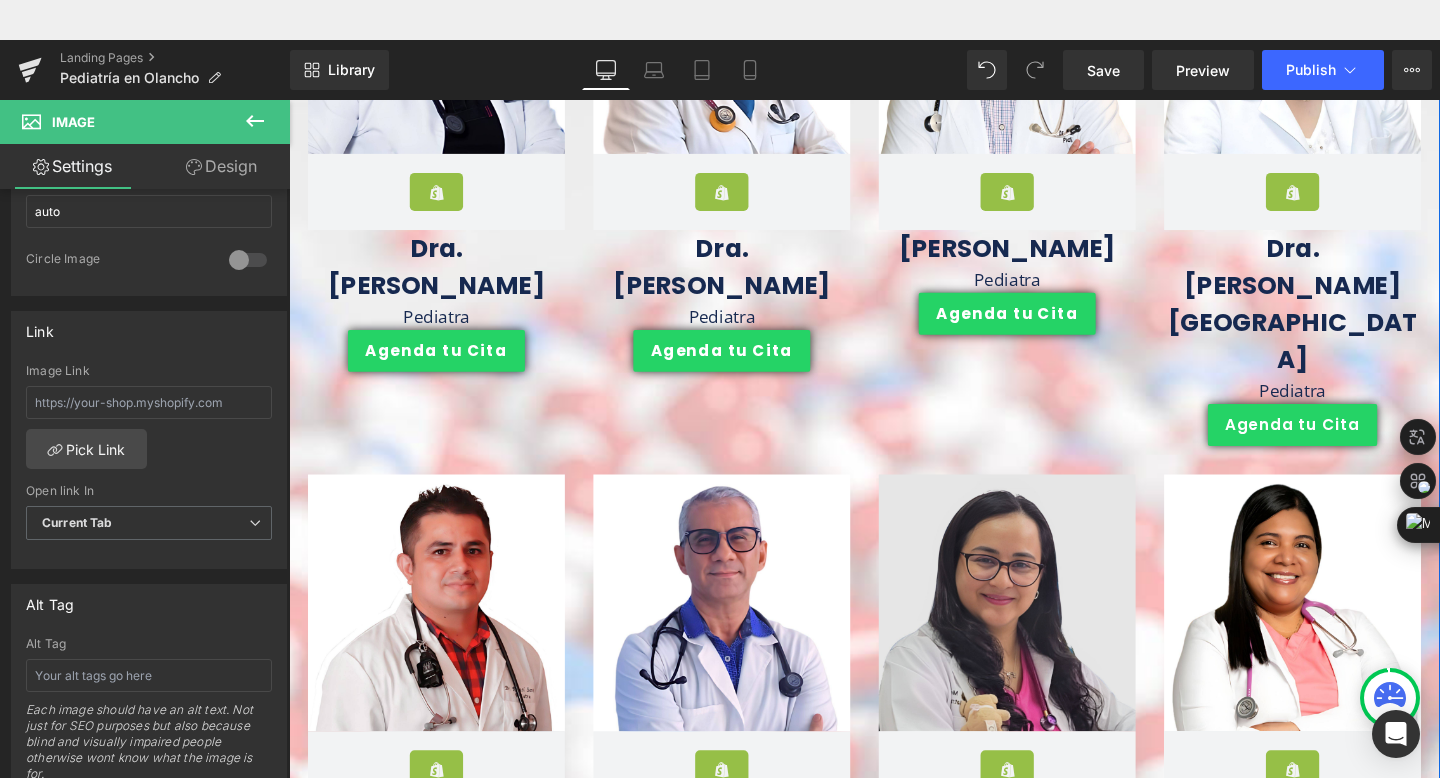 click at bounding box center (1044, 631) 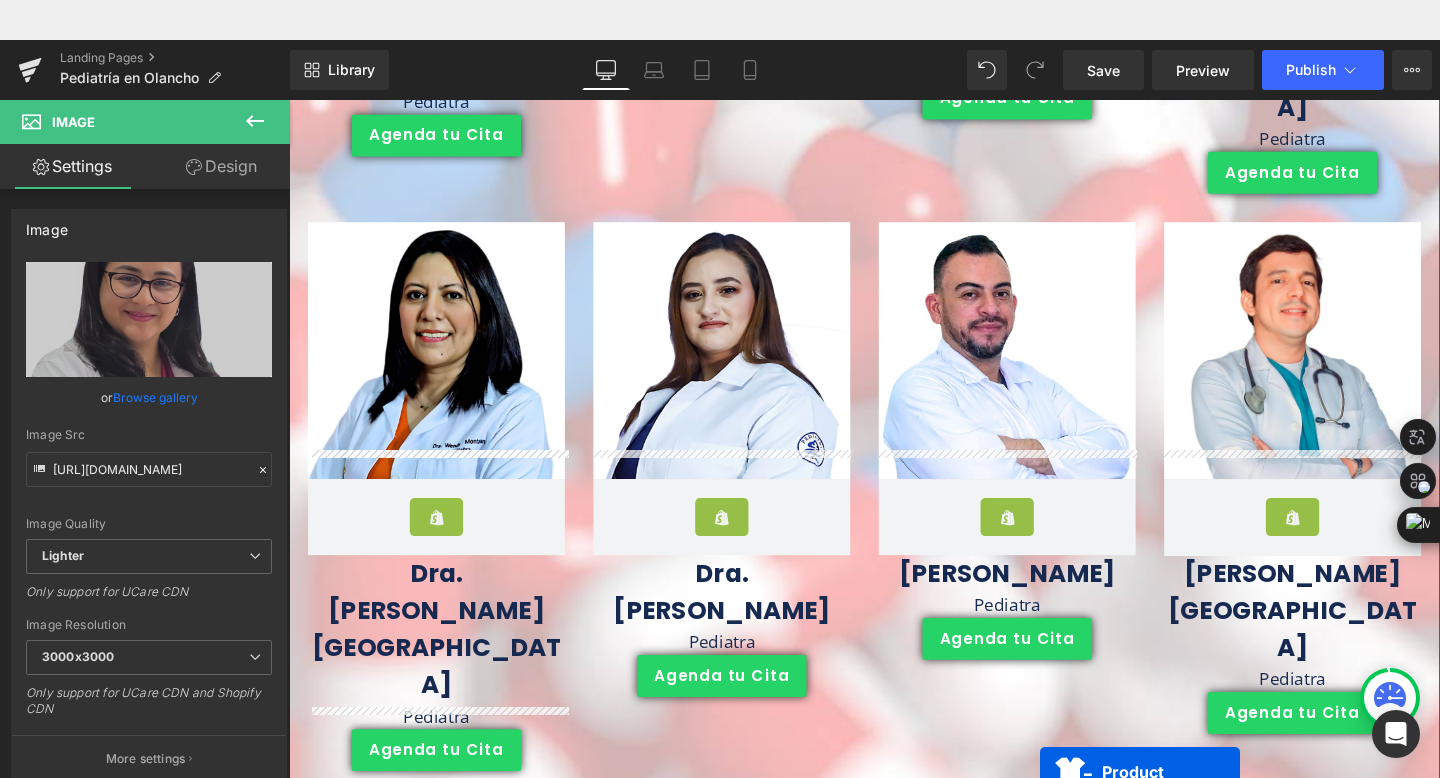 scroll, scrollTop: 1935, scrollLeft: 0, axis: vertical 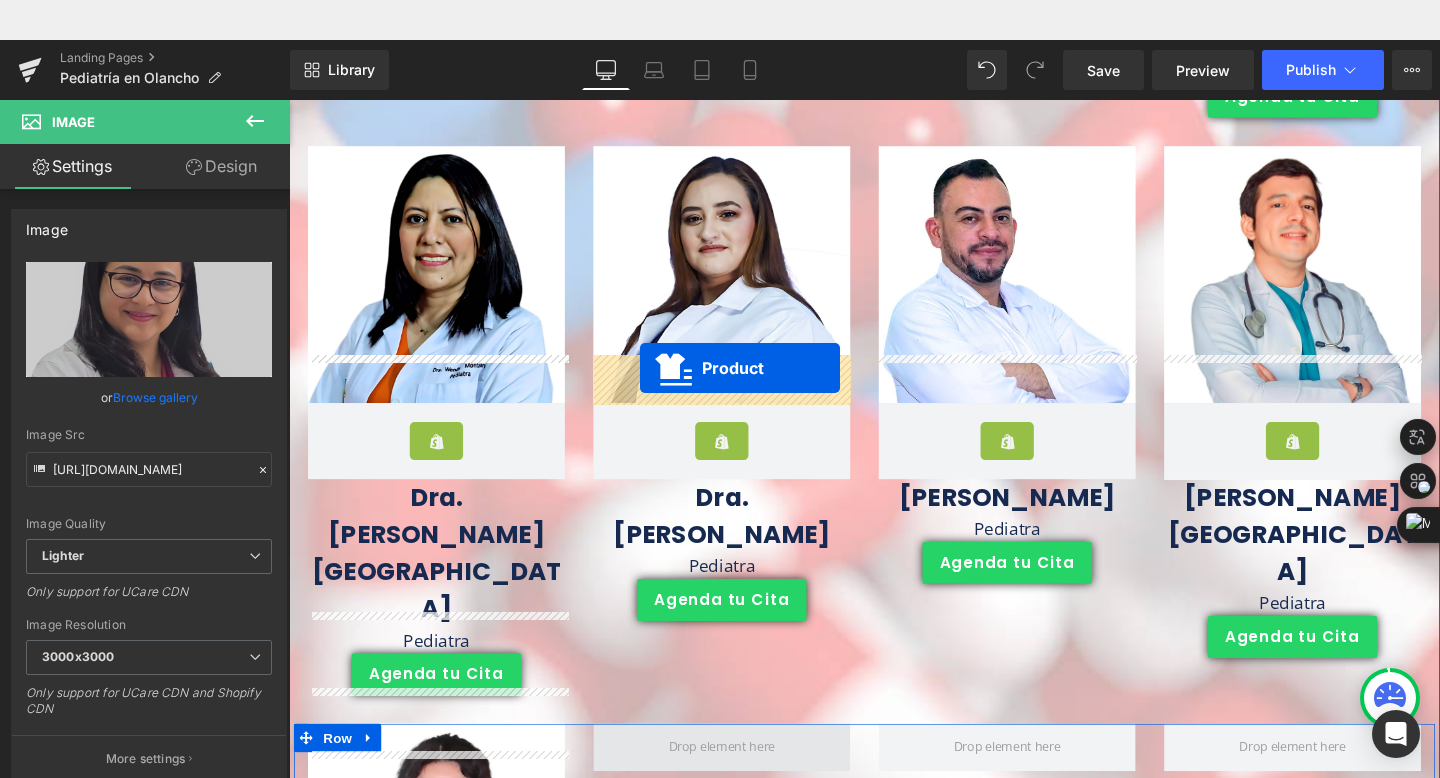 drag, startPoint x: 994, startPoint y: 391, endPoint x: 658, endPoint y: 343, distance: 339.41125 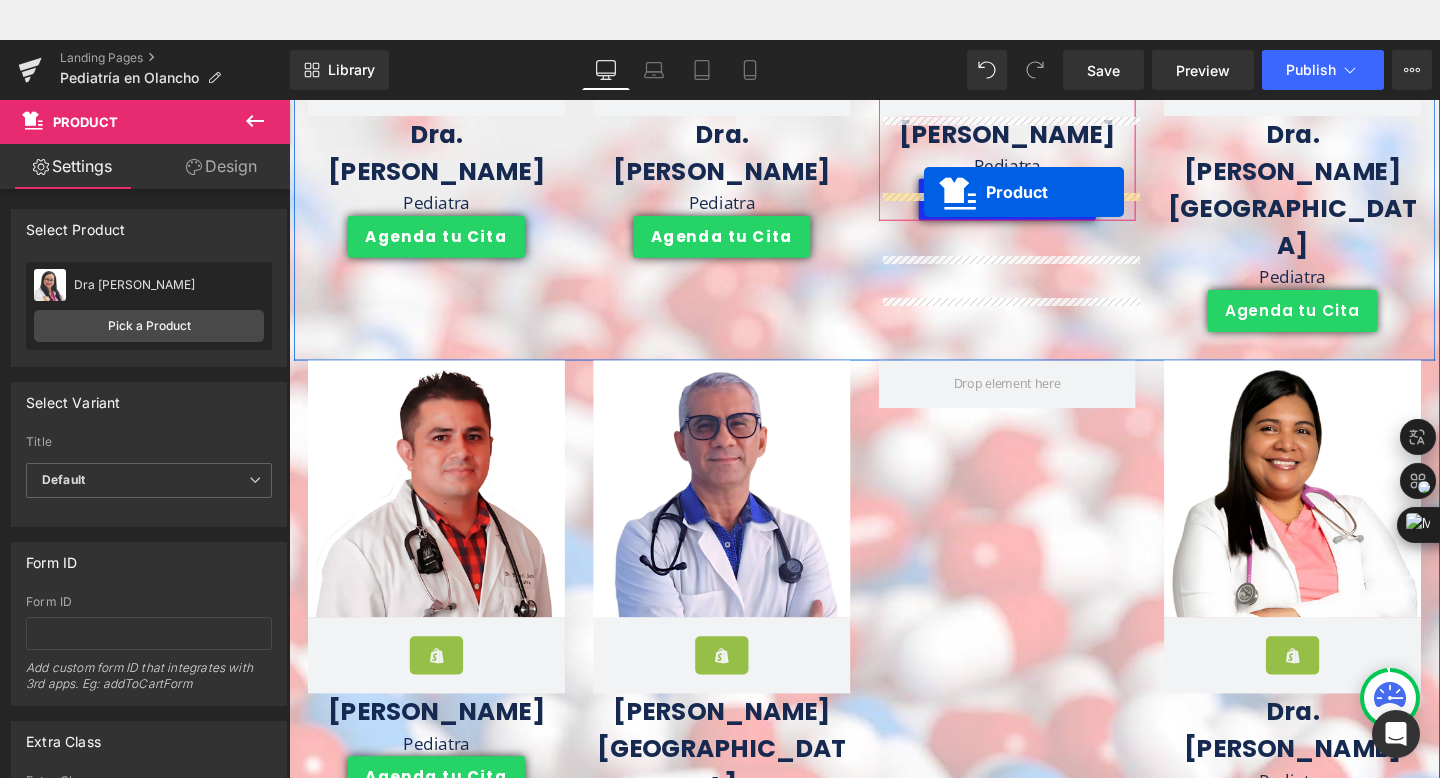 scroll, scrollTop: 495, scrollLeft: 0, axis: vertical 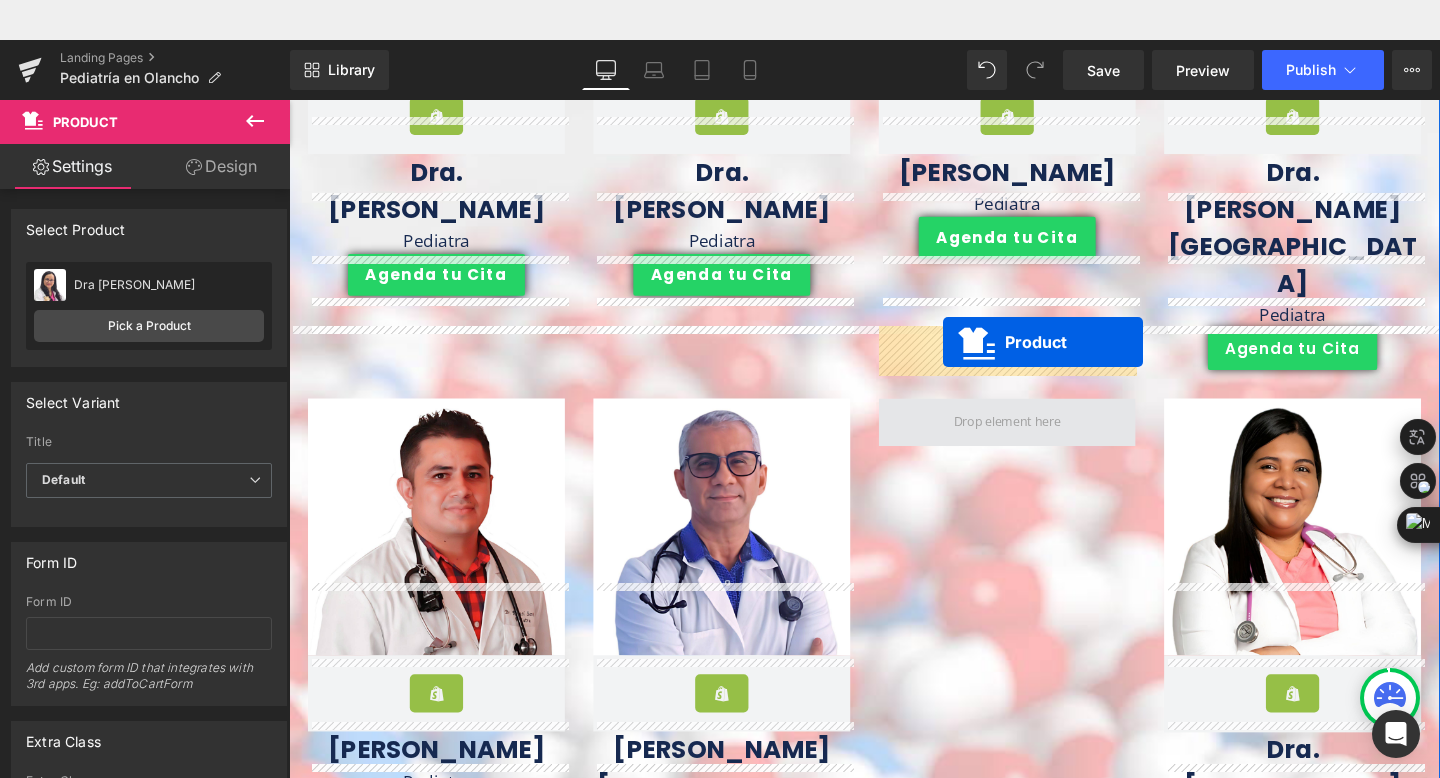 drag, startPoint x: 397, startPoint y: 346, endPoint x: 976, endPoint y: 314, distance: 579.8836 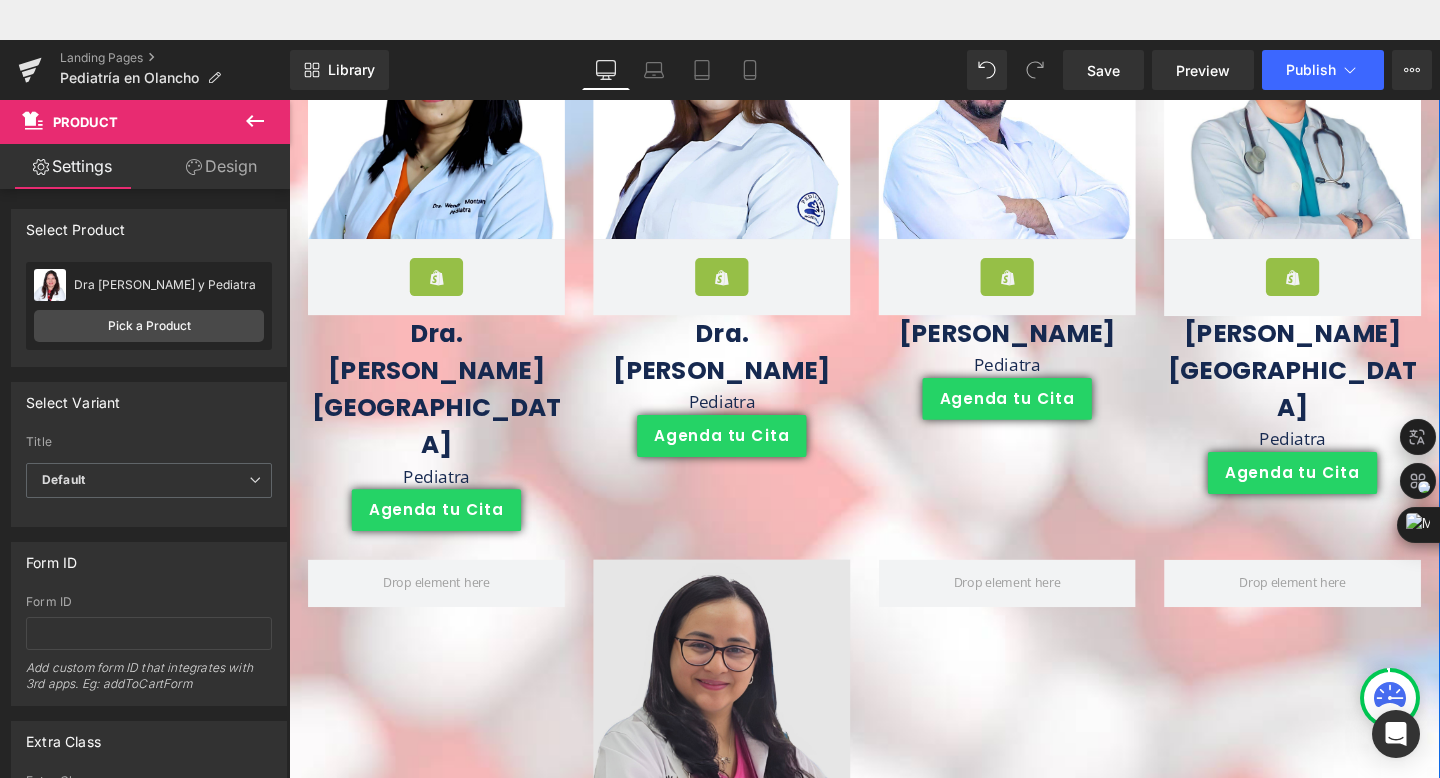 scroll, scrollTop: 2102, scrollLeft: 0, axis: vertical 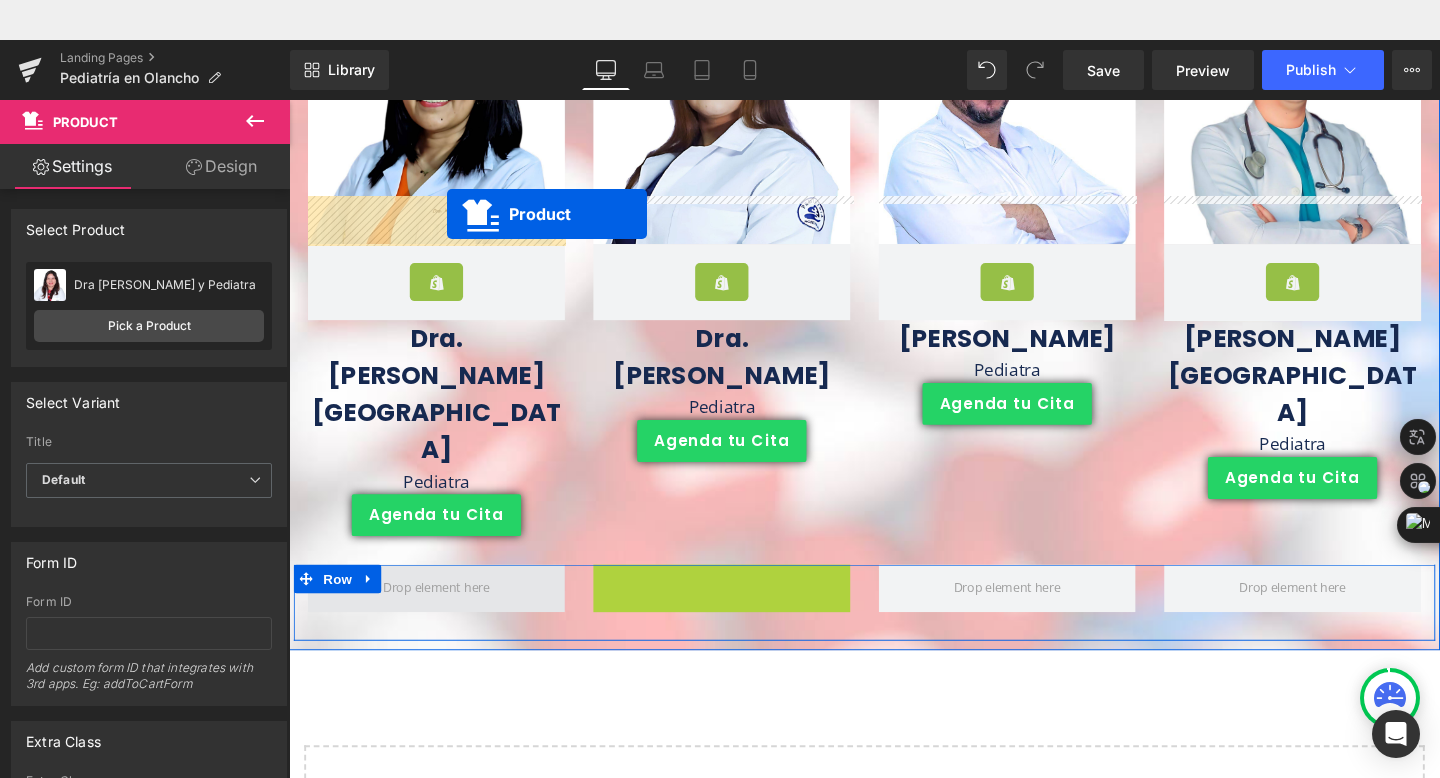 drag, startPoint x: 703, startPoint y: 177, endPoint x: 455, endPoint y: 180, distance: 248.01814 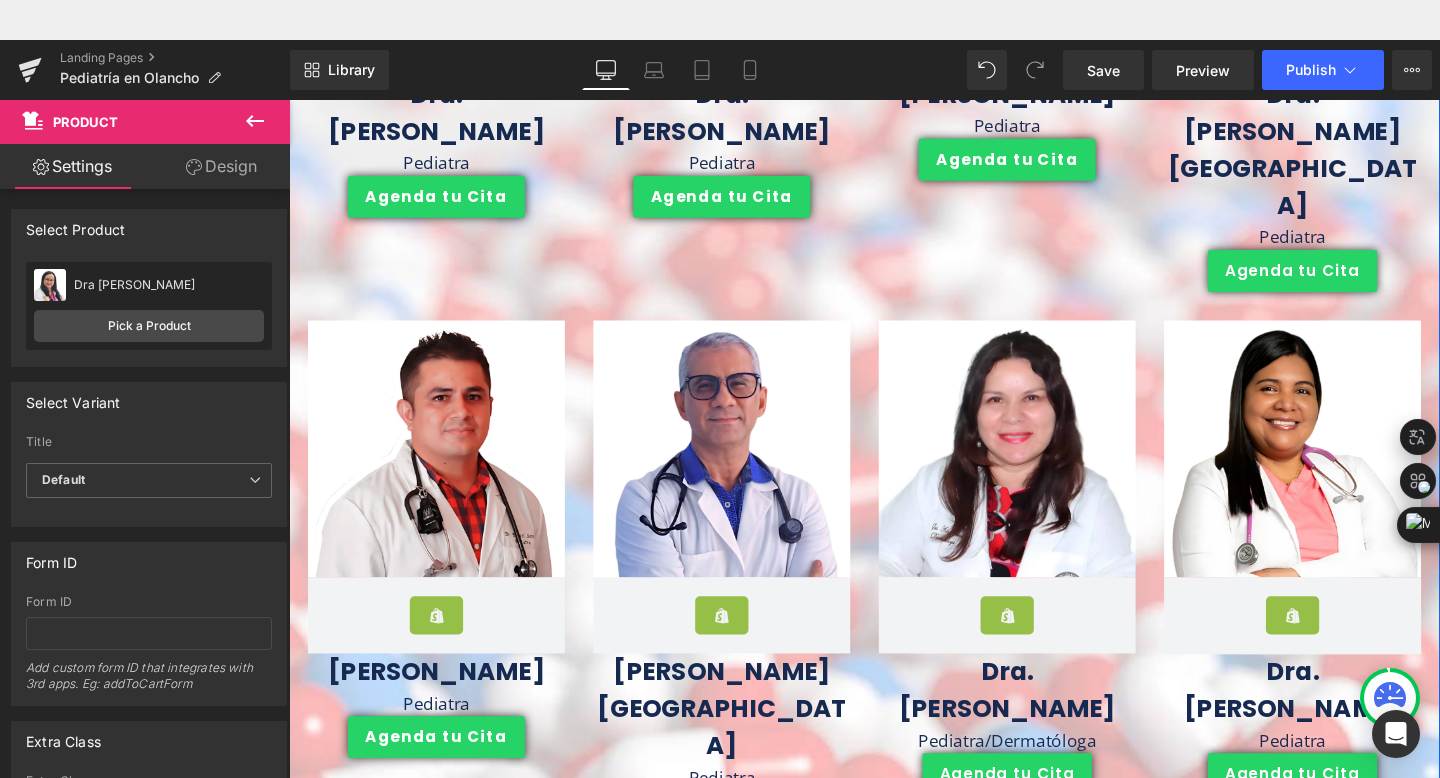 scroll, scrollTop: 550, scrollLeft: 0, axis: vertical 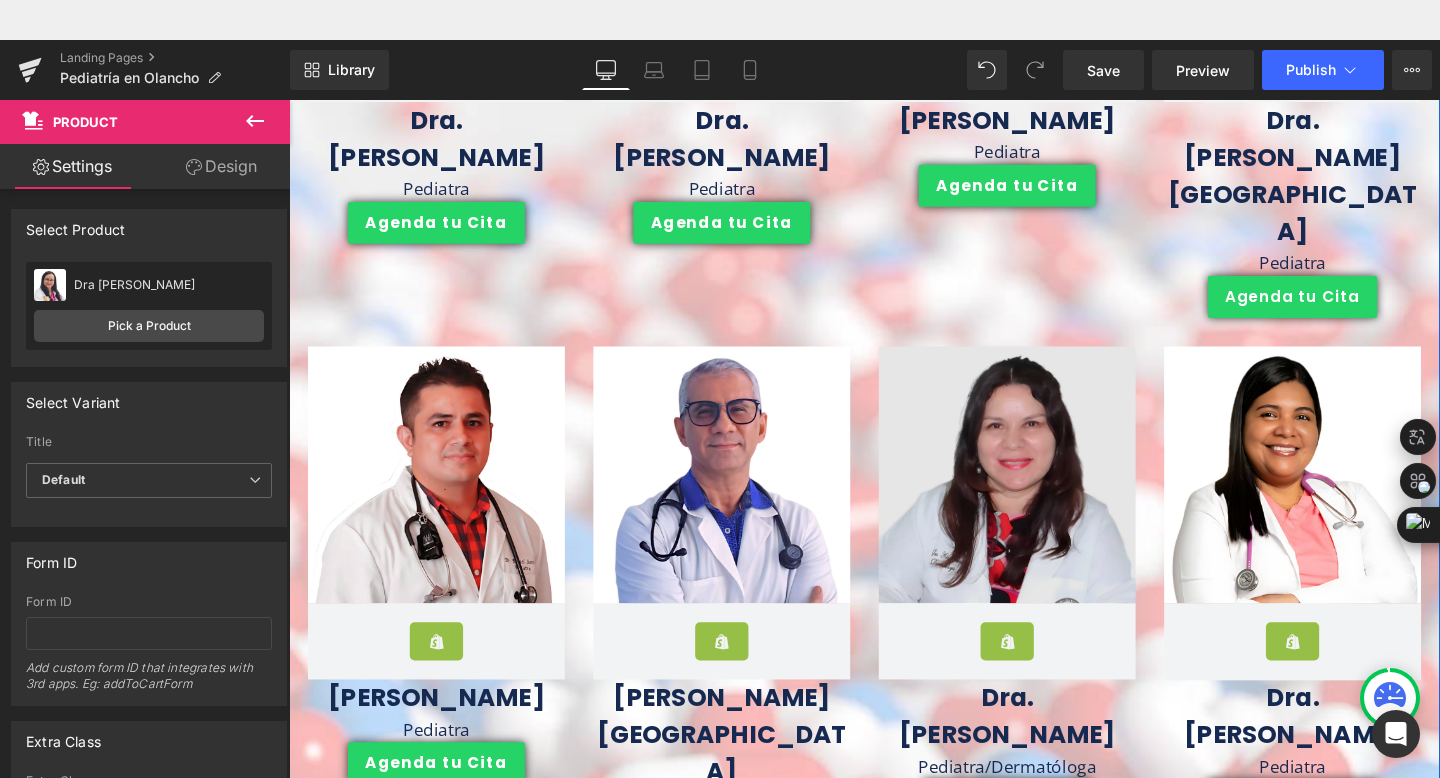 click at bounding box center [1044, 496] 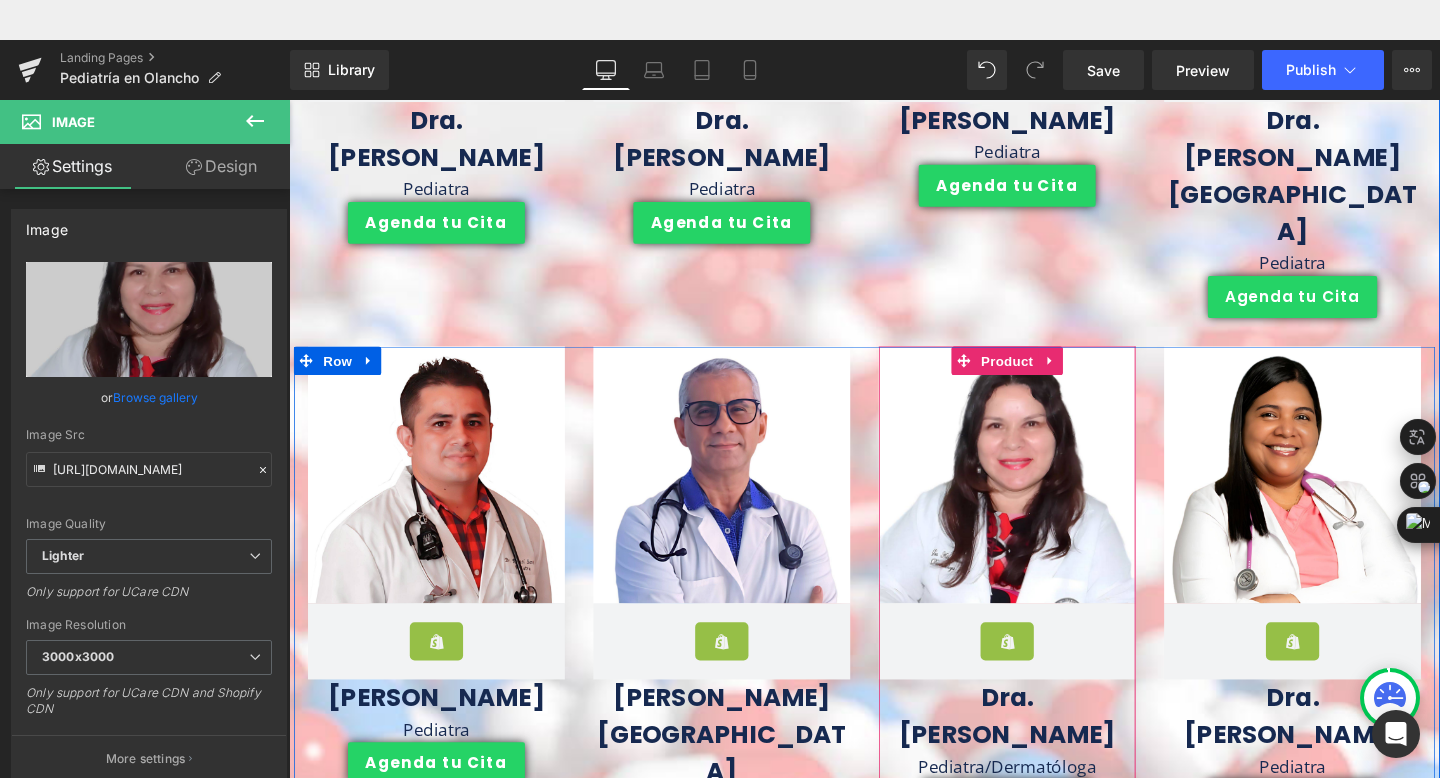 click on "Agenda tu Cita" at bounding box center [1044, 837] 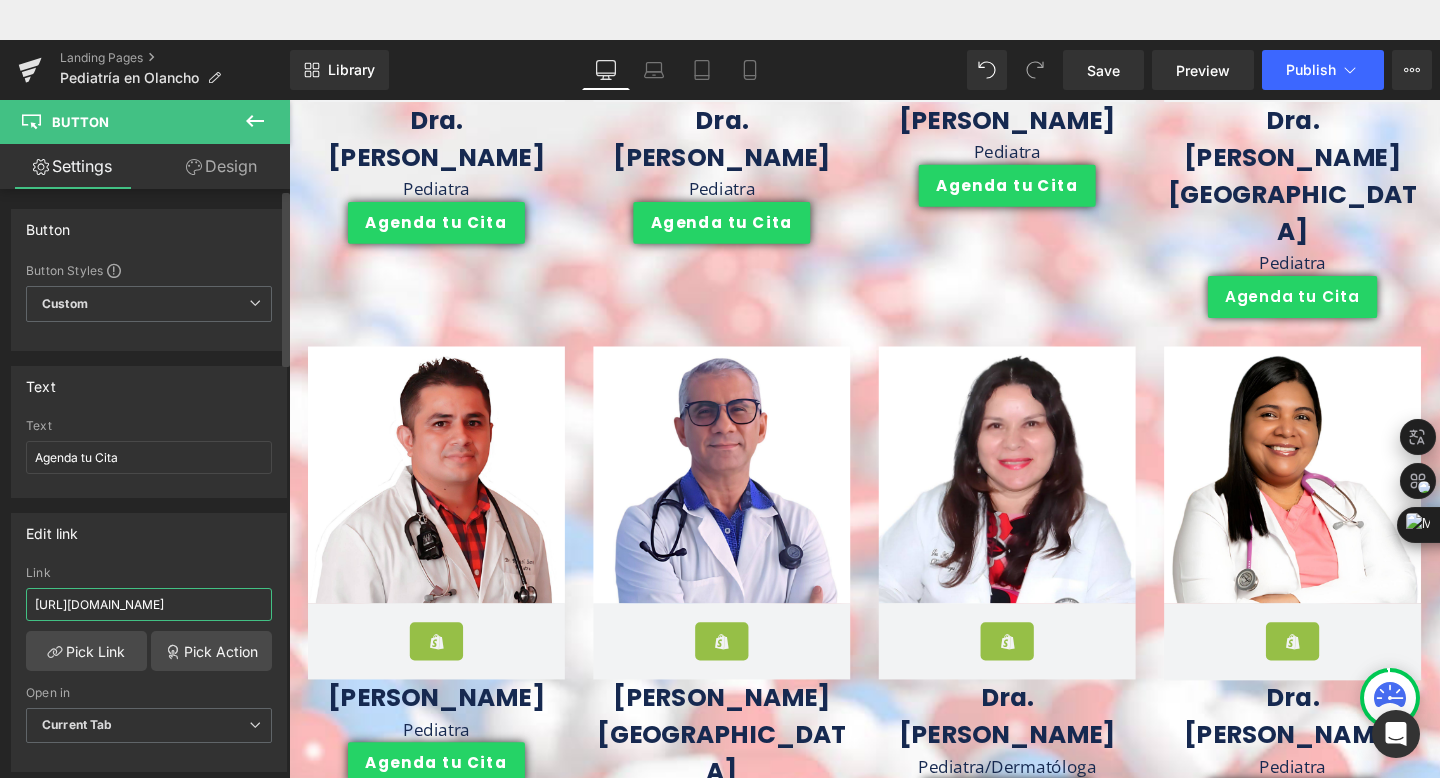 click on "https://wa.me/50497927464" at bounding box center (149, 604) 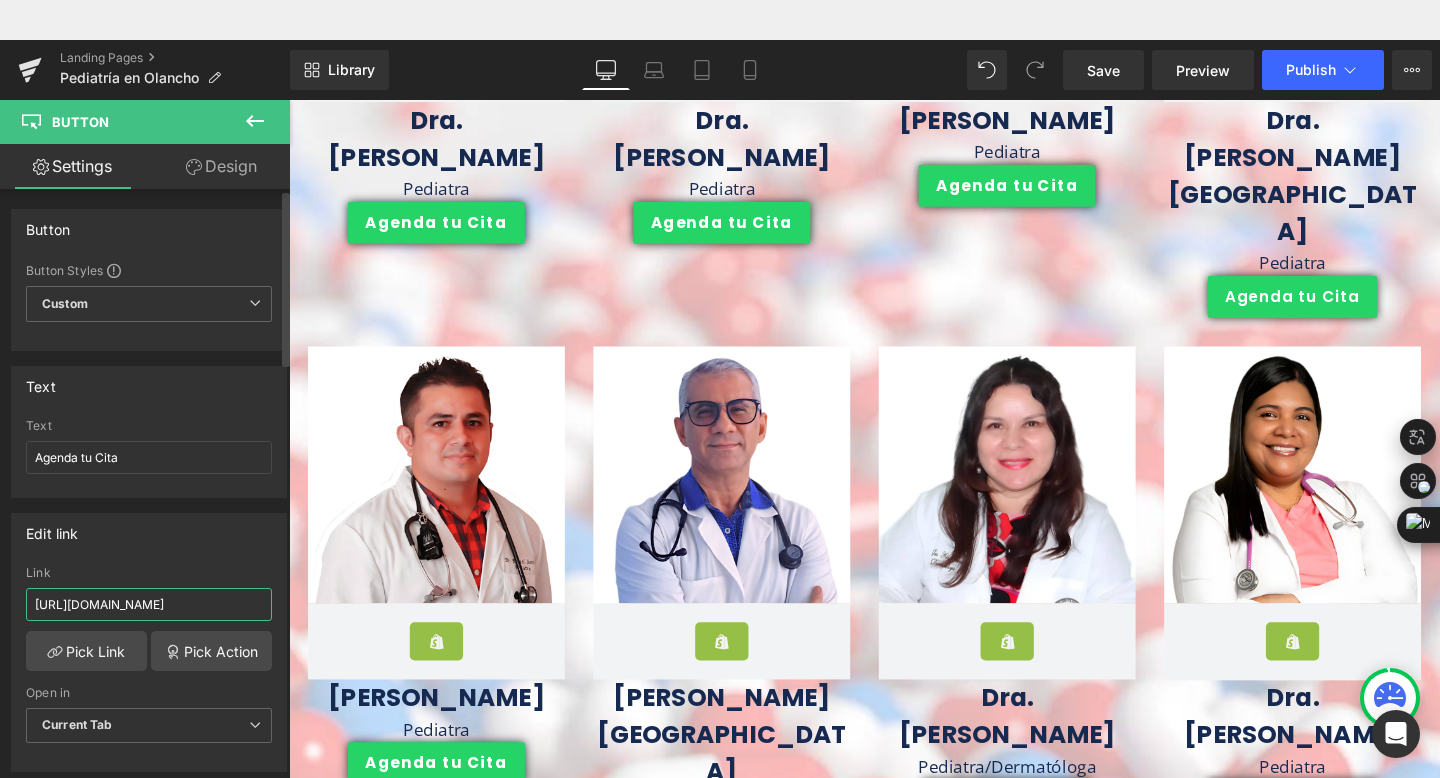 paste on "9762-7443" 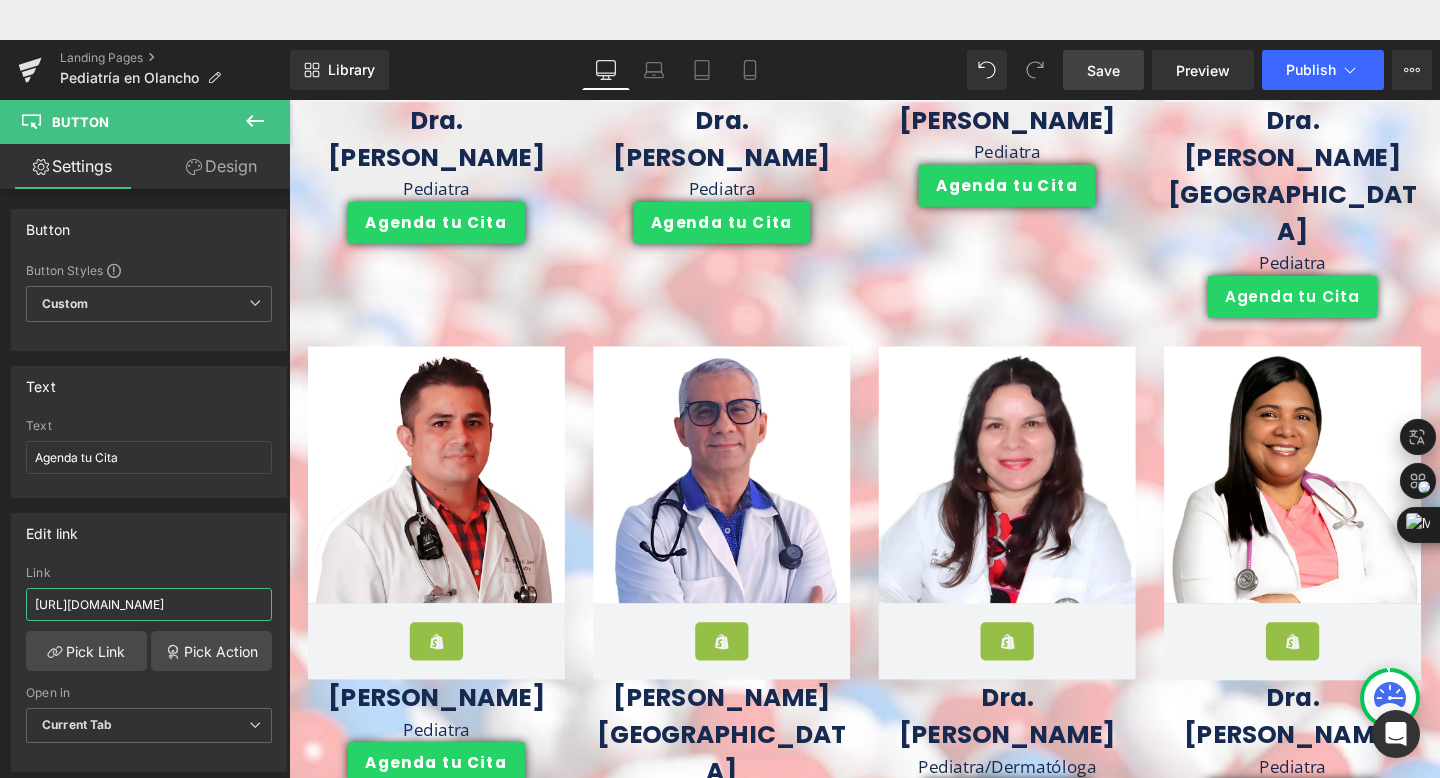 type on "[URL][DOMAIN_NAME]" 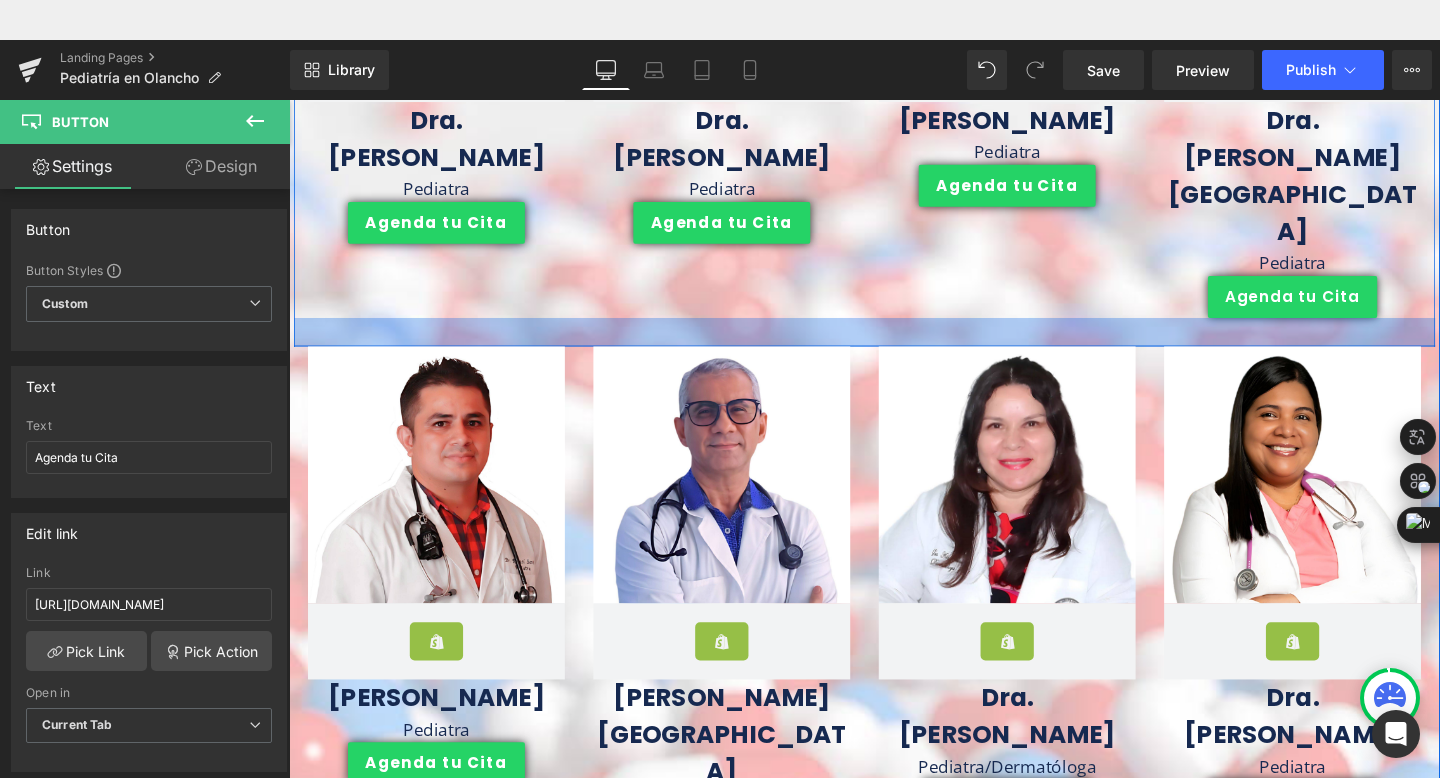 click at bounding box center (894, 346) 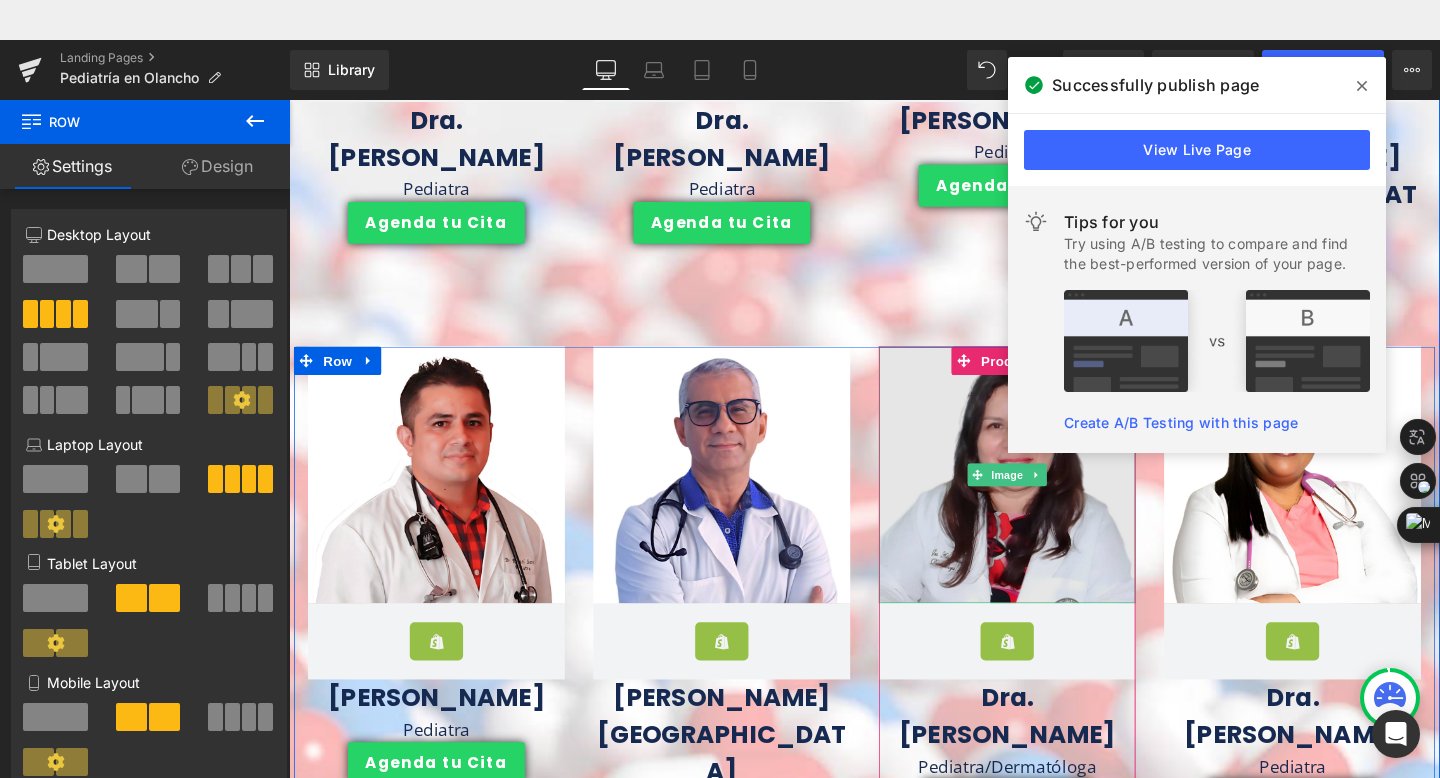 click at bounding box center (1044, 496) 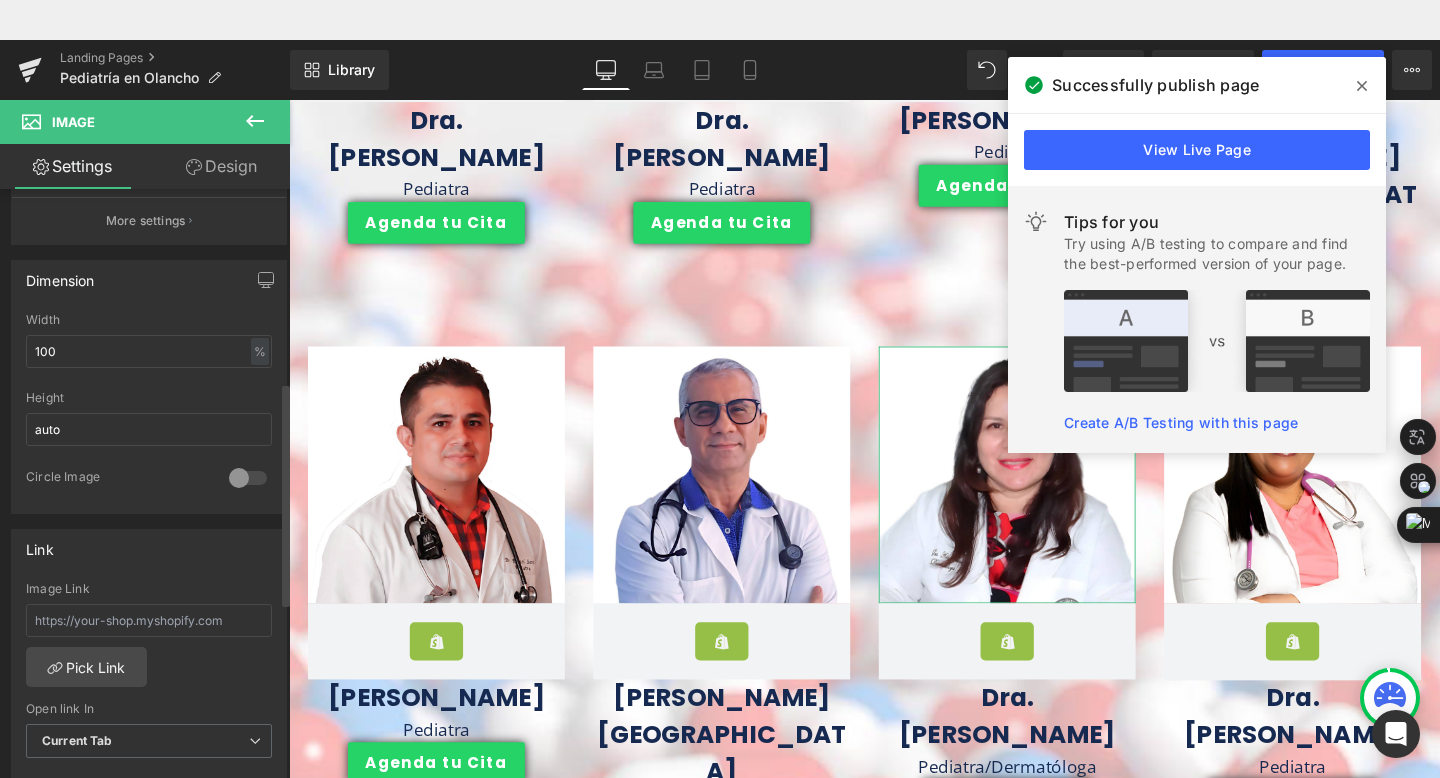 scroll, scrollTop: 557, scrollLeft: 0, axis: vertical 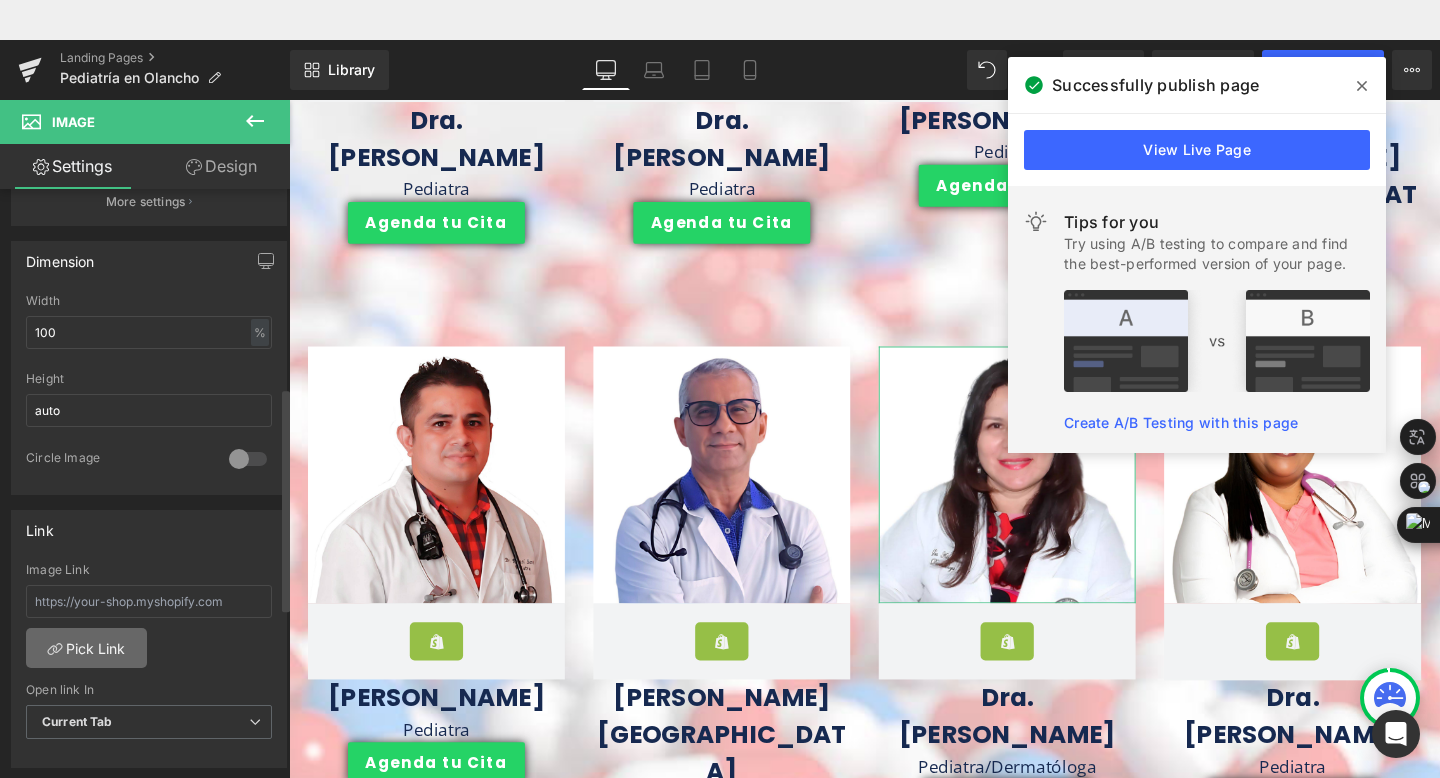 click on "Pick Link" at bounding box center [86, 648] 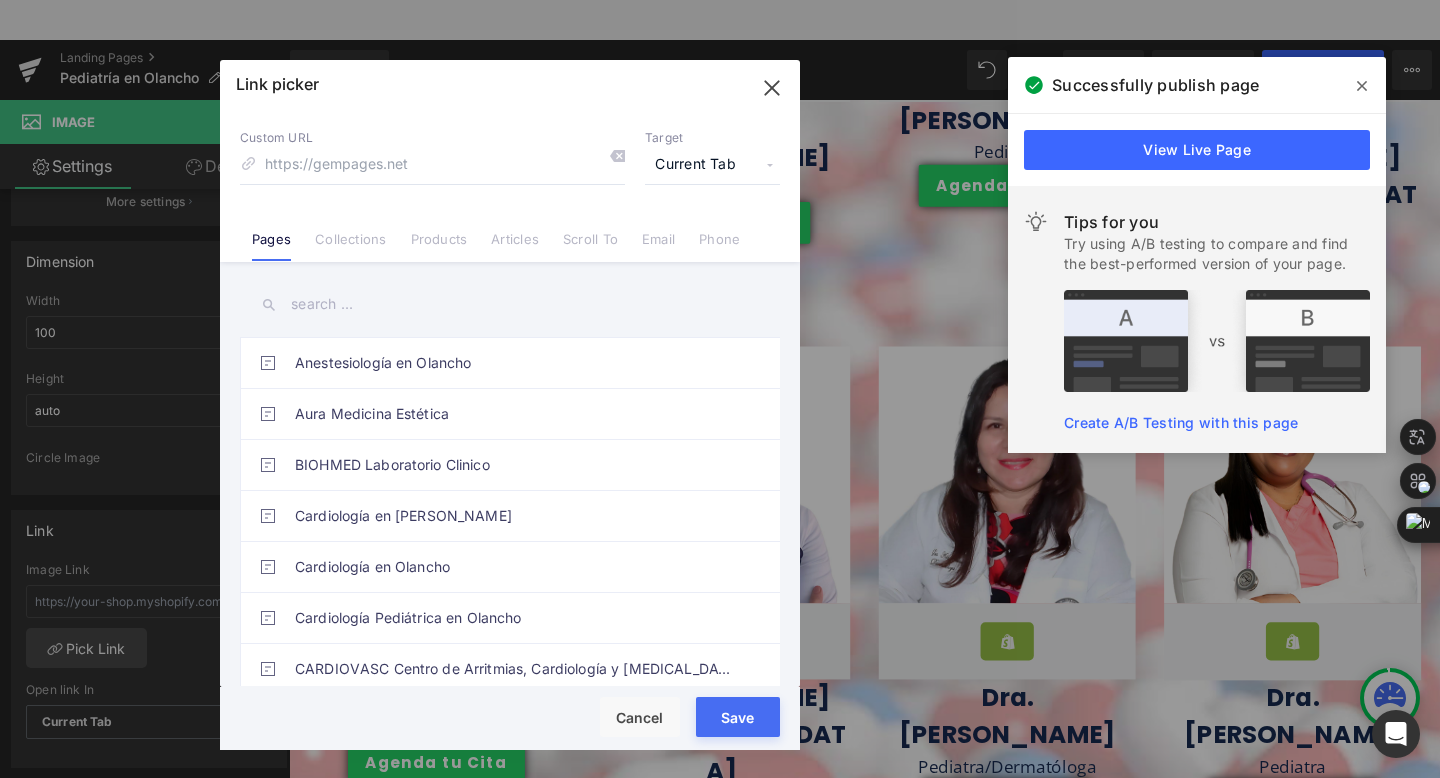 click at bounding box center (510, 304) 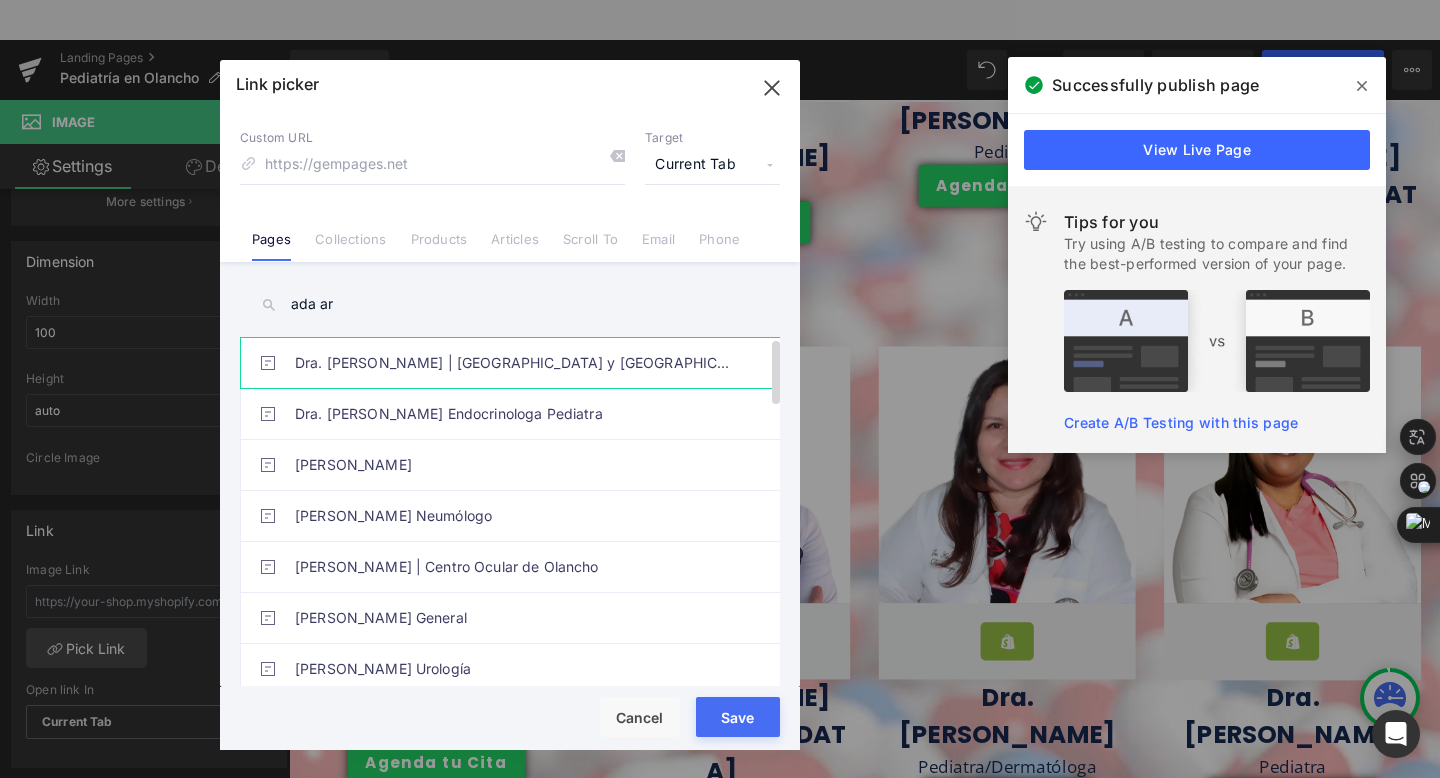 type on "ada ar" 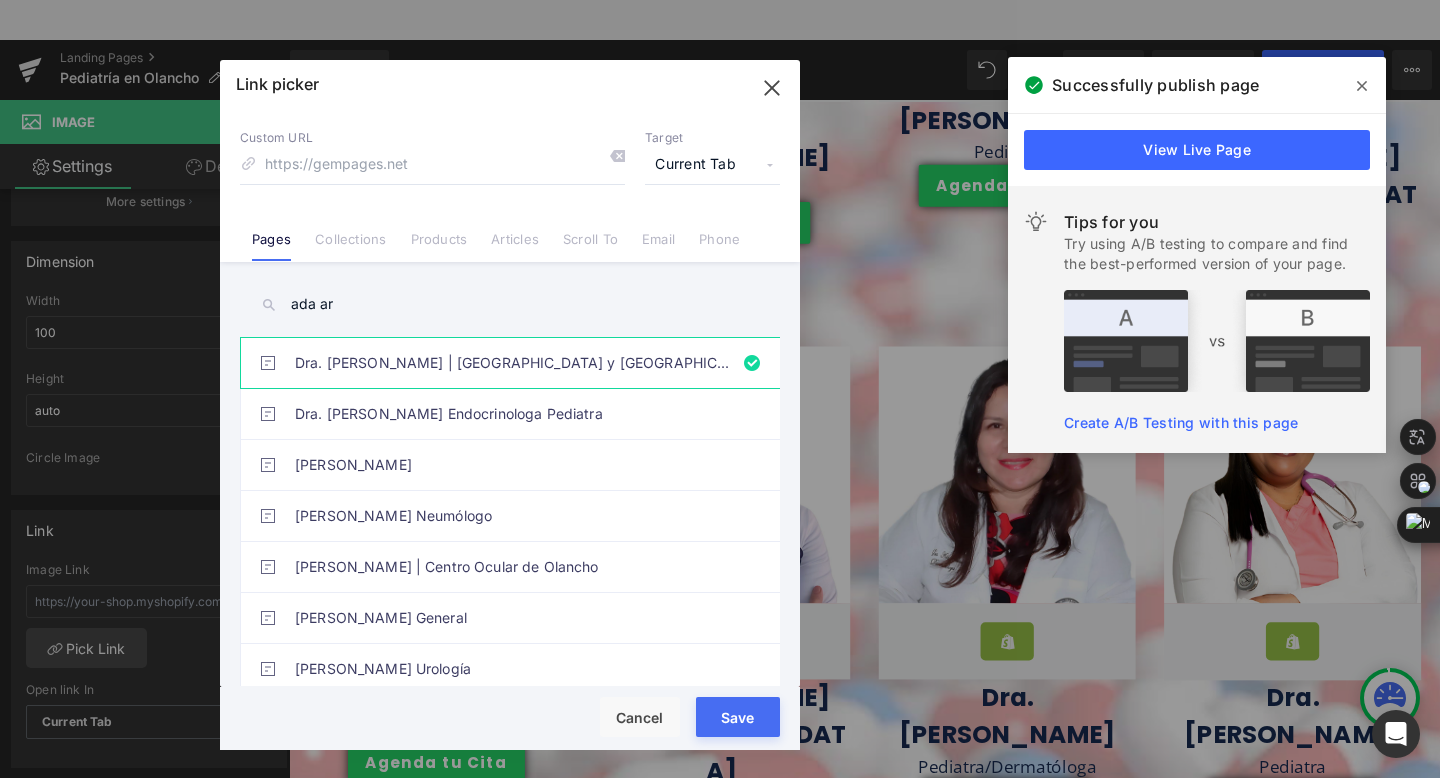 click on "Save" at bounding box center (738, 717) 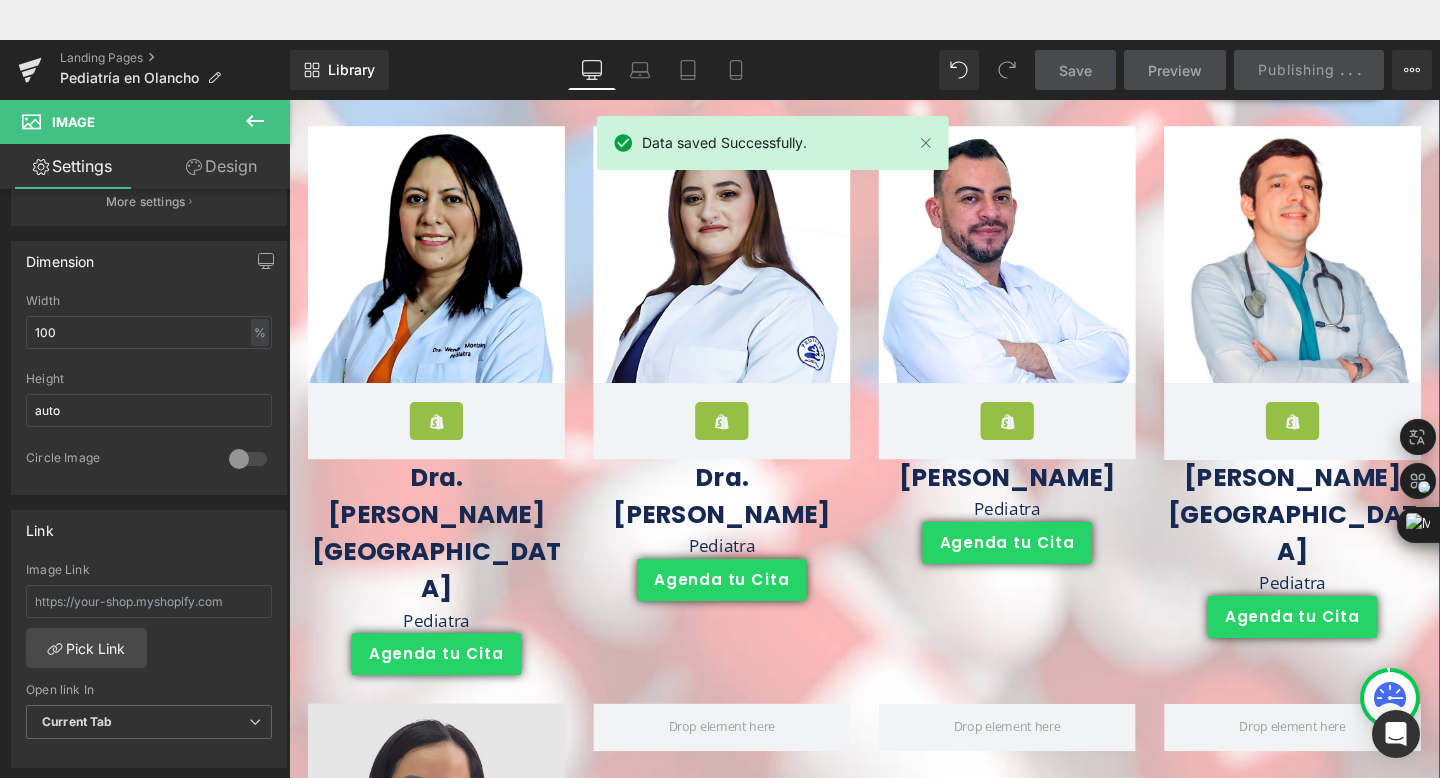 scroll, scrollTop: 2018, scrollLeft: 0, axis: vertical 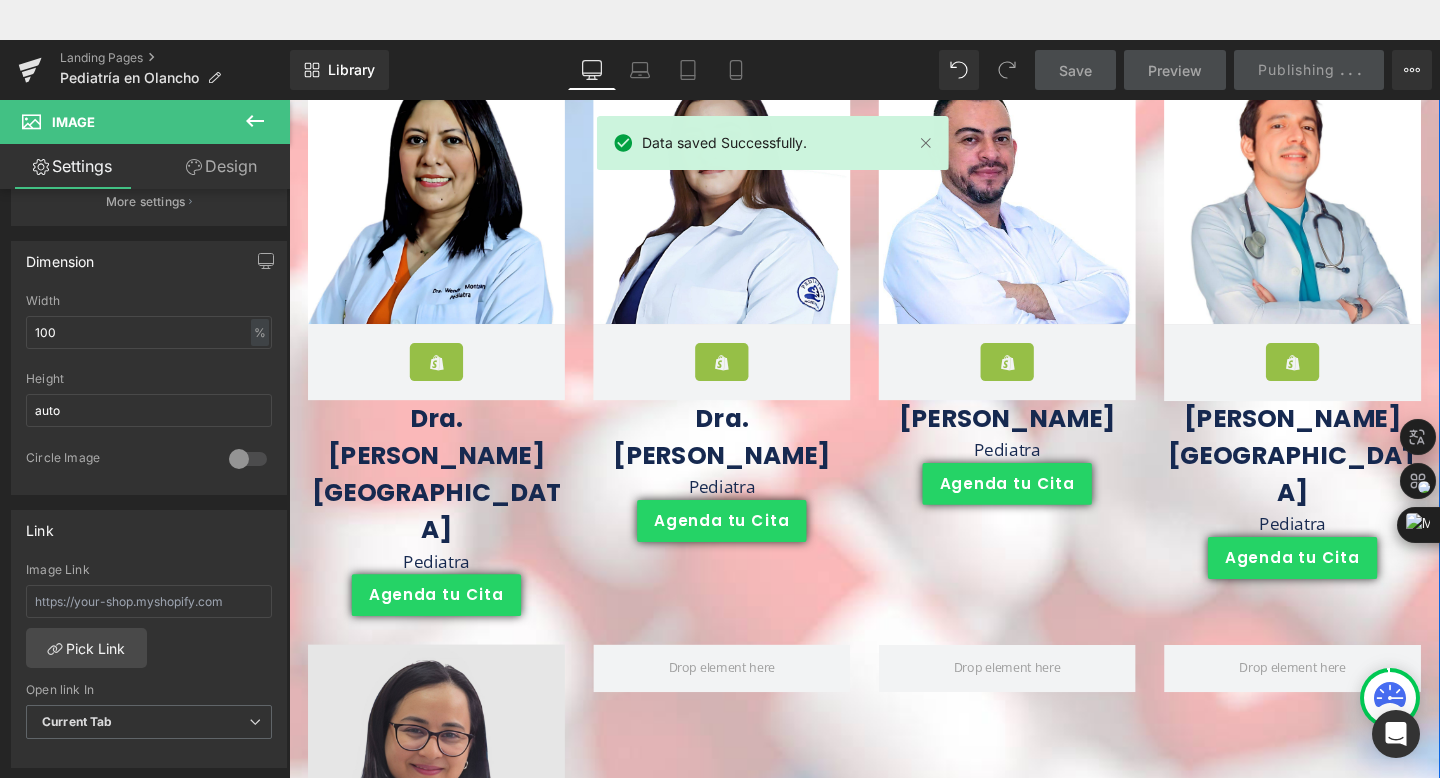 click at bounding box center (444, 810) 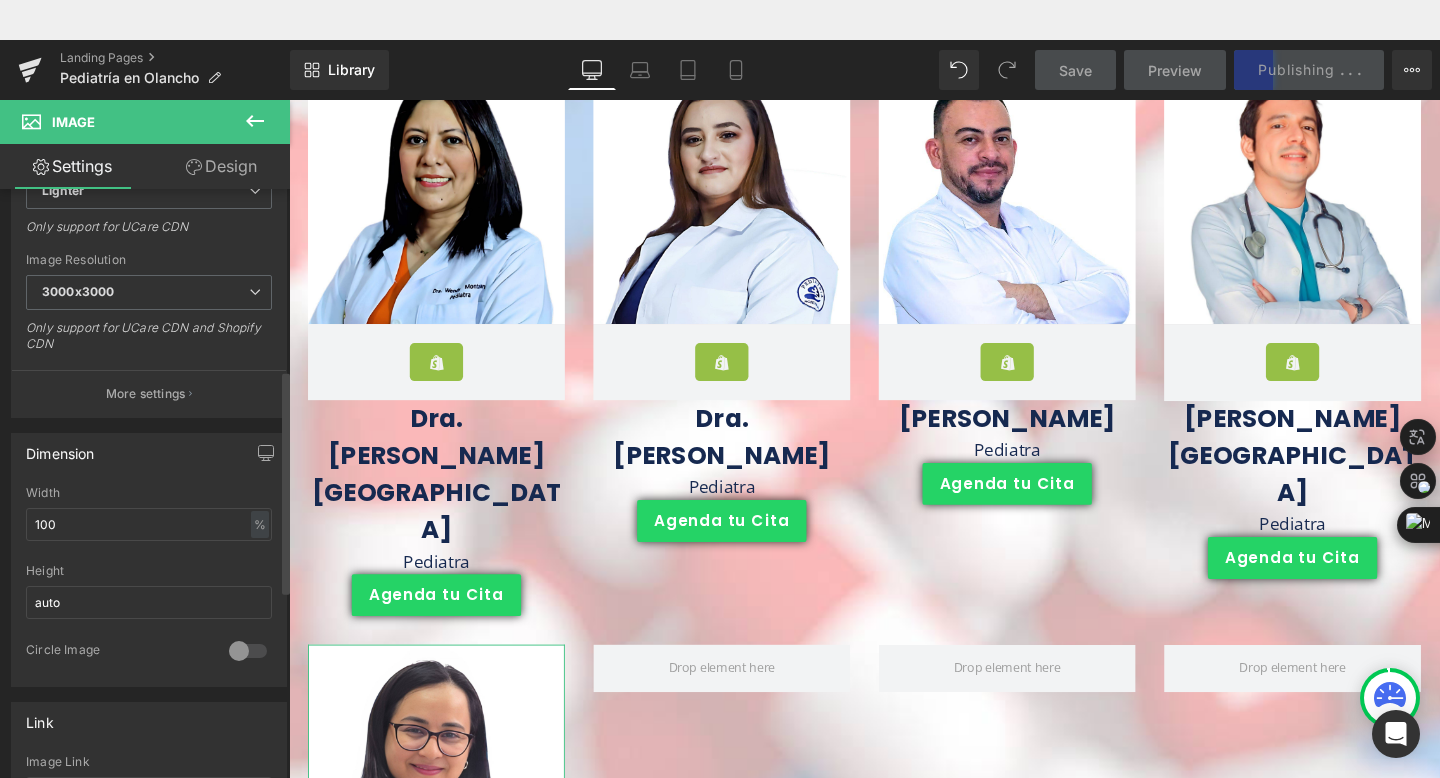 scroll, scrollTop: 508, scrollLeft: 0, axis: vertical 